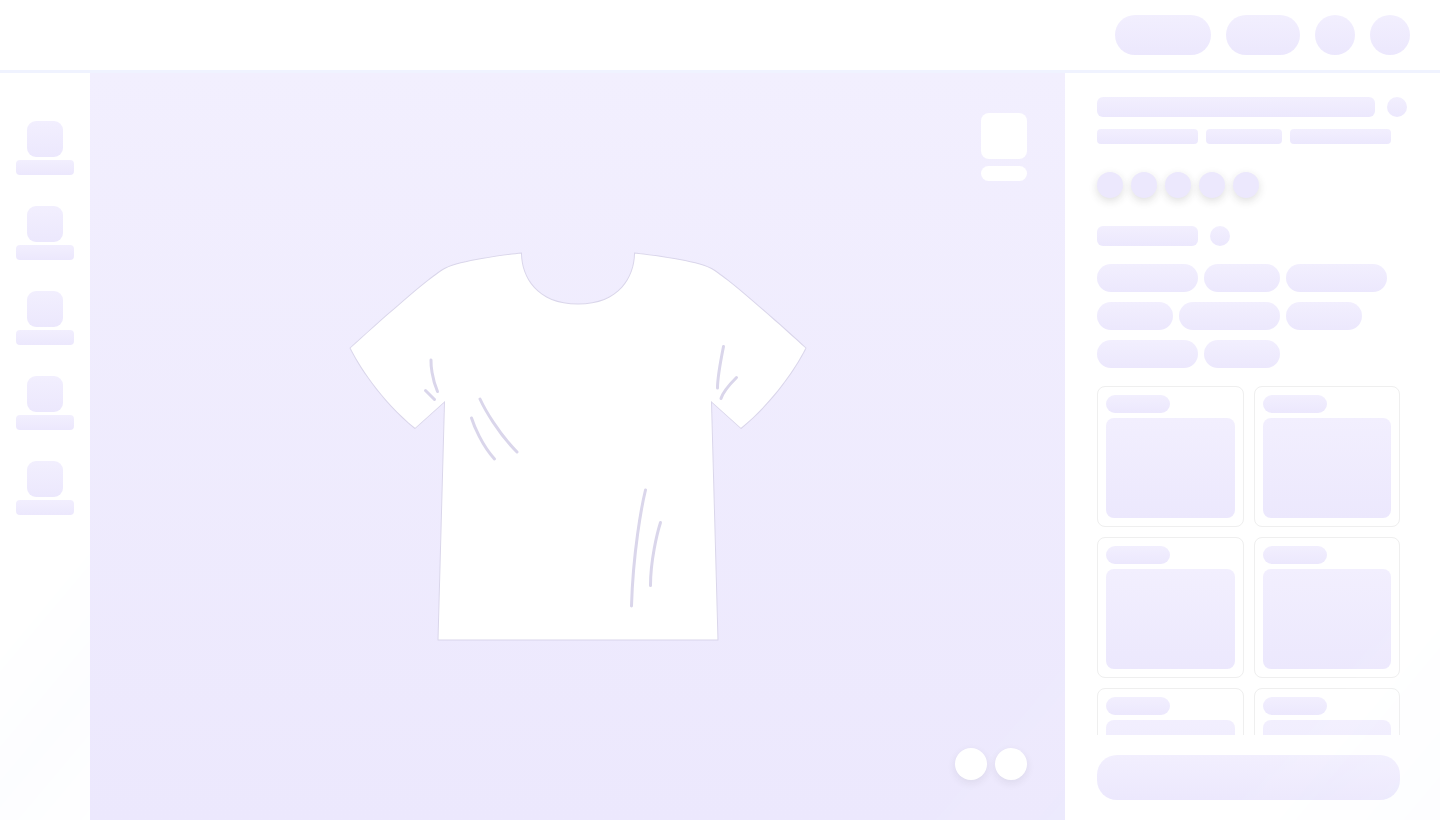 scroll, scrollTop: 0, scrollLeft: 0, axis: both 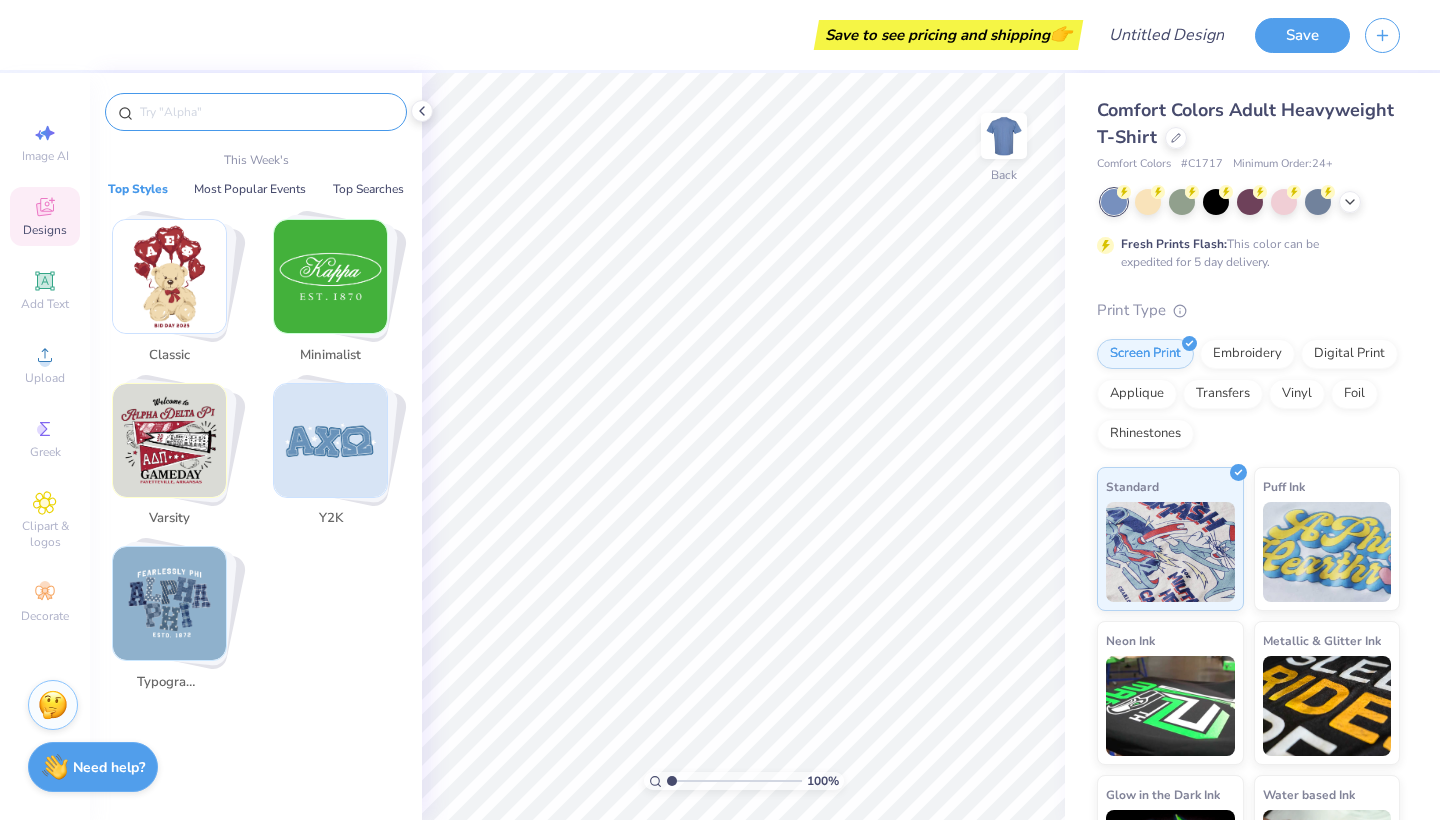 drag, startPoint x: 202, startPoint y: 107, endPoint x: 176, endPoint y: 180, distance: 77.491936 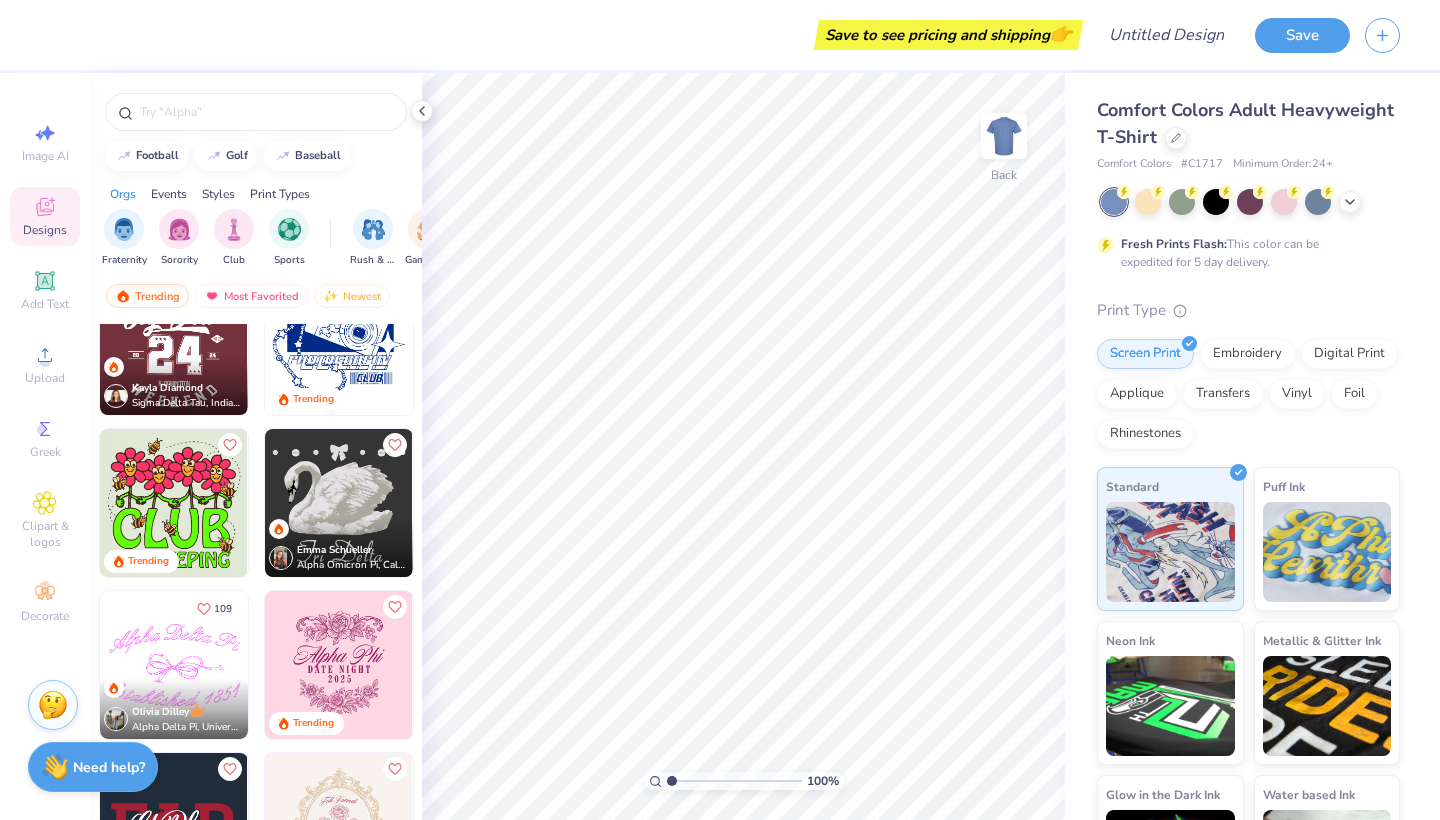 scroll, scrollTop: 4156, scrollLeft: 0, axis: vertical 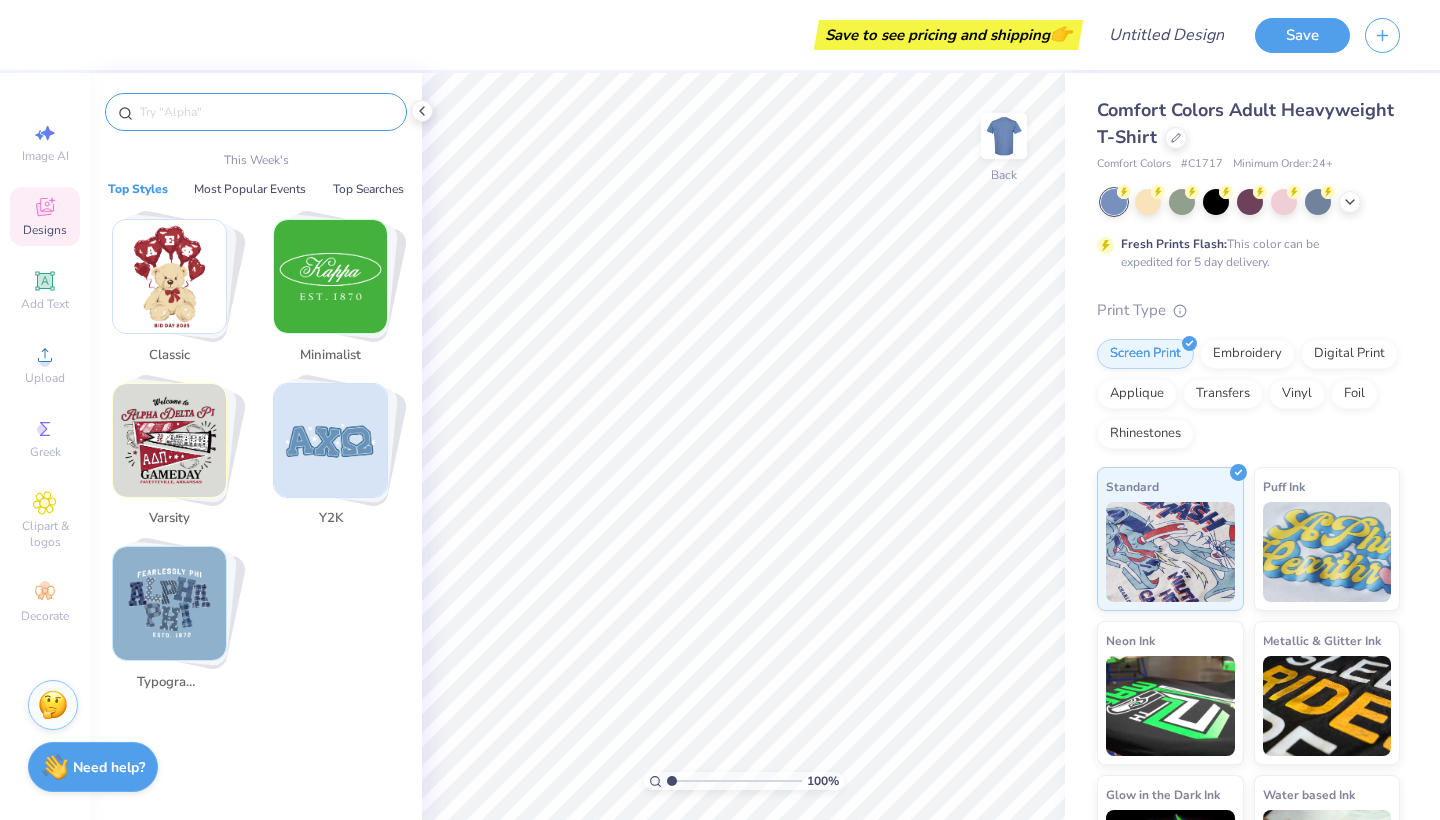 click at bounding box center [266, 112] 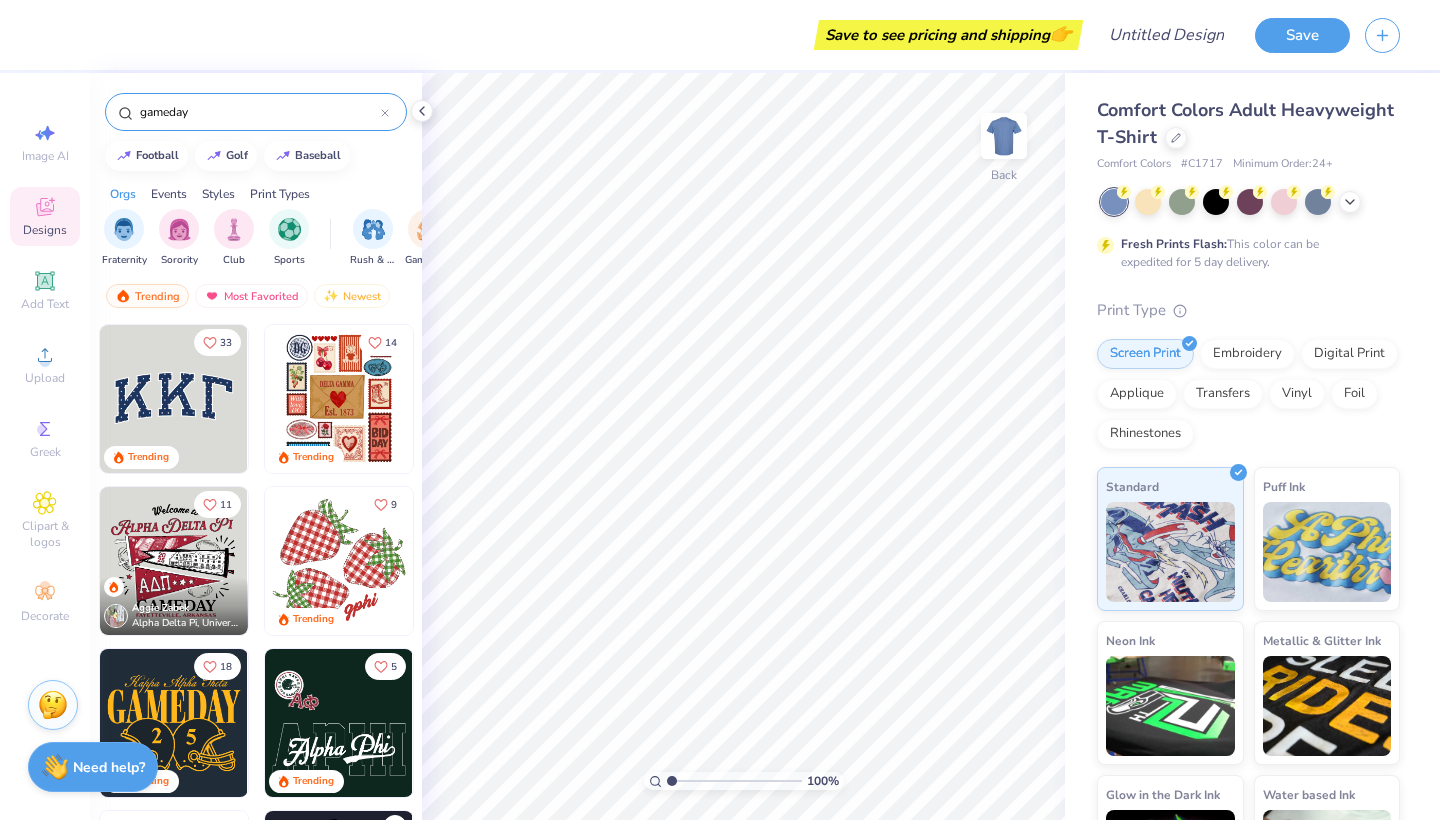 type on "gameday" 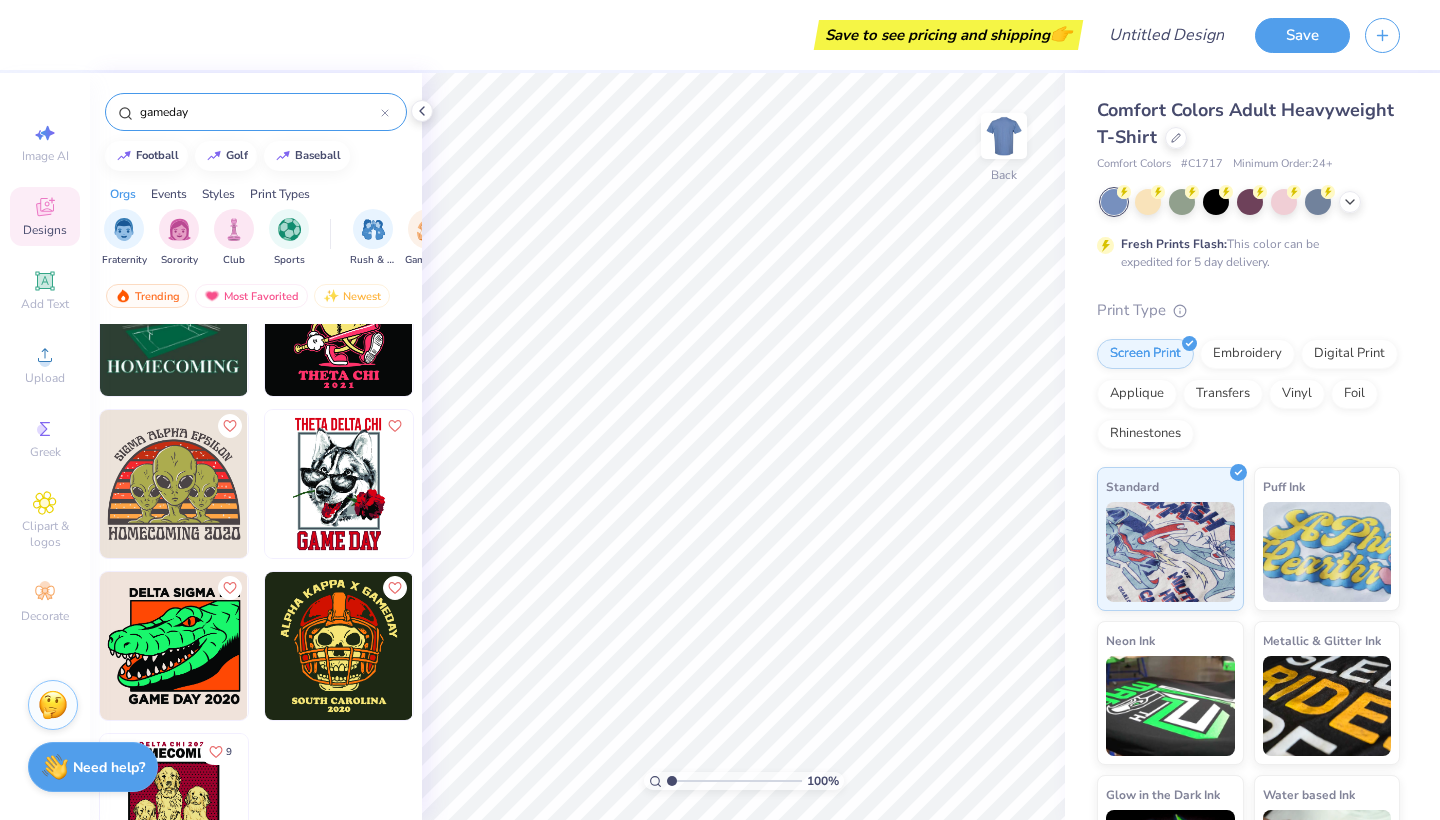 scroll, scrollTop: 17411, scrollLeft: 0, axis: vertical 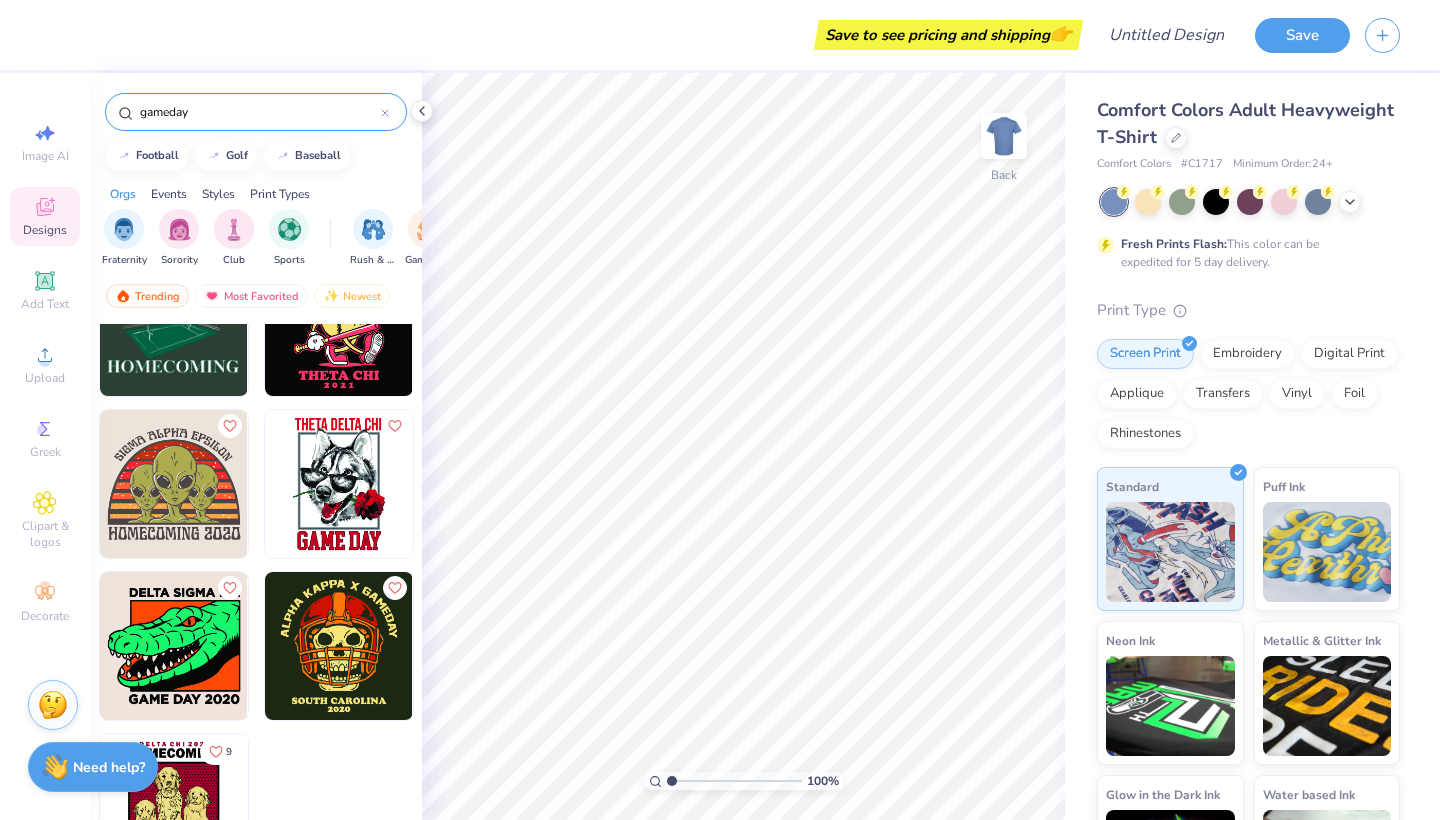 click on "gameday" at bounding box center [256, 112] 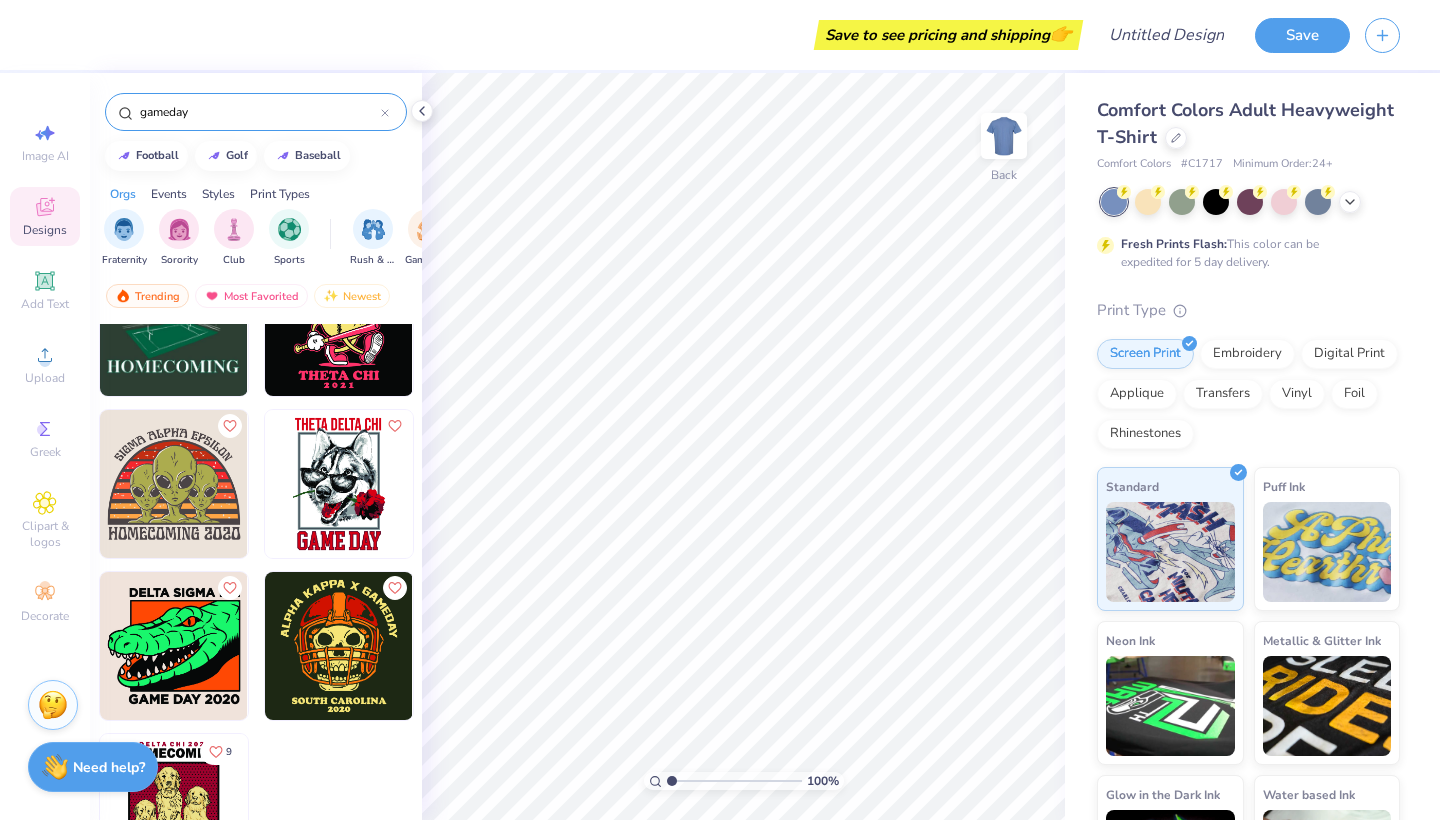 click on "gameday" at bounding box center (259, 112) 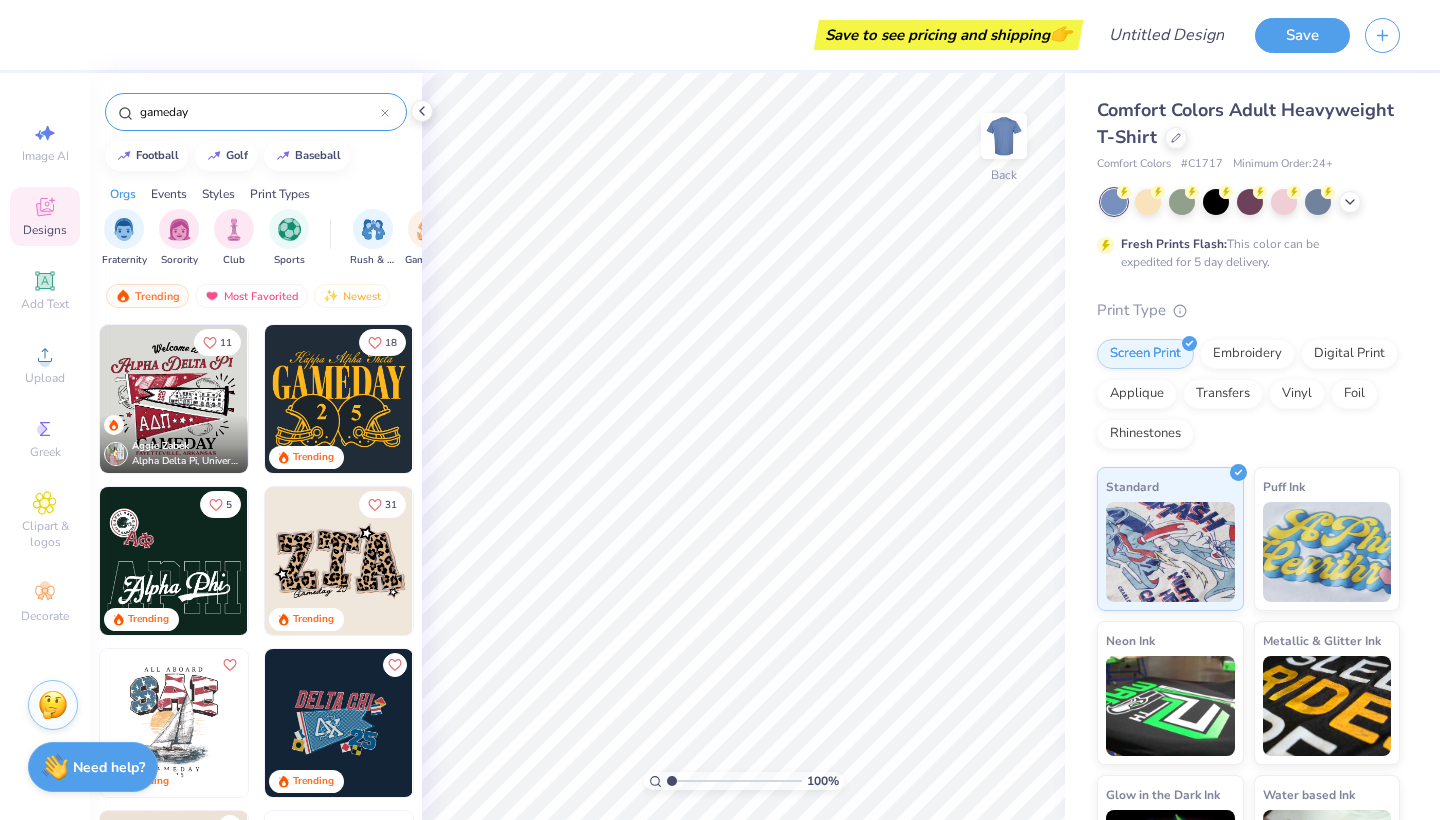 click at bounding box center [339, 399] 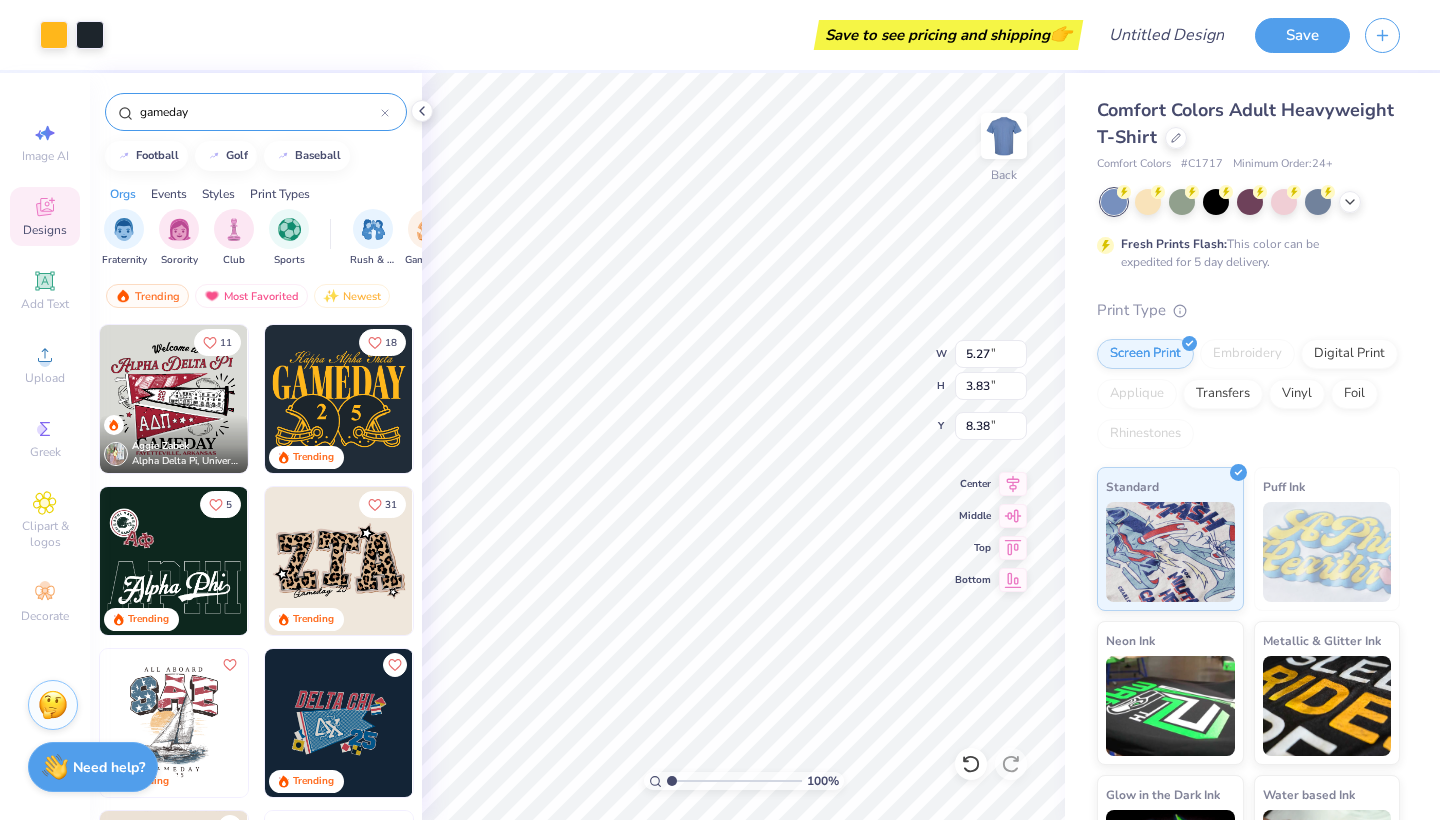type on "9.52" 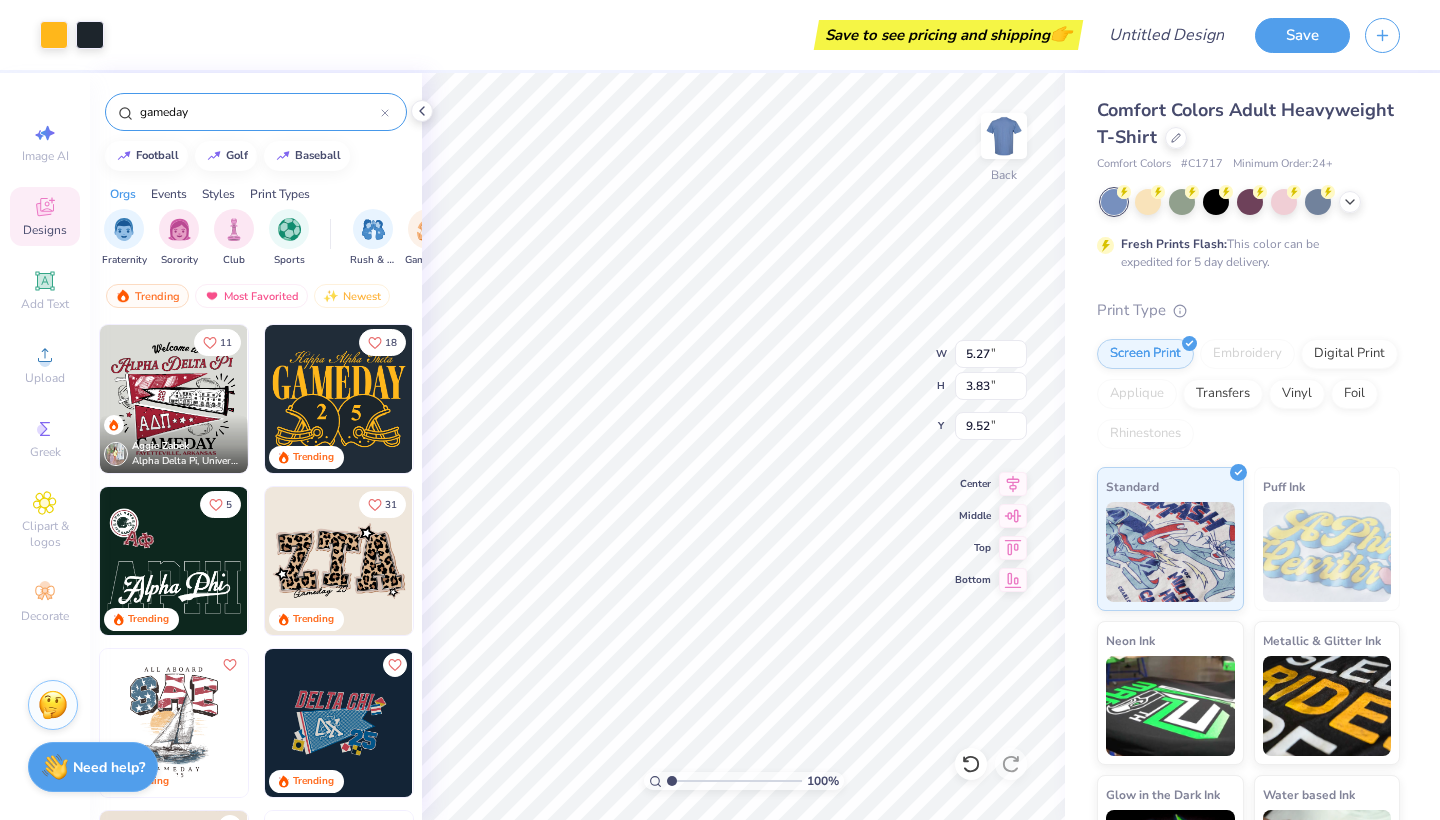 type on "8.81" 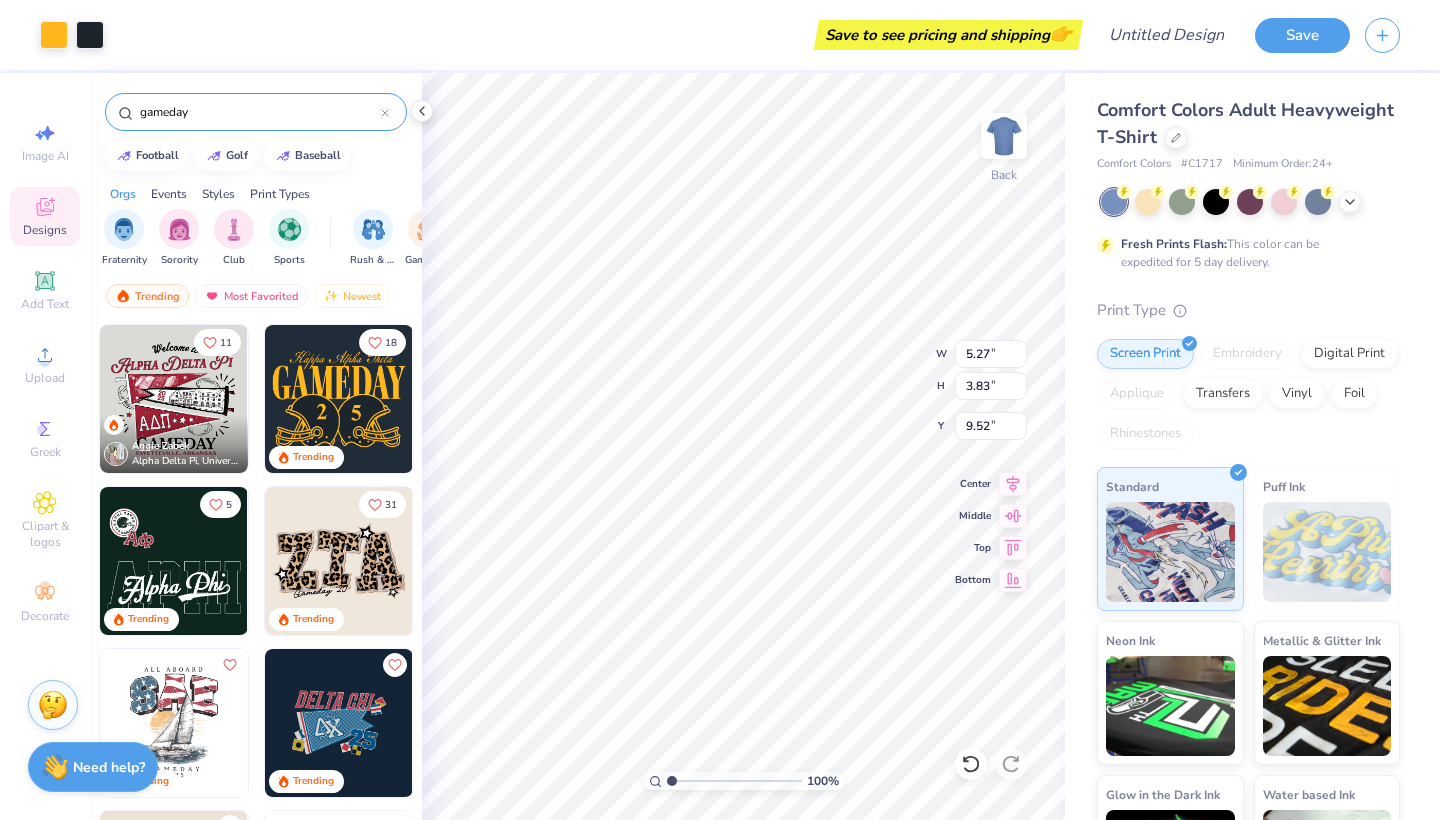type on "6.40" 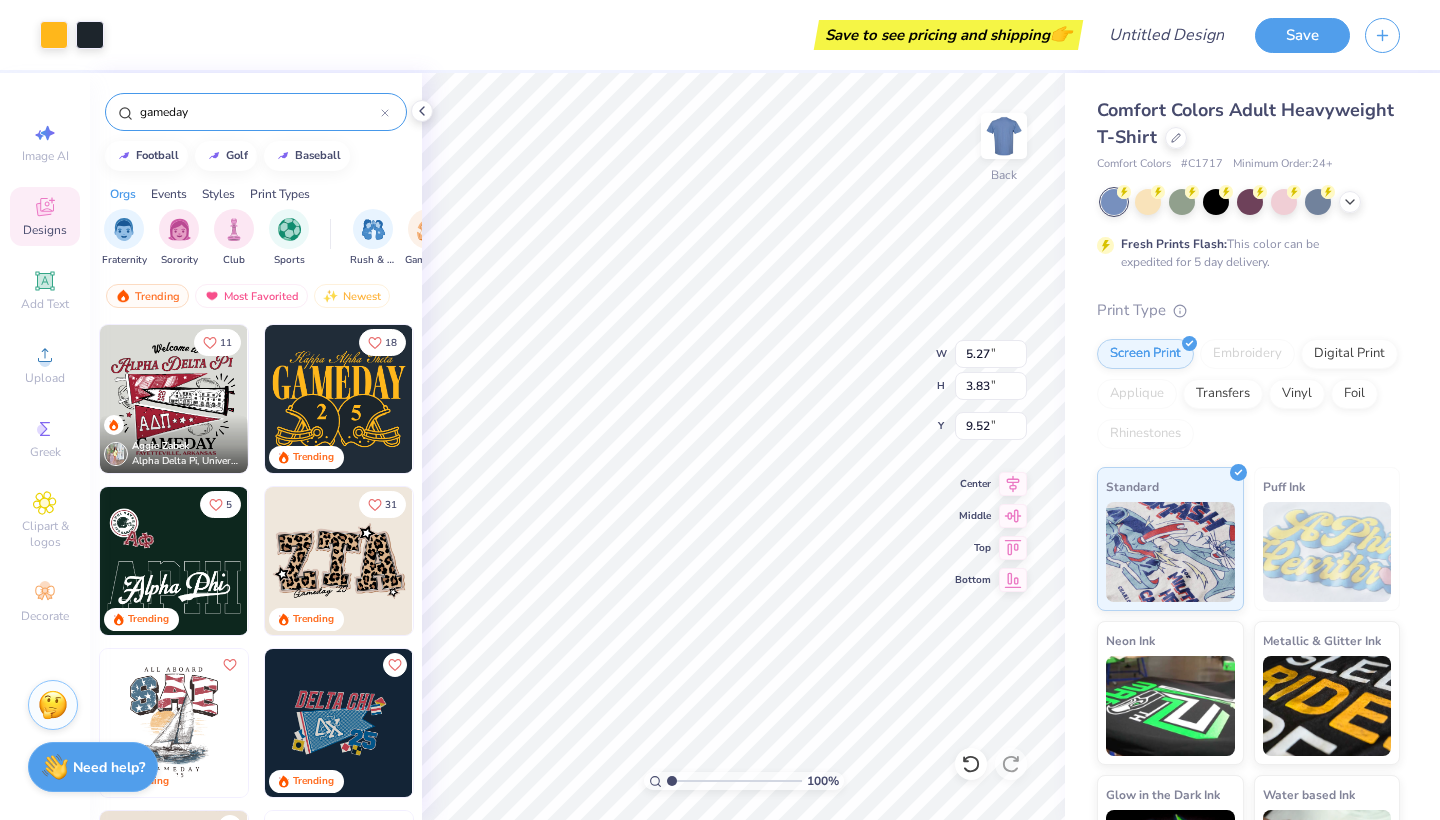 type on "6.94" 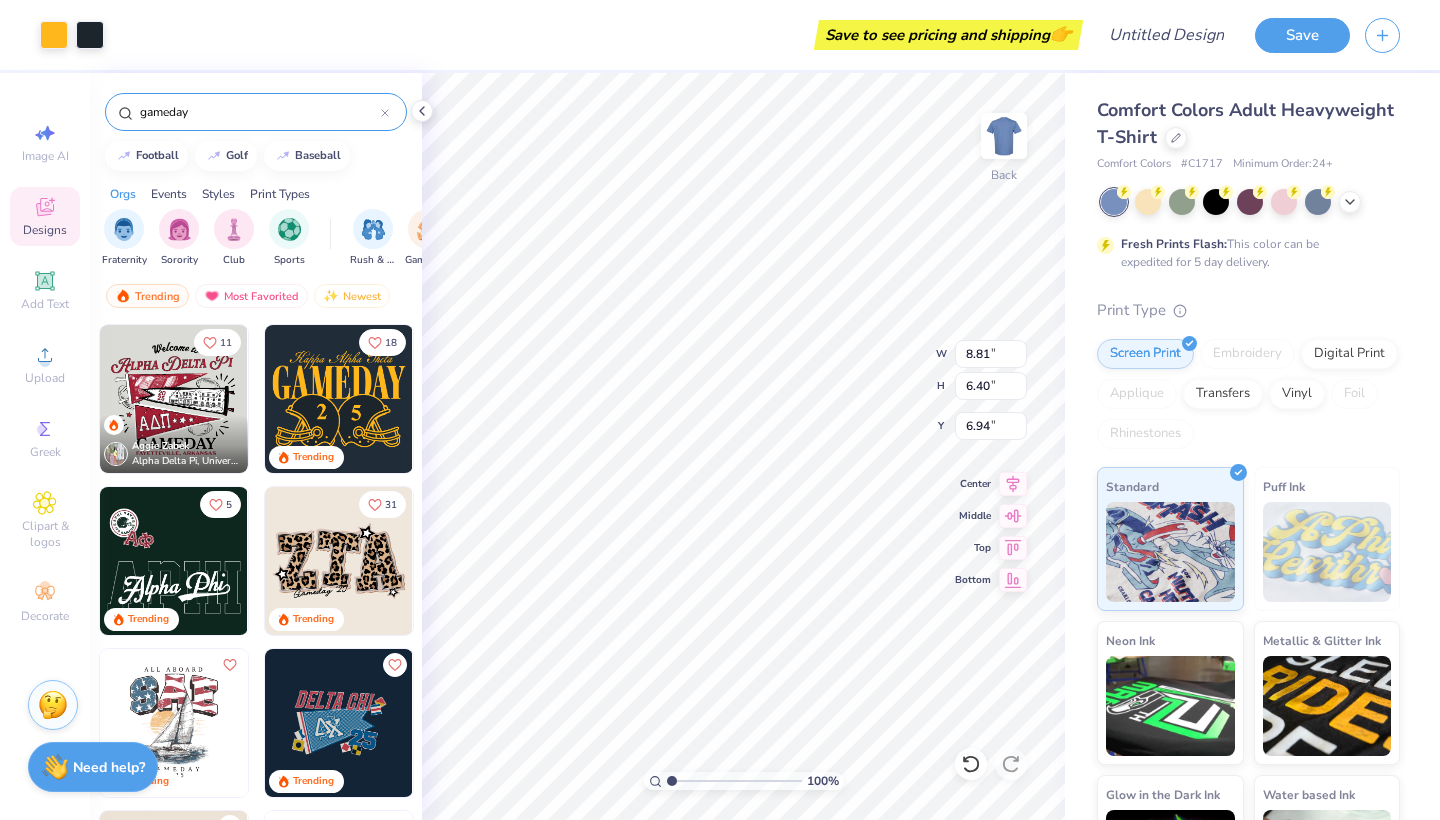 type on "13.56" 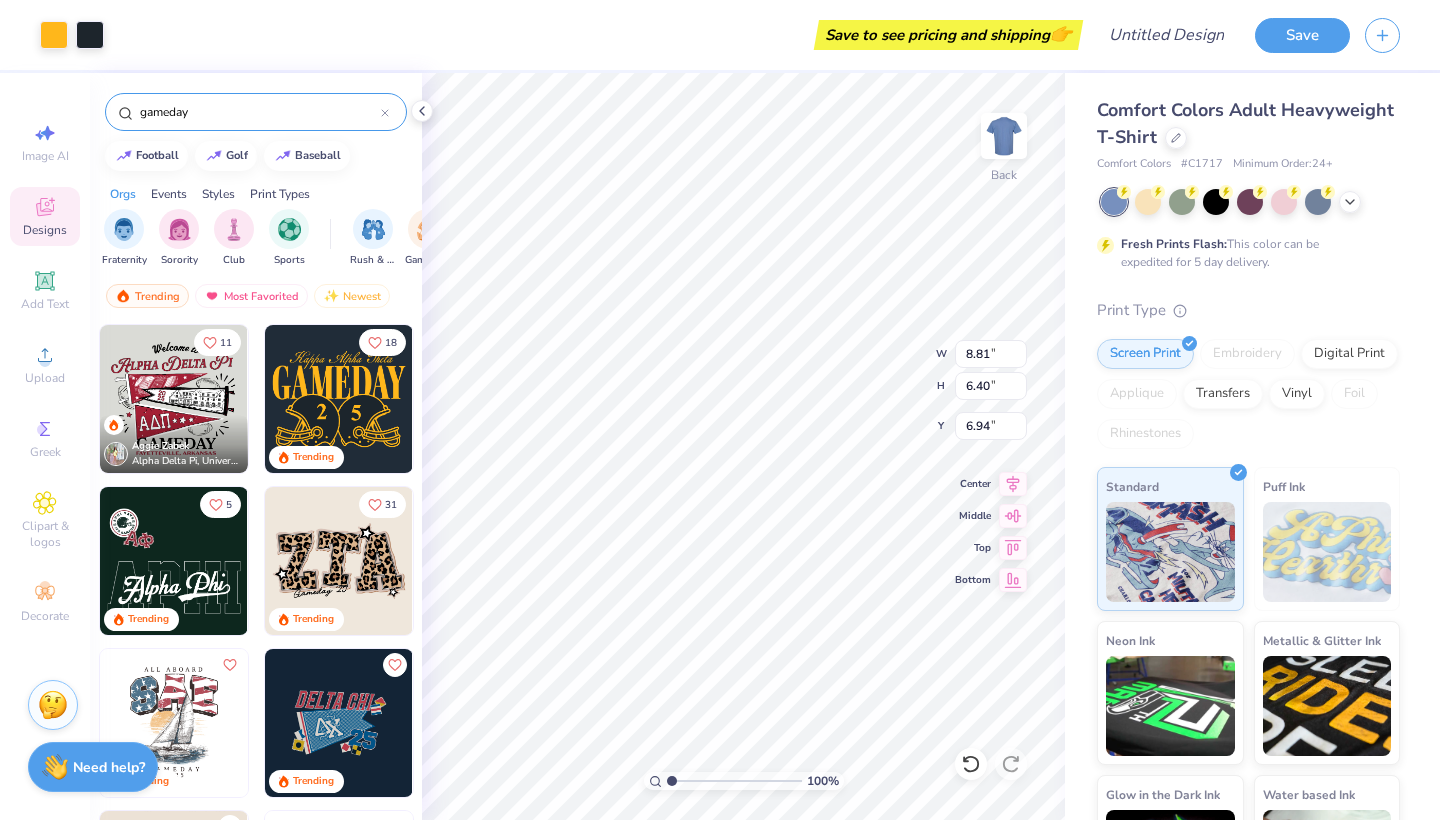 type on "9.86" 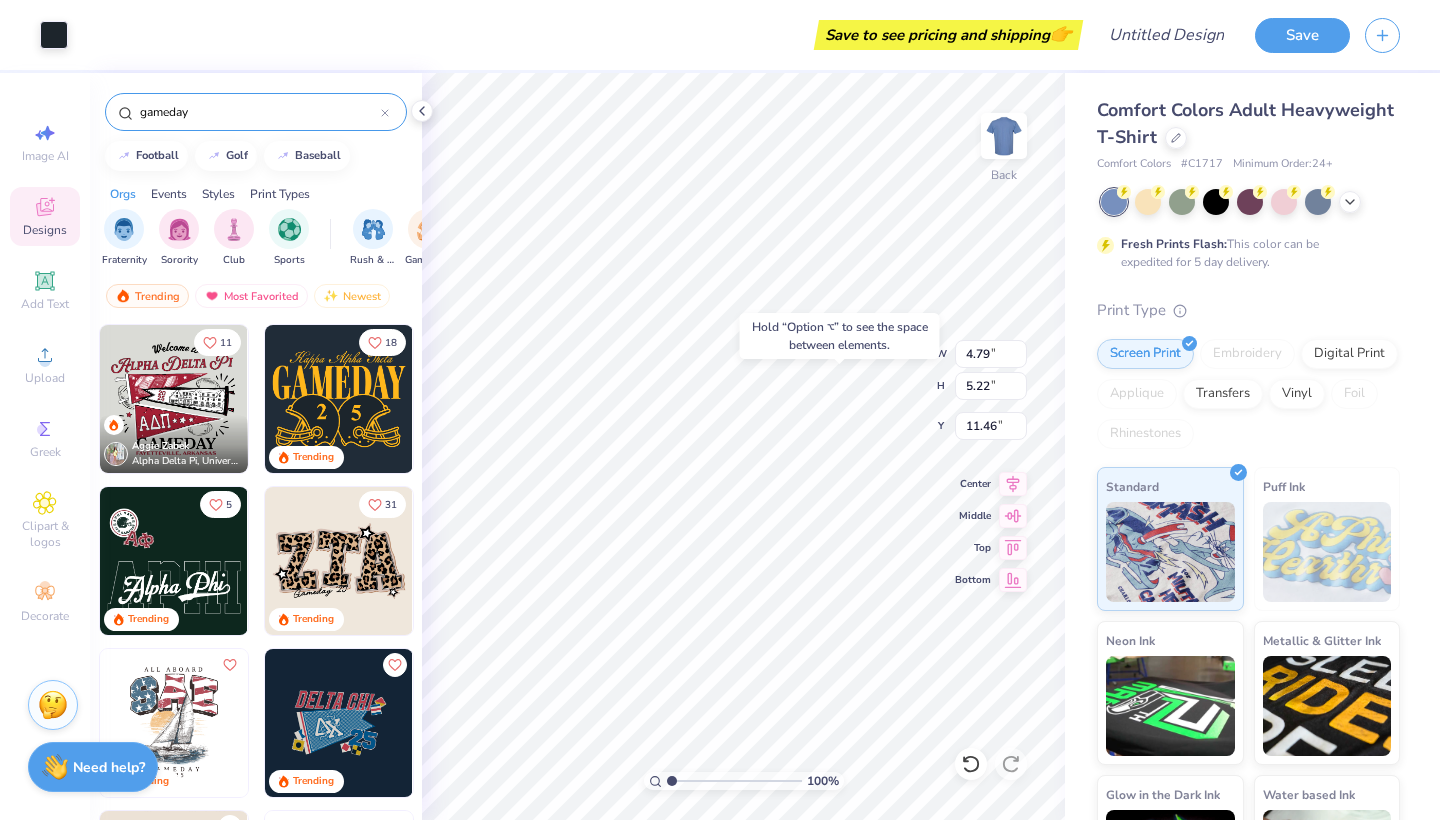 type on "8.72" 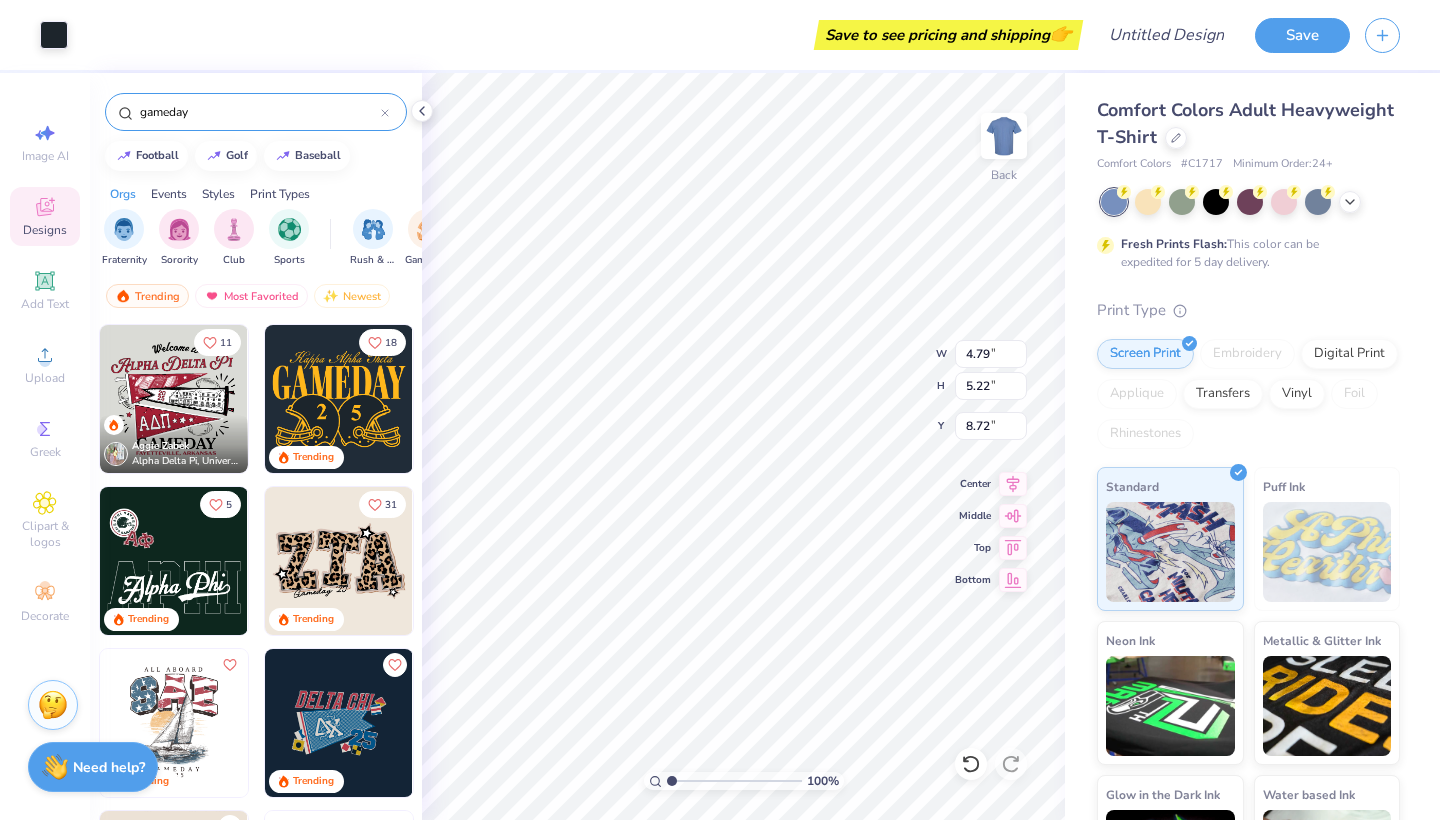 type on "10.58" 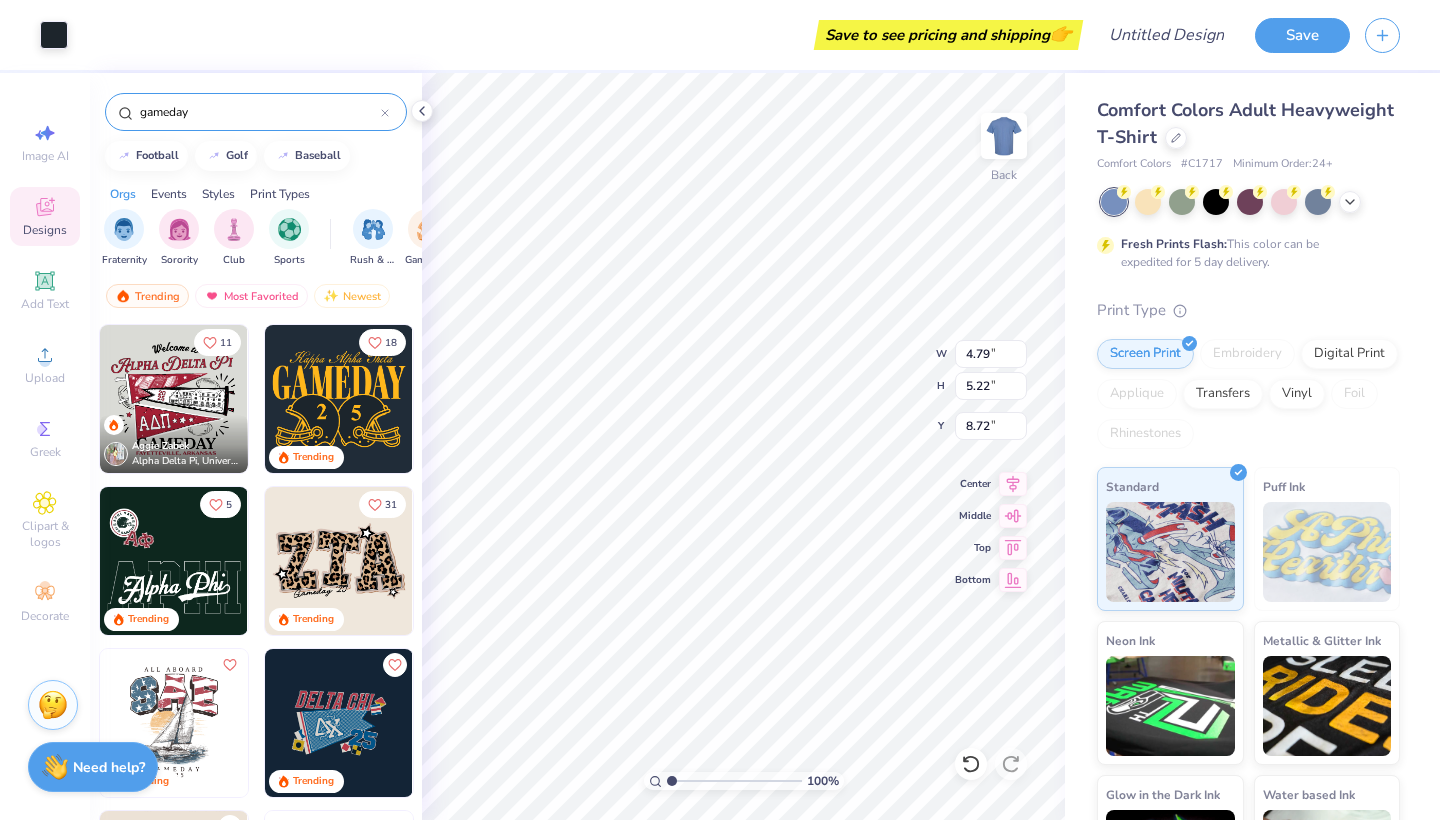 type on "1.83" 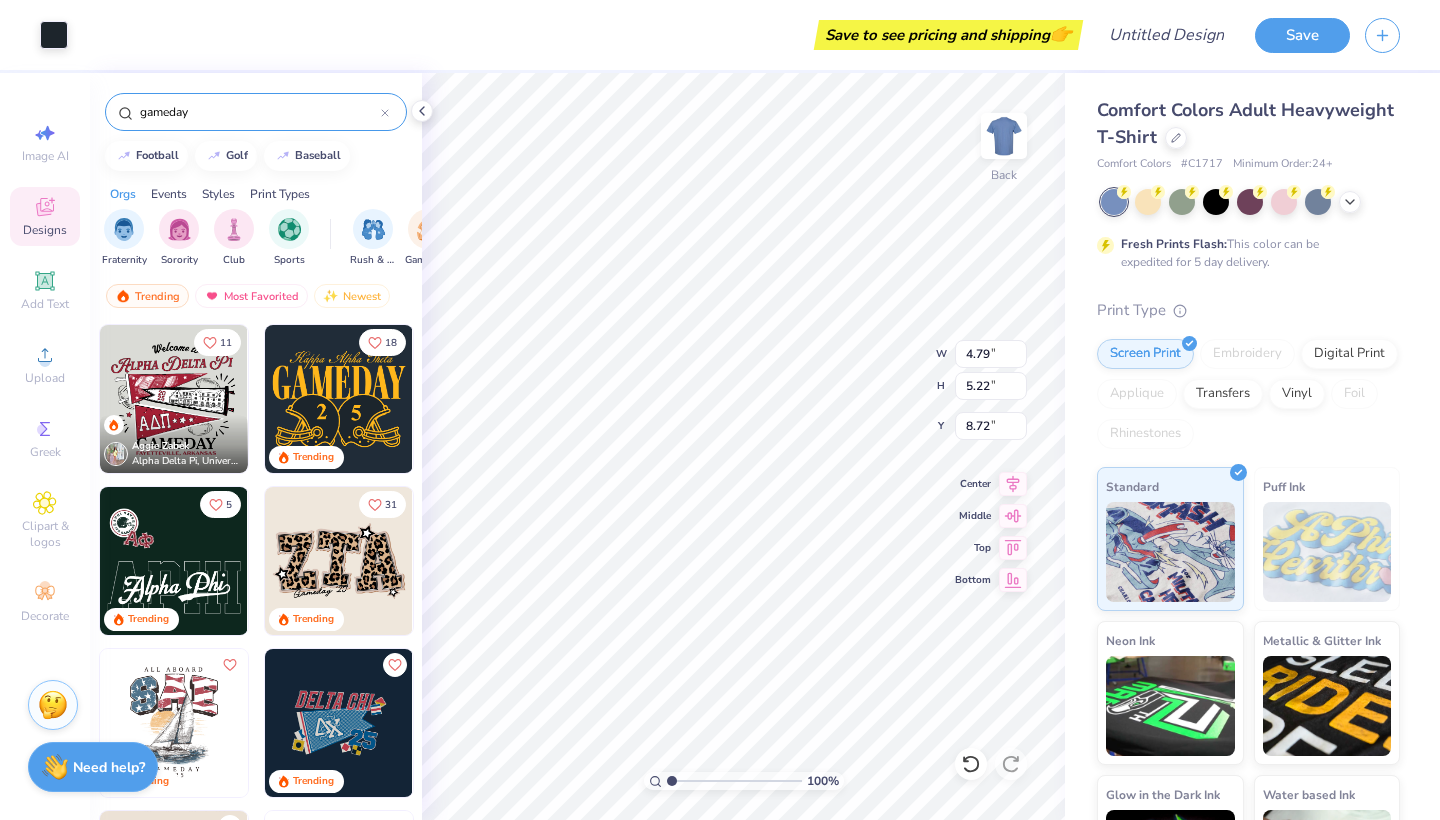 type on "6.94" 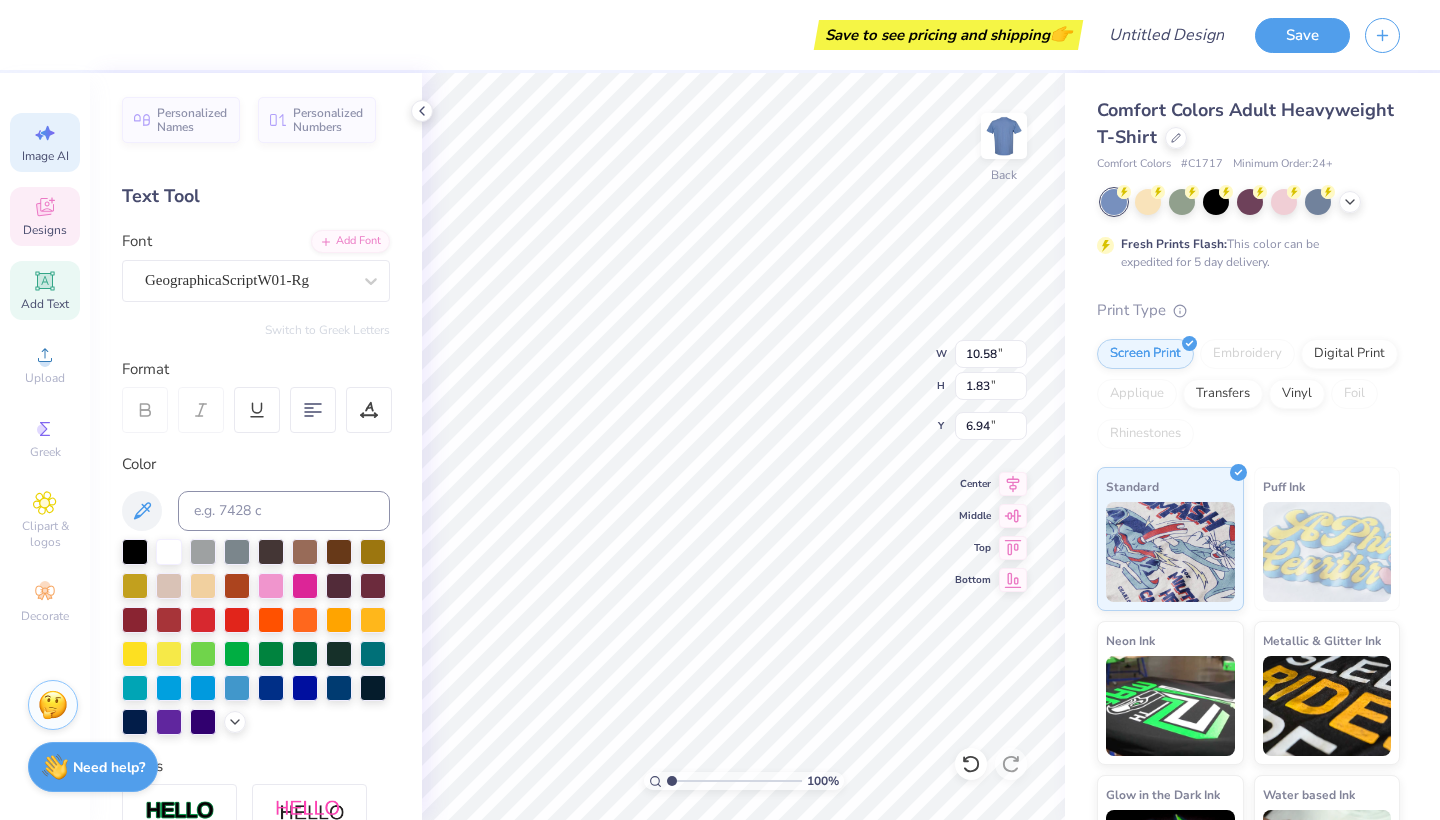 click on "Image AI" at bounding box center [45, 156] 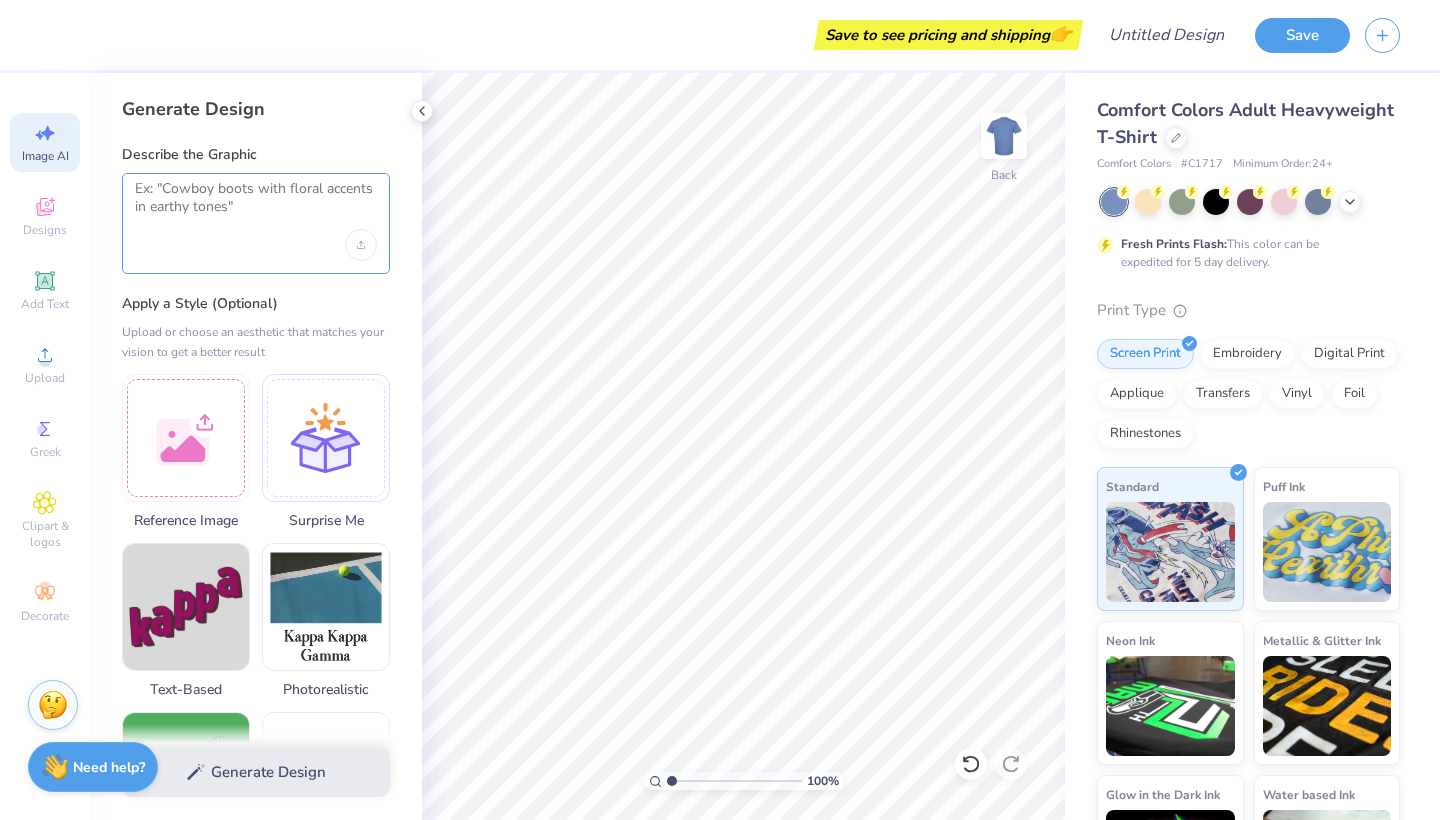 click at bounding box center [256, 205] 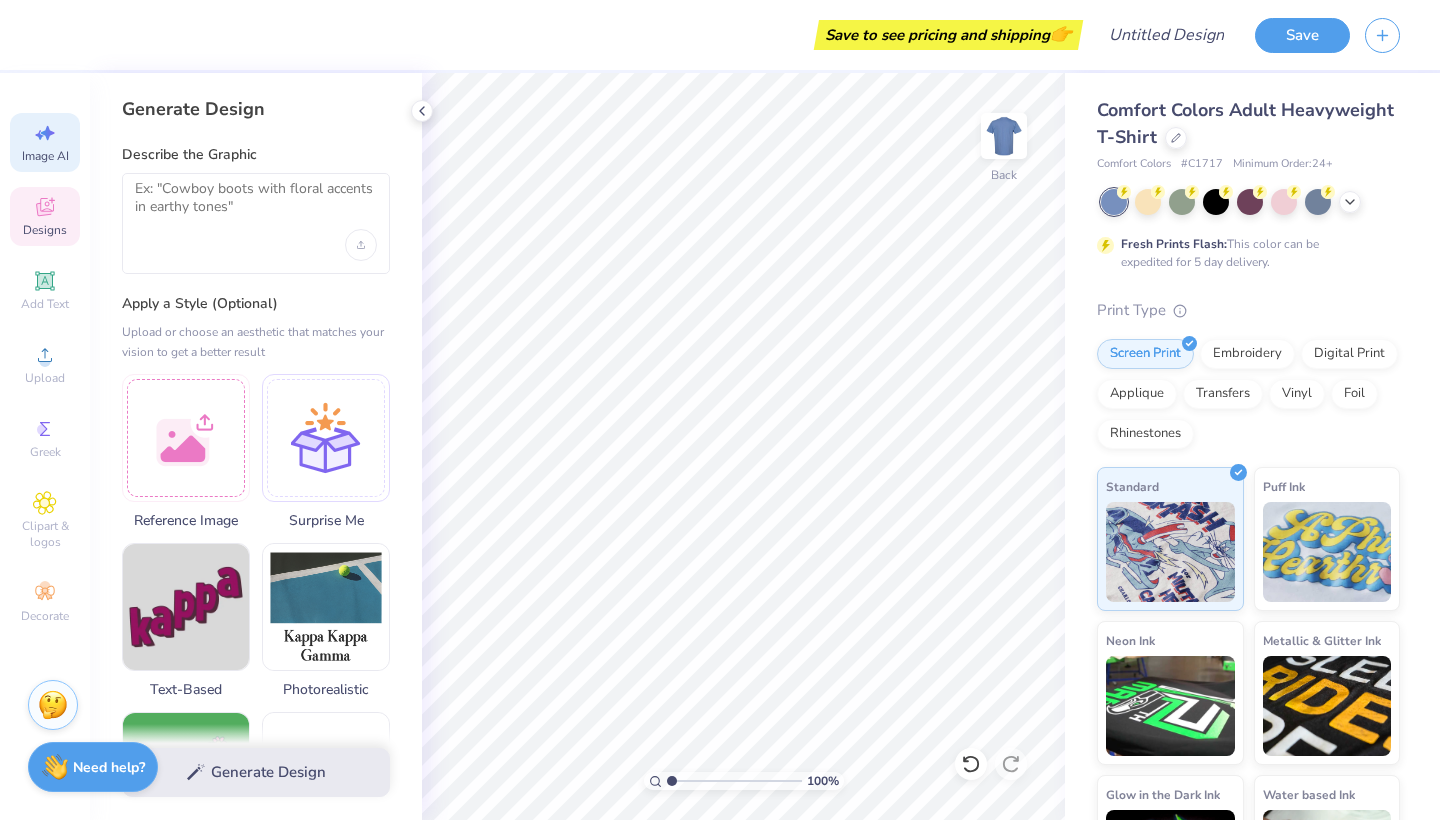 click 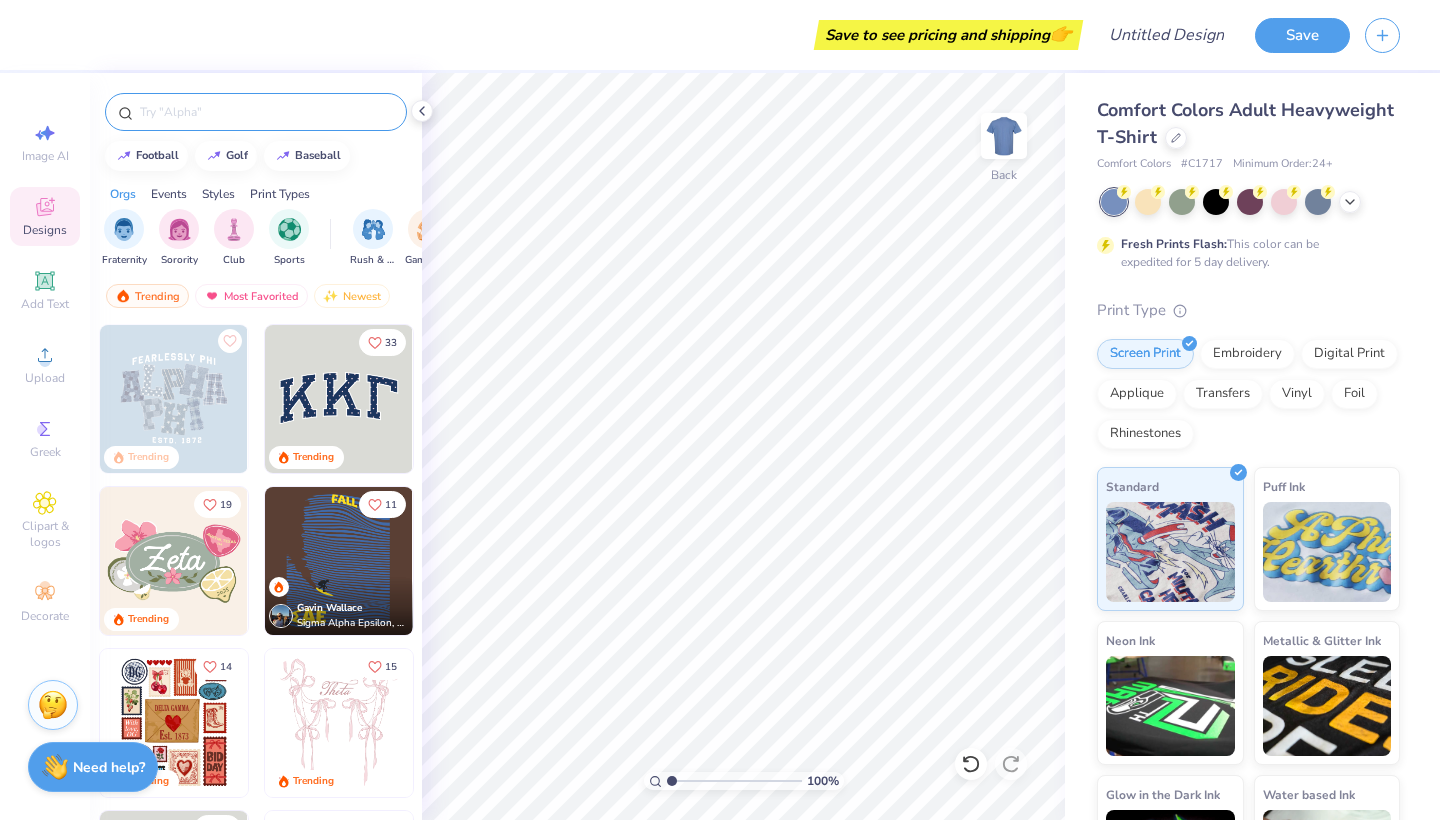 click at bounding box center [266, 112] 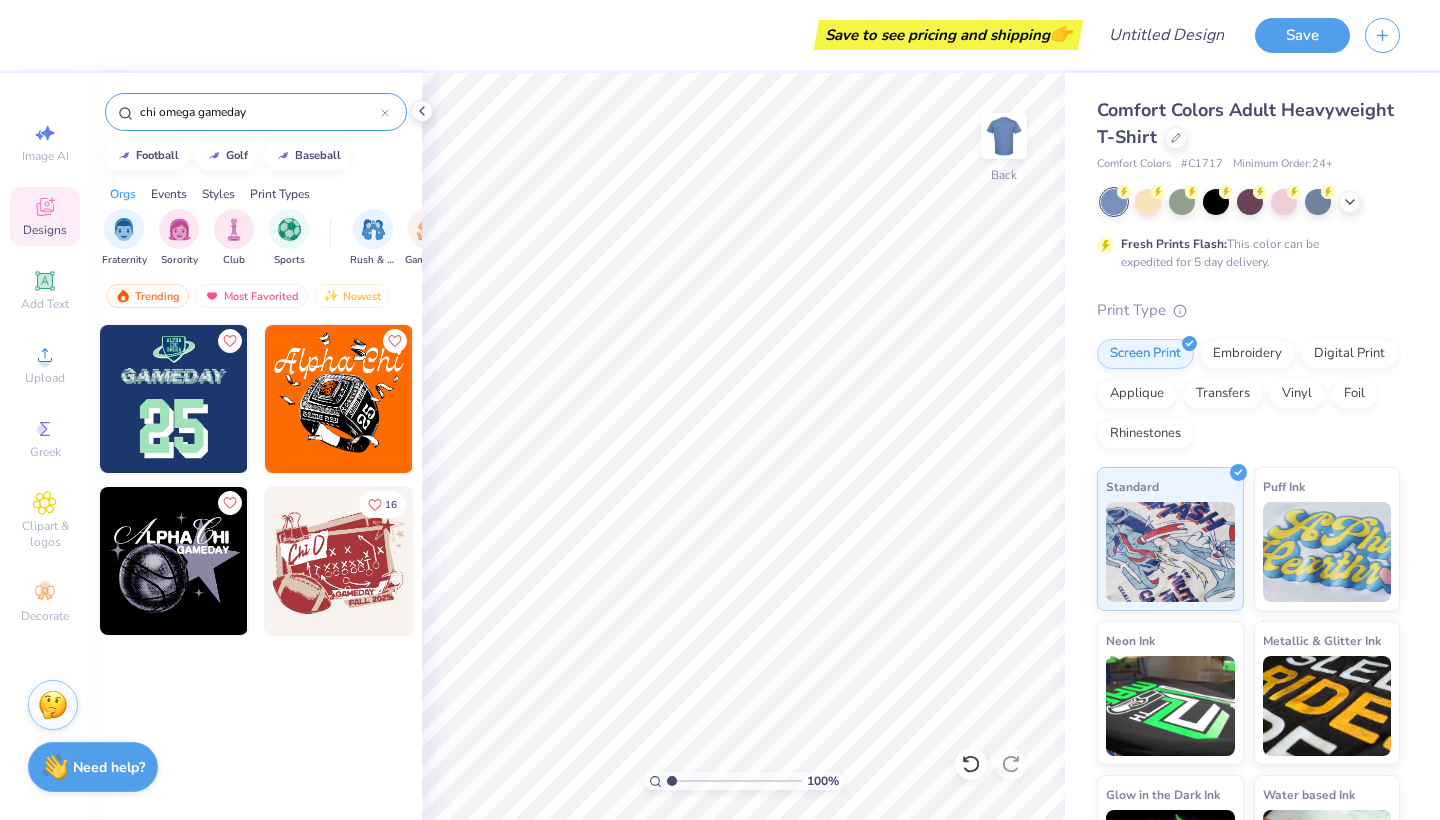 type on "chi omega gameday" 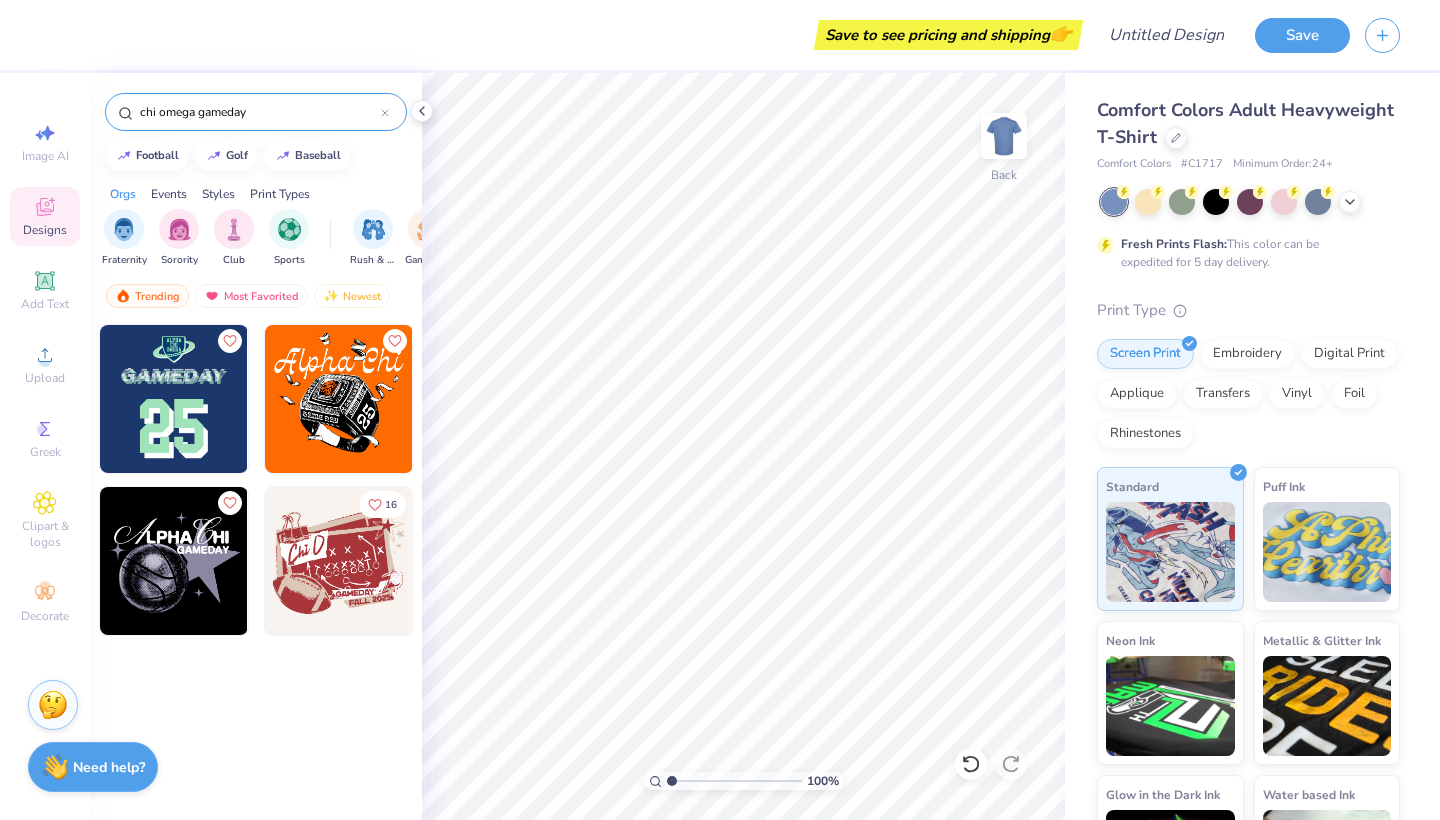 click on "chi omega gameday" at bounding box center (259, 112) 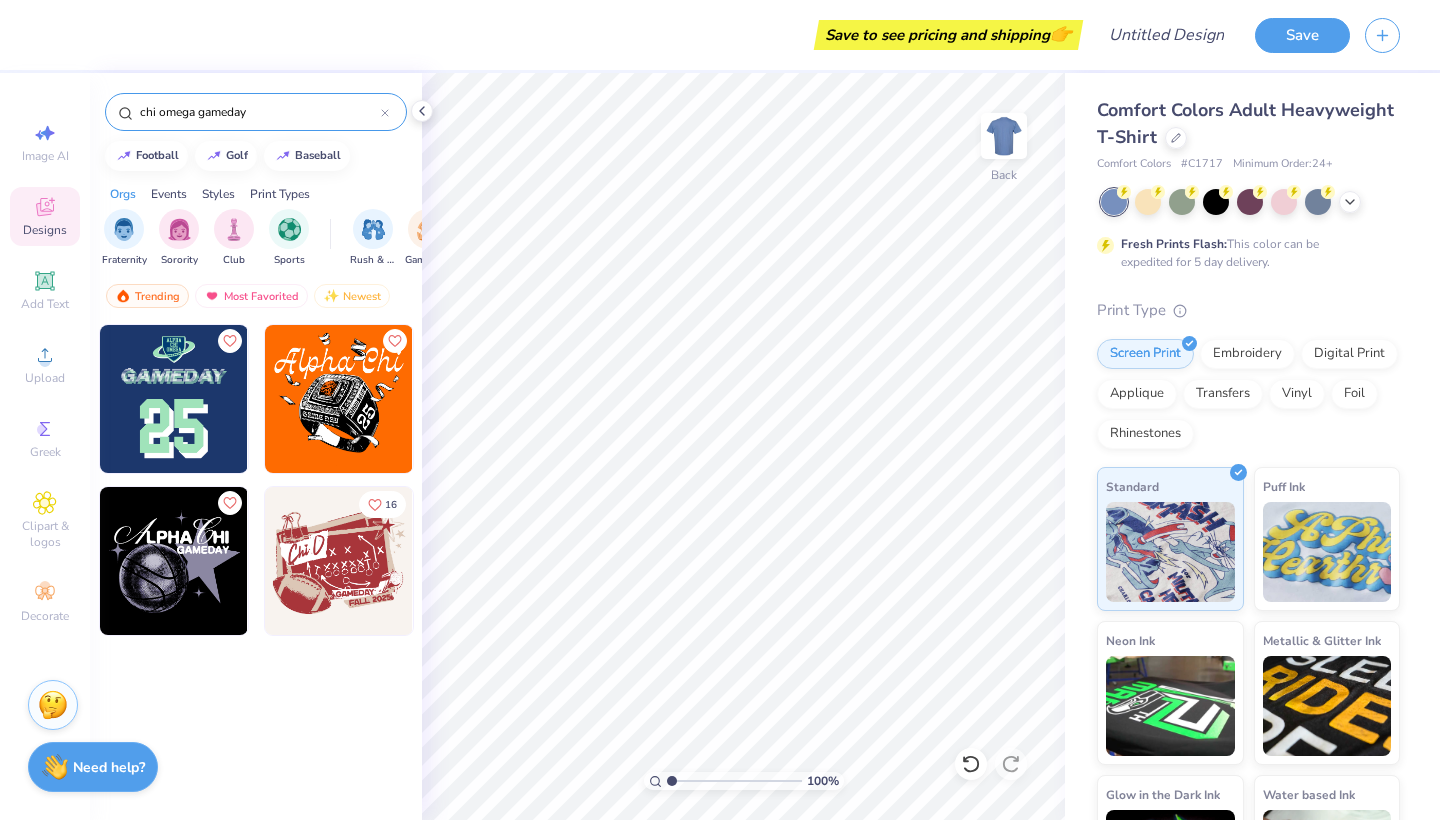 click on "chi omega gameday" at bounding box center (259, 112) 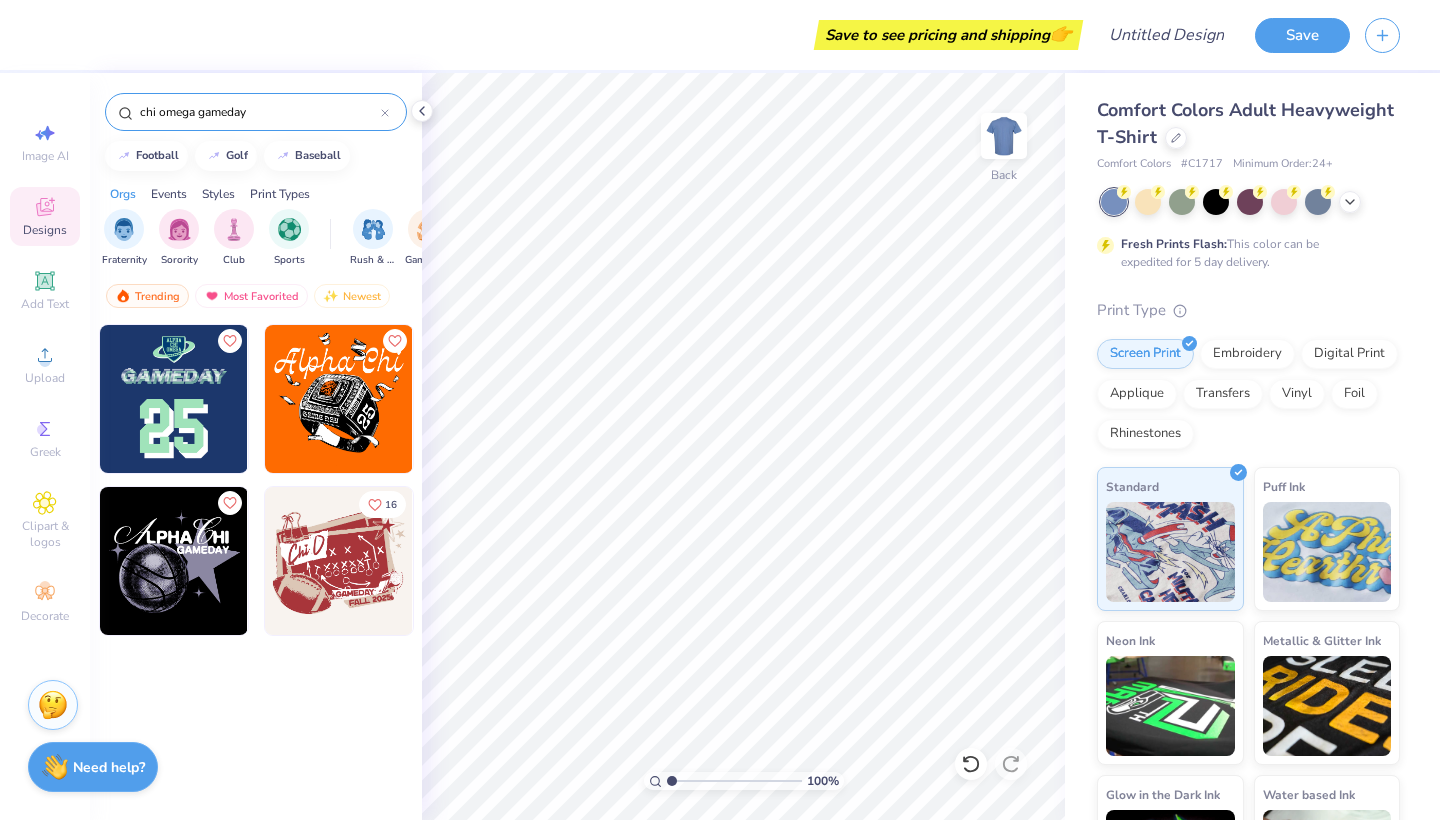 click on "chi omega gameday" at bounding box center (259, 112) 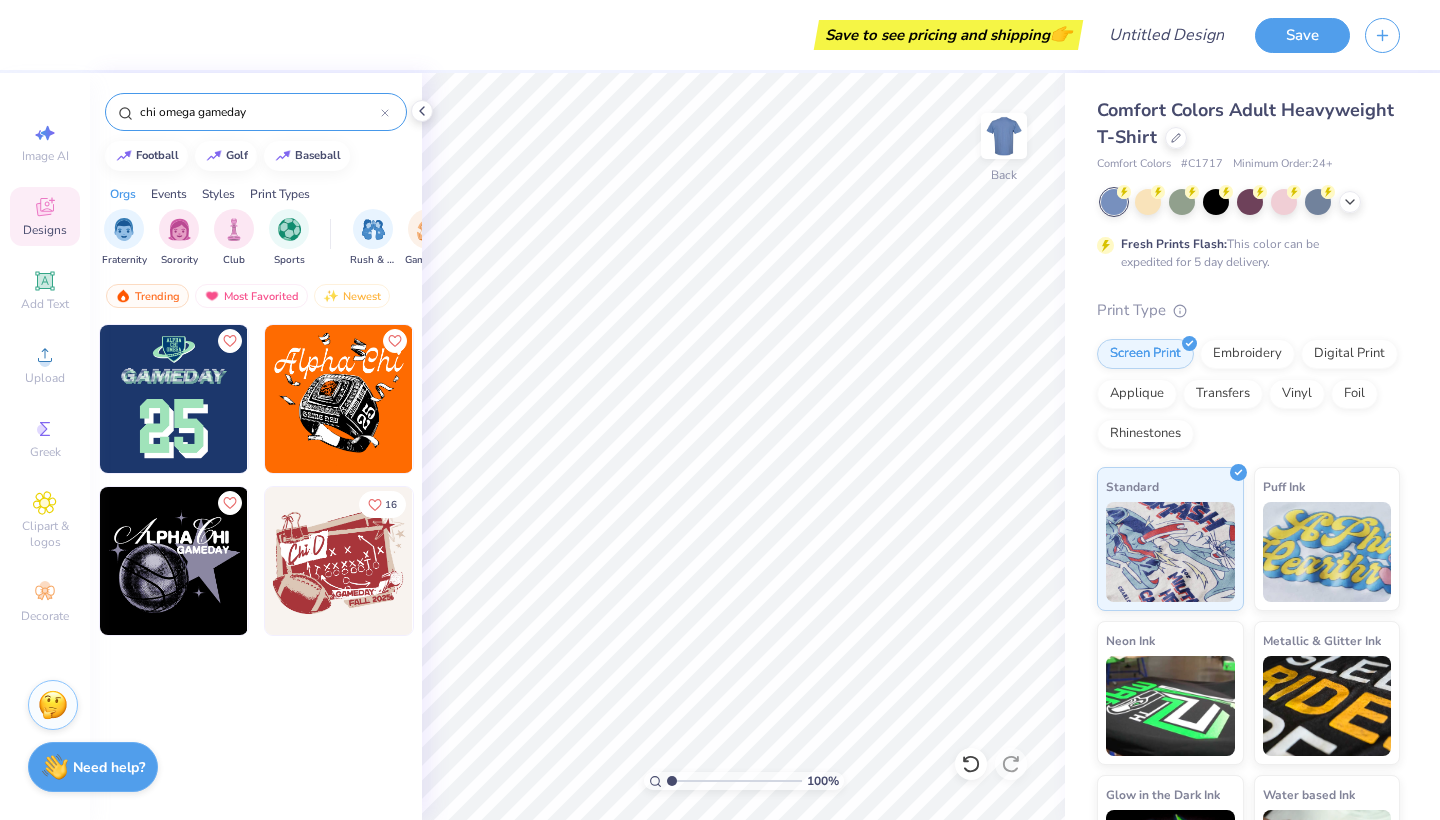 click on "chi omega gameday" at bounding box center (259, 112) 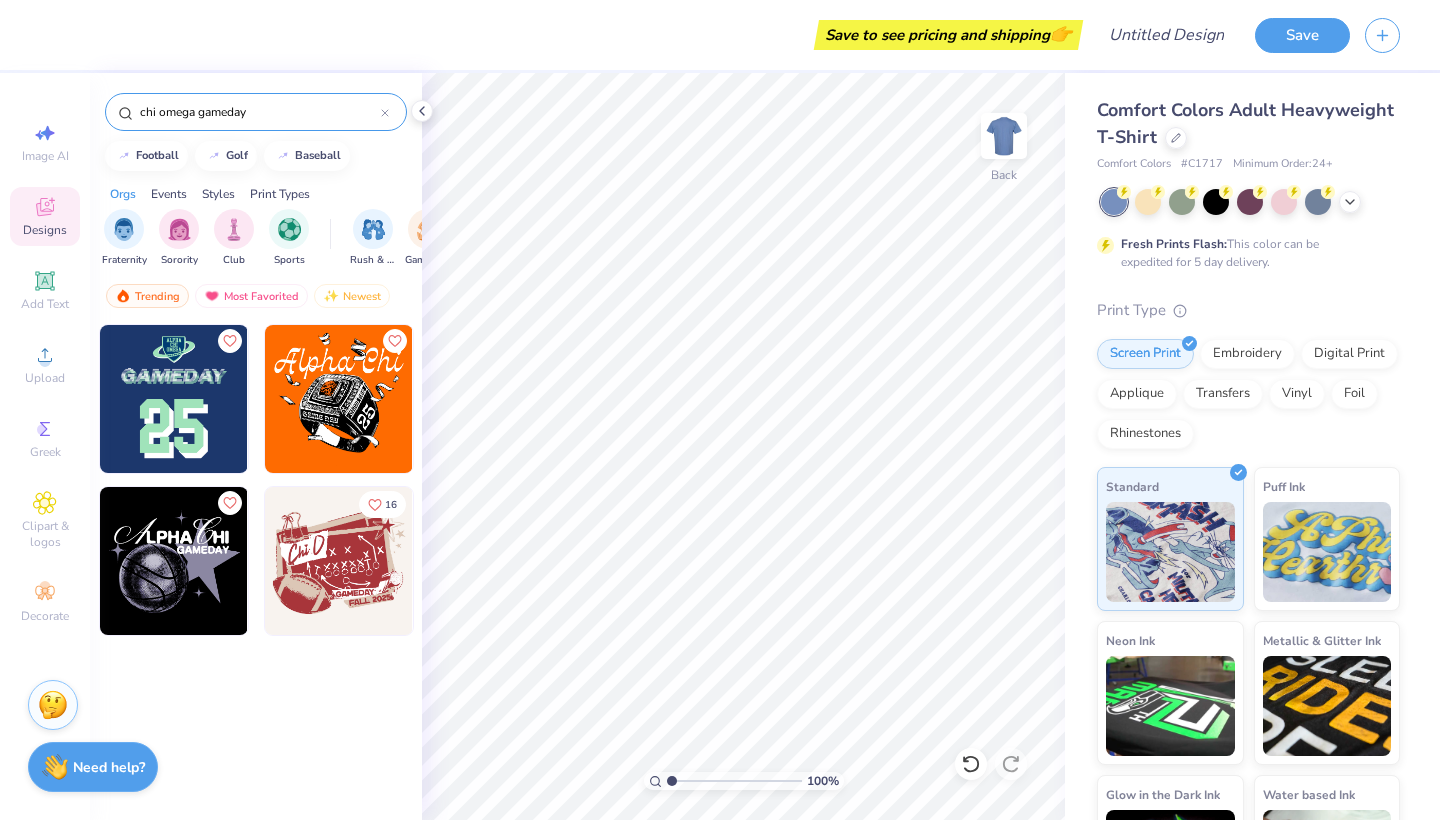 click on "chi omega gameday" at bounding box center [256, 112] 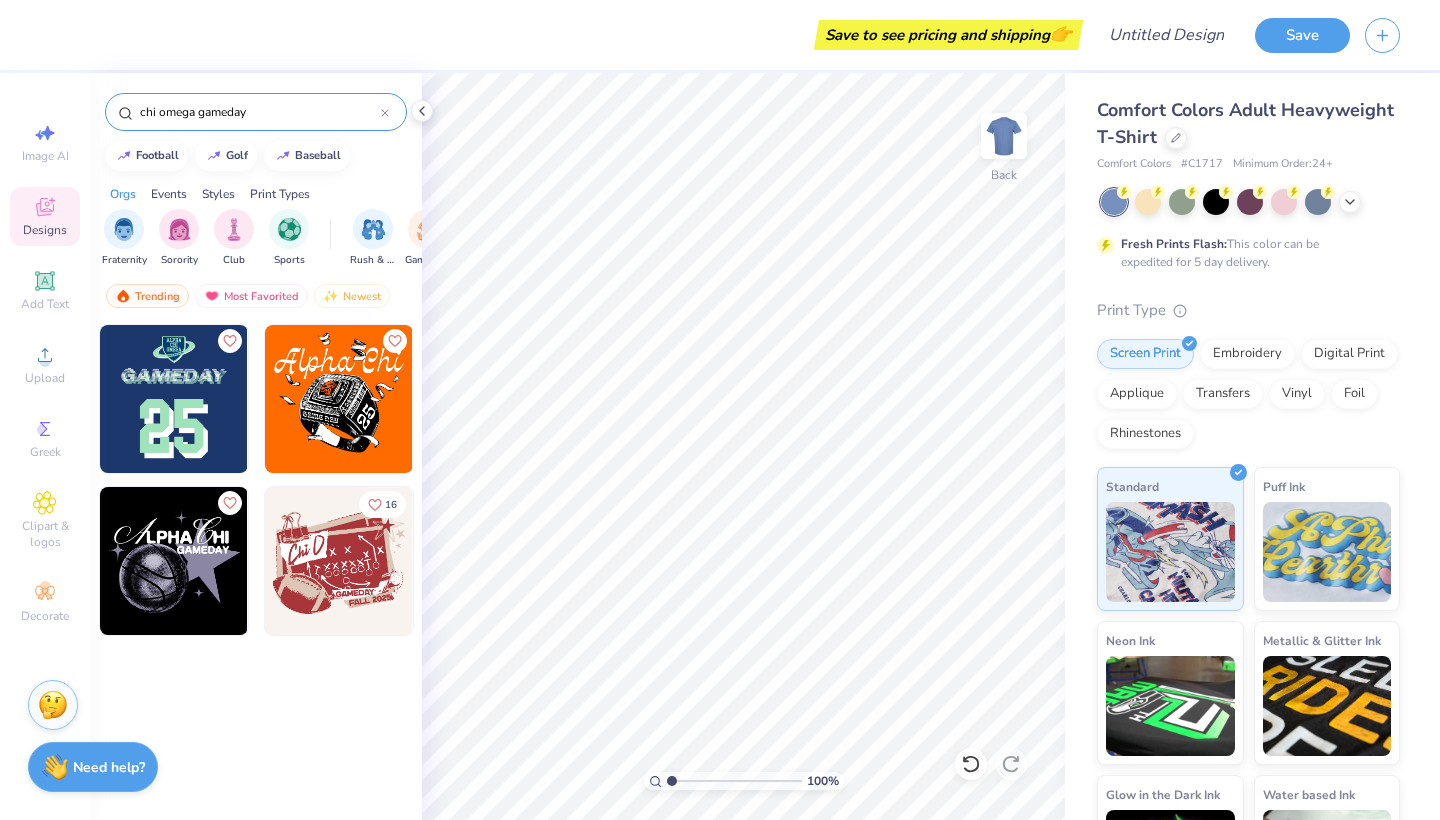 click at bounding box center (385, 112) 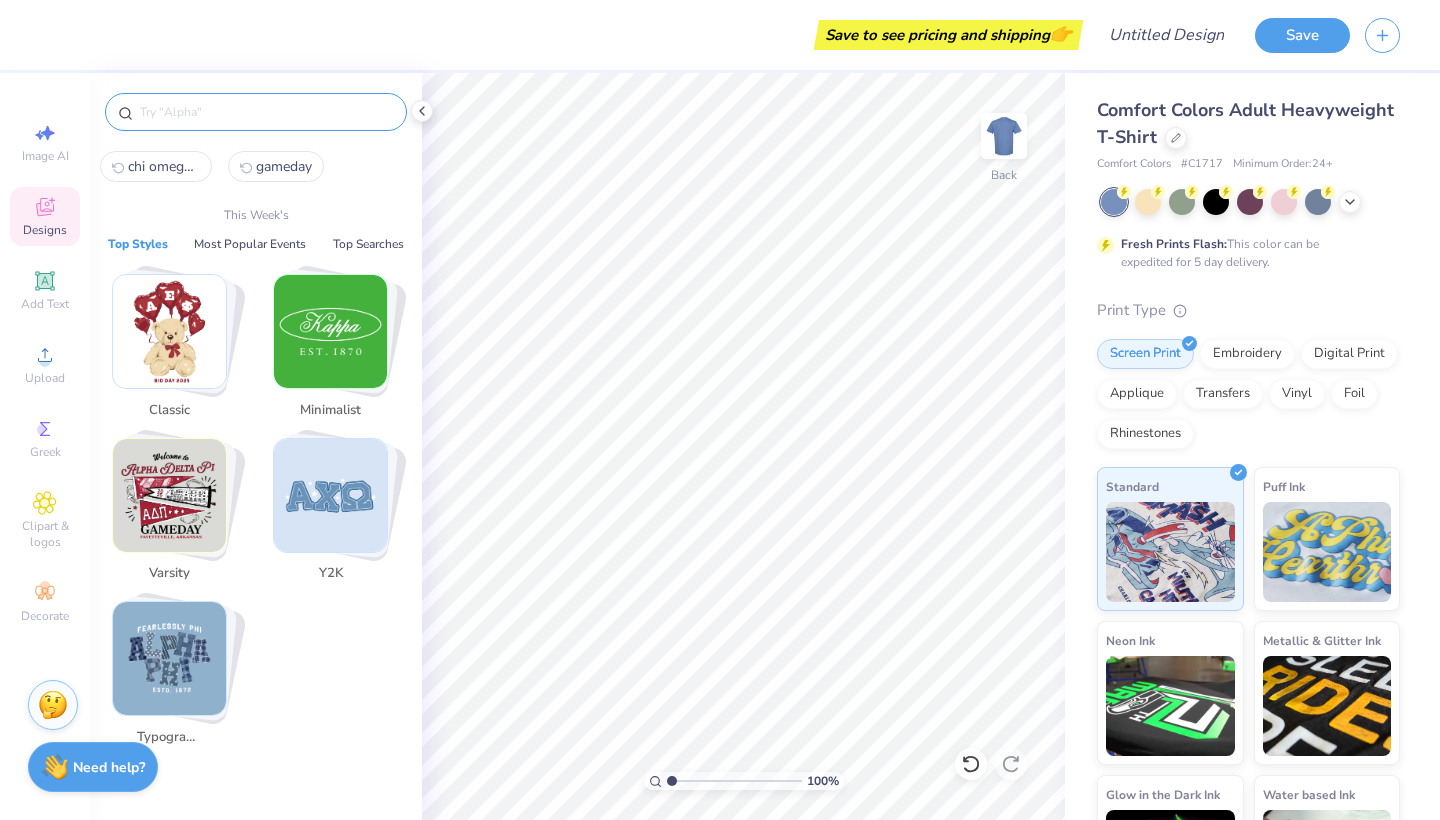 click at bounding box center (266, 112) 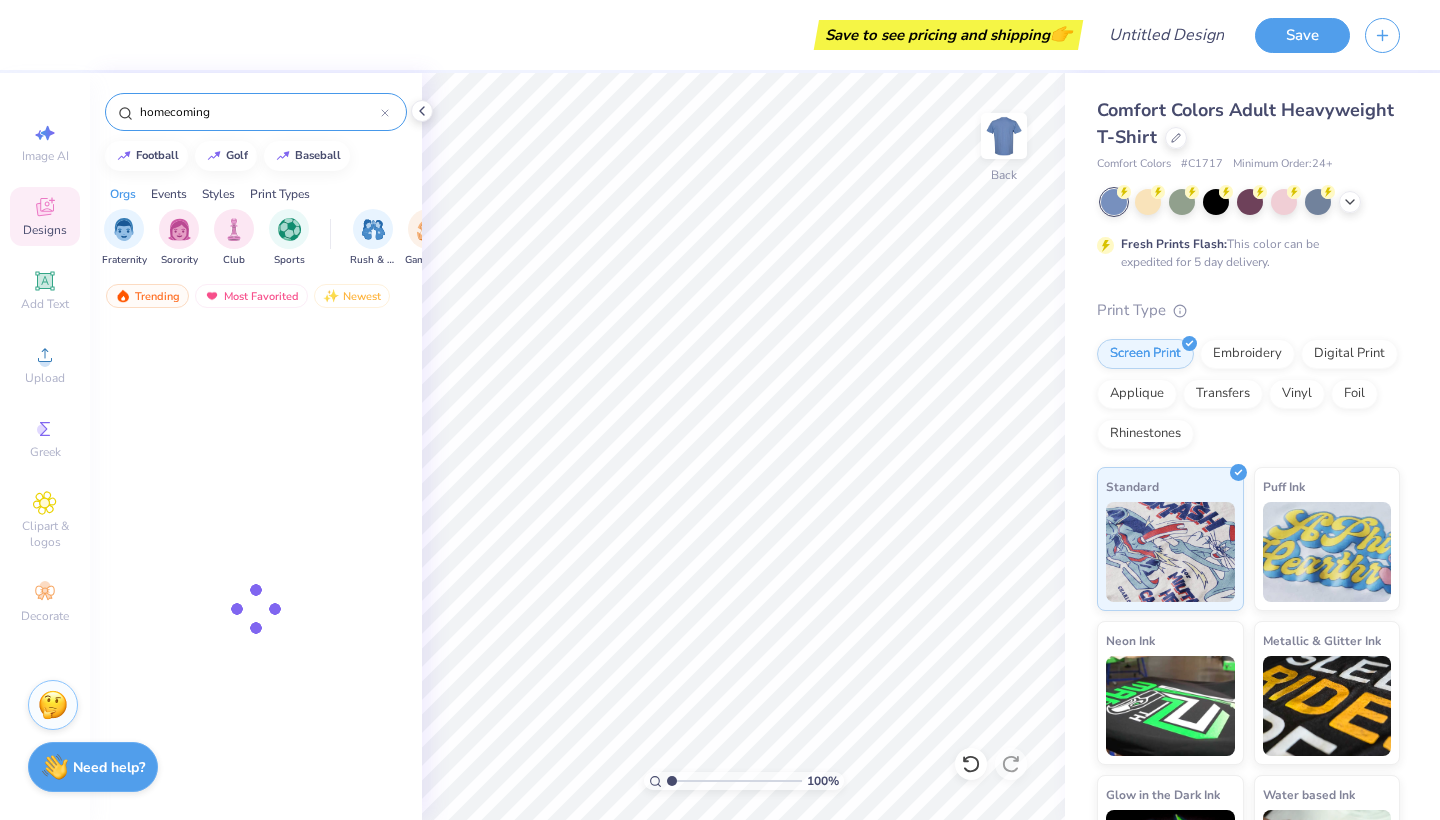 type on "homecoming" 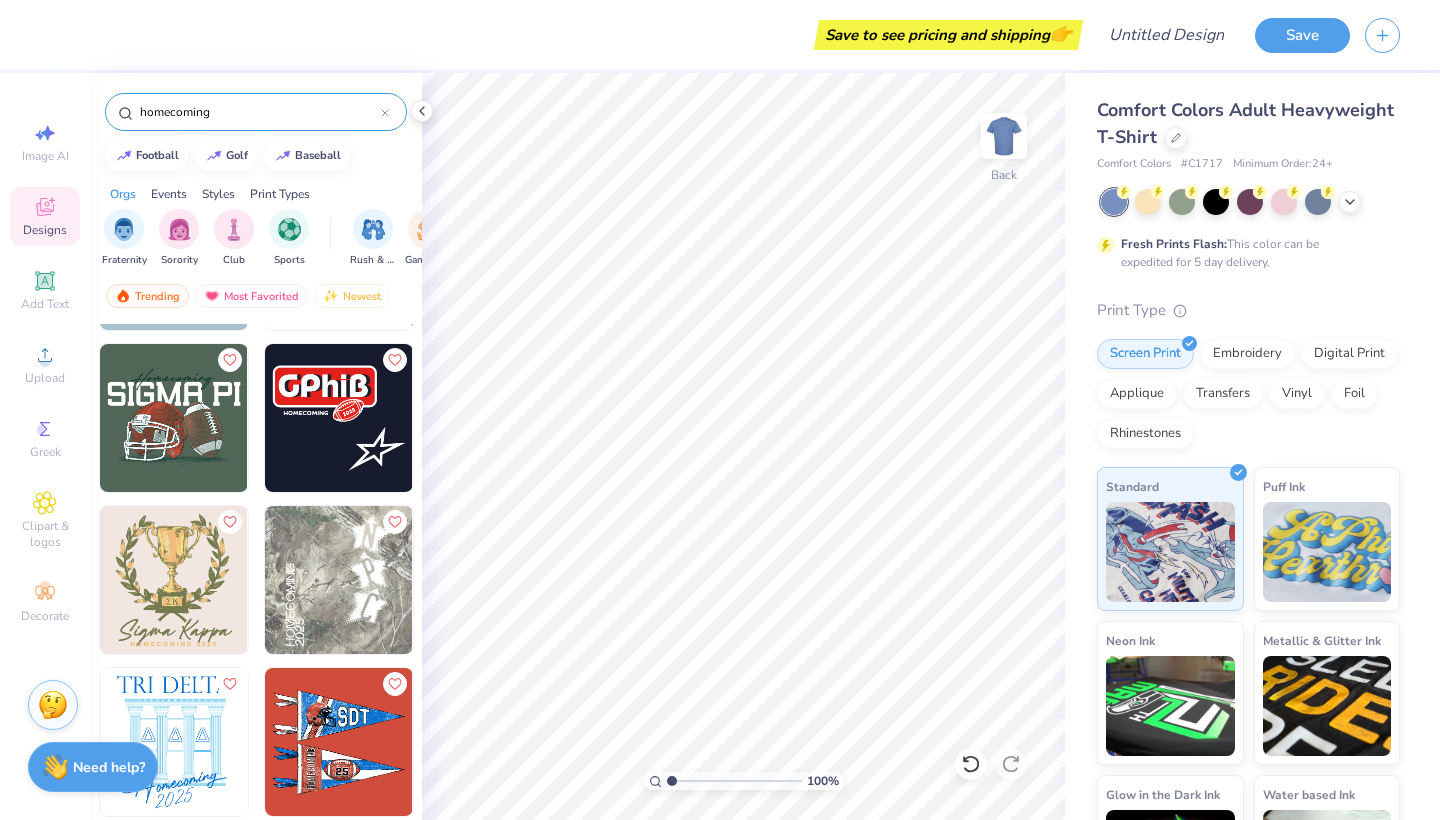 scroll, scrollTop: 2902, scrollLeft: 0, axis: vertical 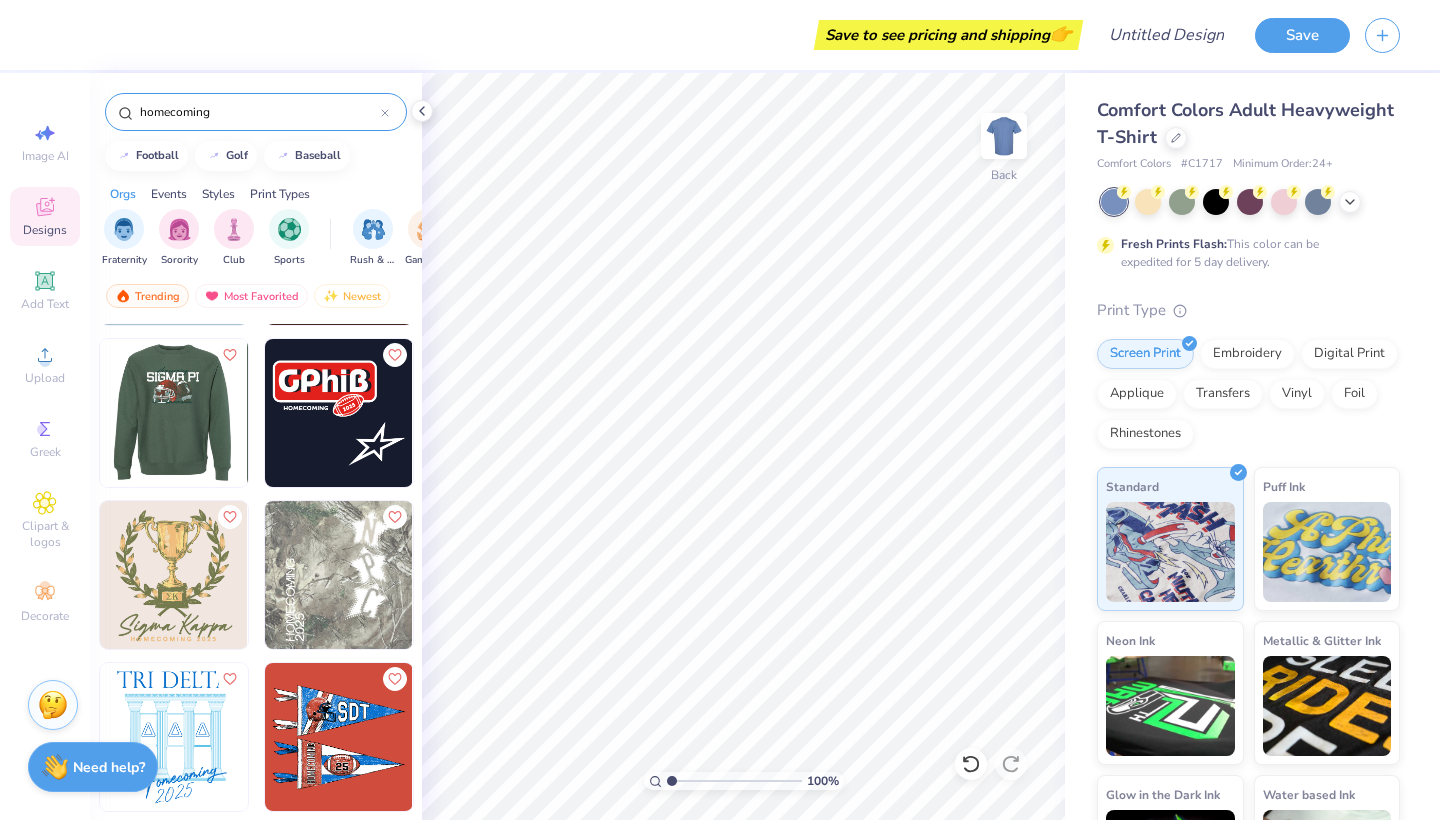 click at bounding box center [173, 413] 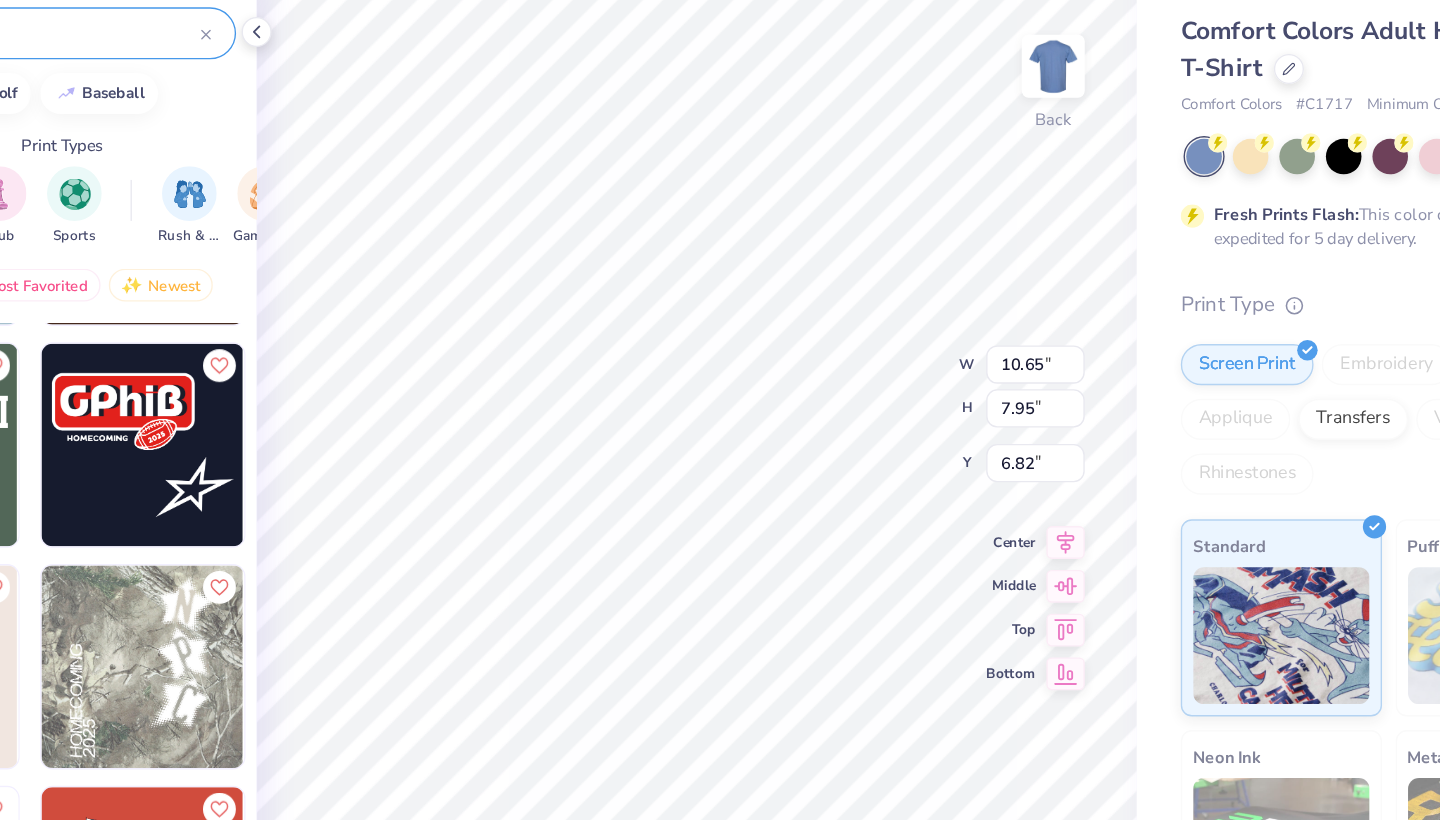 type on "6.21" 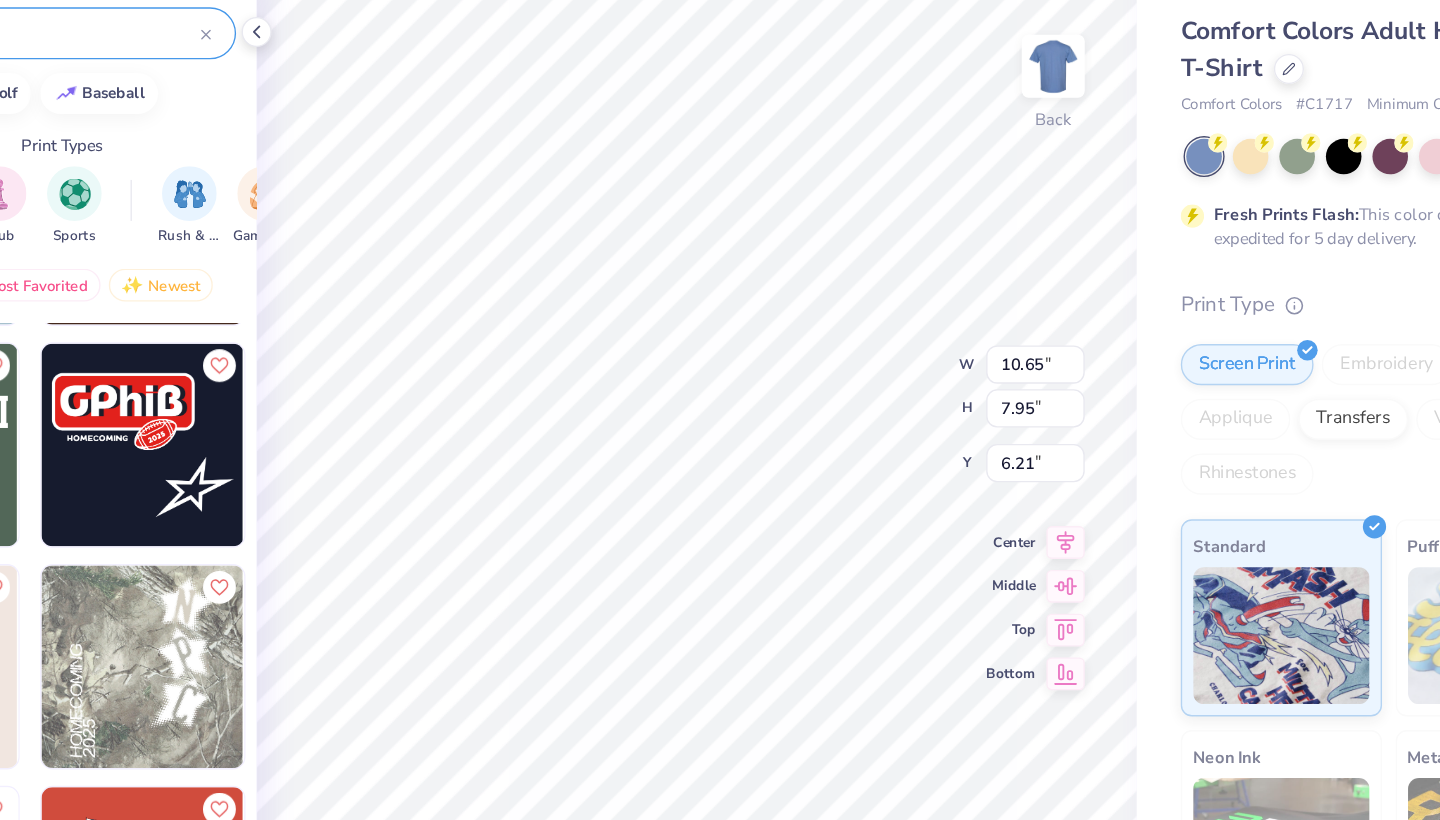 type on "8.53" 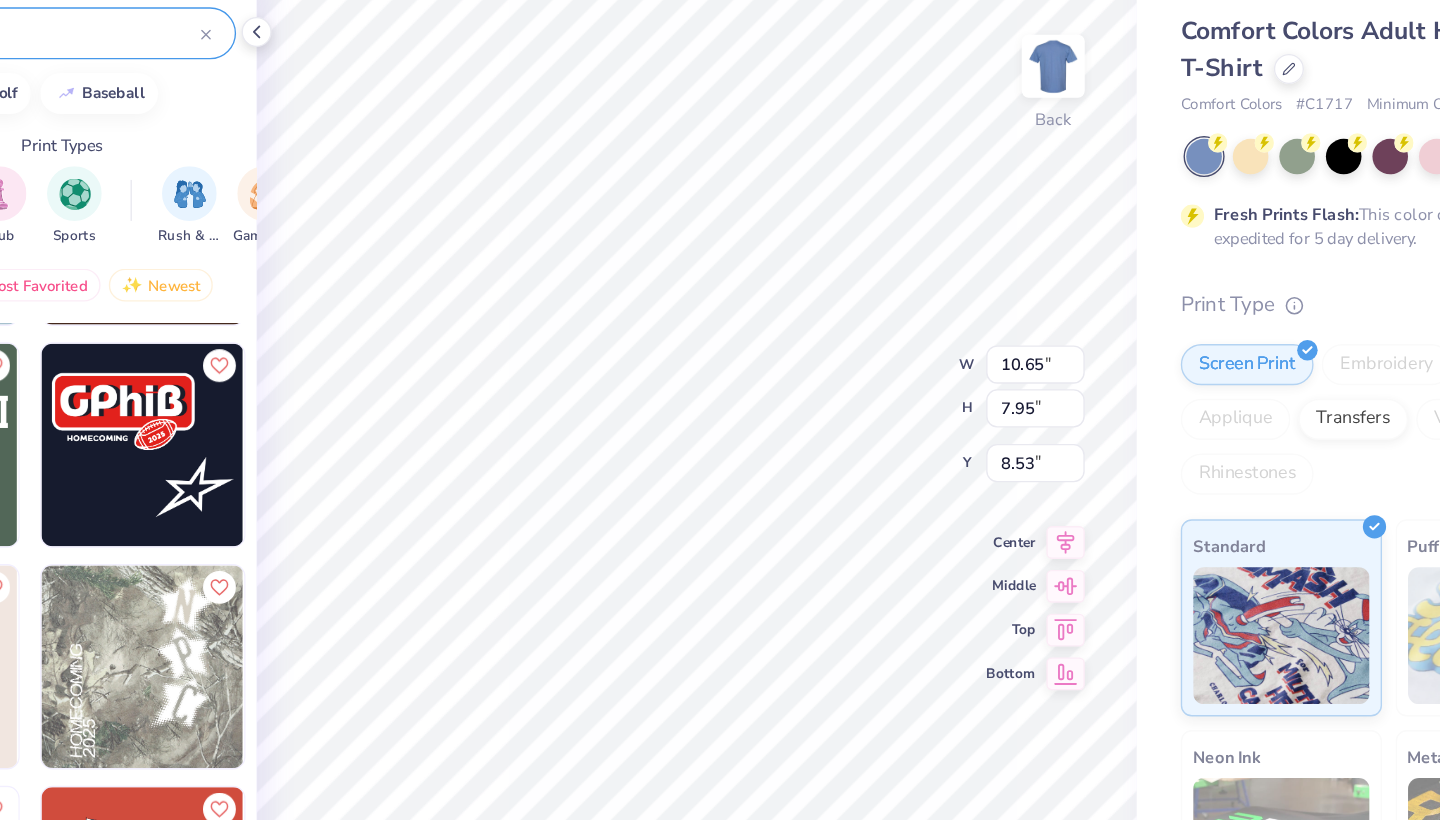 type on "5.59" 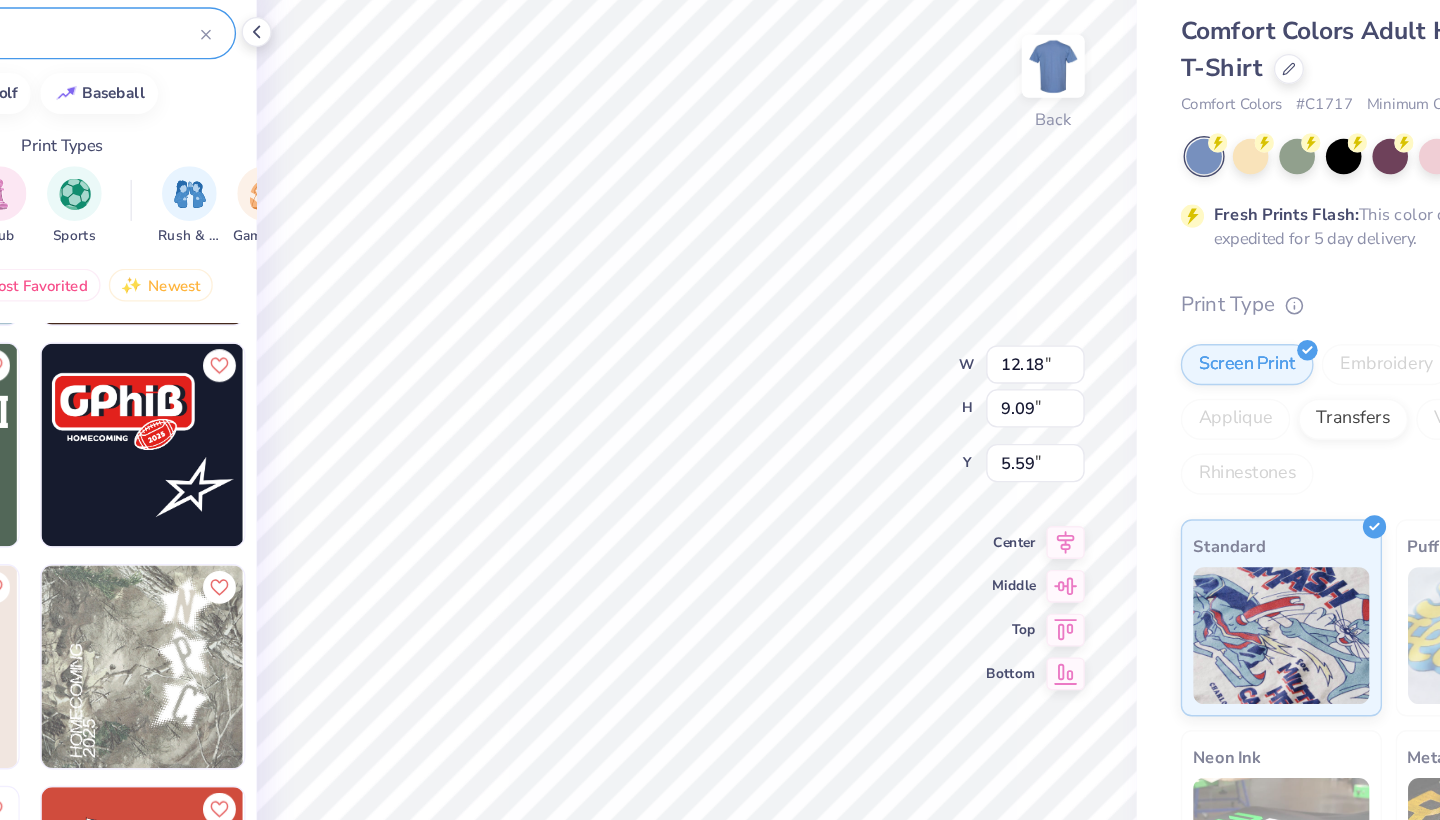 type on "12.18" 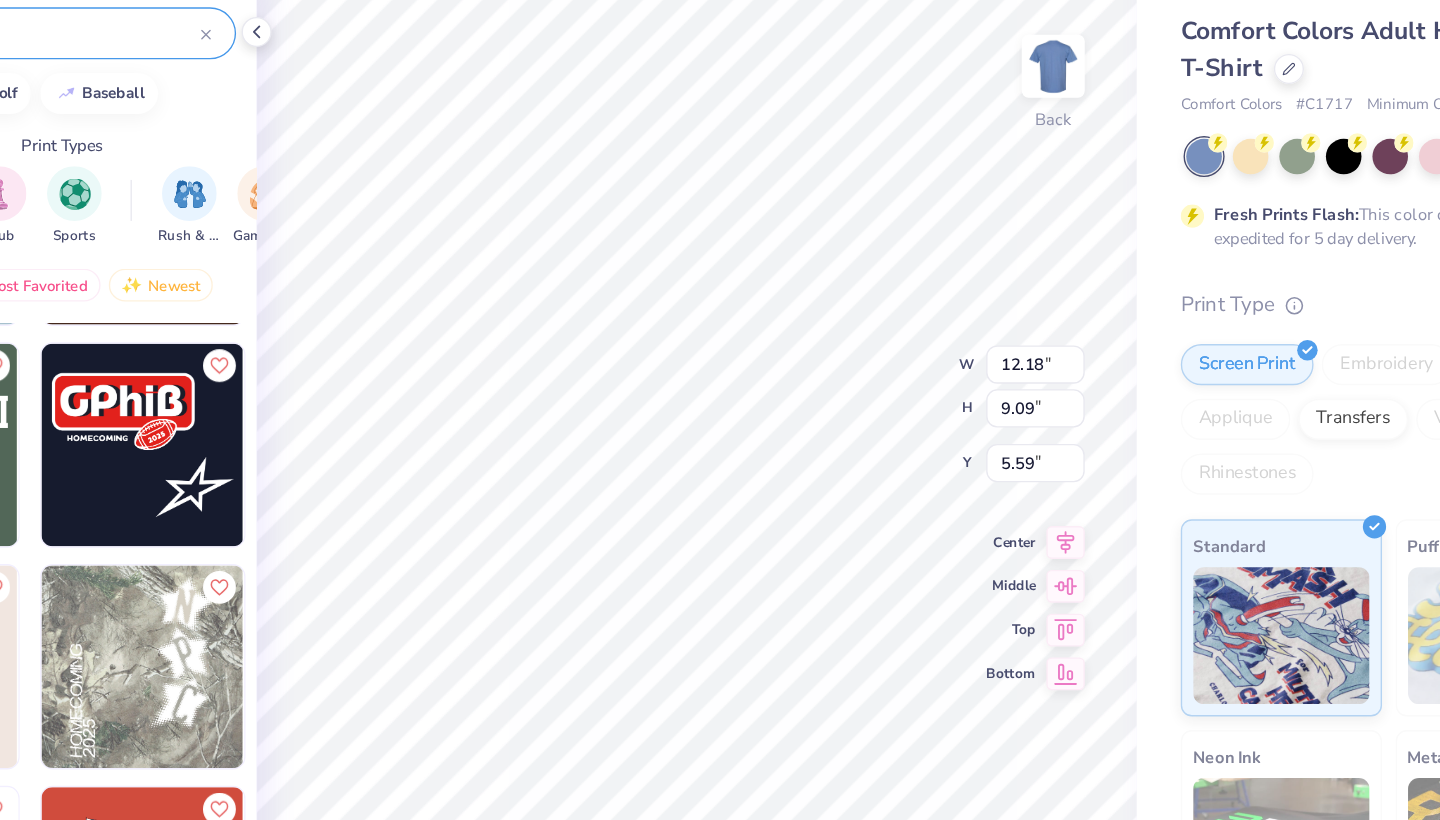 type on "9.09" 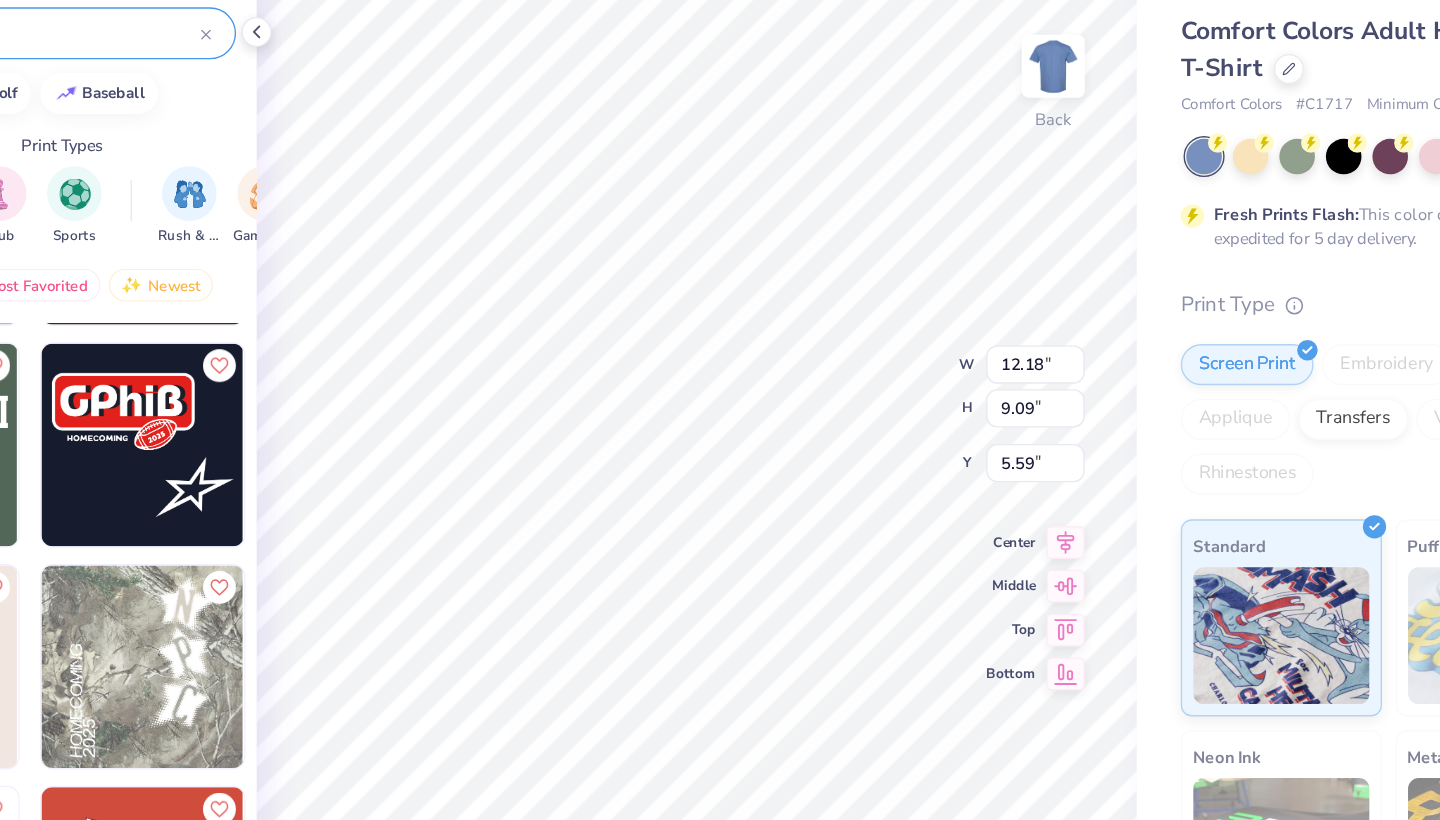 type on "5.63" 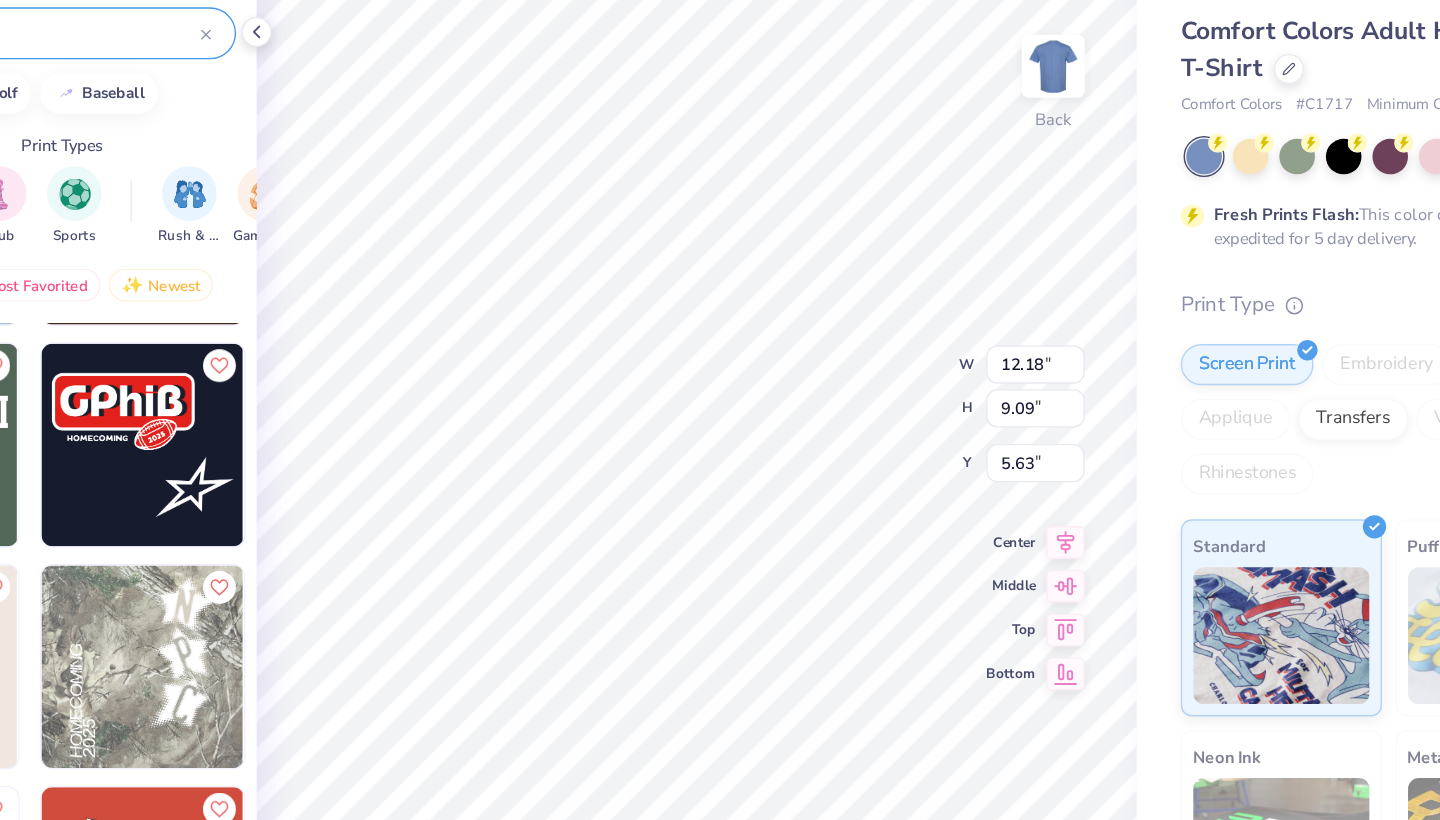 type on "13.30" 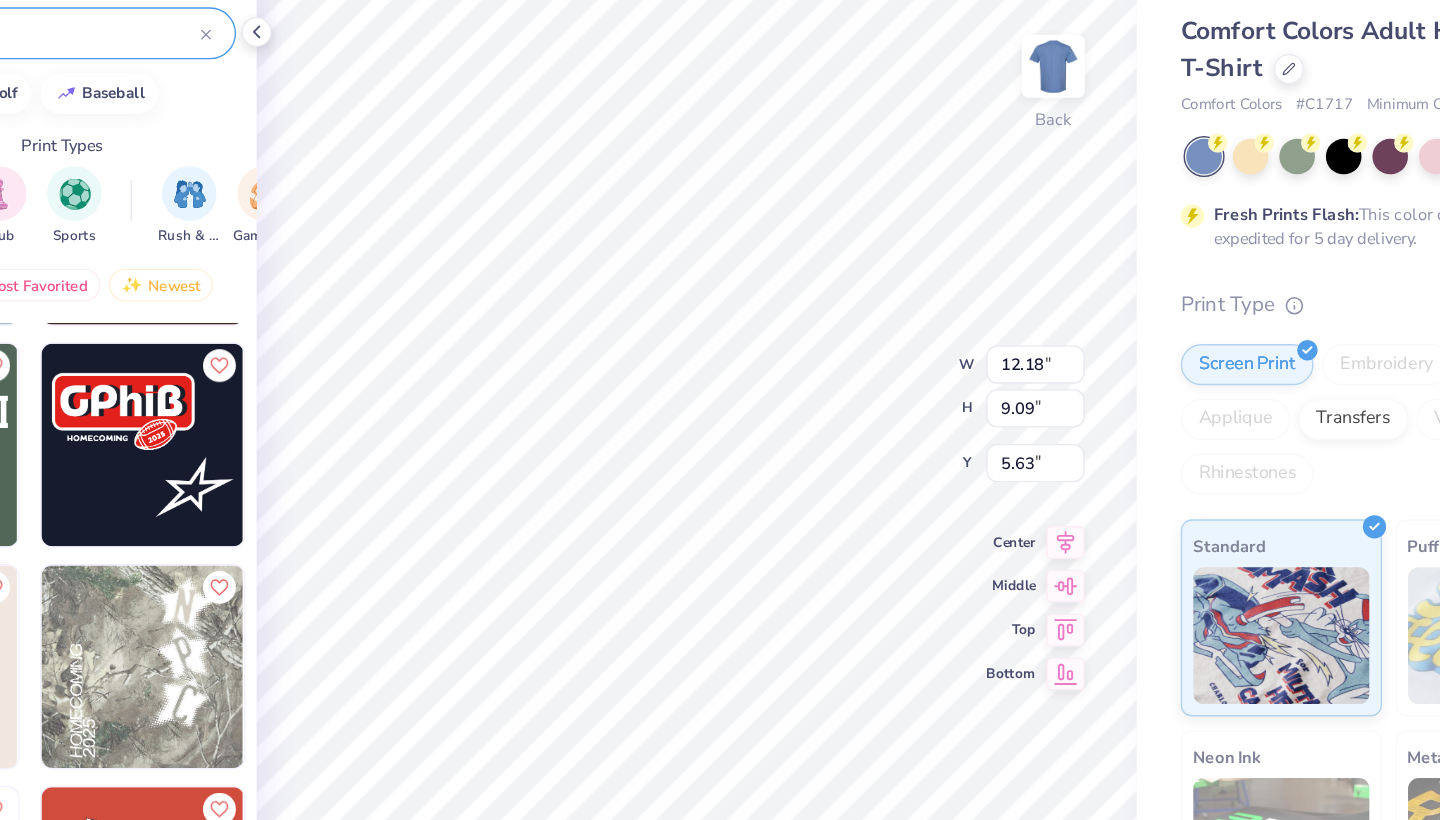 type on "9.92" 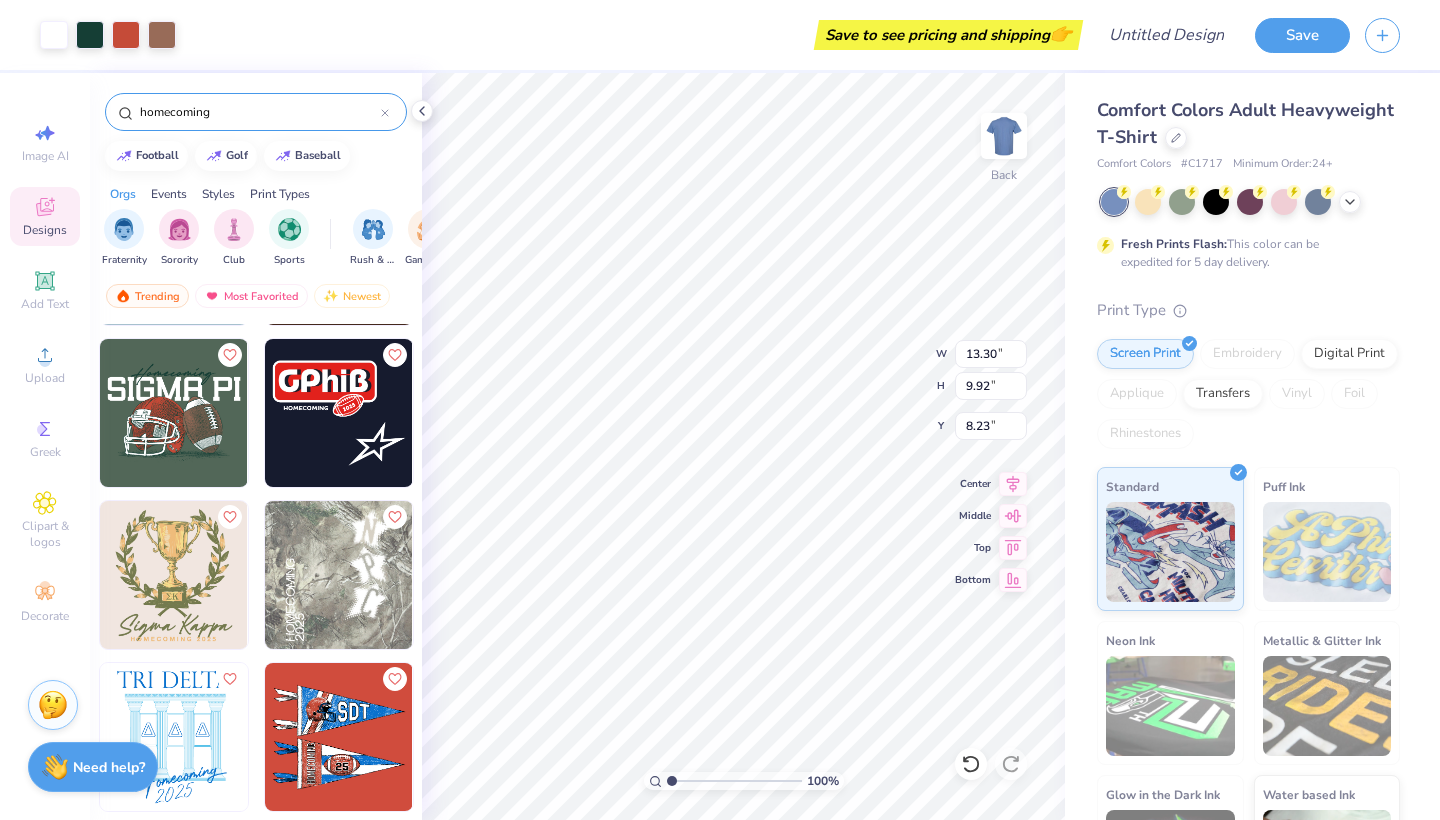 type on "4.97" 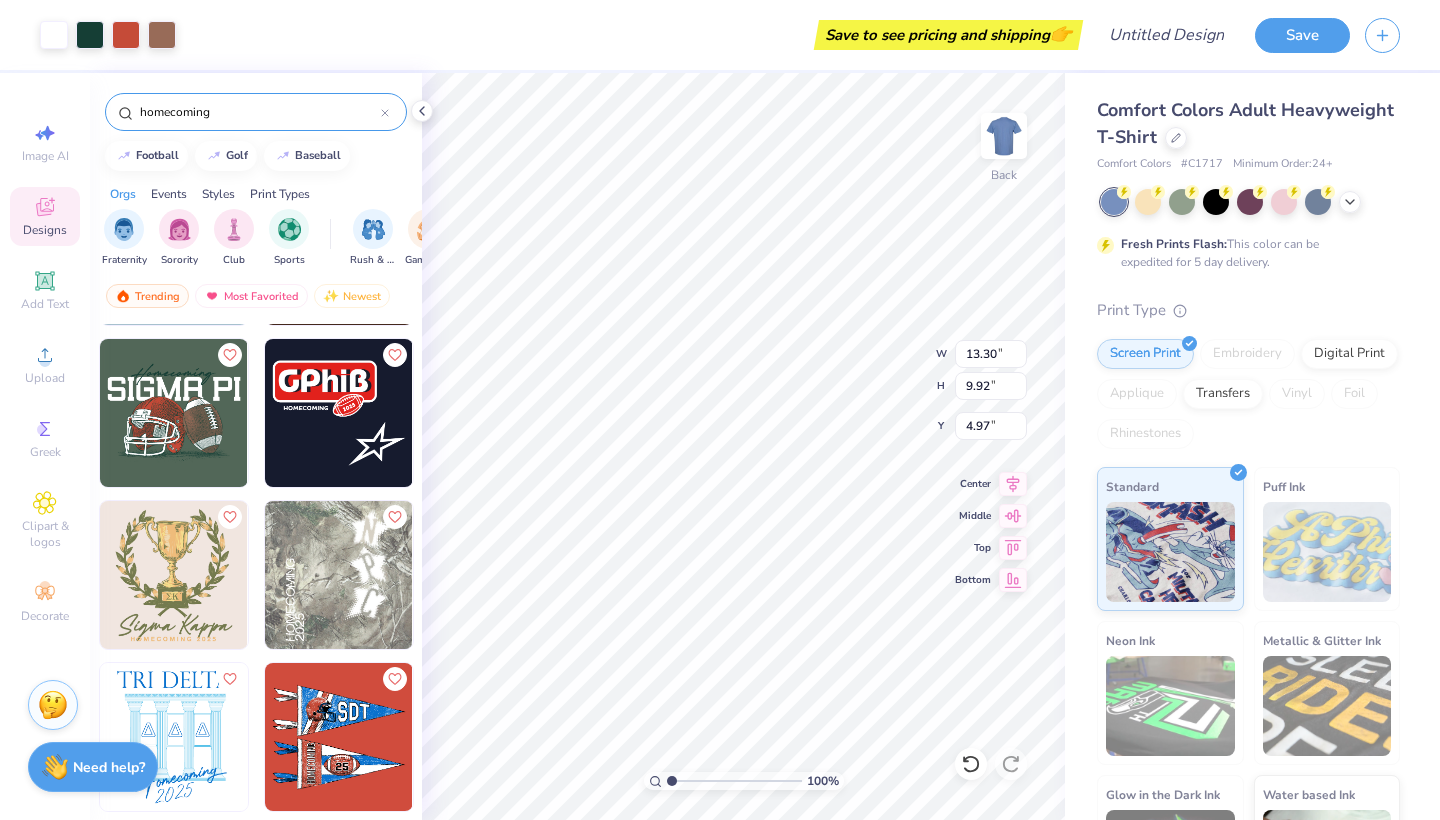 type on "5.01" 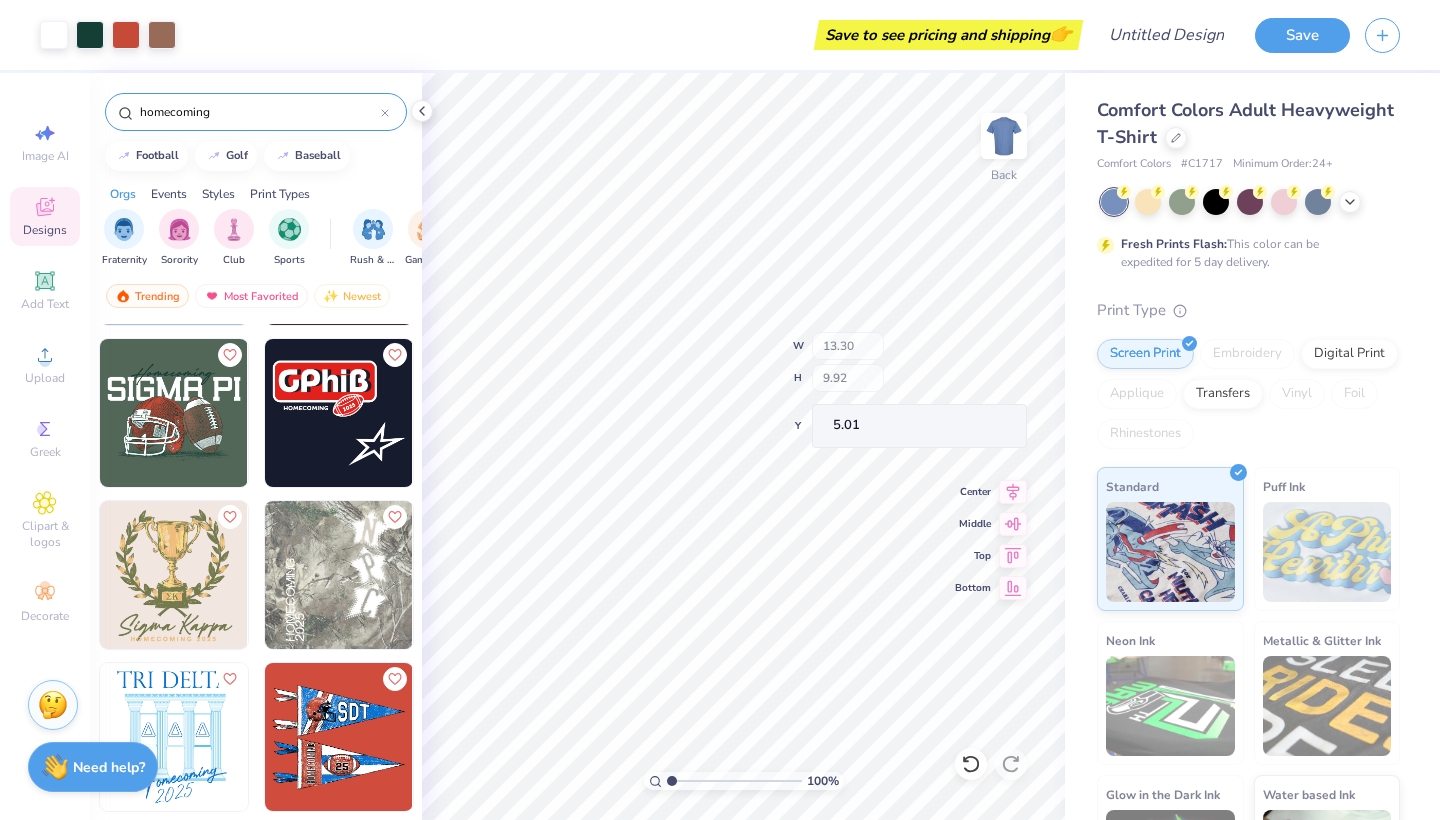 type on "7.96" 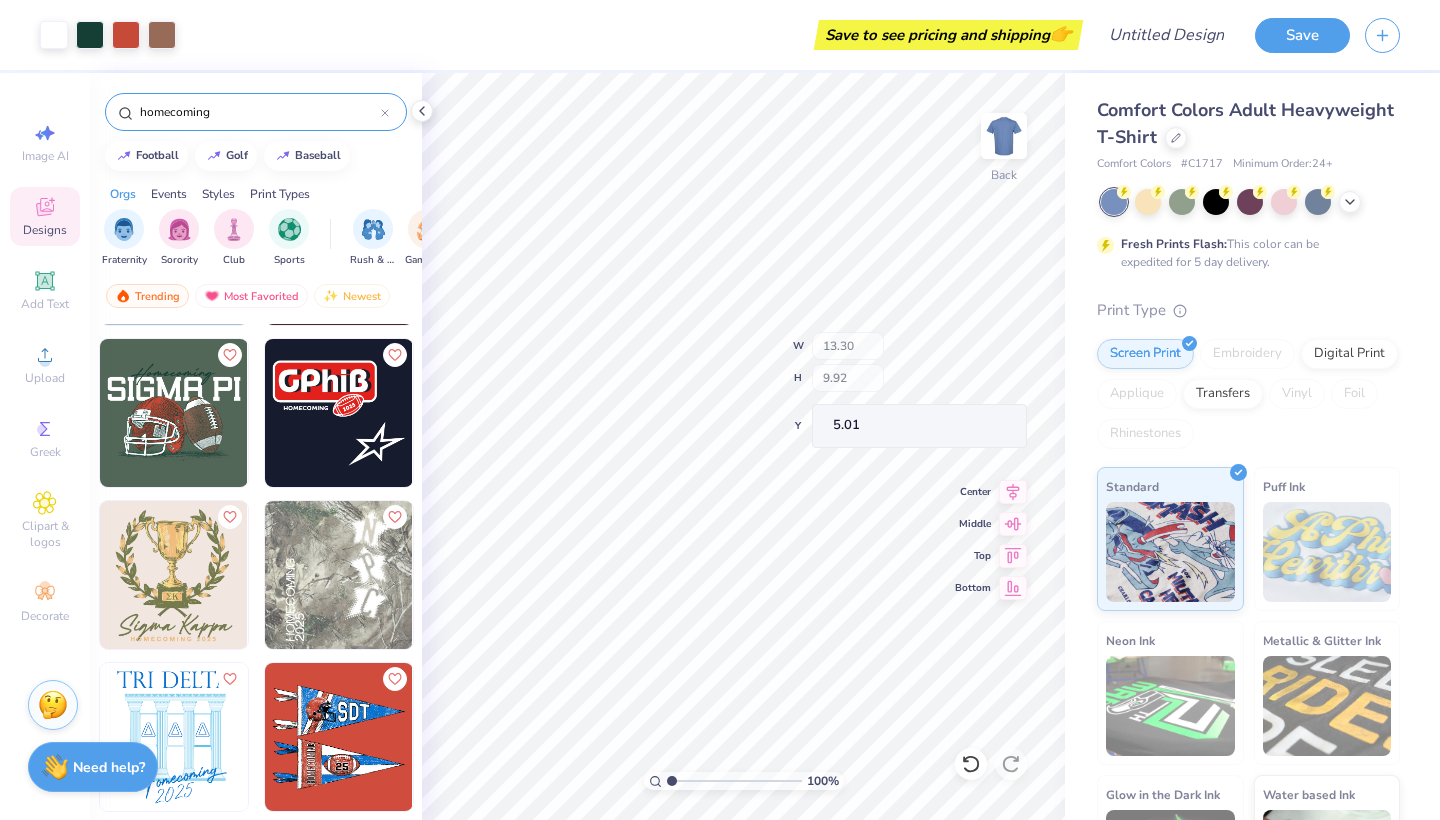 type on "2.20" 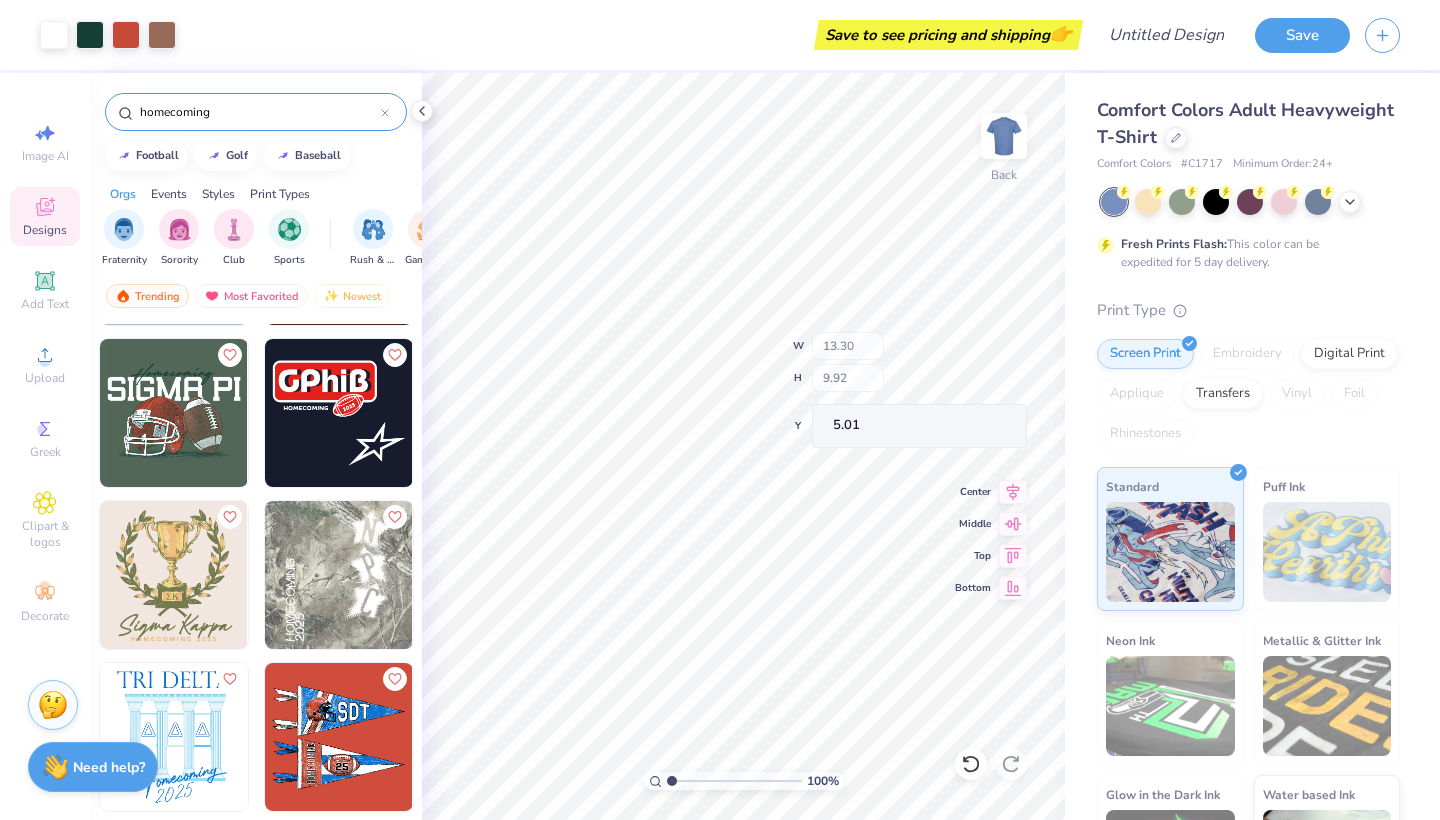 type on "5.03" 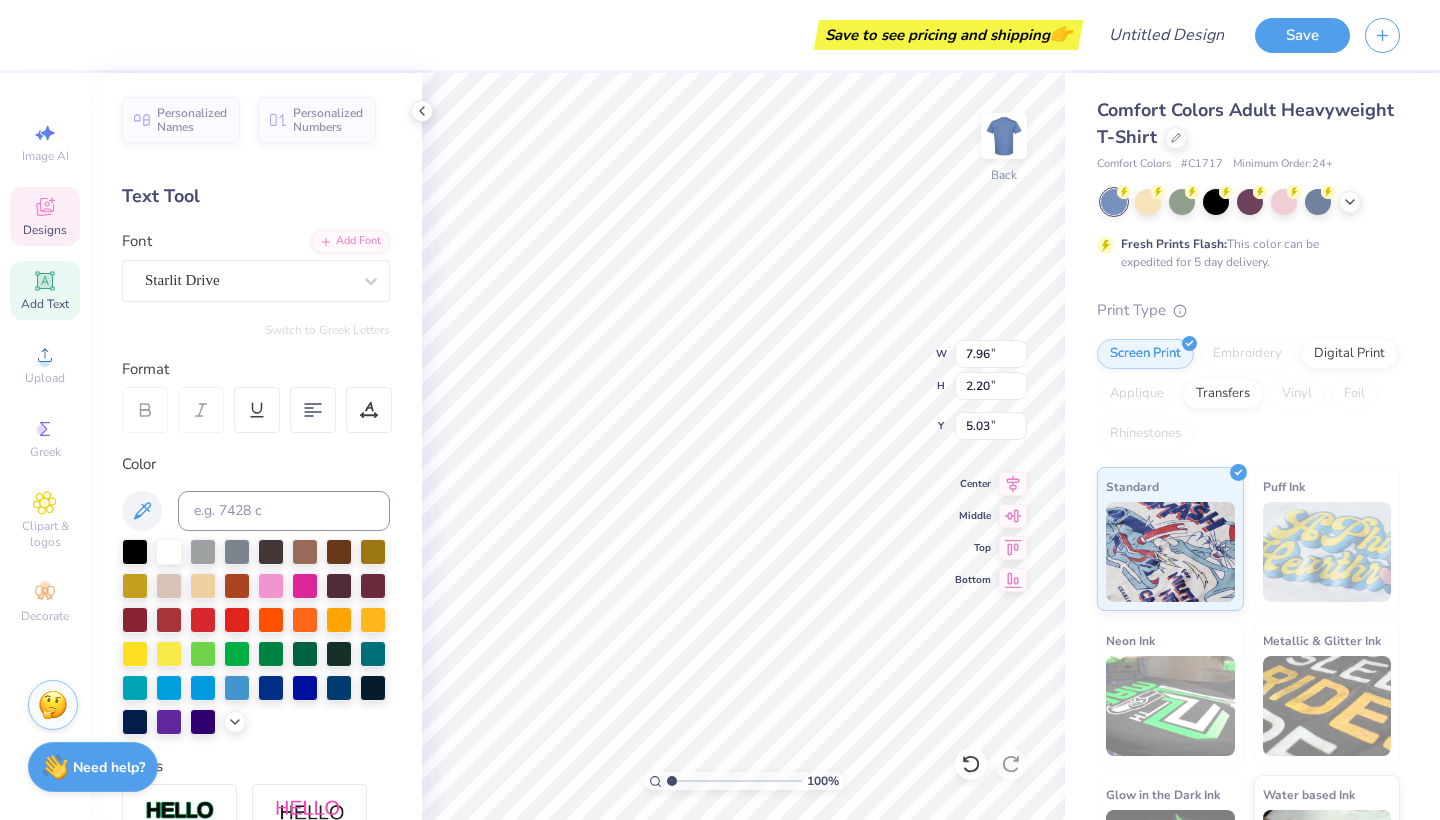 scroll, scrollTop: 0, scrollLeft: 1, axis: horizontal 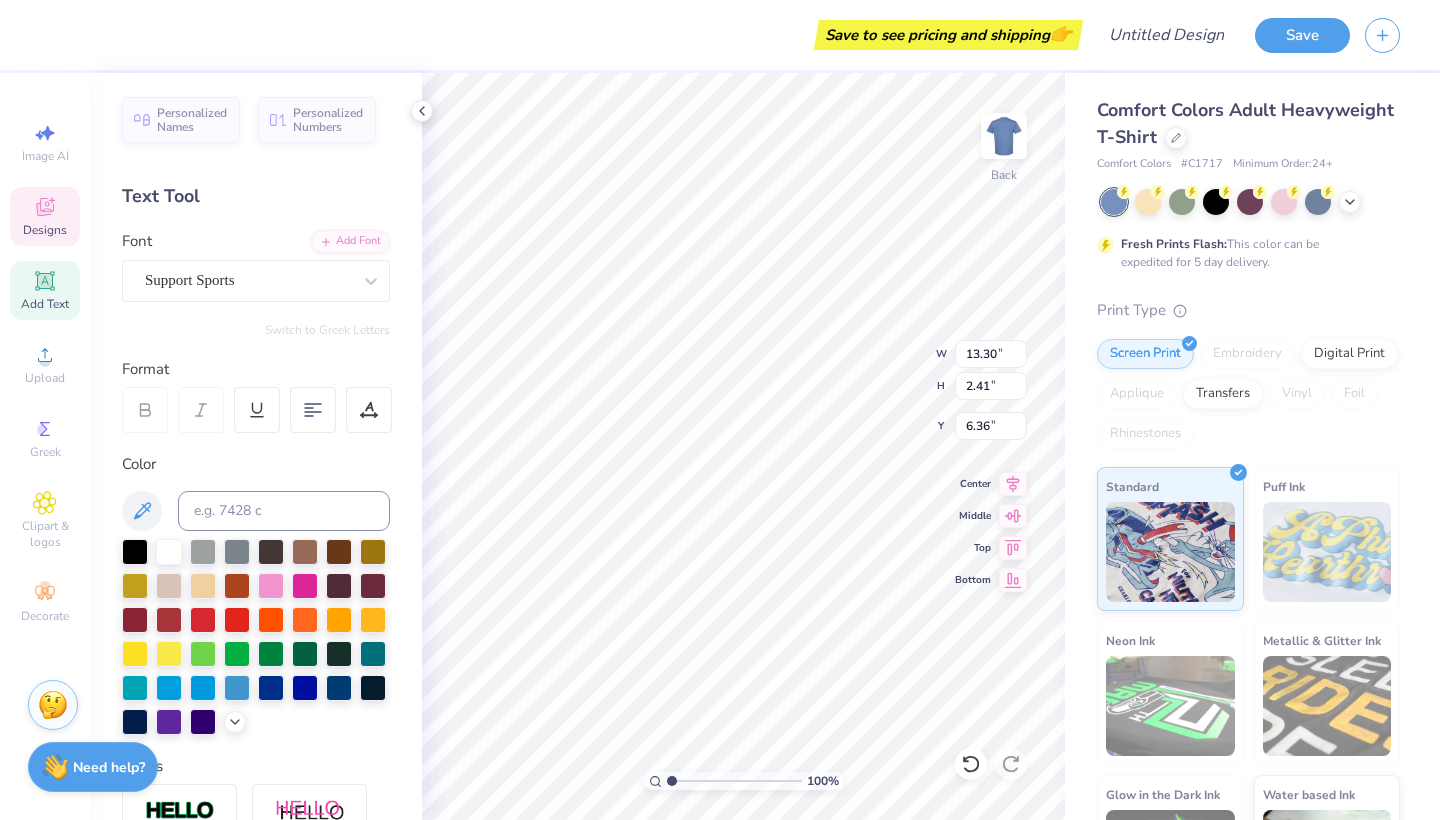 type on "'s PI" 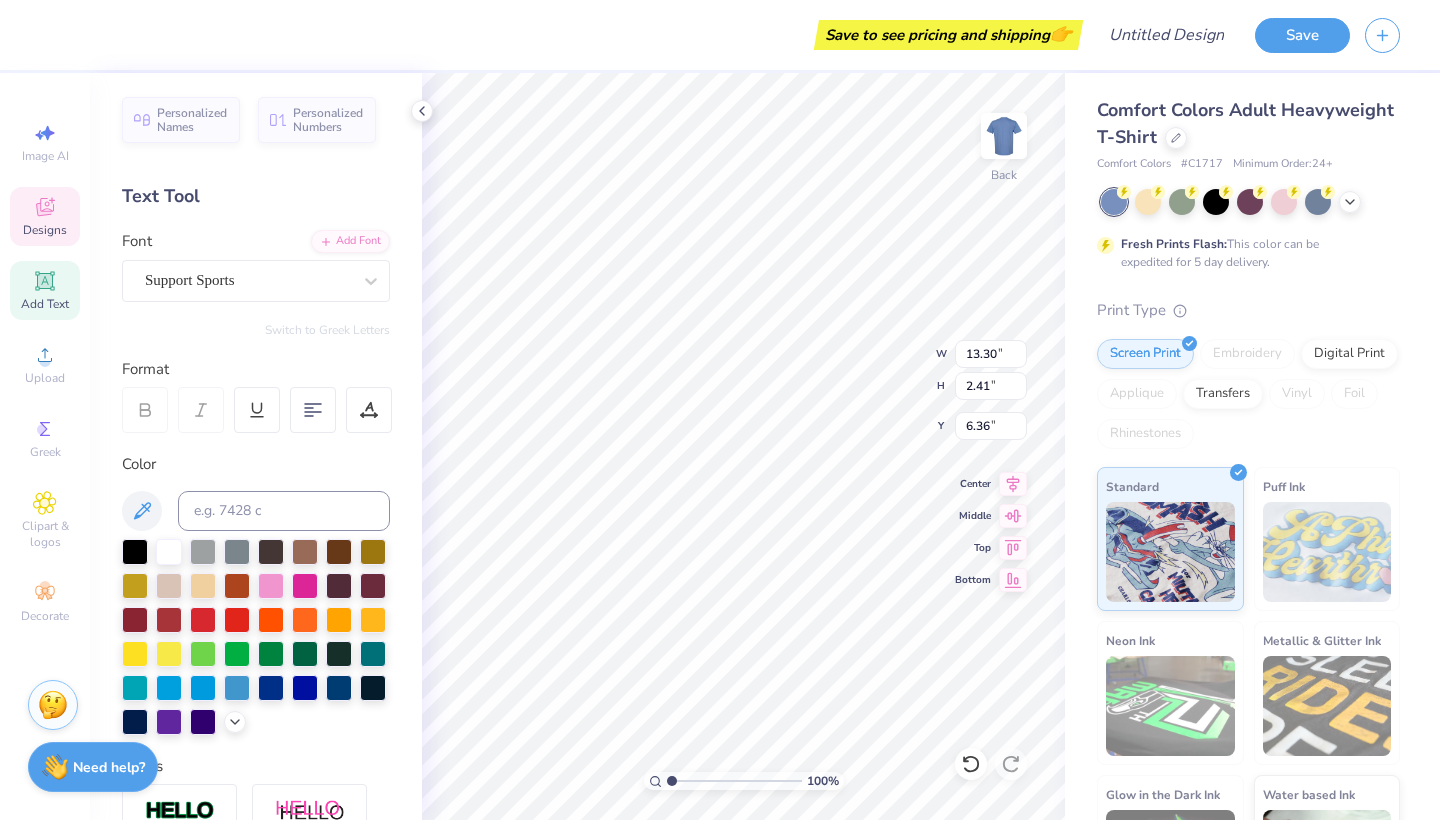 type on "5.28" 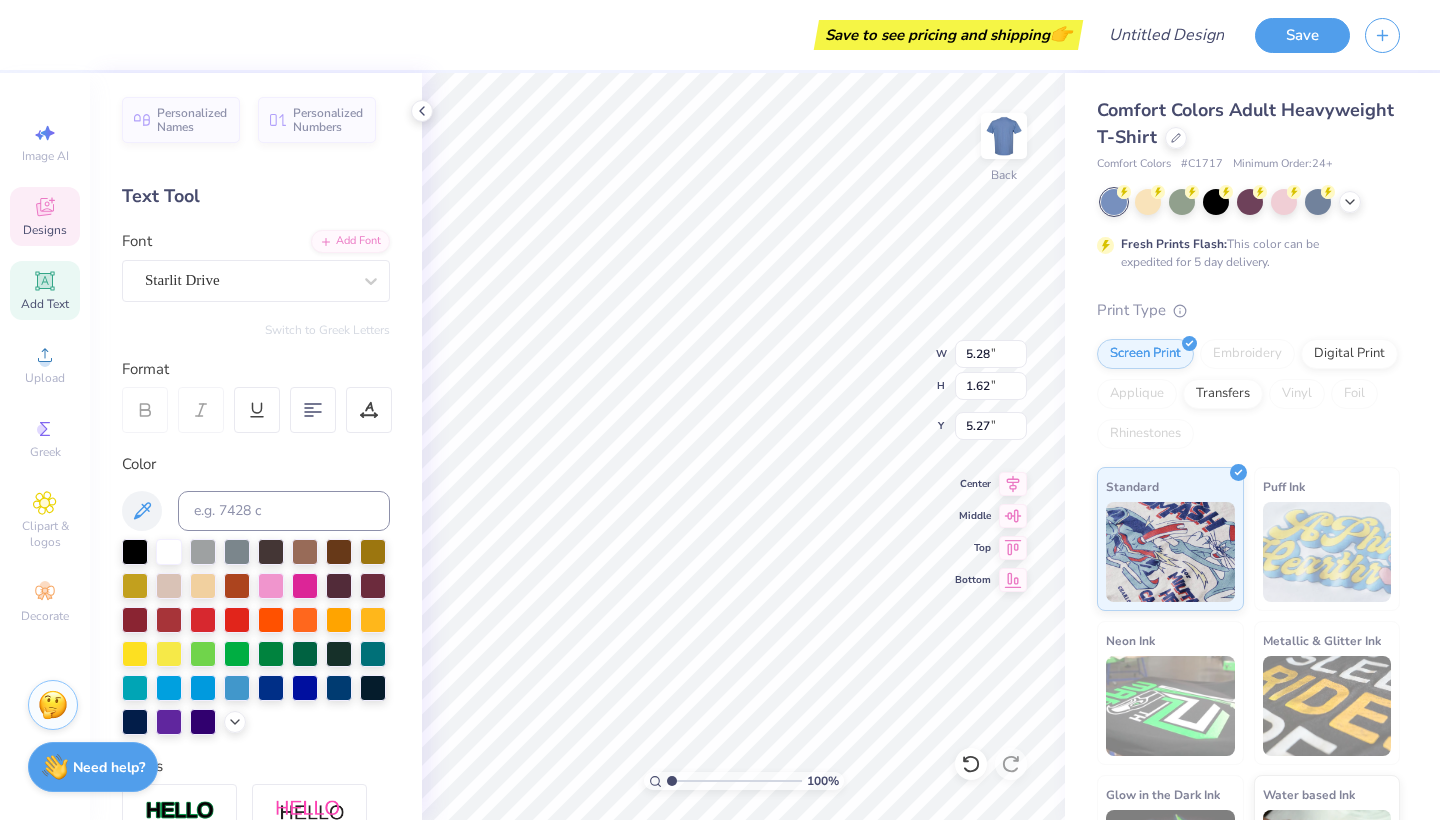 scroll, scrollTop: 0, scrollLeft: 2, axis: horizontal 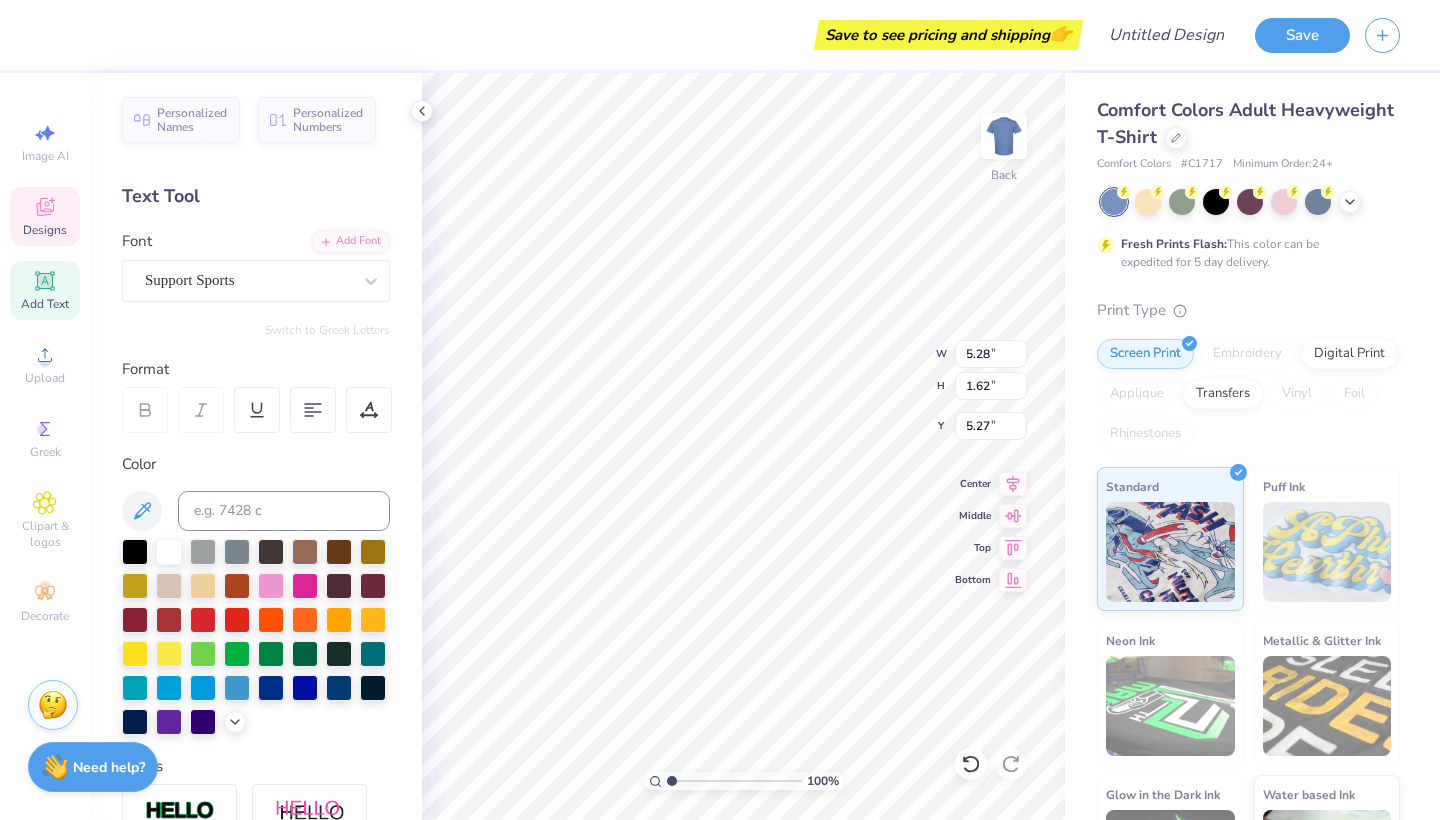 type on "6.11" 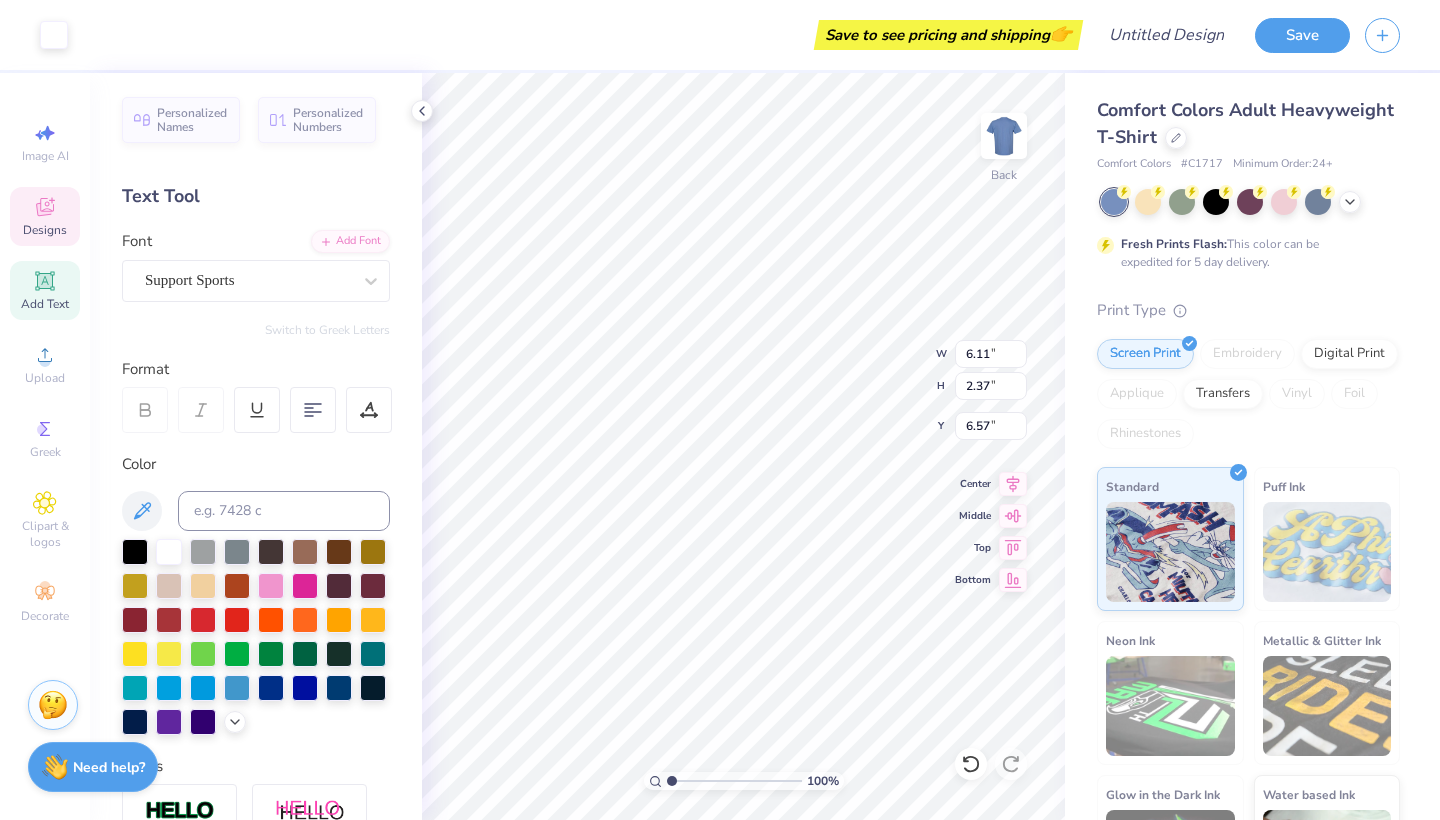 type on "6.57" 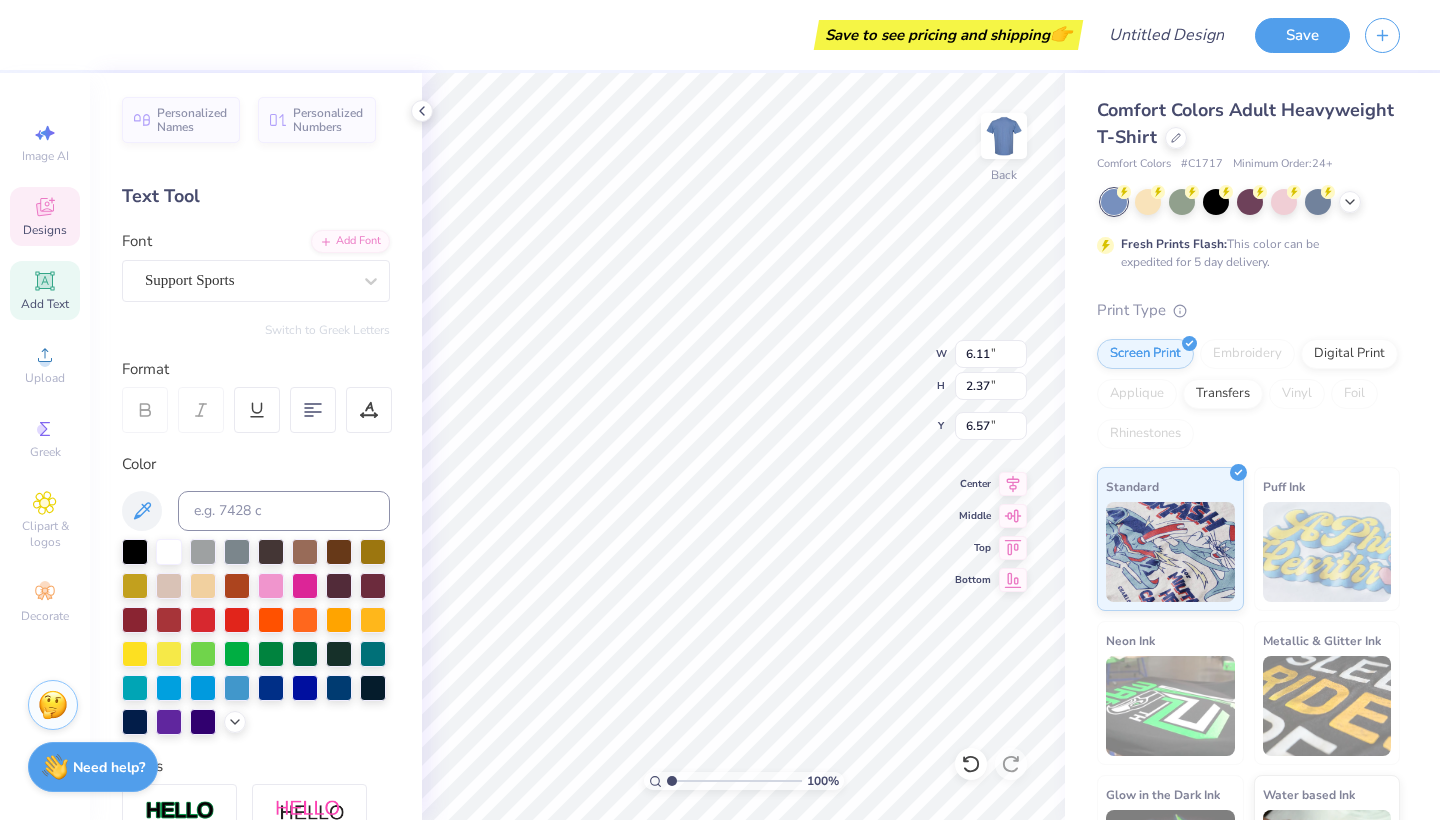 scroll, scrollTop: 0, scrollLeft: 3, axis: horizontal 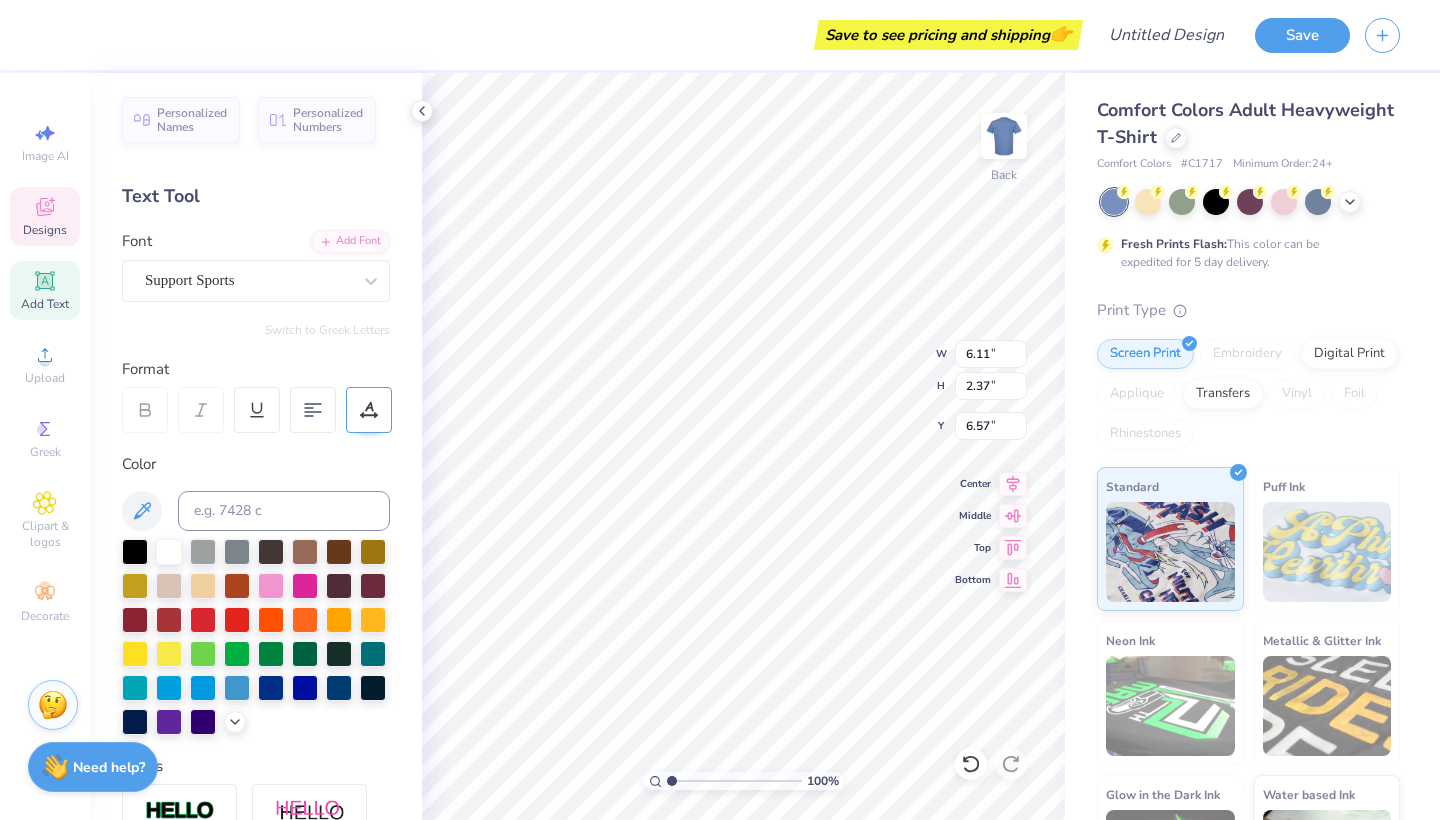 click 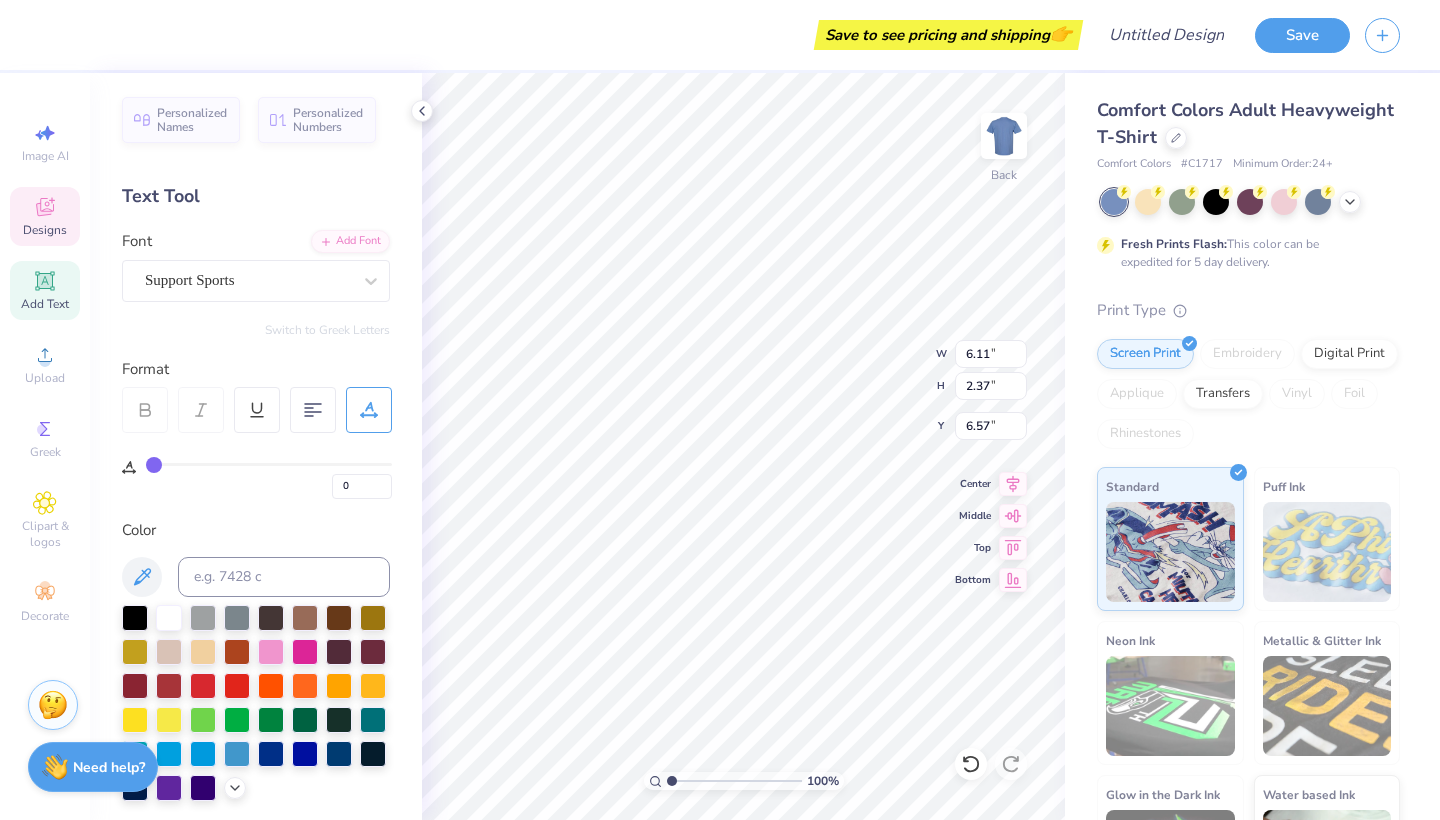 click 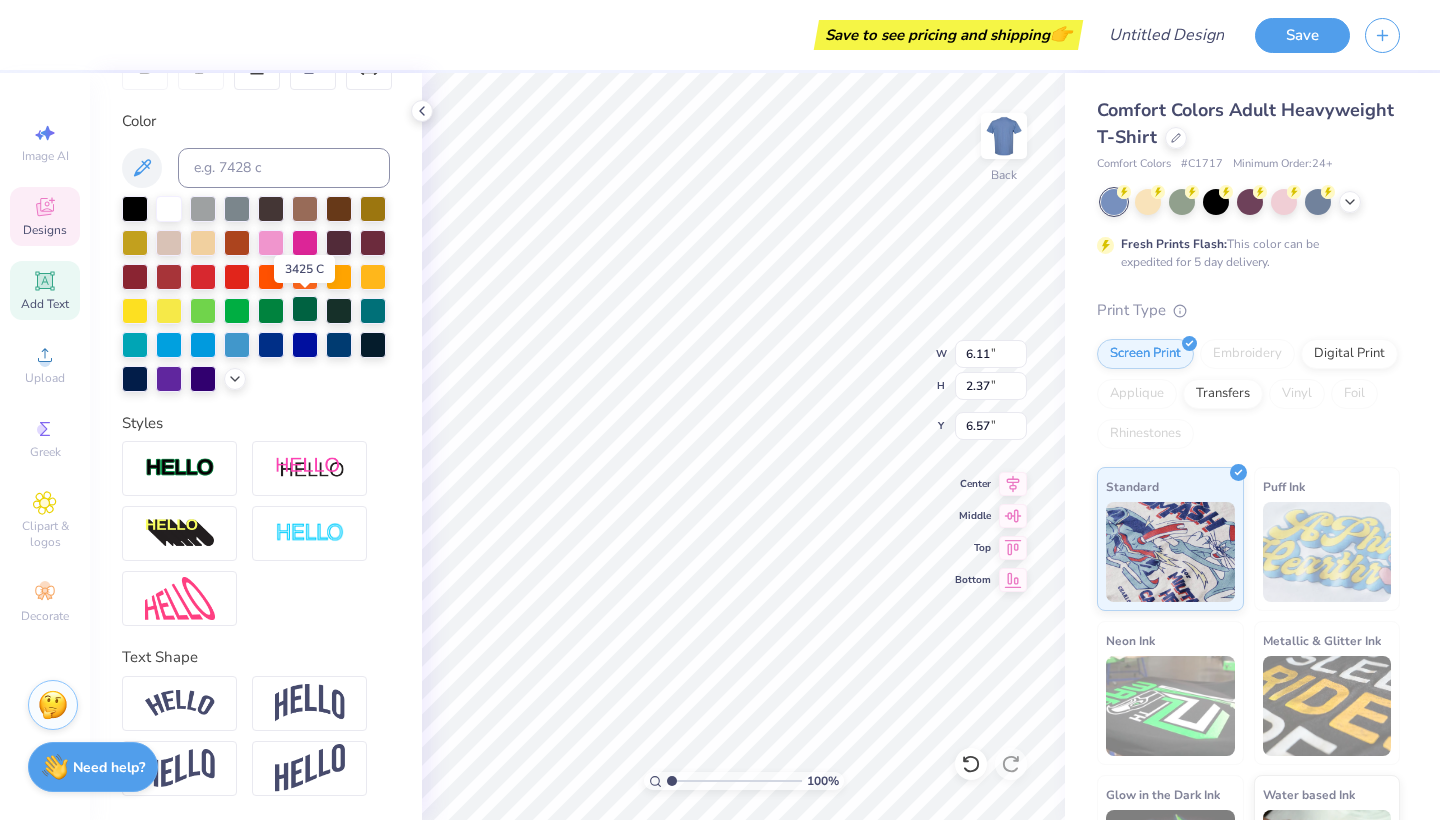 scroll, scrollTop: 343, scrollLeft: 0, axis: vertical 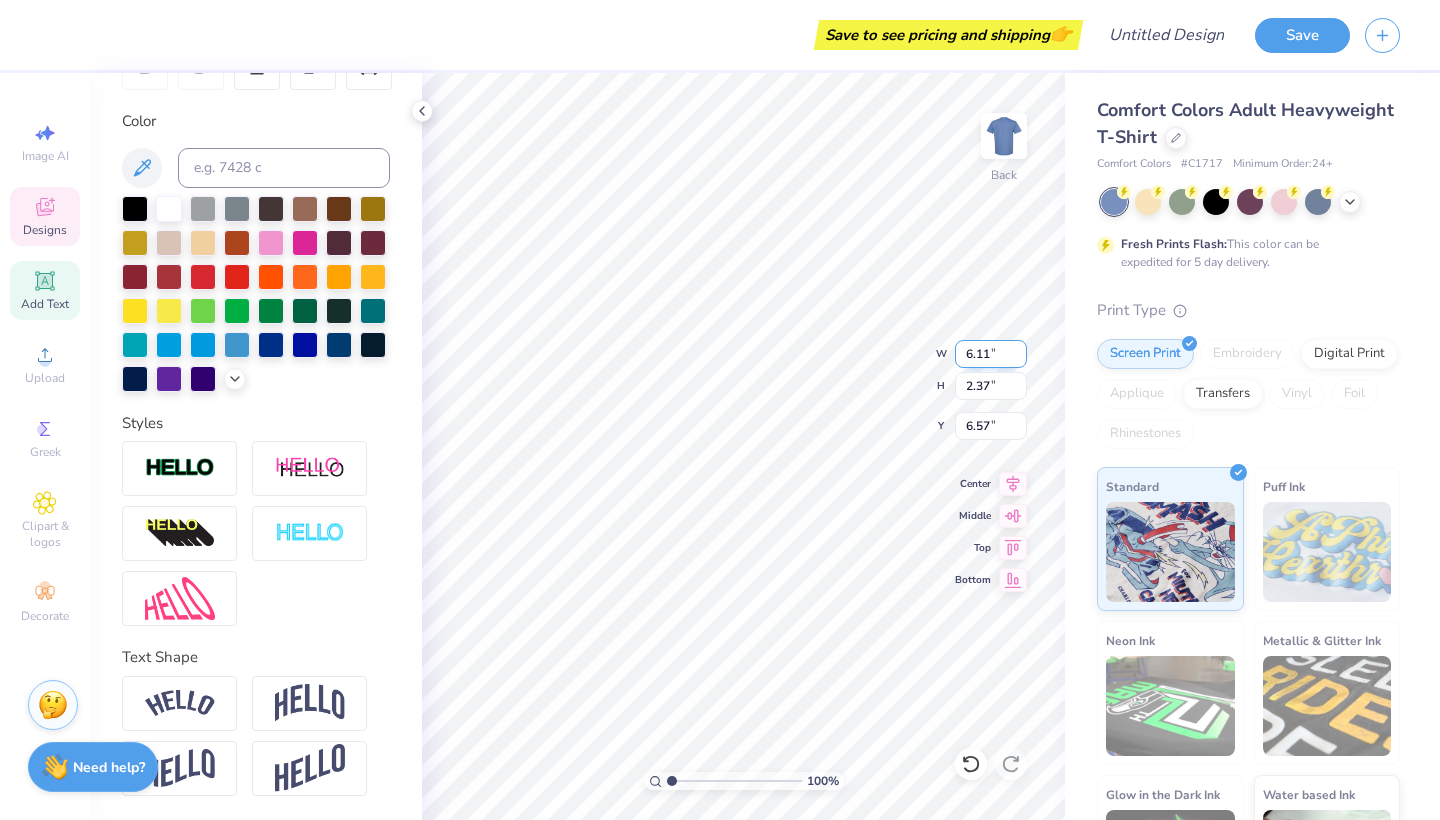 click on "100 % Back W 6.11 6.11 " H 2.37 2.37 " Y 6.57 6.57 " Center Middle Top Bottom" at bounding box center [743, 446] 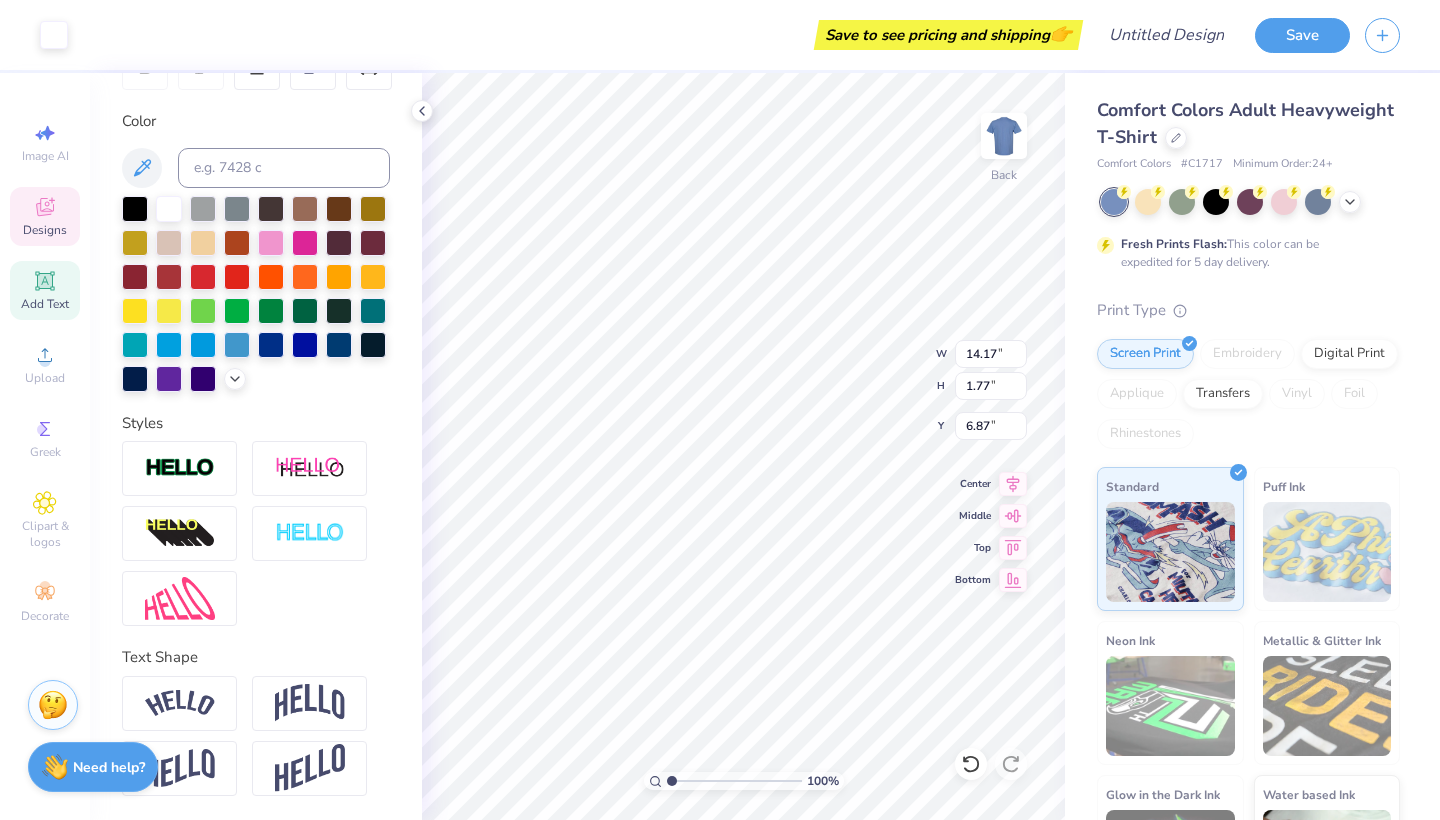 type on "6.77" 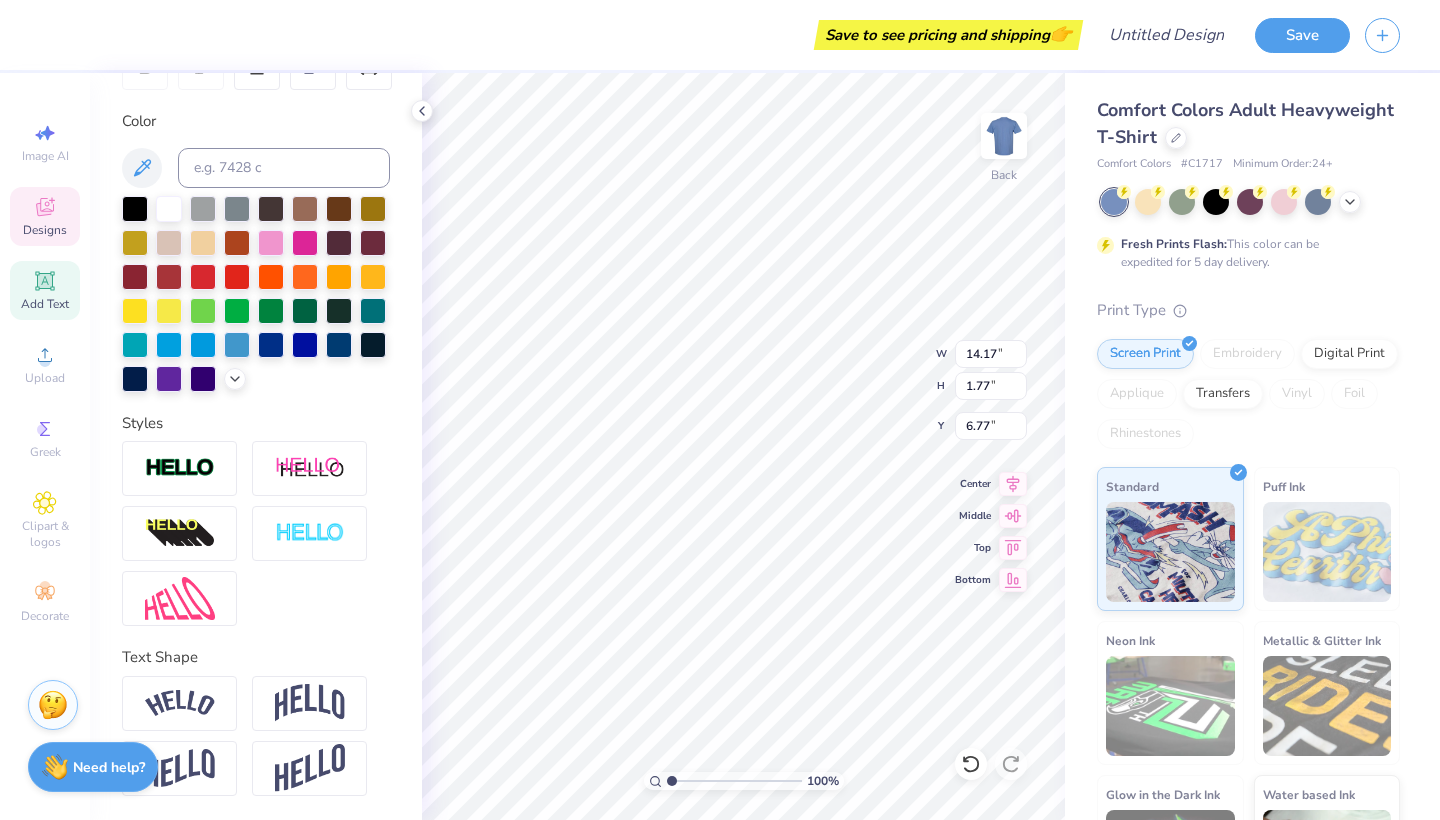 scroll, scrollTop: 0, scrollLeft: 2, axis: horizontal 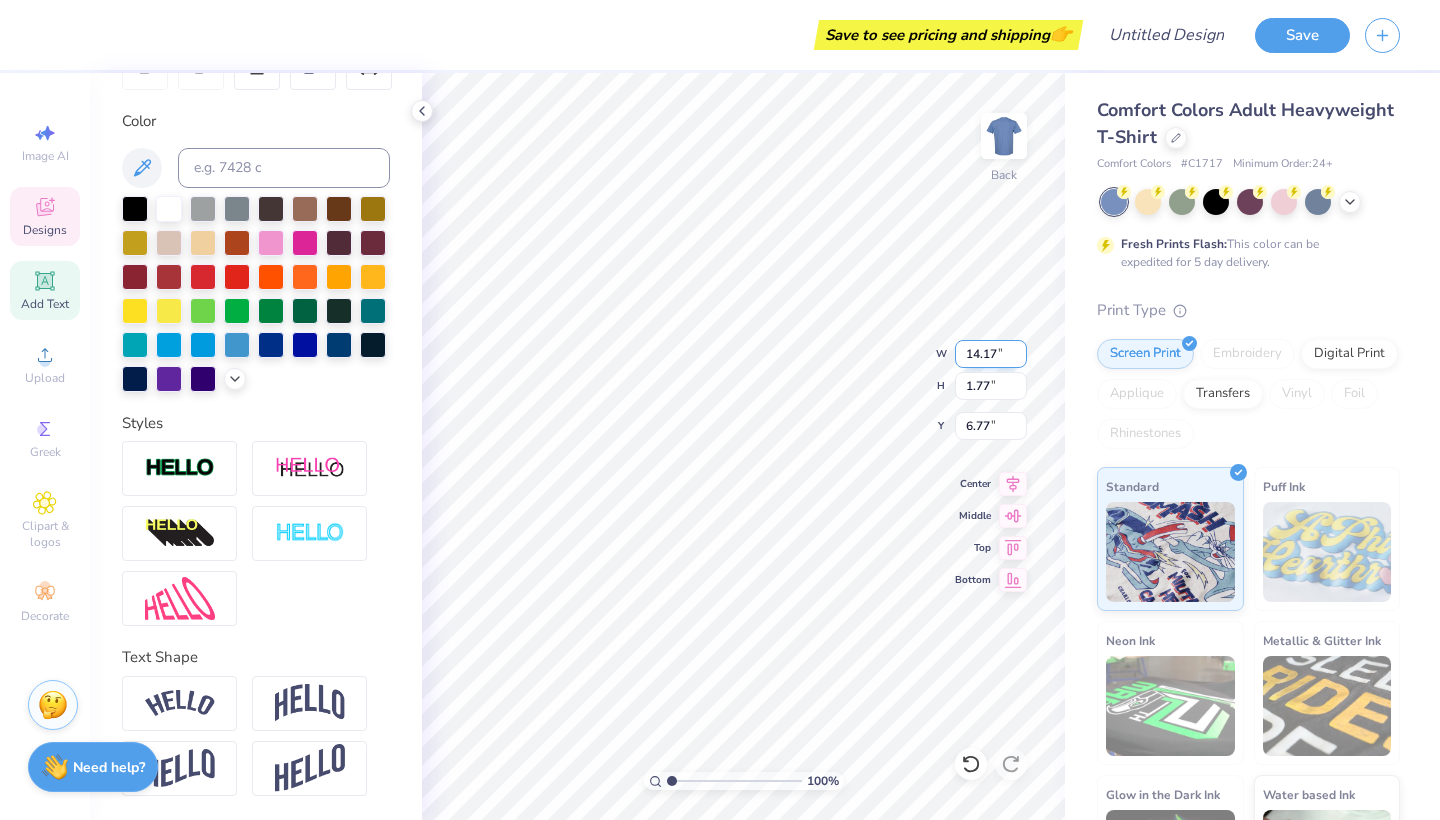 drag, startPoint x: 1019, startPoint y: 361, endPoint x: 999, endPoint y: 358, distance: 20.22375 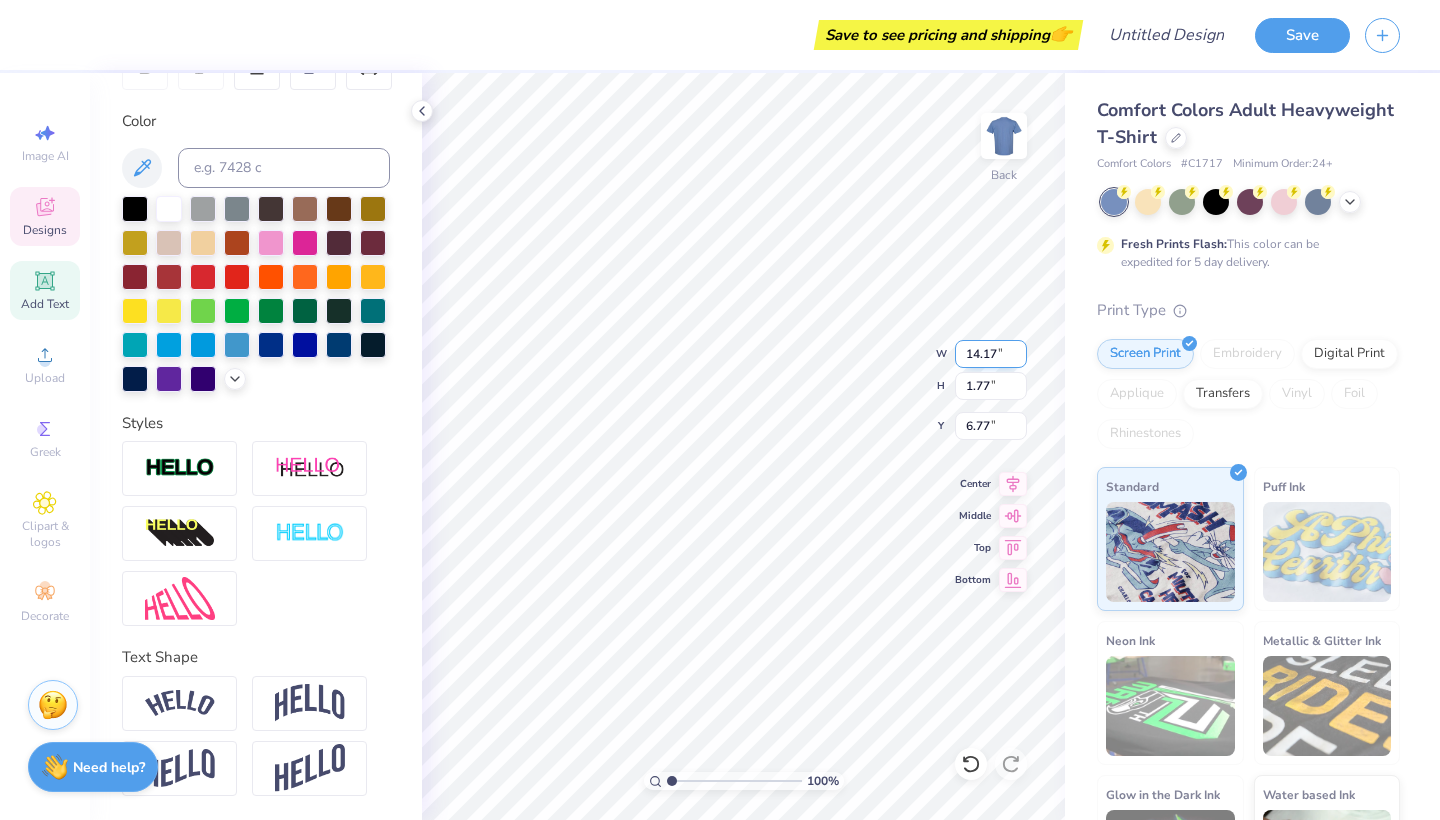 click on "14.17" at bounding box center (991, 354) 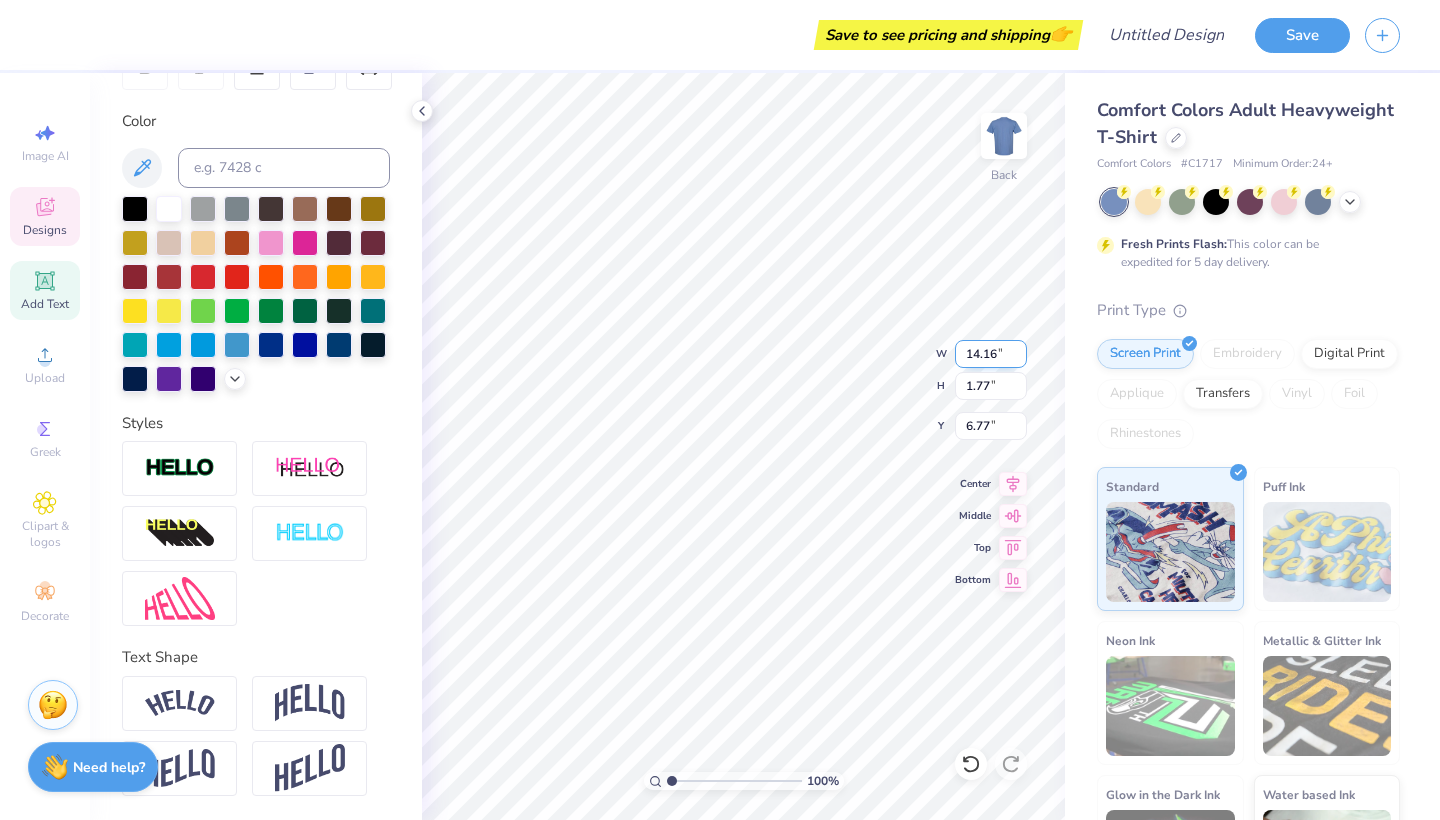 click on "14.16" at bounding box center [991, 354] 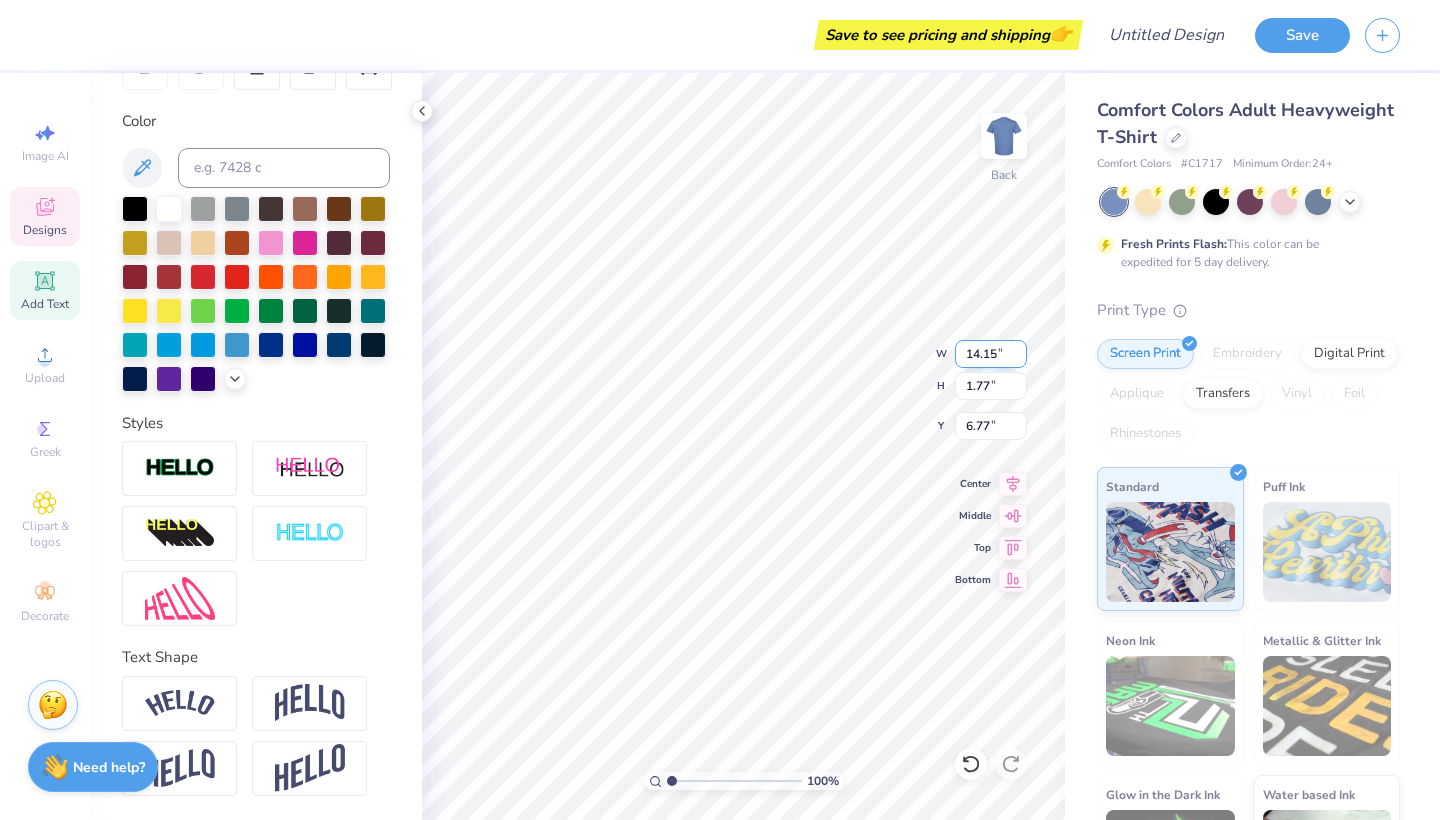 click on "14.15" at bounding box center (991, 354) 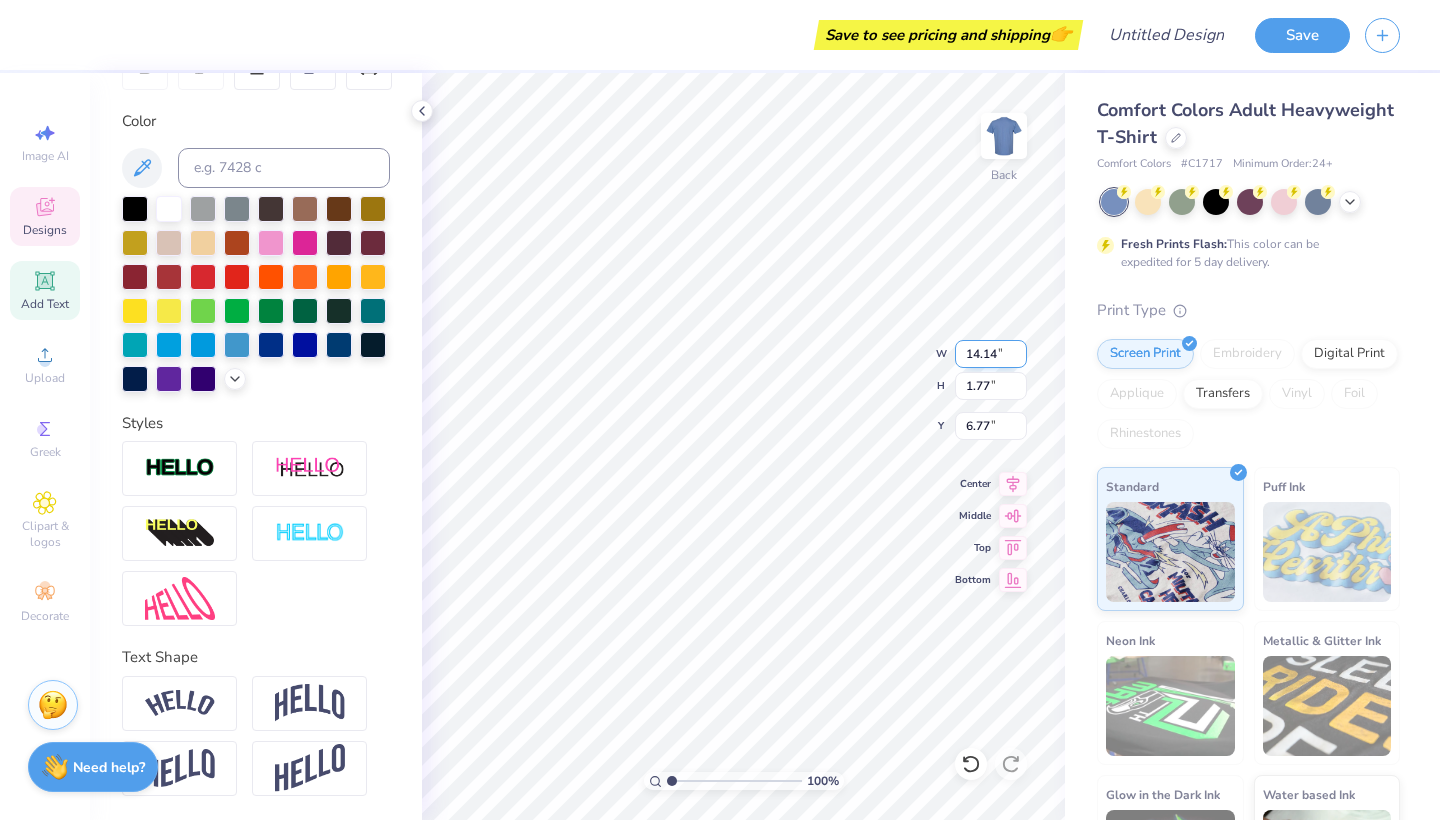 click on "14.14" at bounding box center [991, 354] 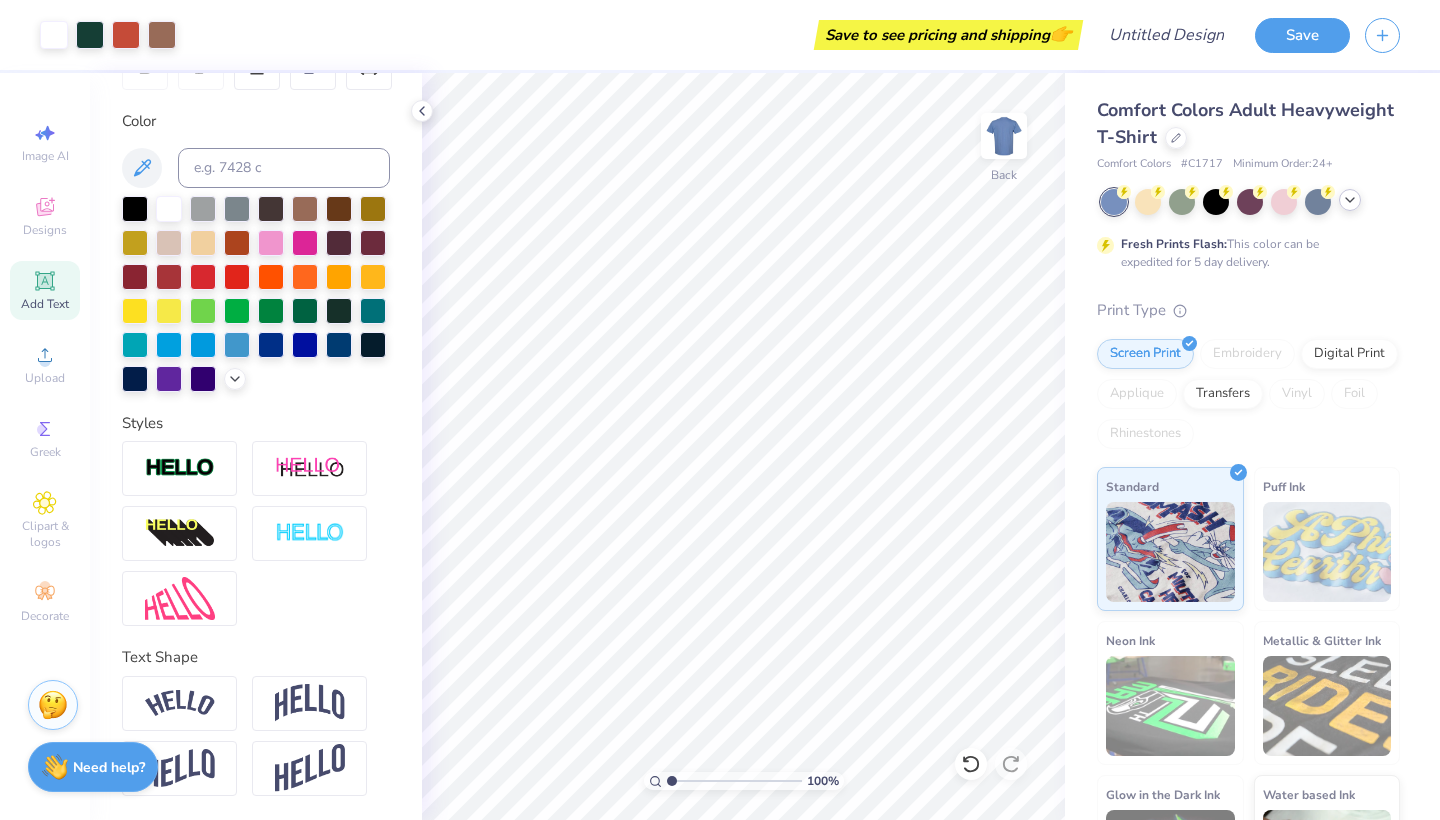 click 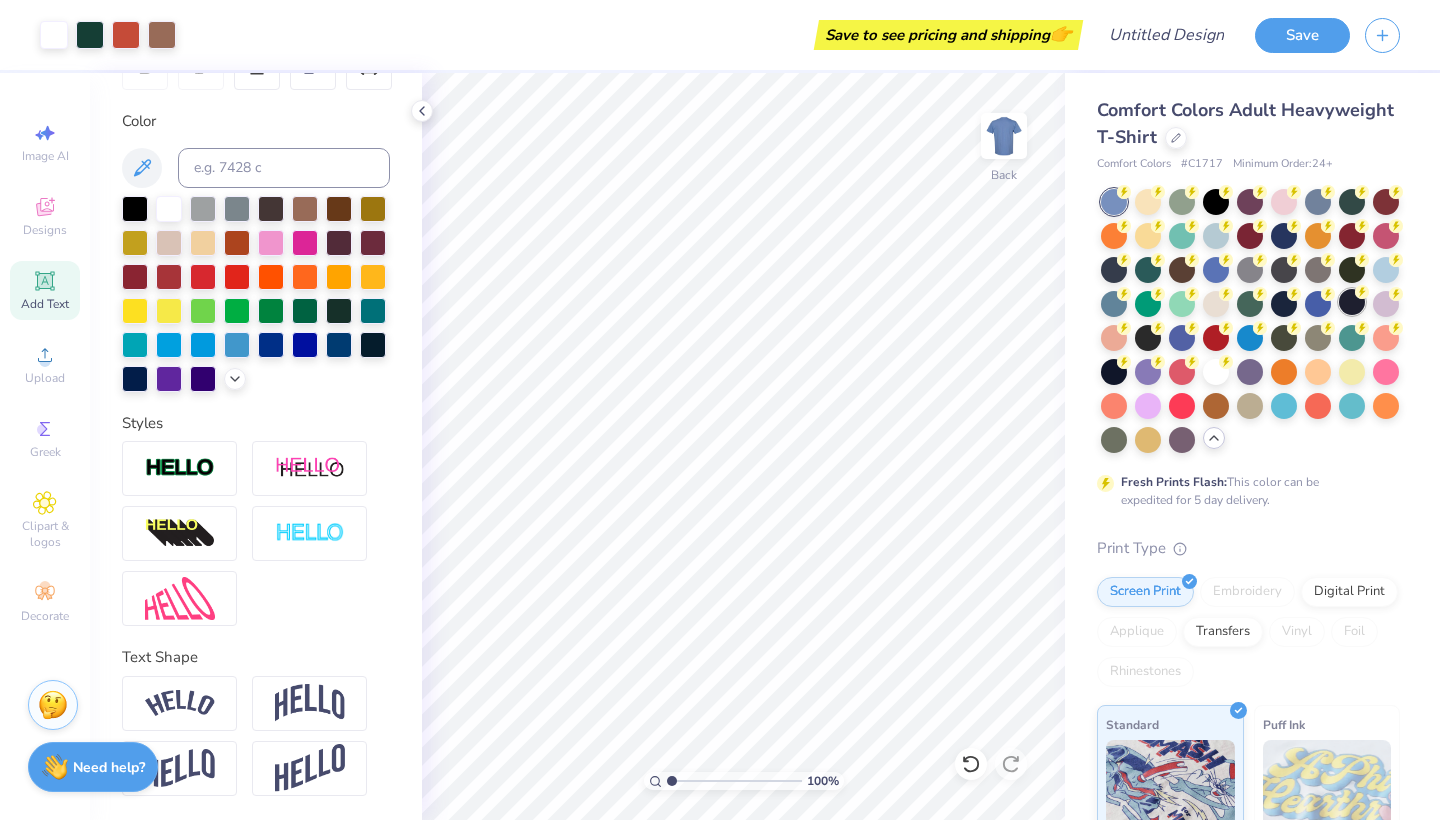 click at bounding box center [1352, 302] 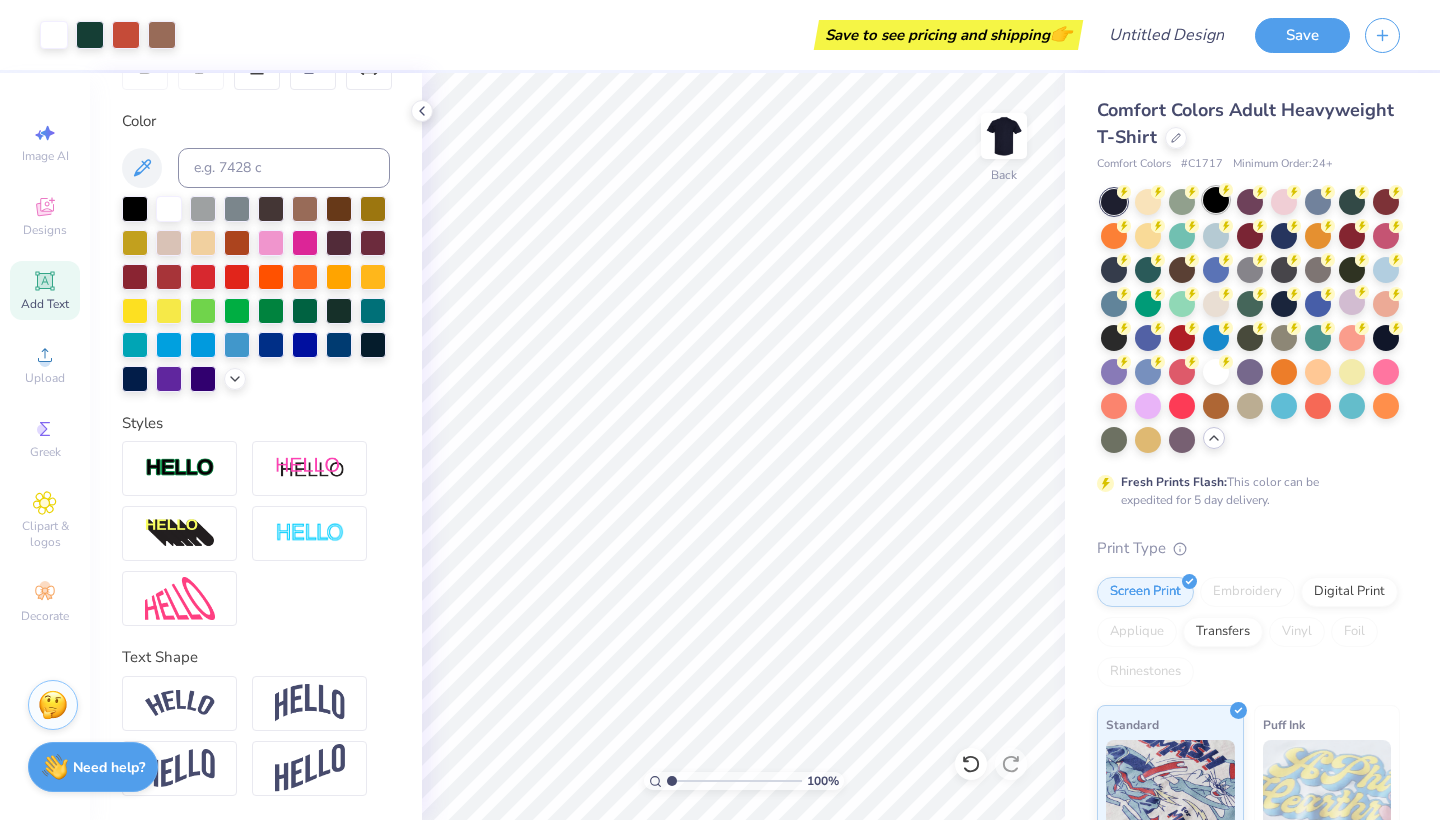 click at bounding box center (1216, 200) 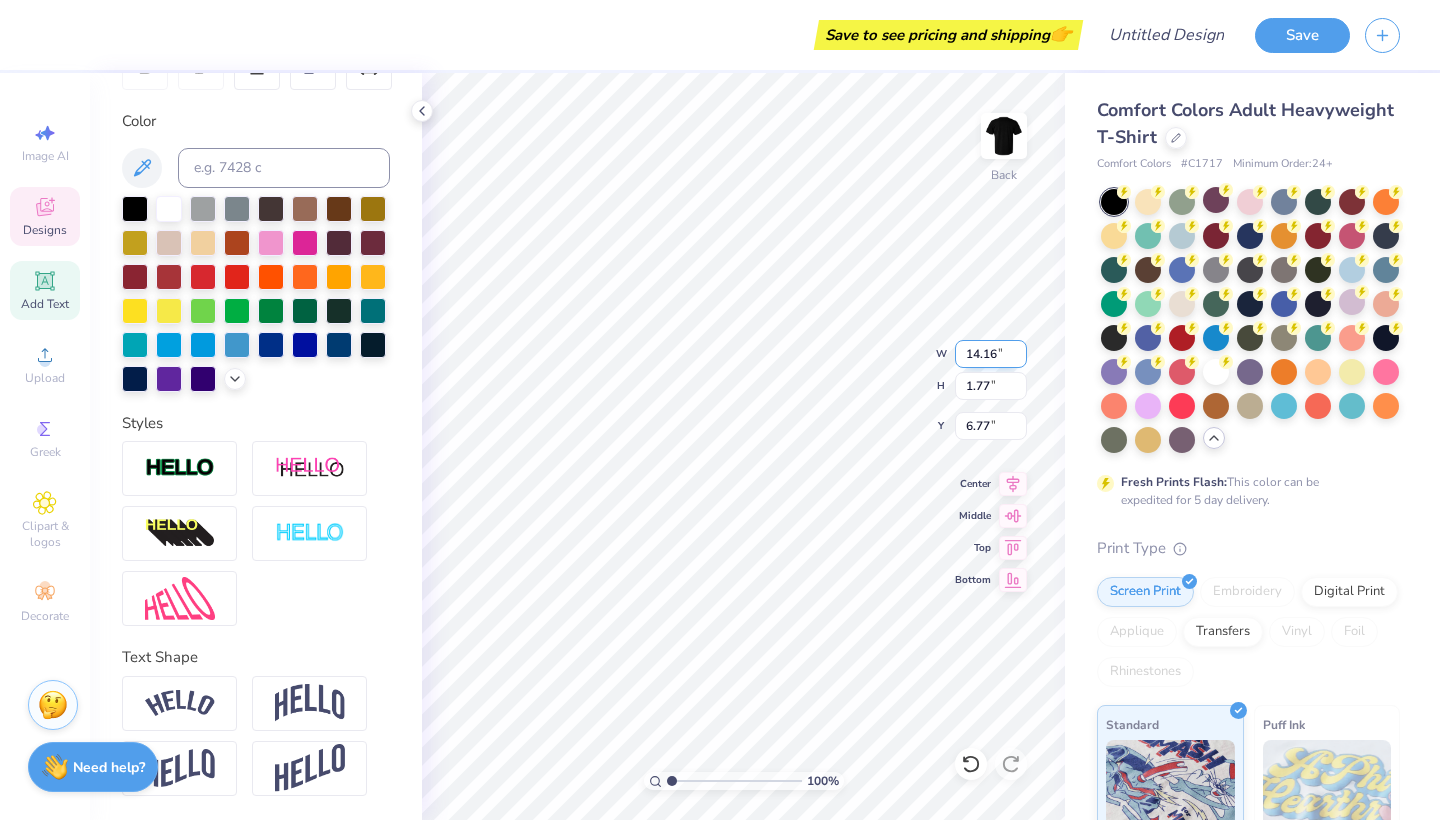 click on "14.16" at bounding box center [991, 354] 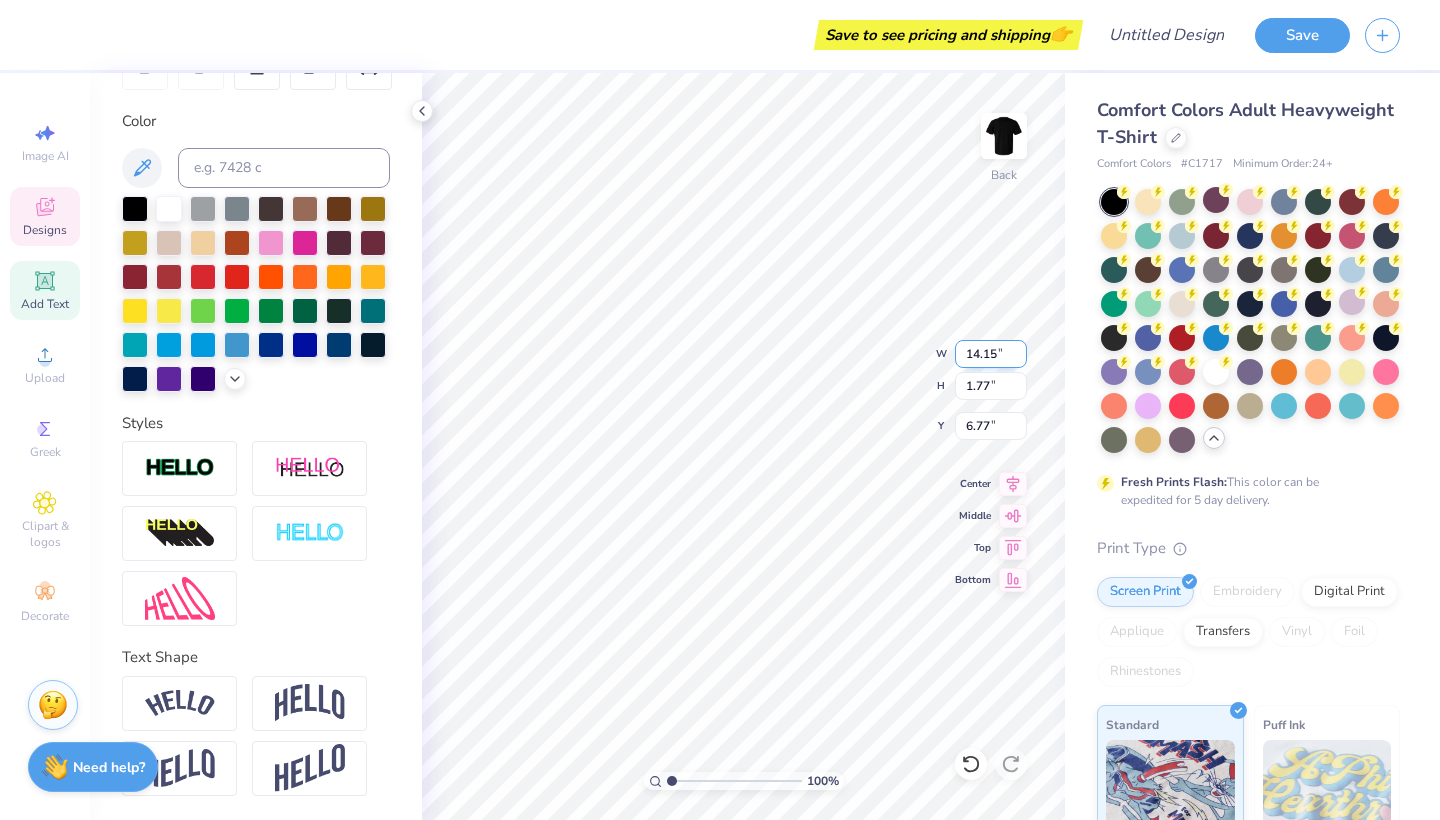 click on "14.15" at bounding box center (991, 354) 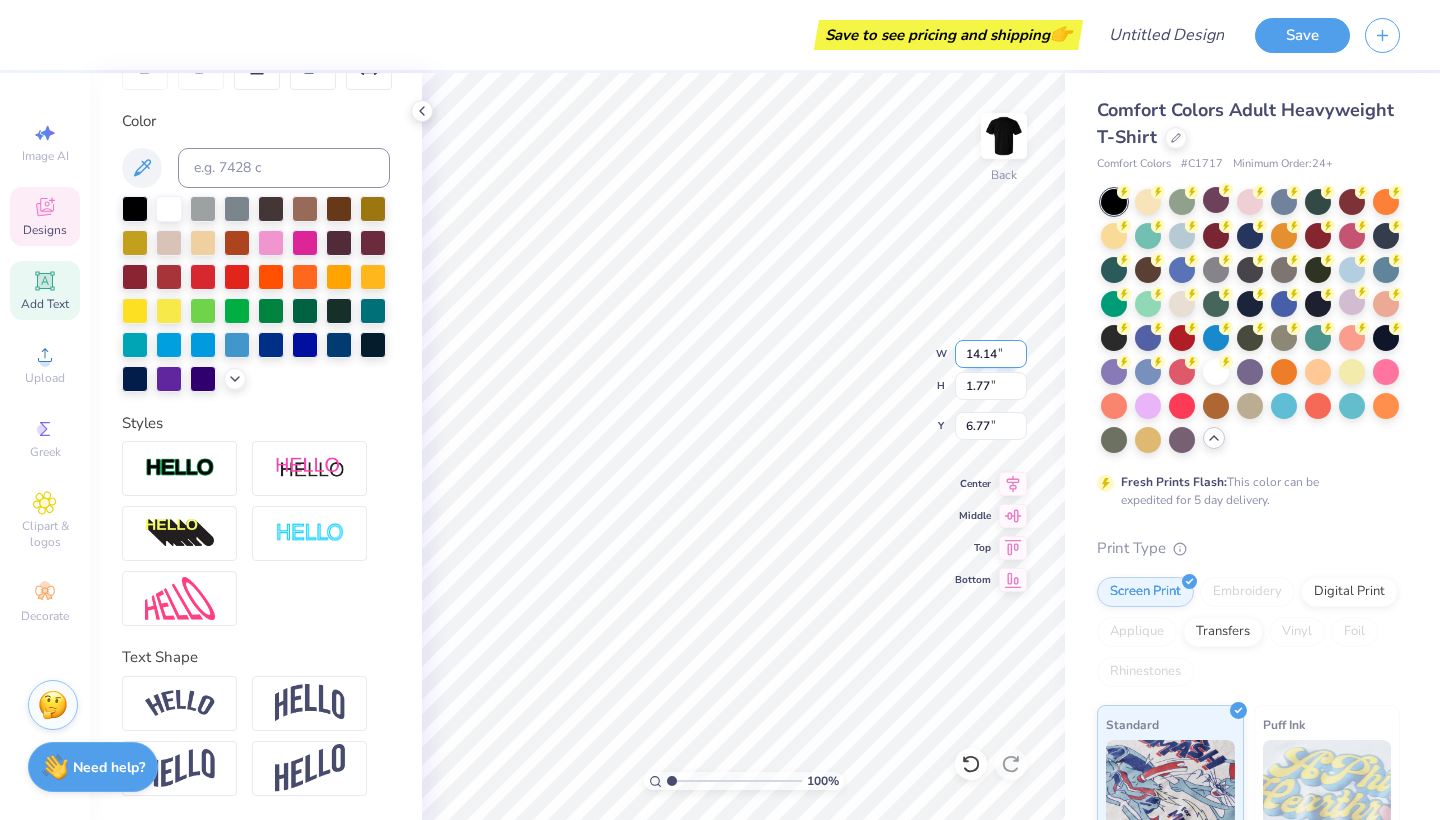 click on "14.14" at bounding box center [991, 354] 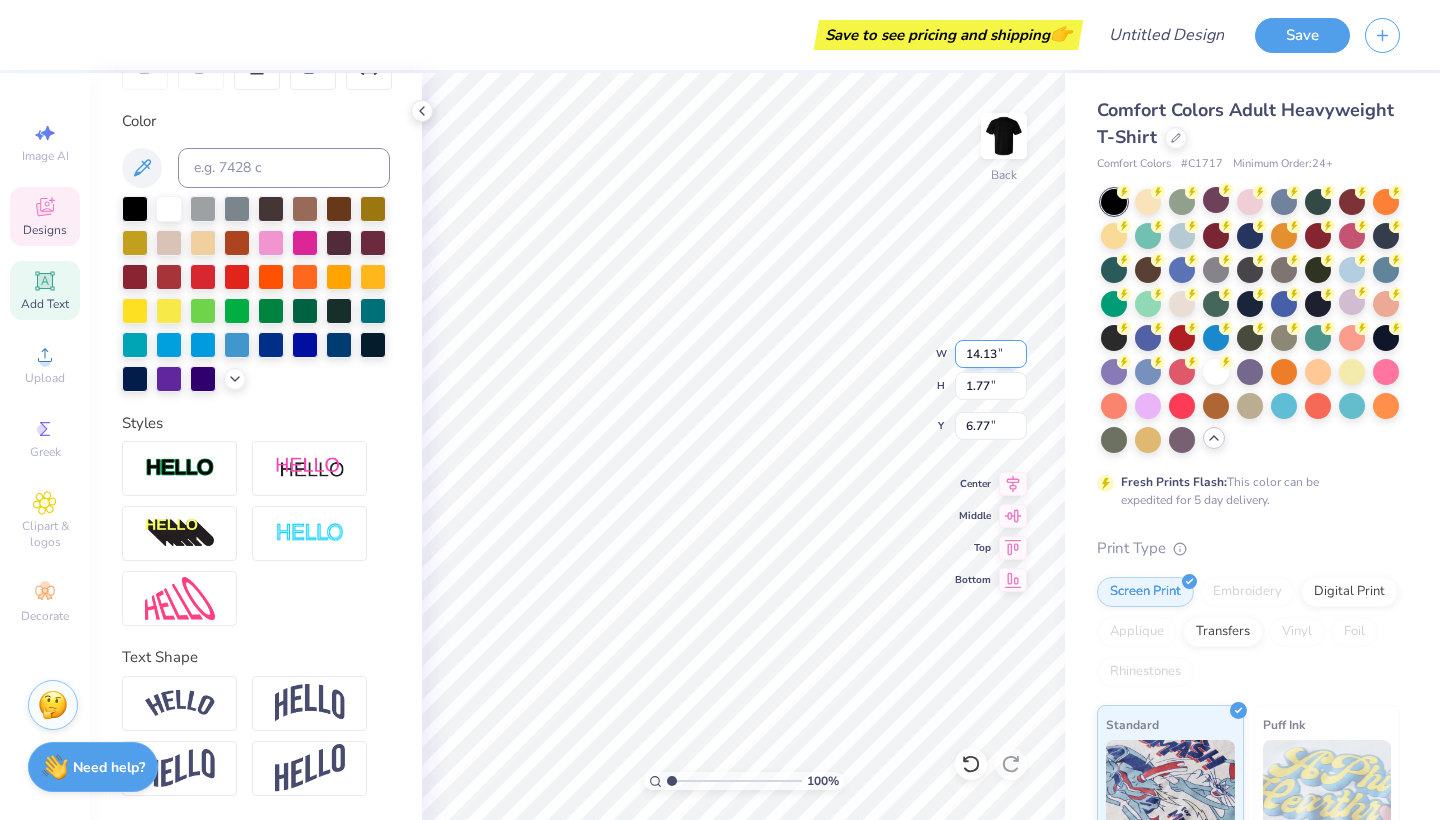 click on "14.13" at bounding box center (991, 354) 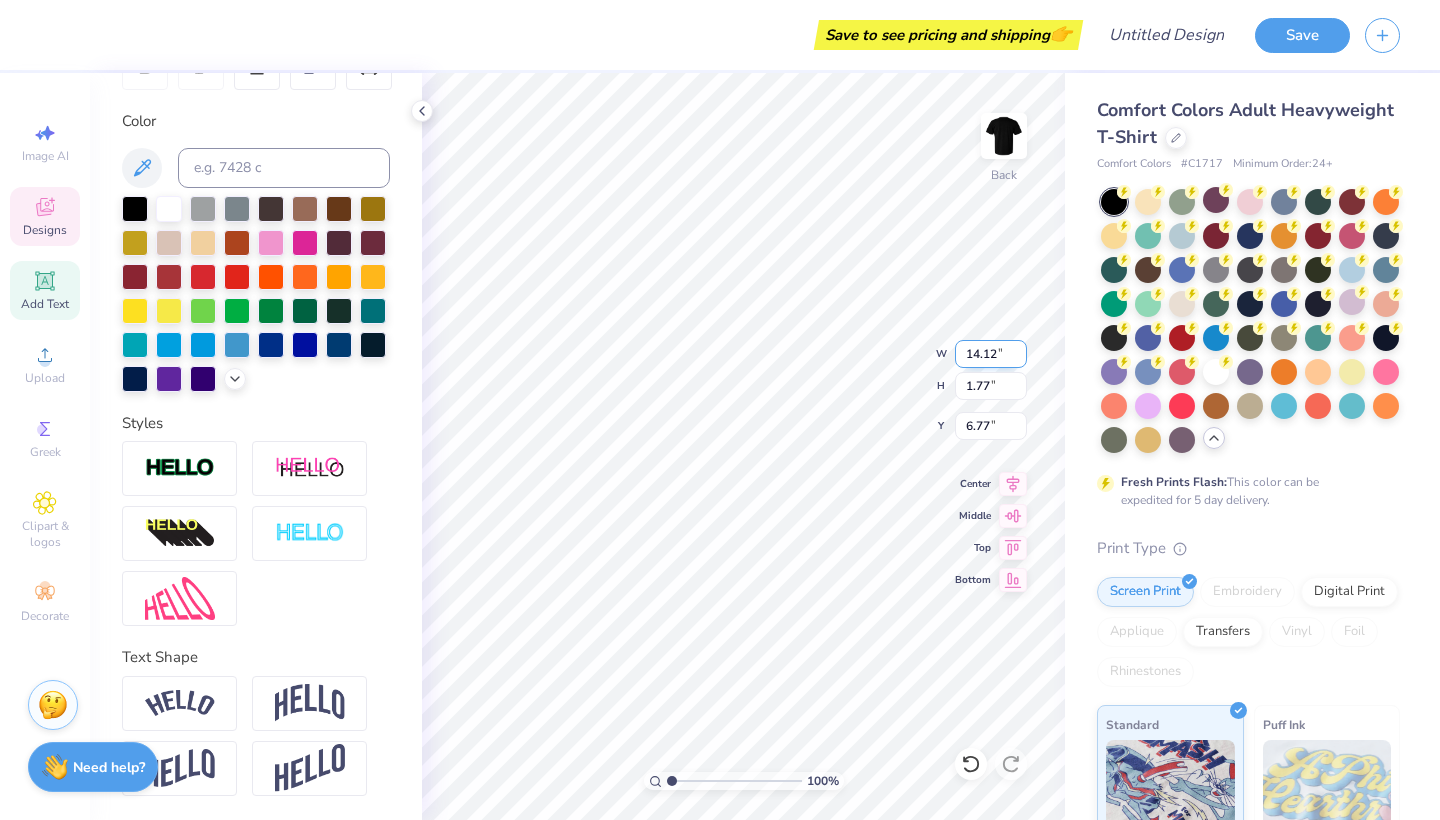 click on "14.12" at bounding box center (991, 354) 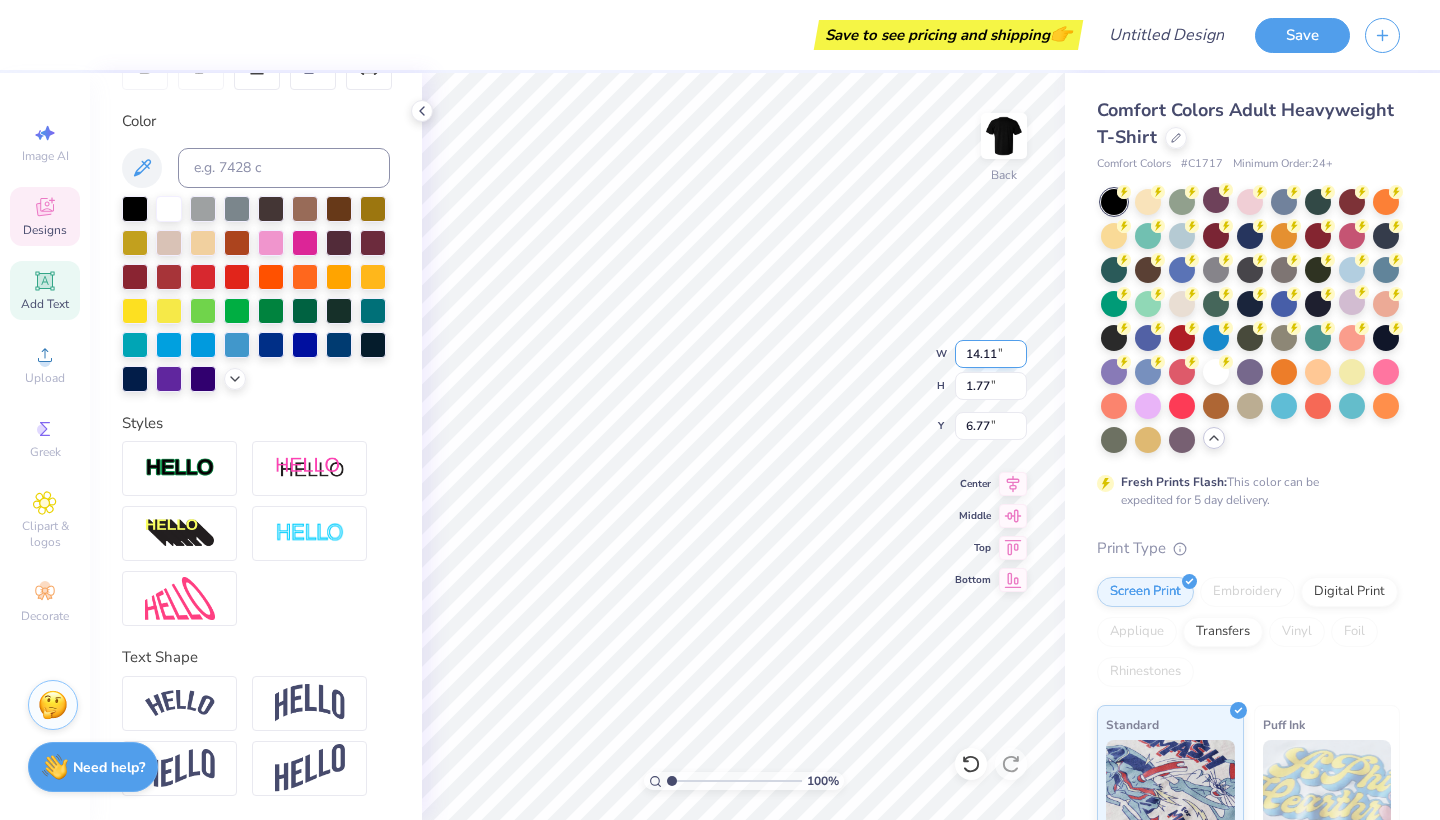click on "14.11" at bounding box center [991, 354] 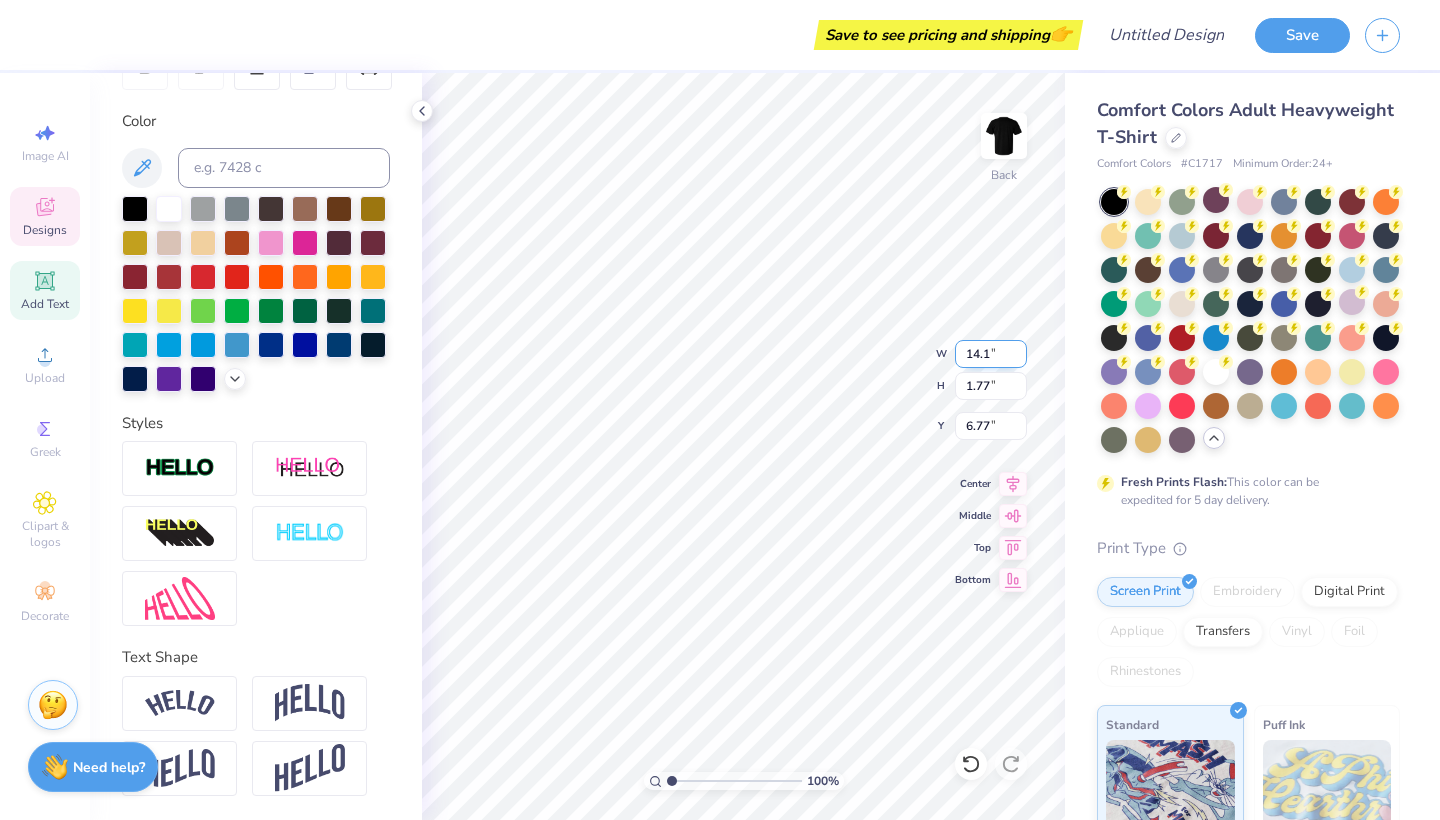 click on "14.1" at bounding box center [991, 354] 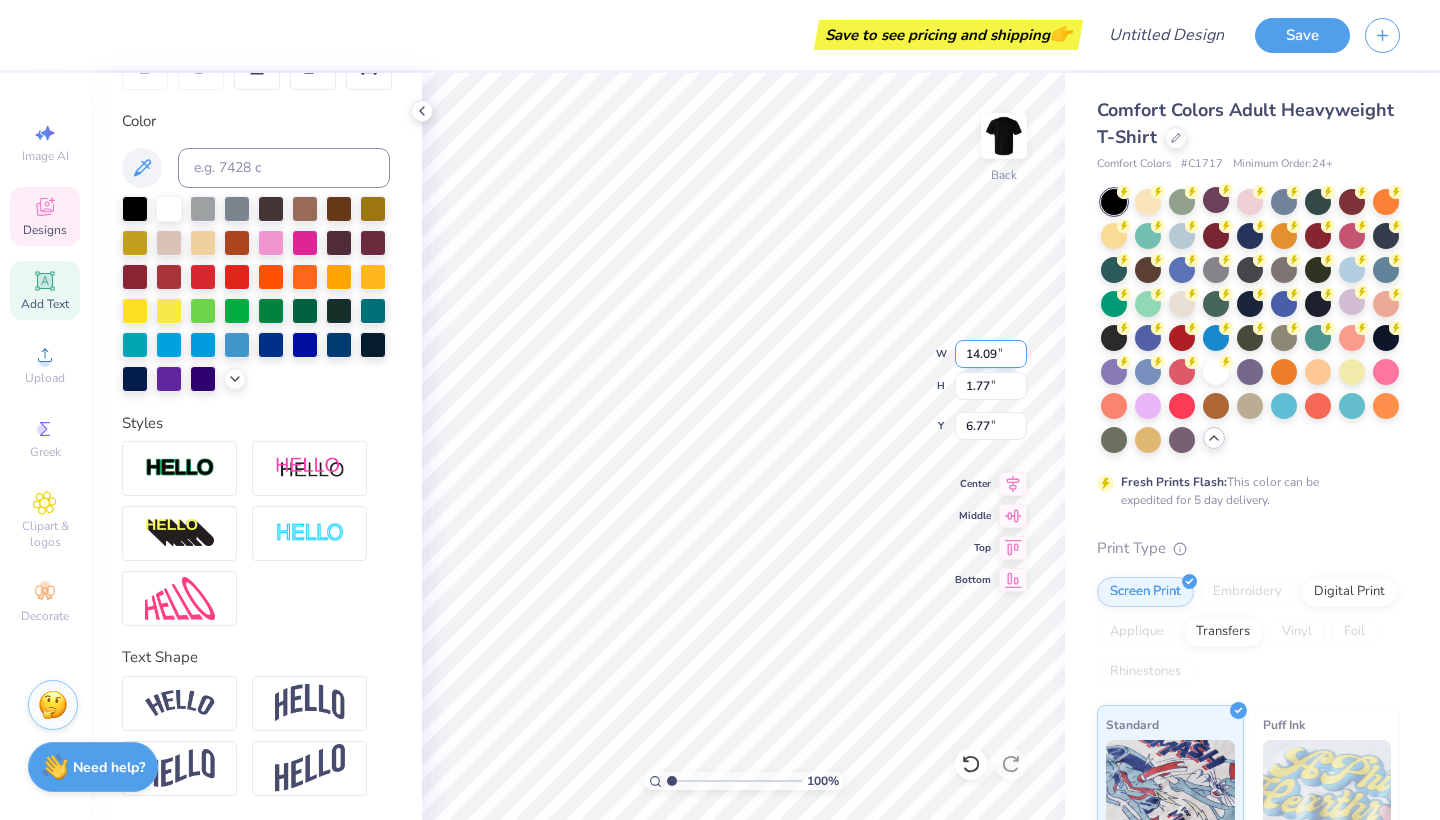 click on "14.09" at bounding box center [991, 354] 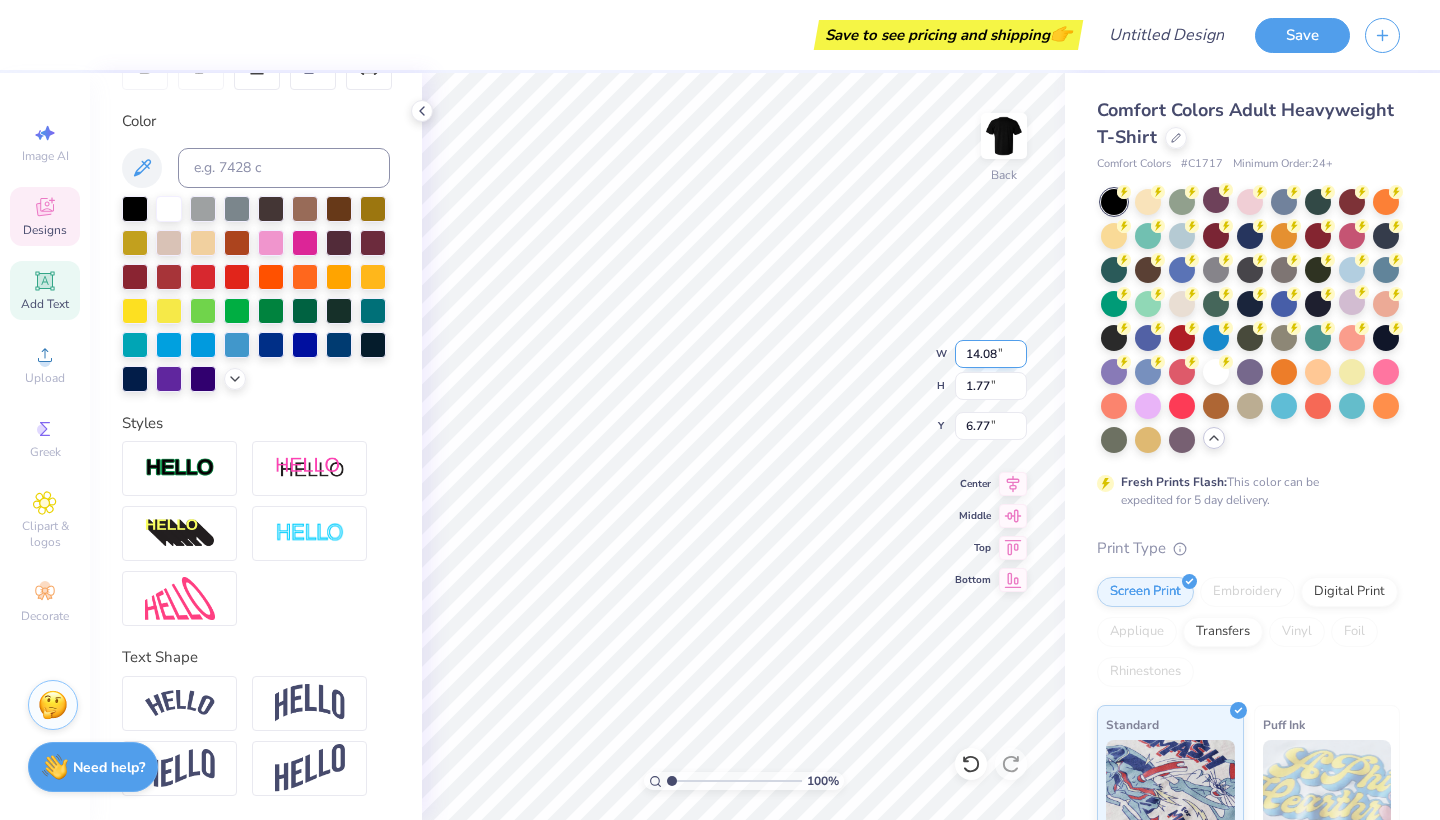 click on "14.08" at bounding box center (991, 354) 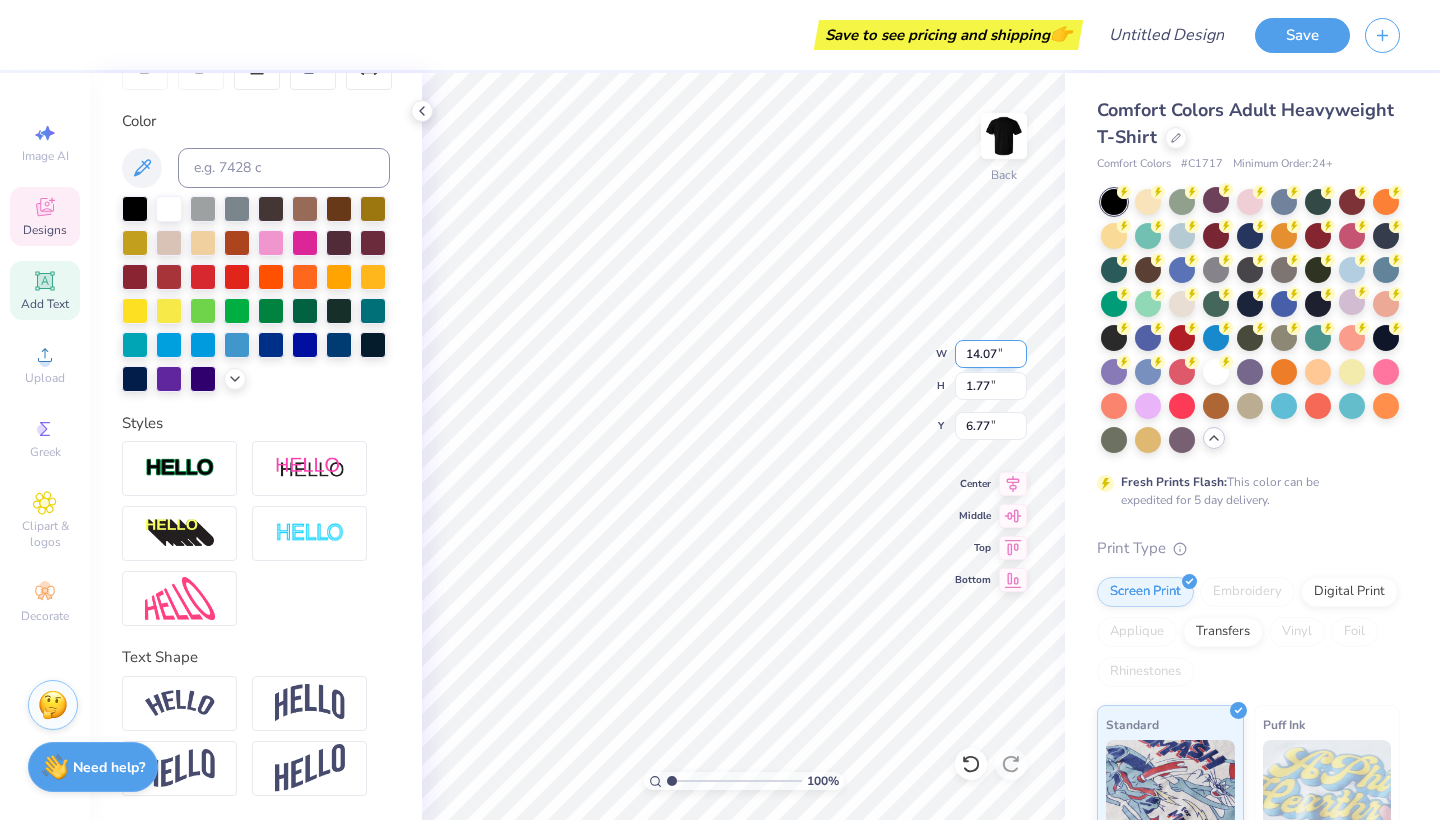 click on "14.07" at bounding box center [991, 354] 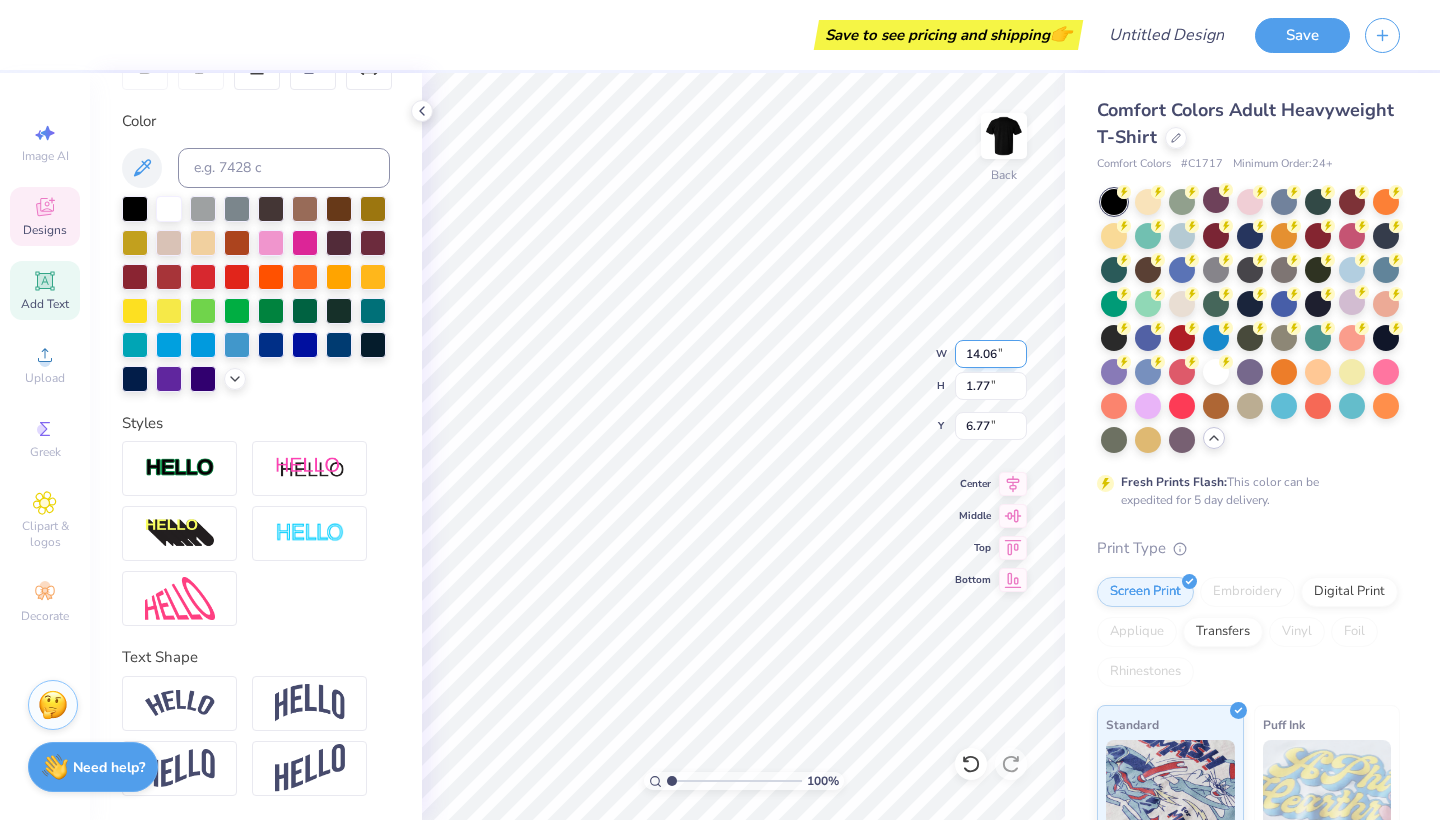 click on "14.06" at bounding box center [991, 354] 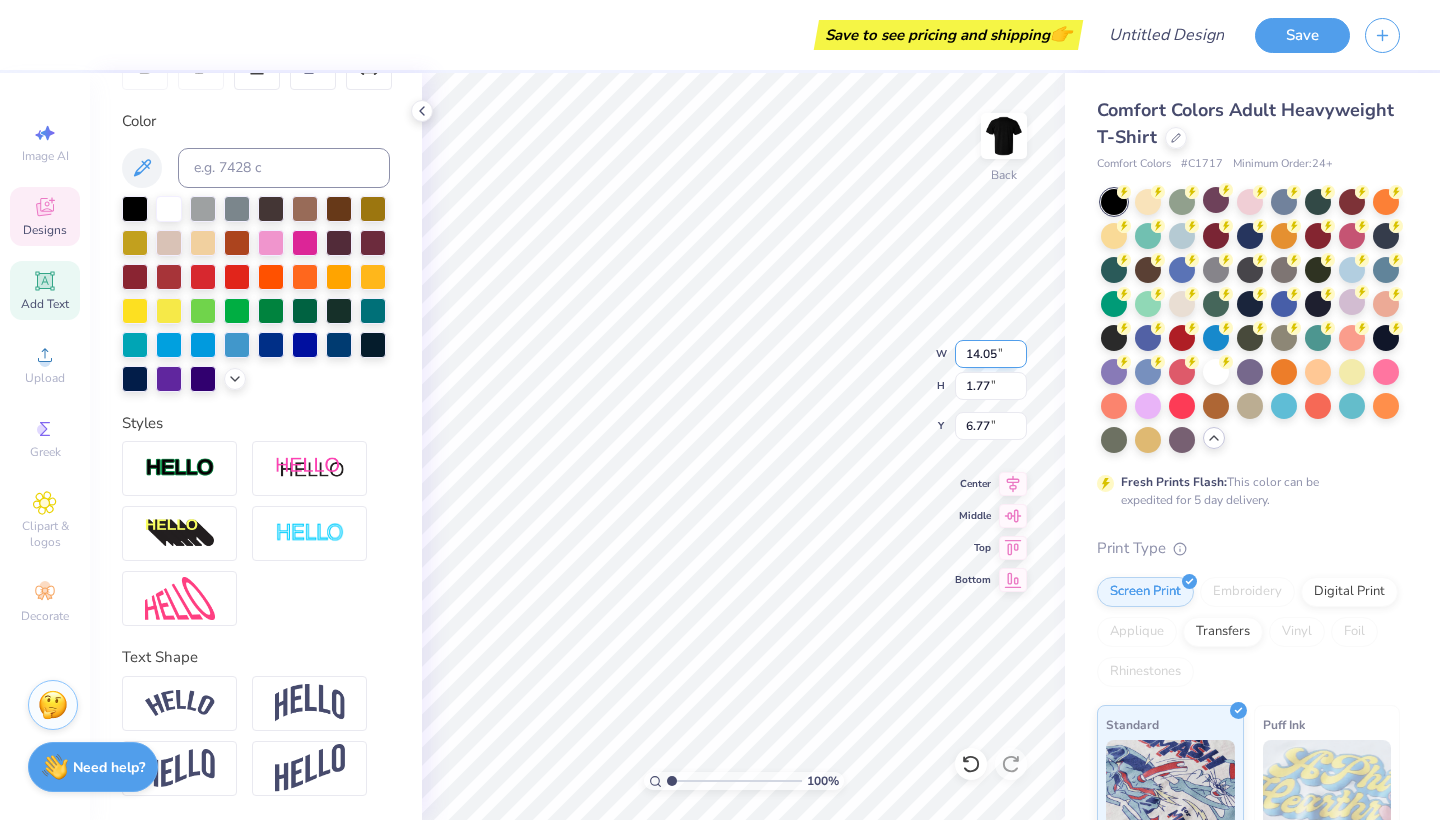 click on "14.05" at bounding box center (991, 354) 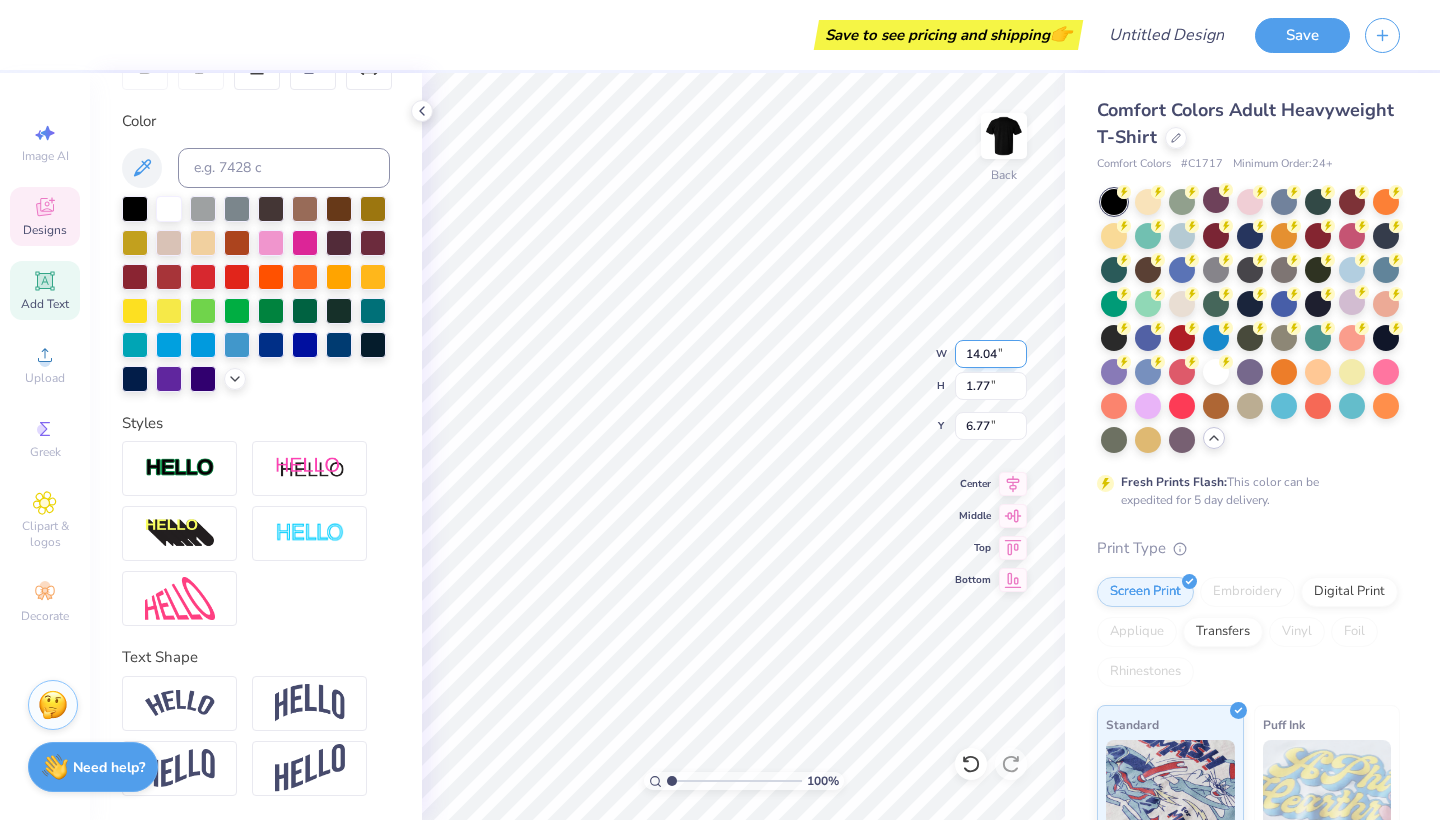 click on "14.04" at bounding box center [991, 354] 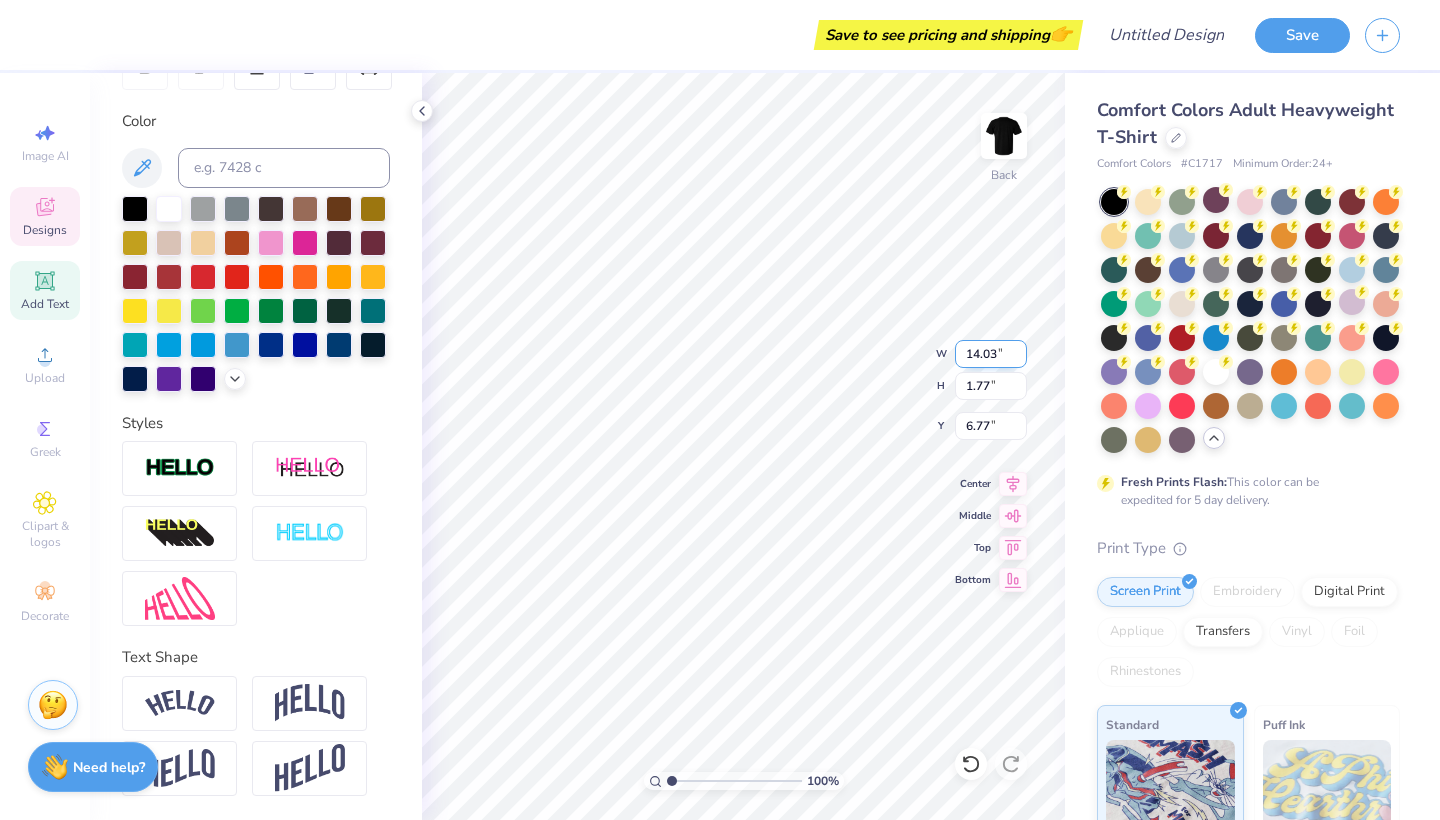 click on "14.03" at bounding box center [991, 354] 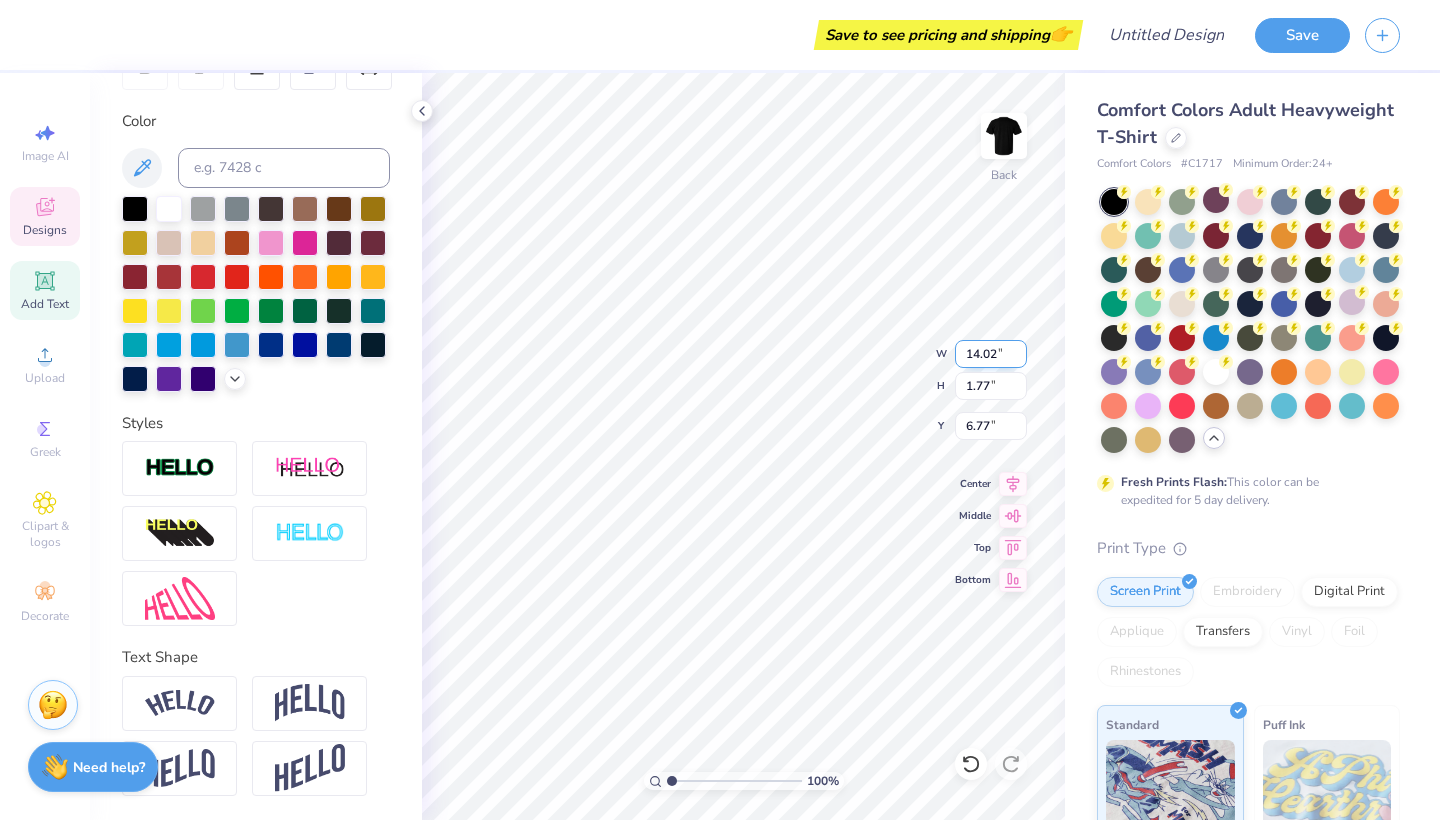 click on "14.02" at bounding box center (991, 354) 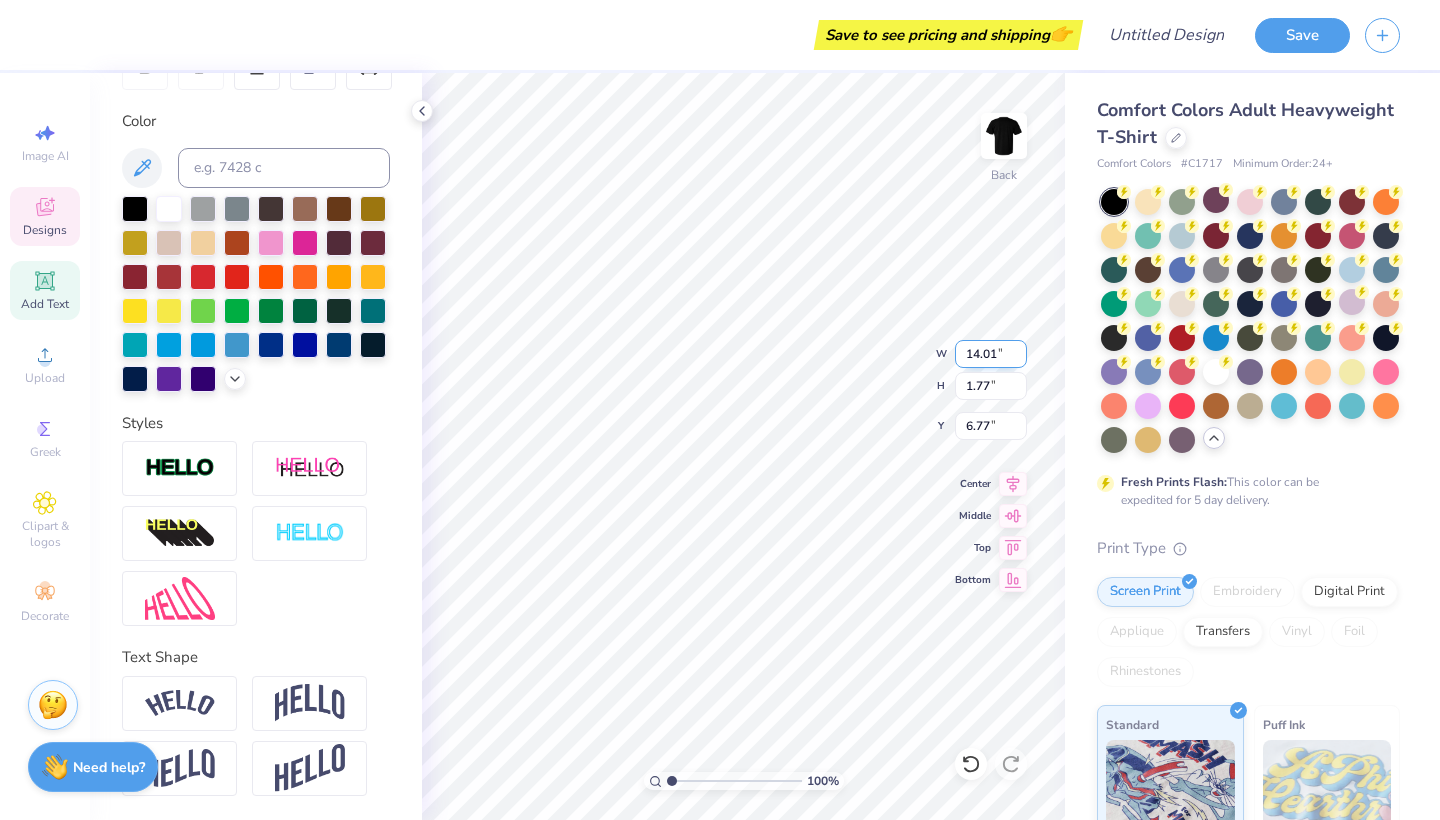click on "14.01" at bounding box center [991, 354] 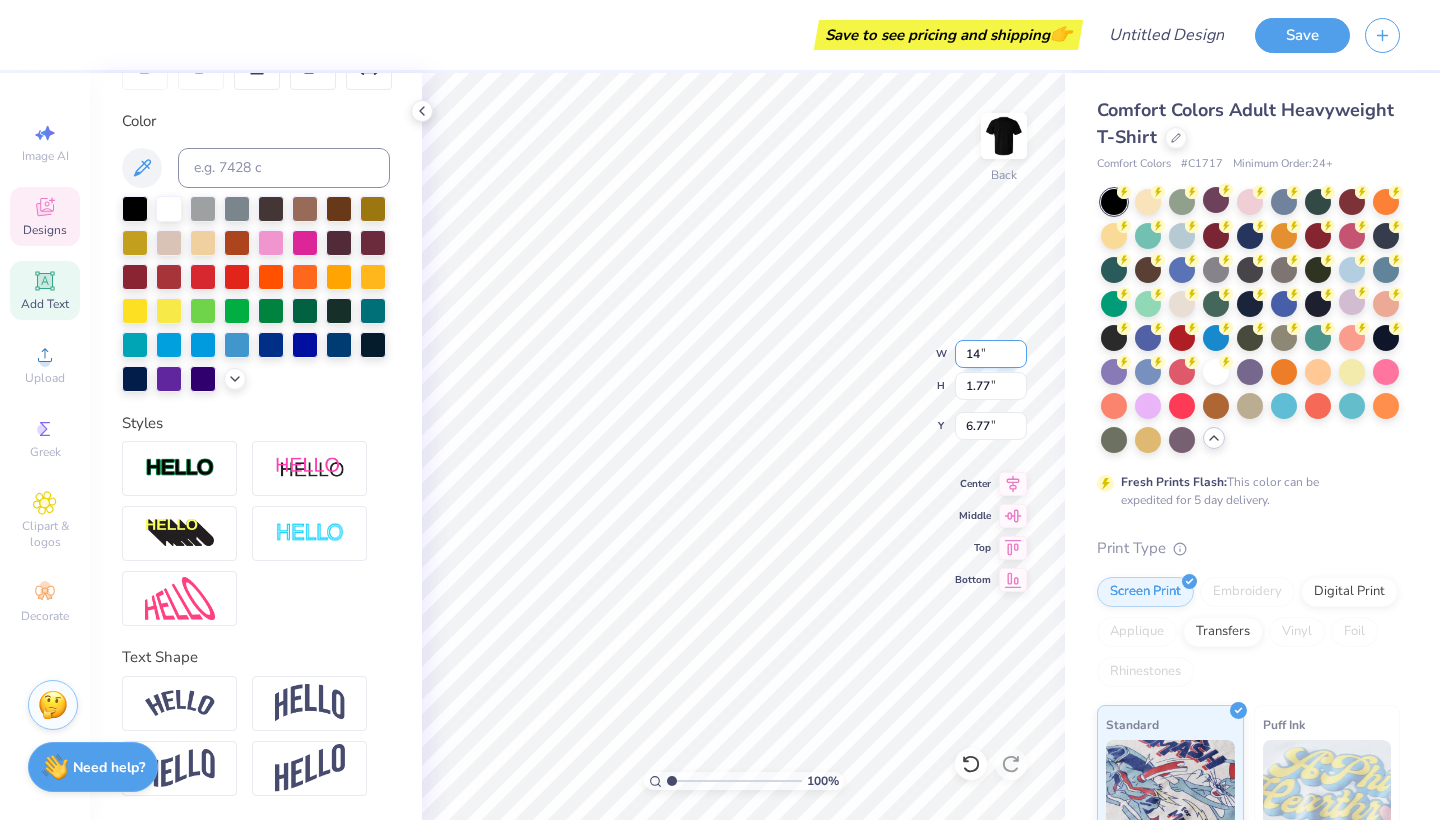 click on "14" at bounding box center (991, 354) 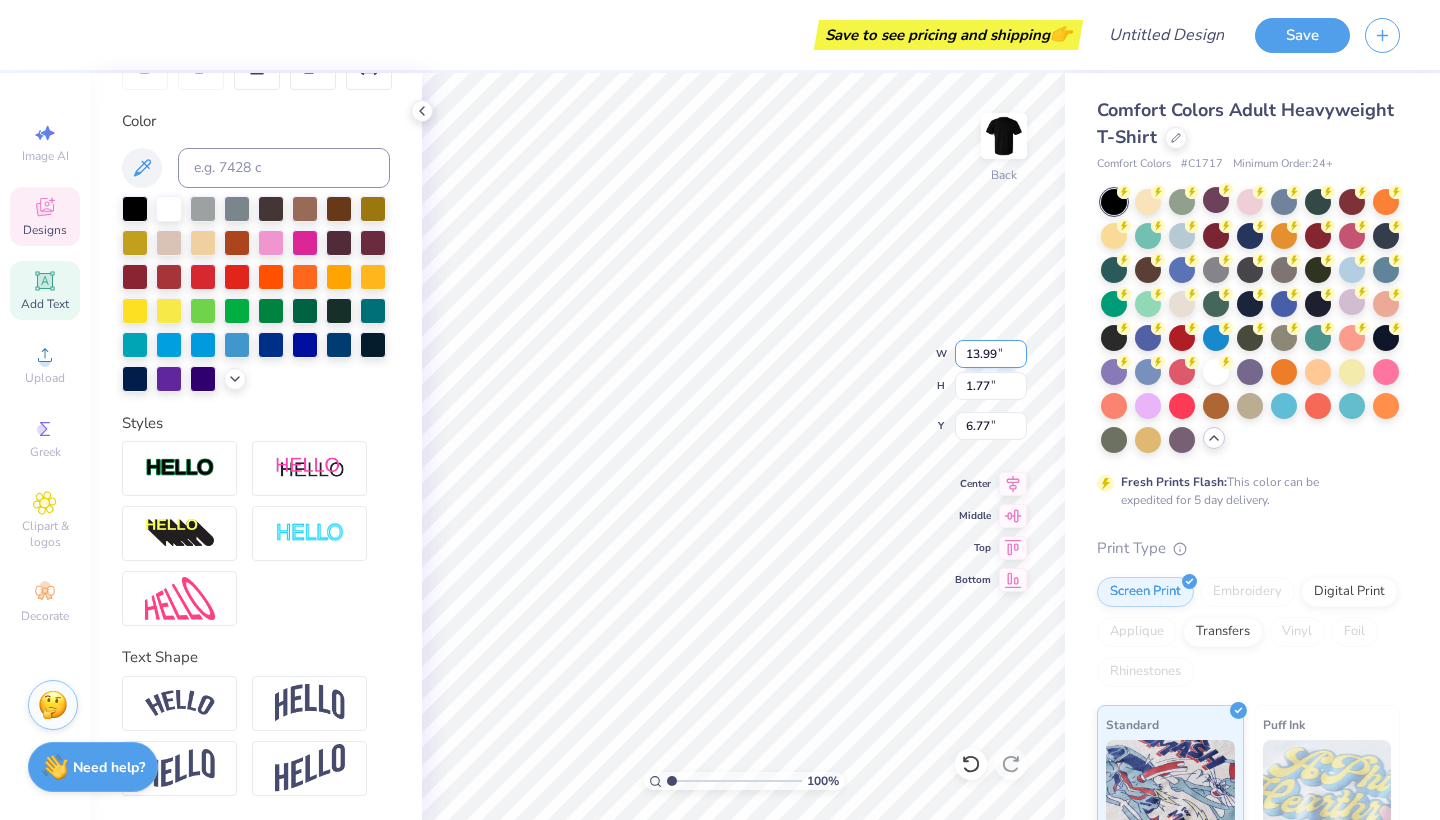 click on "13.99" at bounding box center (991, 354) 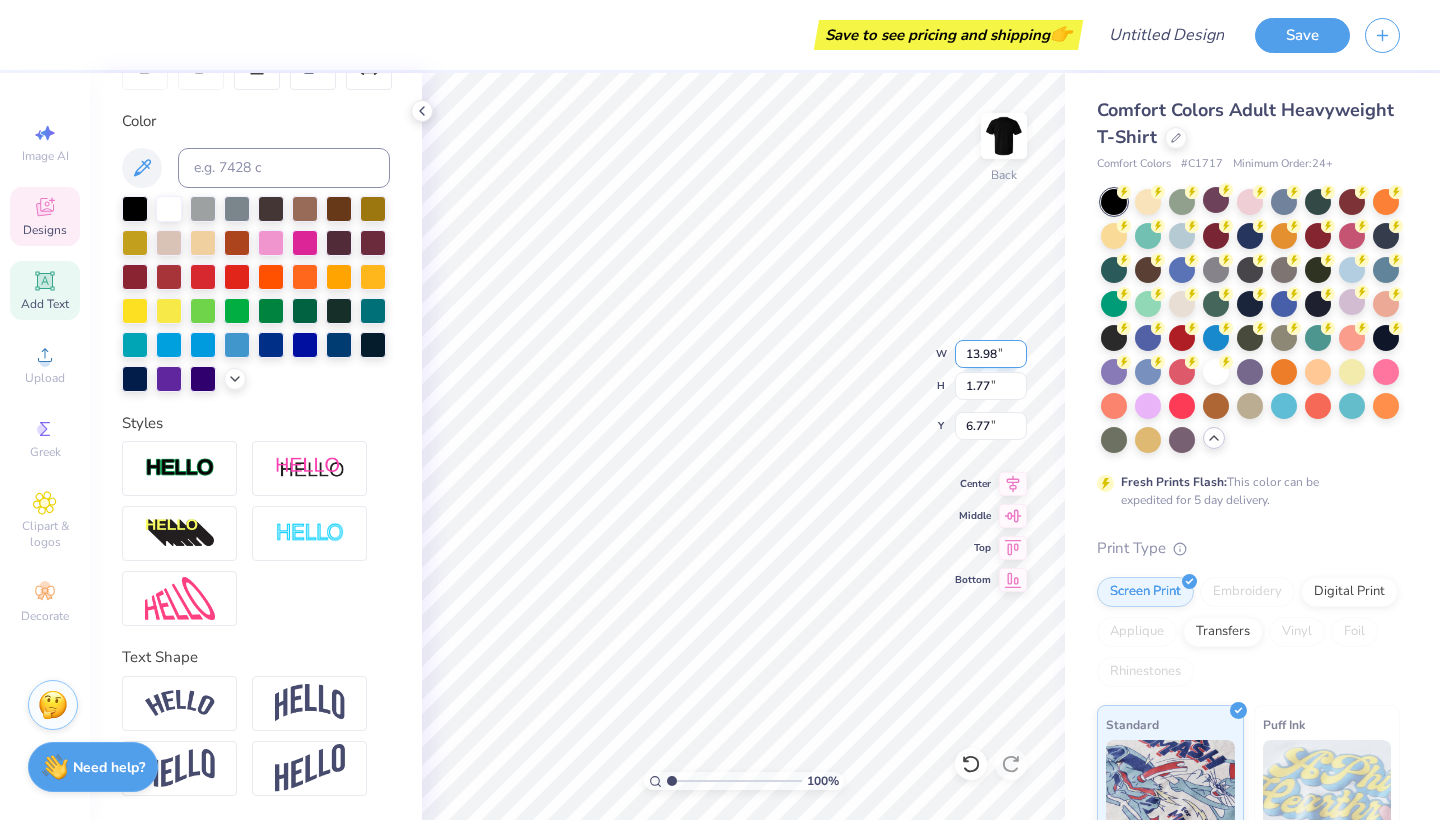 click on "13.98" at bounding box center (991, 354) 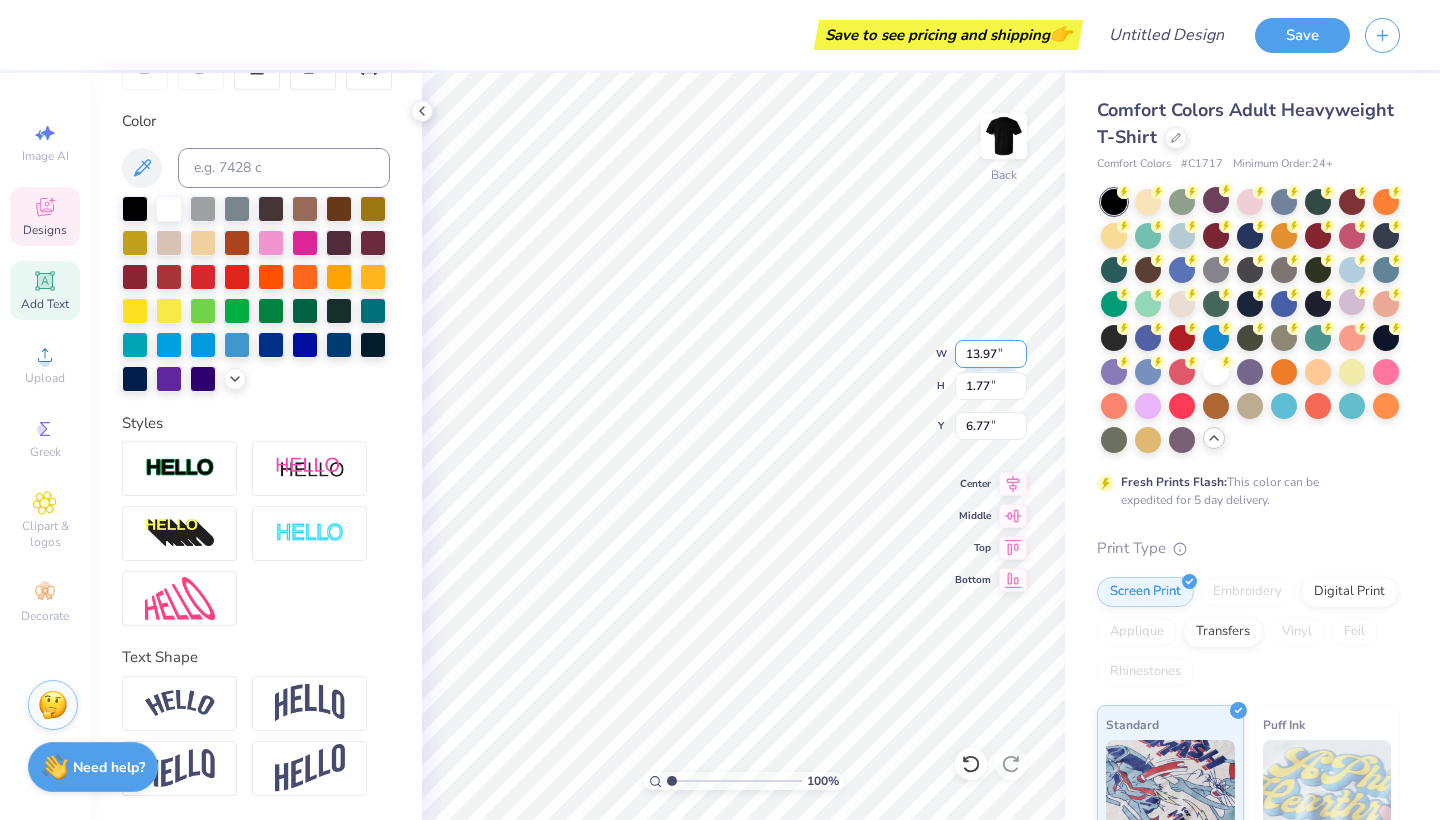 click on "13.97" at bounding box center (991, 354) 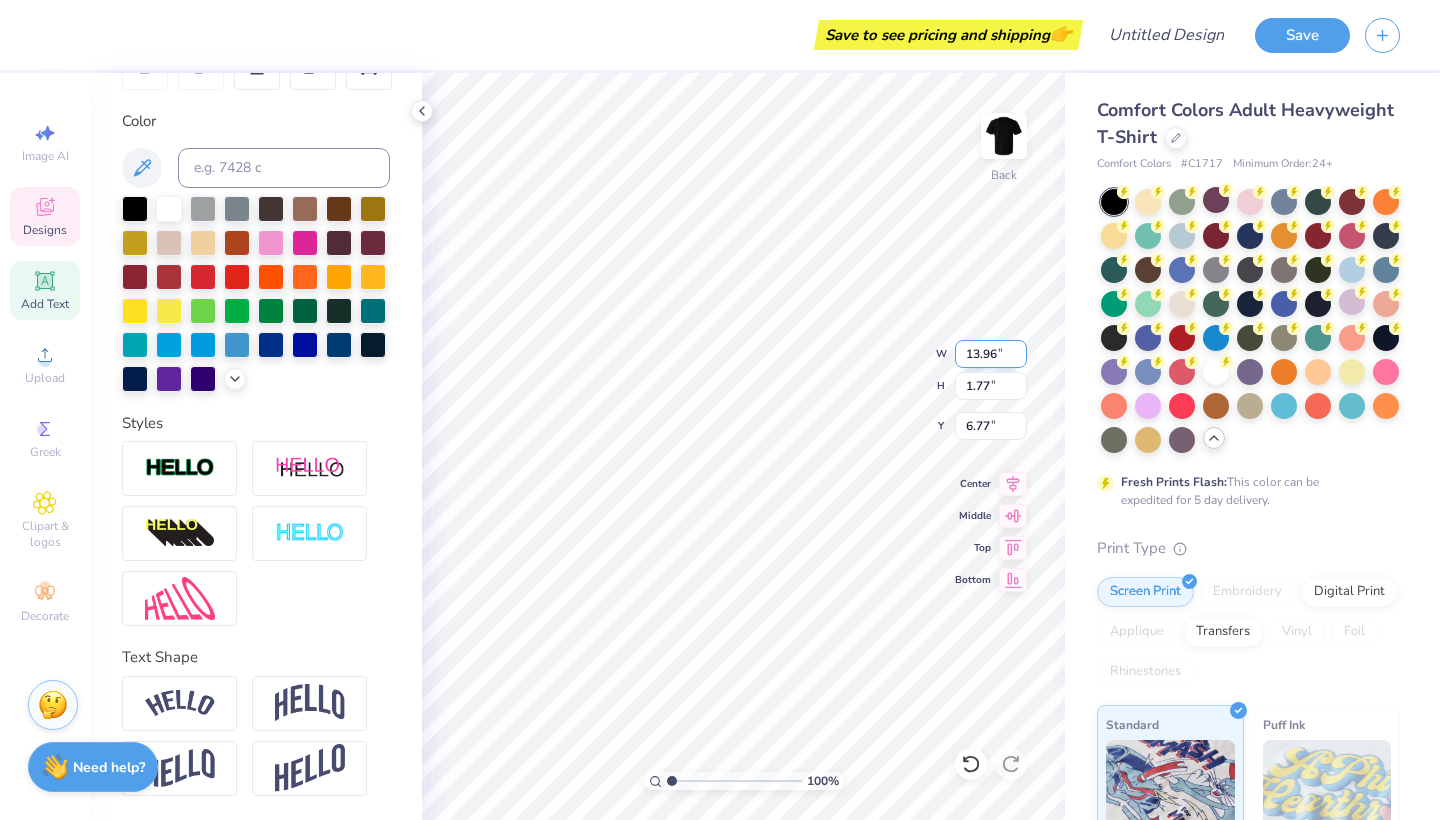click on "13.96" at bounding box center (991, 354) 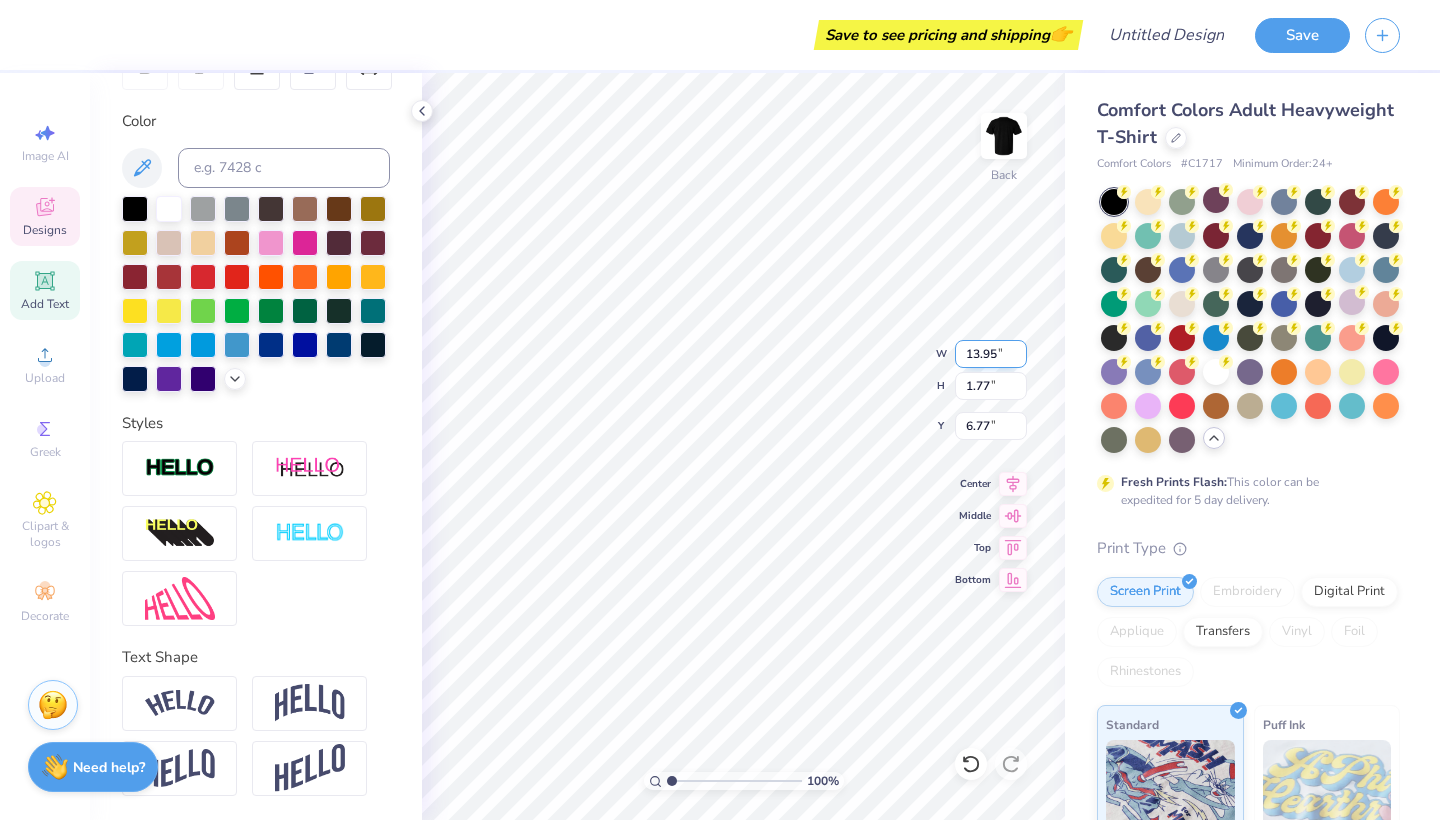 click on "13.95" at bounding box center (991, 354) 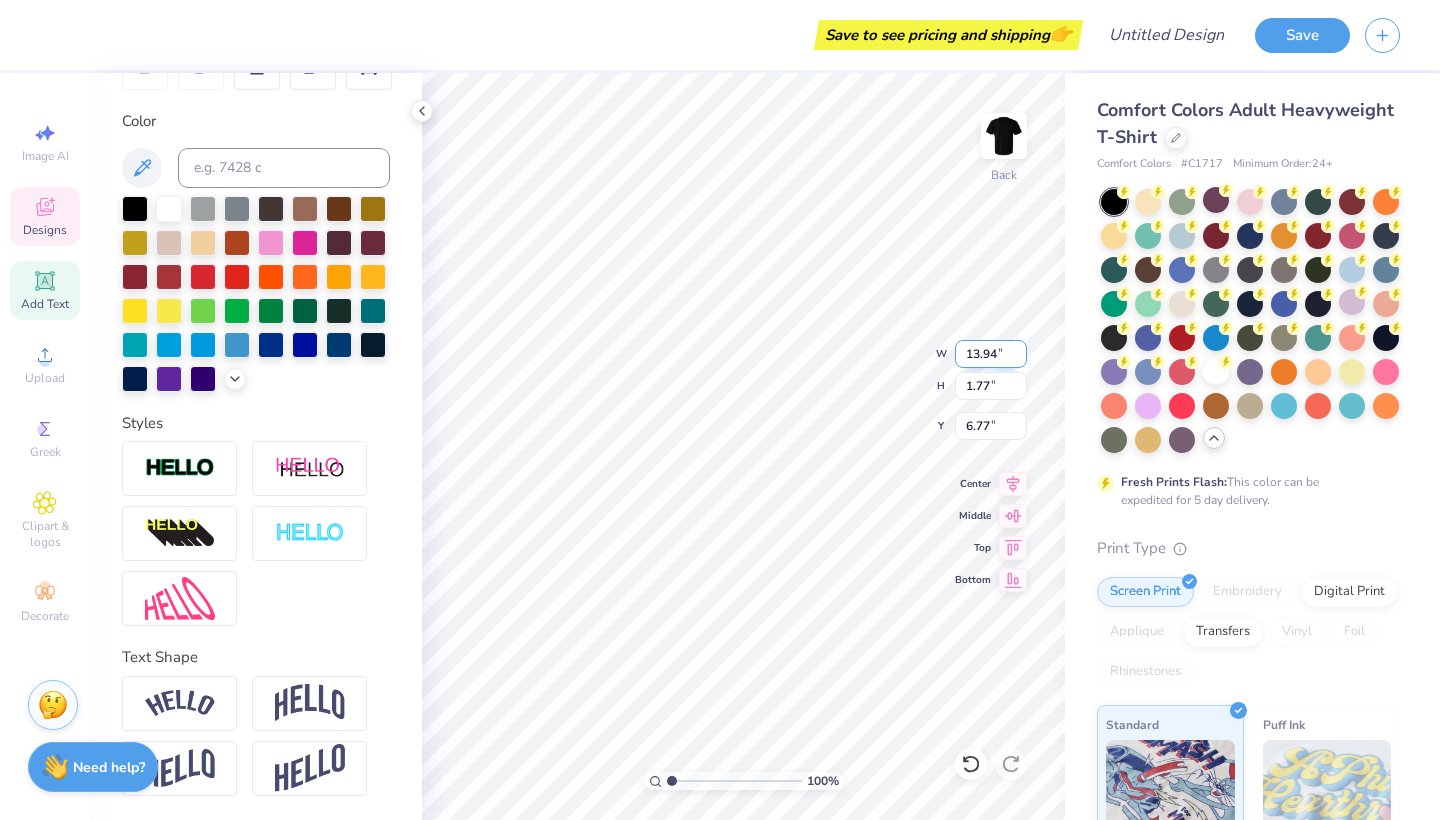 click on "13.94" at bounding box center [991, 354] 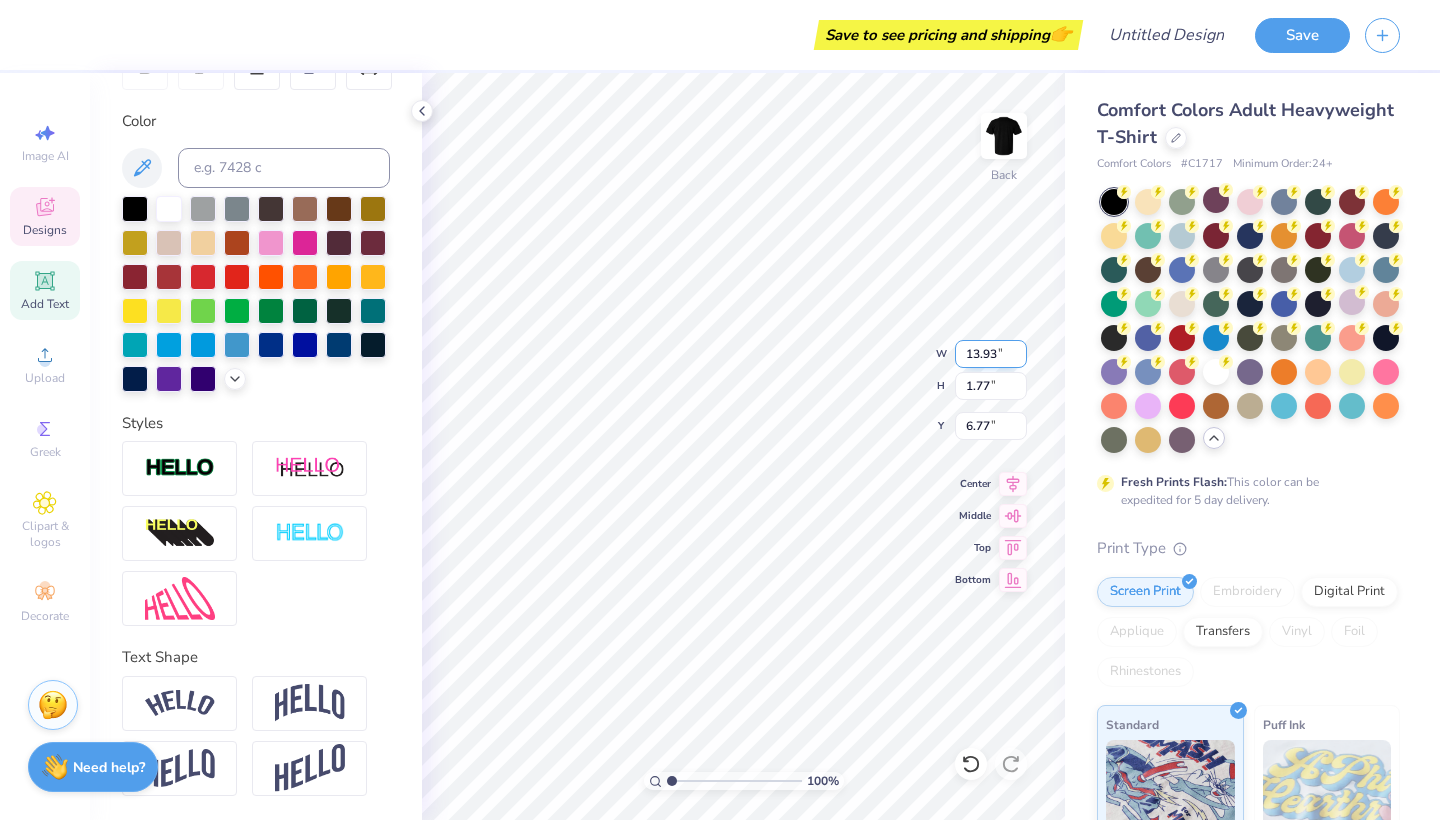 click on "13.93" at bounding box center [991, 354] 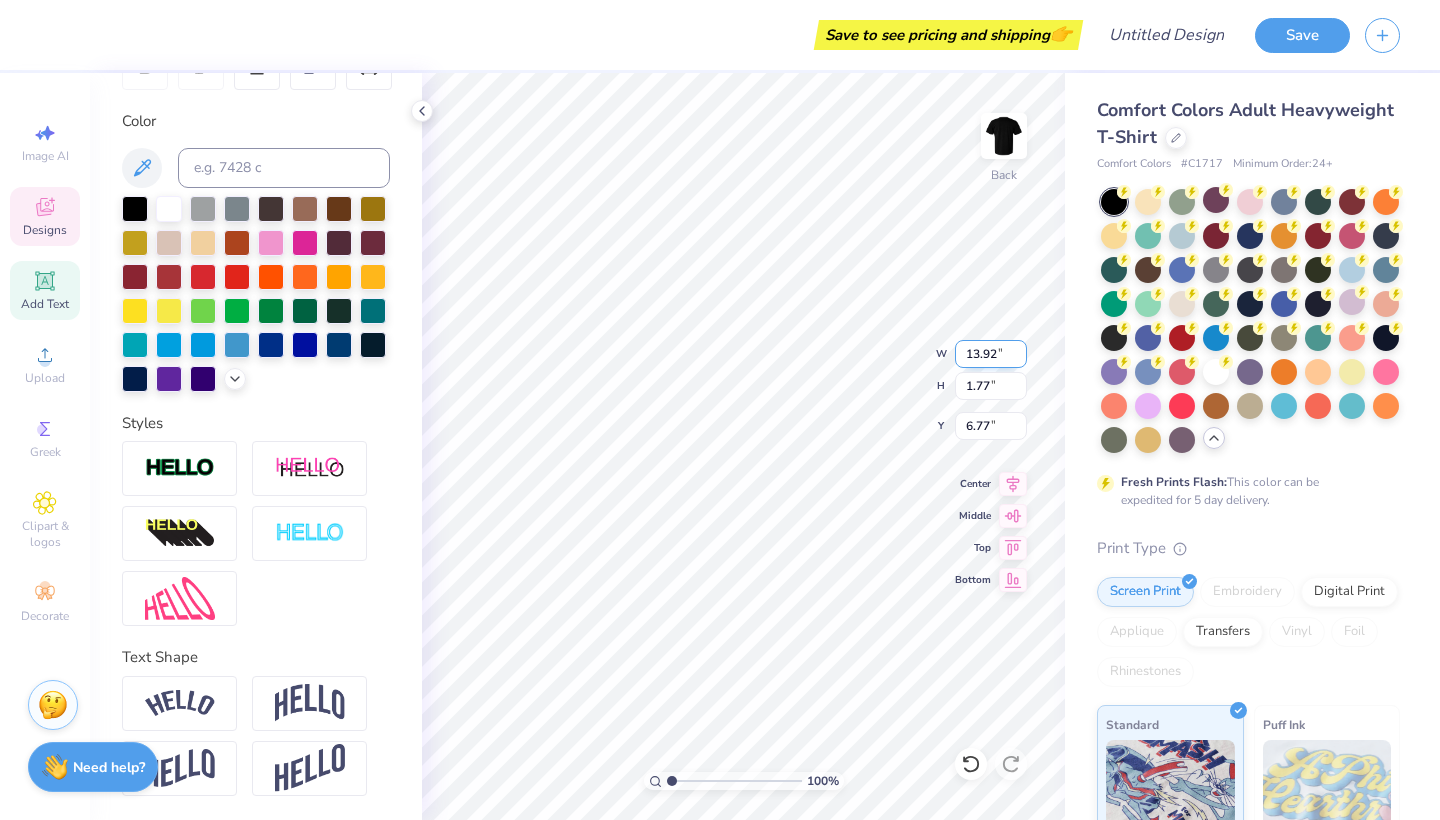 click on "13.92" at bounding box center [991, 354] 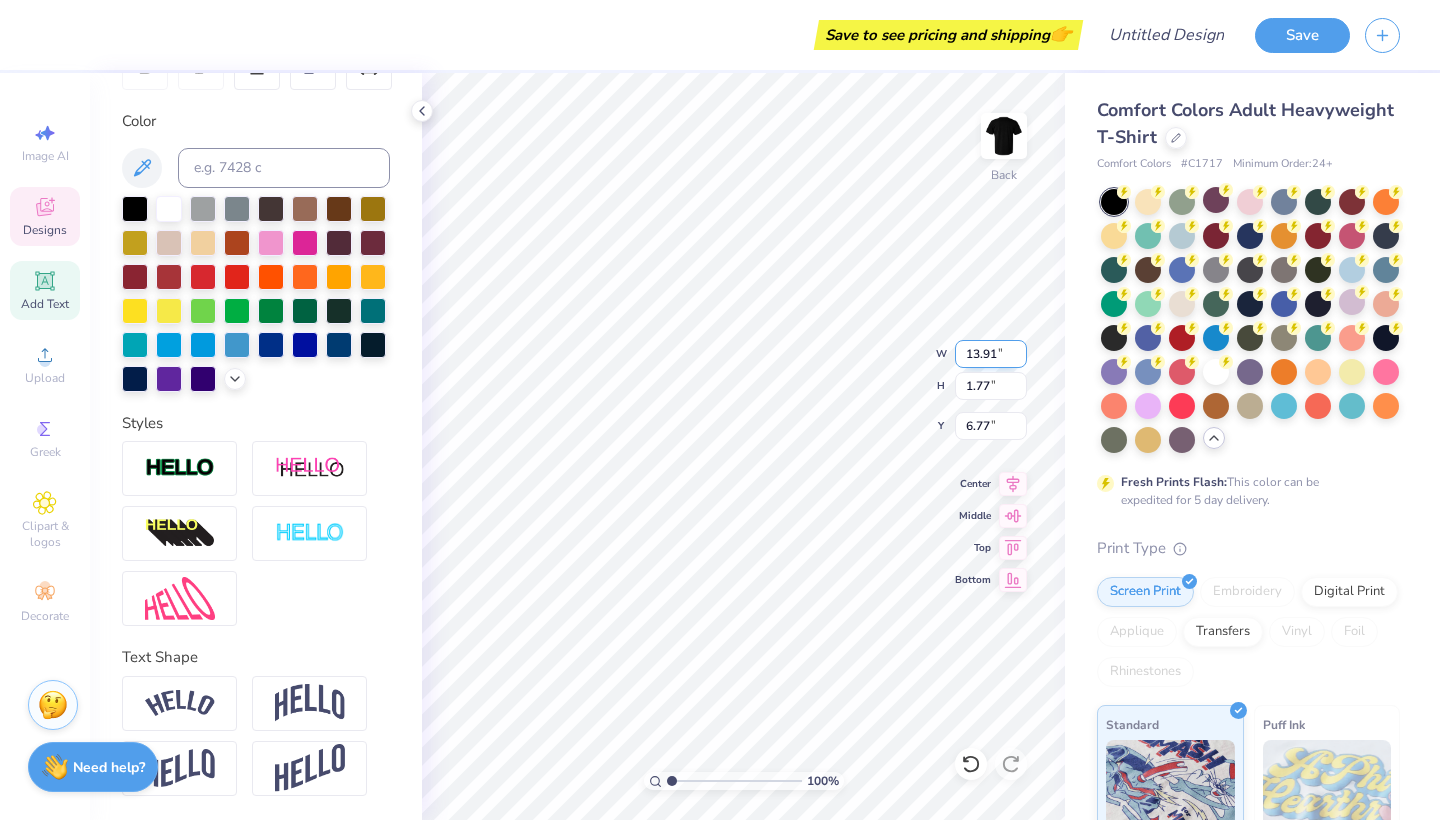 click on "13.91" at bounding box center [991, 354] 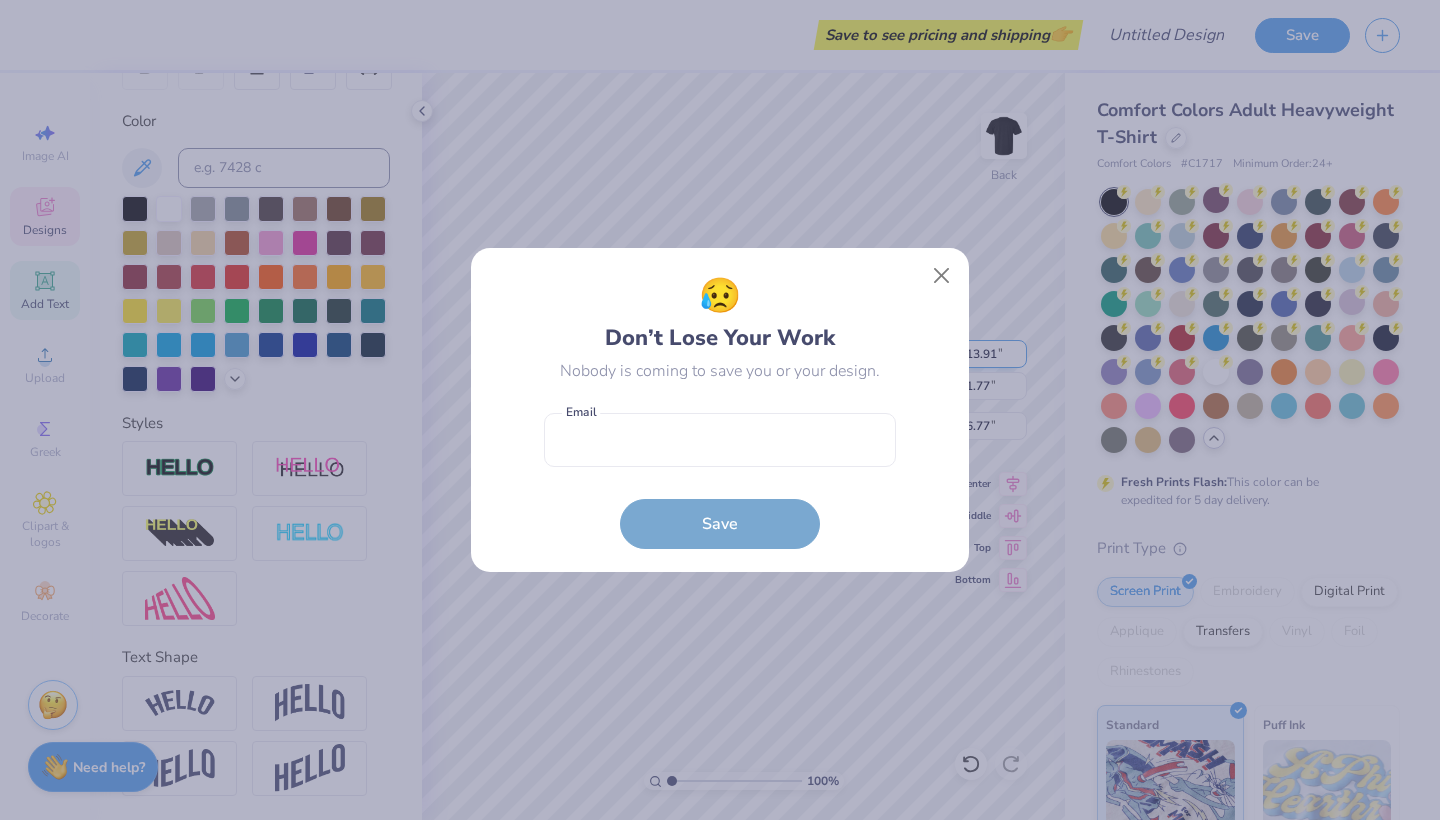 type on "1.73" 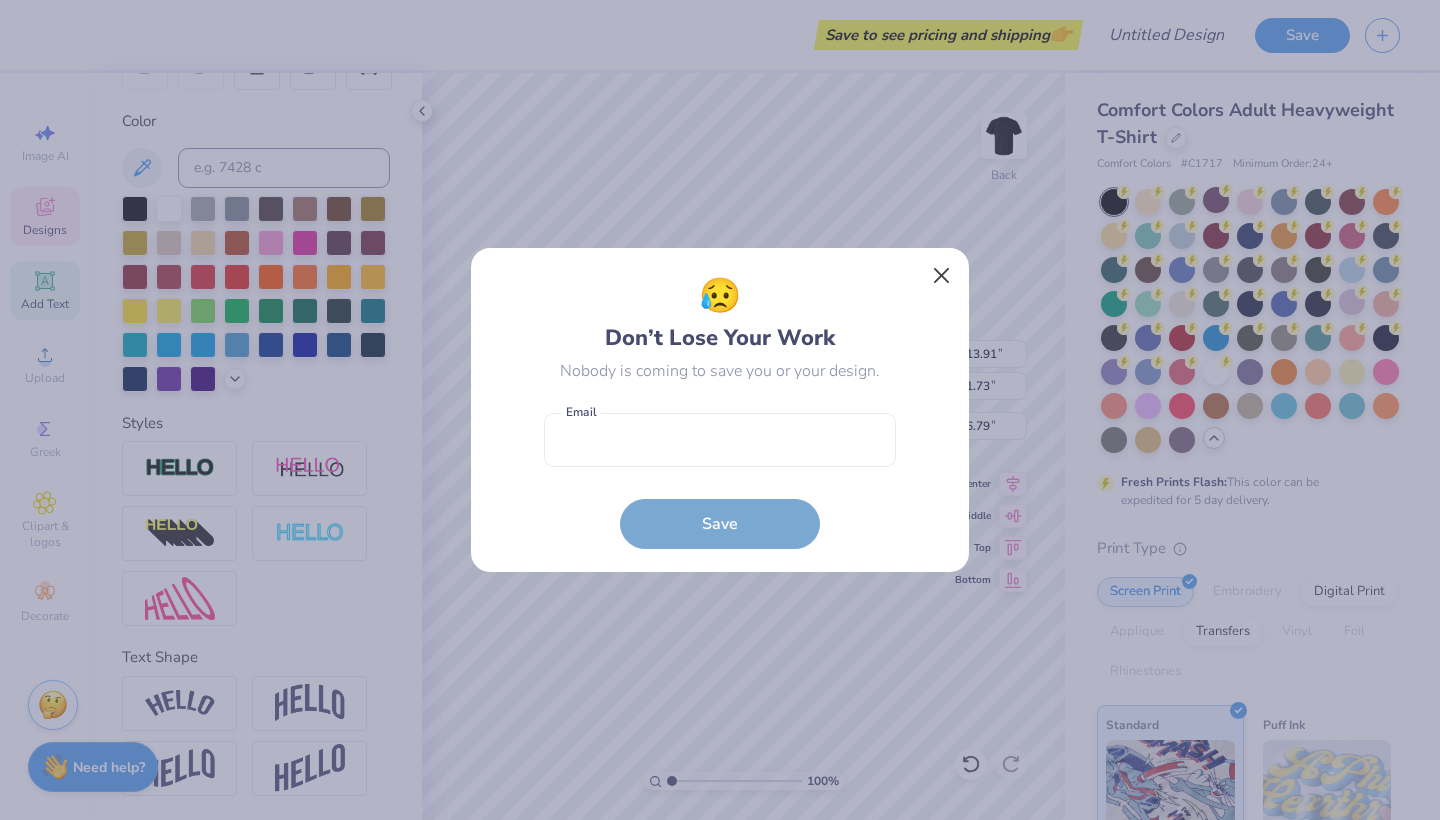 click at bounding box center [942, 276] 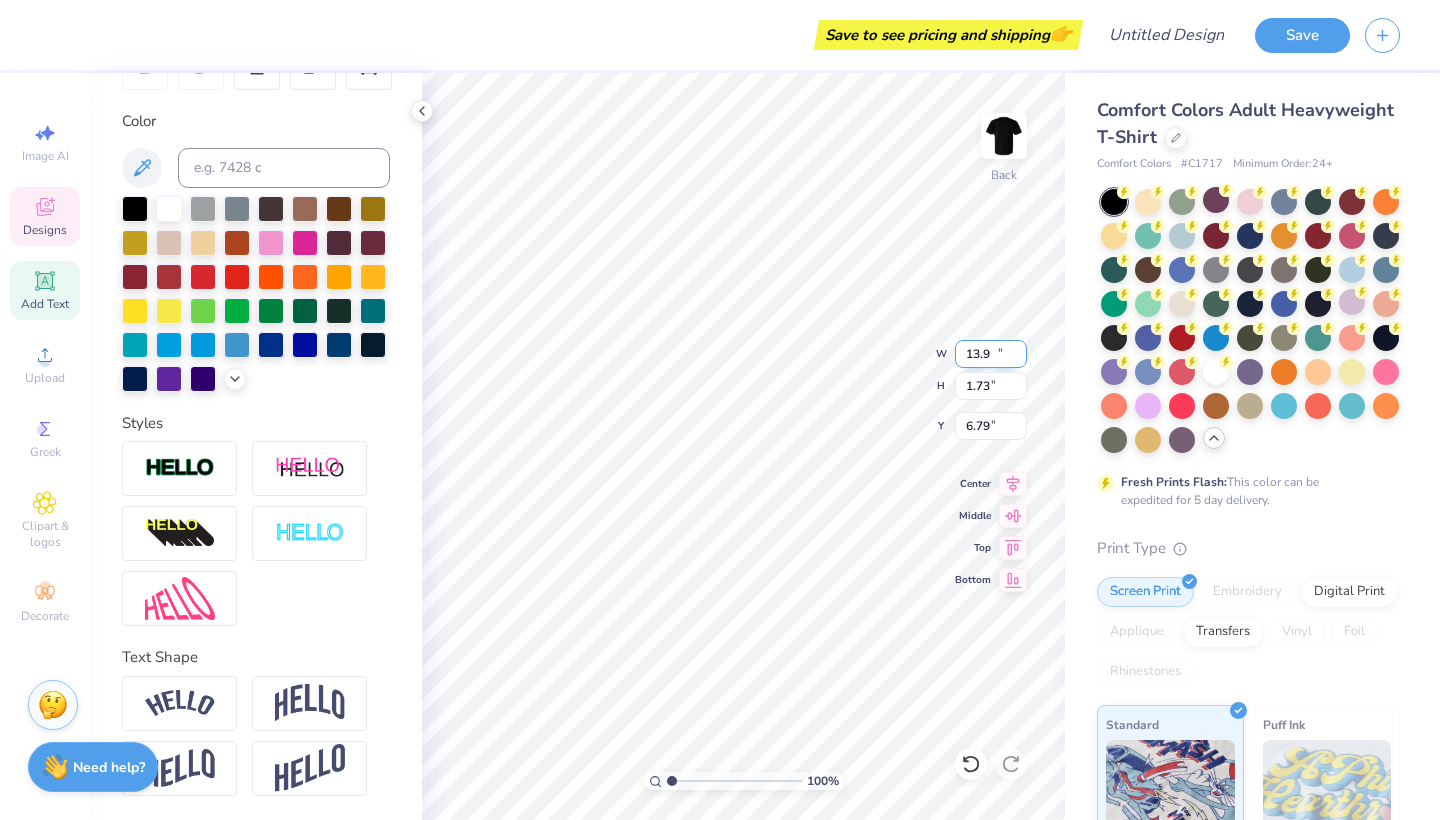 click on "13.9" at bounding box center [991, 354] 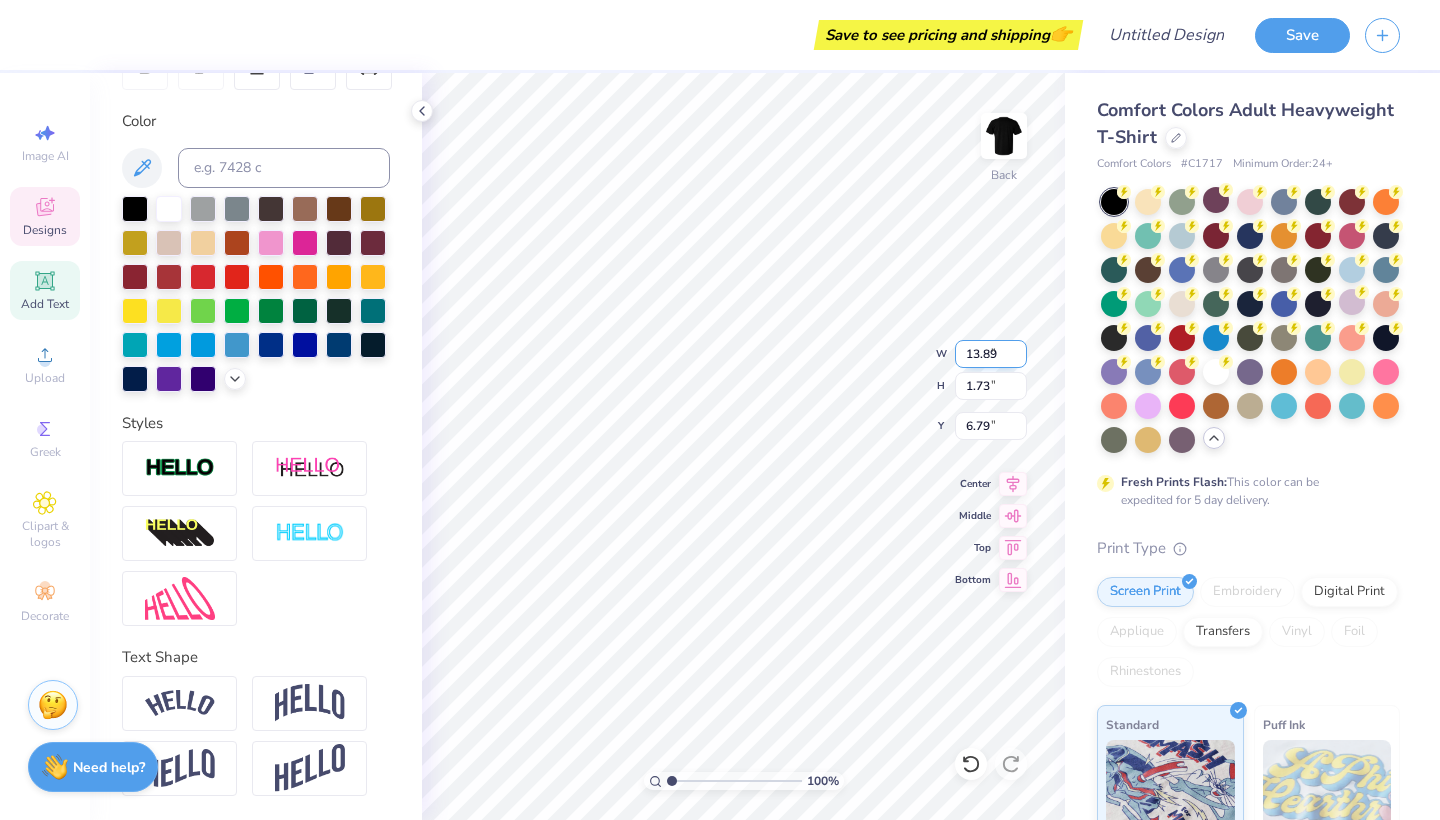 click on "13.89" at bounding box center (991, 354) 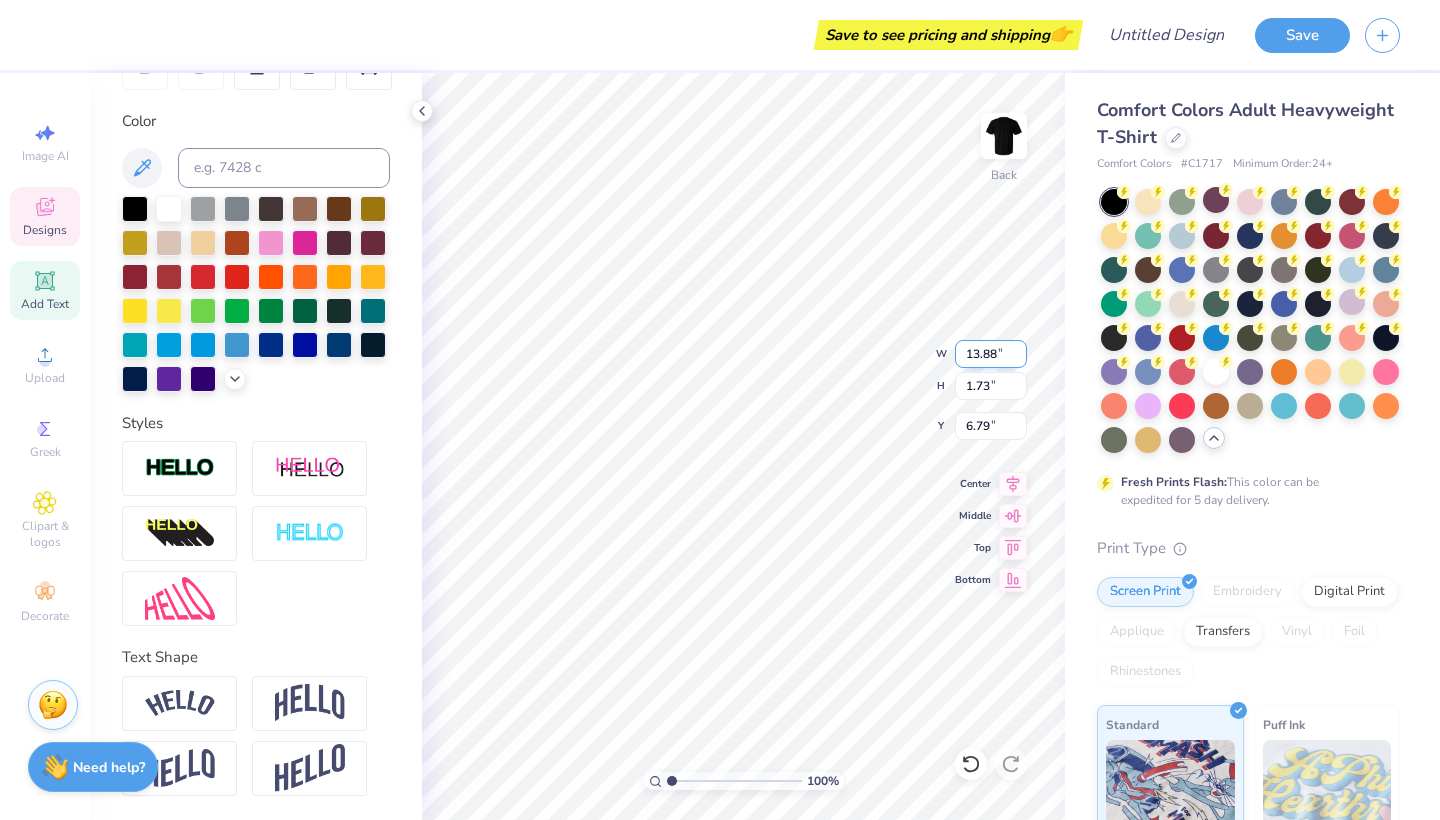 click on "13.88" at bounding box center [991, 354] 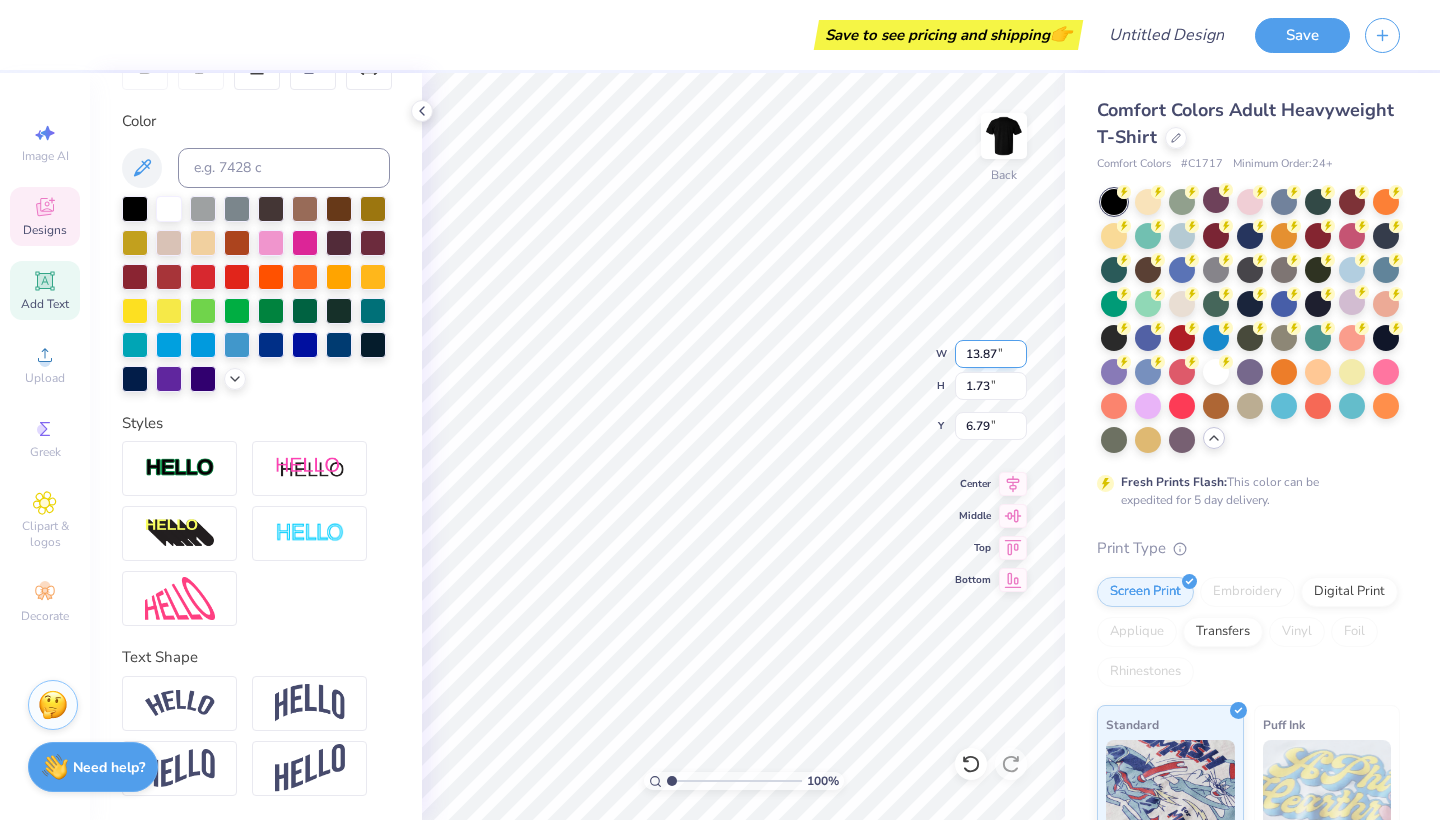 click on "13.87" at bounding box center [991, 354] 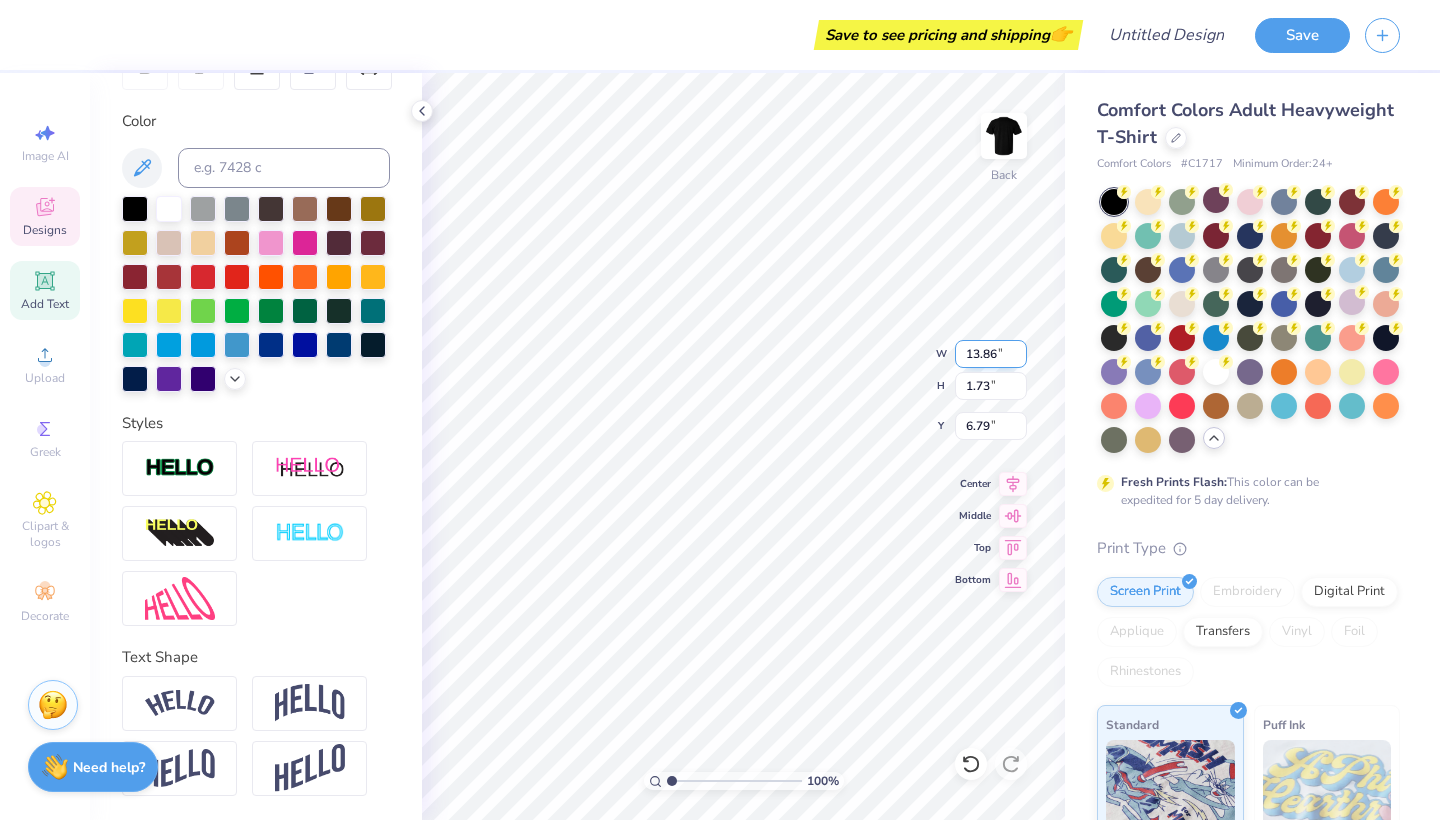 click on "13.86" at bounding box center (991, 354) 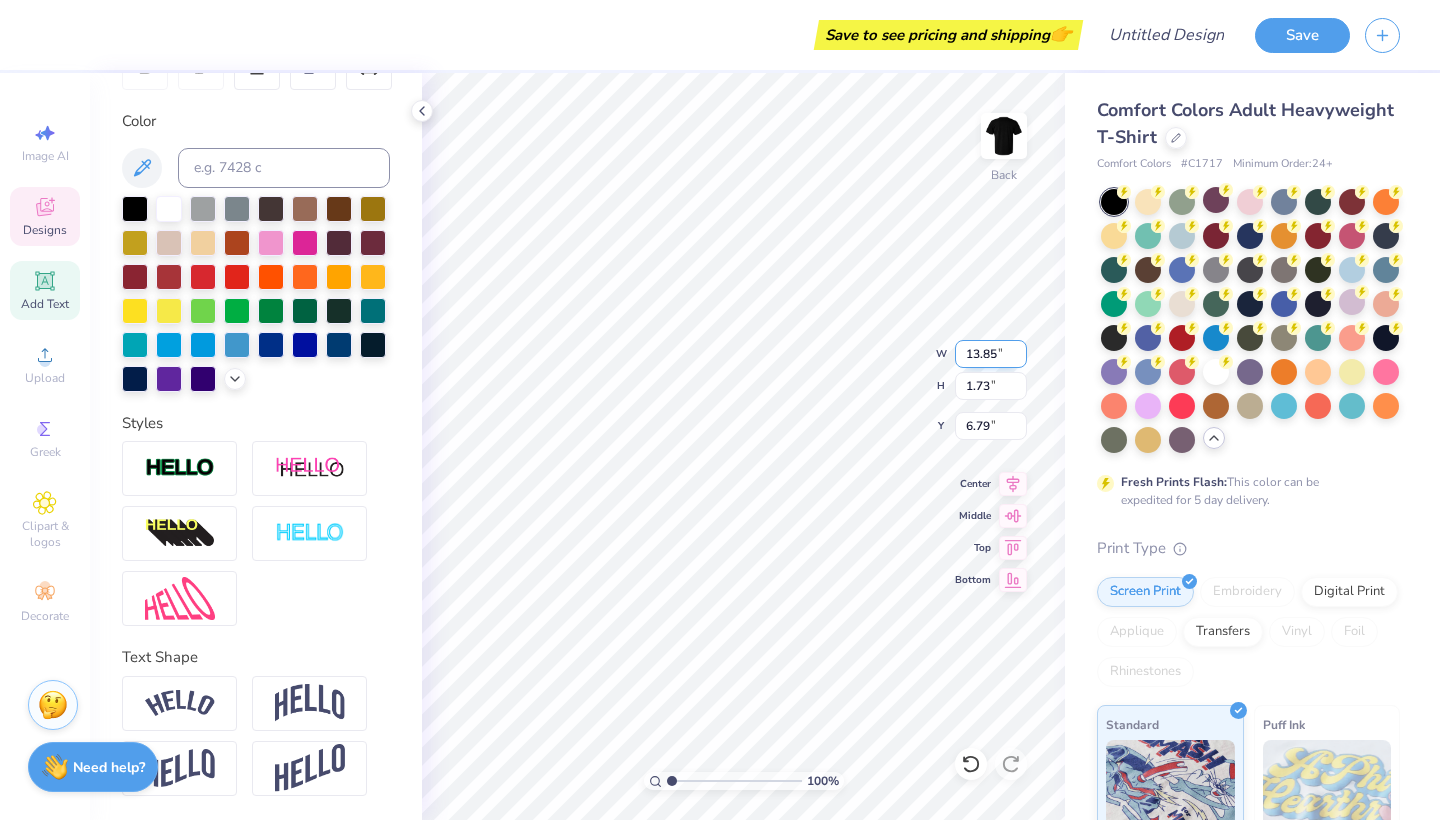 click on "13.85" at bounding box center (991, 354) 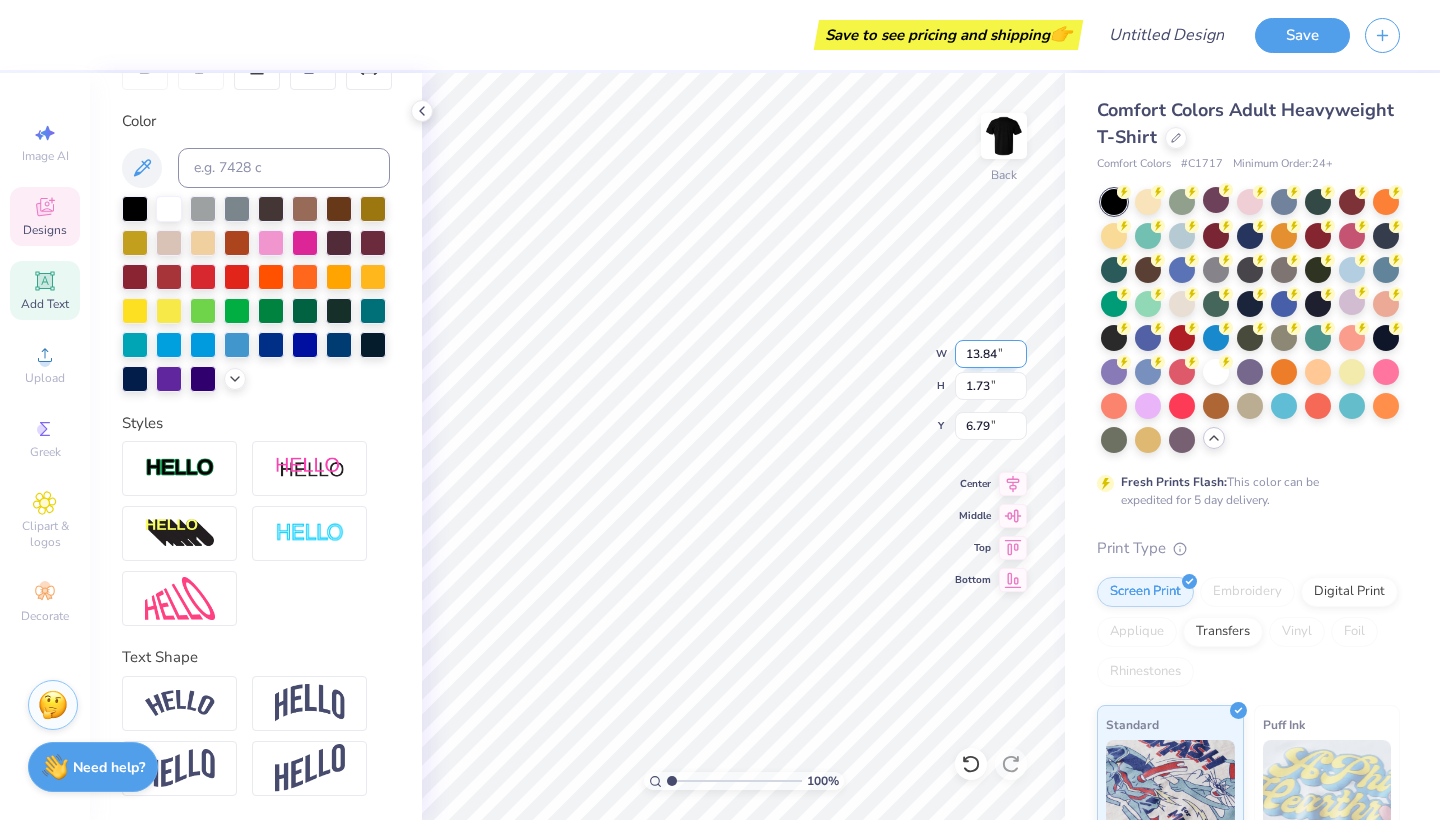 click on "13.84" at bounding box center [991, 354] 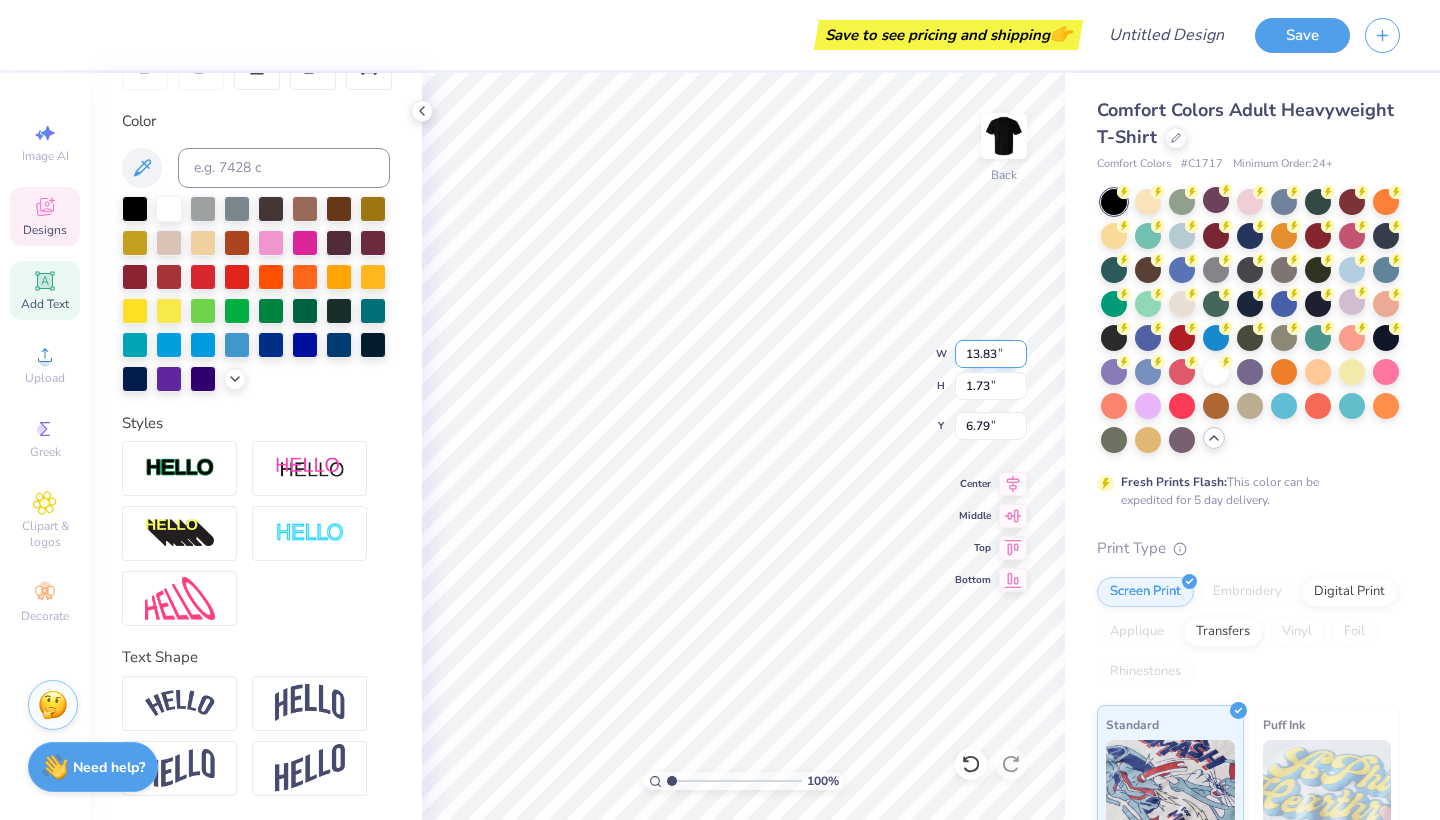click on "13.83" at bounding box center [991, 354] 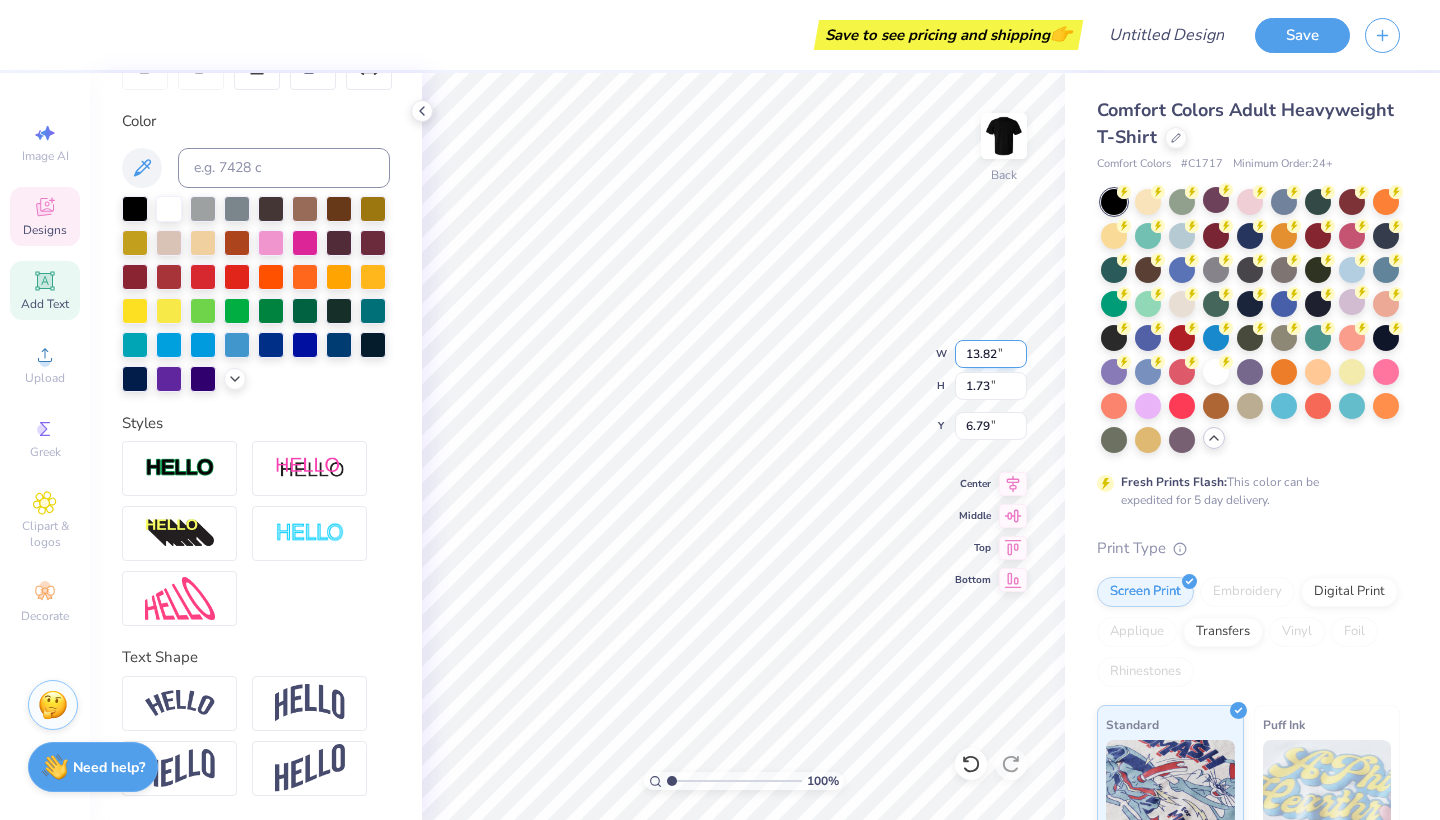 click on "13.82" at bounding box center (991, 354) 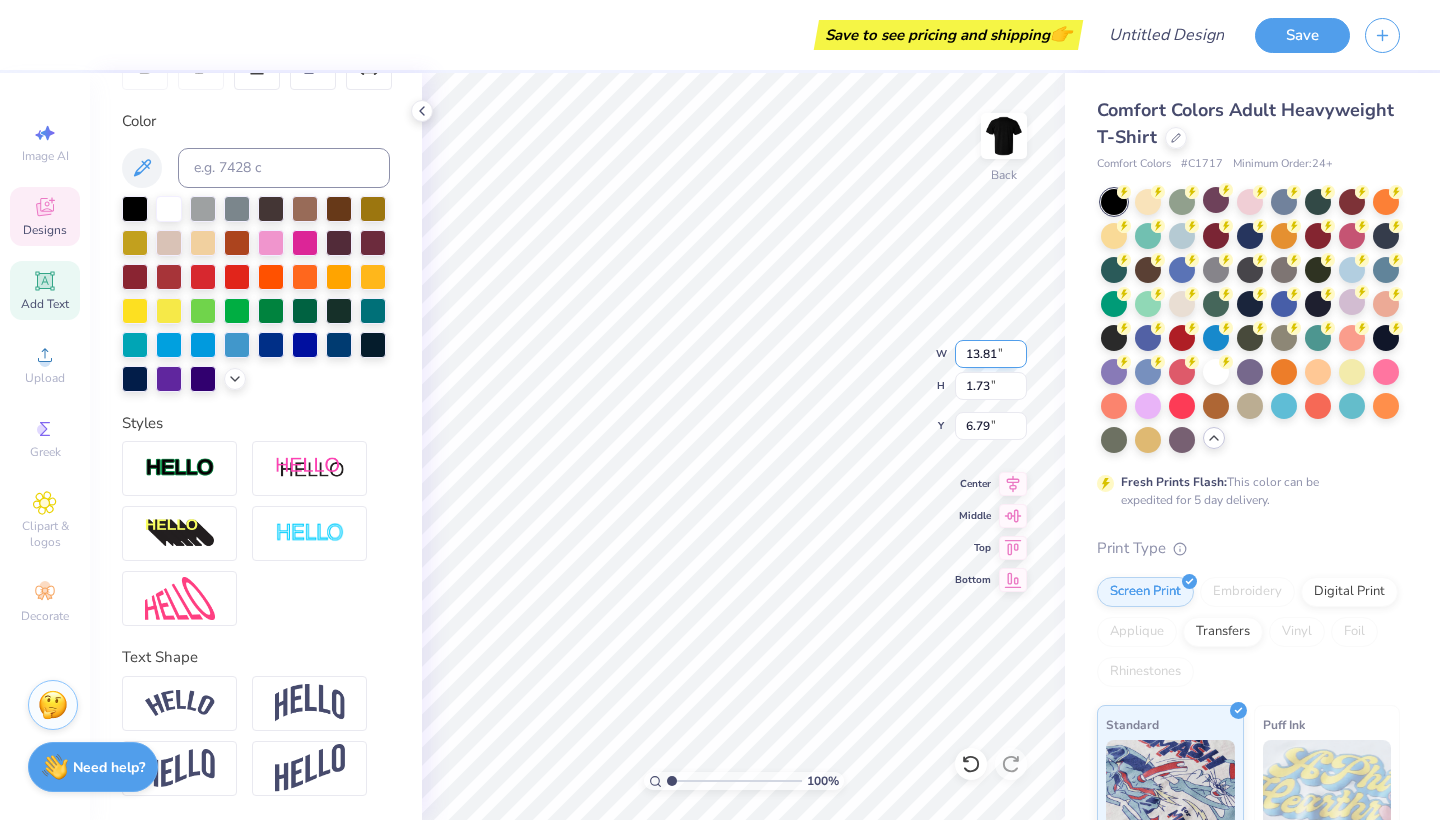 click on "13.81" at bounding box center [991, 354] 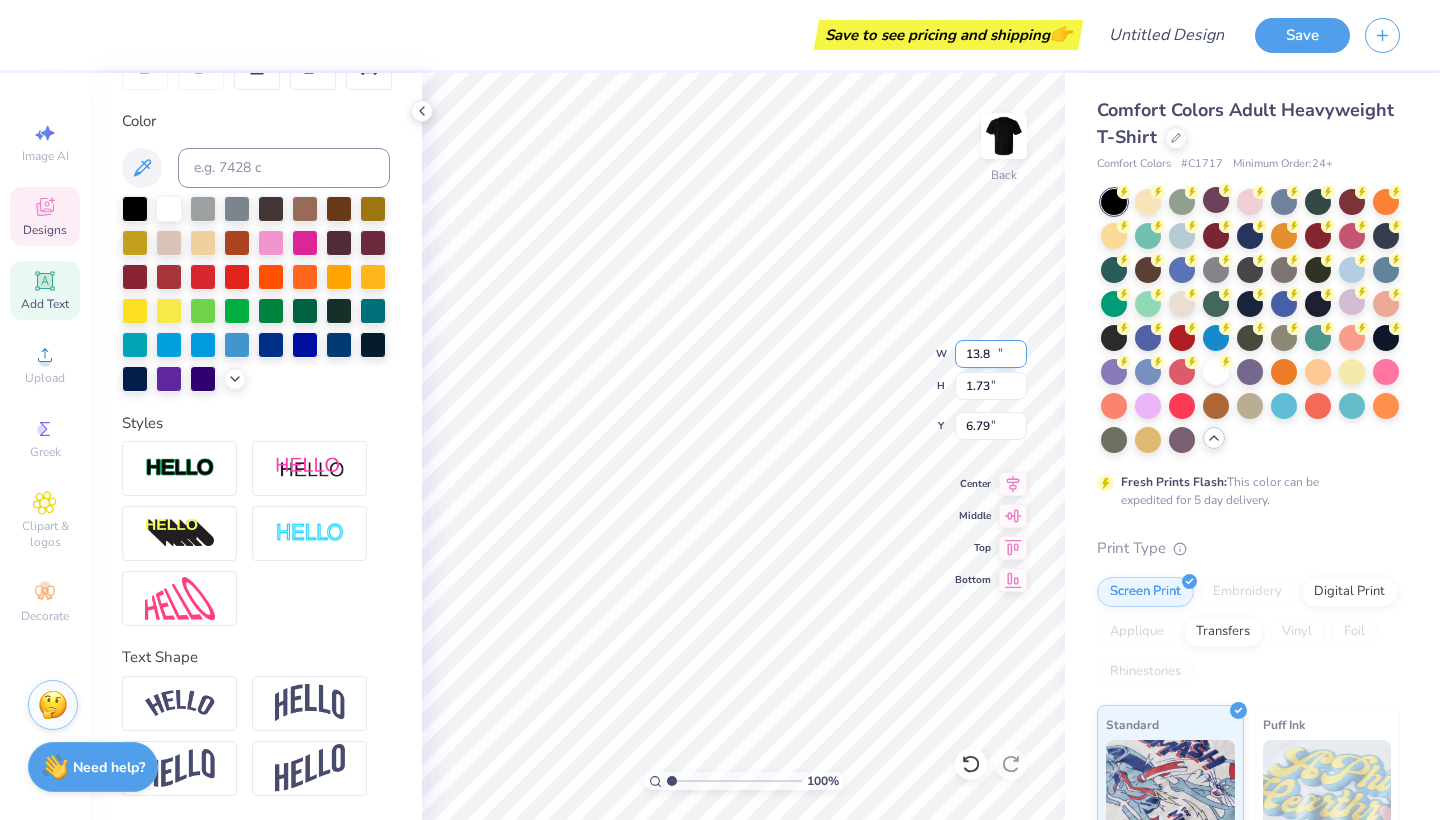 click on "13.8" at bounding box center (991, 354) 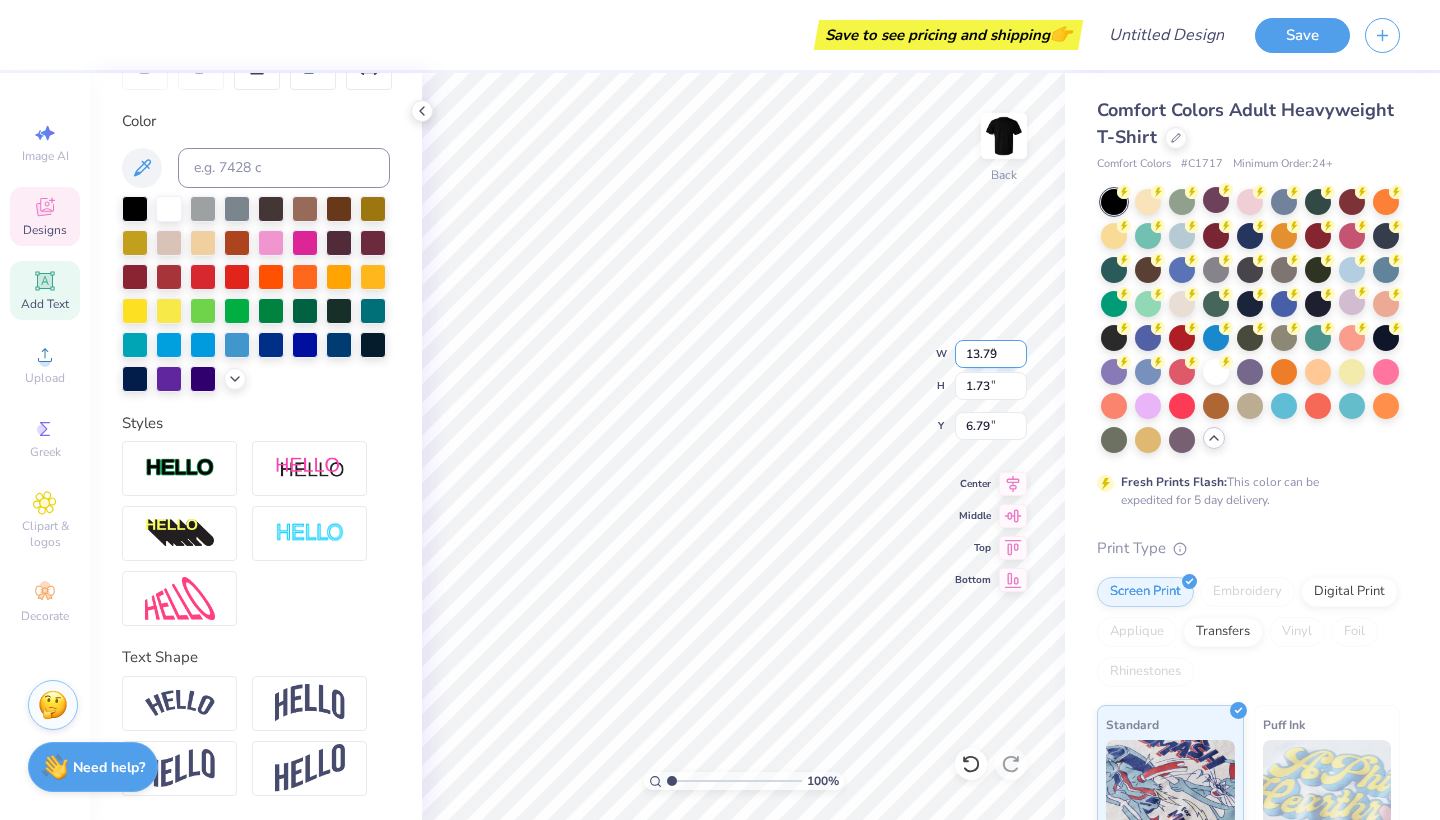 click on "13.79" at bounding box center [991, 354] 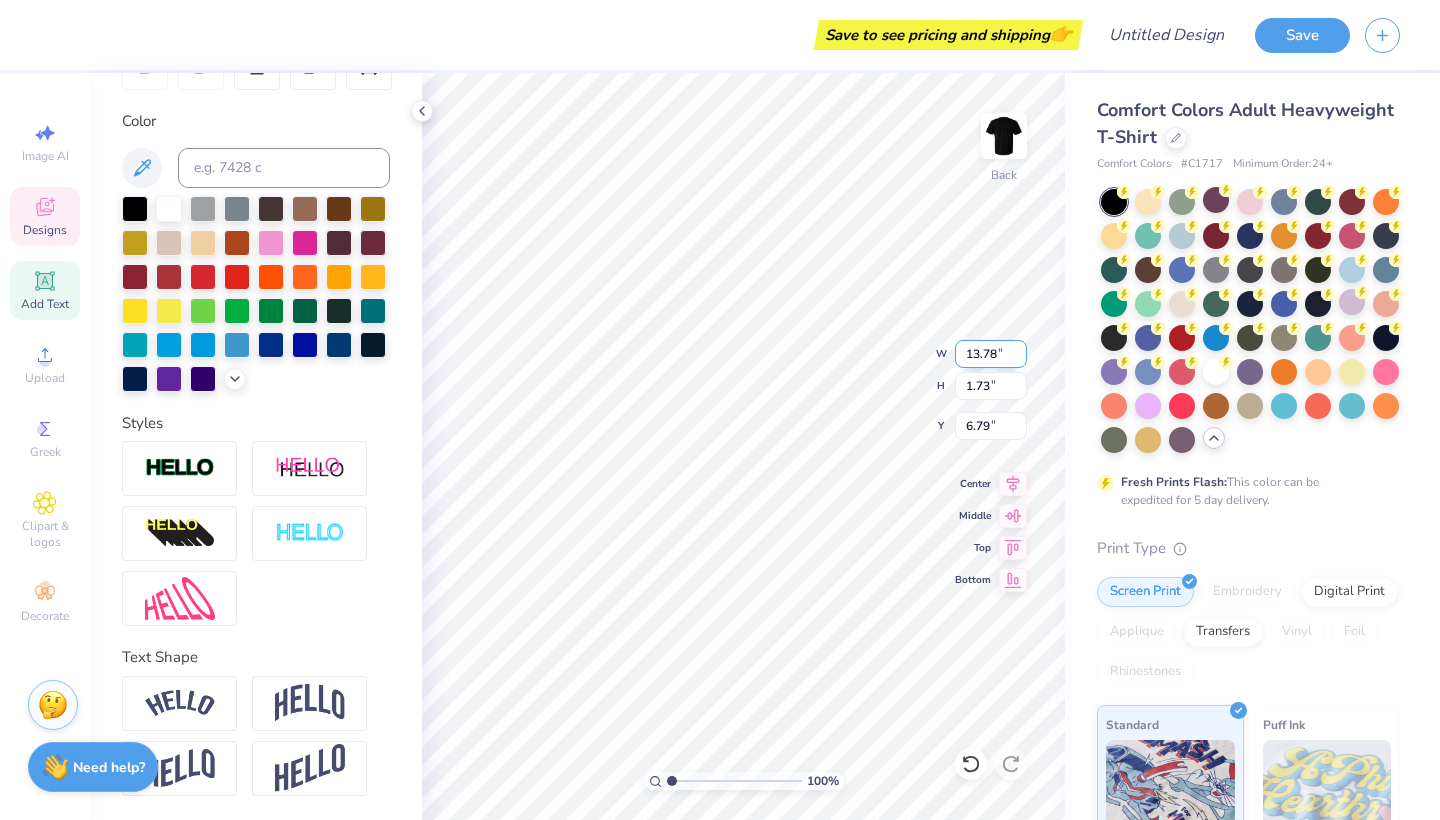 click on "13.78" at bounding box center [991, 354] 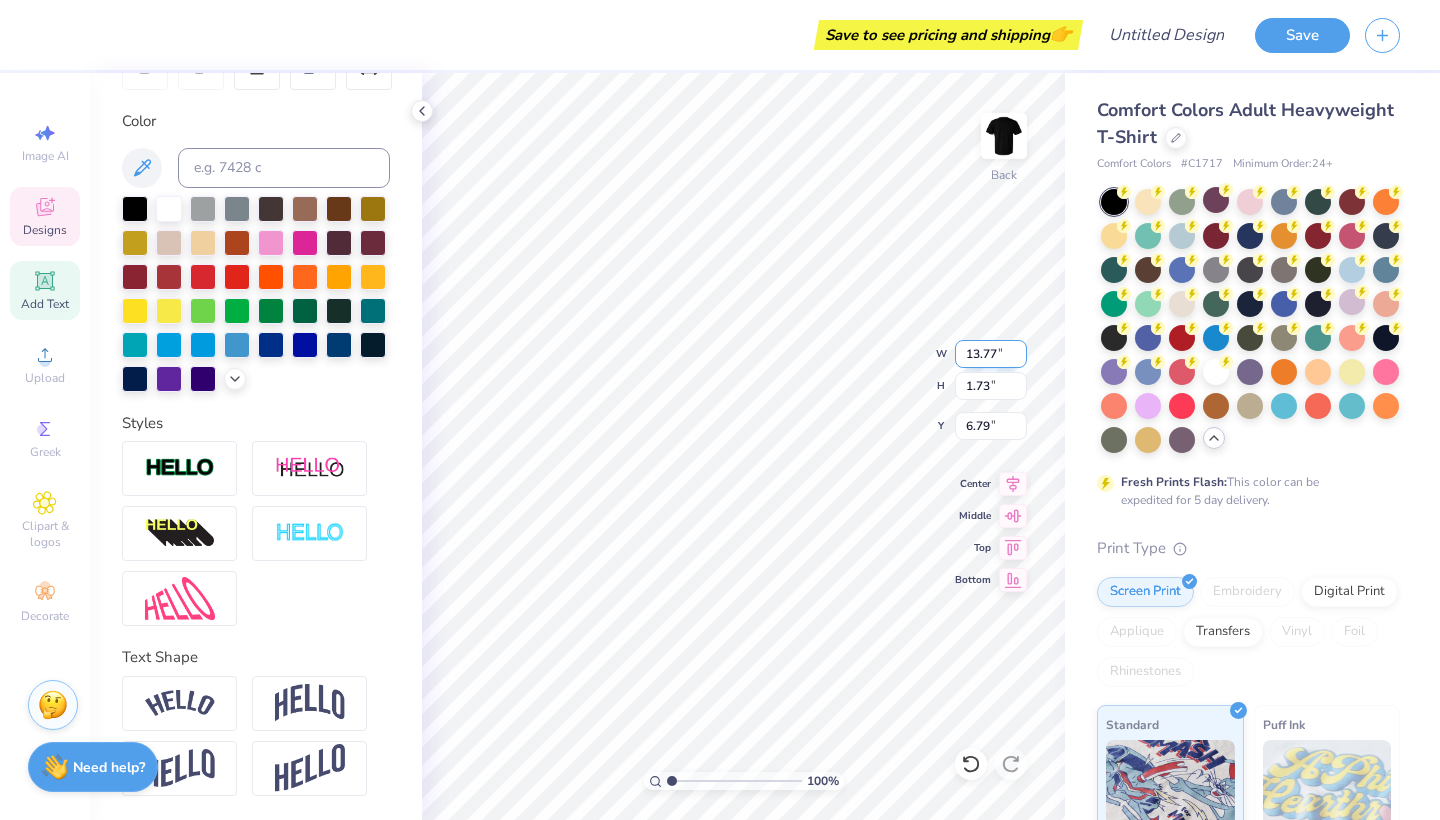 click on "13.77" at bounding box center (991, 354) 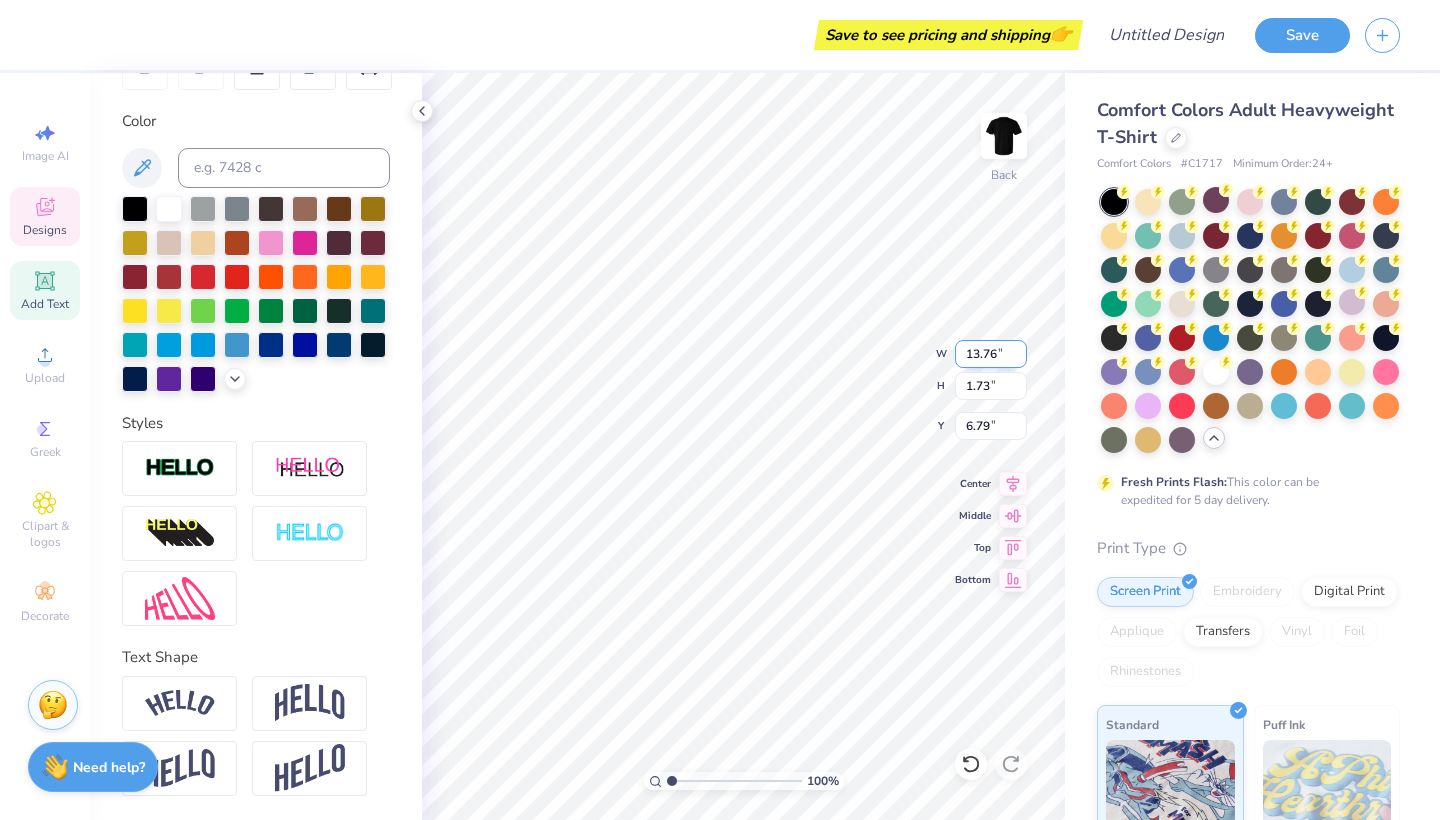 click on "13.76" at bounding box center [991, 354] 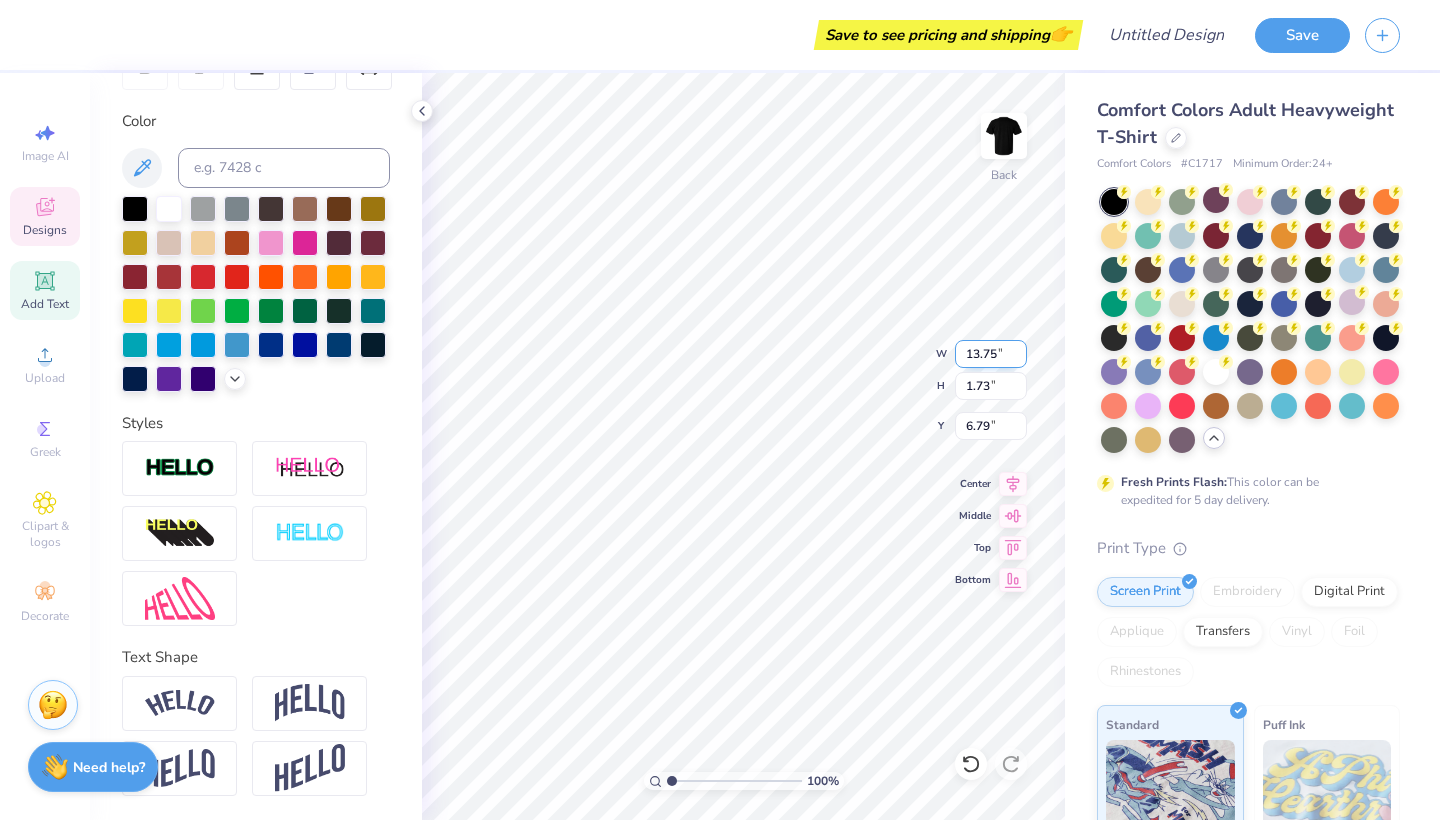 click on "13.75" at bounding box center (991, 354) 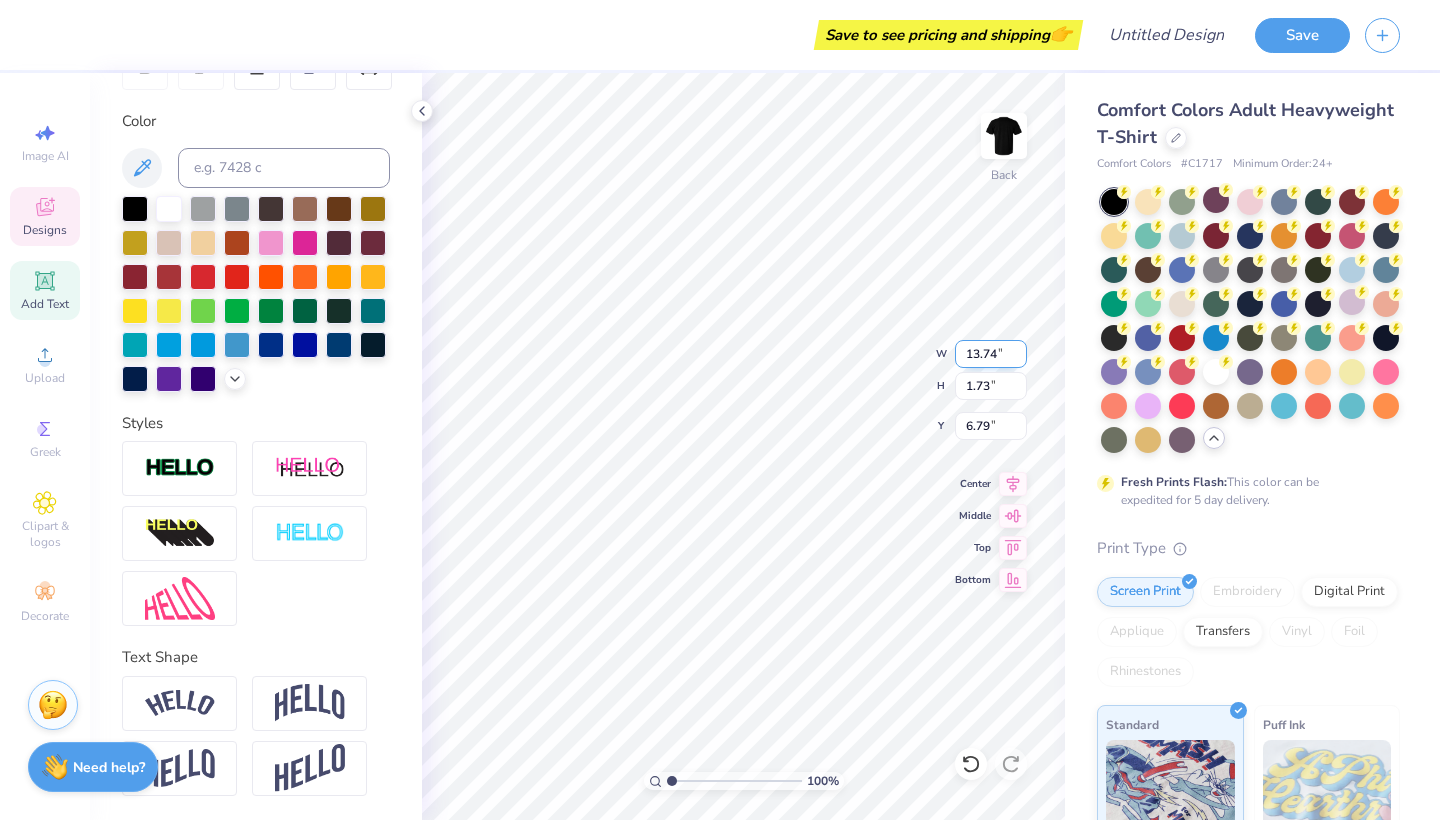click on "13.74" at bounding box center [991, 354] 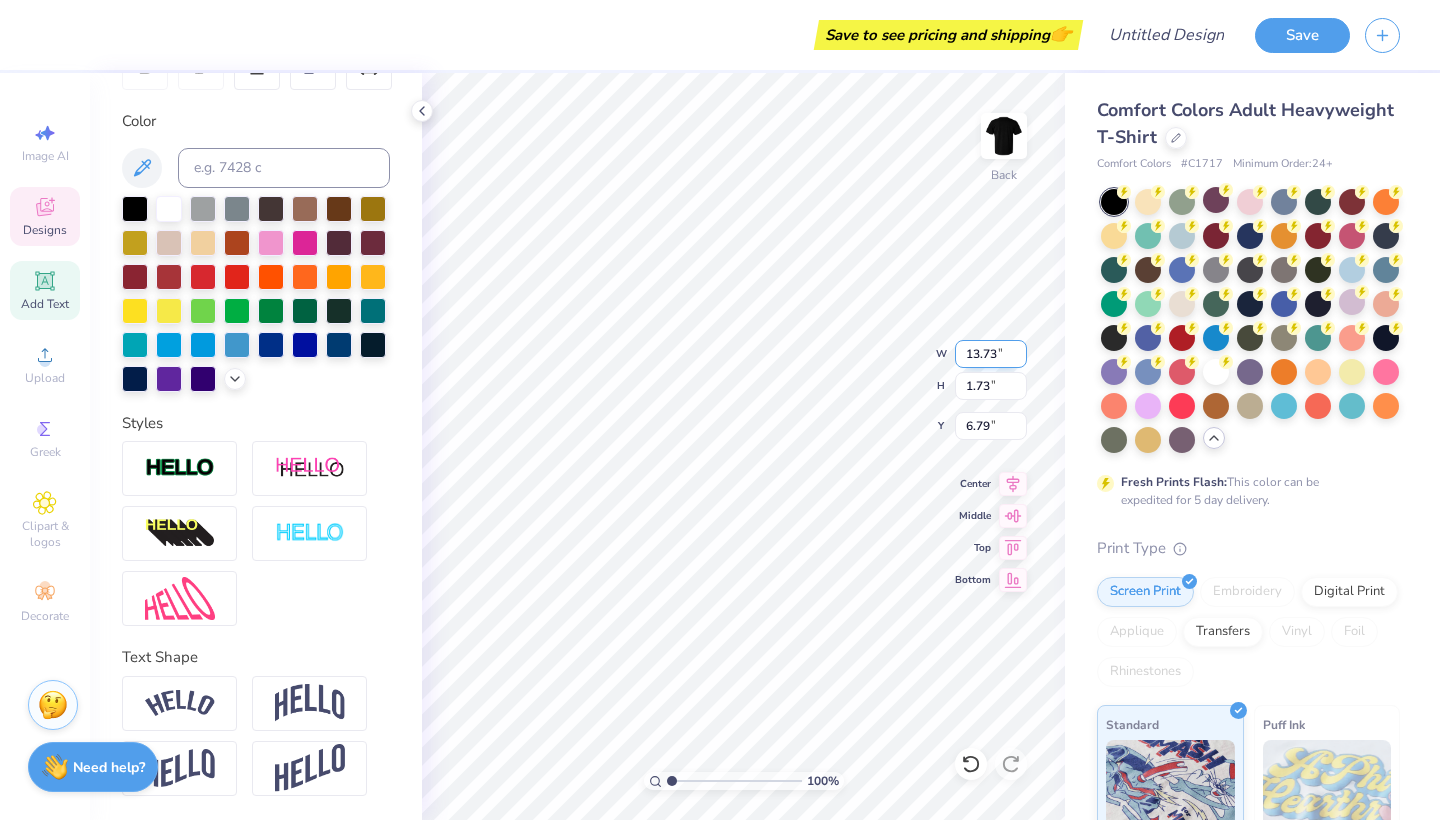 click on "13.73" at bounding box center [991, 354] 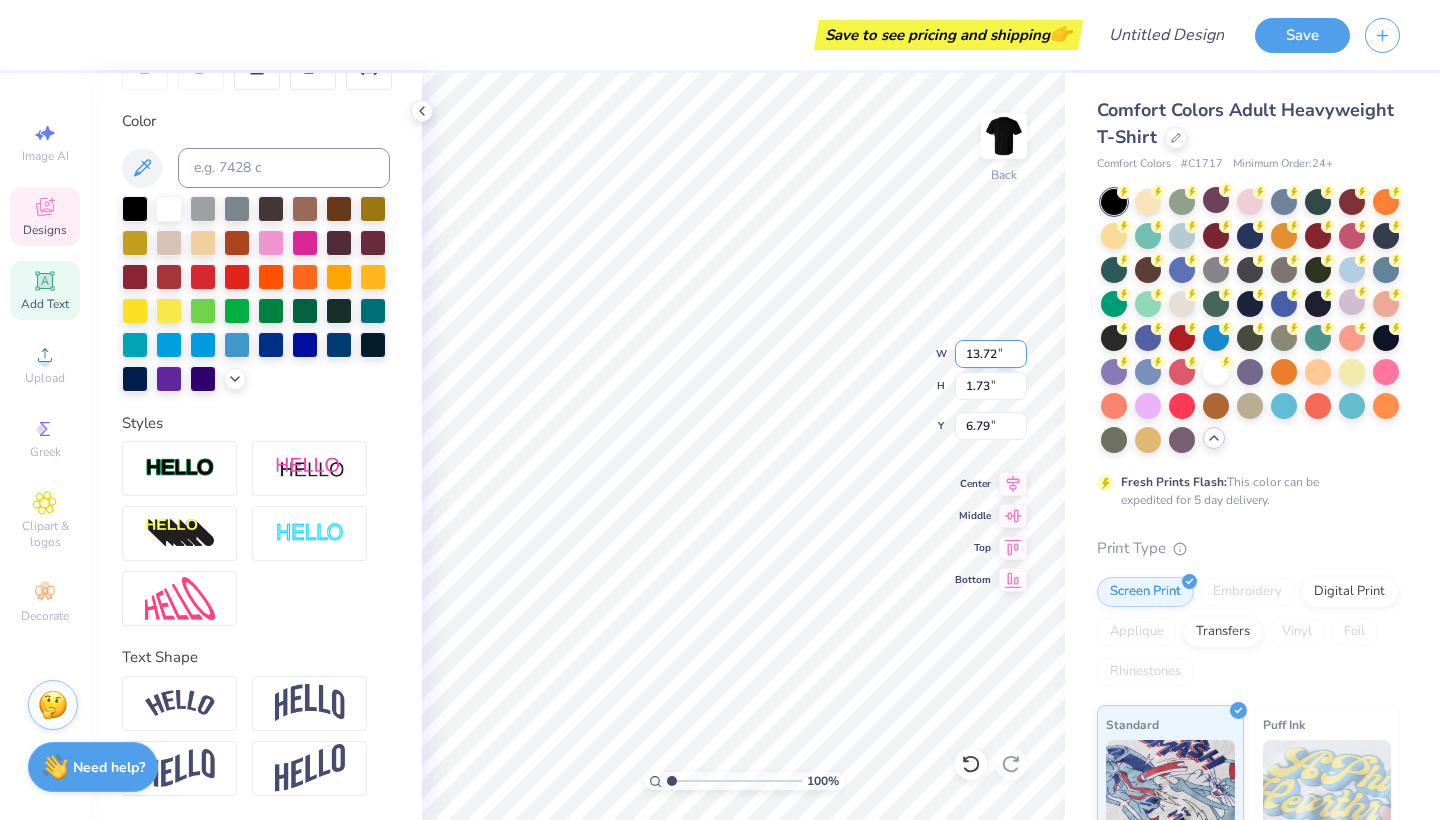 click on "13.72" at bounding box center [991, 354] 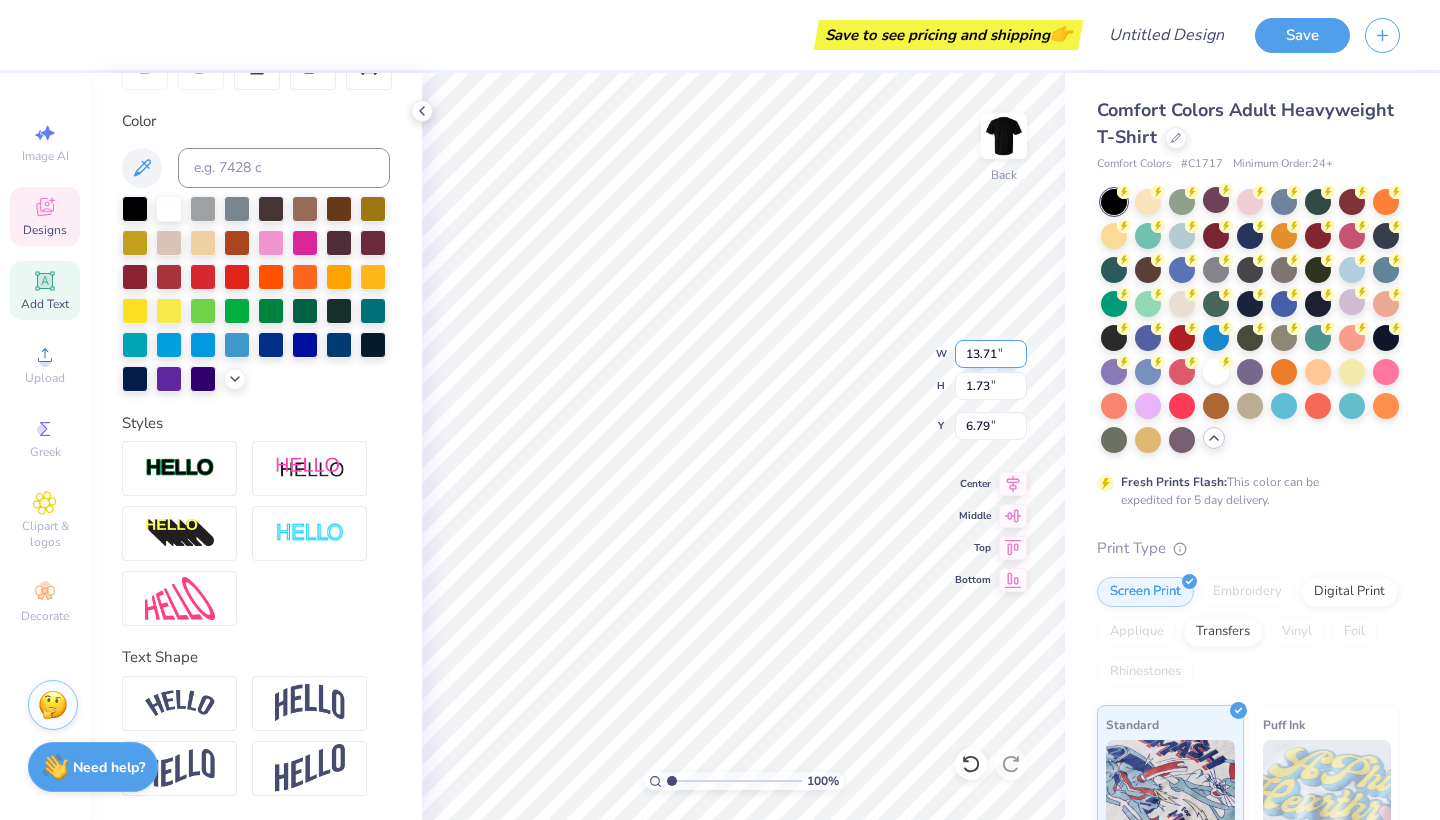 click on "13.71" at bounding box center (991, 354) 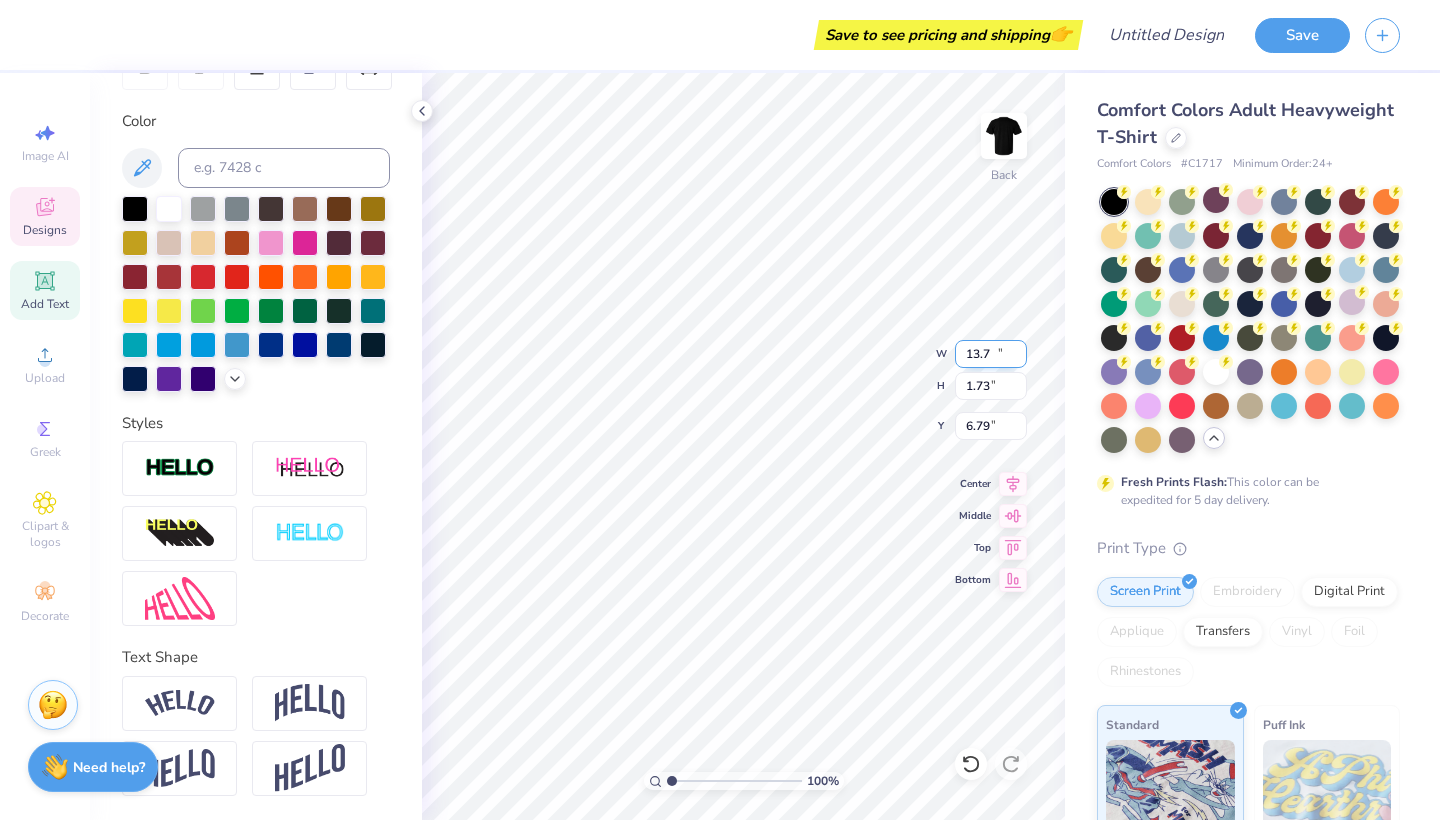 click on "13.7" at bounding box center (991, 354) 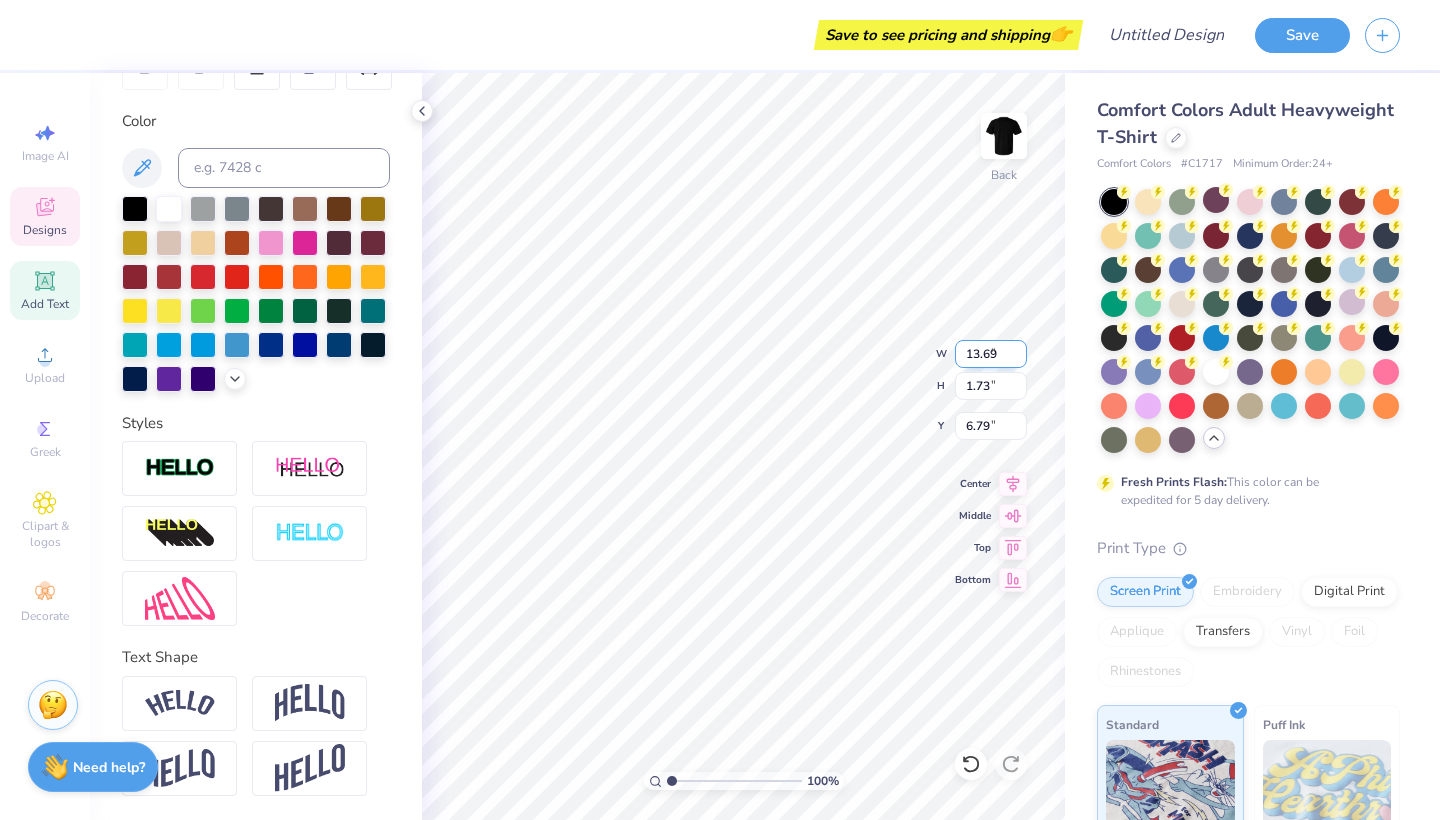 click on "13.69" at bounding box center (991, 354) 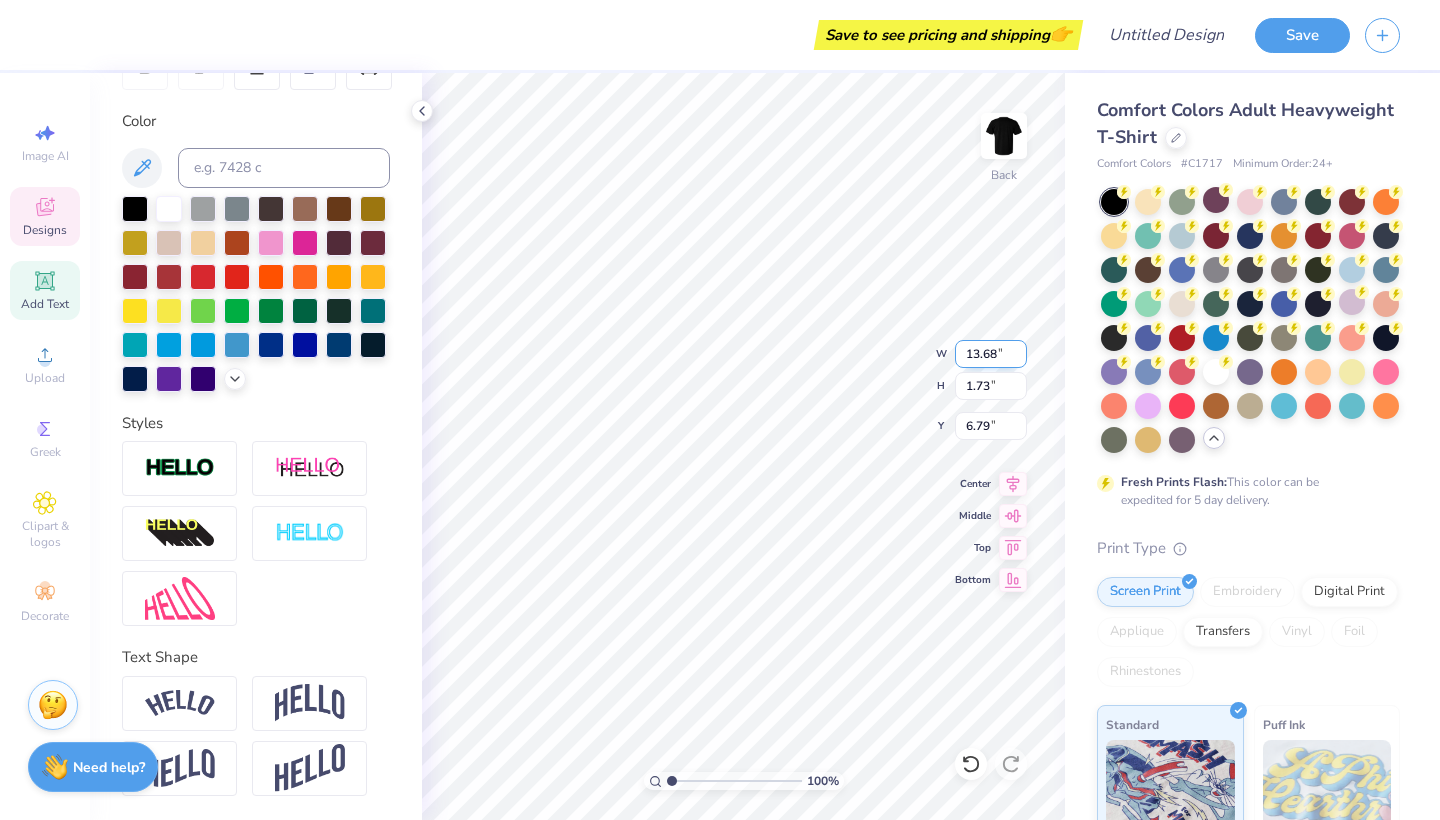 click on "13.68" at bounding box center (991, 354) 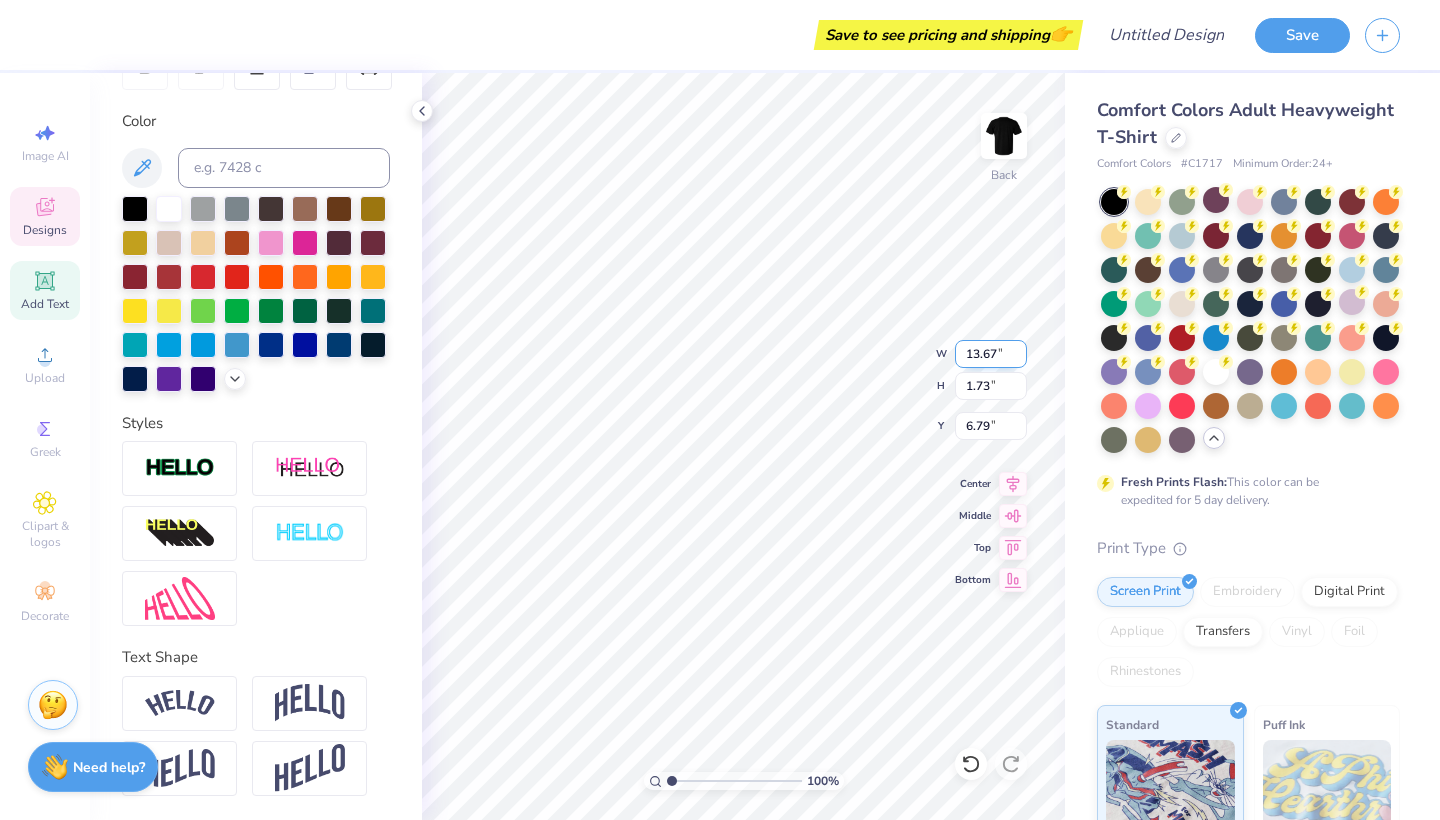 click on "13.67" at bounding box center (991, 354) 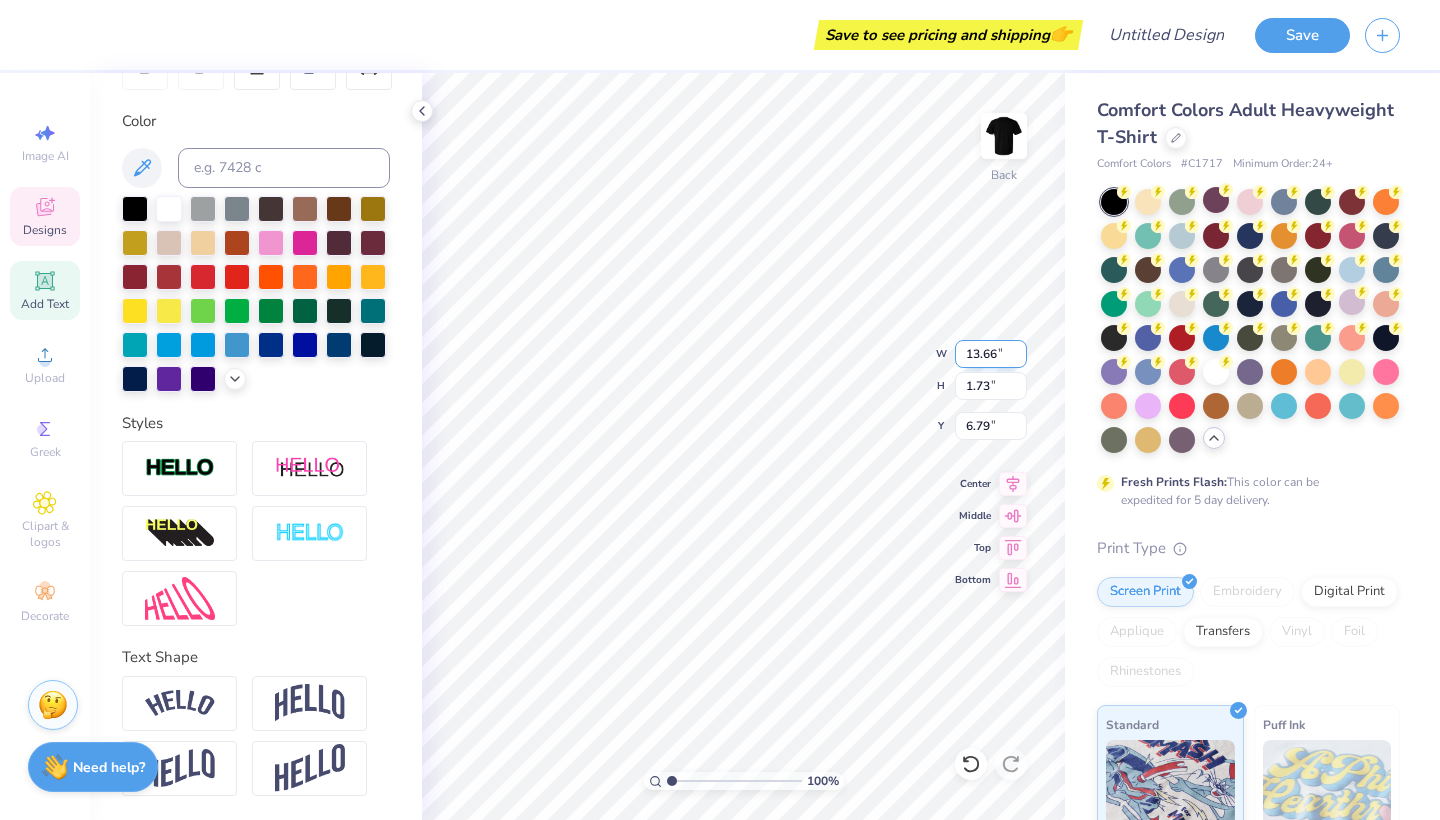 click on "13.66" at bounding box center [991, 354] 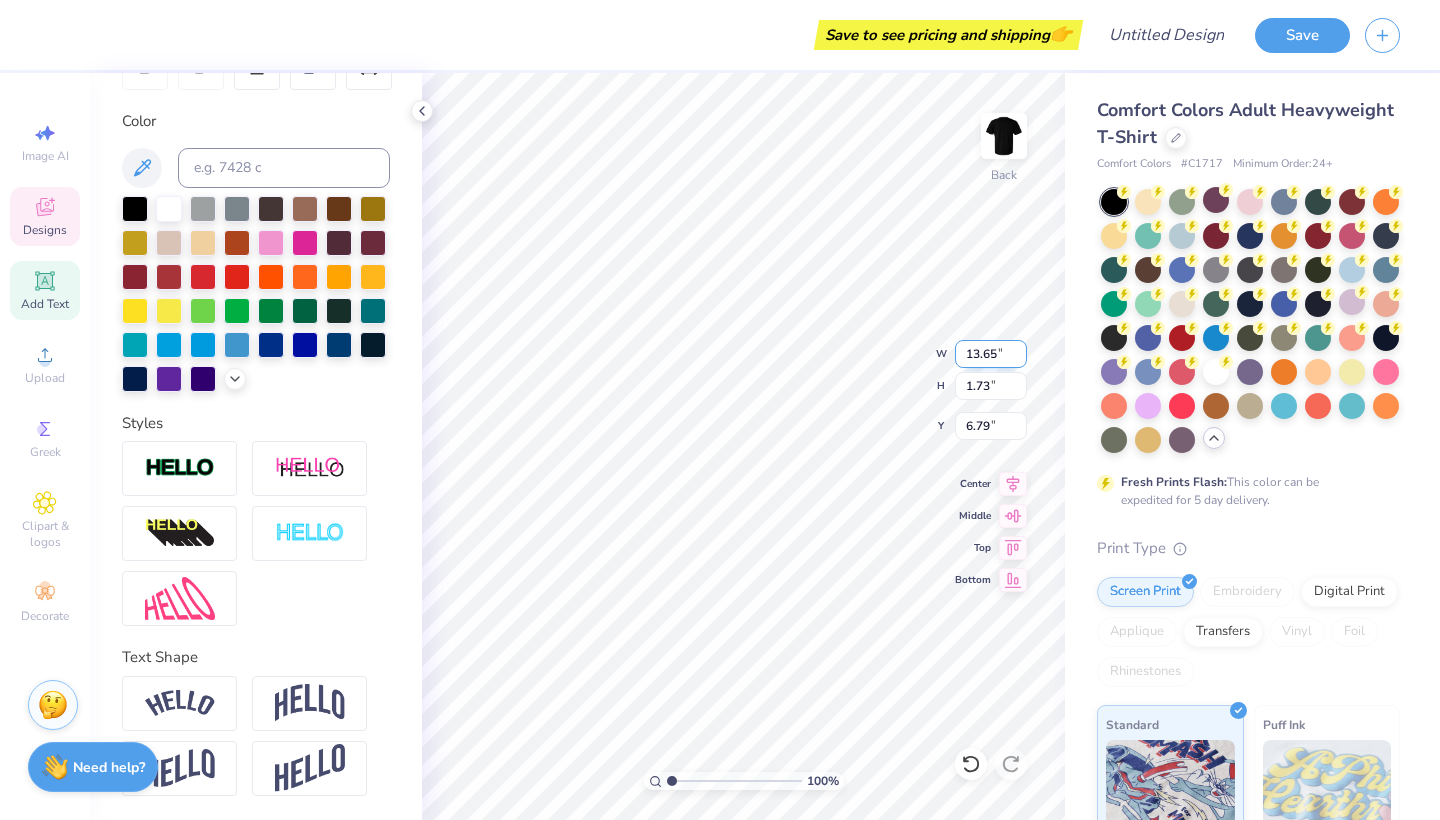 click on "13.65" at bounding box center [991, 354] 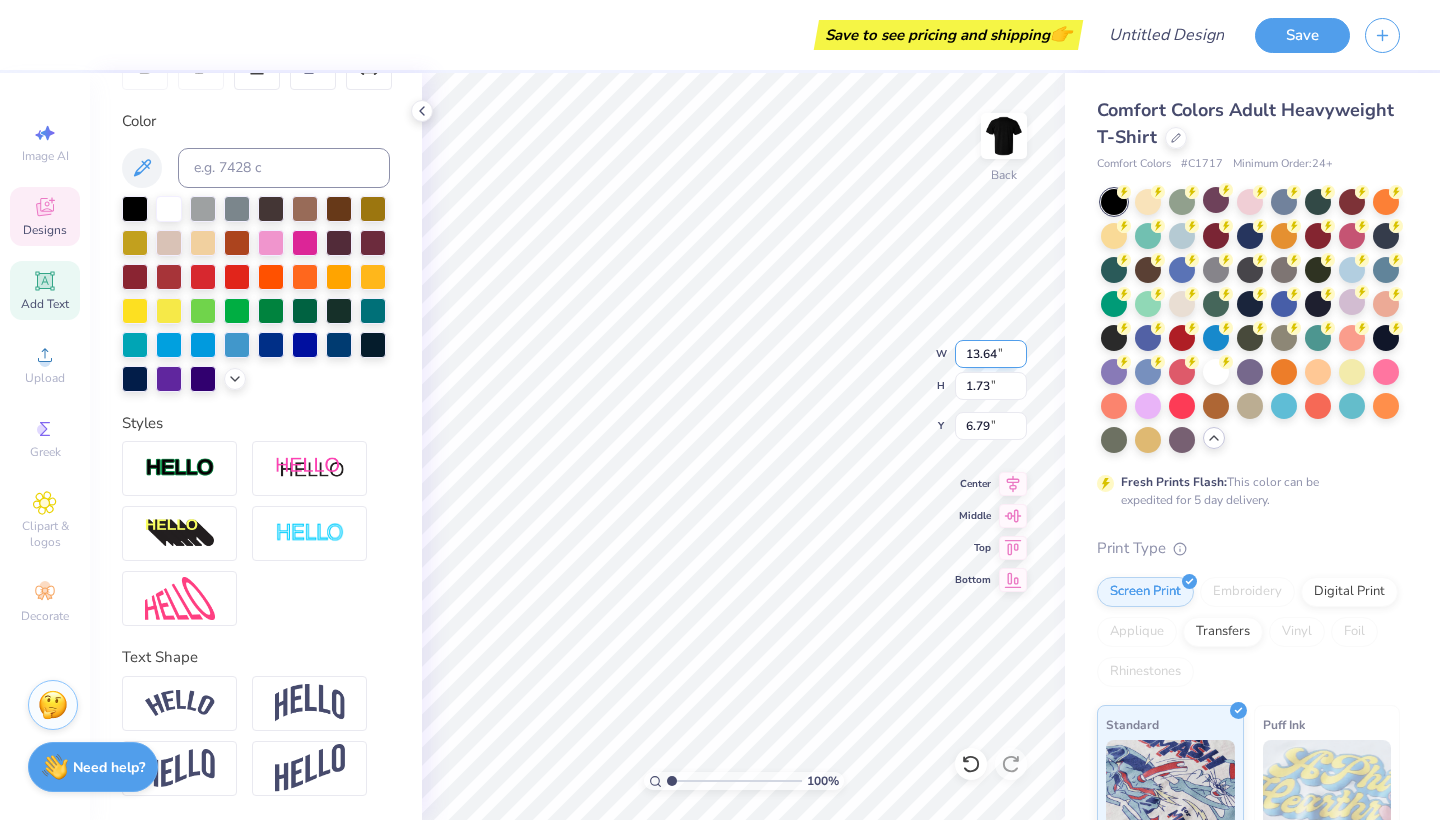 click on "13.64" at bounding box center [991, 354] 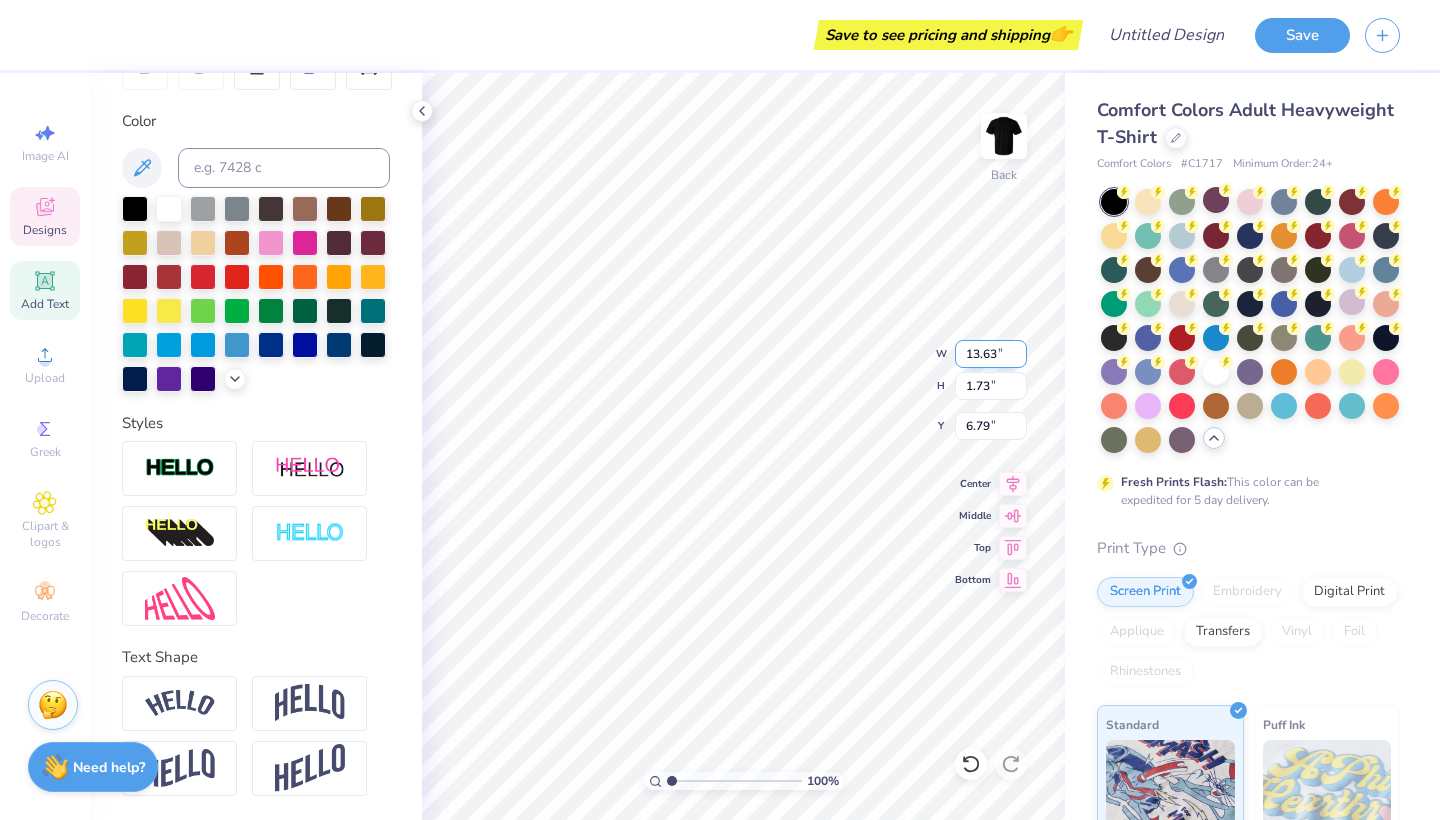 click on "13.63" at bounding box center [991, 354] 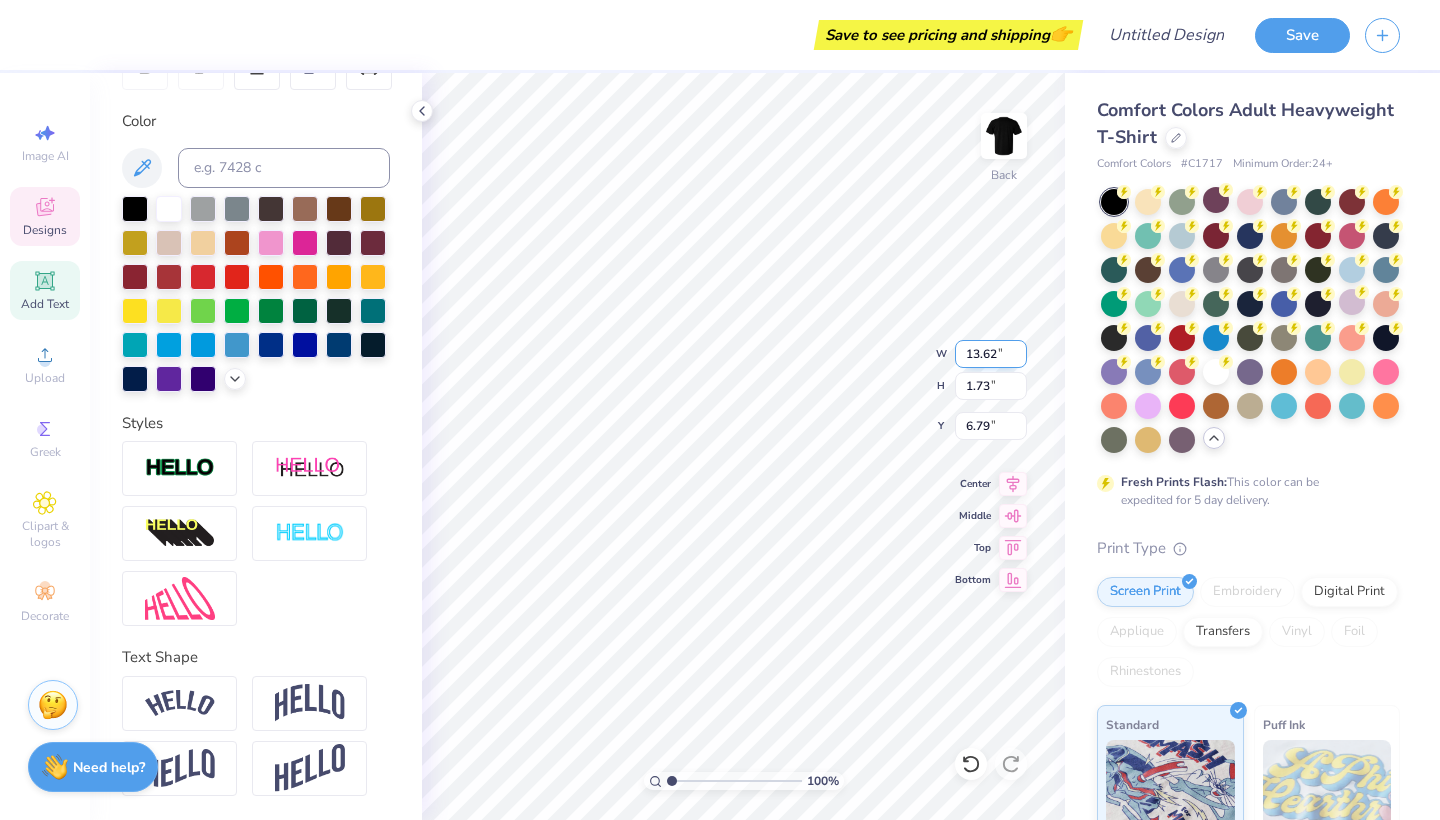 click on "13.62" at bounding box center [991, 354] 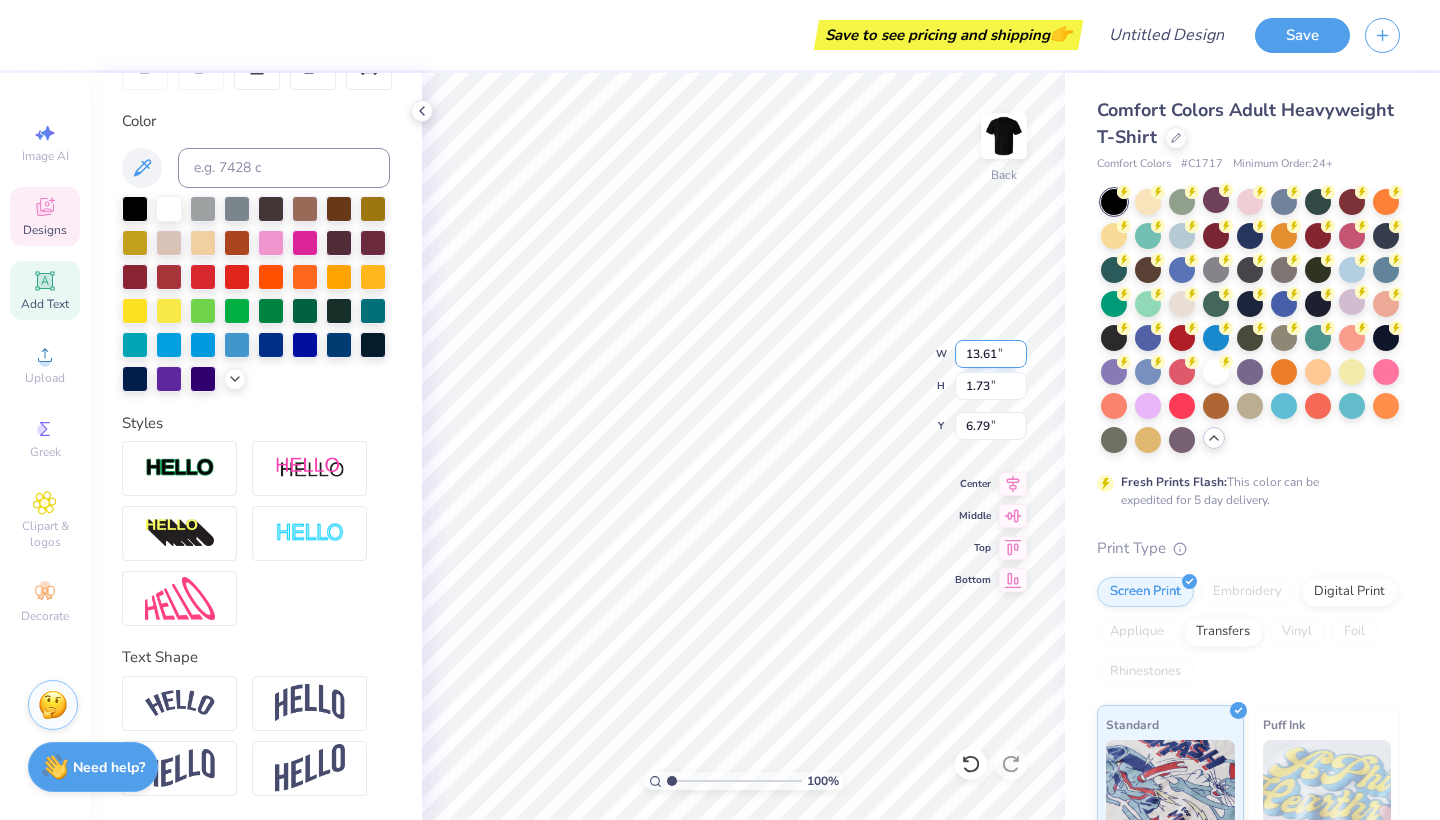 click on "13.61" at bounding box center [991, 354] 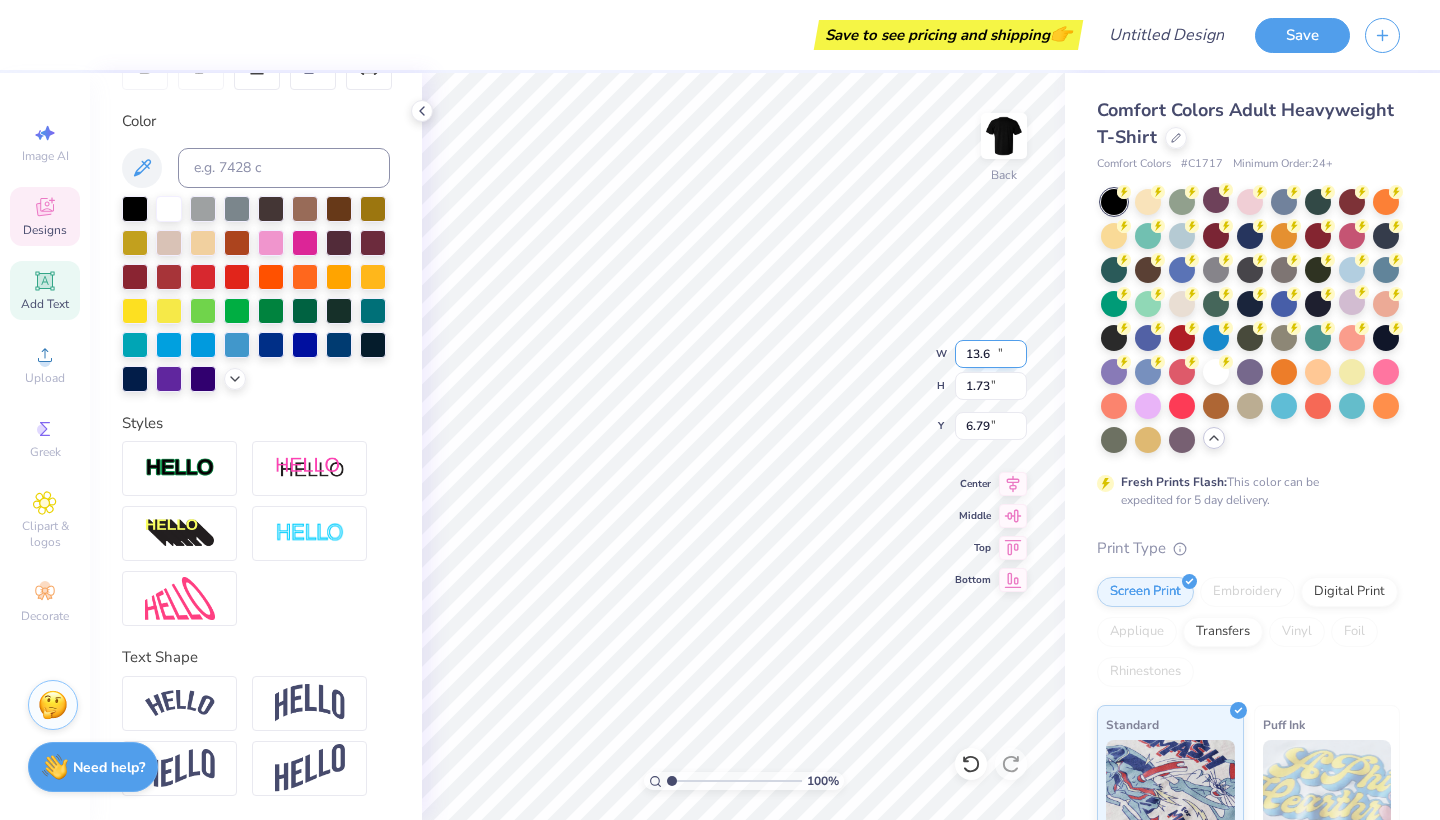 click on "13.6" at bounding box center [991, 354] 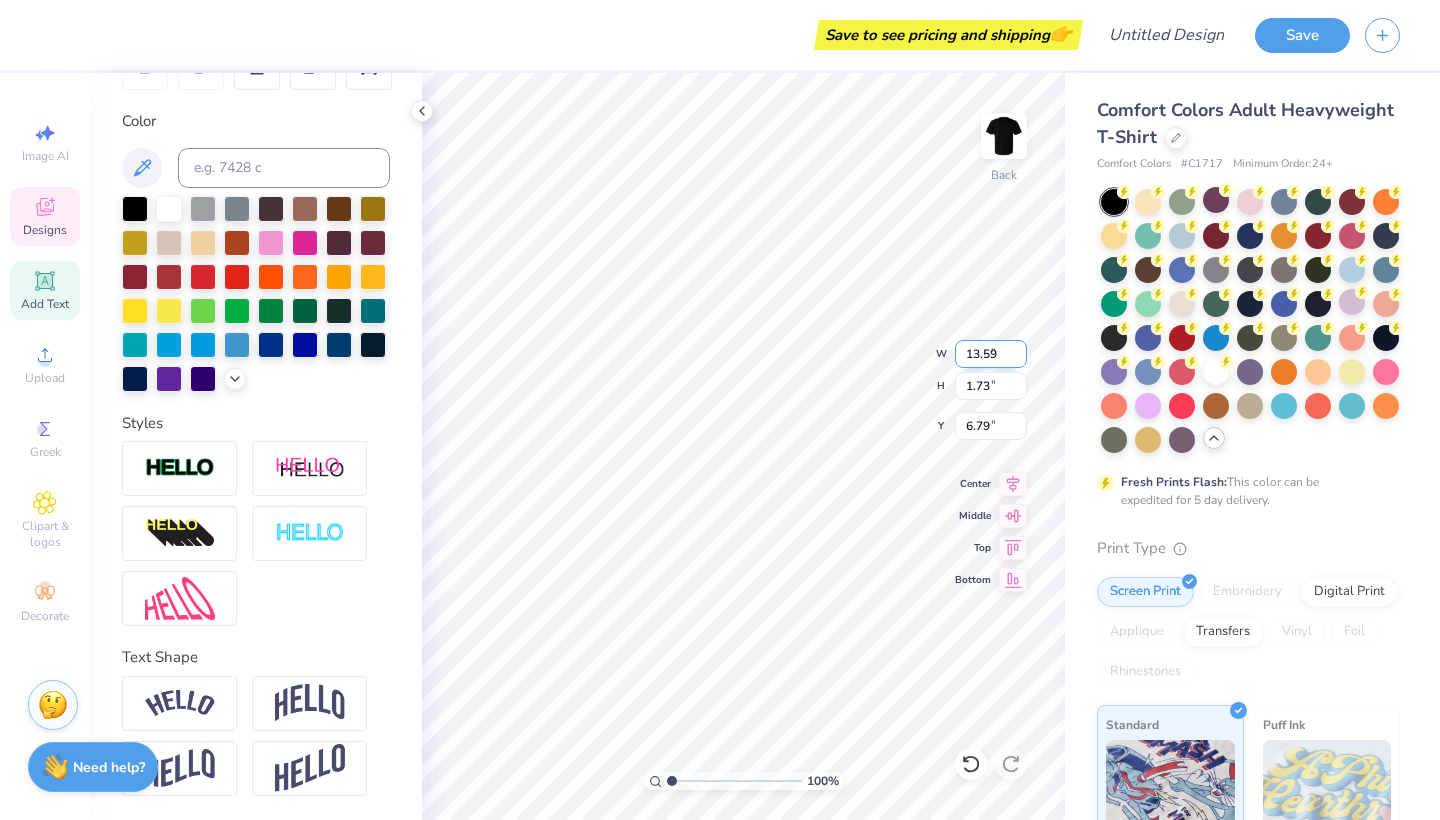 click on "13.59" at bounding box center (991, 354) 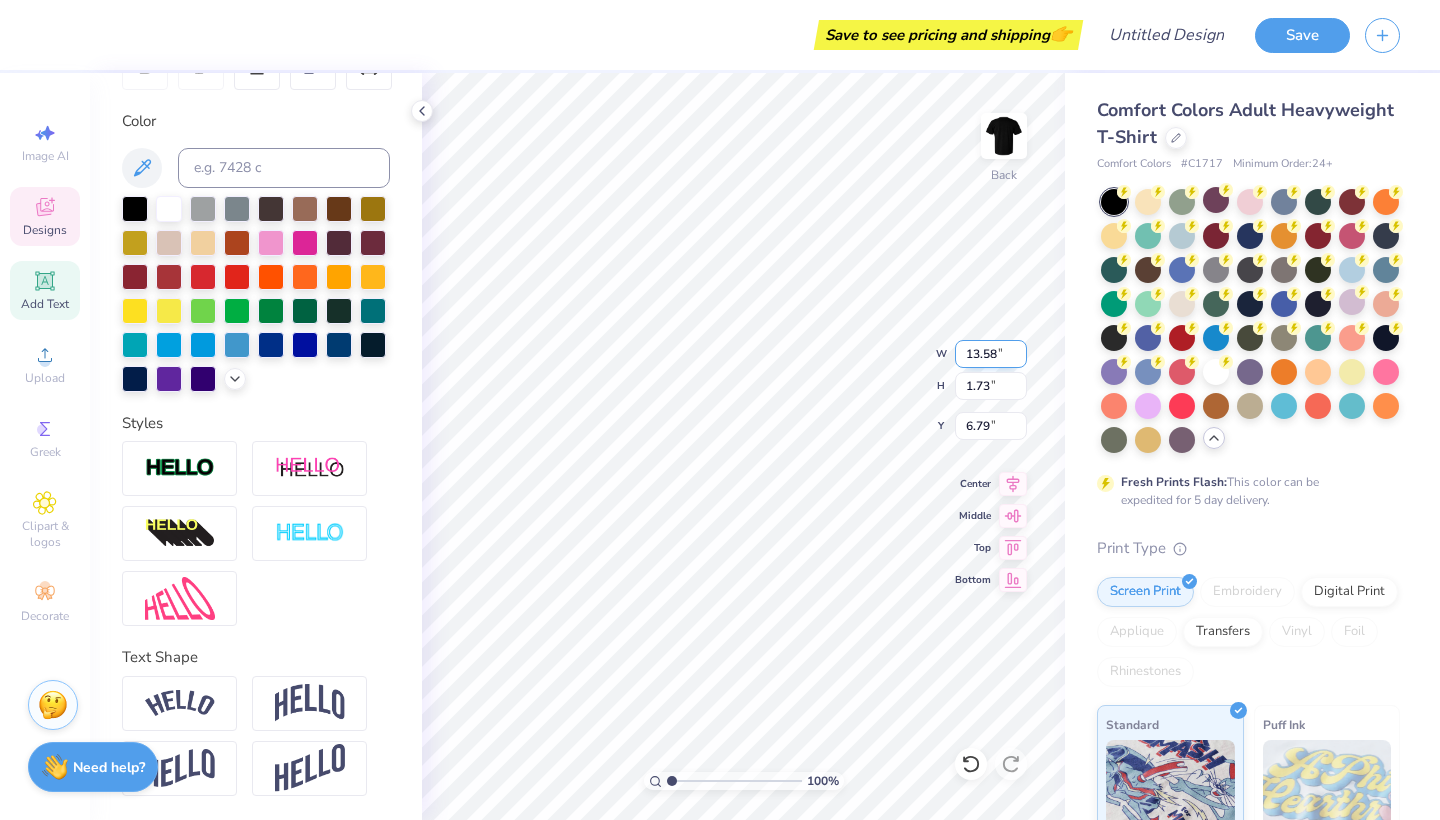 click on "13.58" at bounding box center (991, 354) 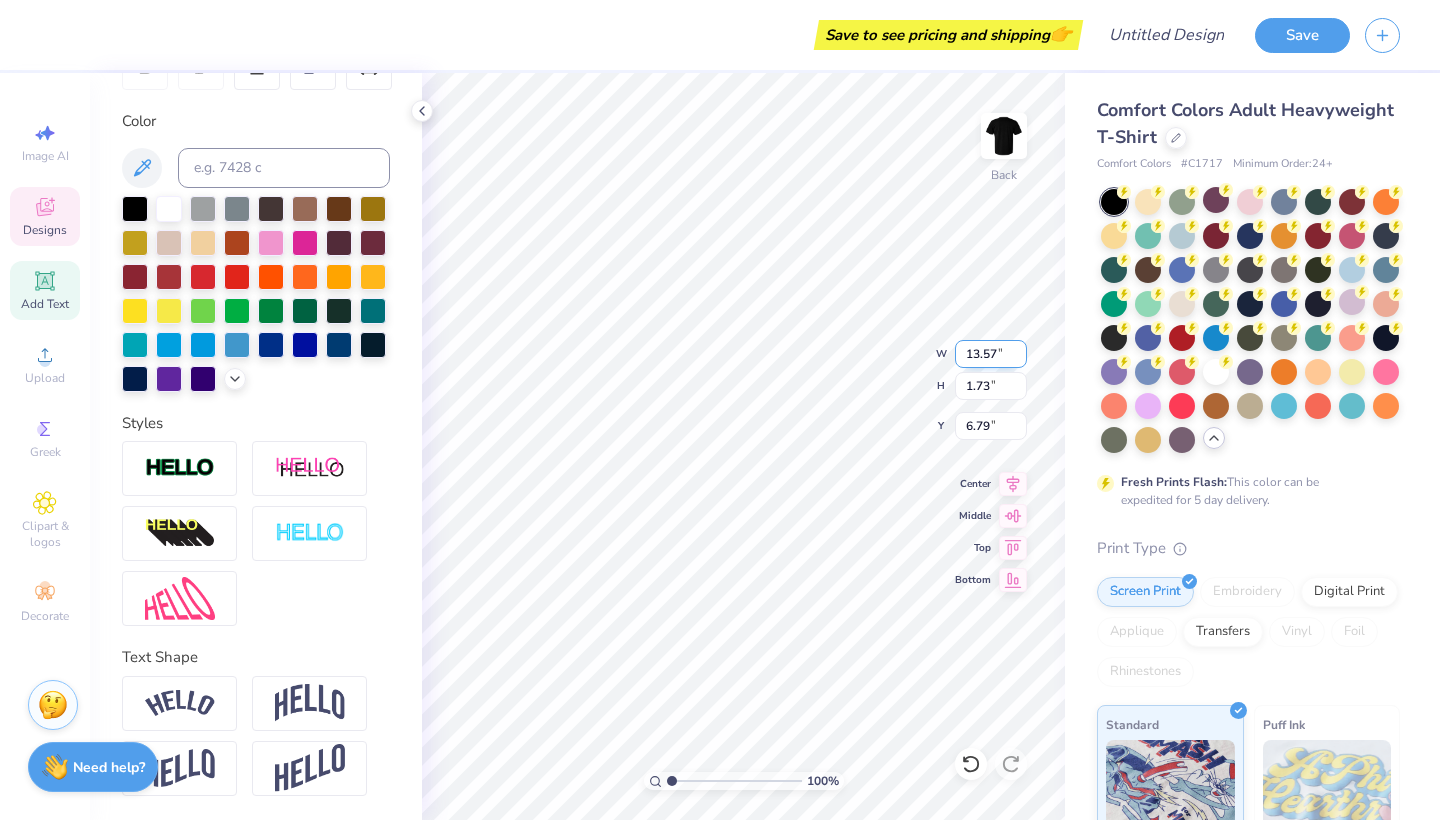 click on "13.57" at bounding box center (991, 354) 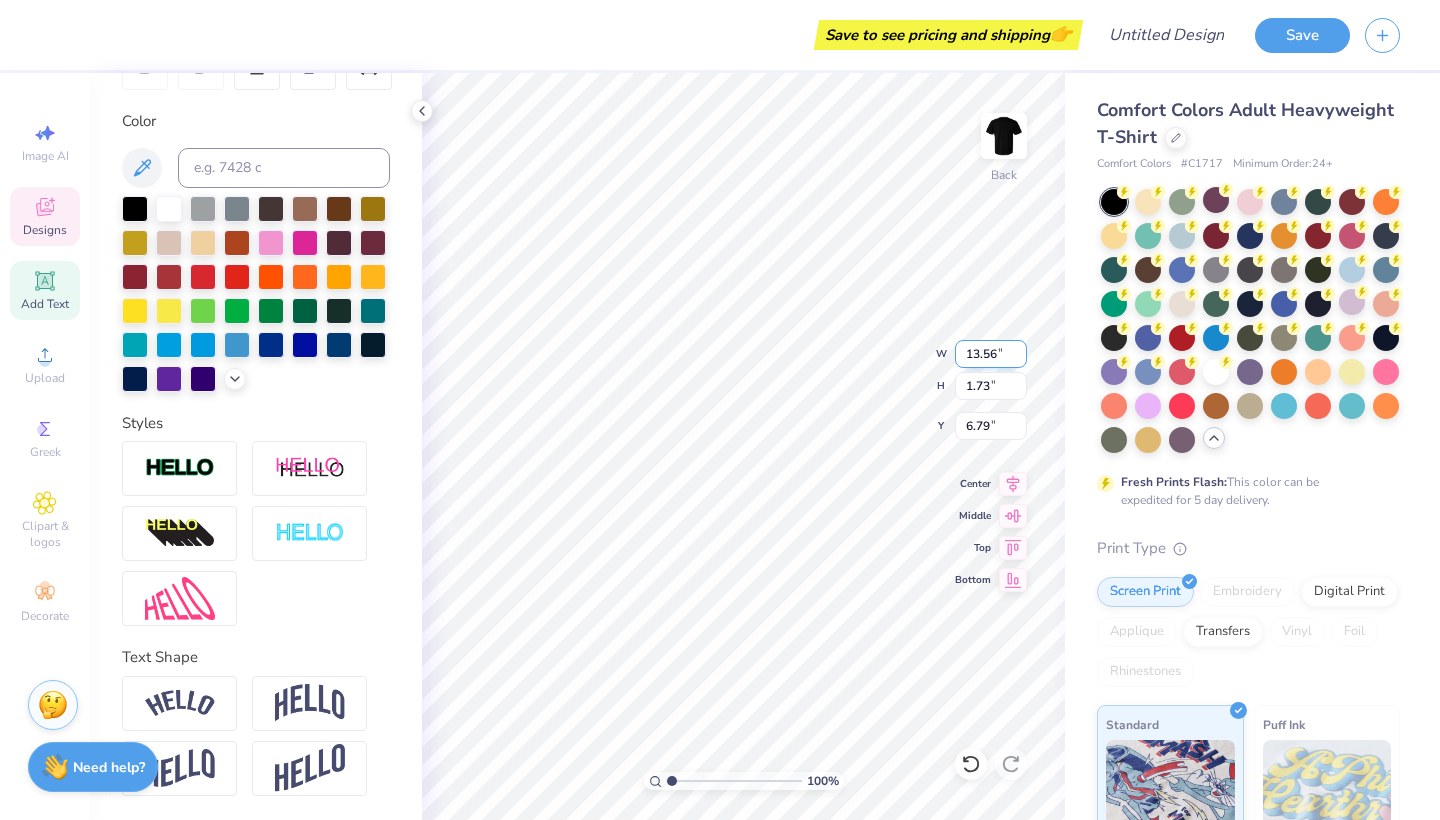 click on "13.56" at bounding box center (991, 354) 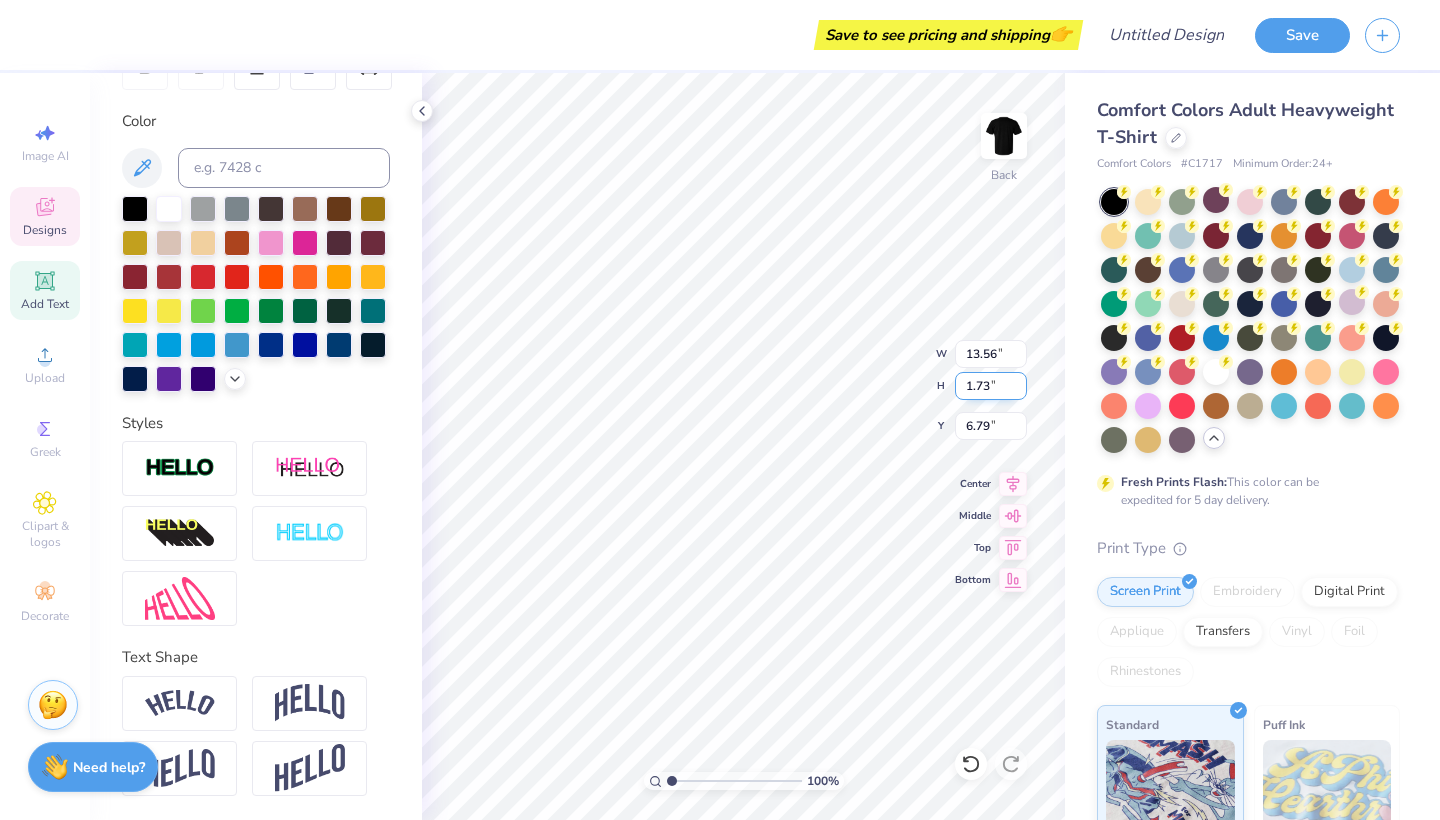 type on "1.72" 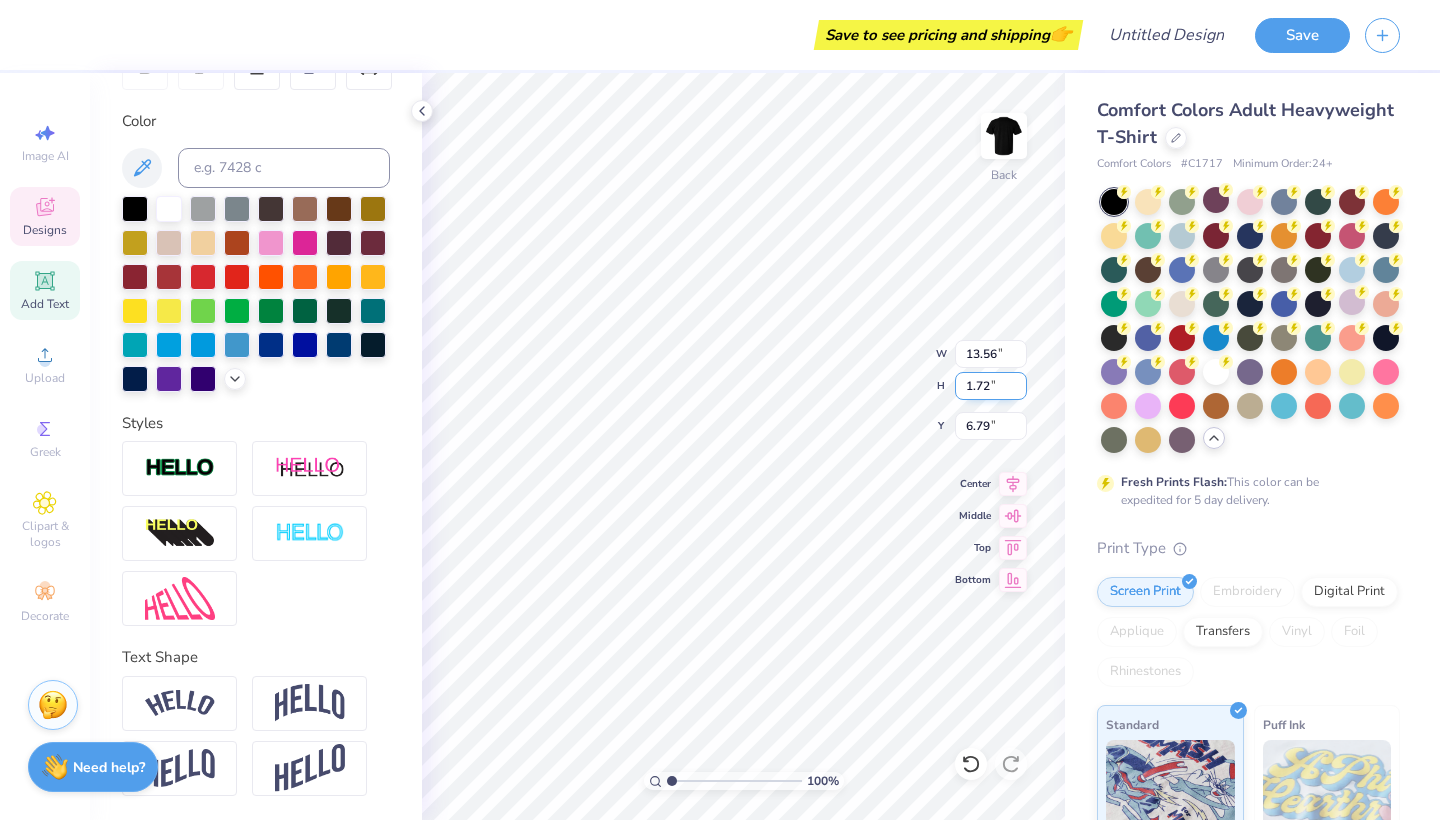 click on "1.72" at bounding box center (991, 386) 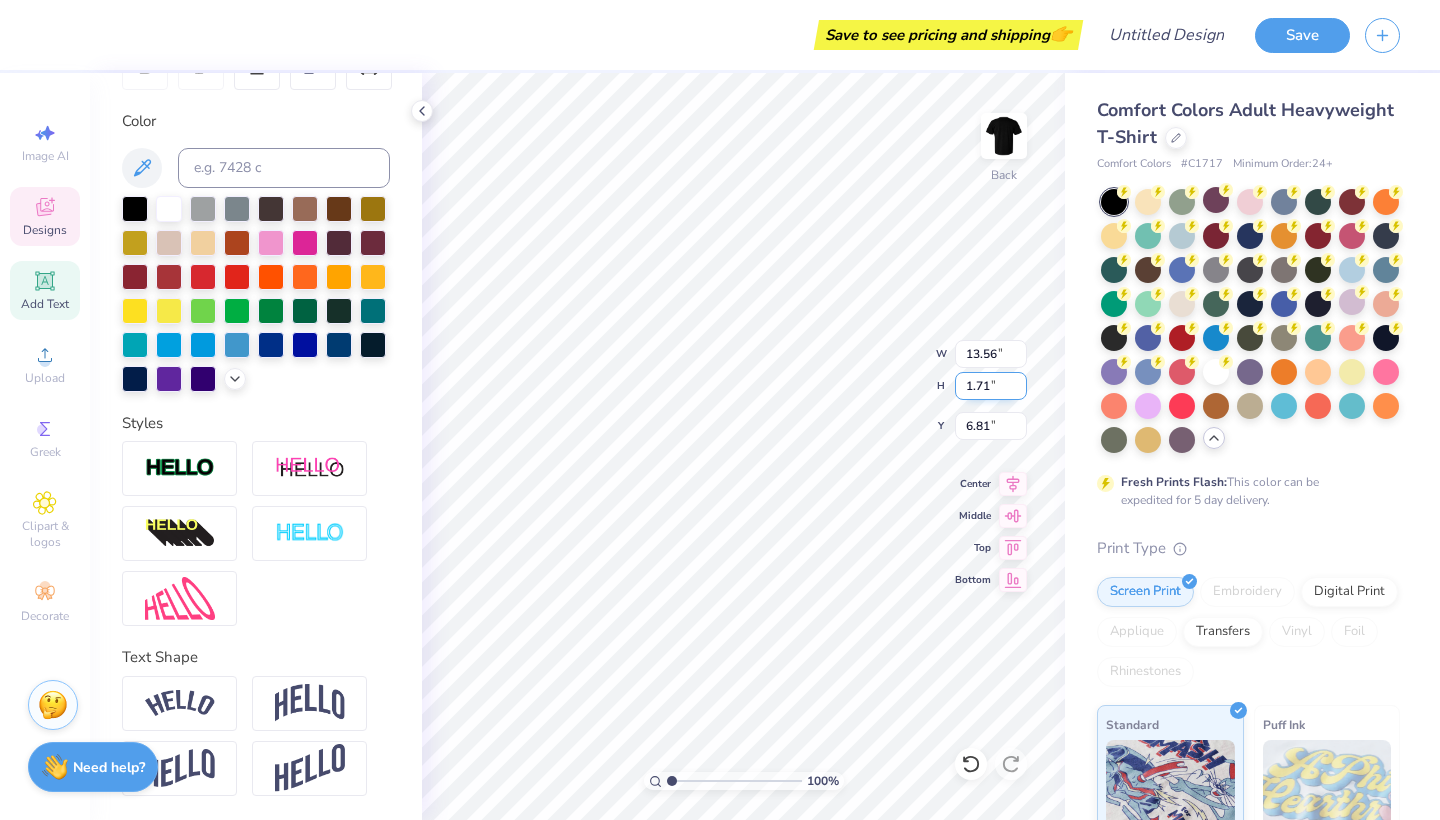 click on "1.71" at bounding box center (991, 386) 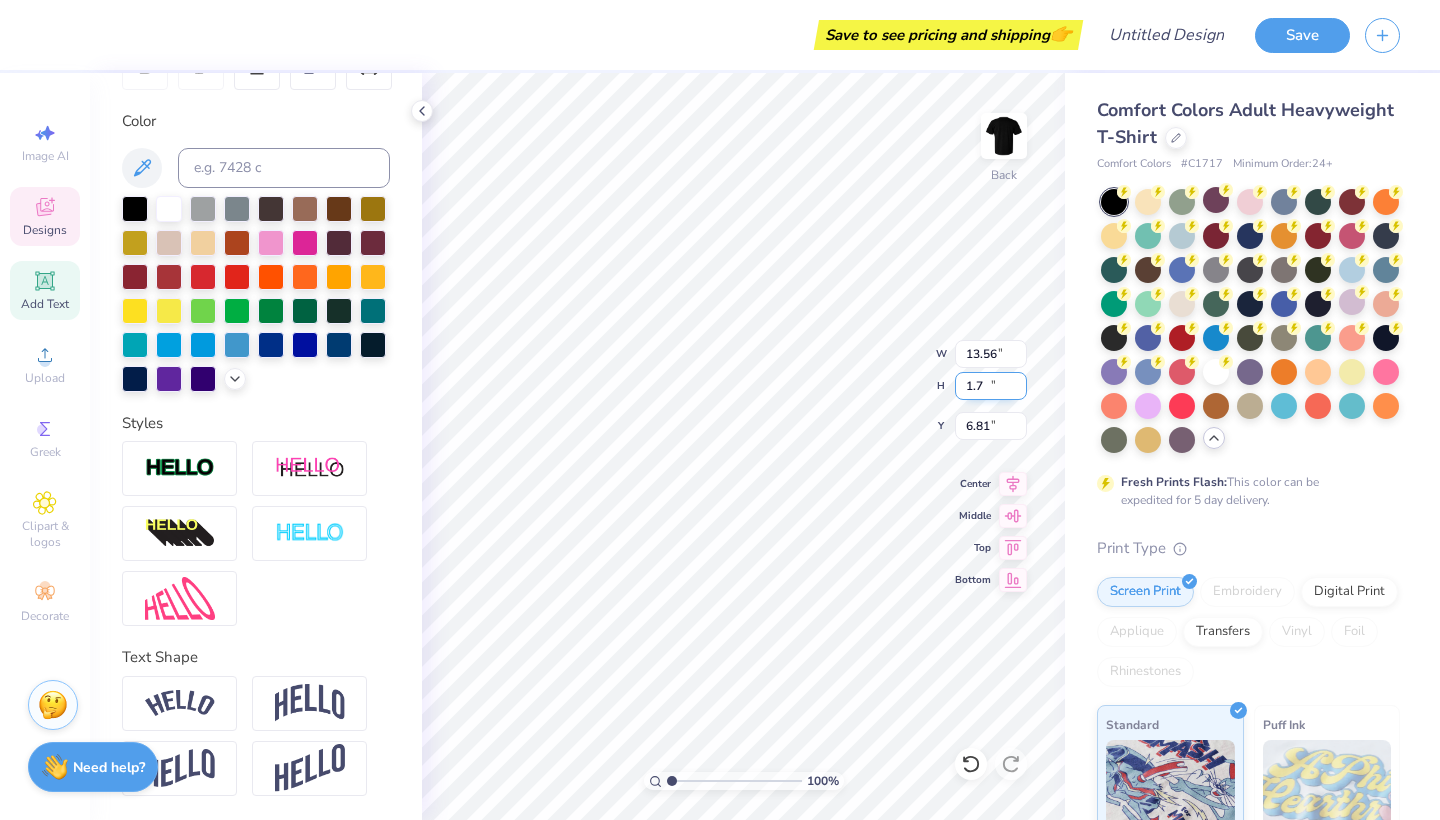 click on "1.7" at bounding box center [991, 386] 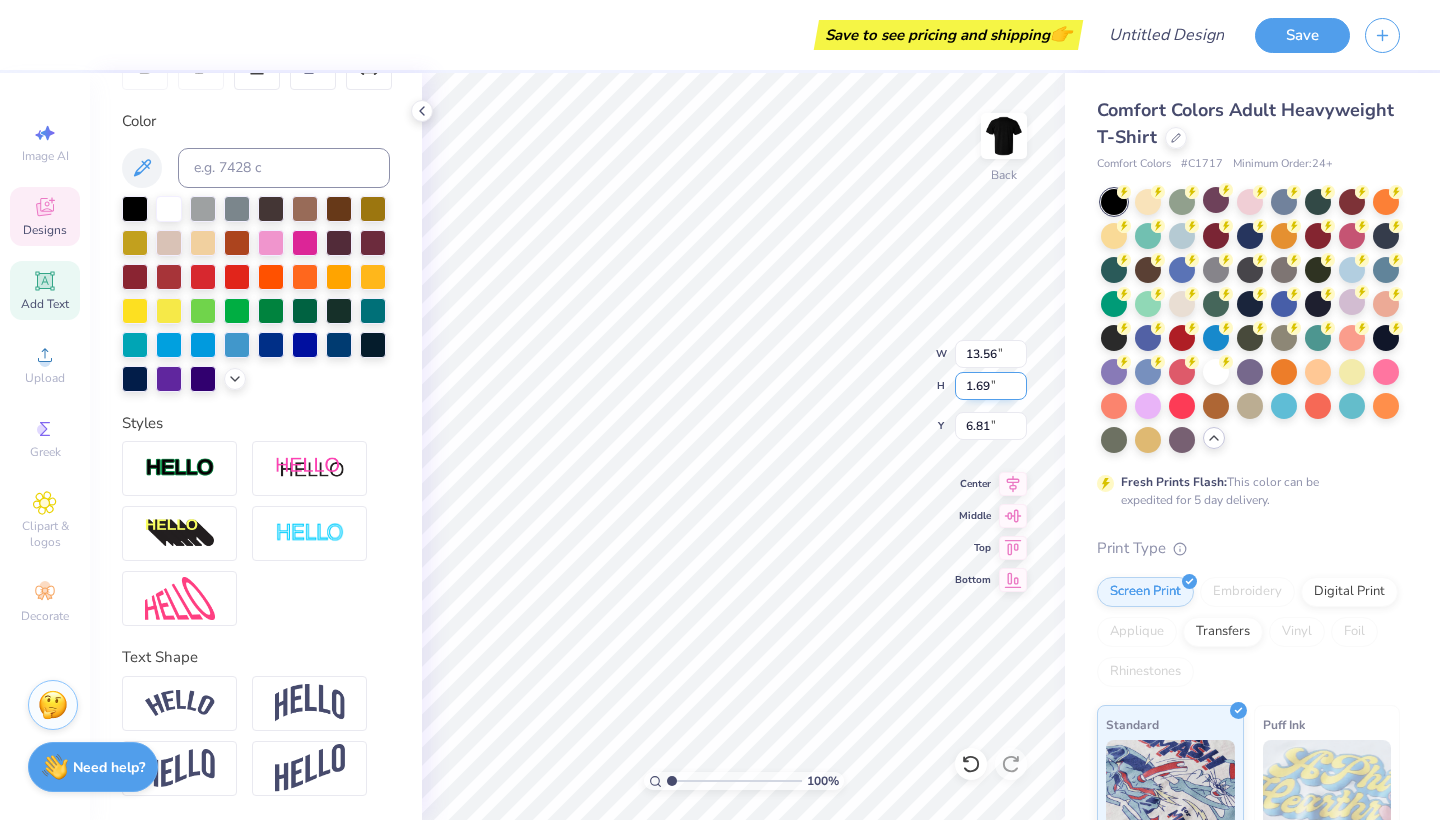 click on "1.69" at bounding box center [991, 386] 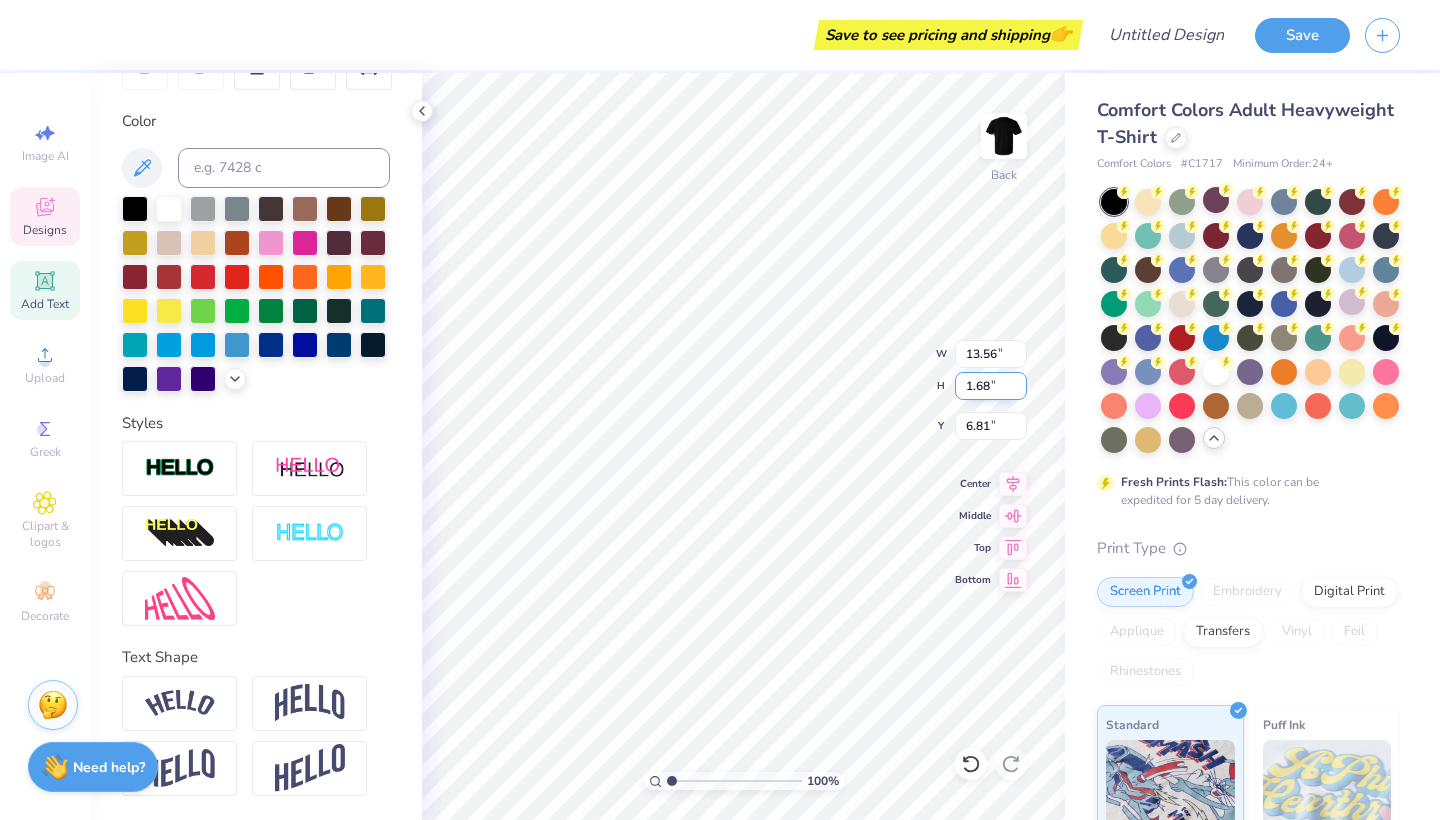 click on "1.68" at bounding box center [991, 386] 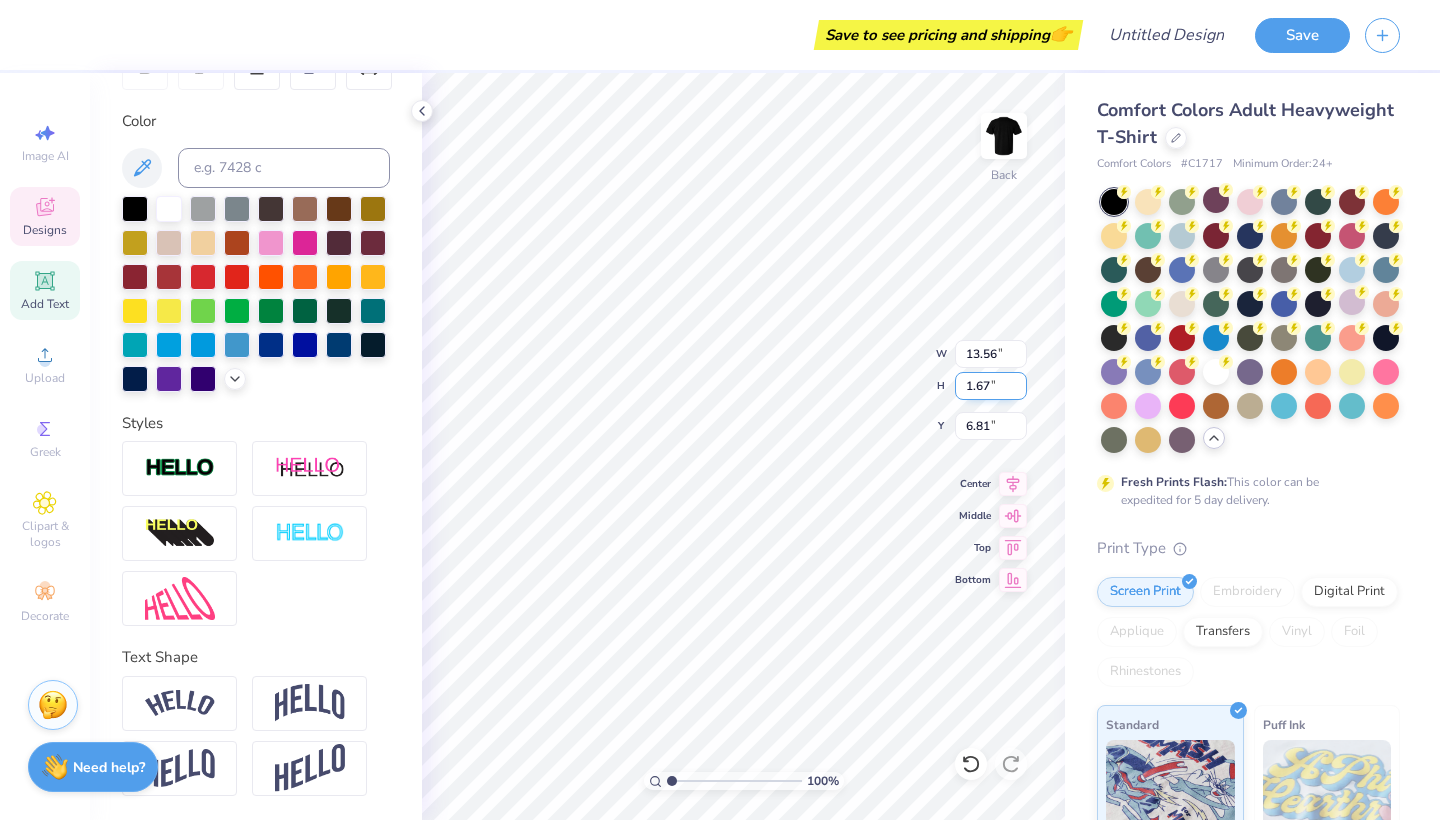 click on "1.67" at bounding box center [991, 386] 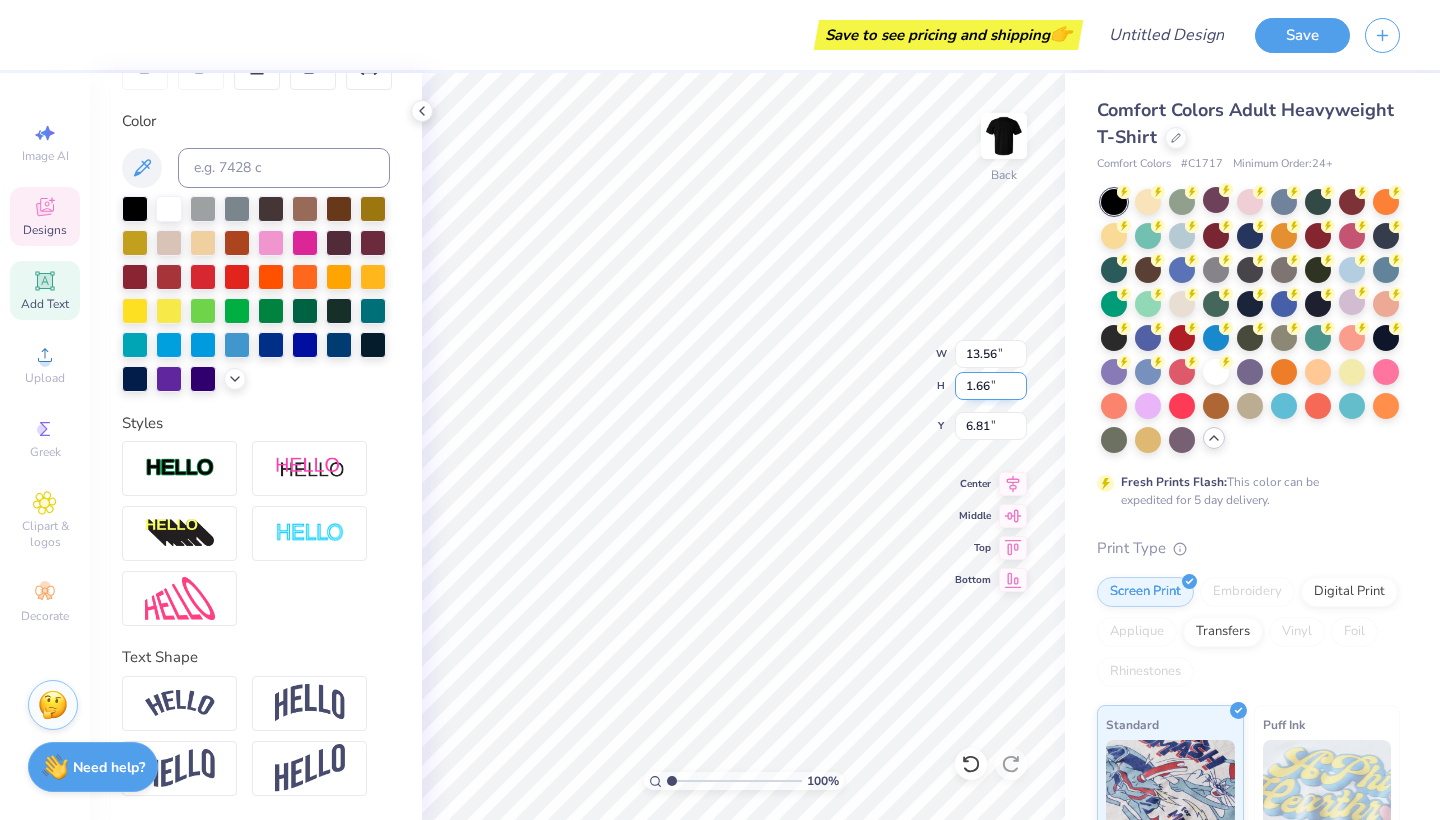 click on "1.66" at bounding box center [991, 386] 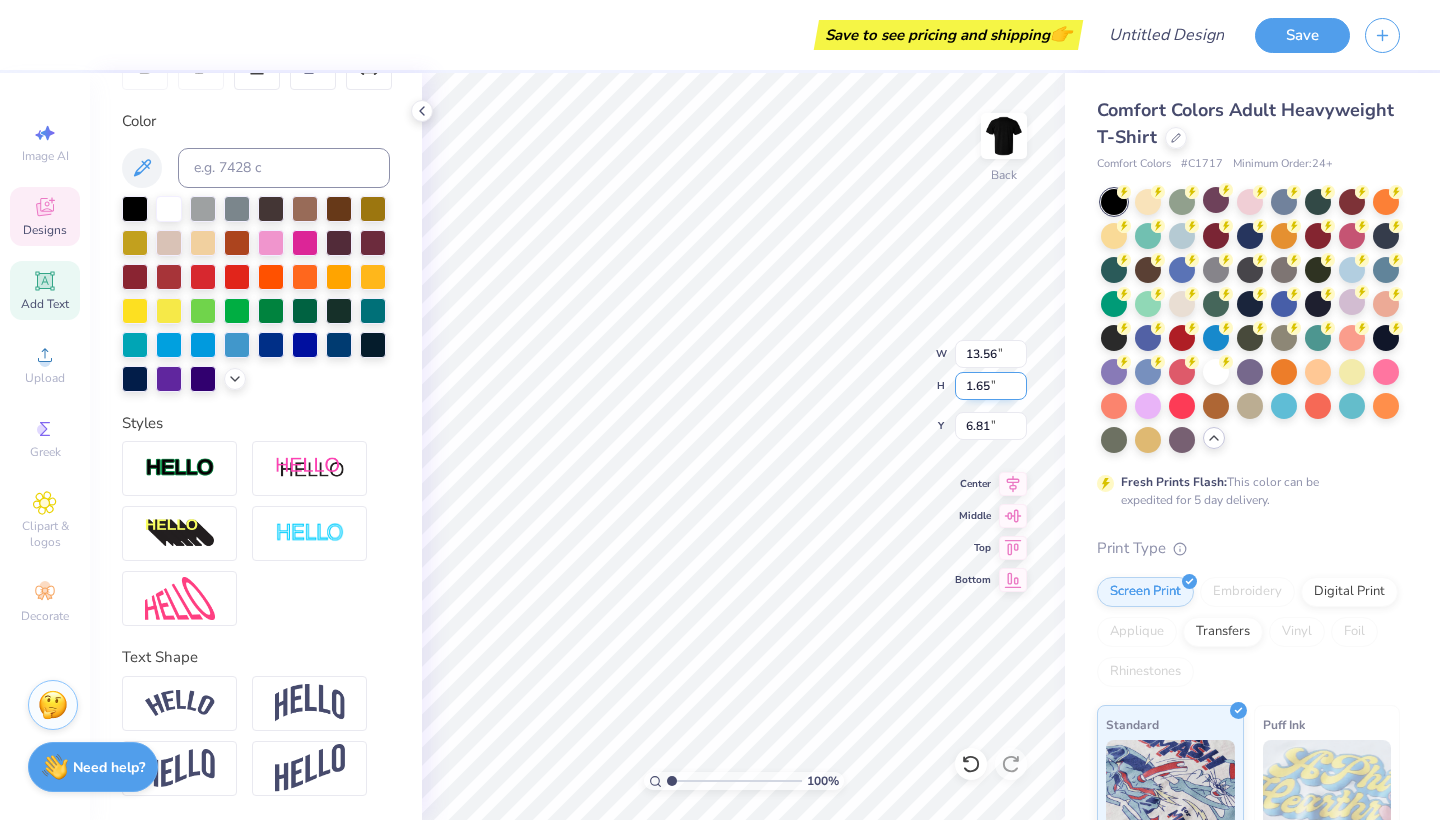 click on "1.65" at bounding box center [991, 386] 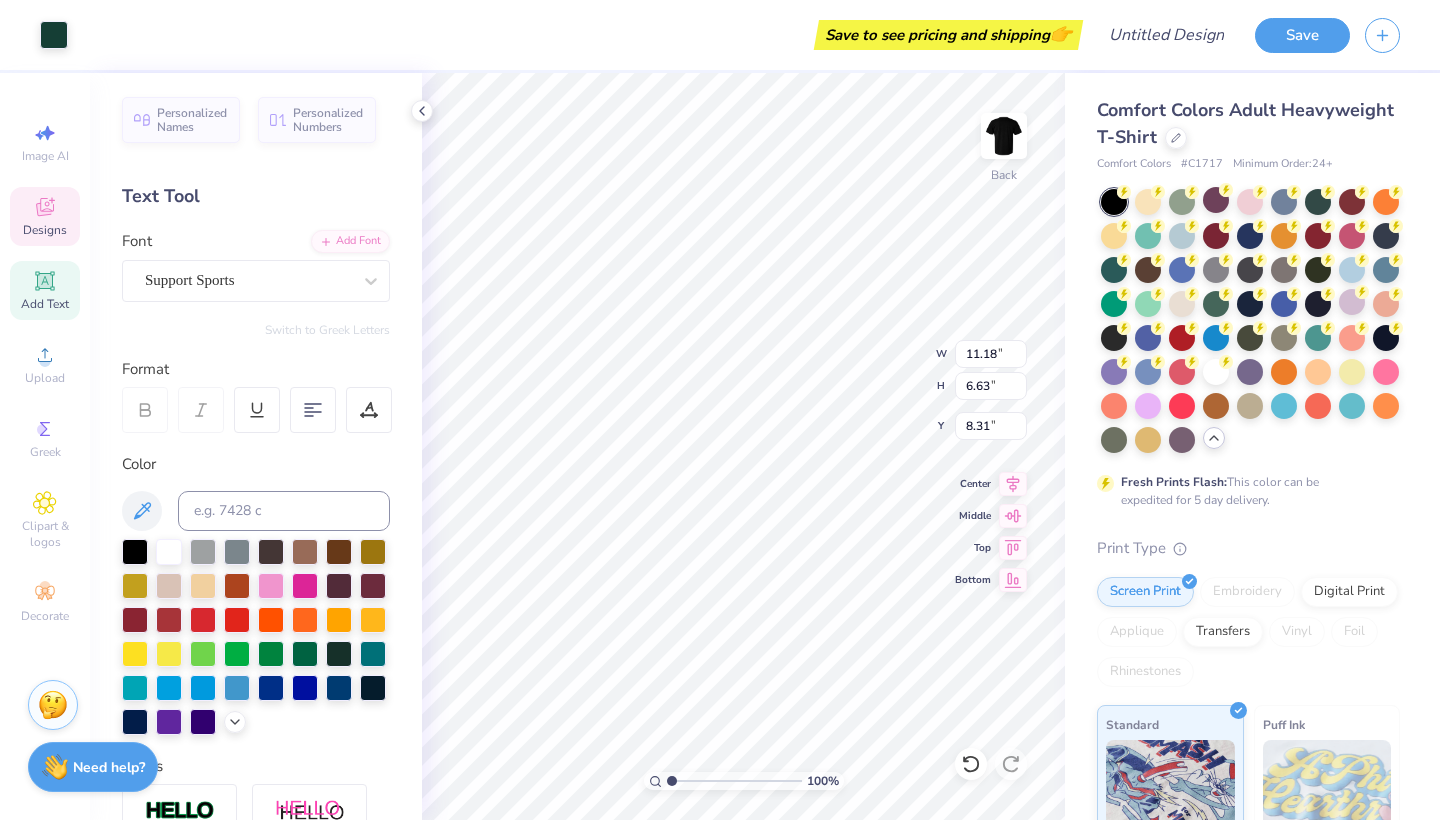 scroll, scrollTop: 0, scrollLeft: 0, axis: both 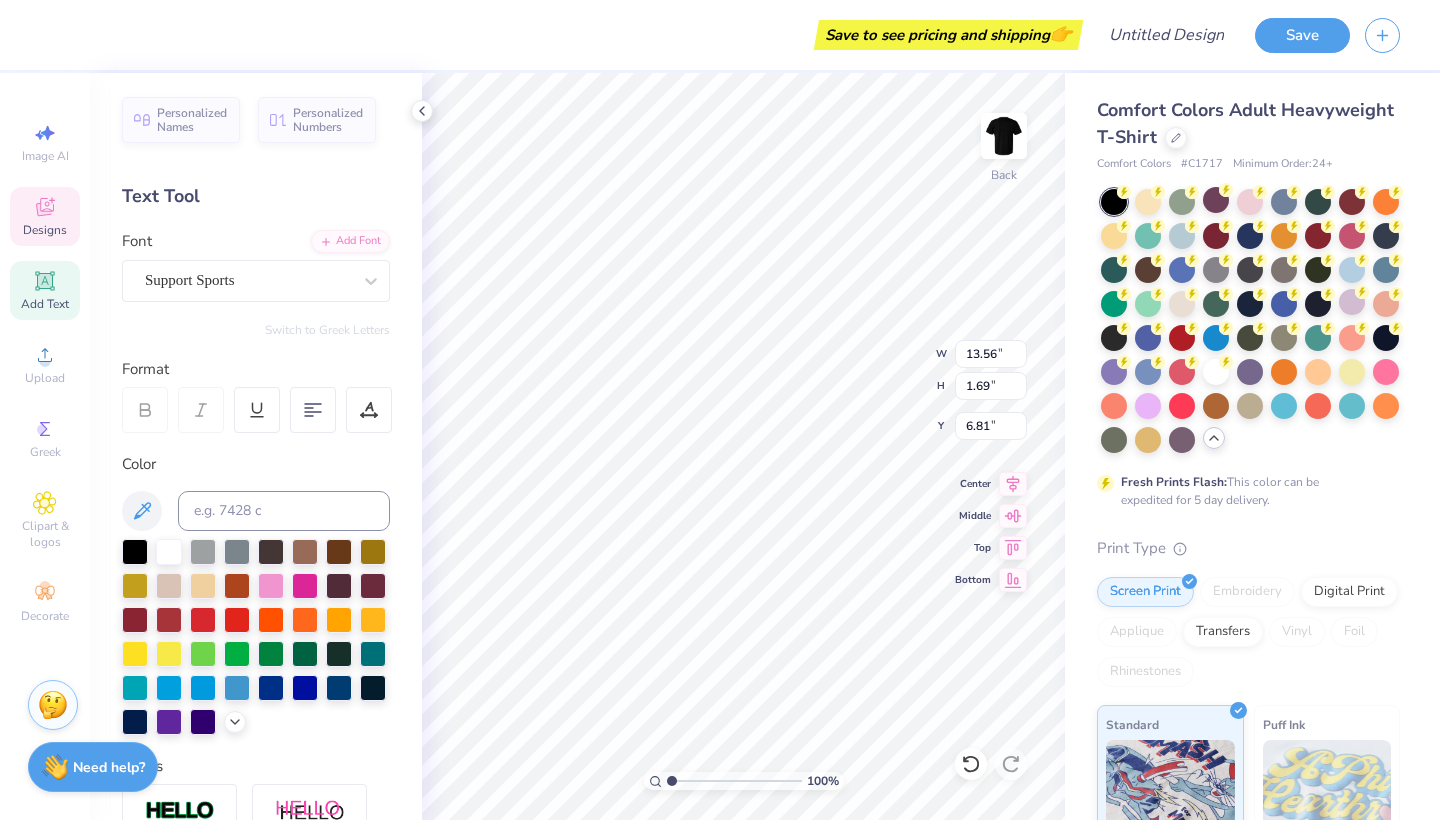 type on "6.62" 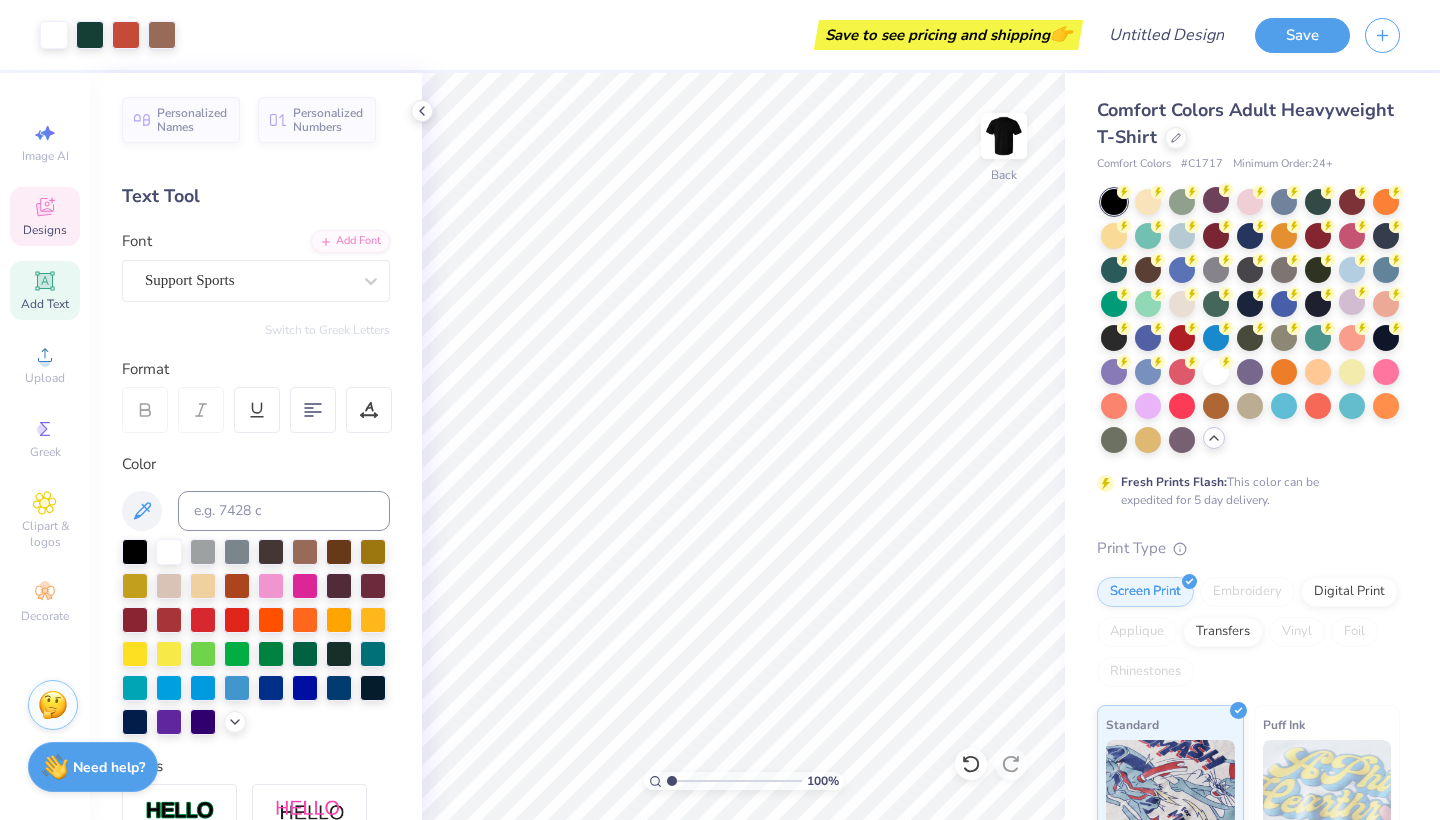 click 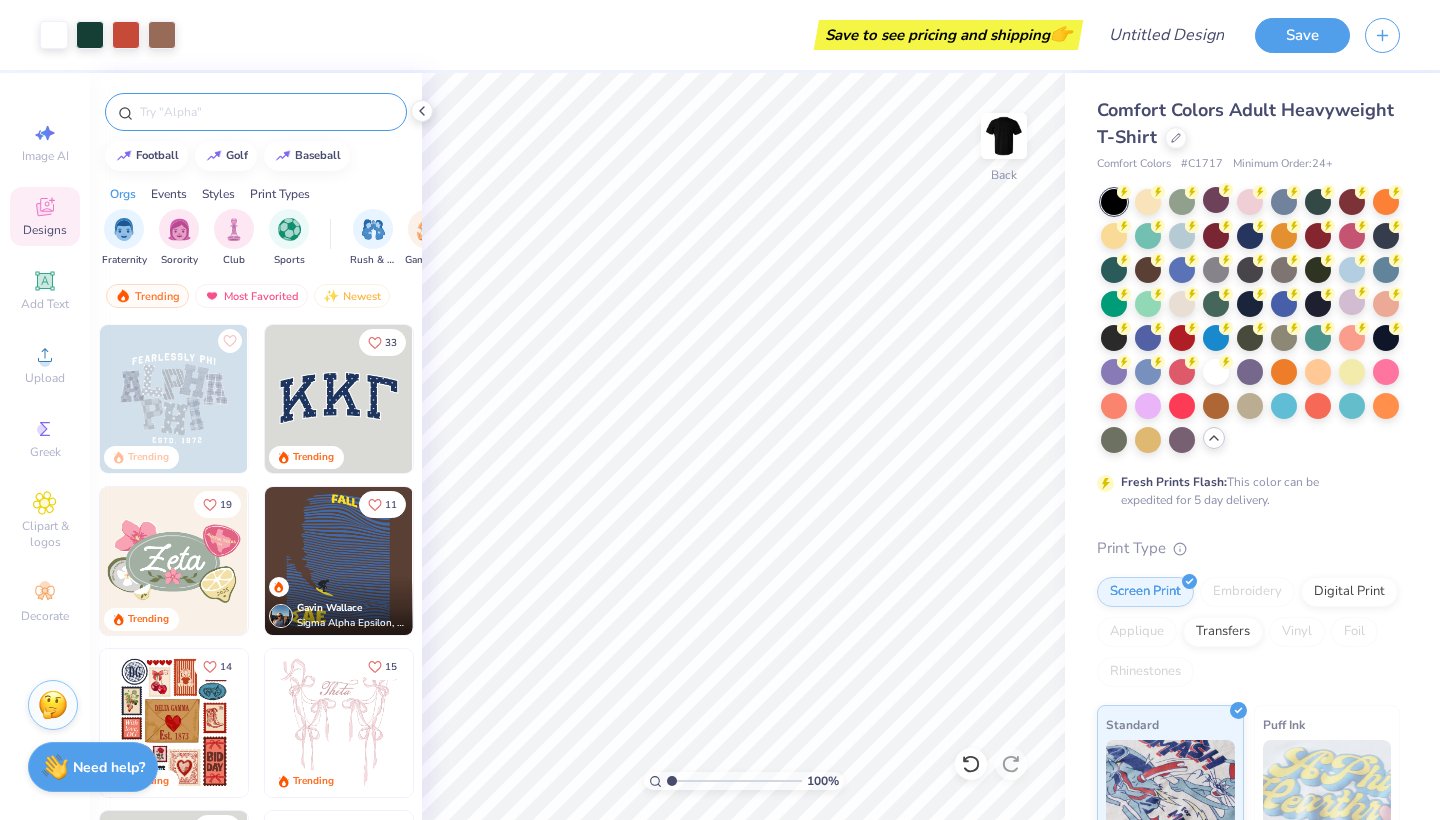 click at bounding box center (256, 112) 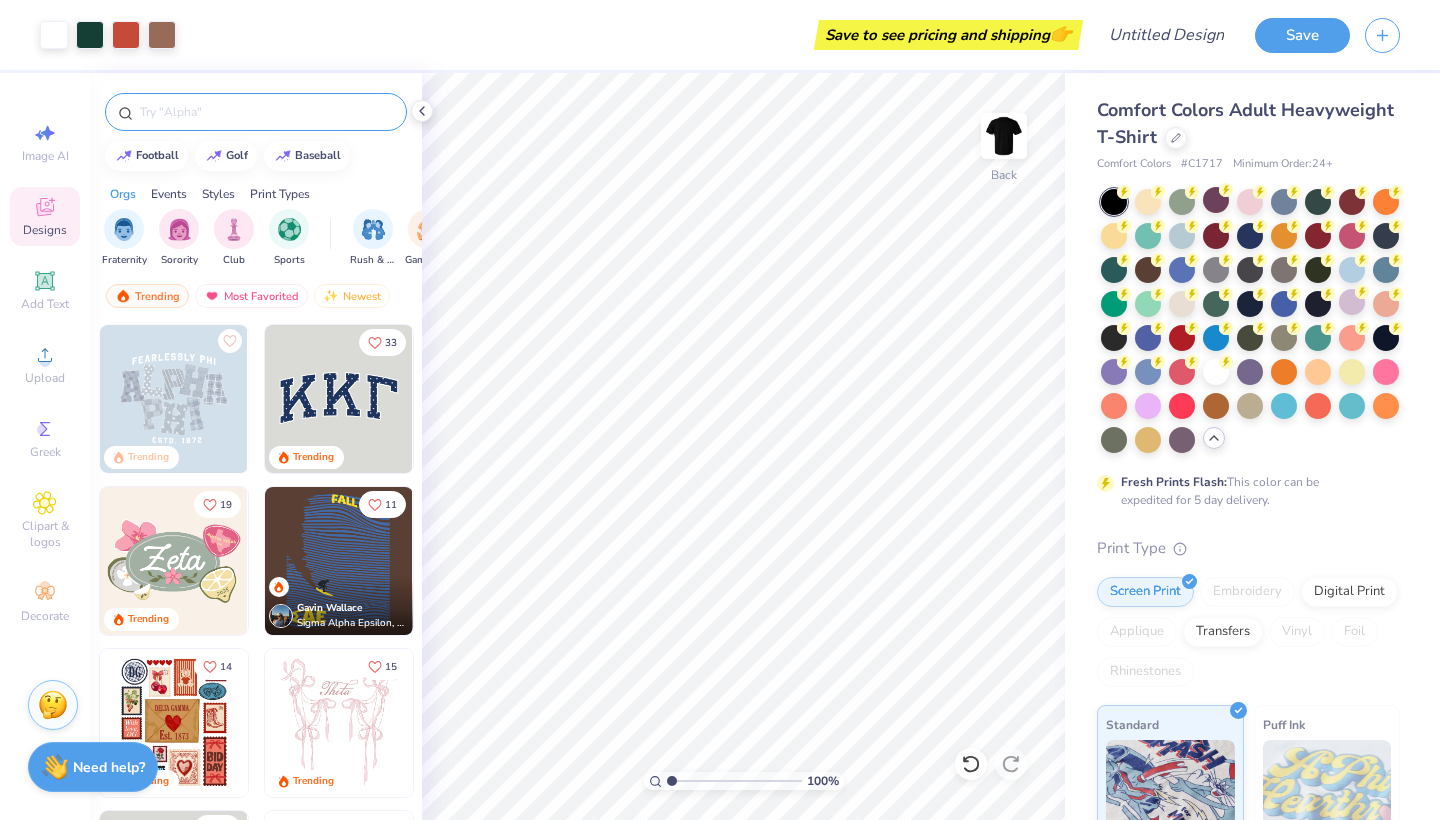 click at bounding box center [266, 112] 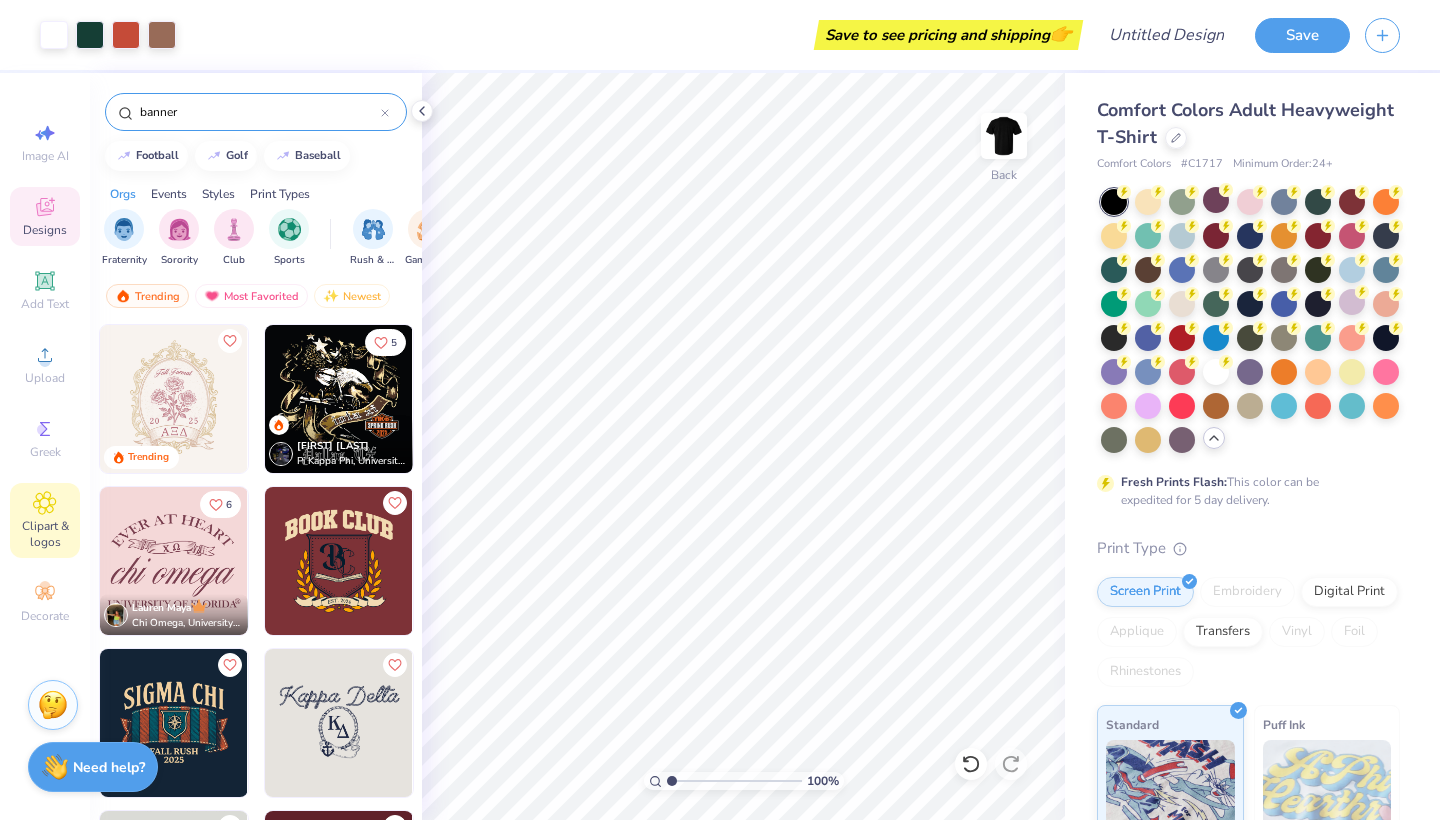 type on "banner" 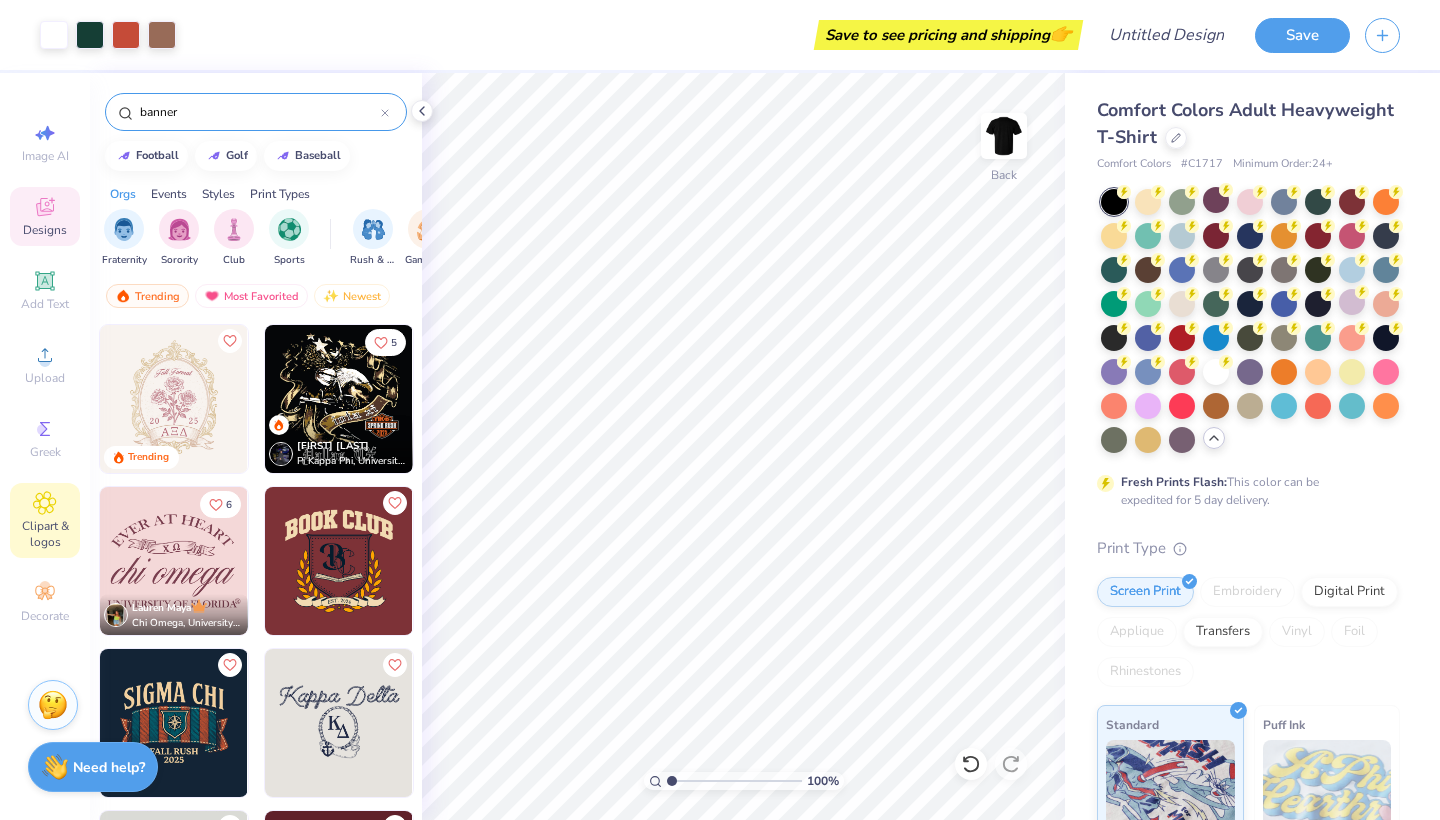 click 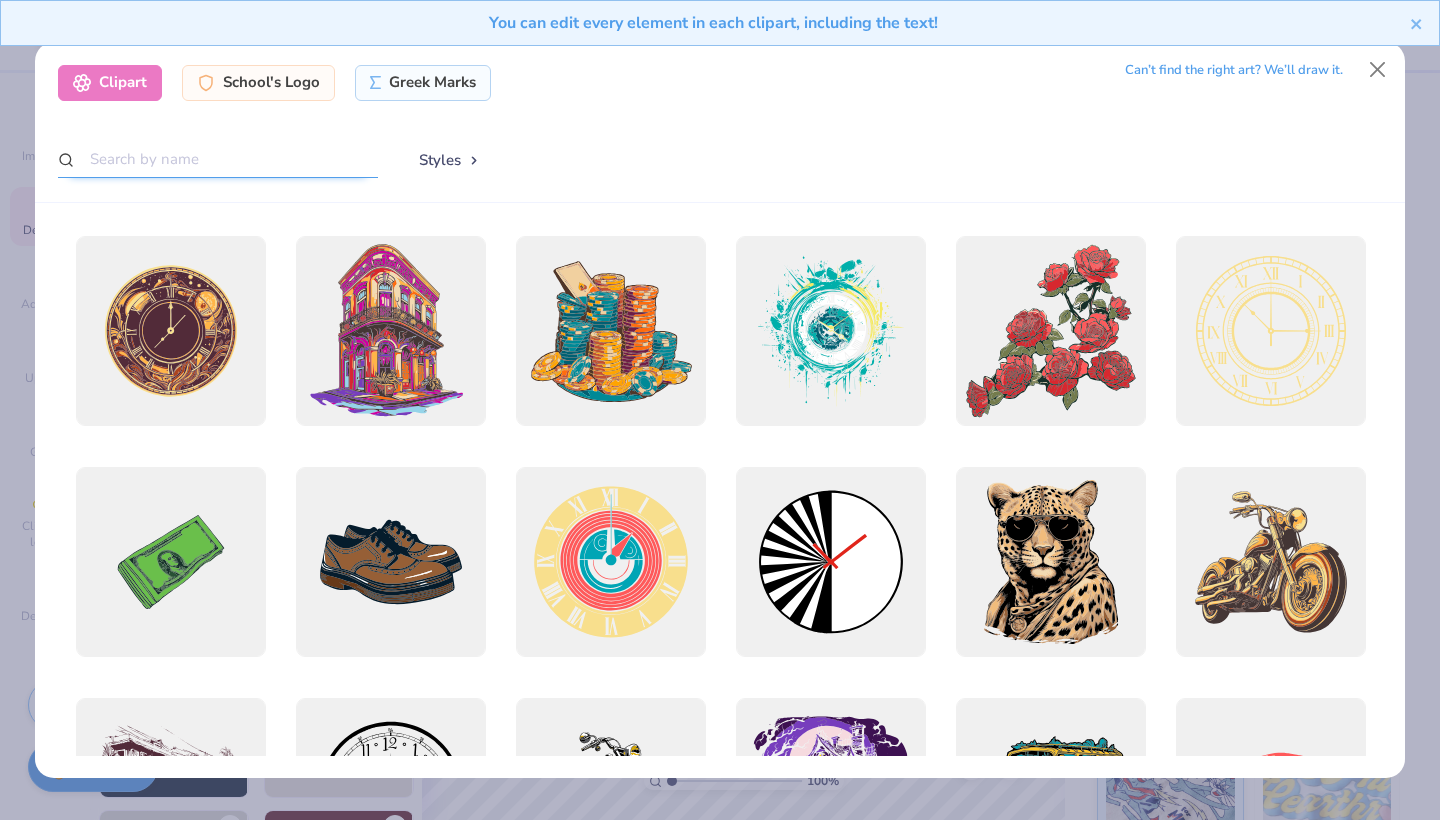 click at bounding box center (218, 159) 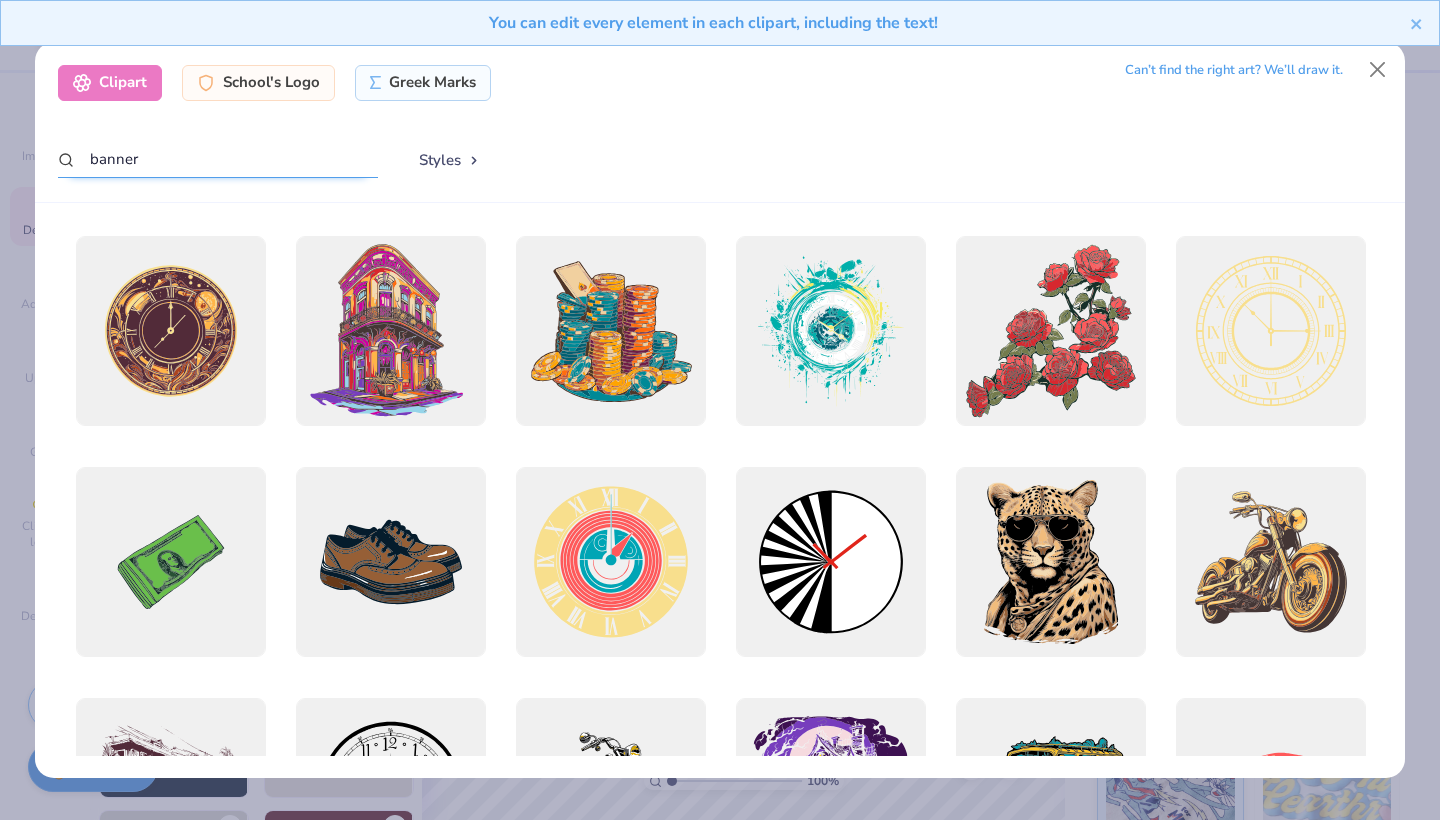 type on "banner" 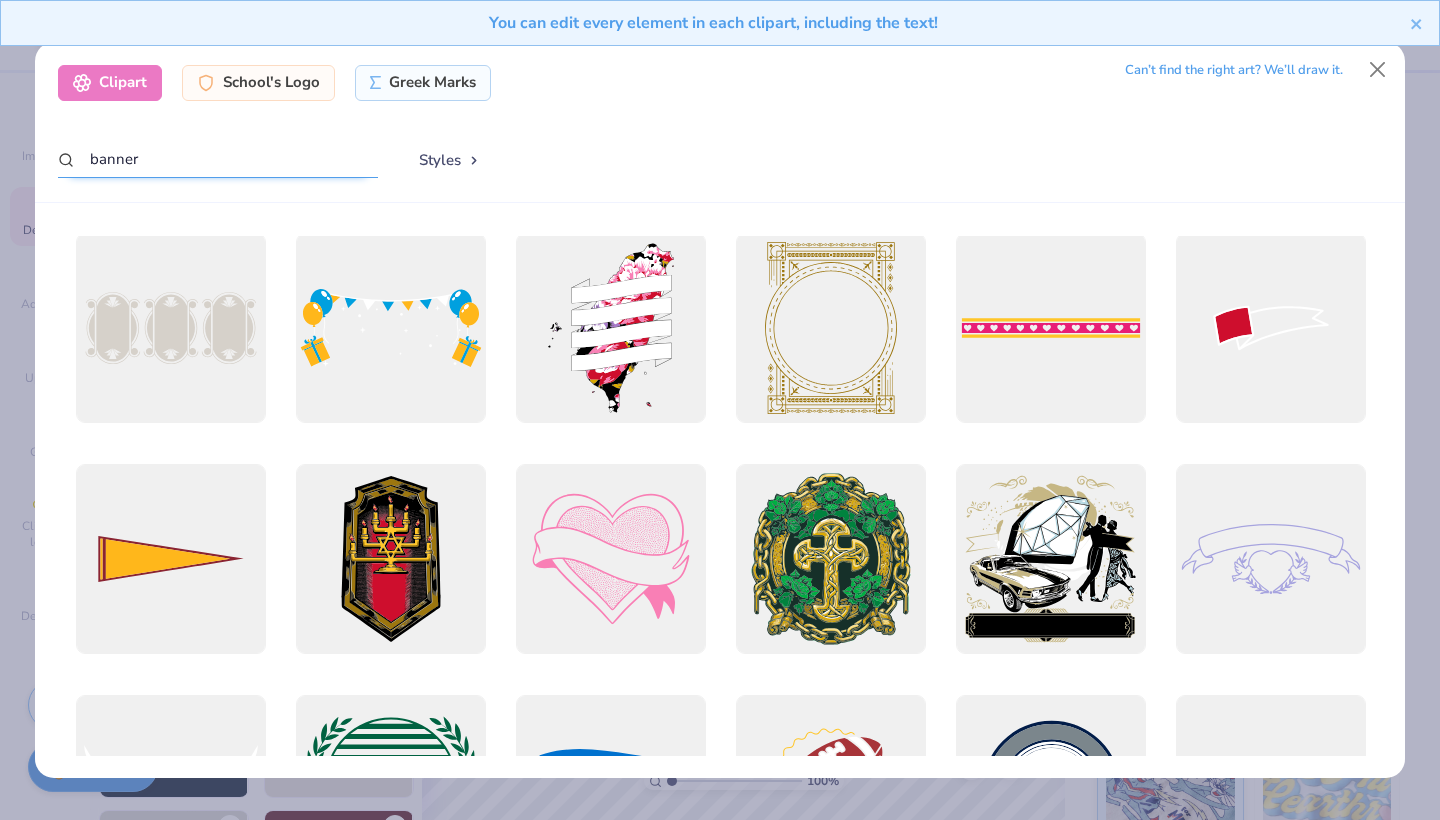 scroll, scrollTop: 699, scrollLeft: 0, axis: vertical 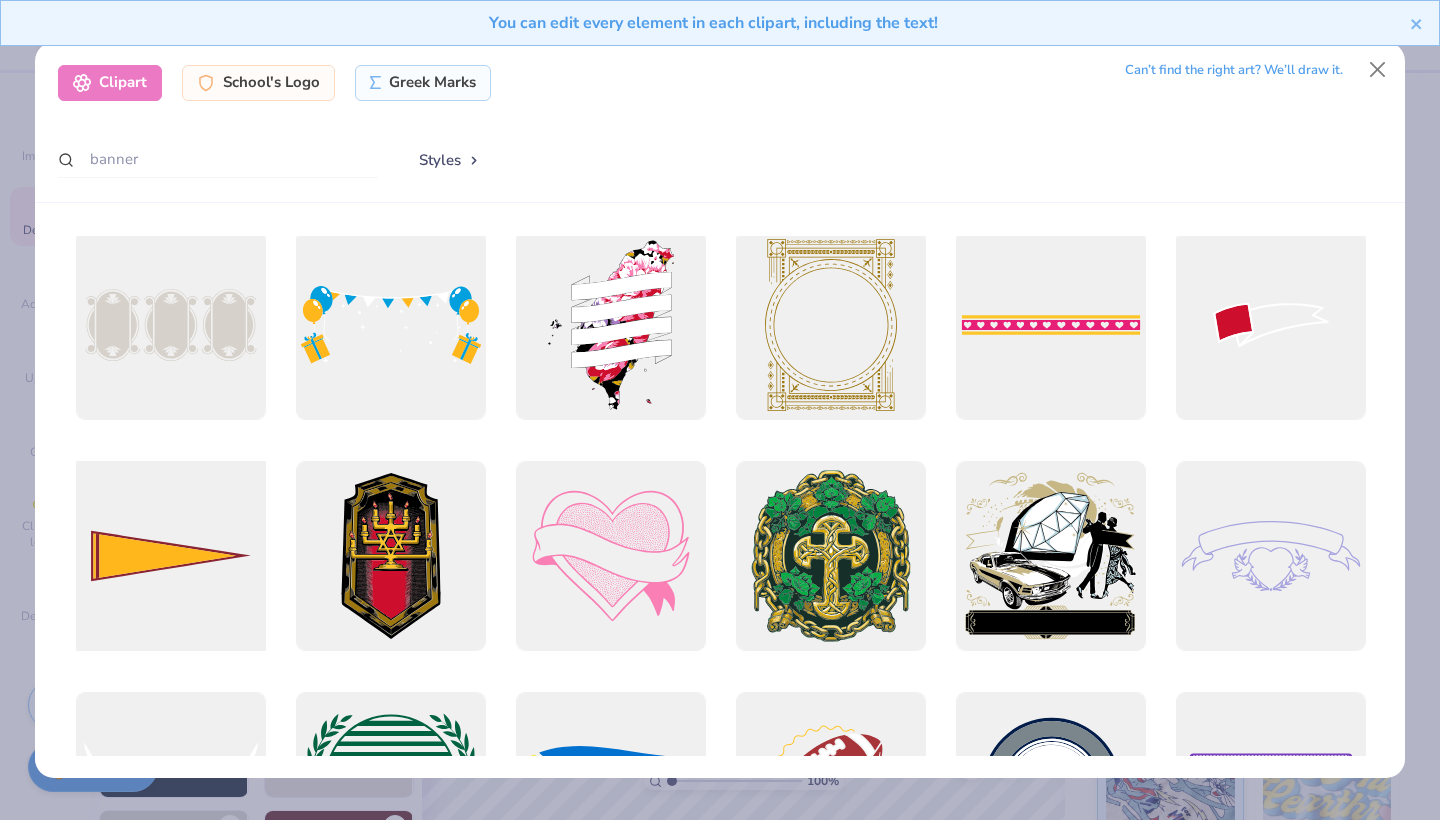 click at bounding box center (170, 555) 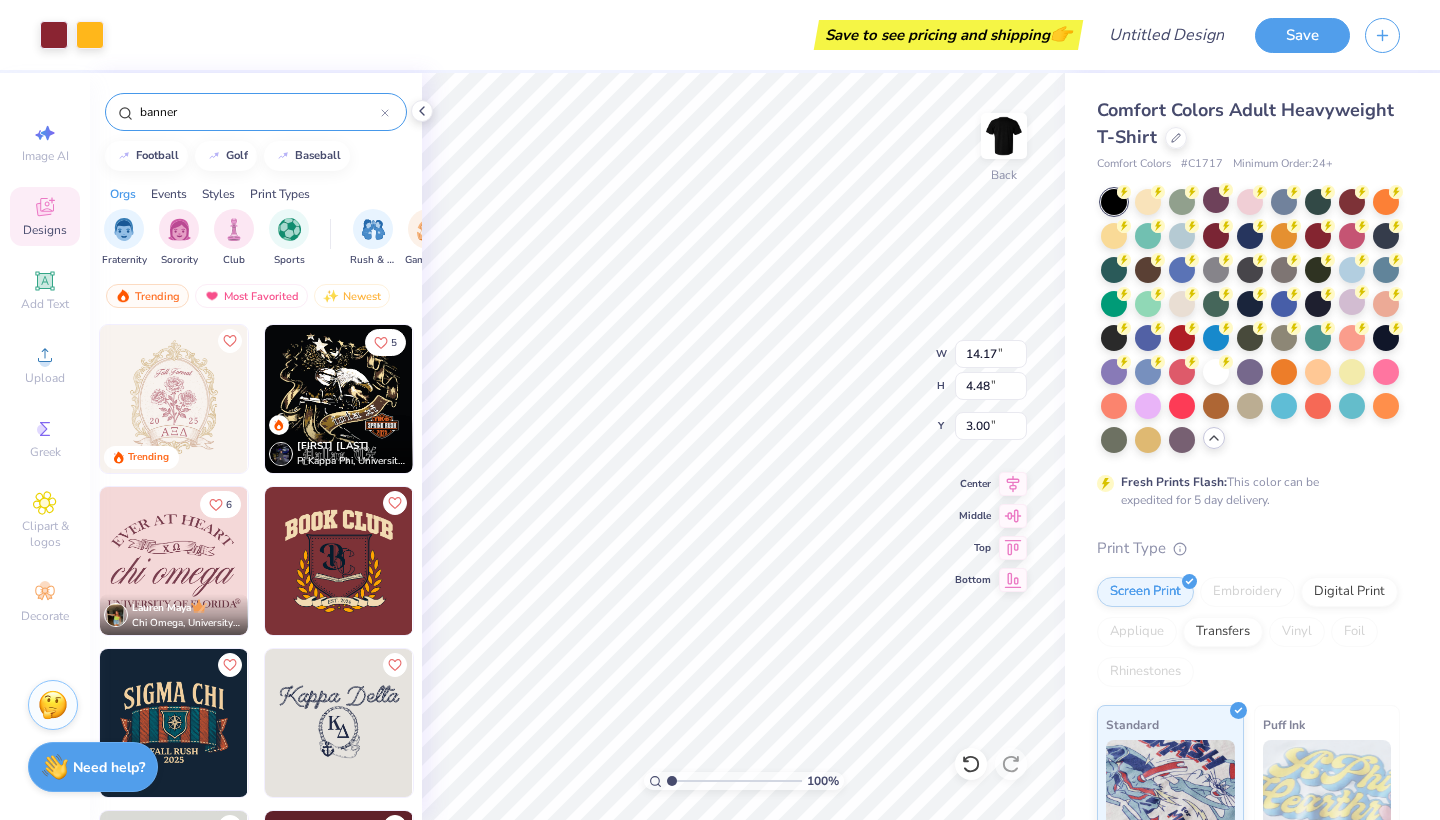 type on "12.47" 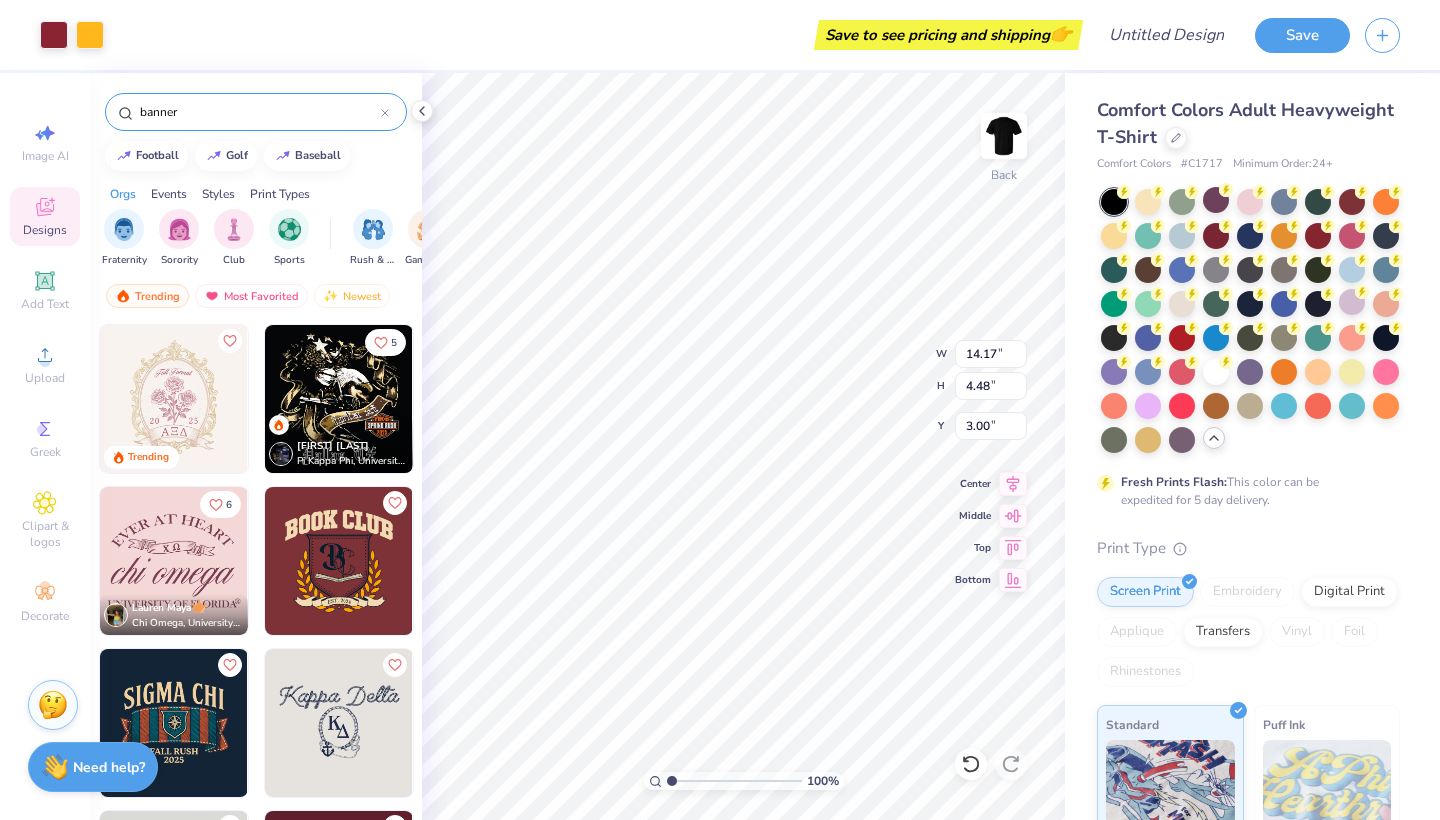 type on "3.94" 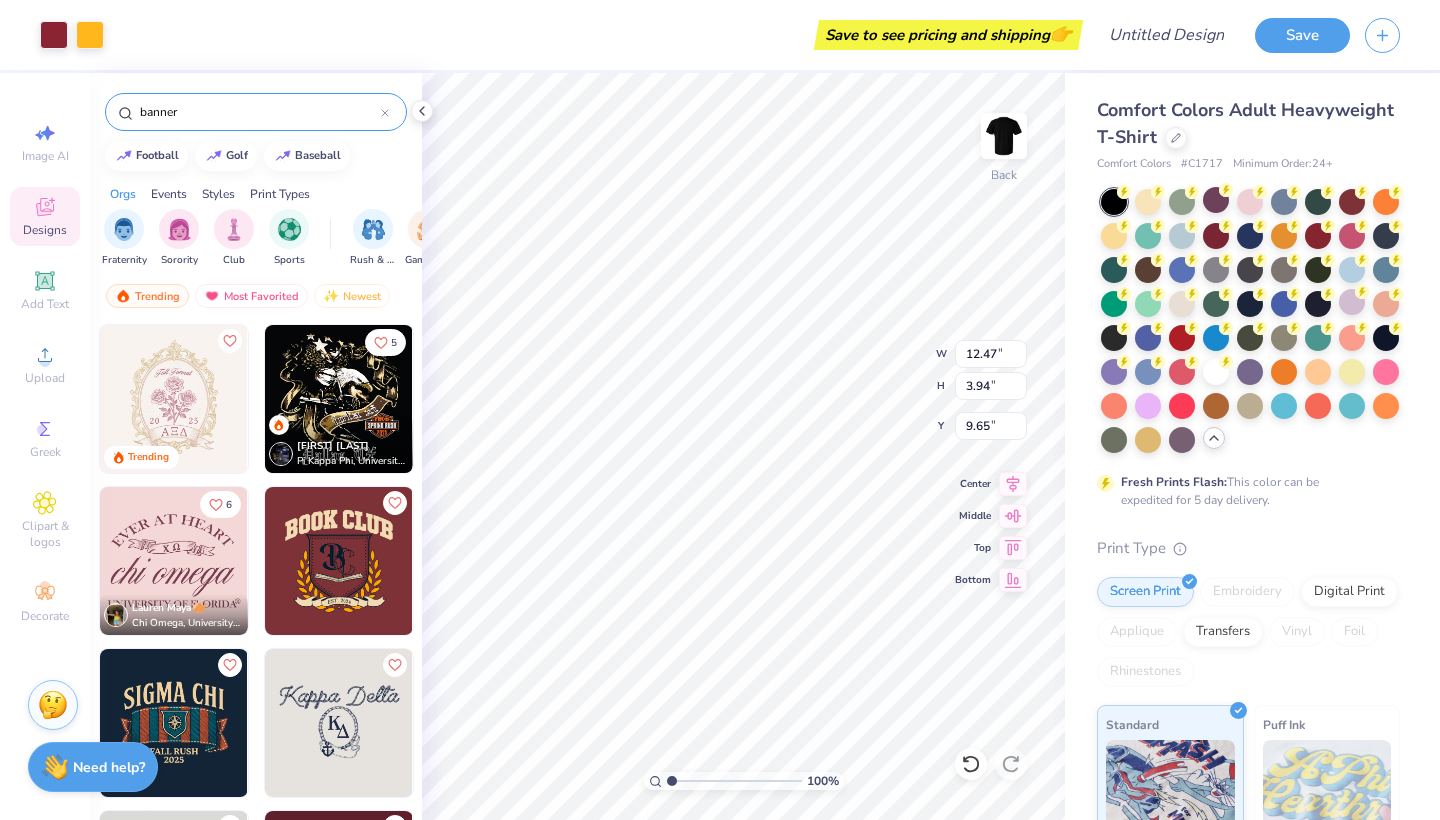 type on "11.17" 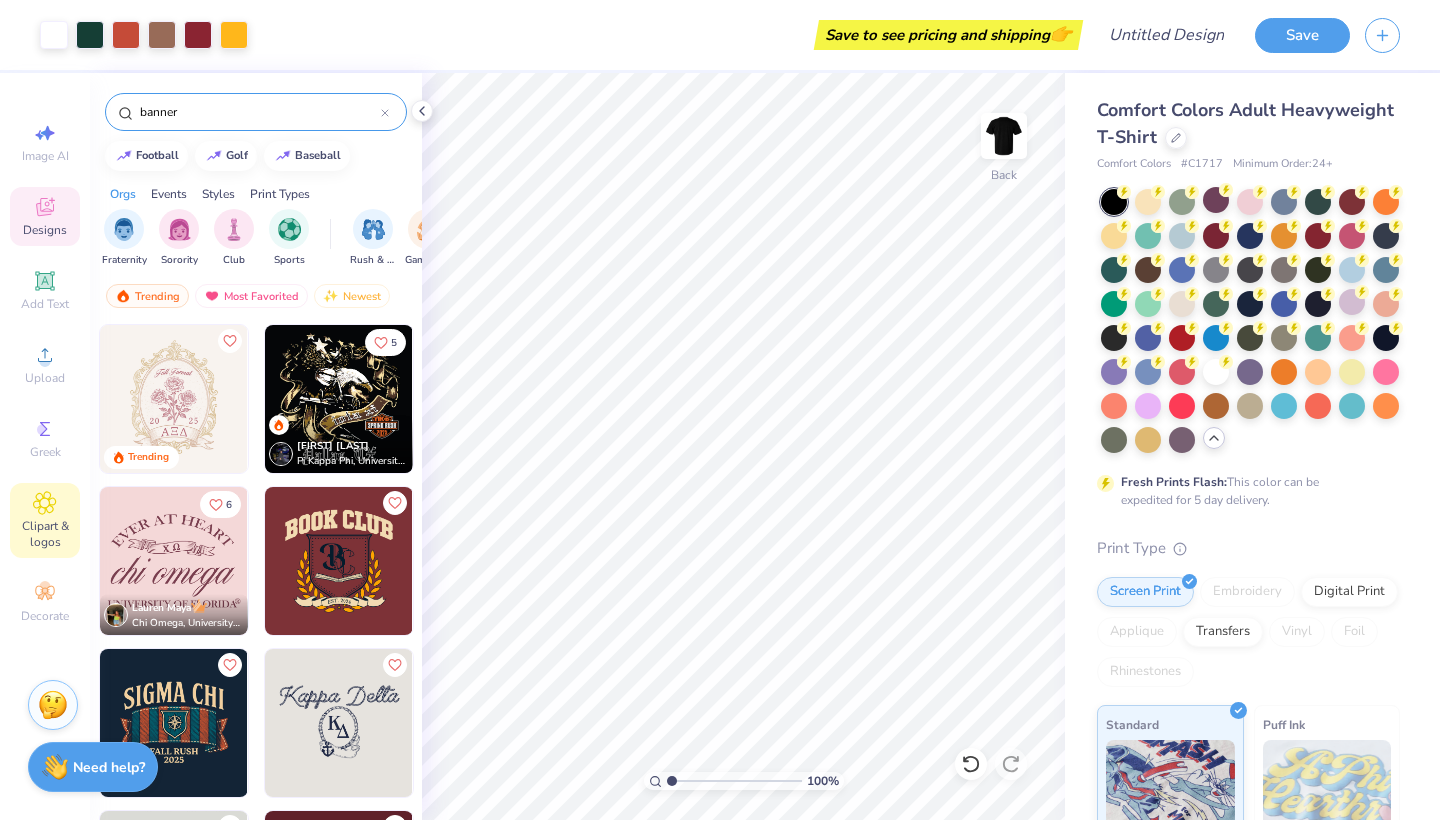 click on "Clipart & logos" at bounding box center (45, 520) 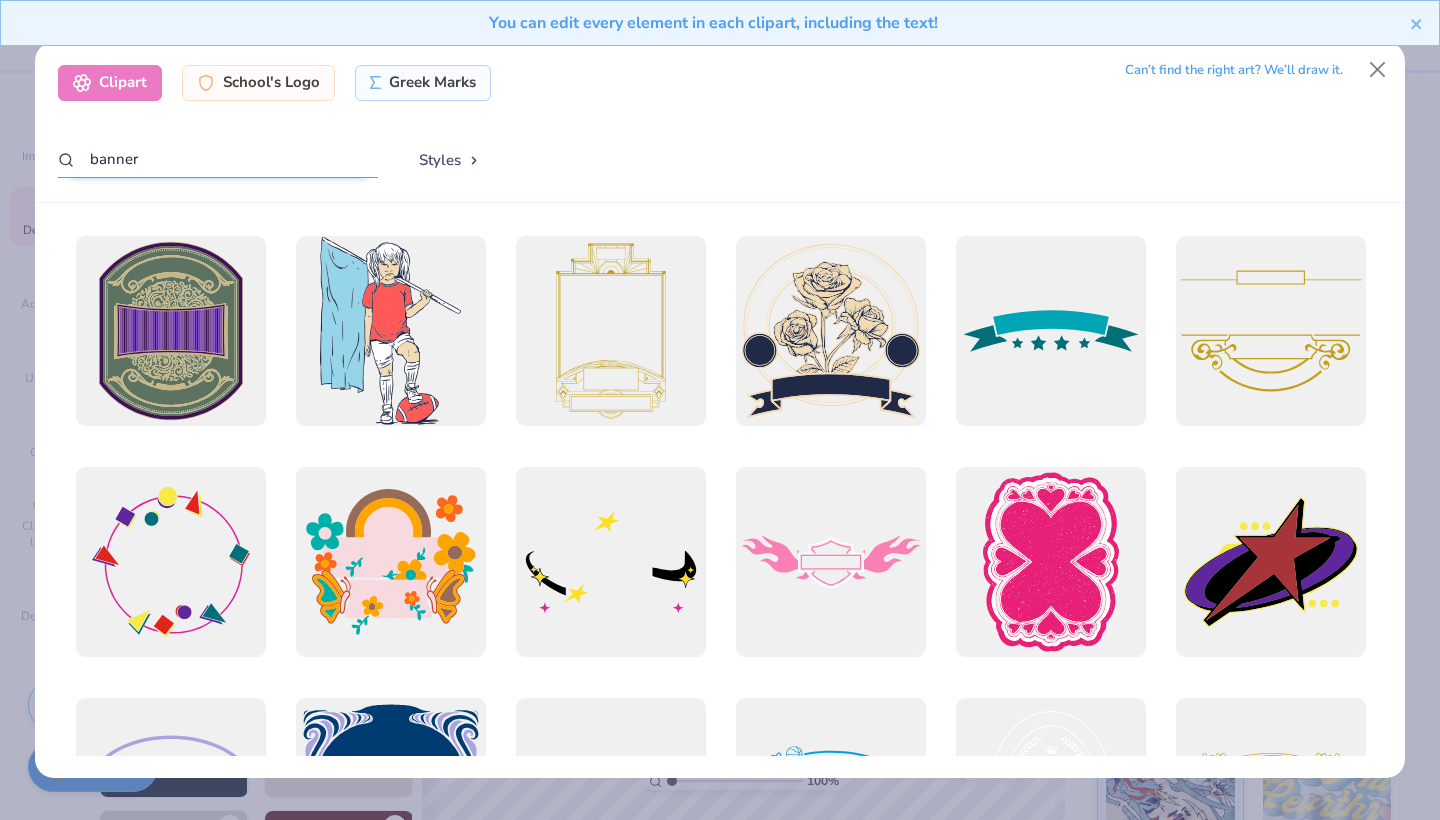 click on "banner" at bounding box center (218, 159) 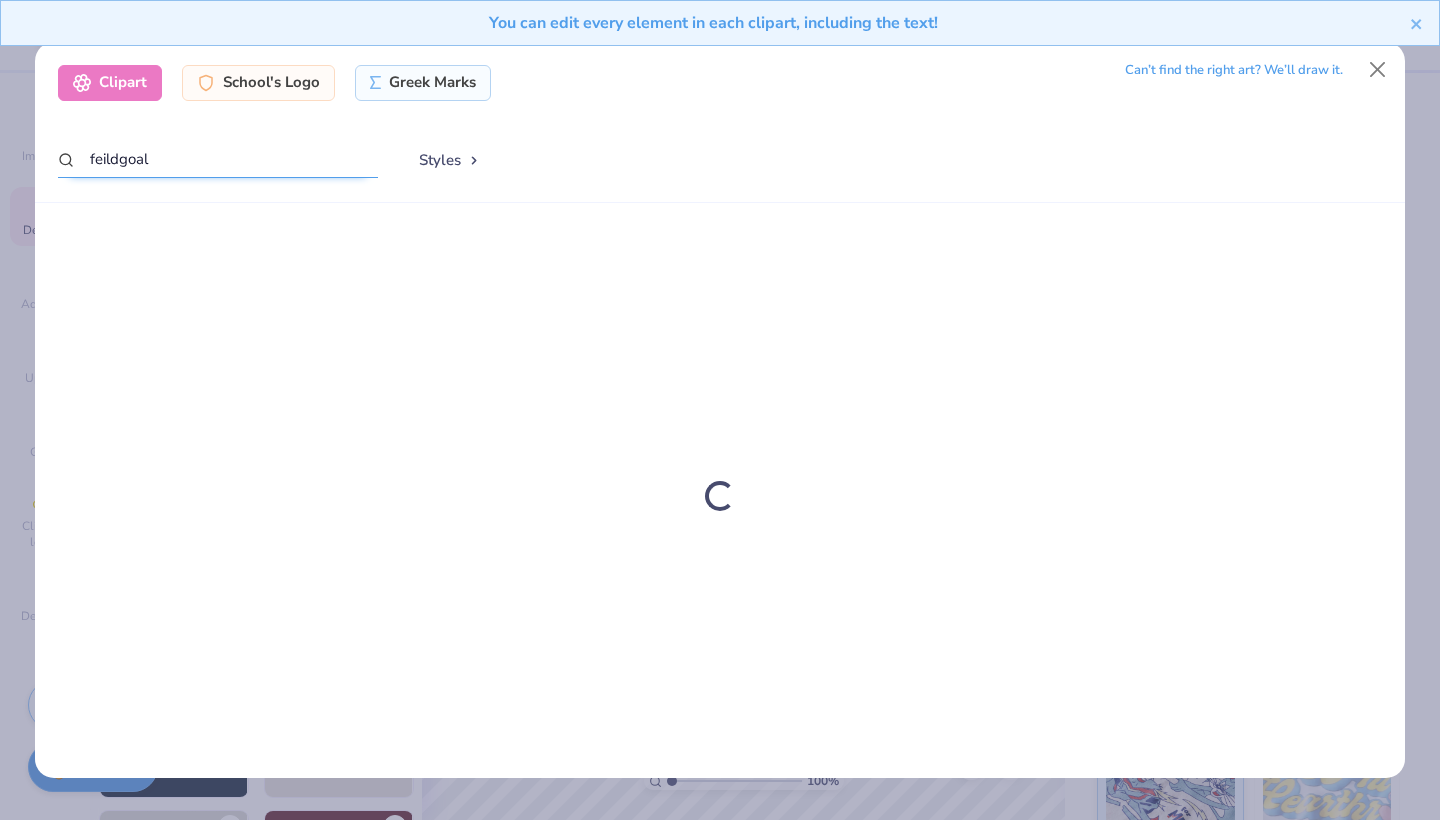 click on "feildgoal" at bounding box center (218, 159) 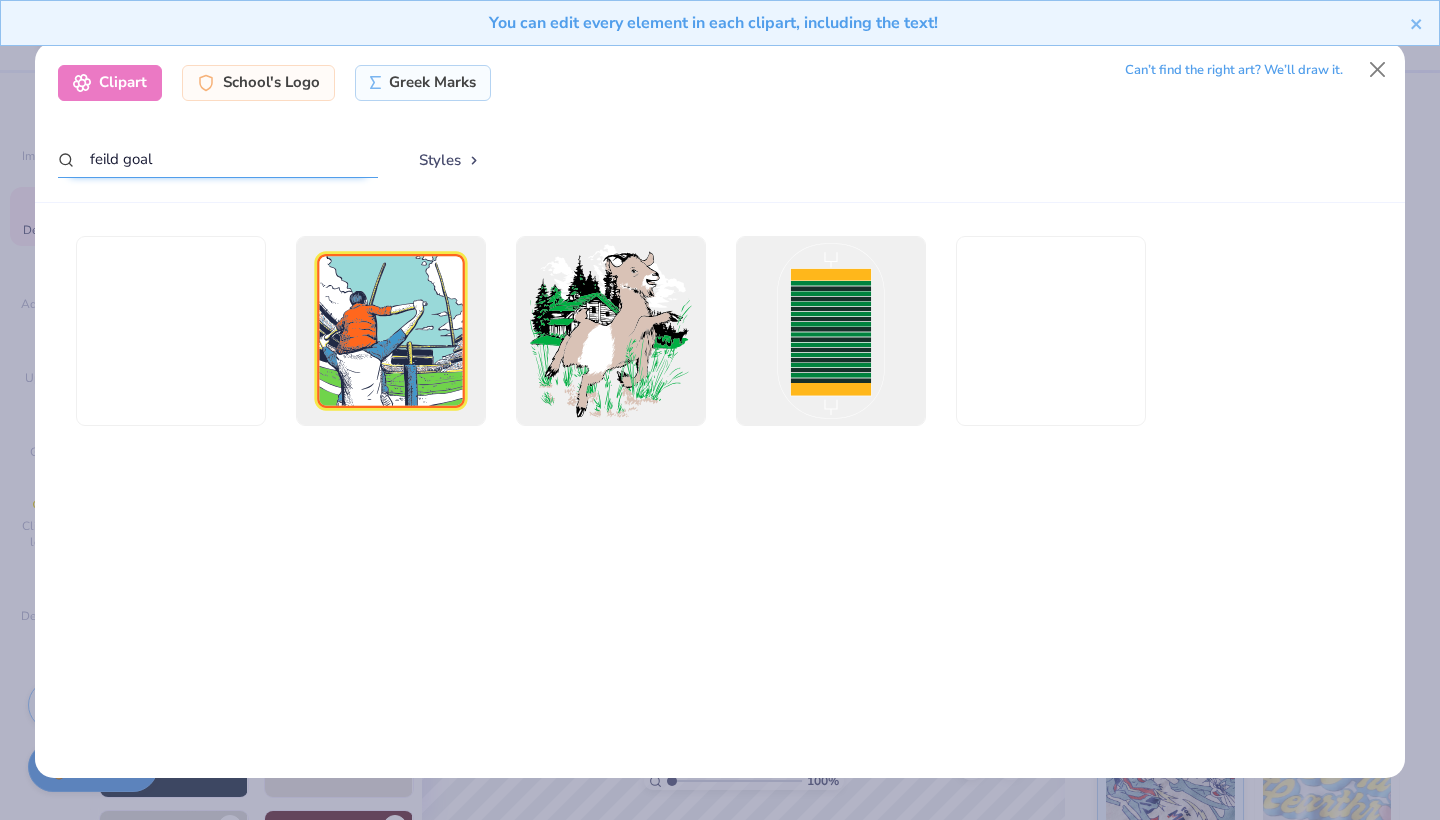 click on "feild goal" at bounding box center (218, 159) 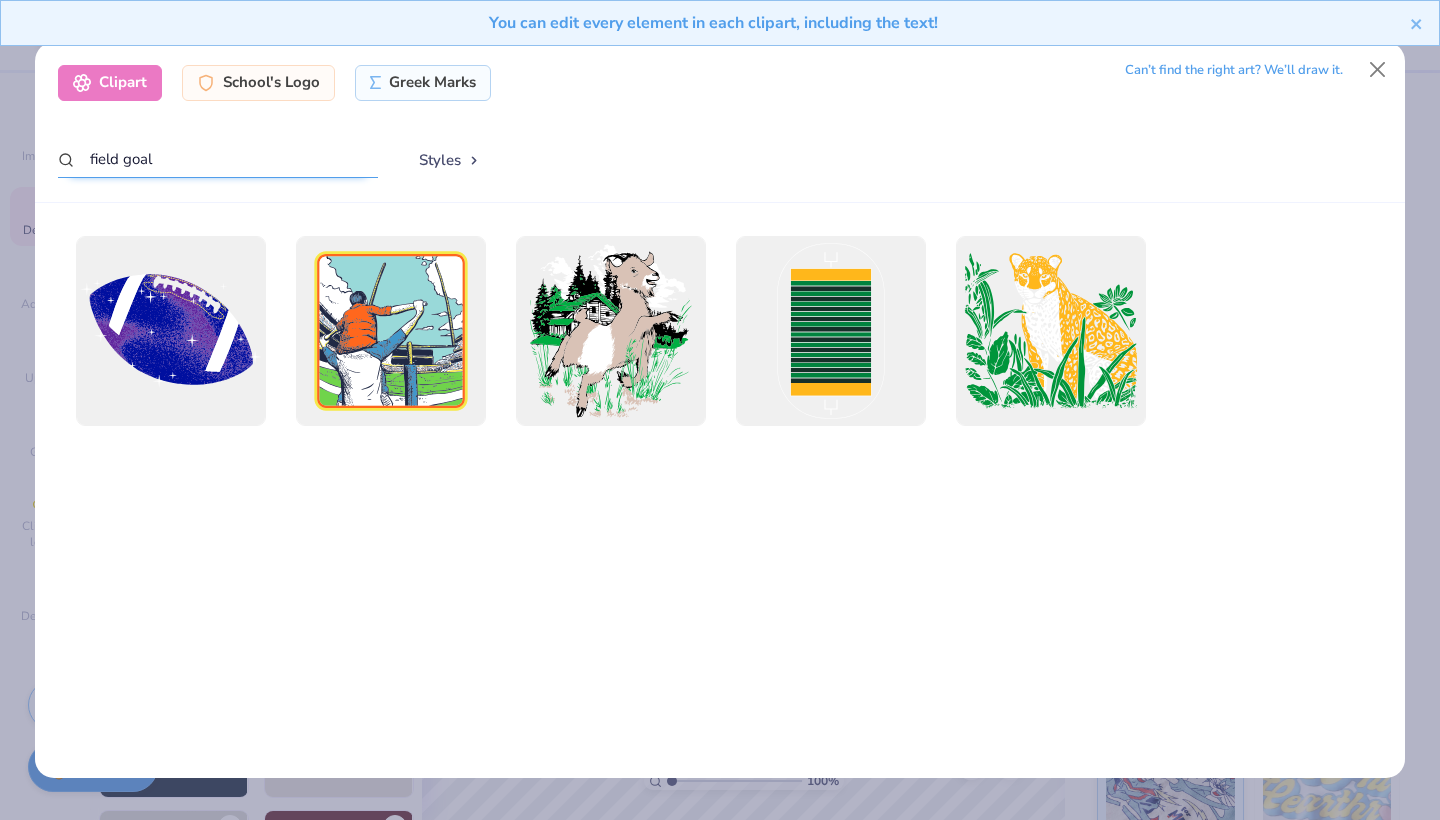 click on "field goal" at bounding box center [218, 159] 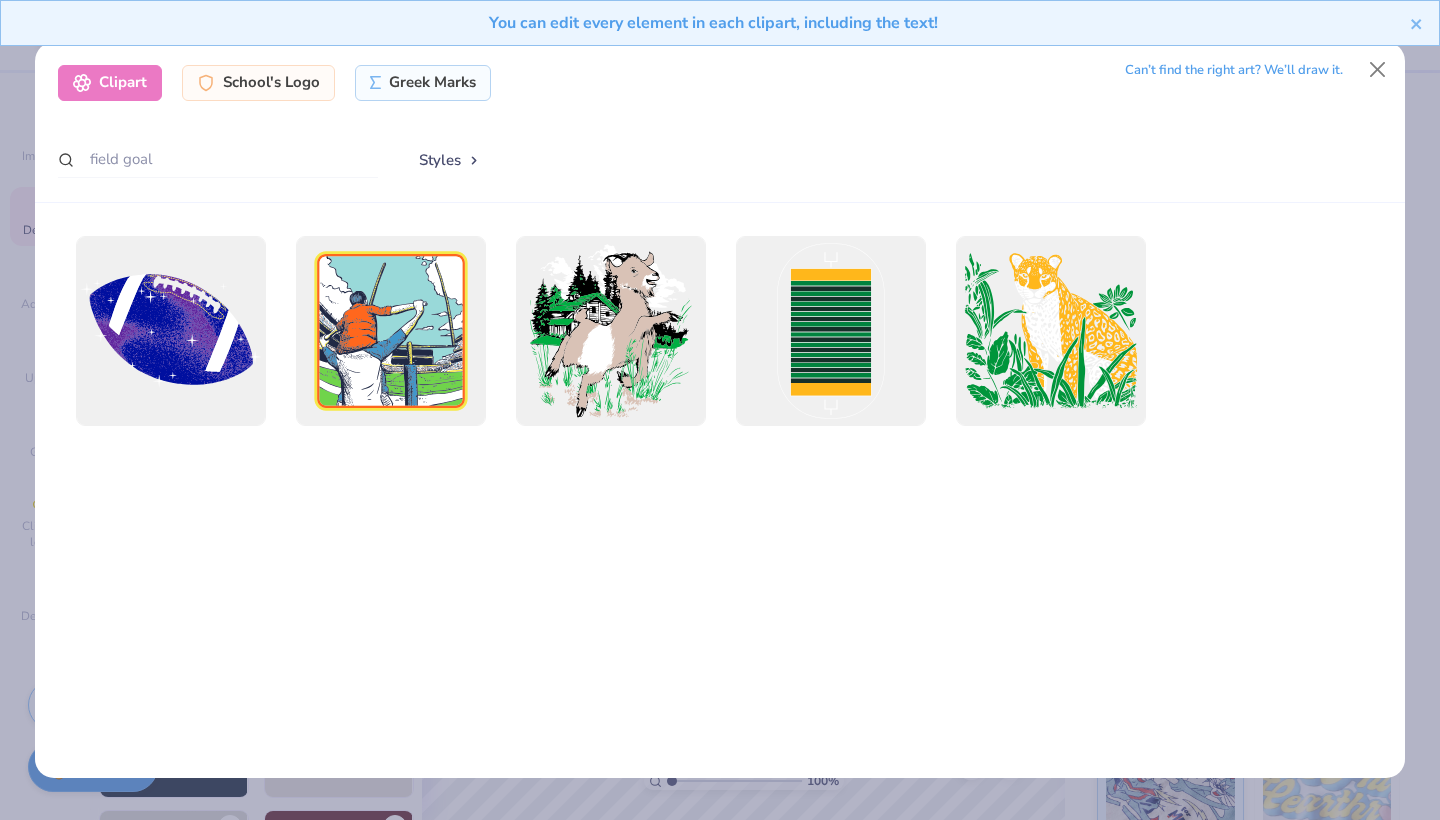 click on "Styles" at bounding box center [450, 160] 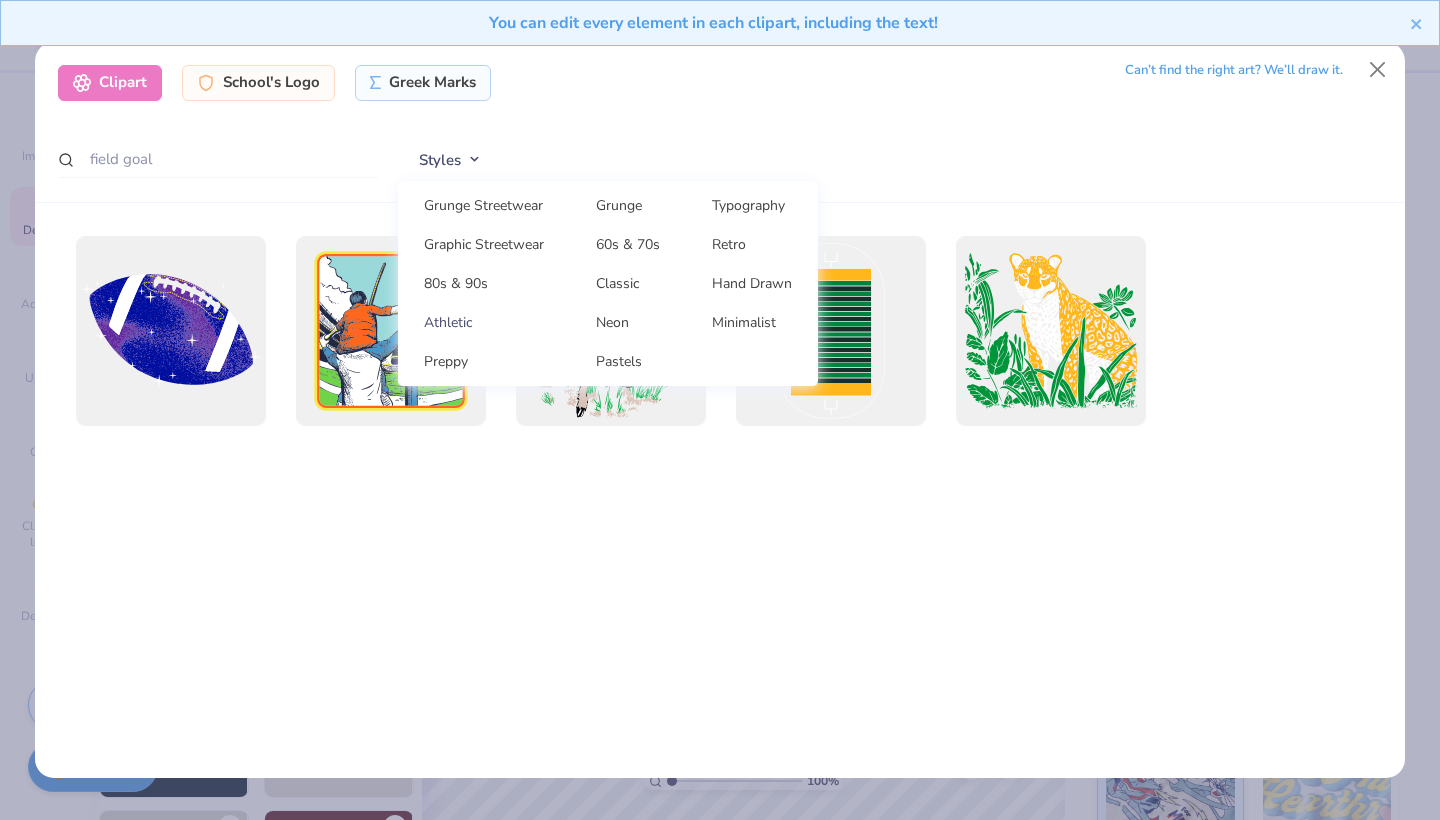 click on "Athletic" at bounding box center [484, 322] 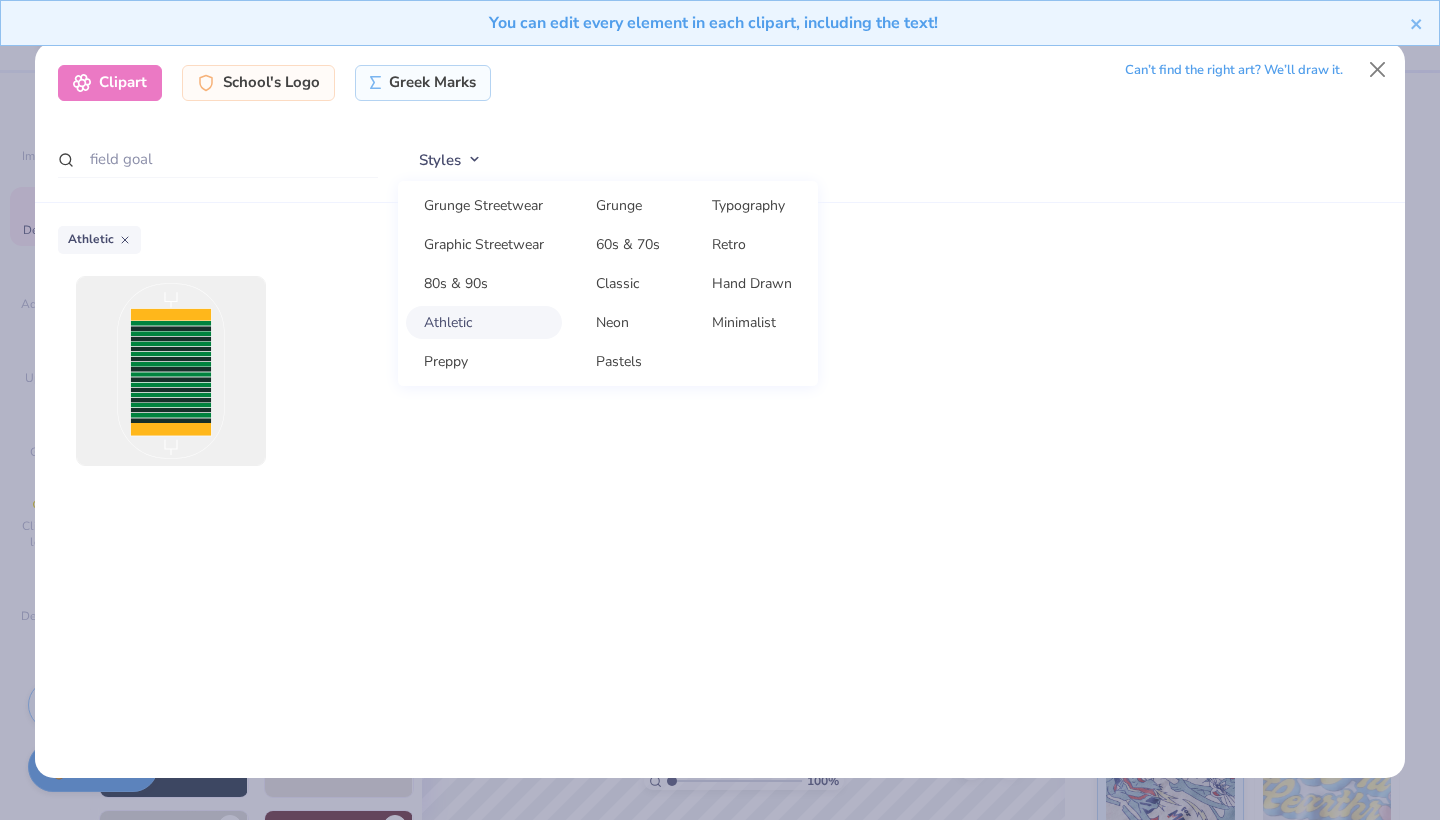 click 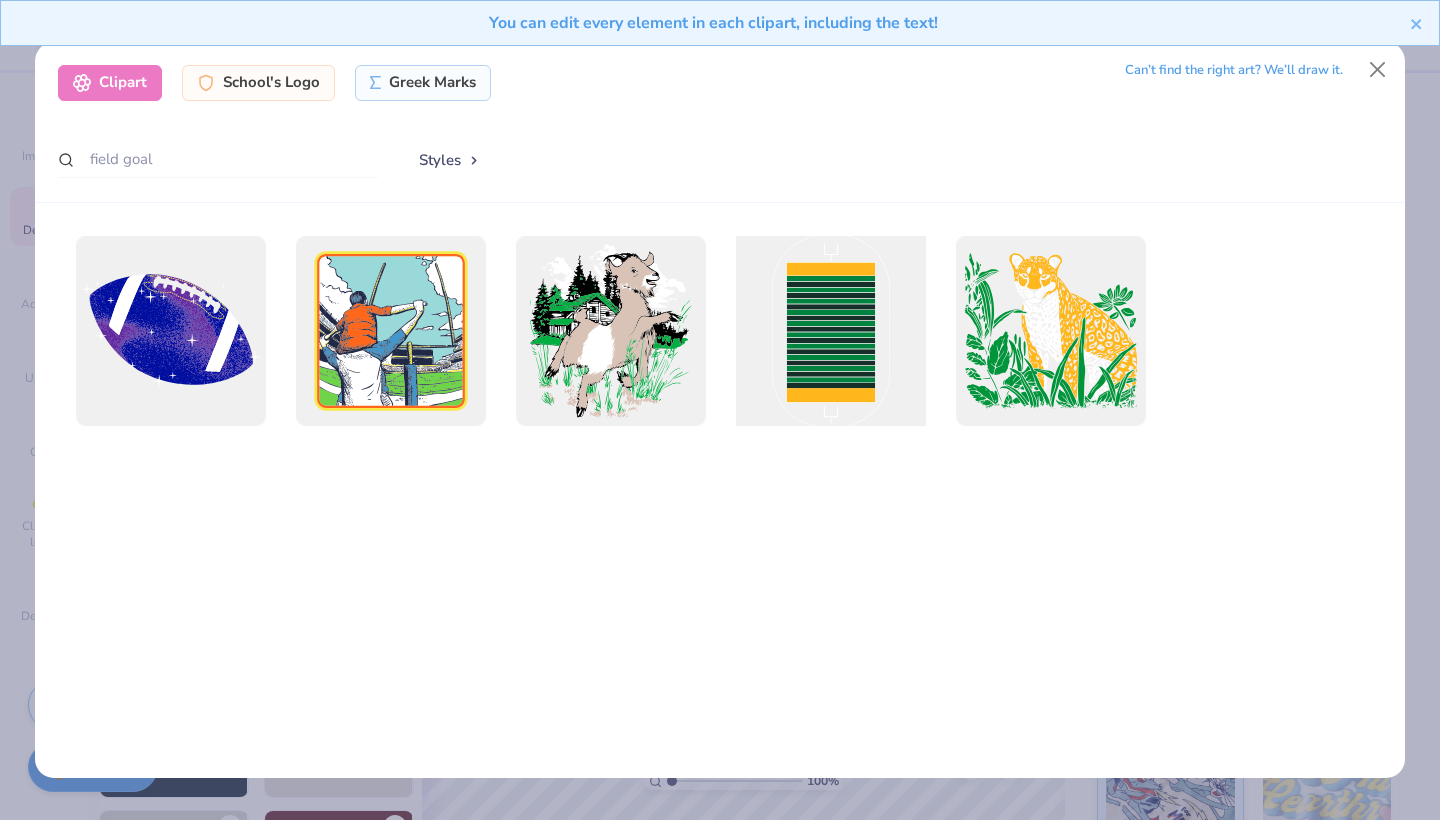 click at bounding box center [830, 330] 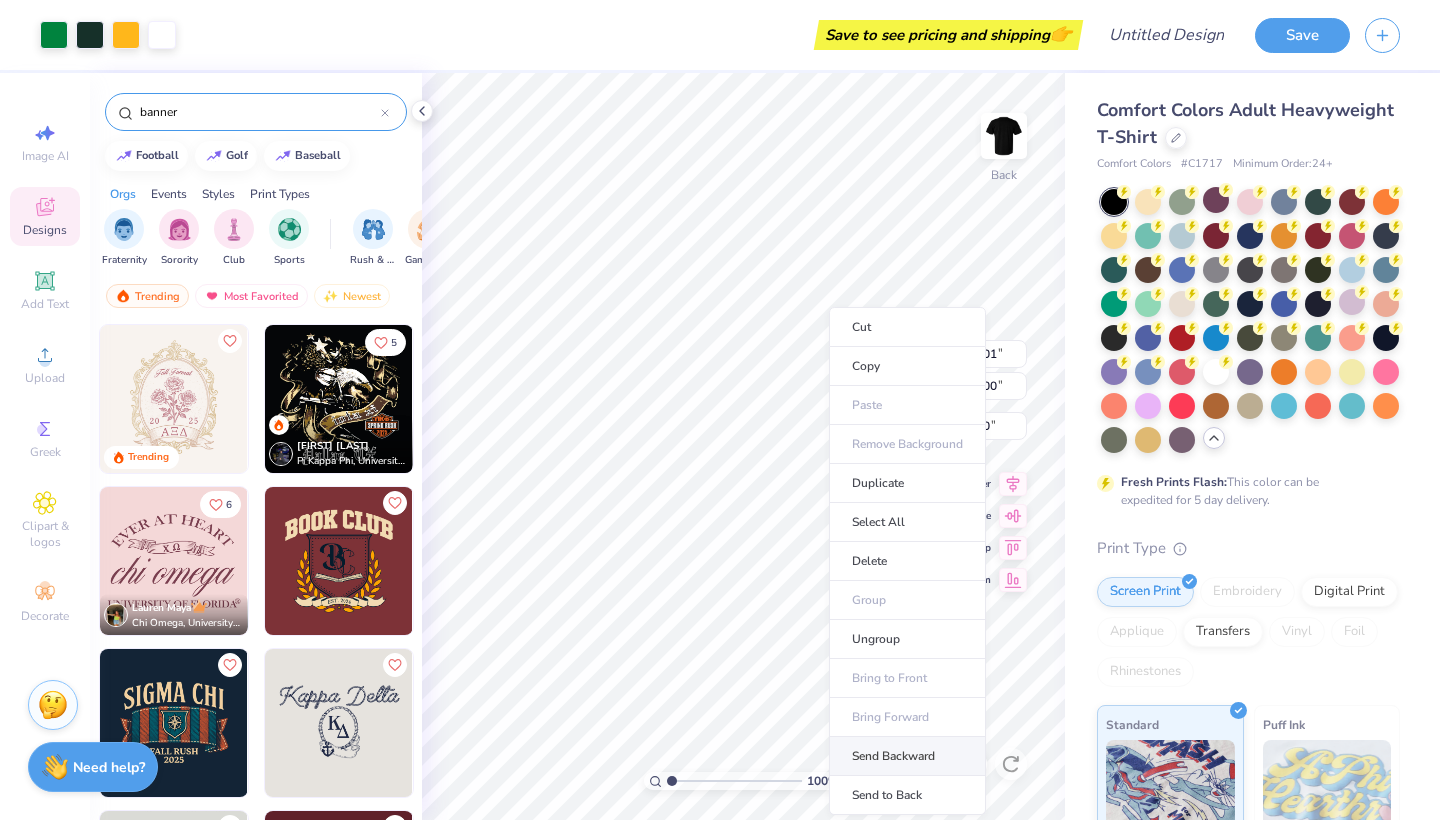 click on "Send Backward" at bounding box center (907, 756) 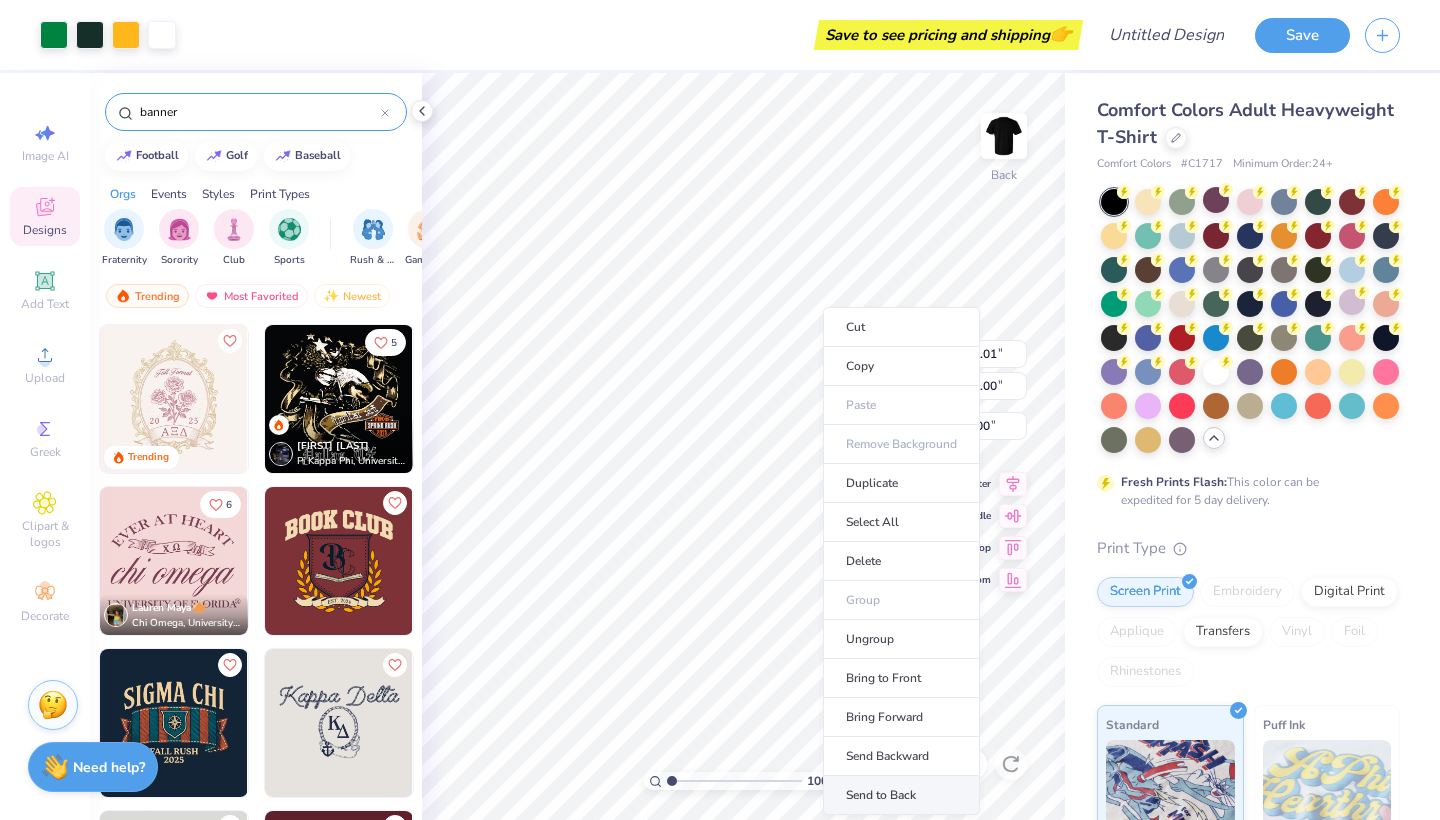 click on "Send to Back" at bounding box center (901, 795) 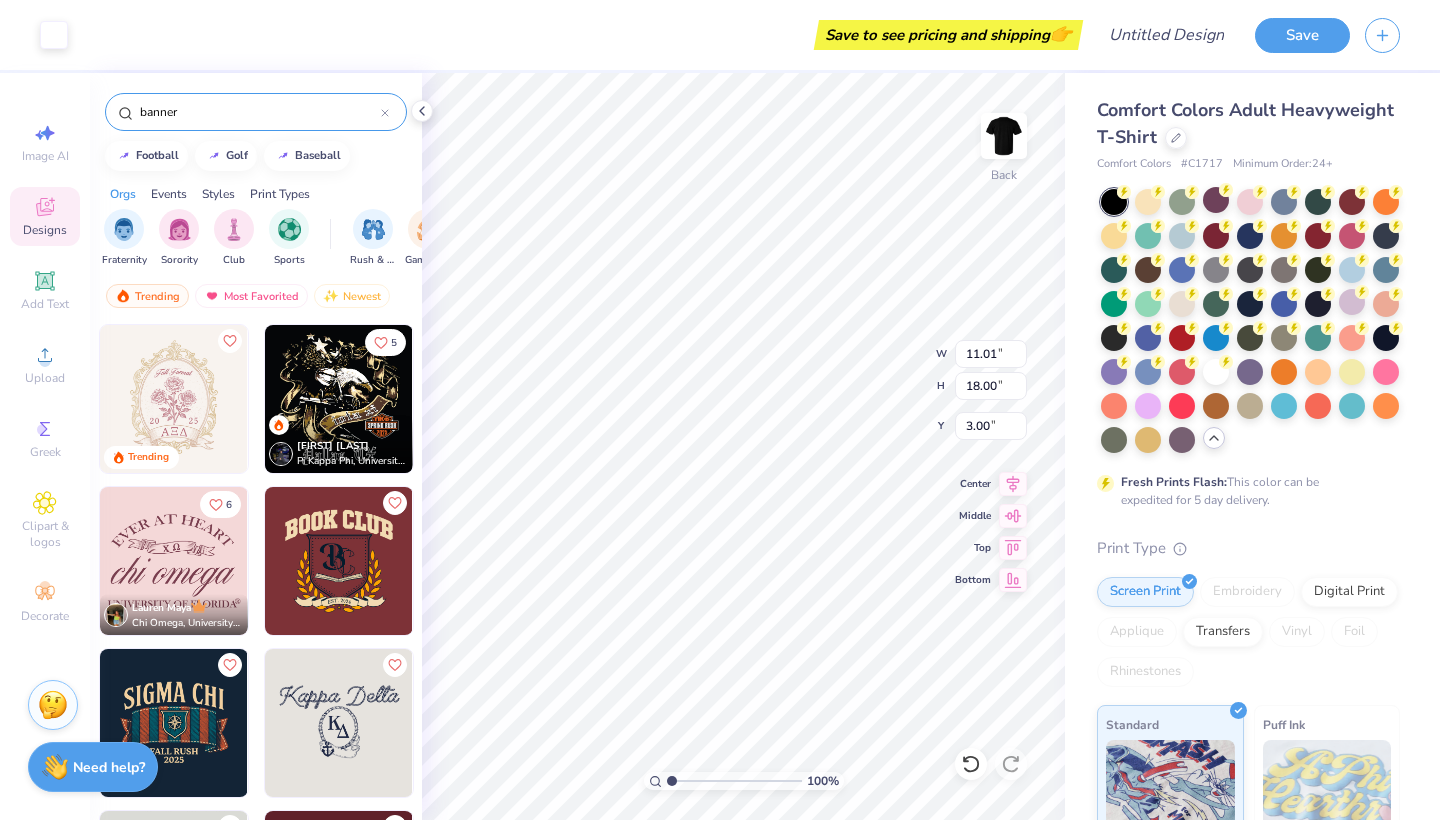 type on "11.01" 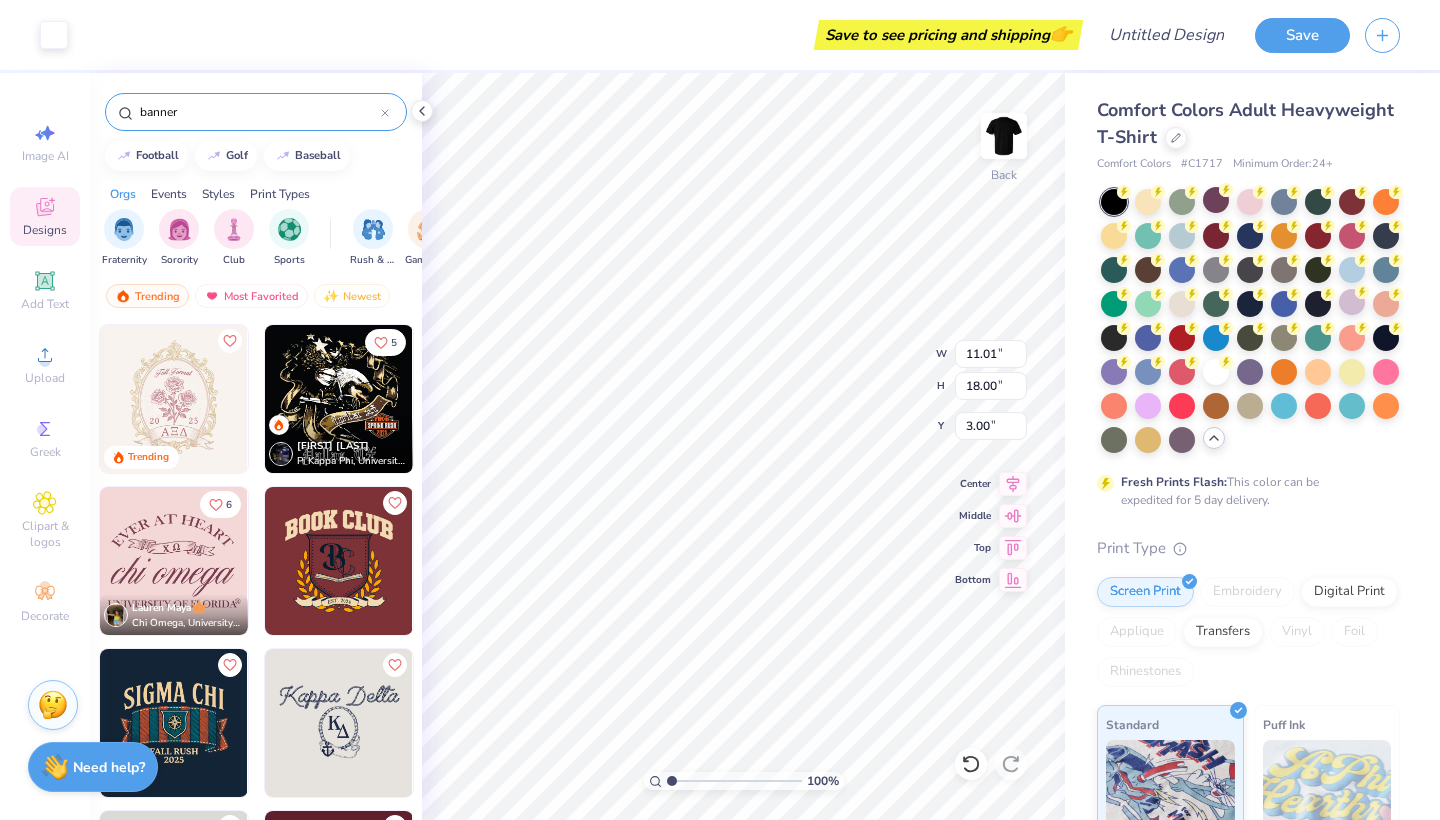 type on "18.00" 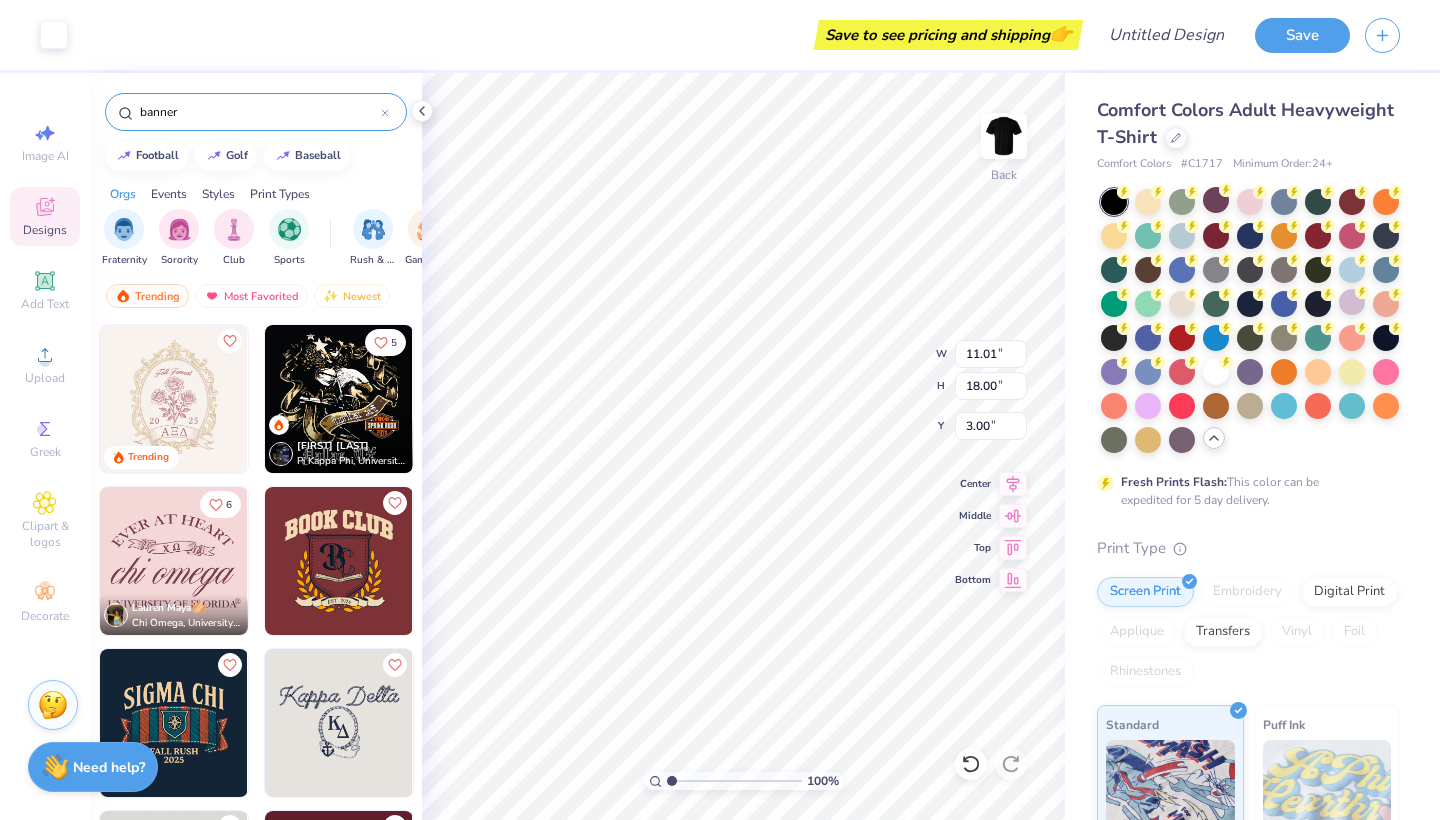 type on "3.00" 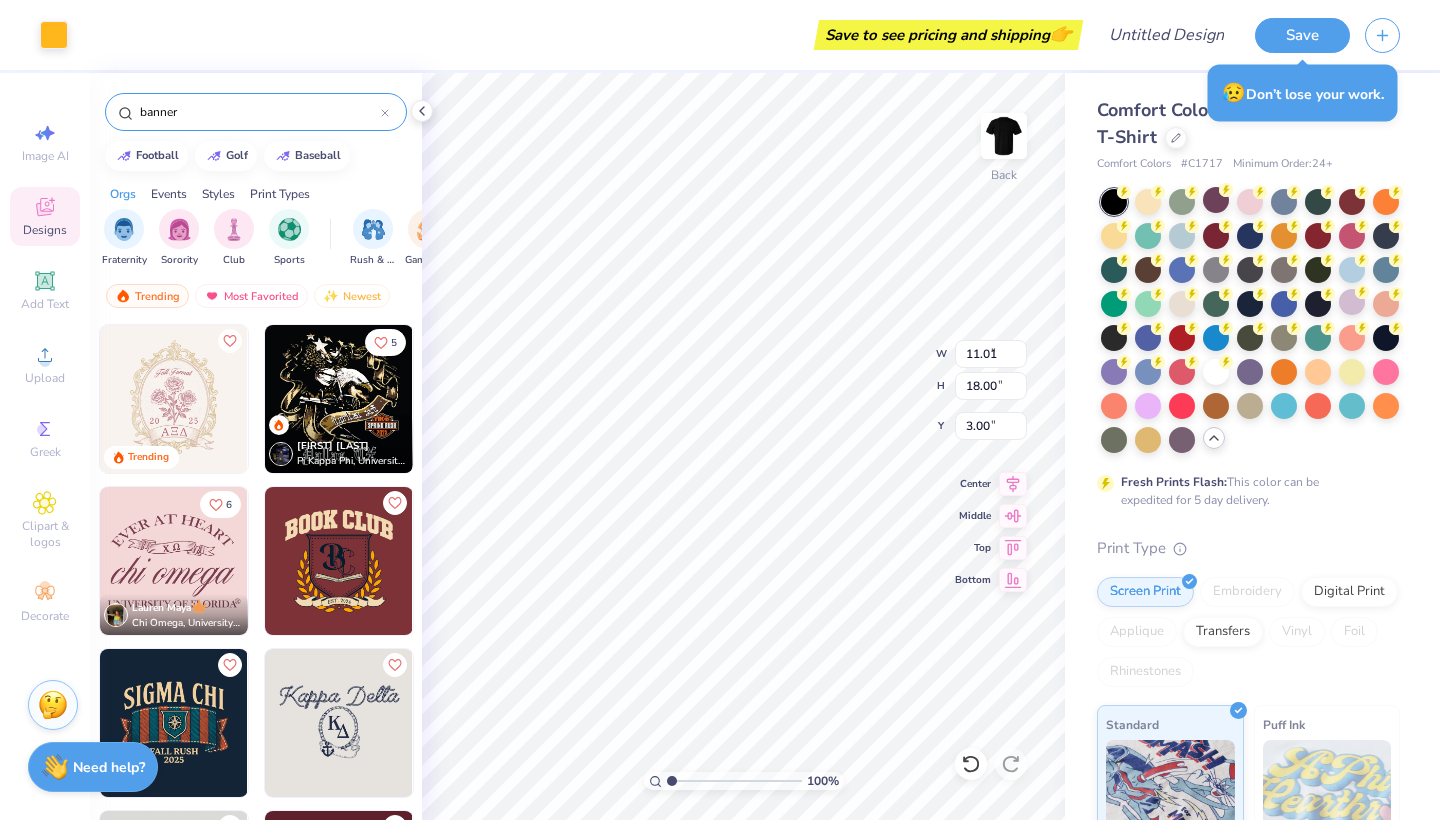type on "8.26" 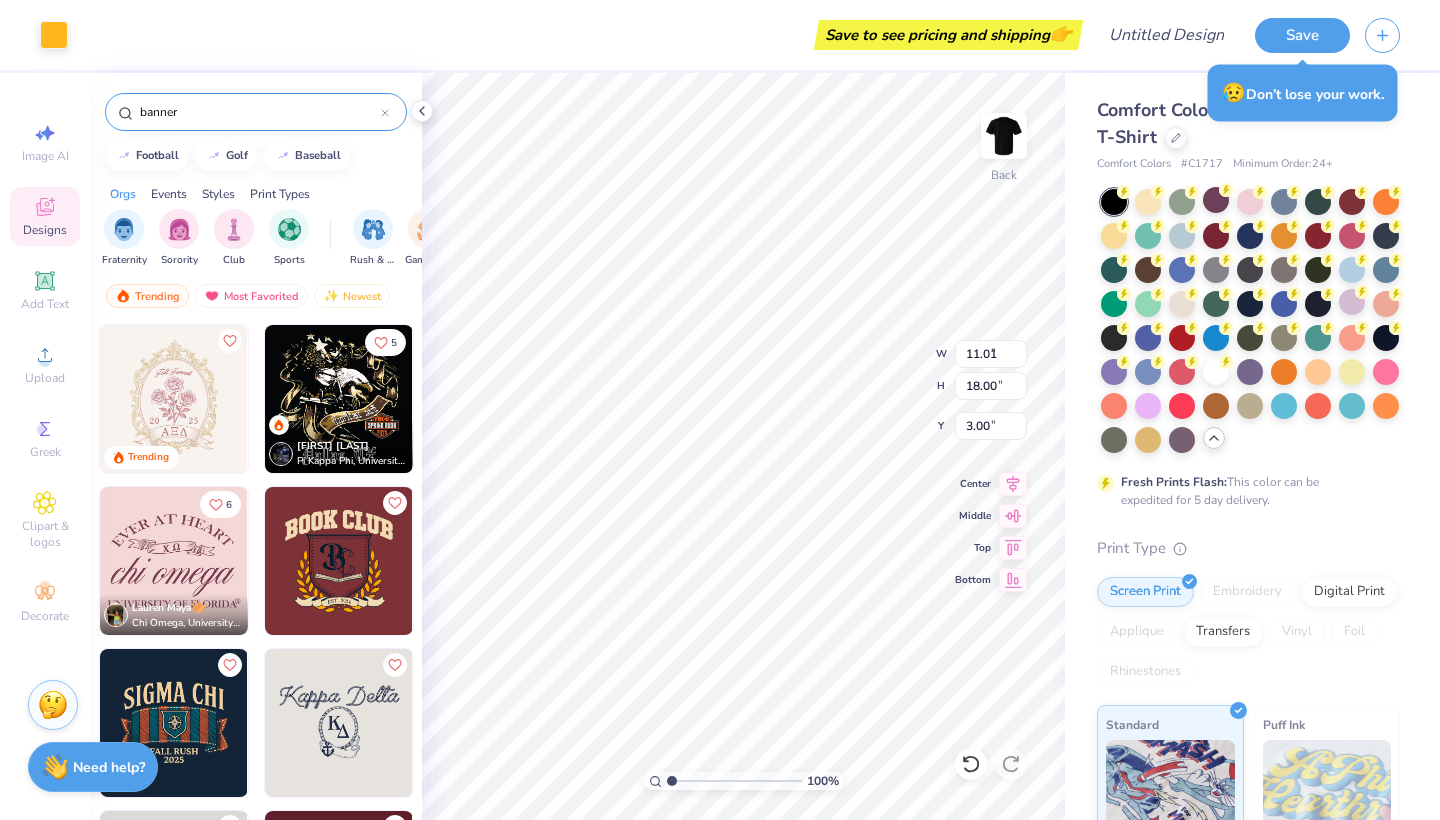 type on "13.07" 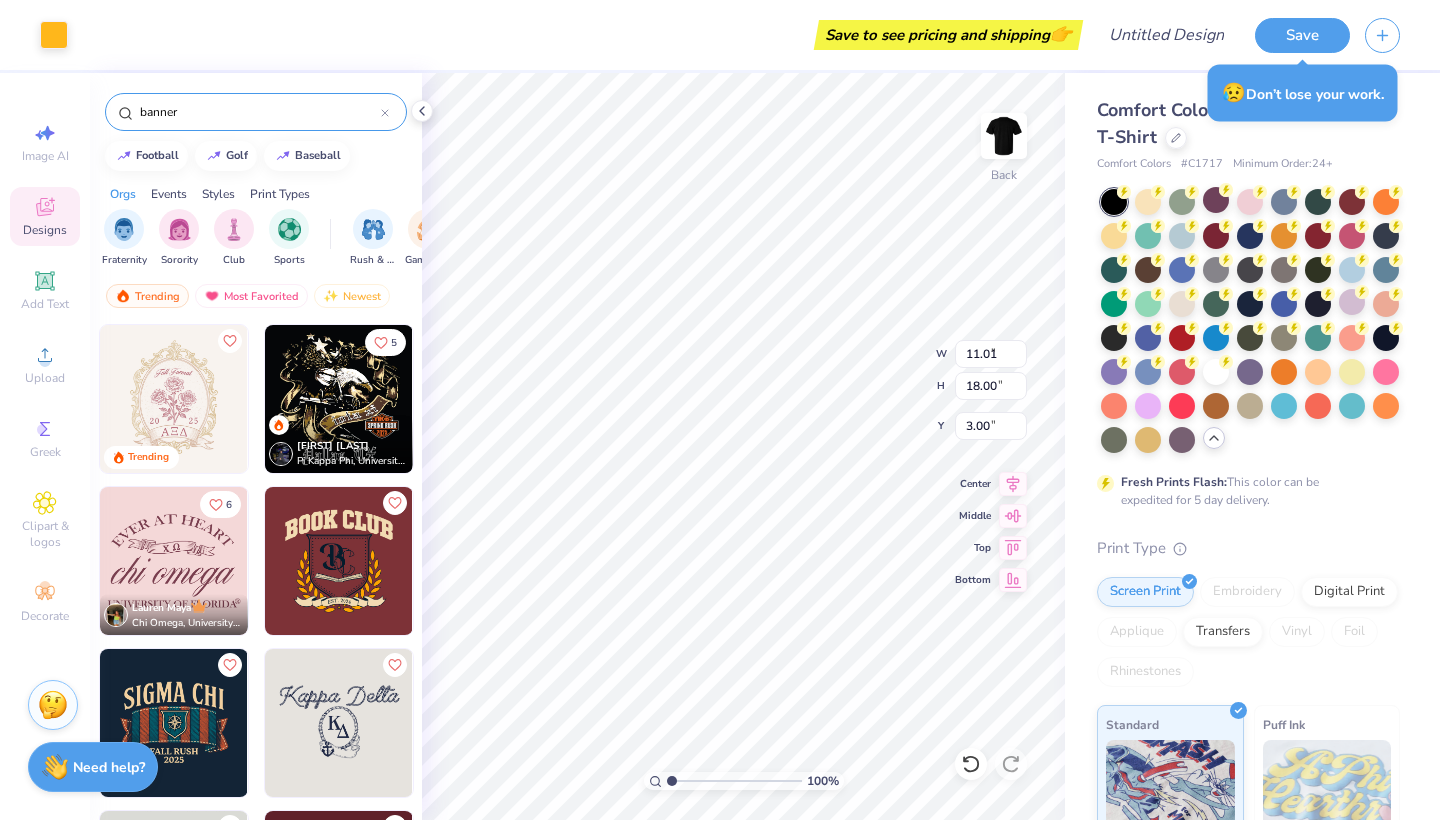 type on "5.59" 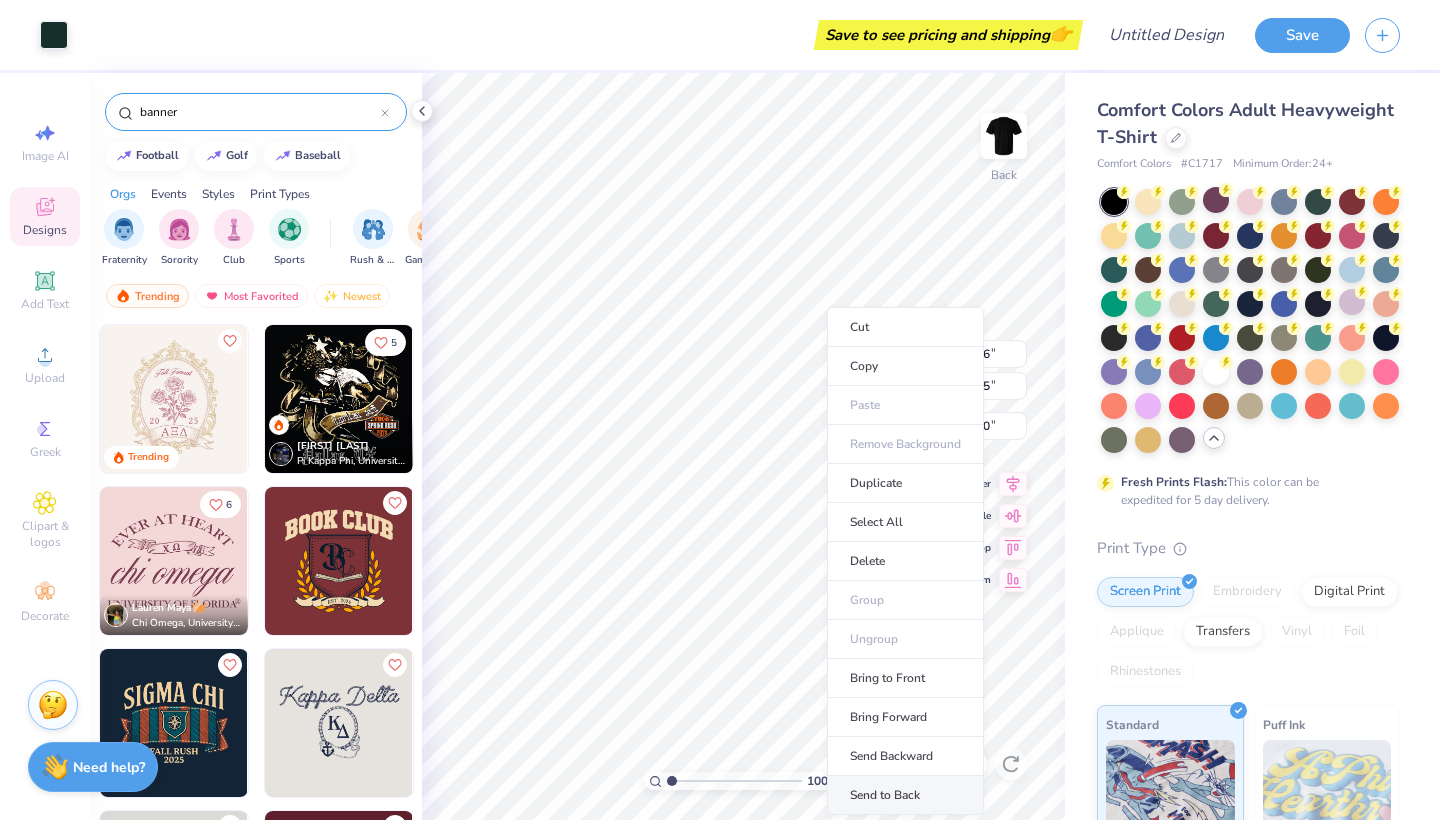 click on "Send to Back" at bounding box center (905, 795) 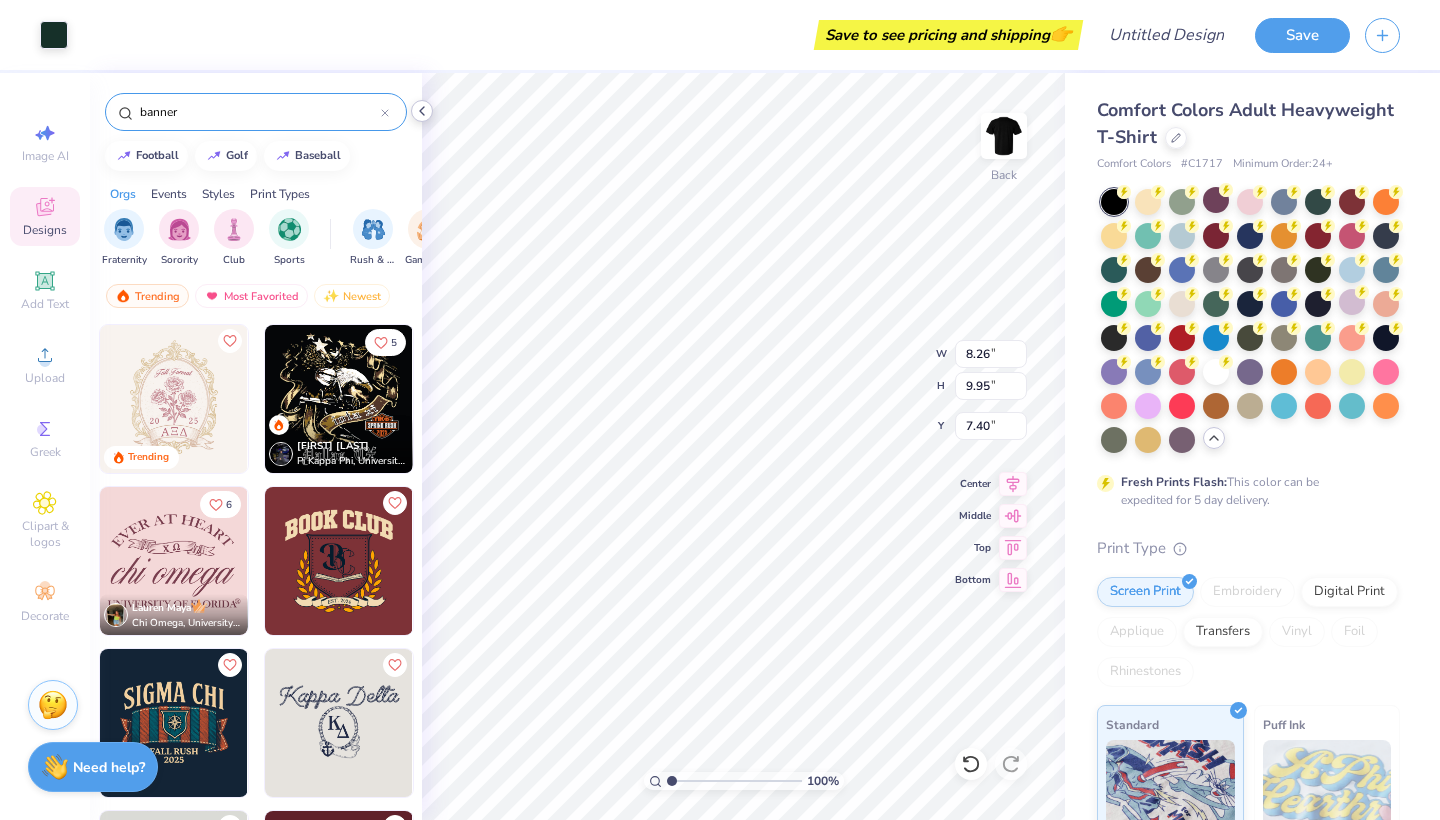 click 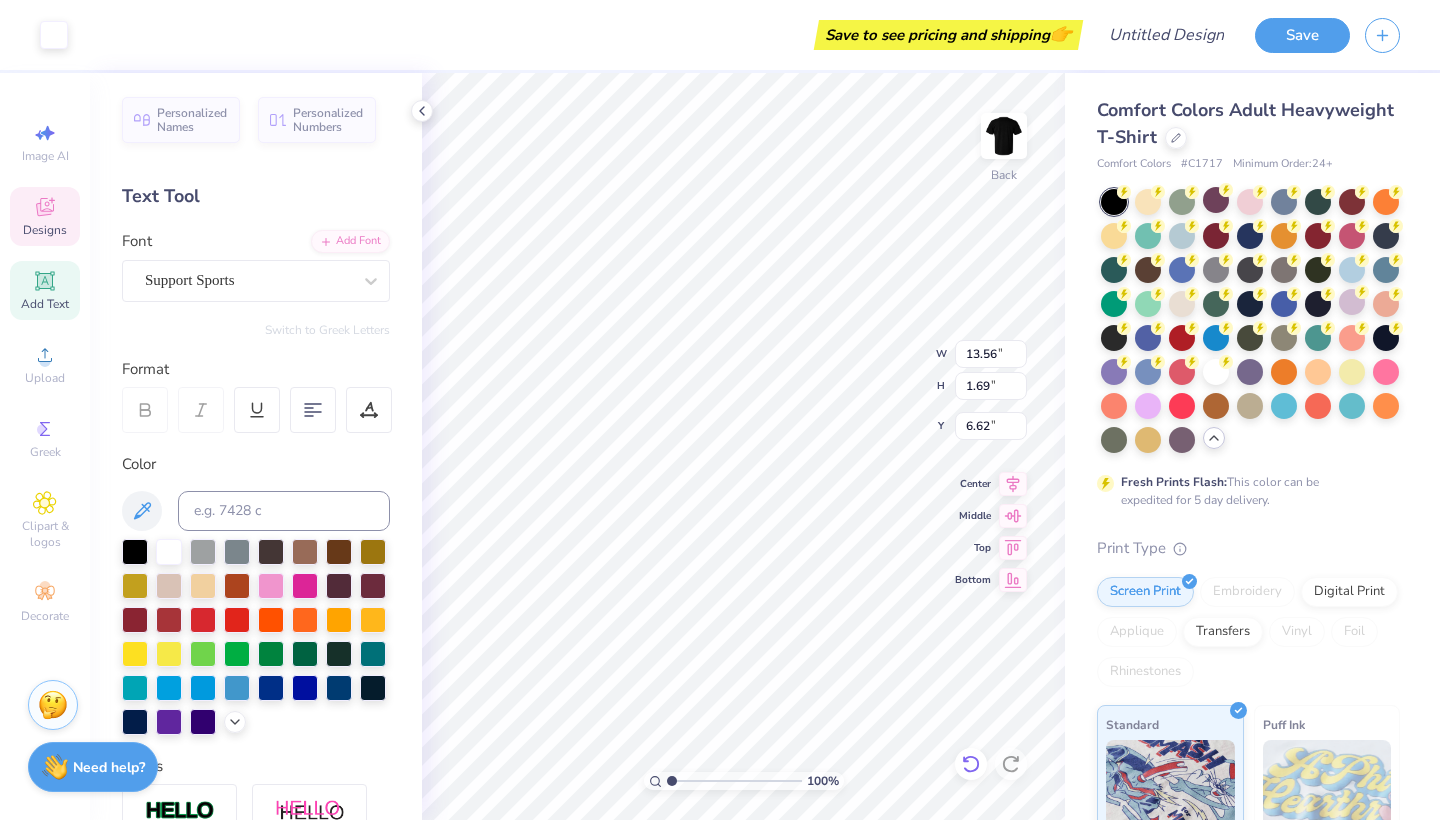 click 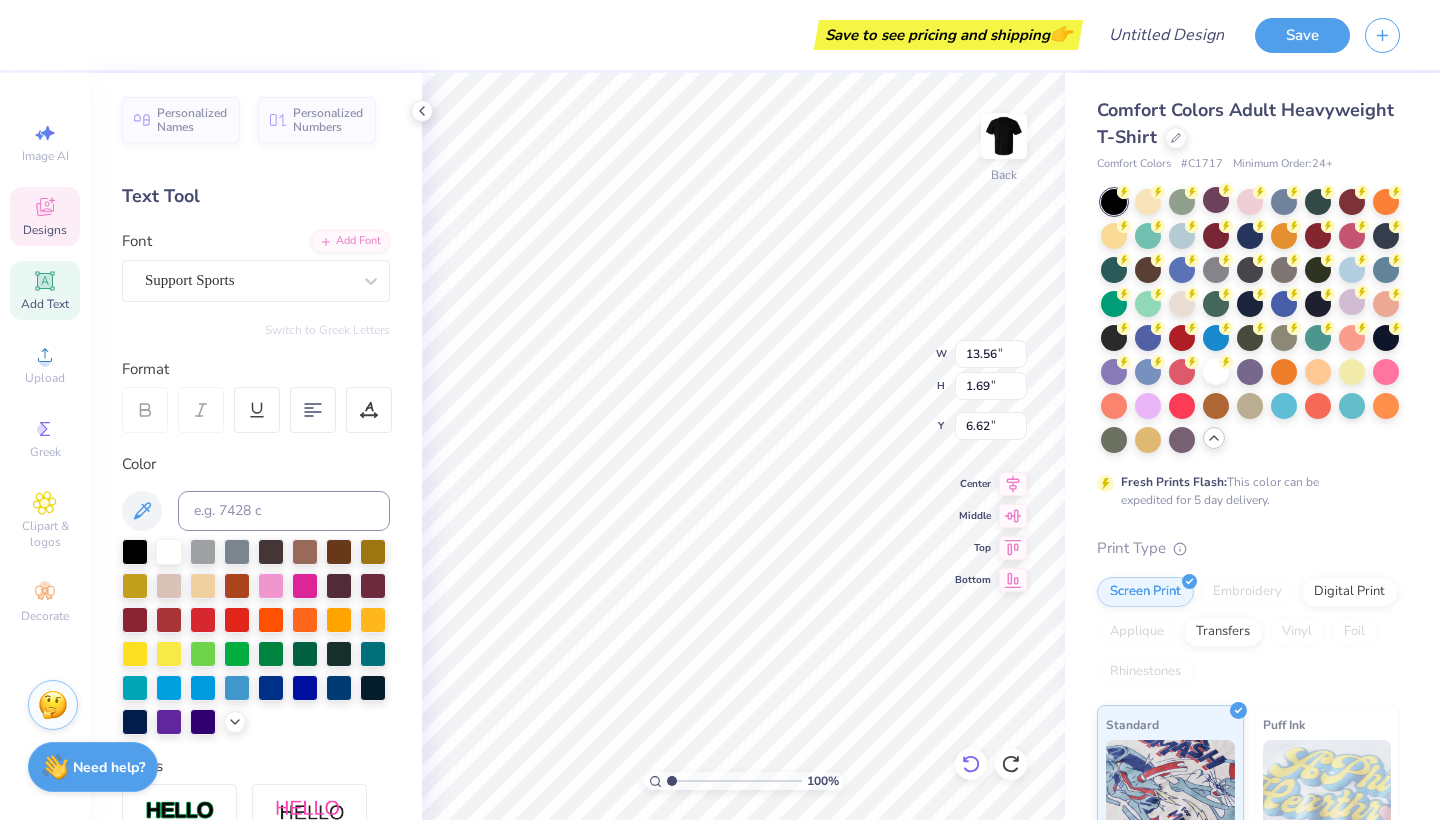 click 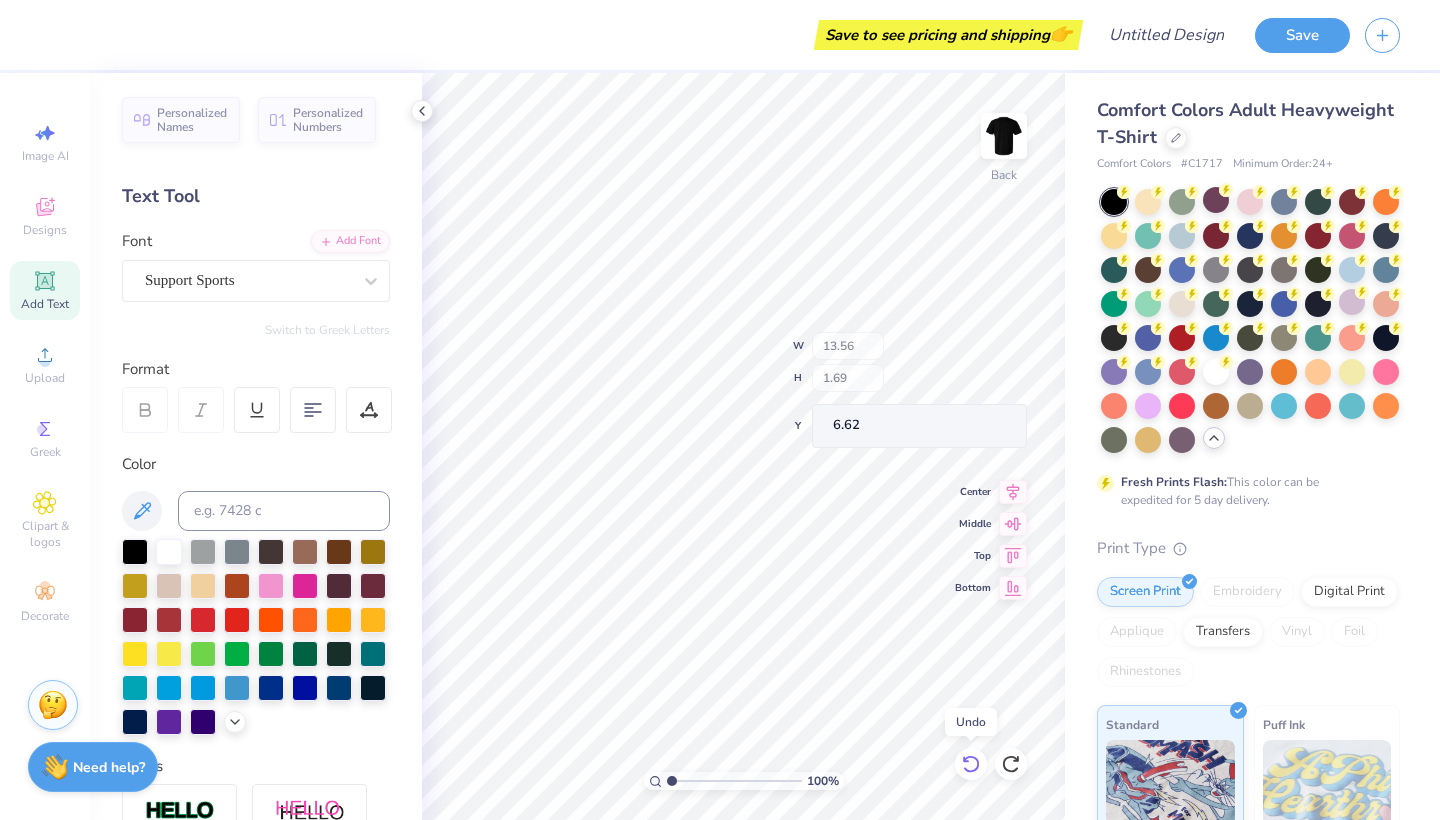 click 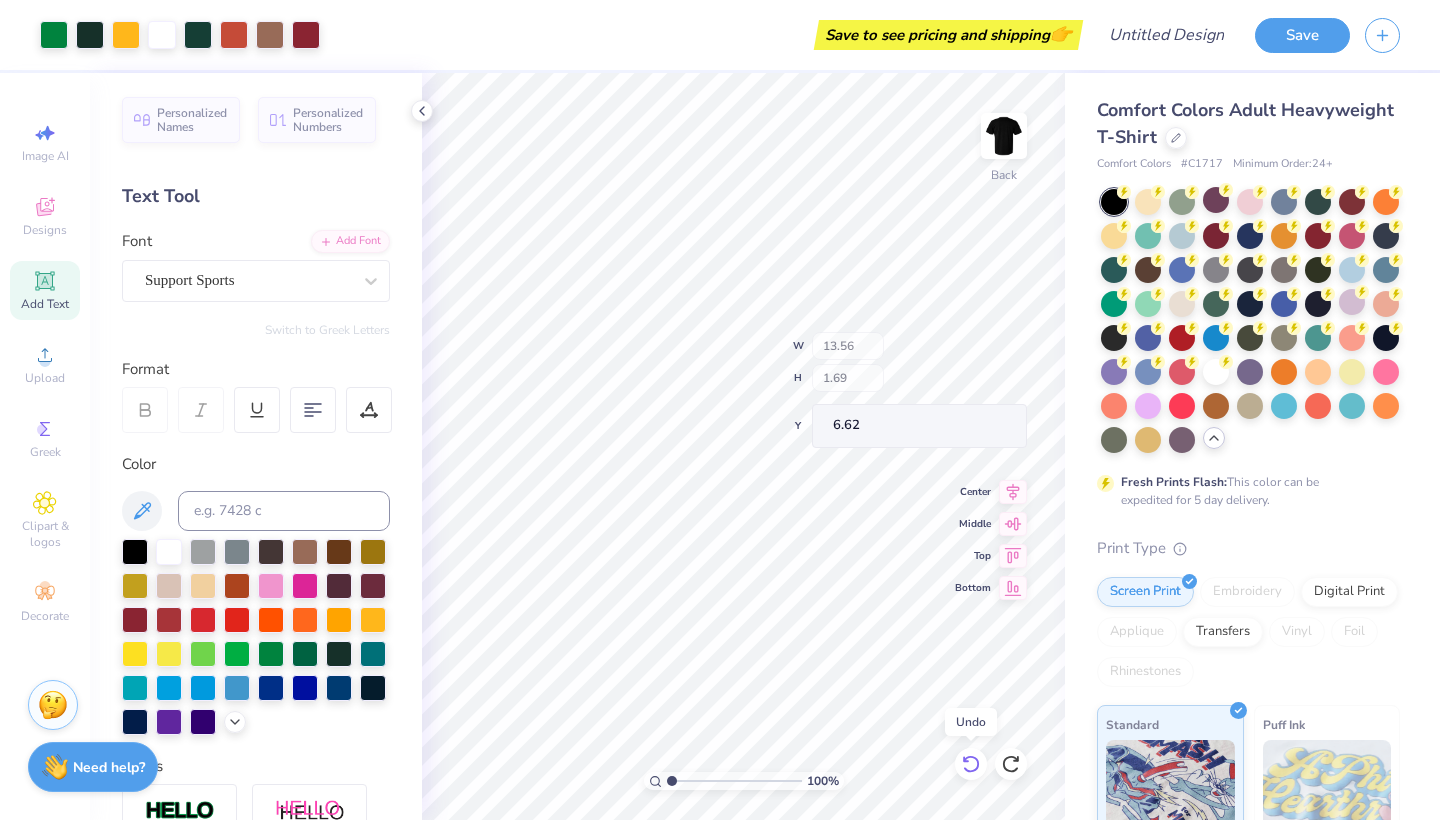 click 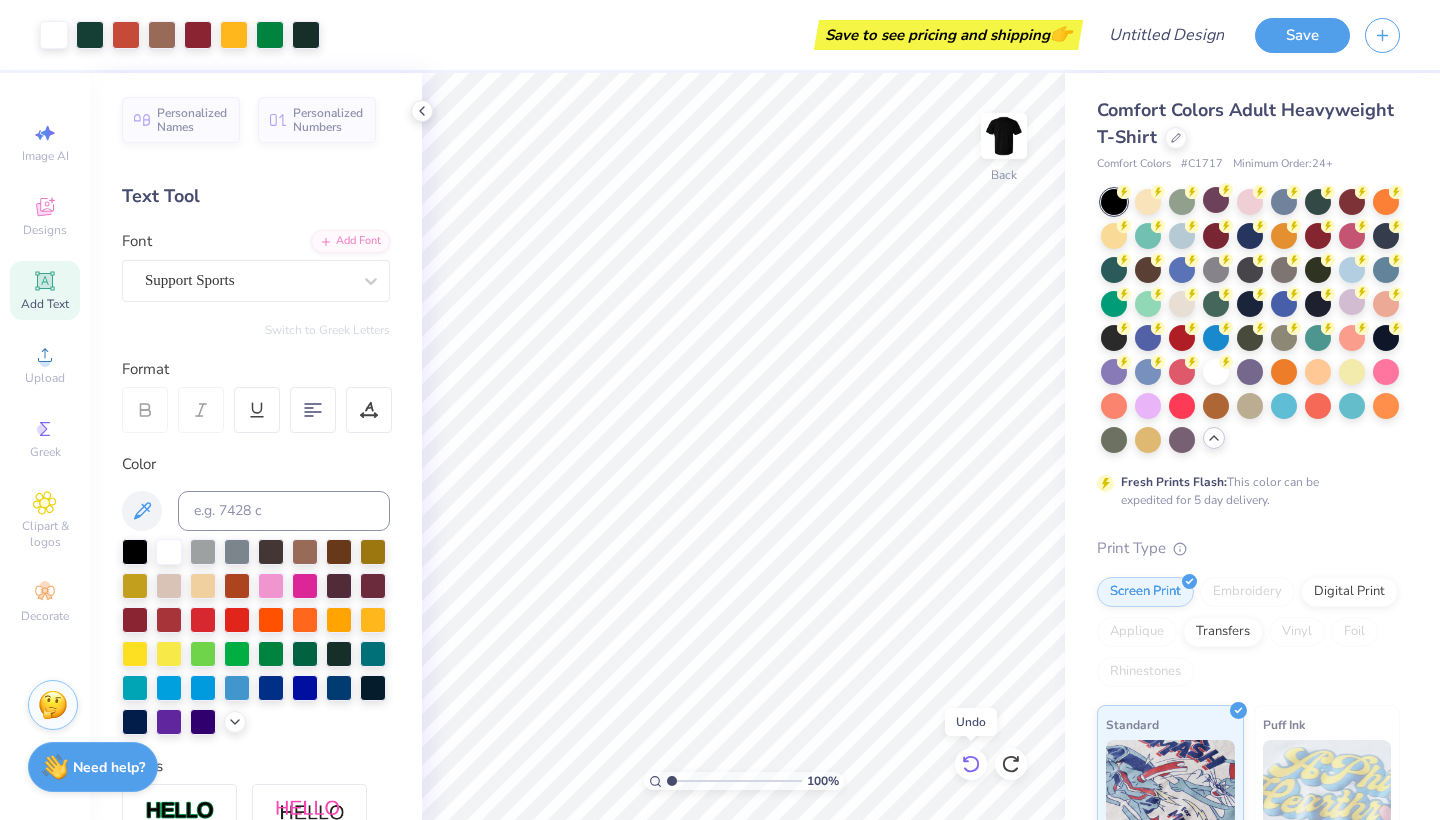 click 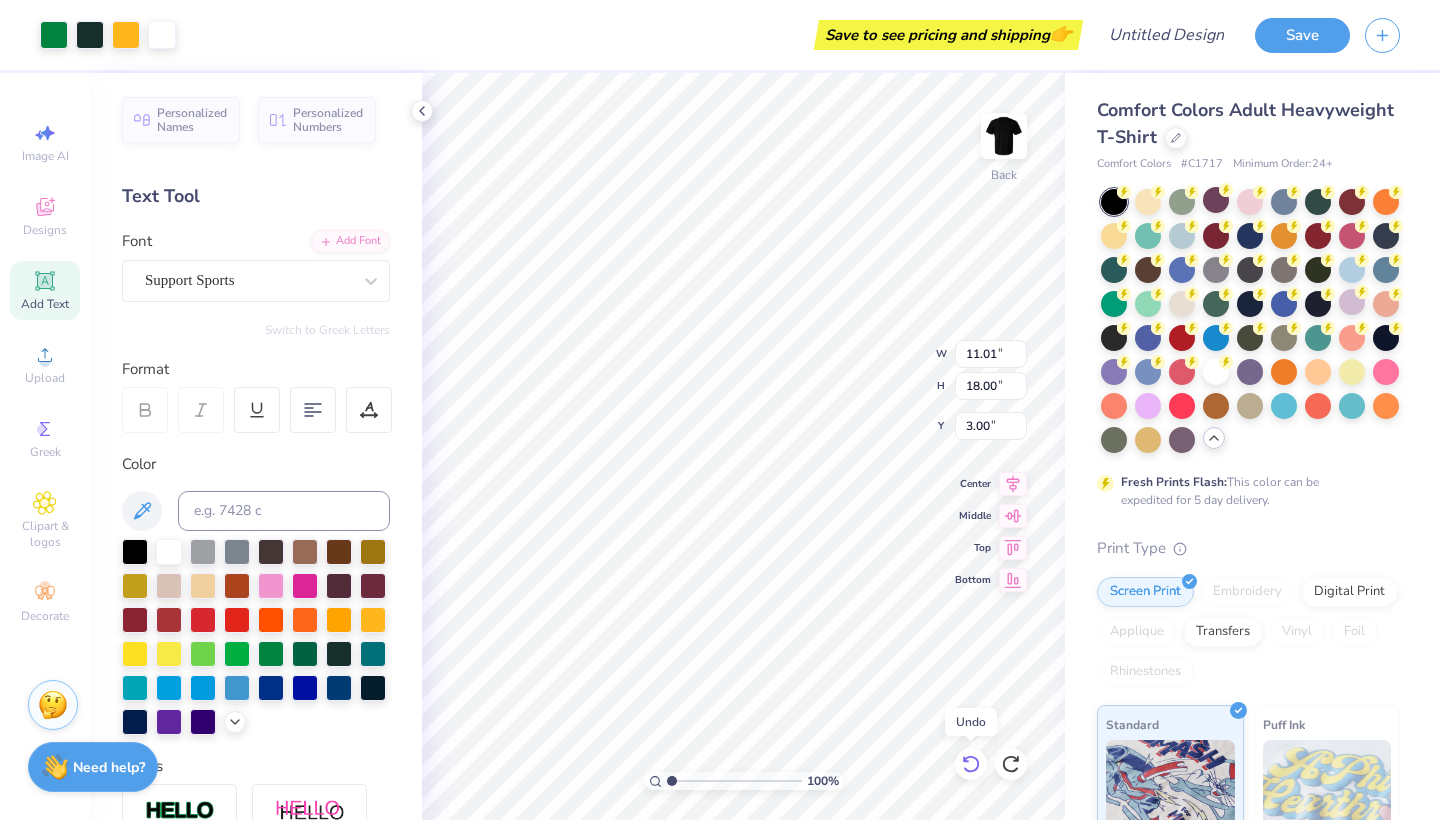click 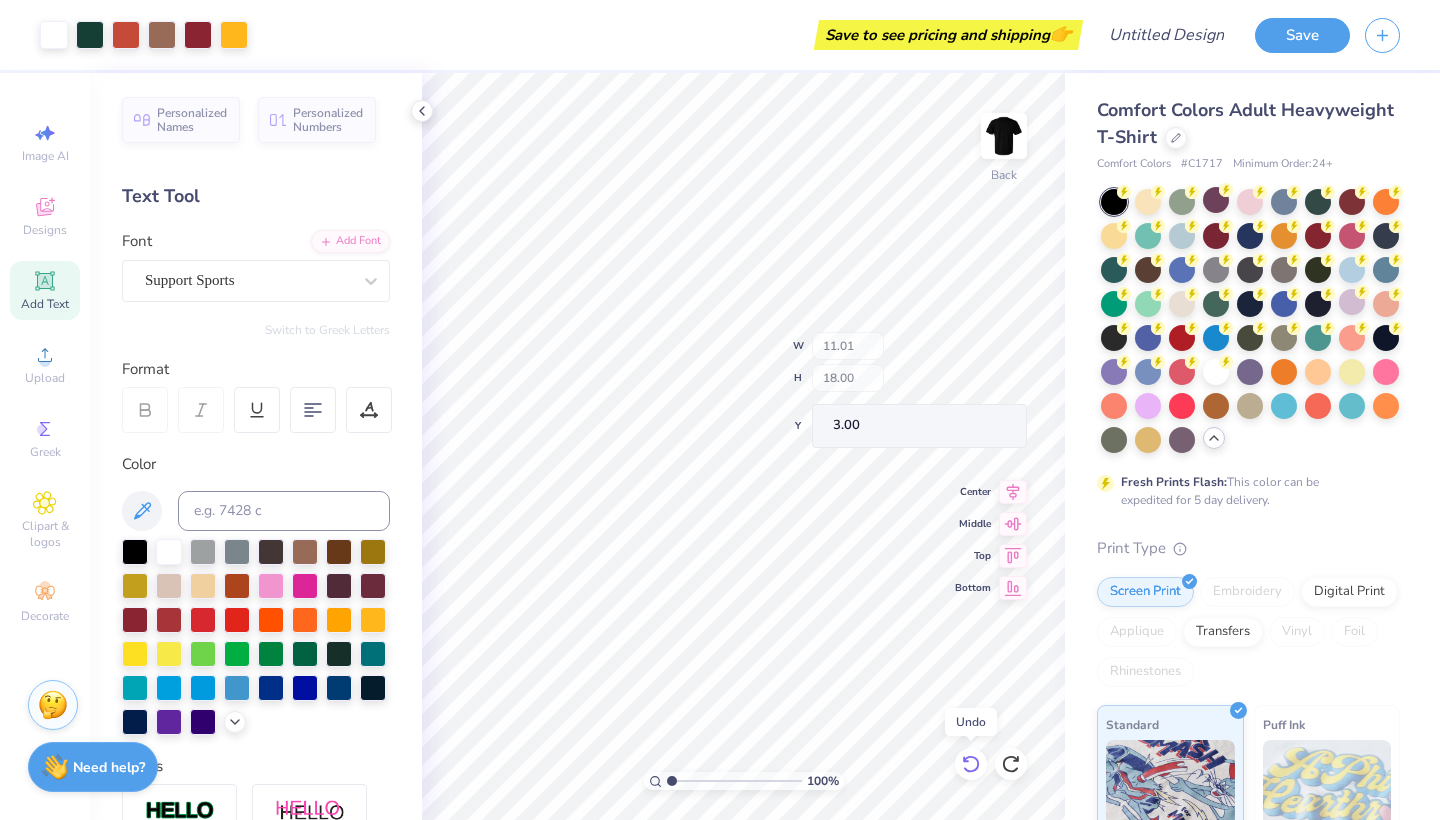 click 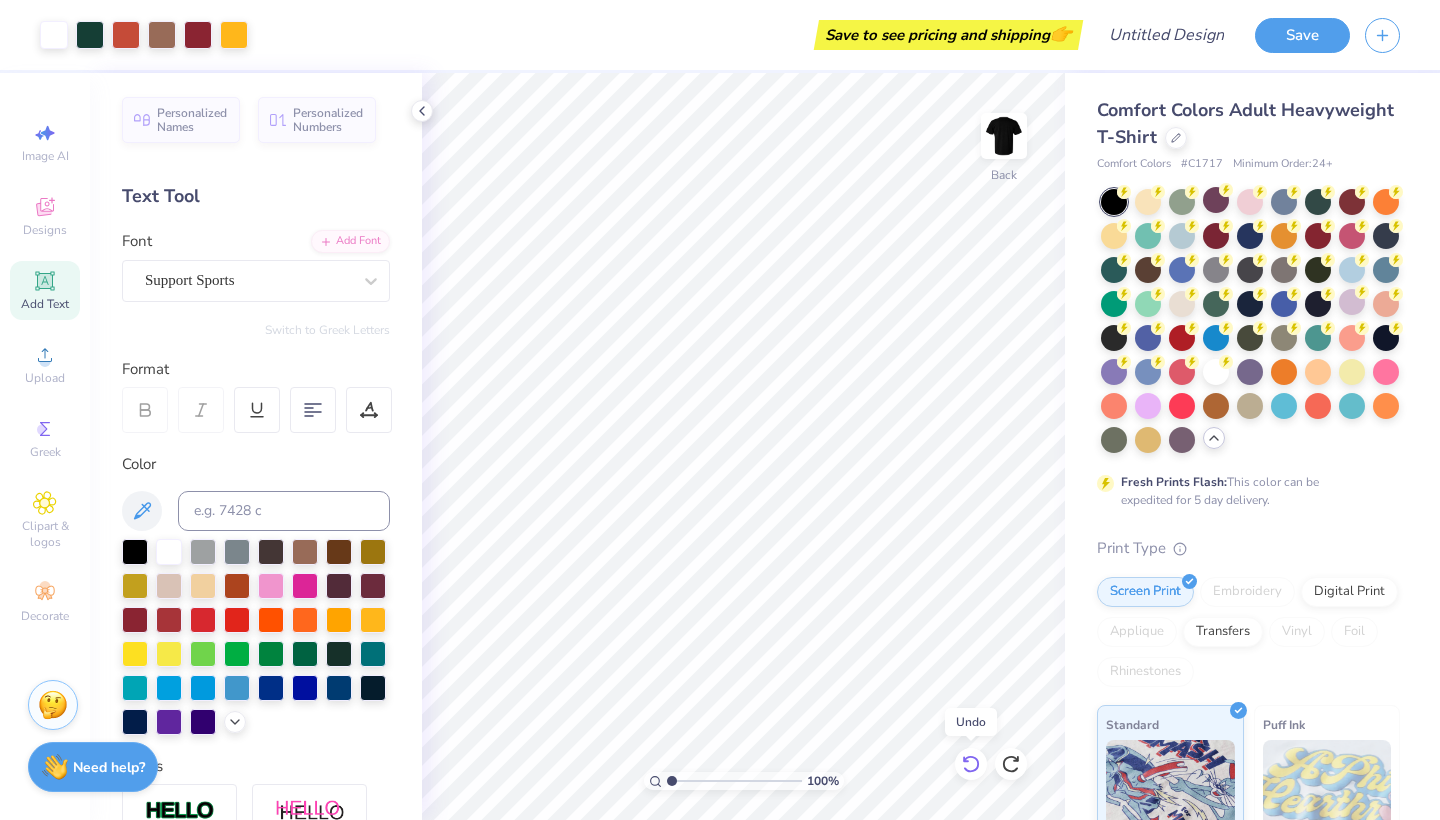 click 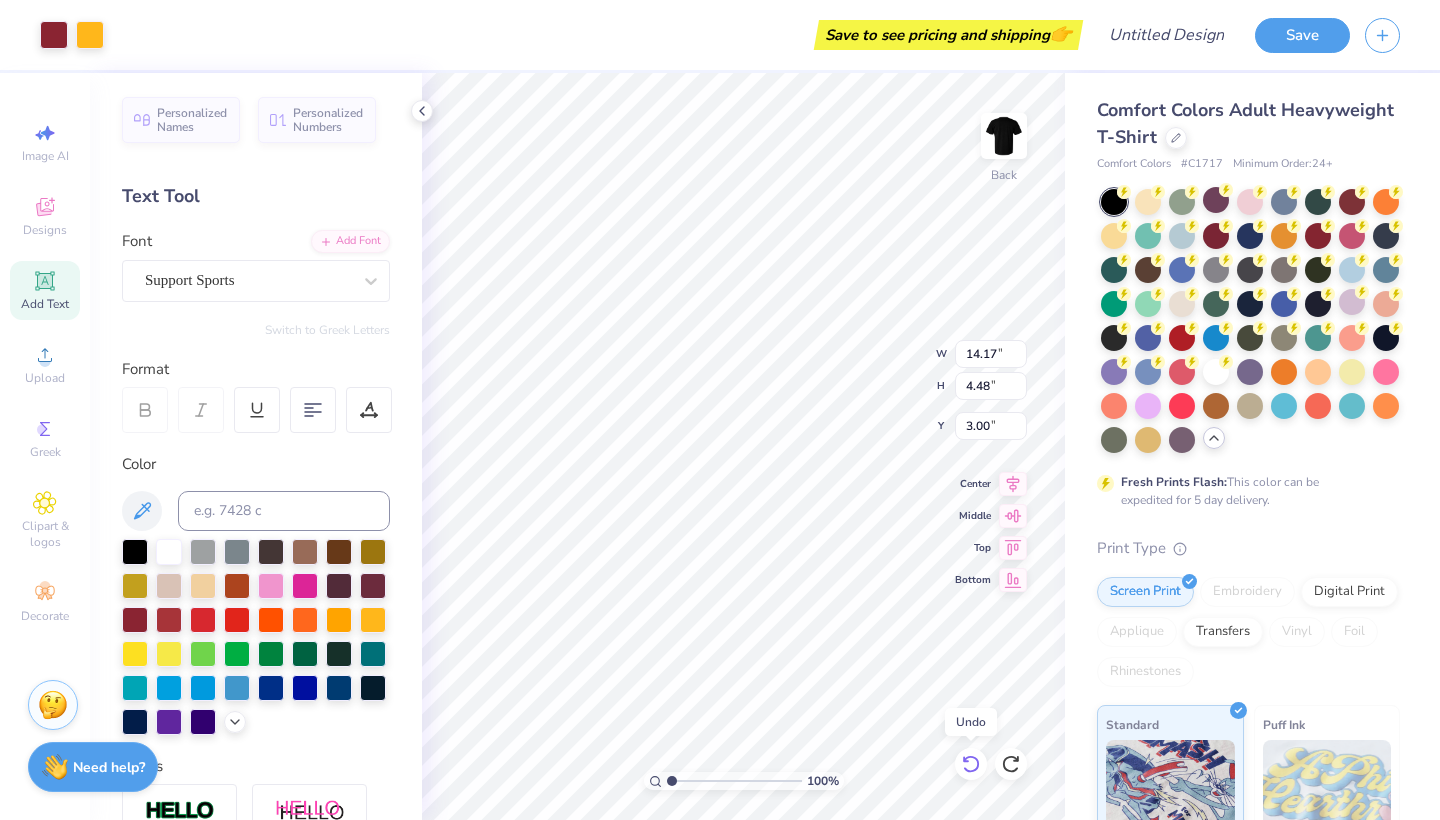 click 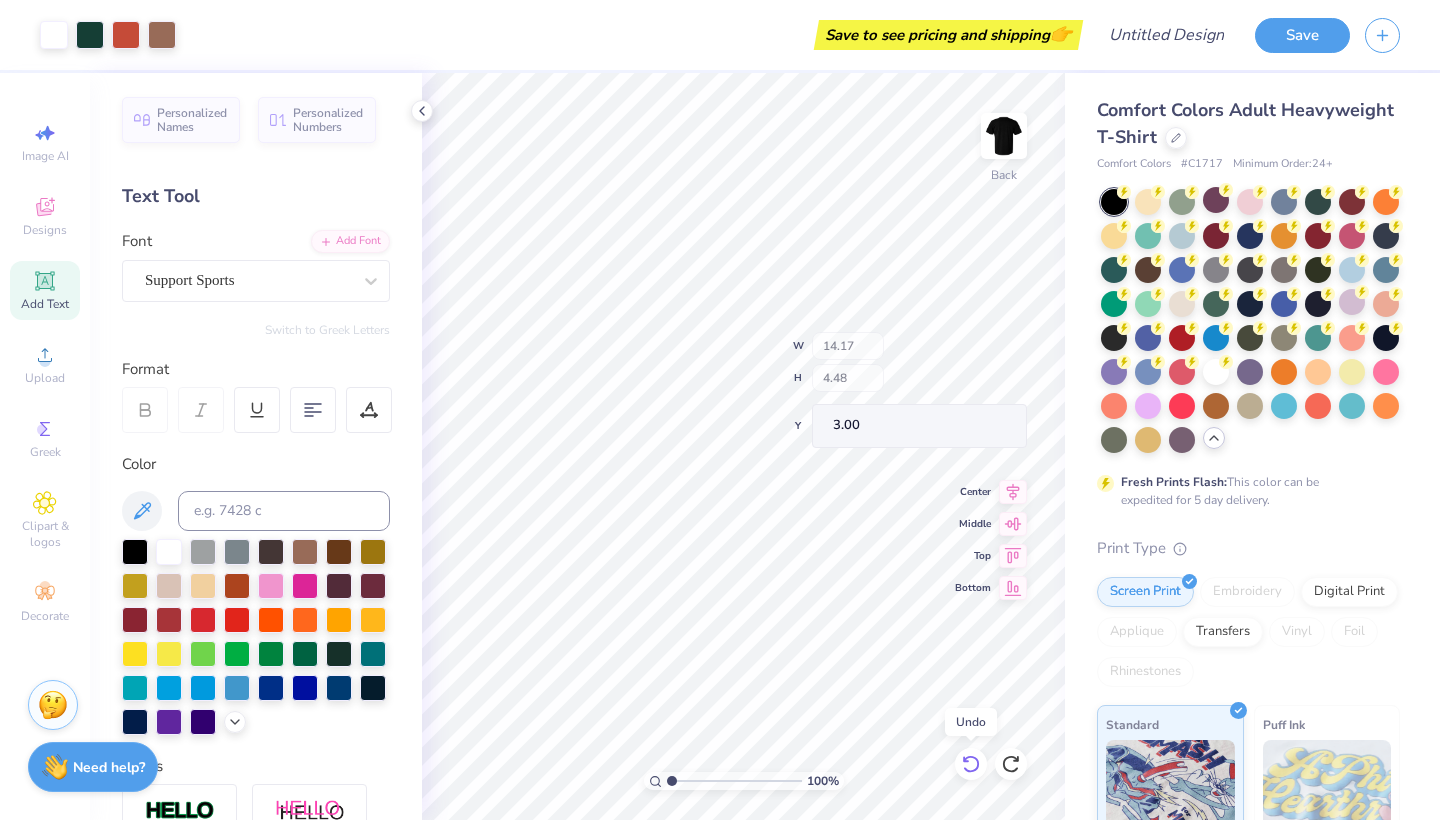 click 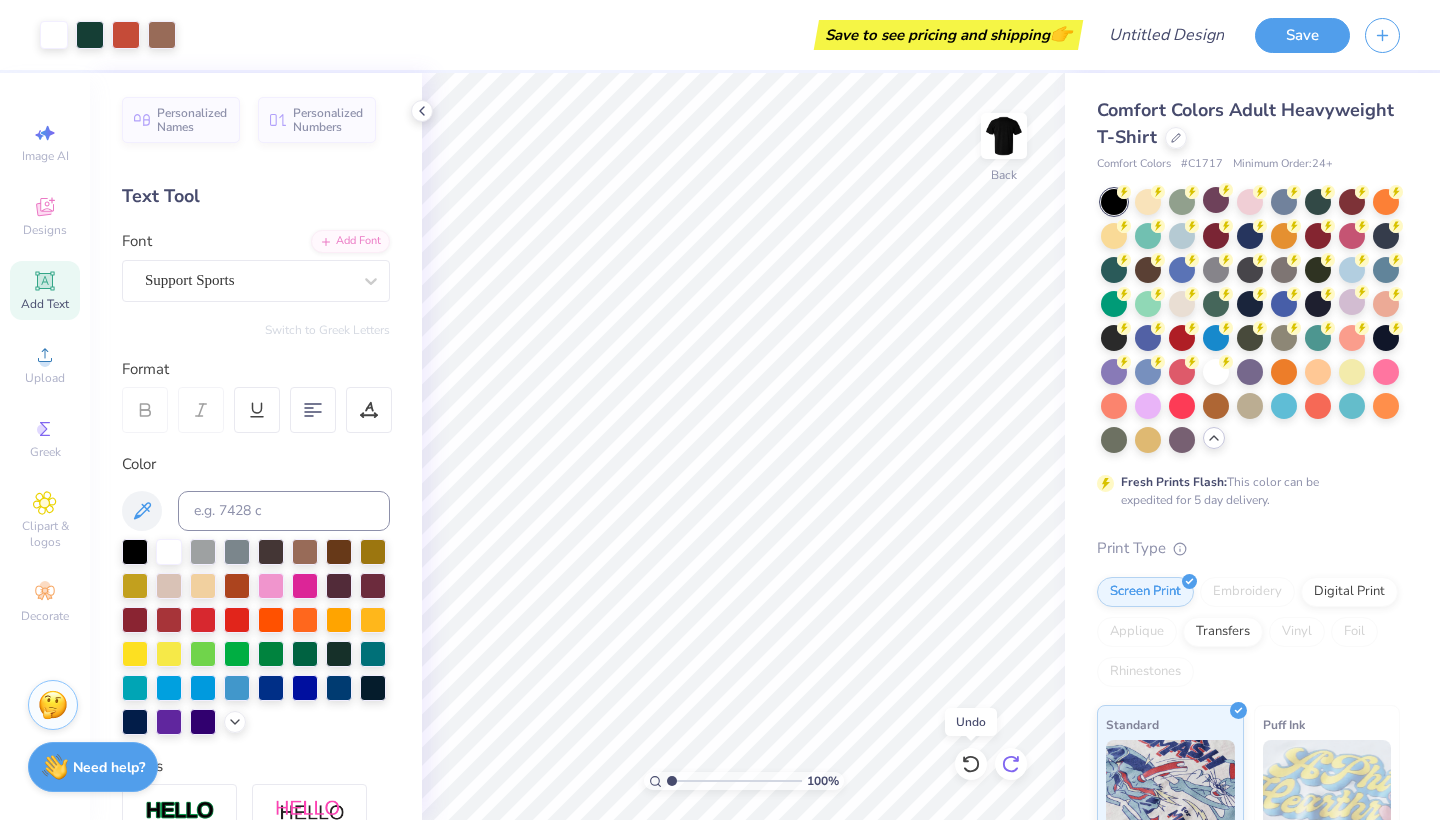 click 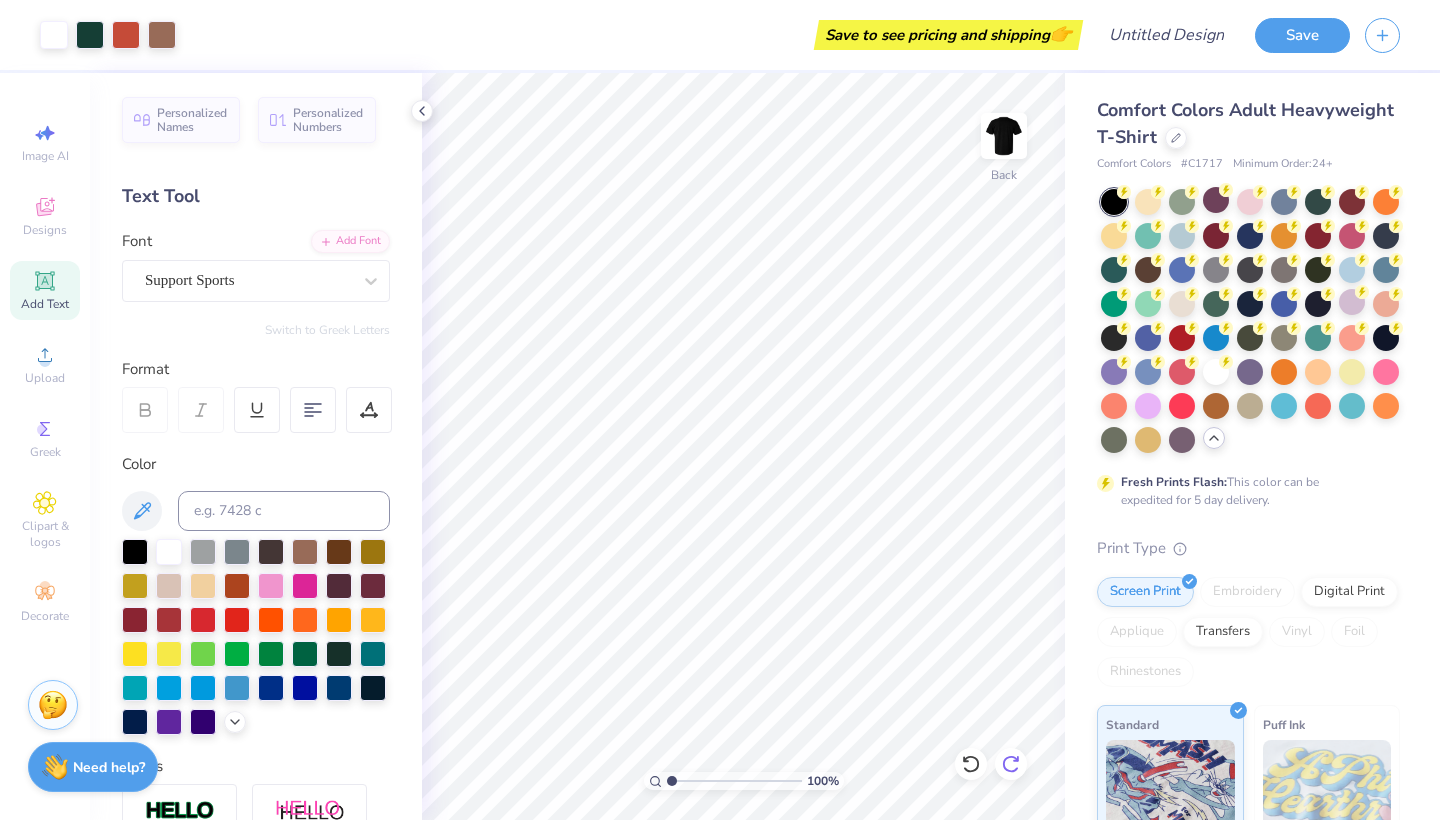 click 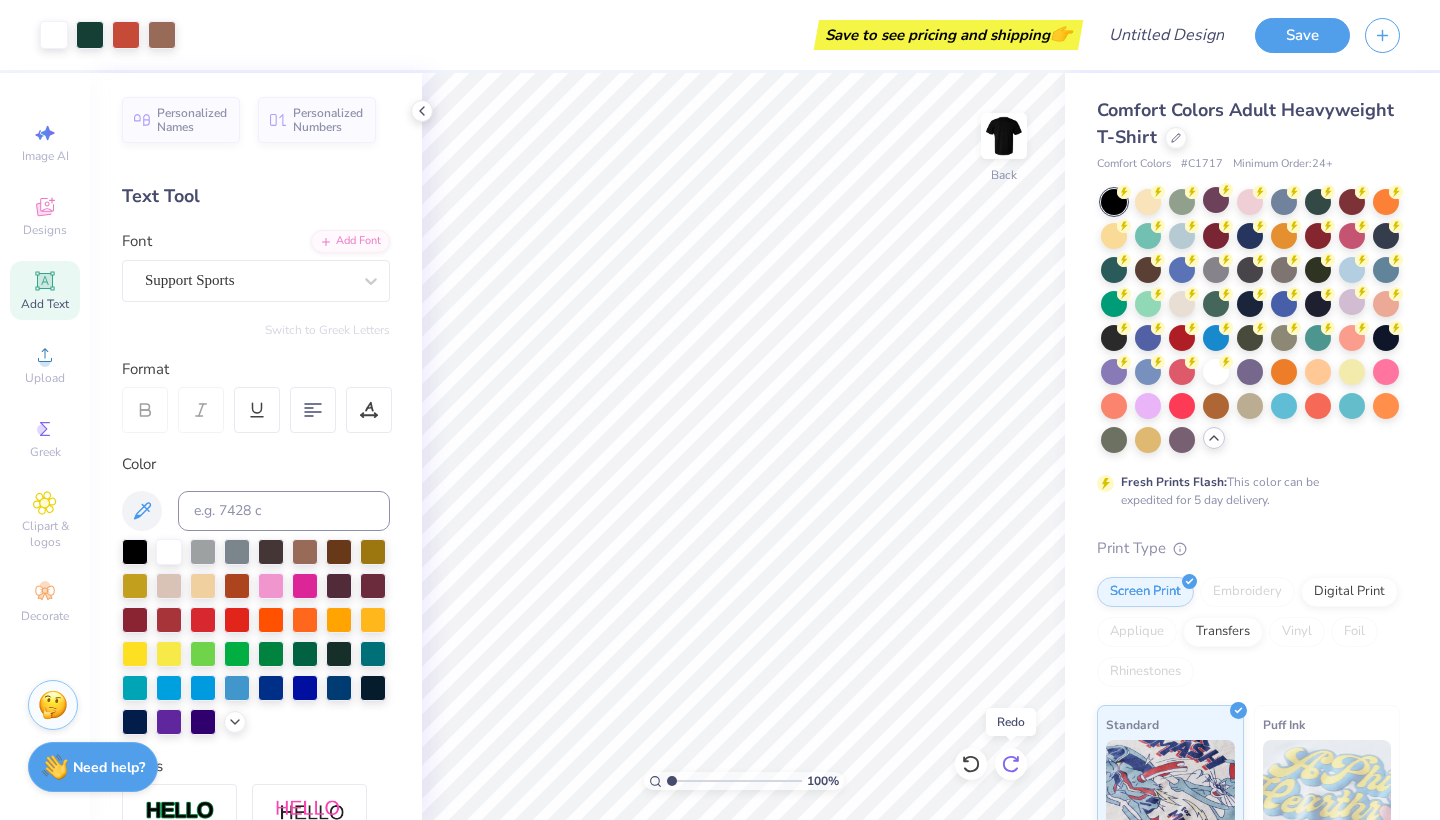 click 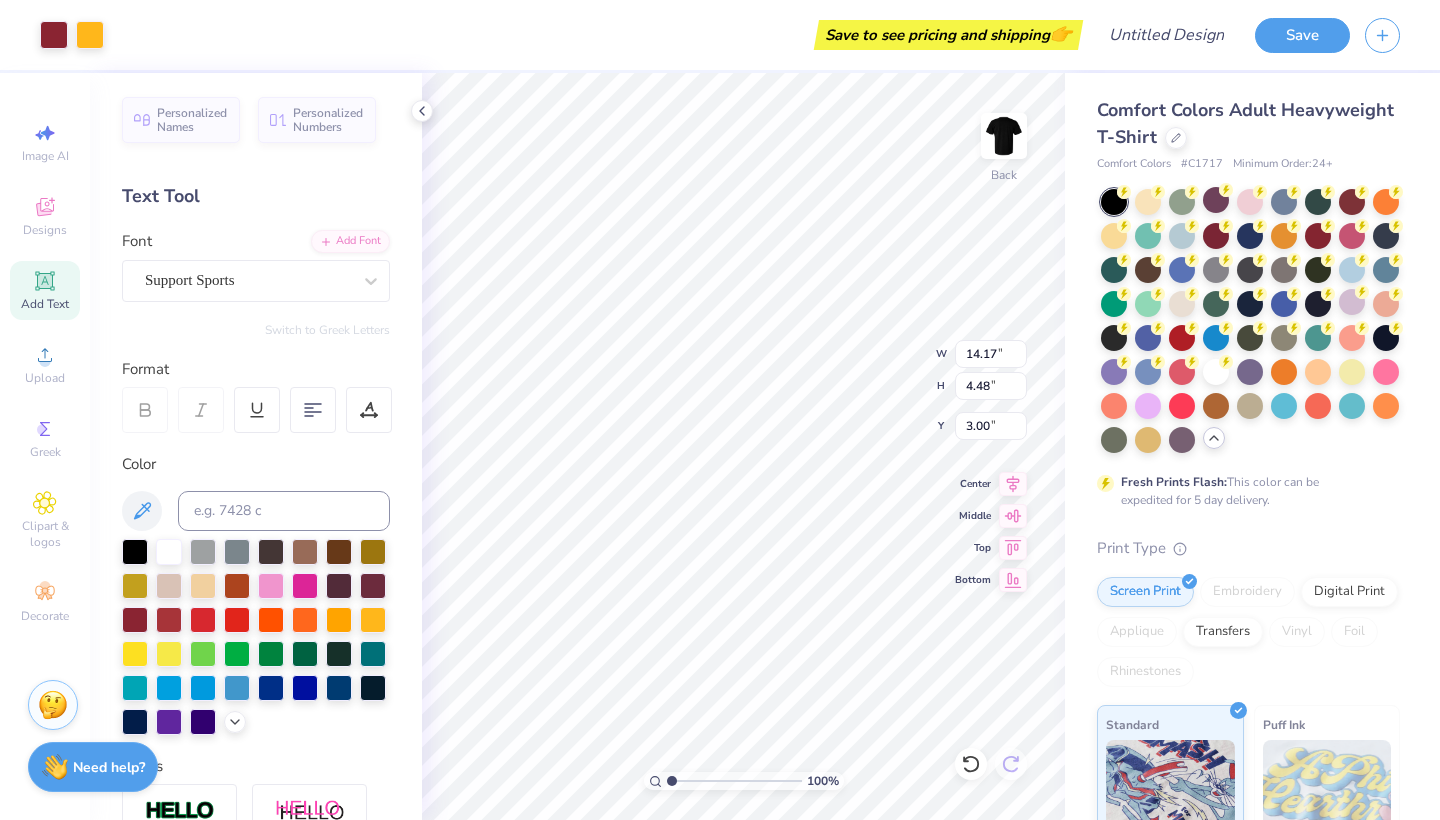 type on "11.41" 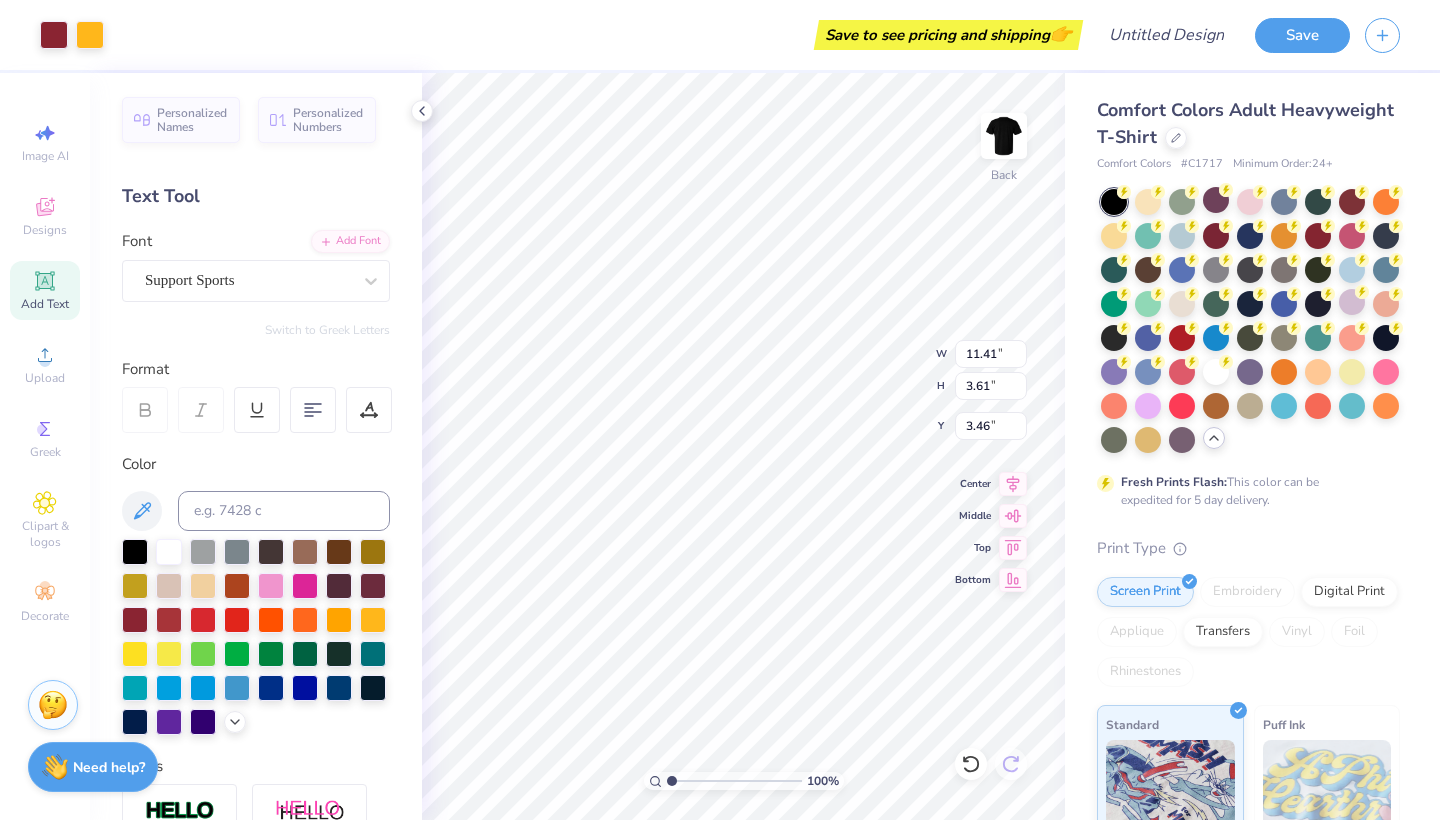 type on "11.32" 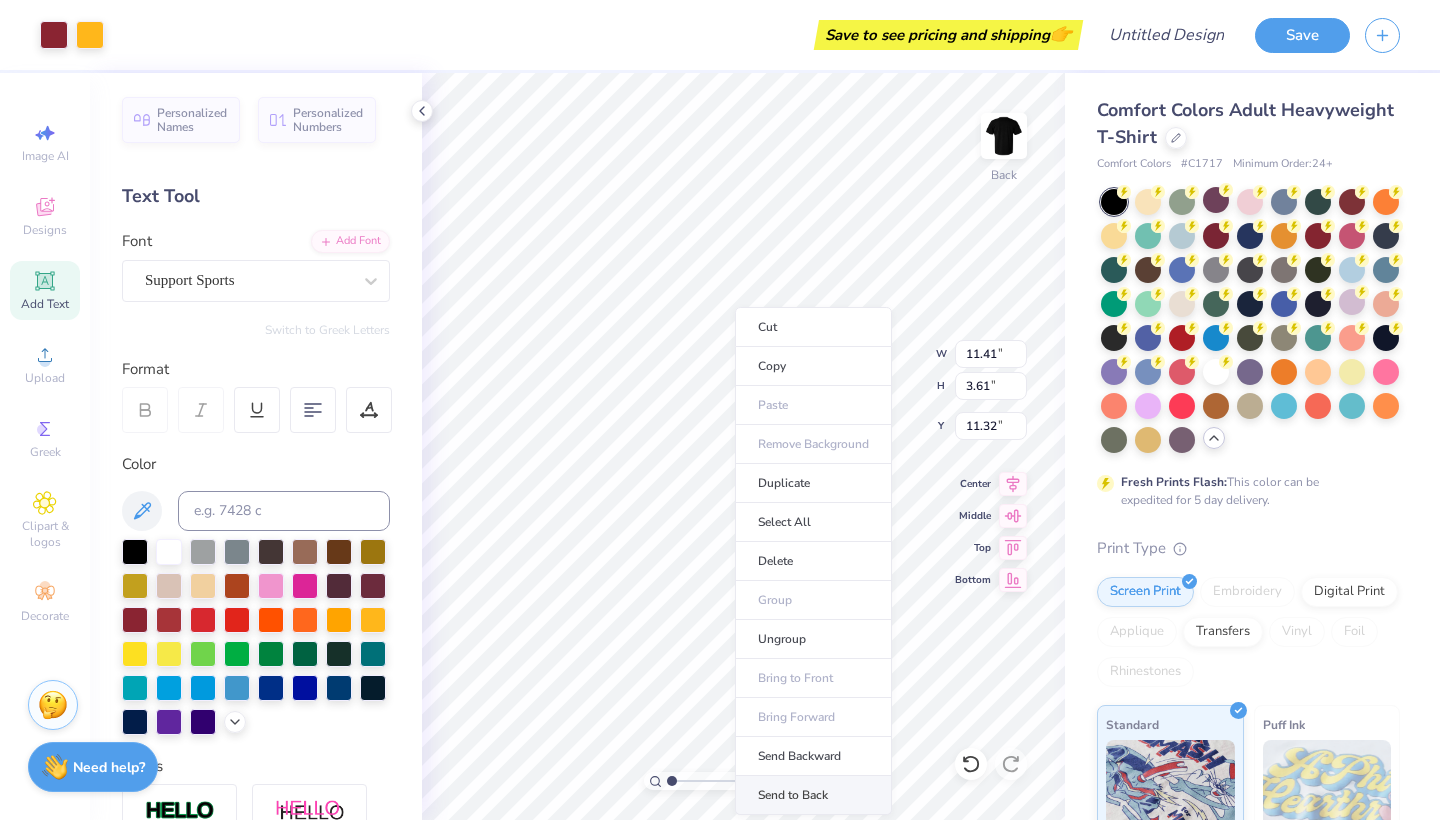 click on "Send to Back" at bounding box center [813, 795] 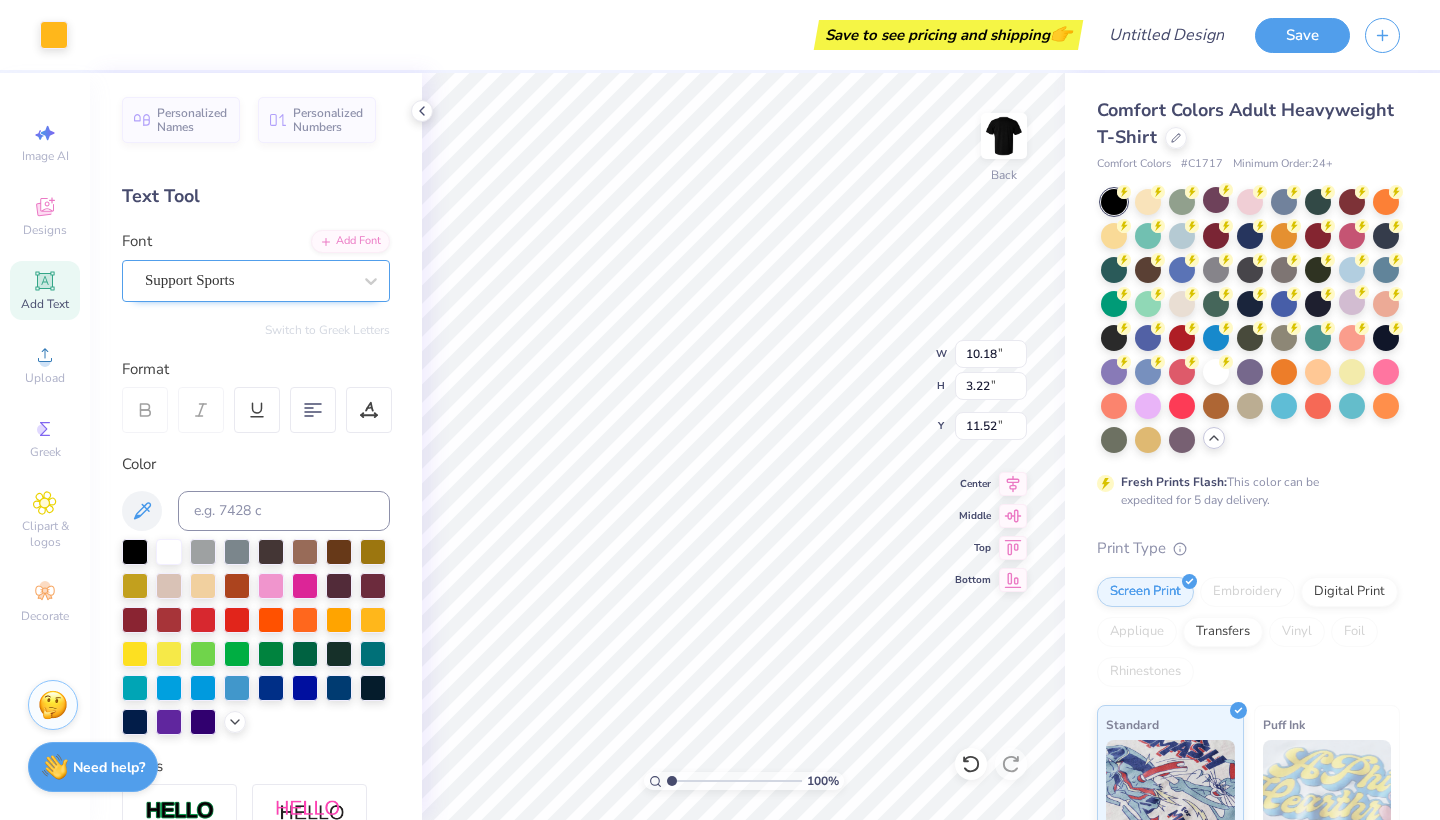 click on "Support Sports" at bounding box center (248, 280) 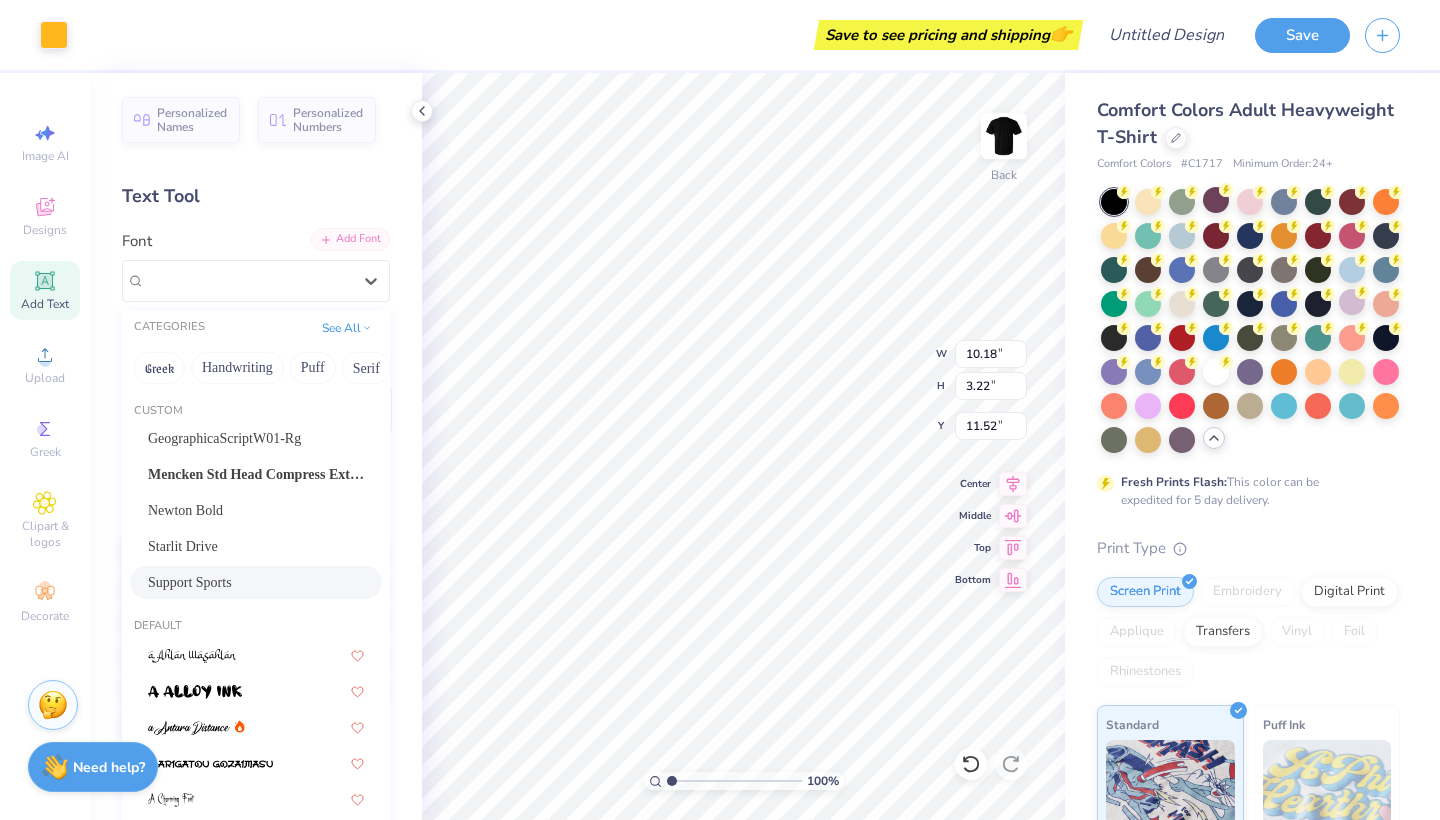 click on "Add Font" at bounding box center (350, 239) 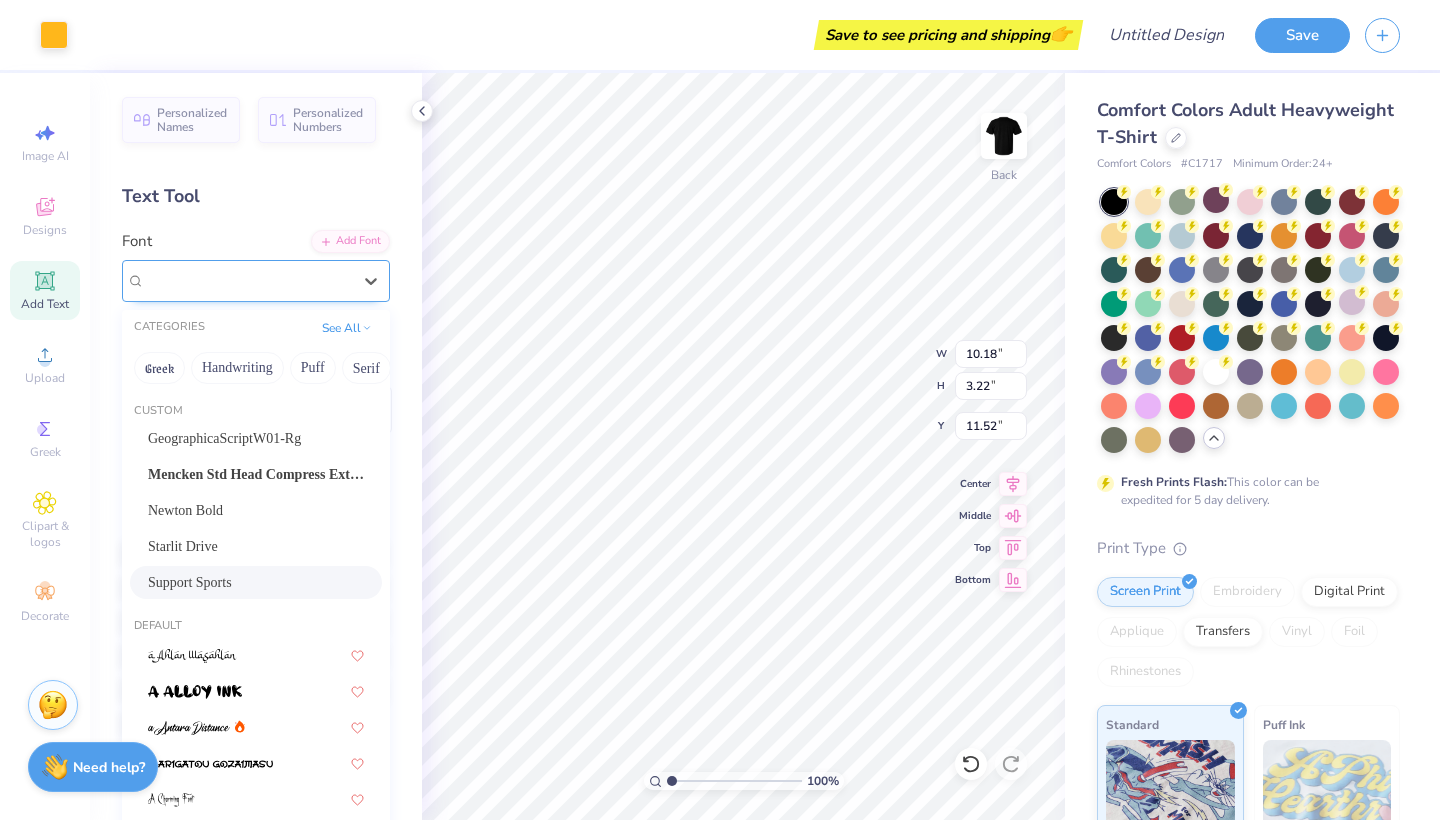 click on "Support Sports" at bounding box center [248, 280] 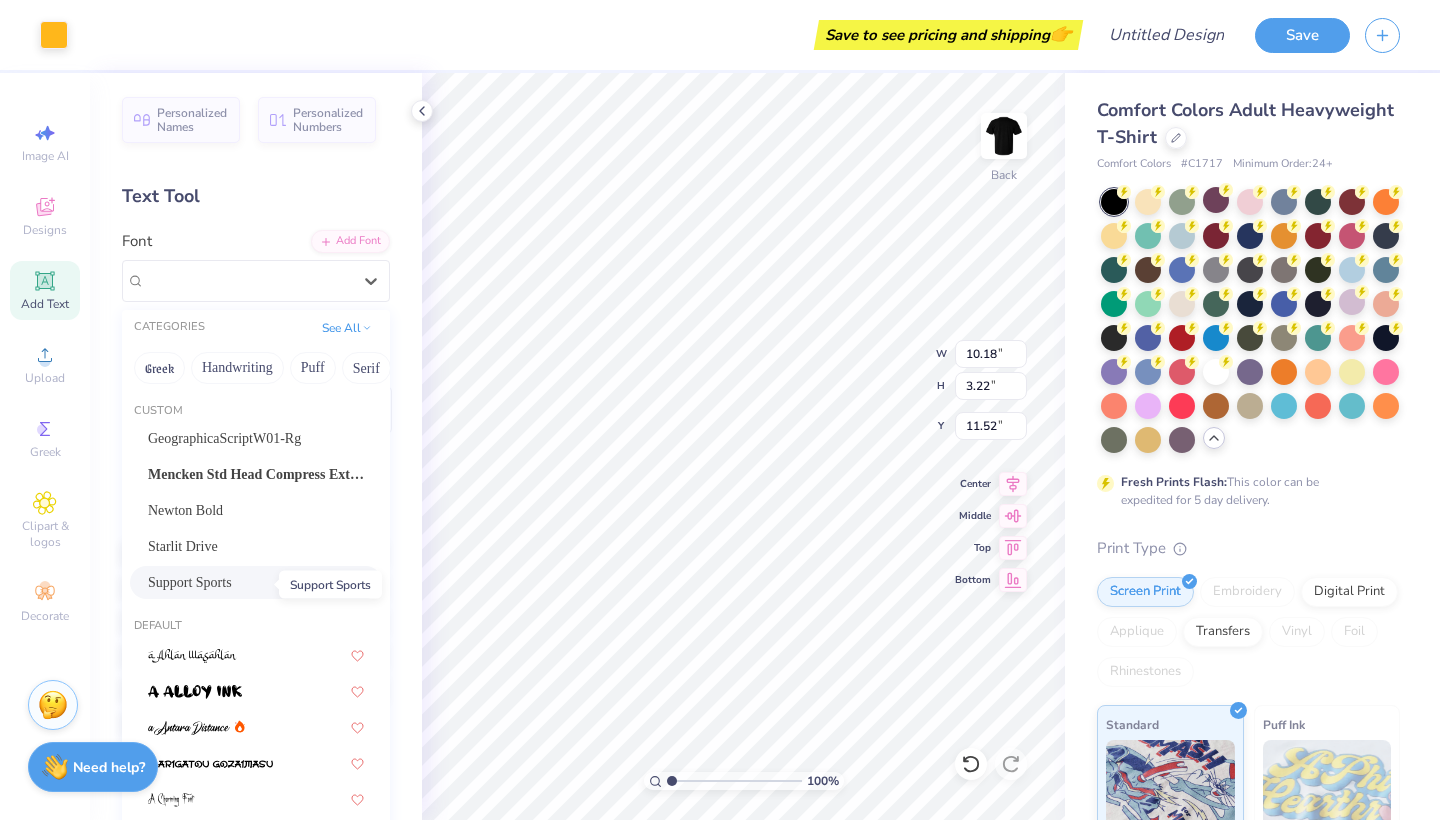 click on "Support Sports" at bounding box center (190, 582) 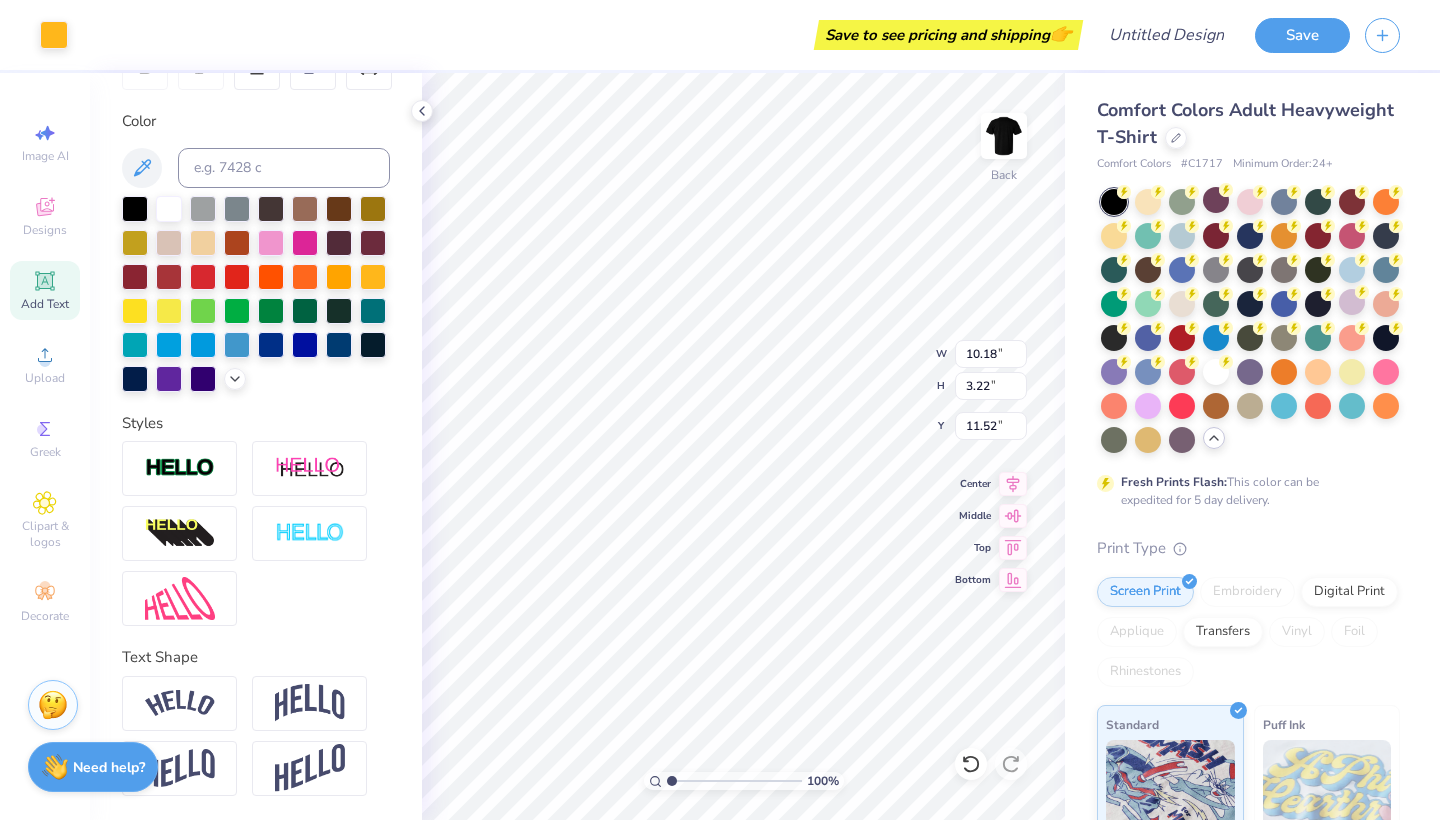 scroll, scrollTop: 343, scrollLeft: 0, axis: vertical 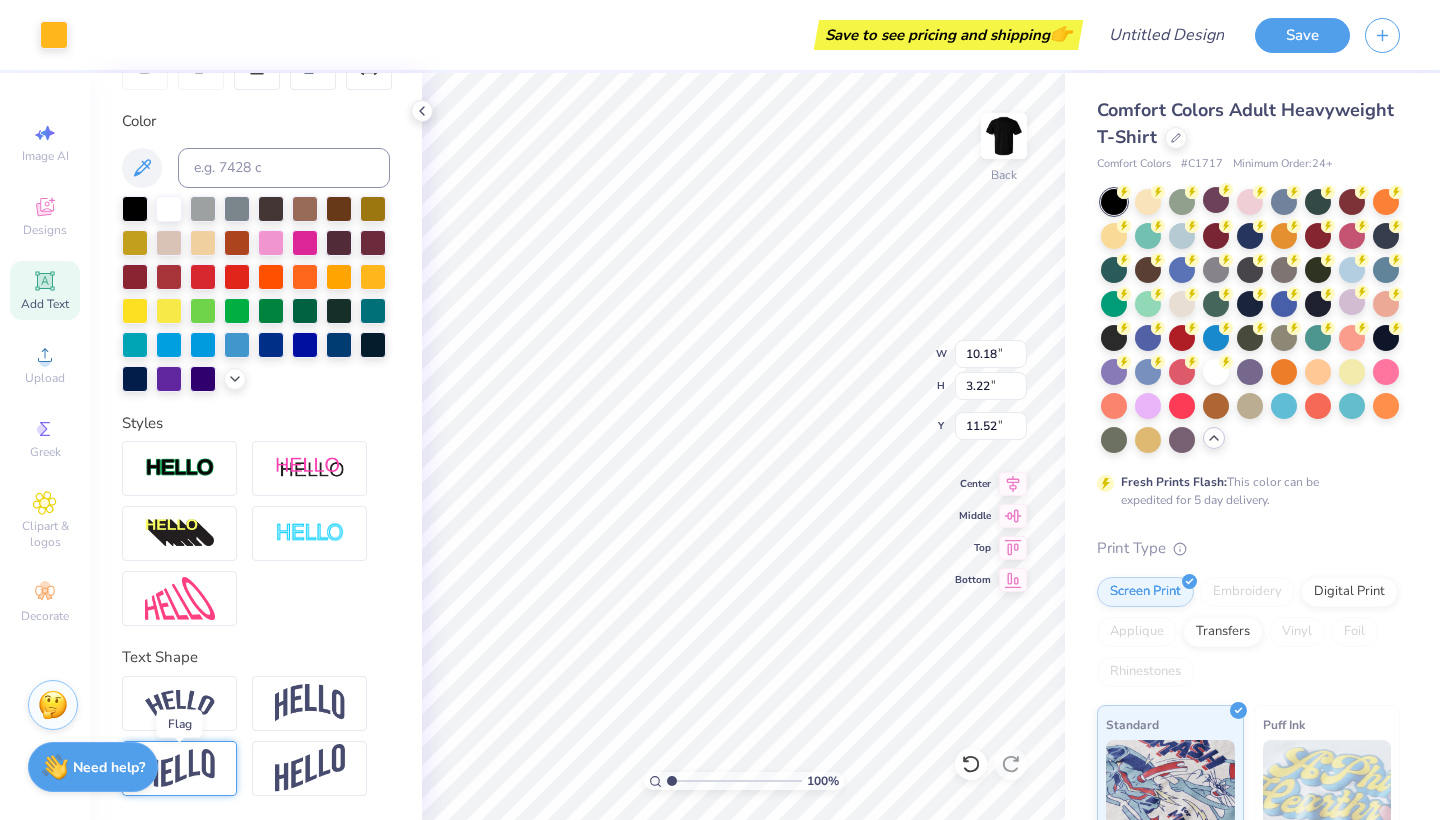 click at bounding box center (180, 768) 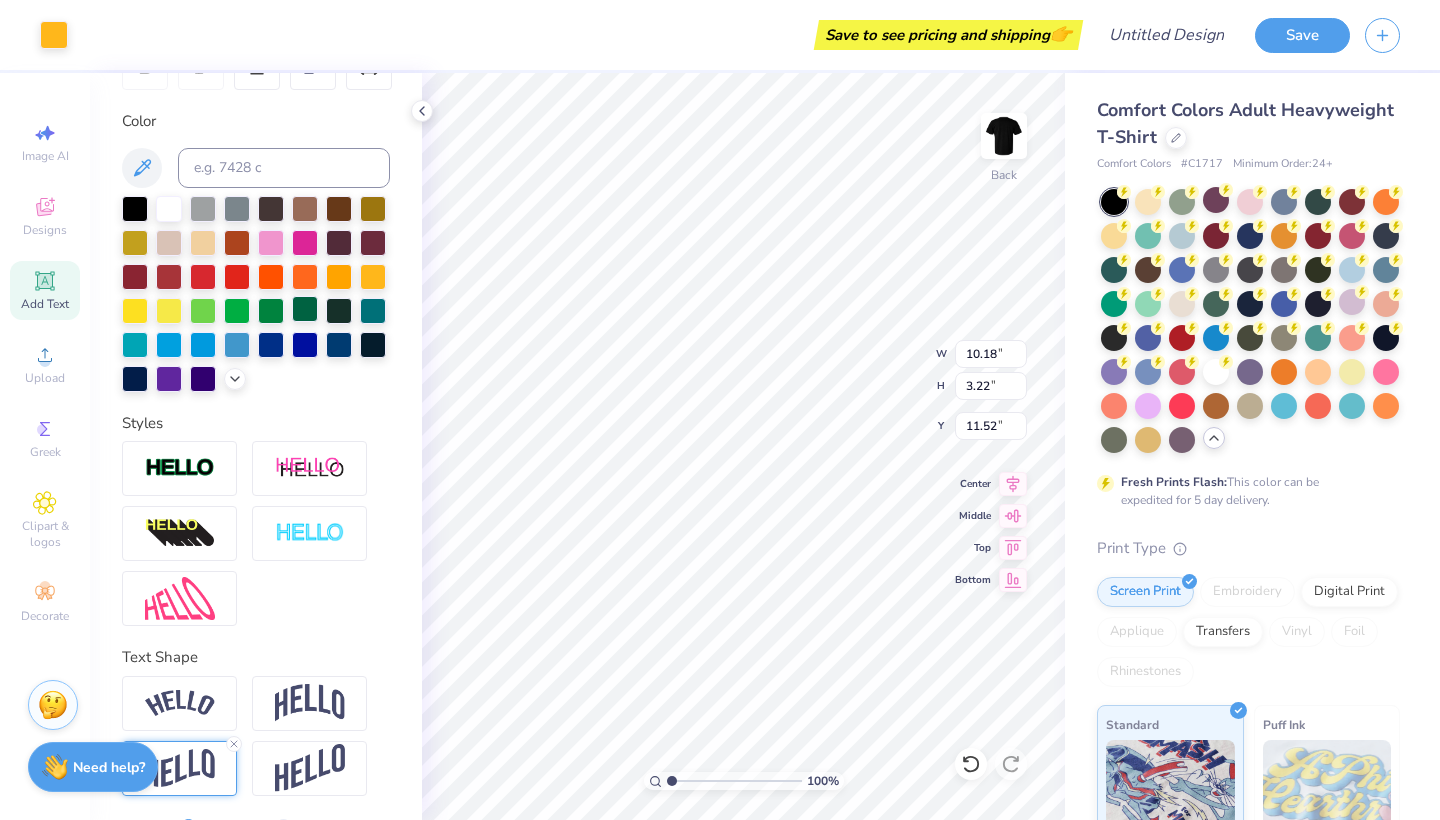 click at bounding box center (305, 309) 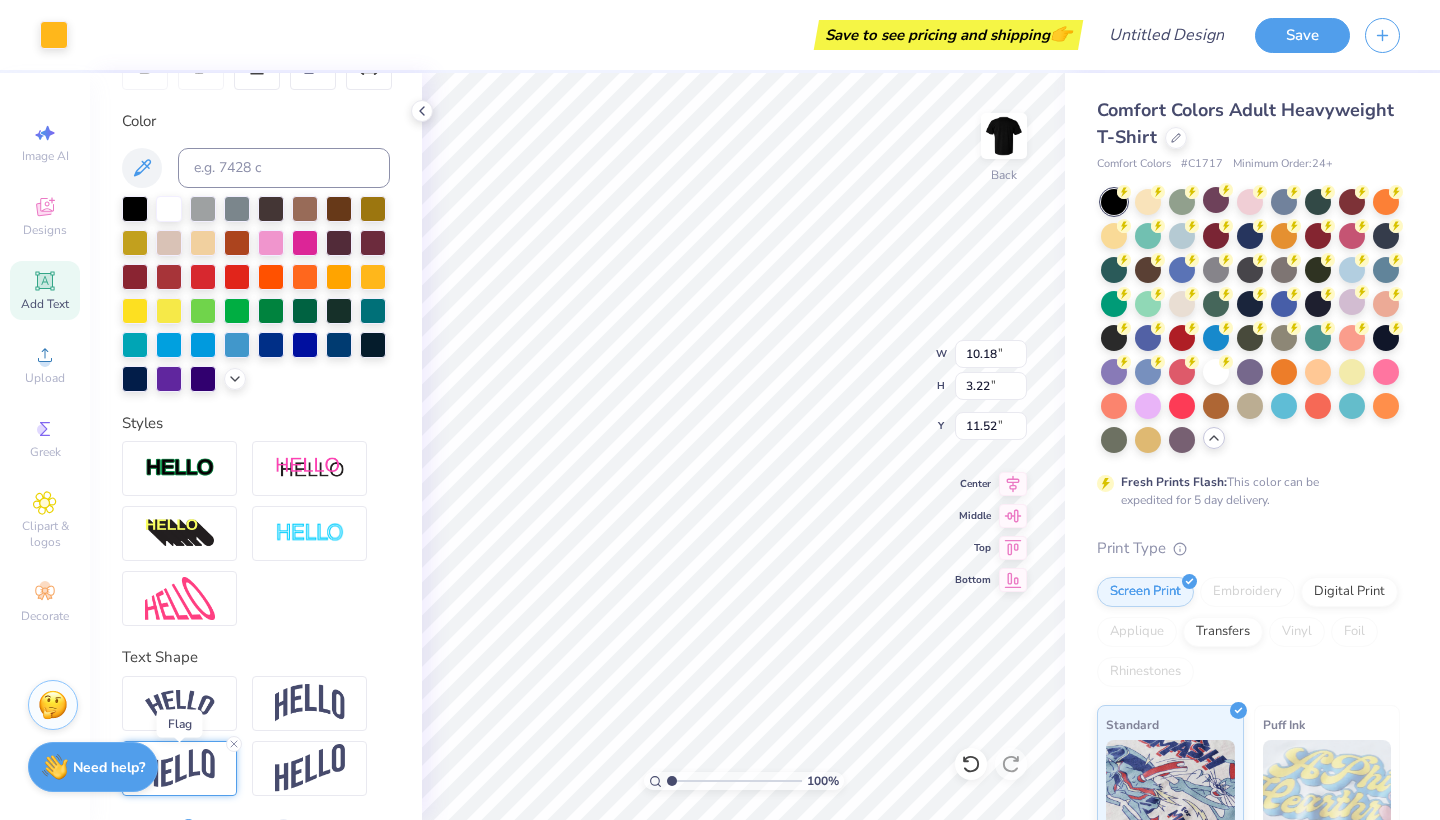 click at bounding box center [180, 768] 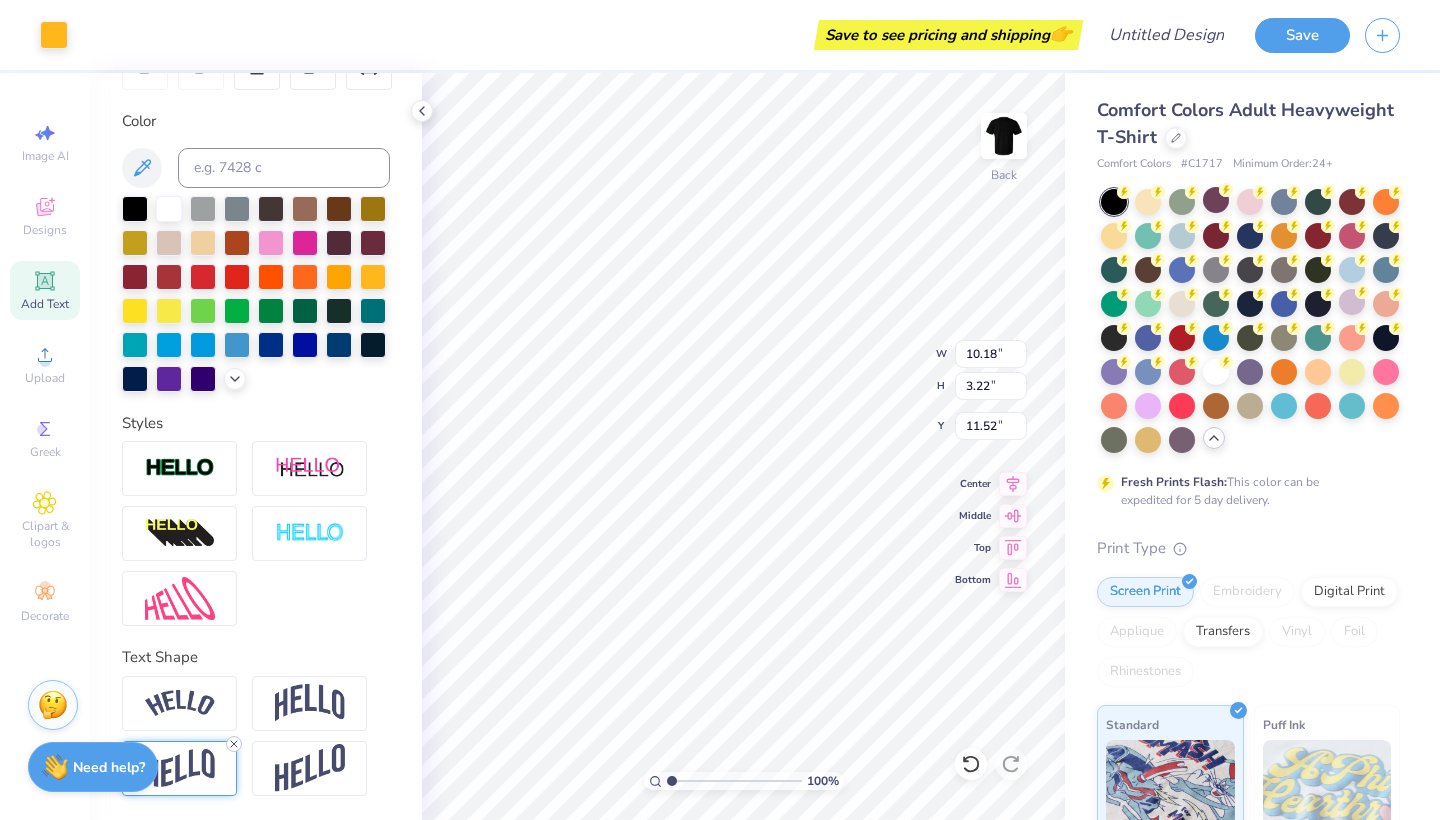 click 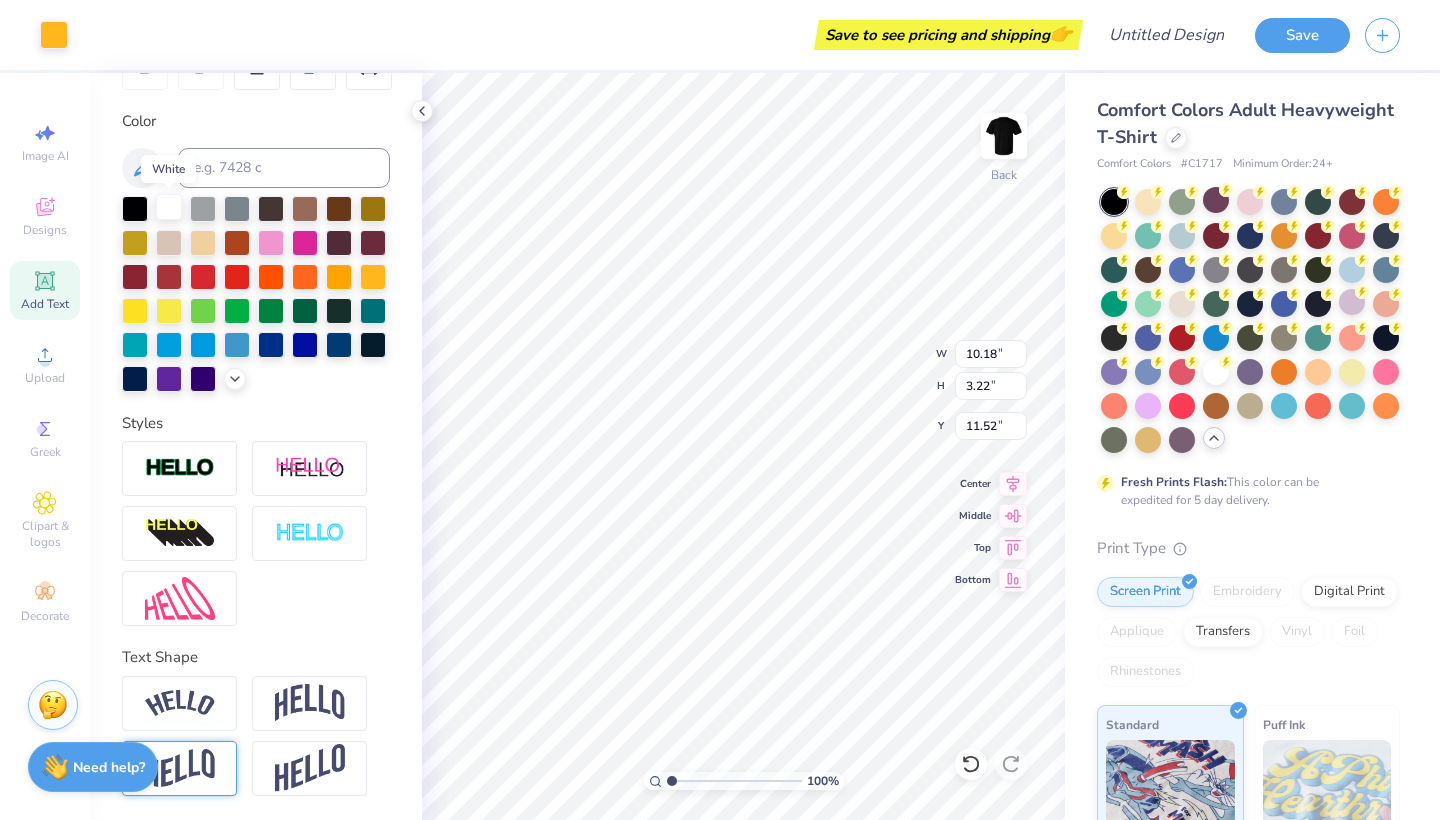 click at bounding box center [169, 207] 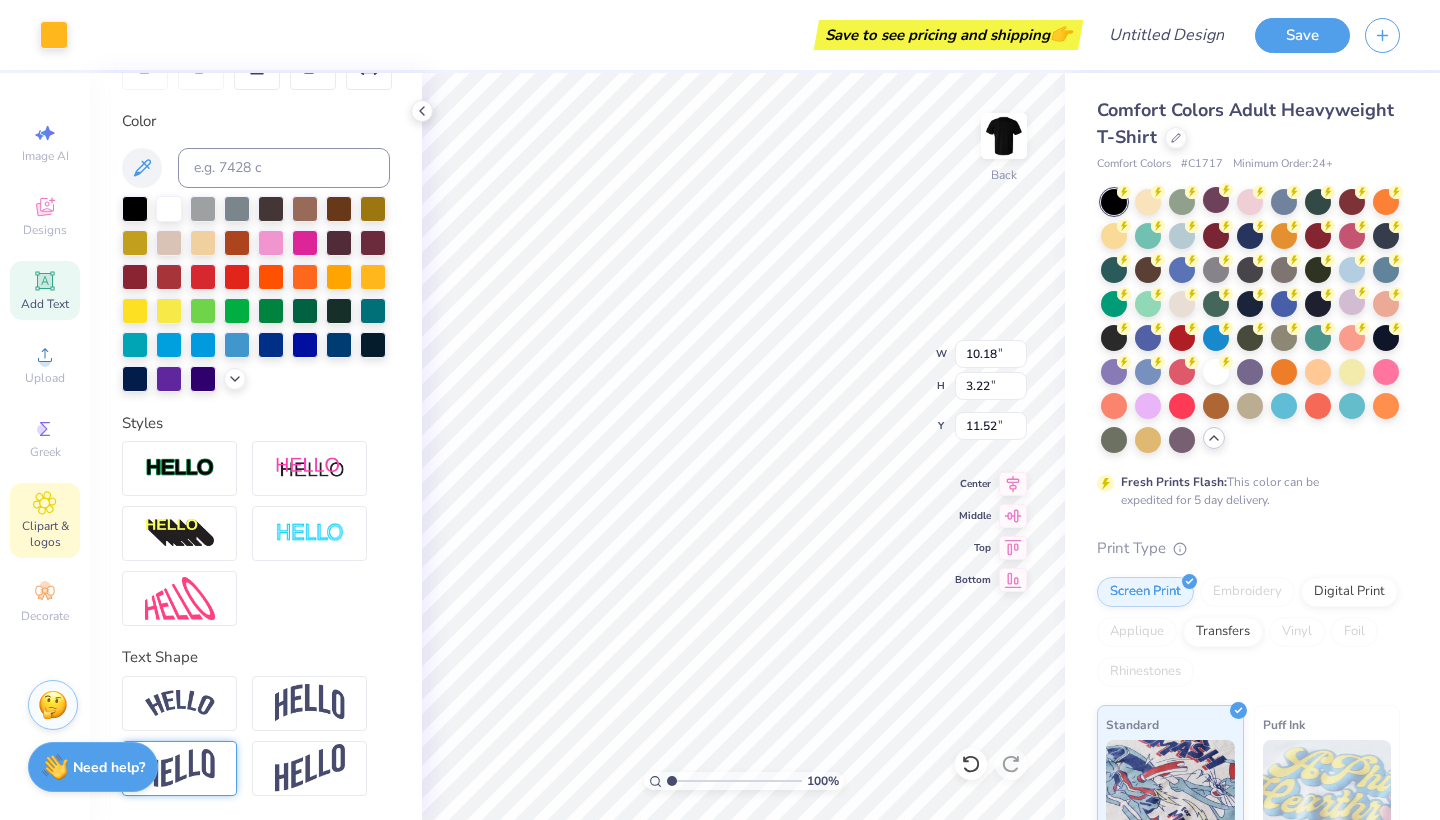 click 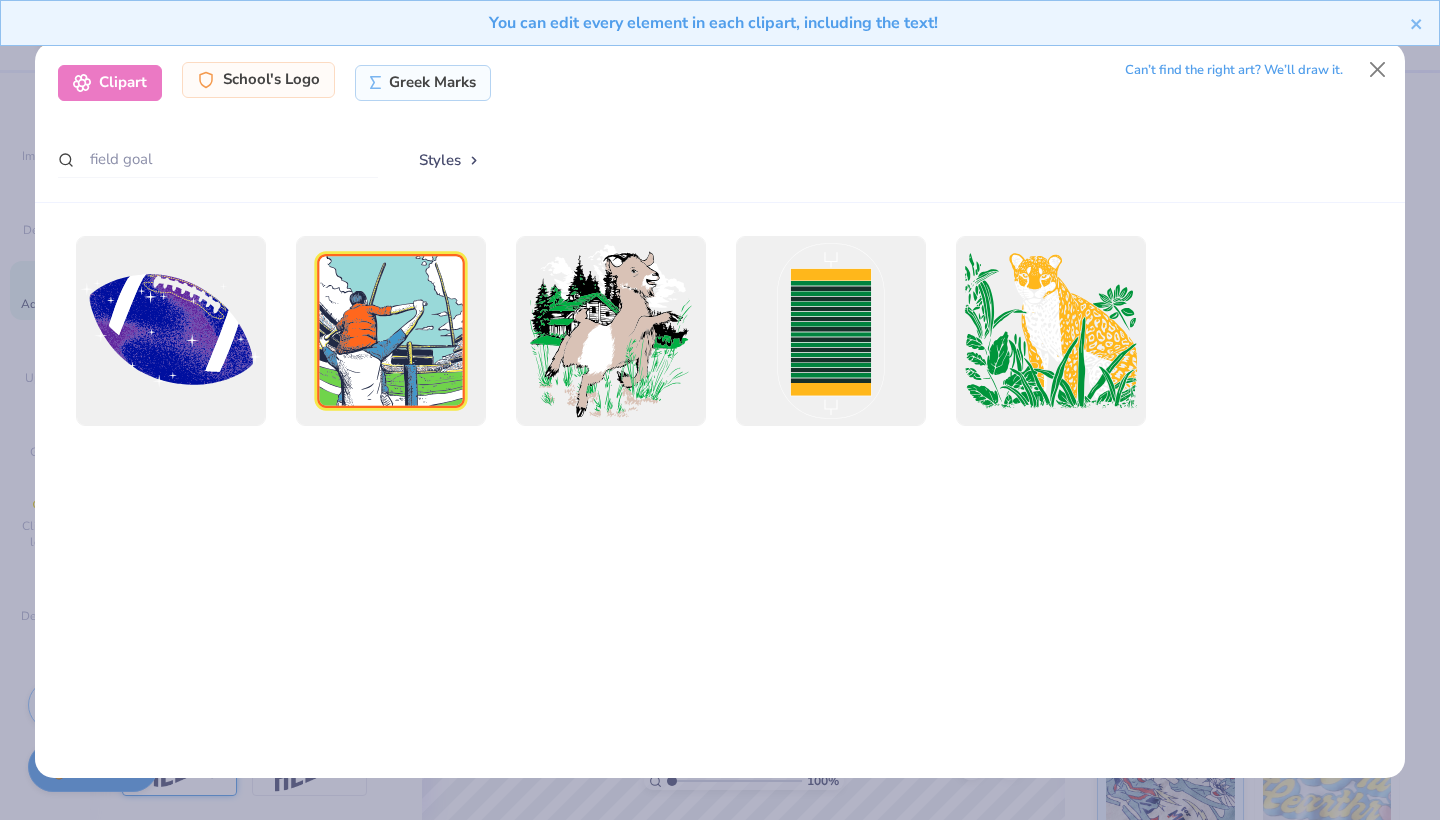 click on "School's Logo" at bounding box center (258, 80) 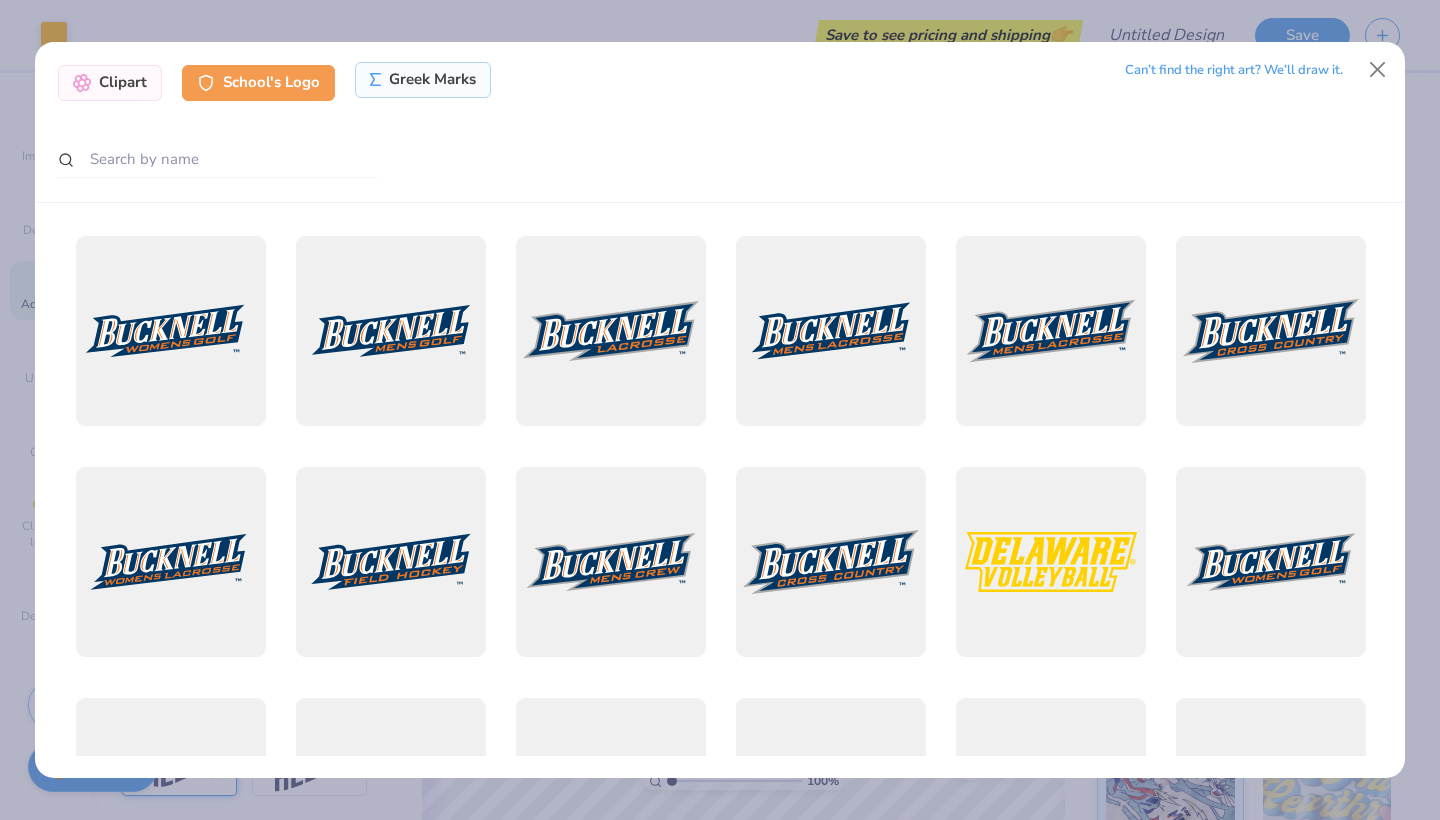 click on "Greek Marks" at bounding box center [423, 80] 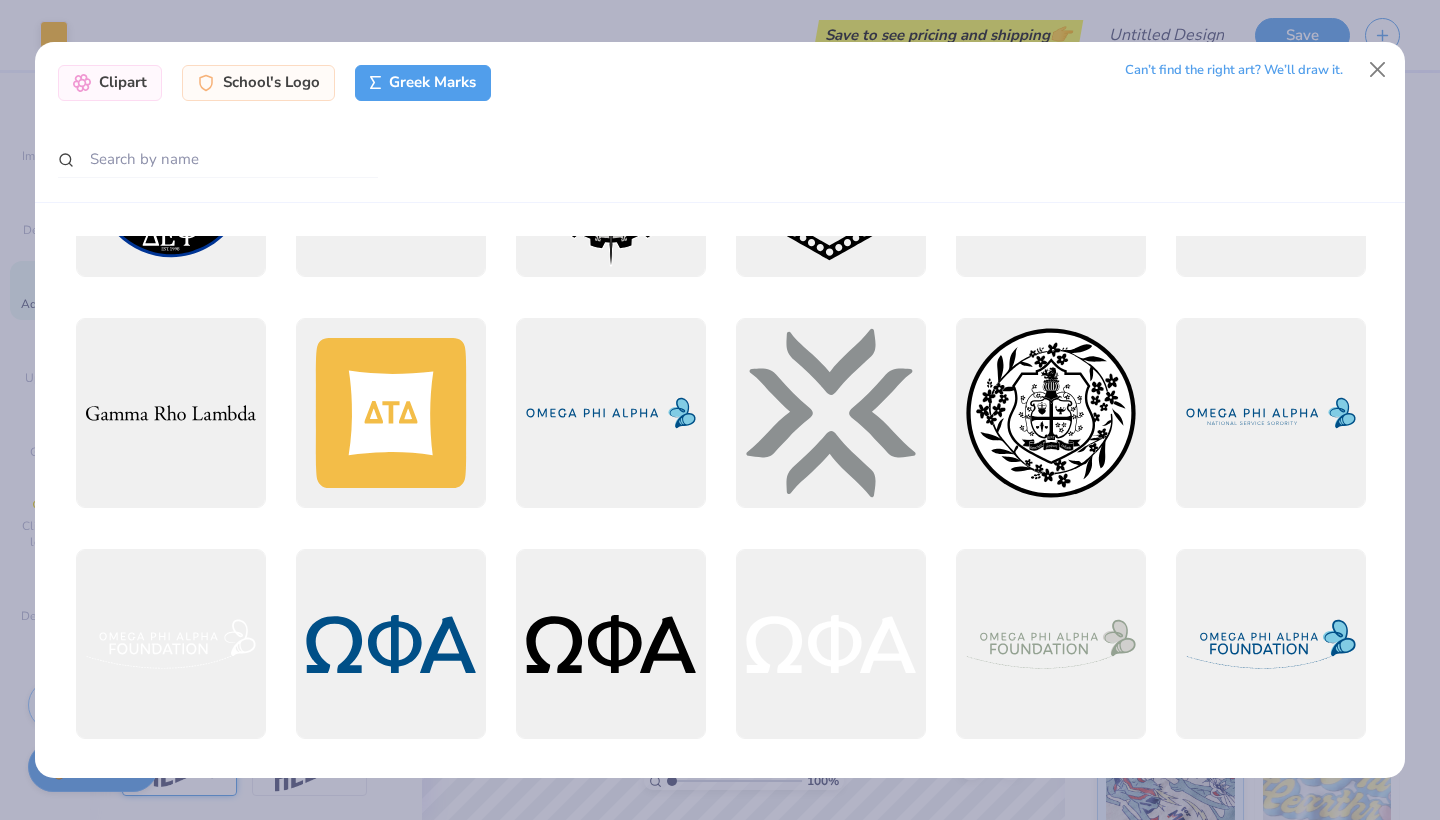 scroll, scrollTop: 1989, scrollLeft: 0, axis: vertical 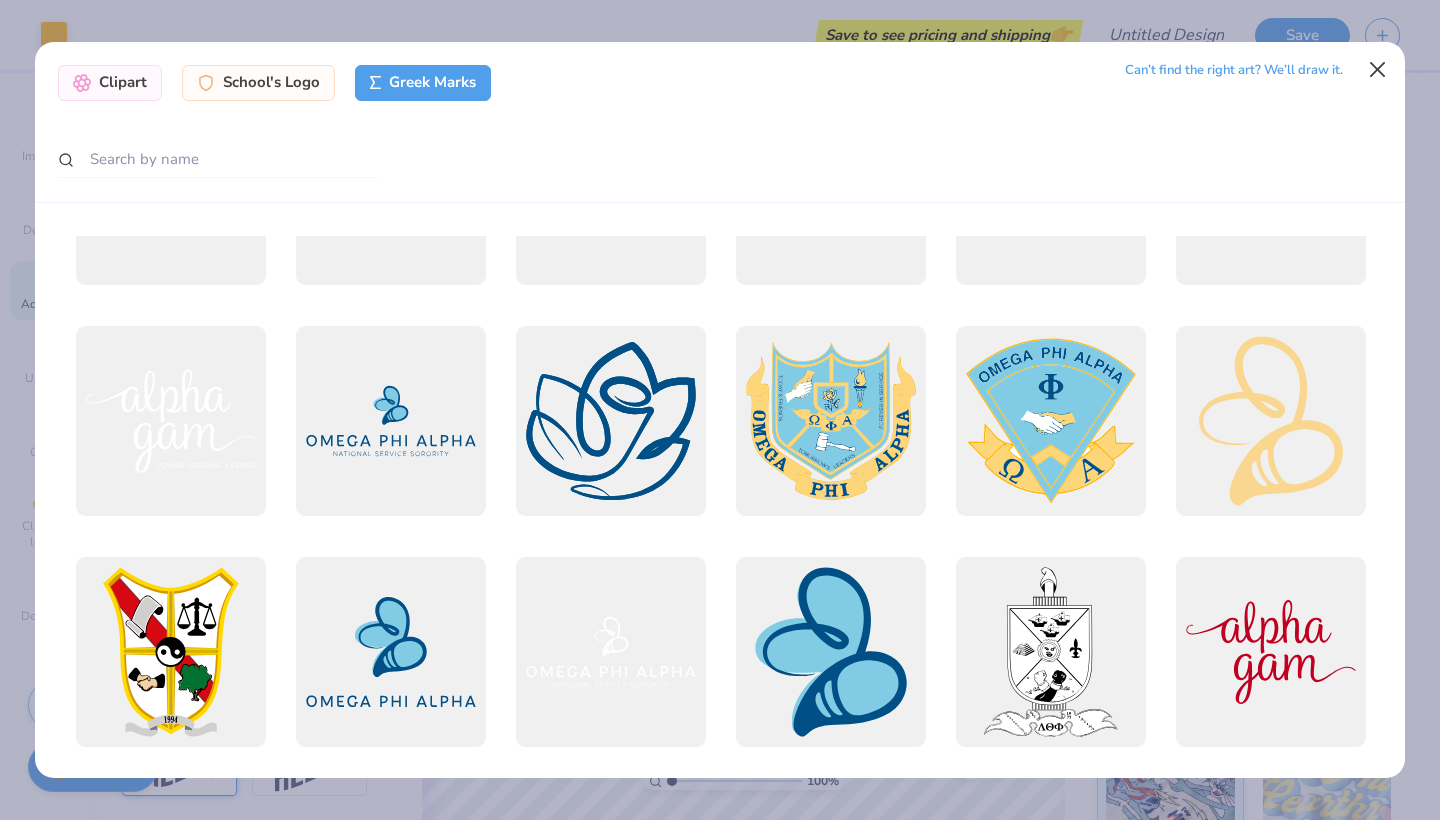 click at bounding box center (1378, 70) 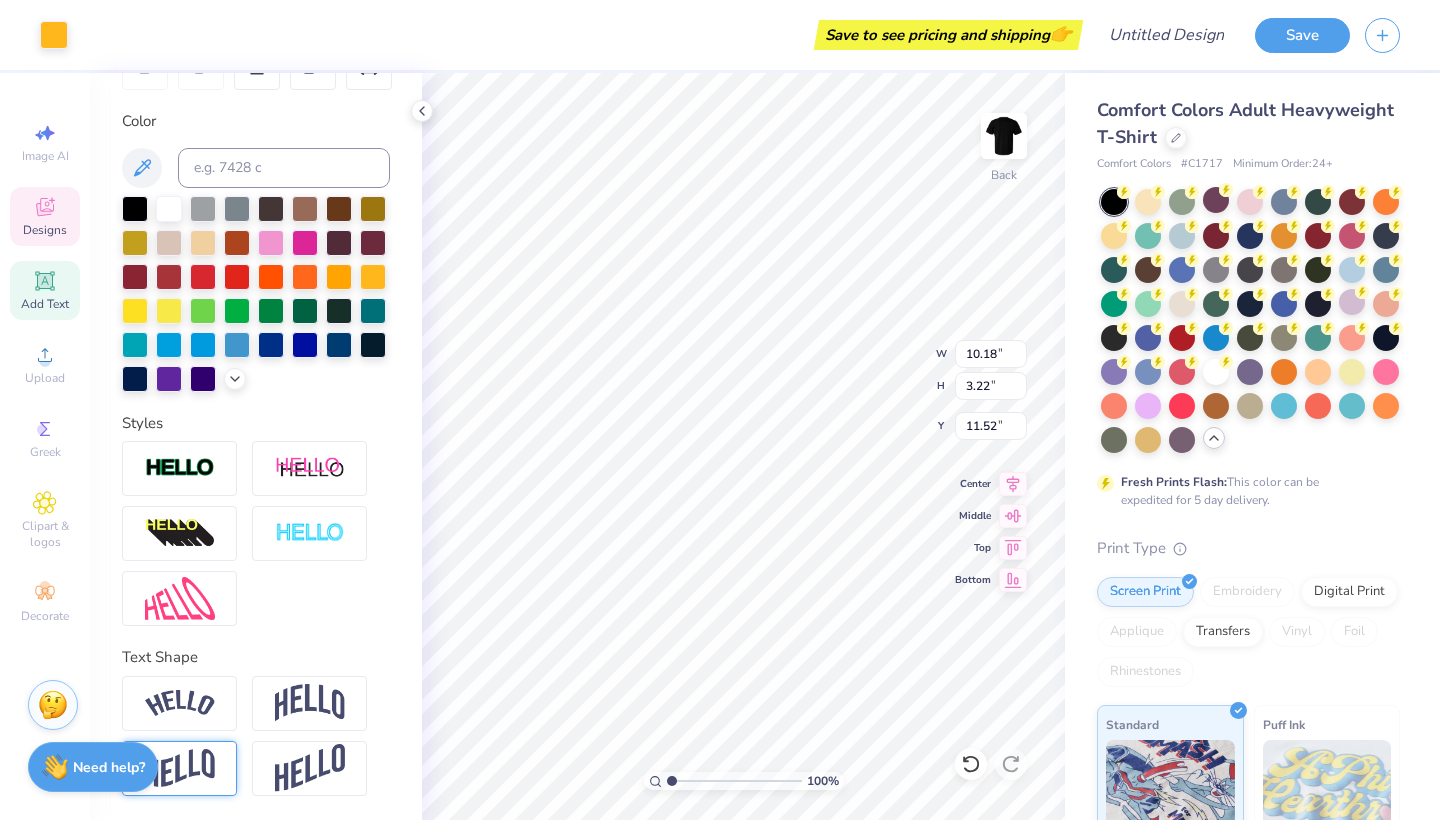 click 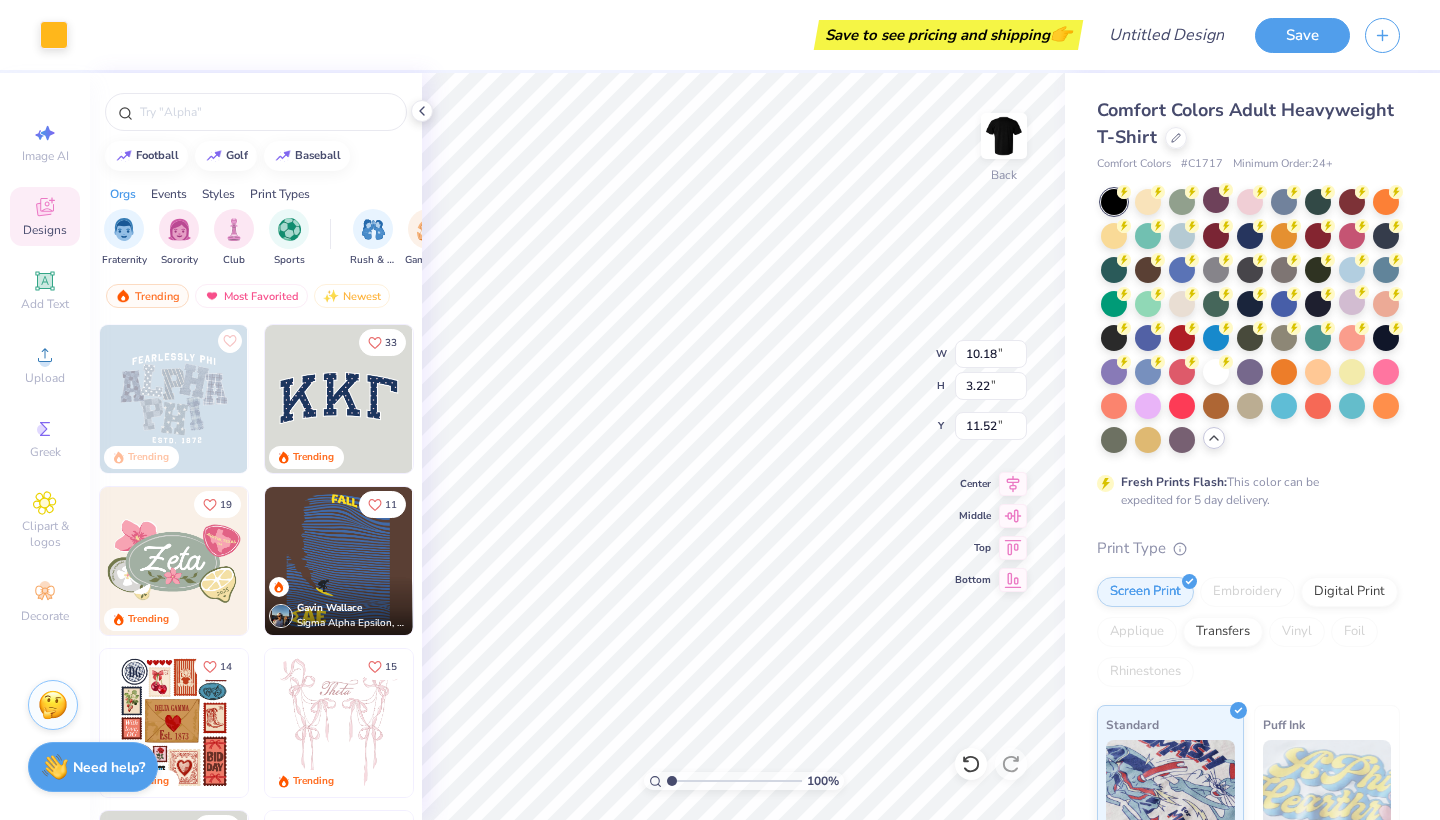 scroll, scrollTop: 0, scrollLeft: 0, axis: both 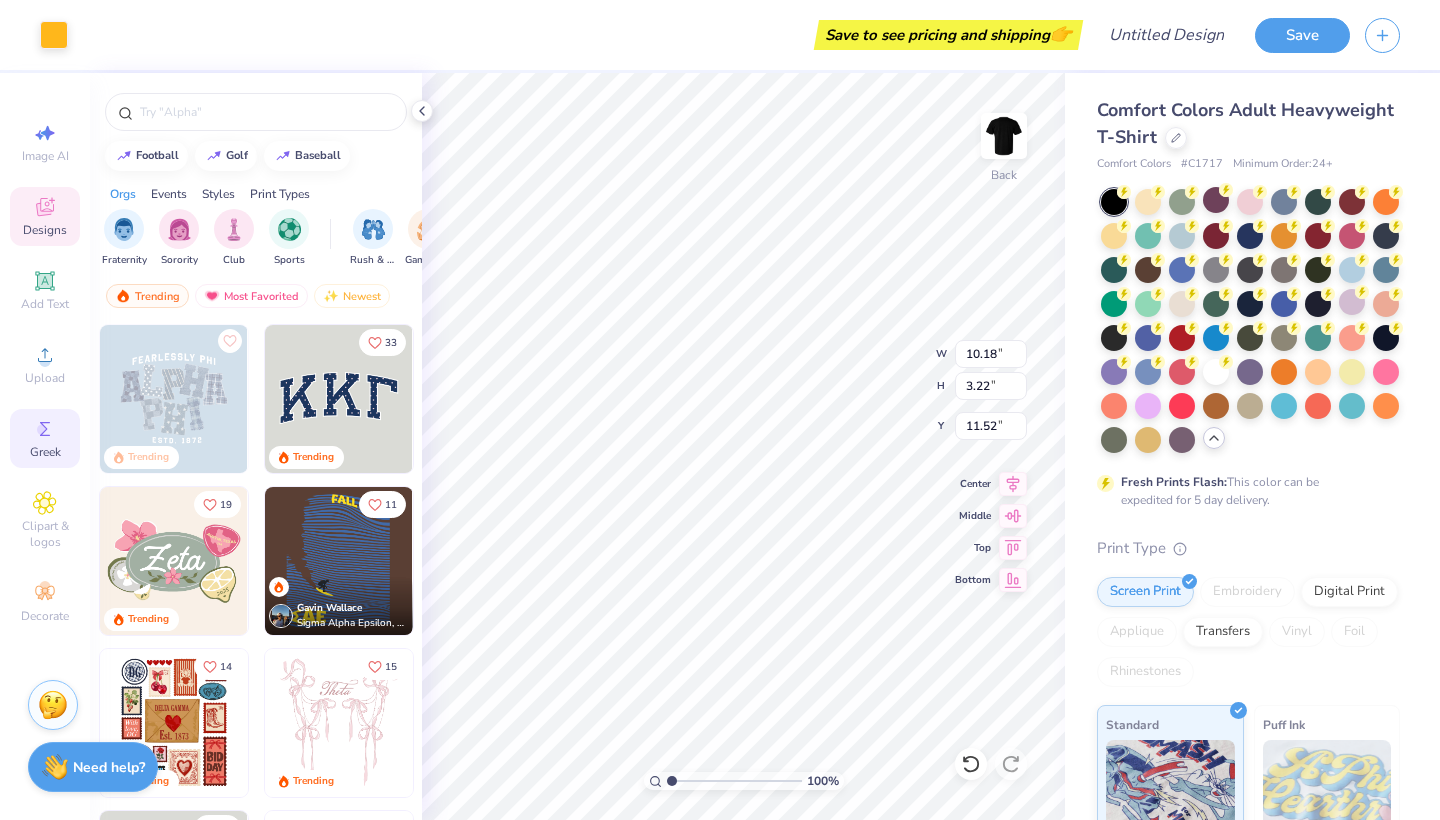 click 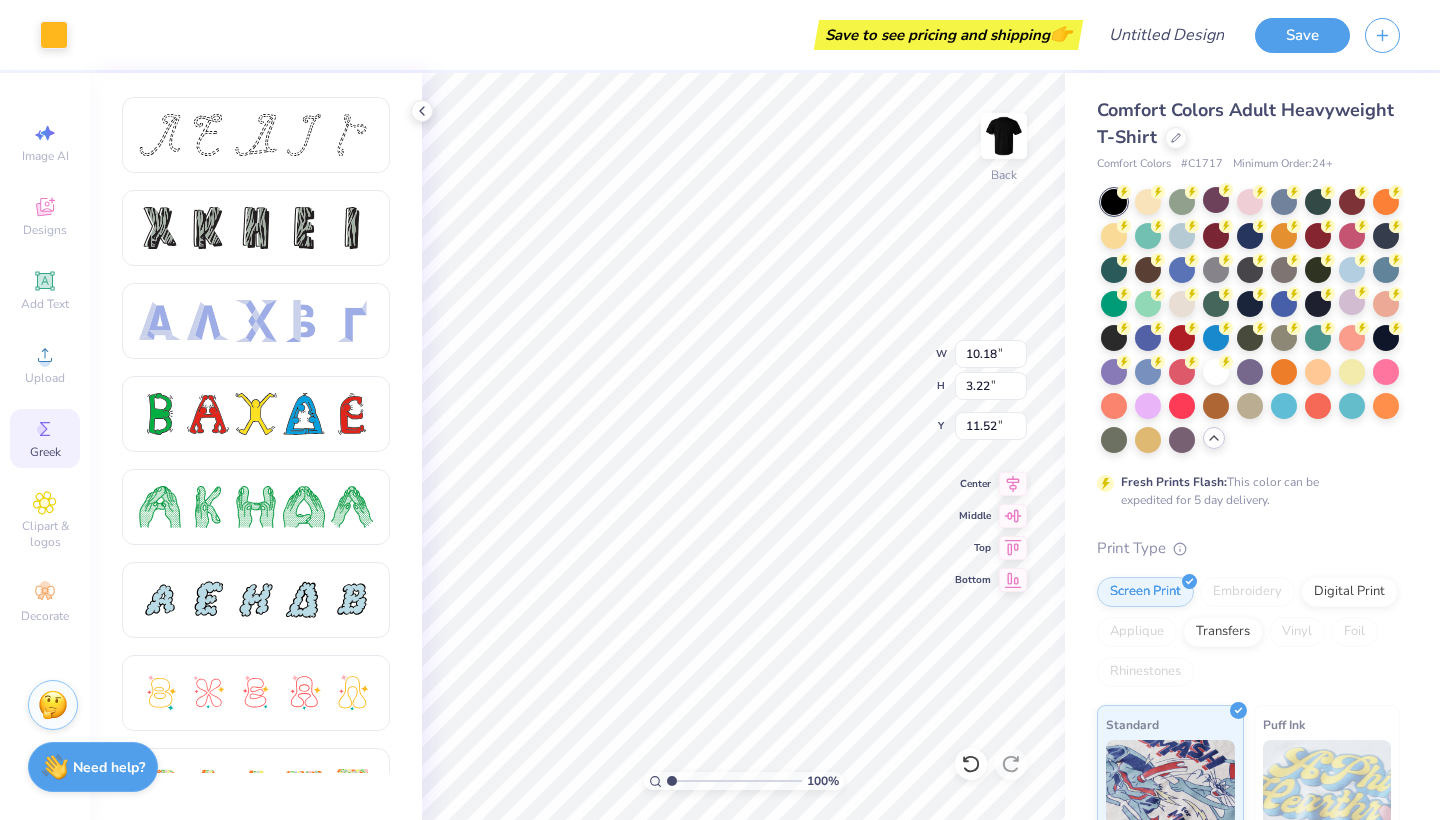 scroll, scrollTop: 0, scrollLeft: 0, axis: both 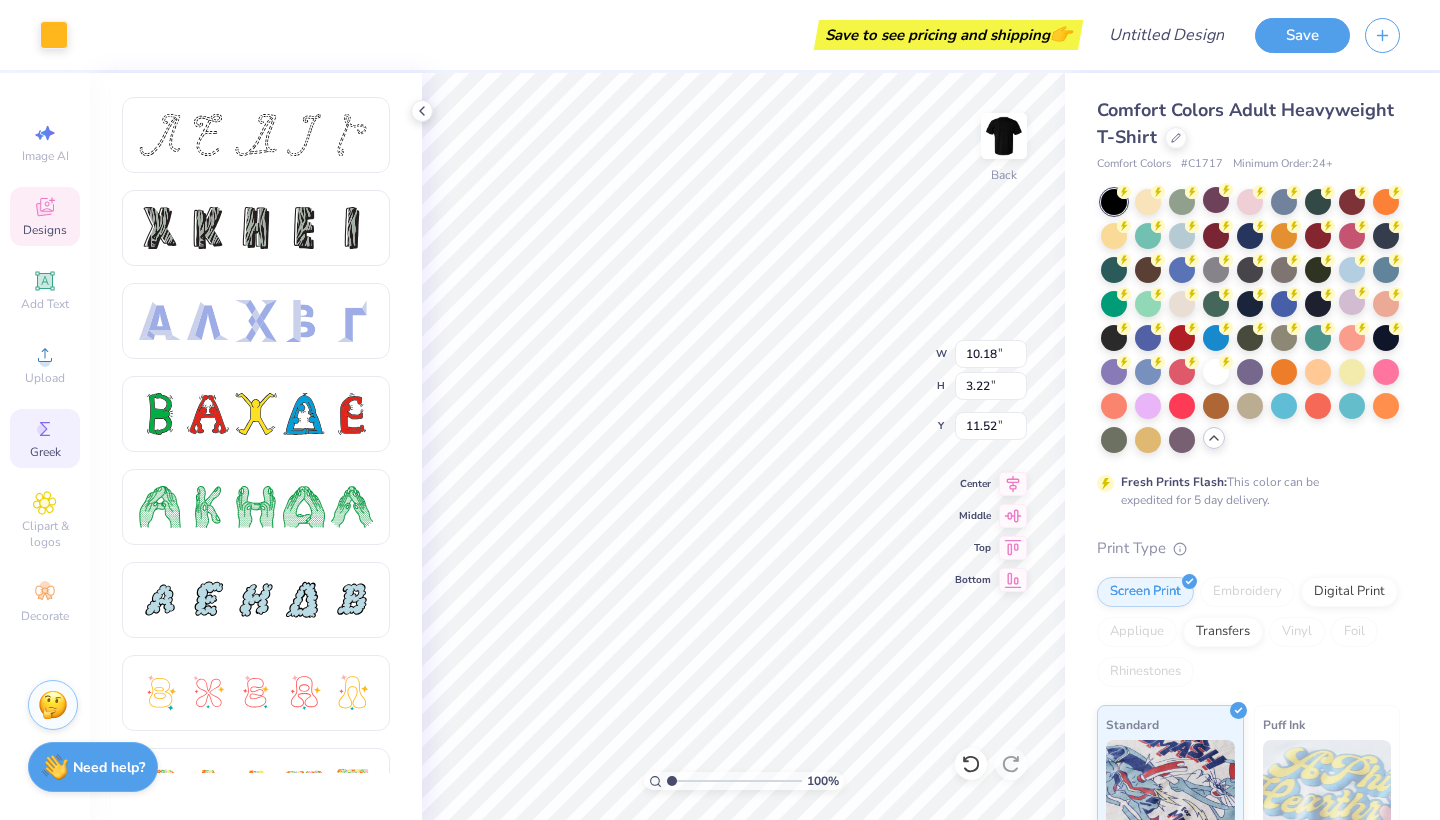 click 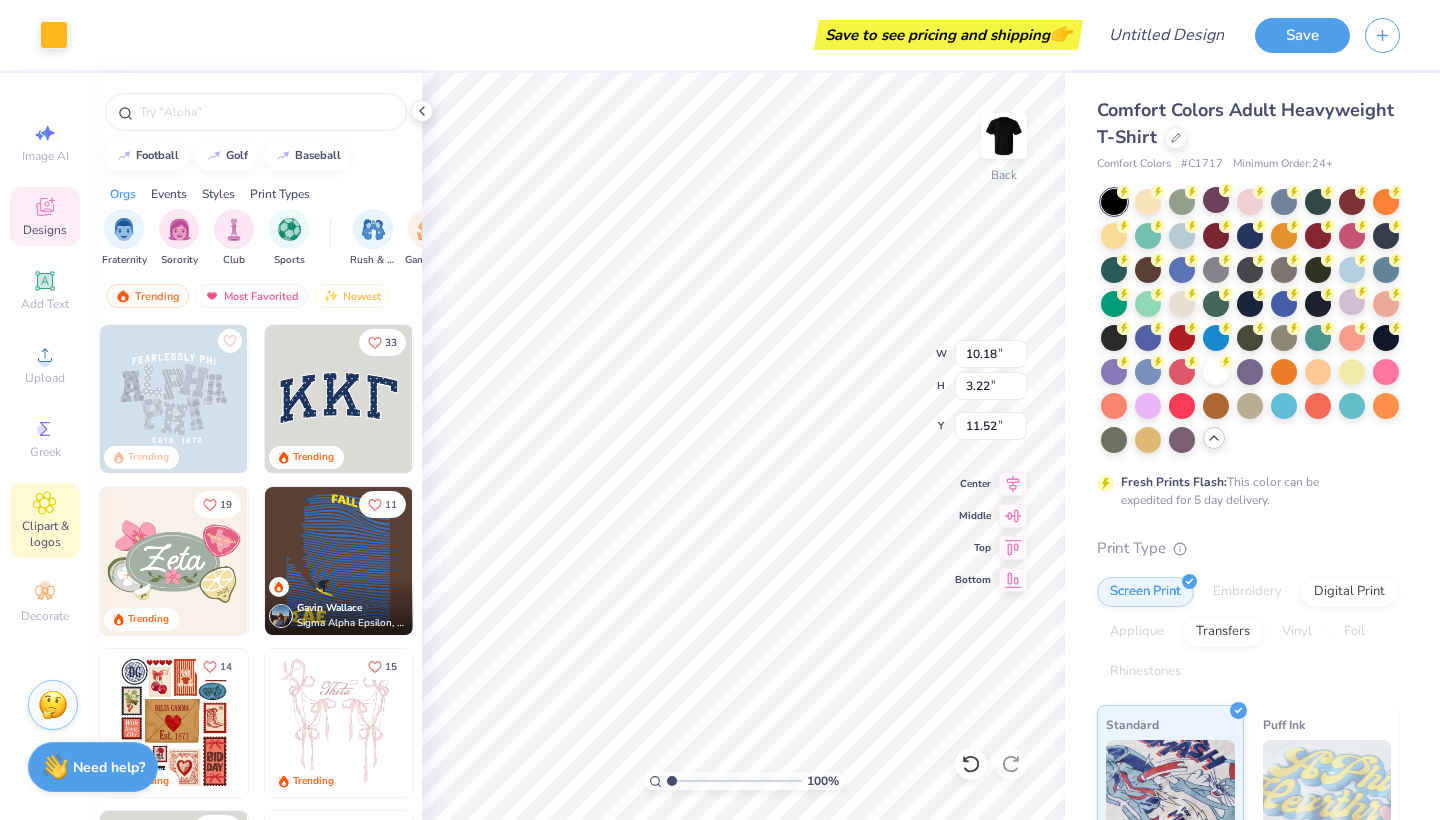 click 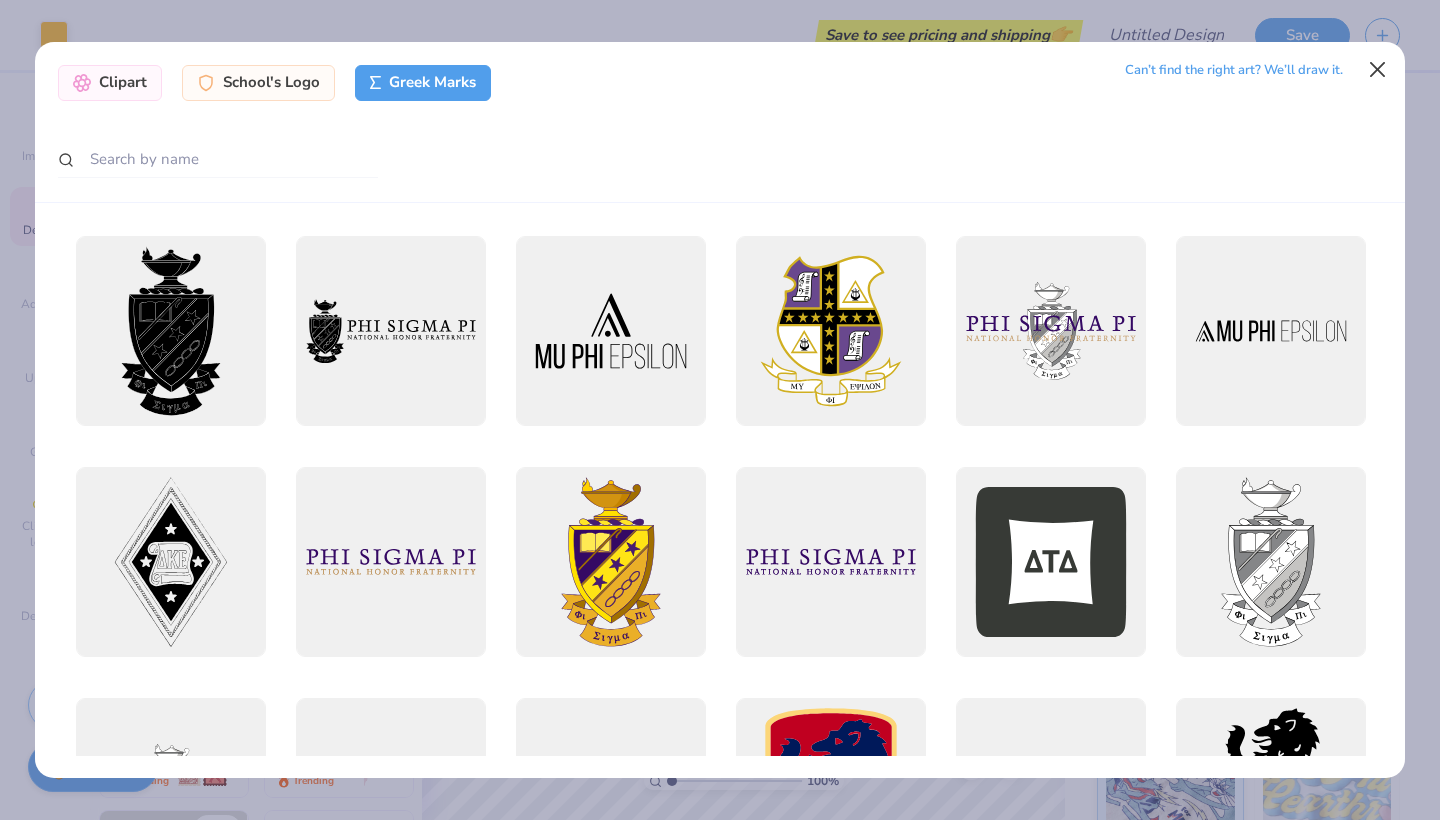 click at bounding box center (1378, 70) 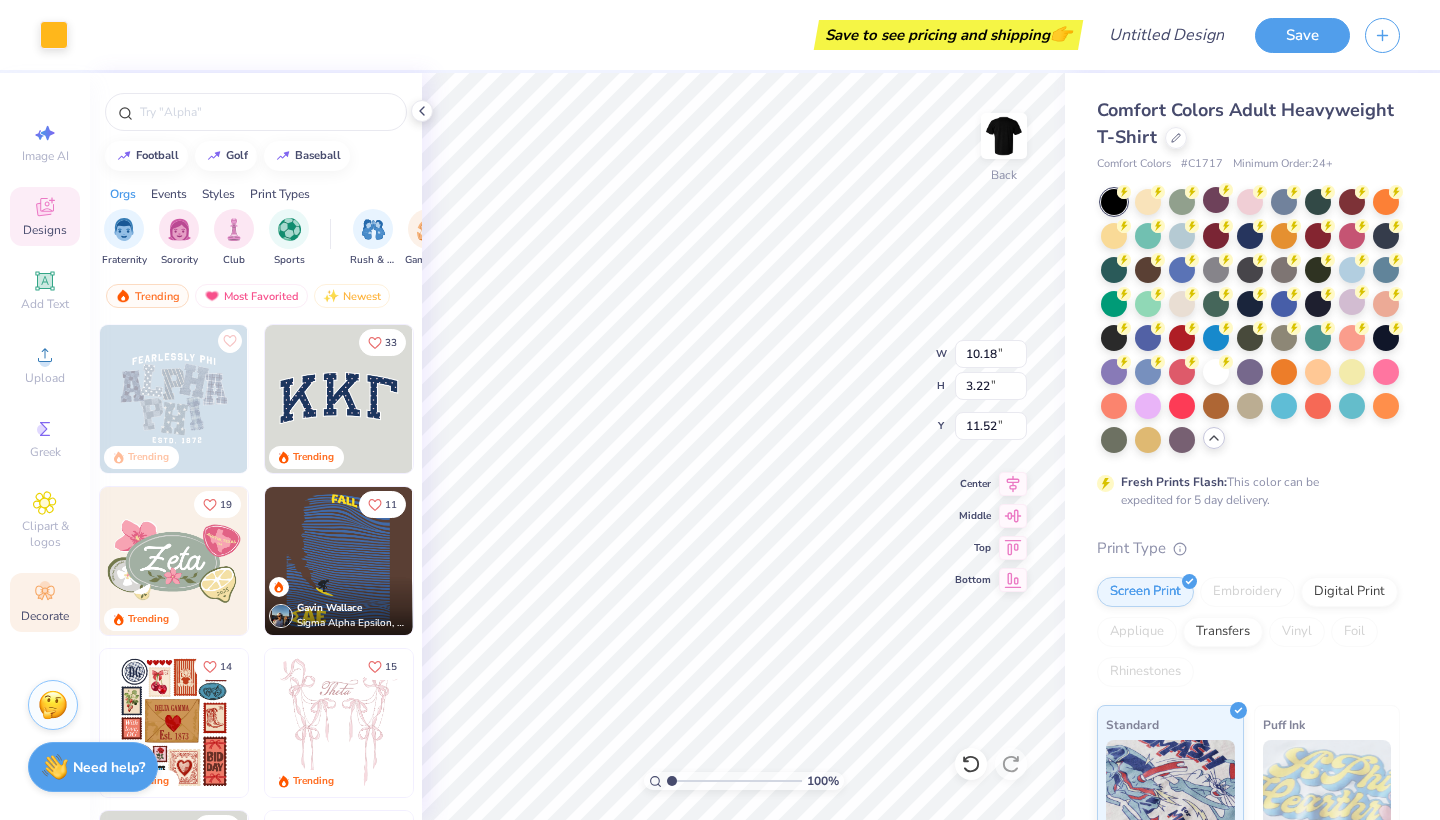 click 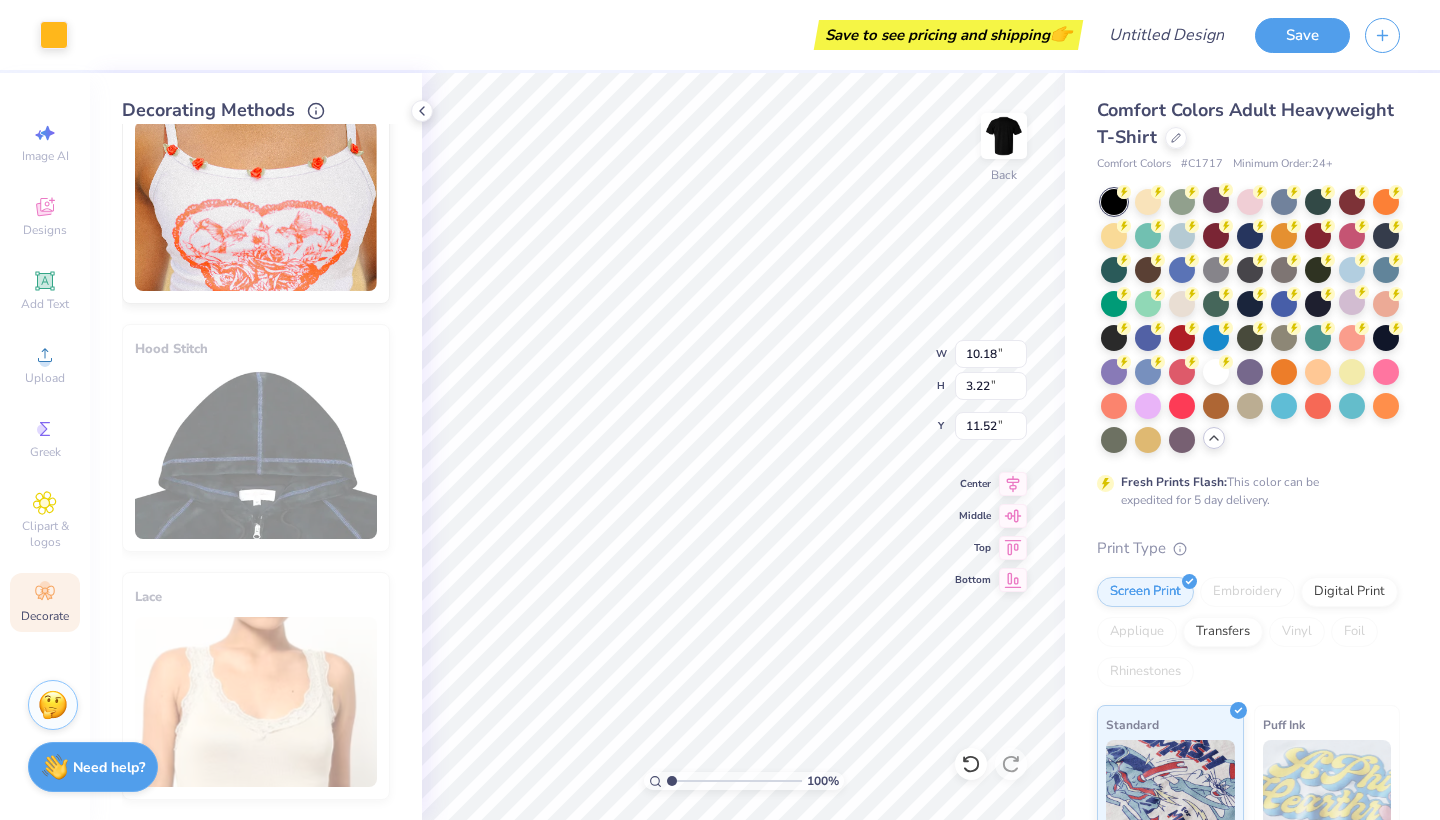 scroll, scrollTop: 1539, scrollLeft: 0, axis: vertical 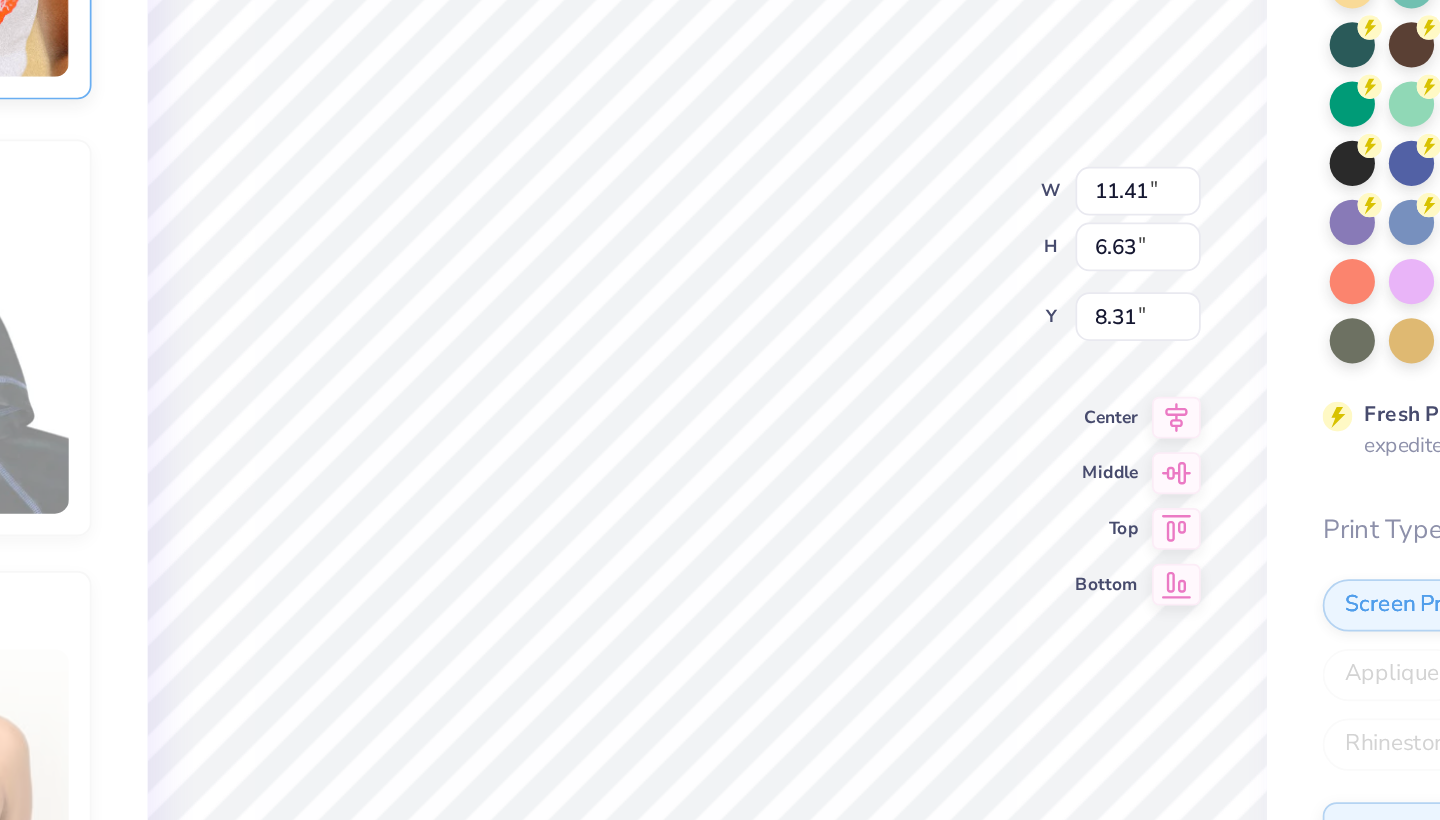 type on "8.55" 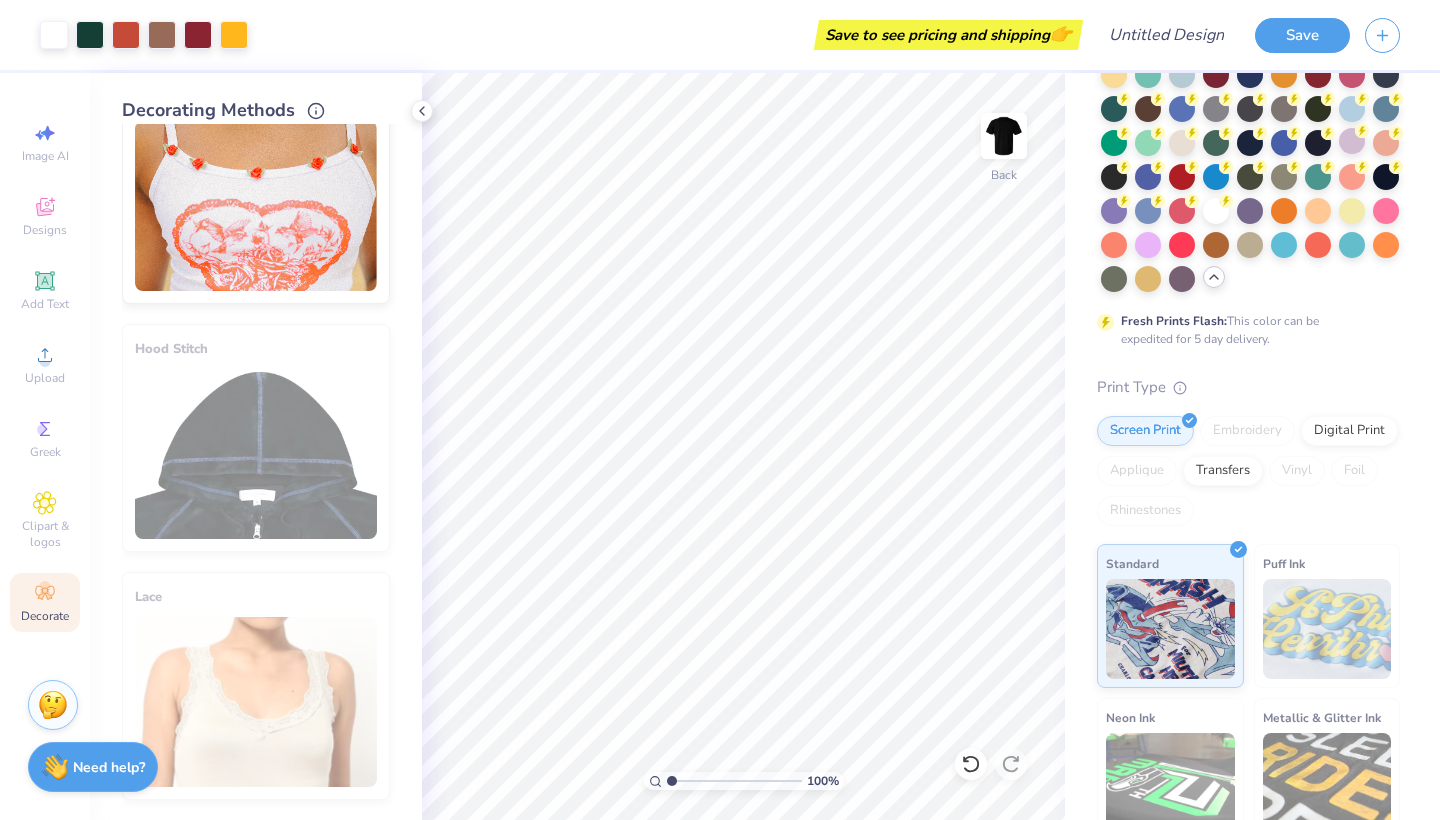 scroll, scrollTop: 169, scrollLeft: 0, axis: vertical 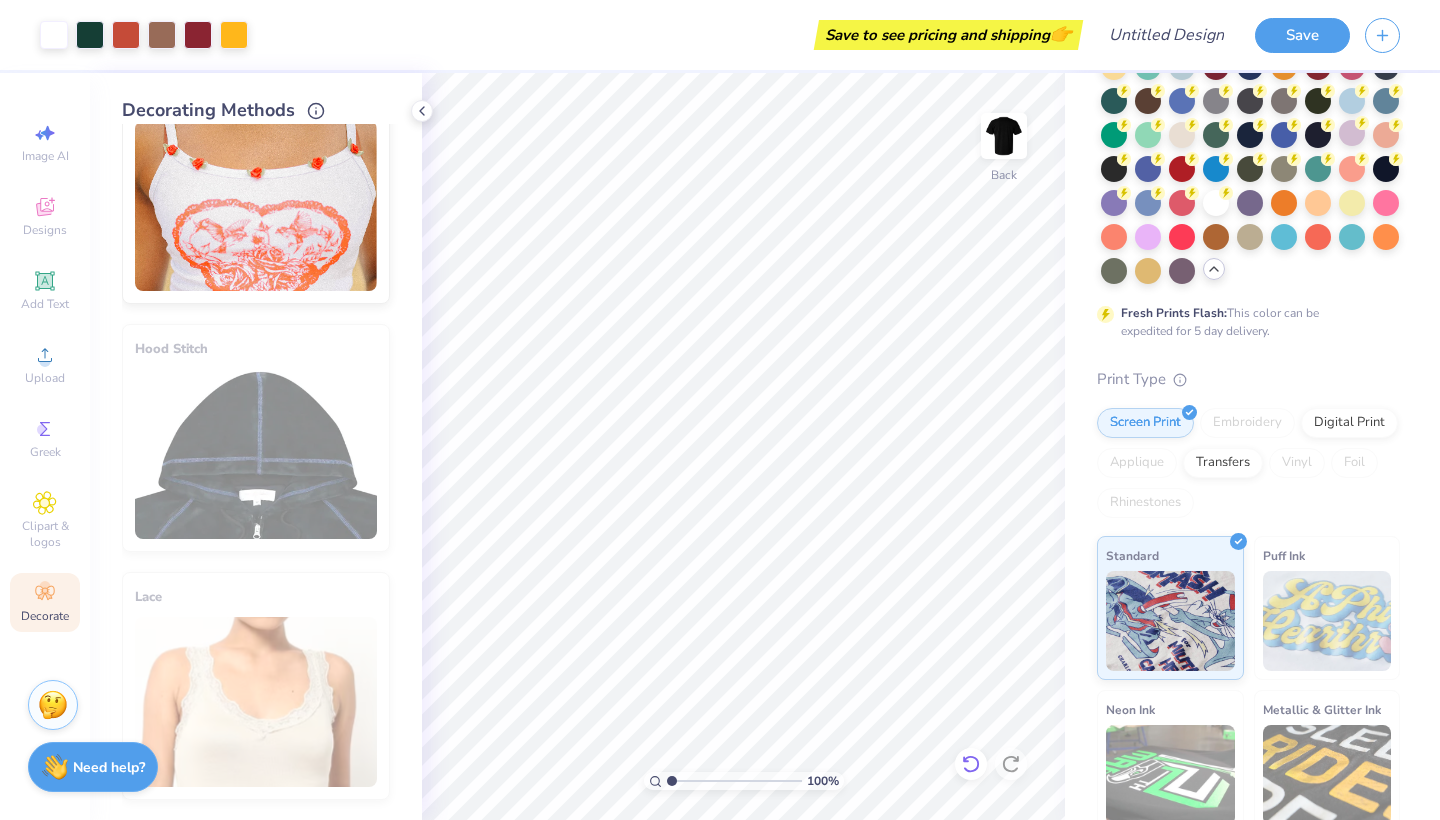 click 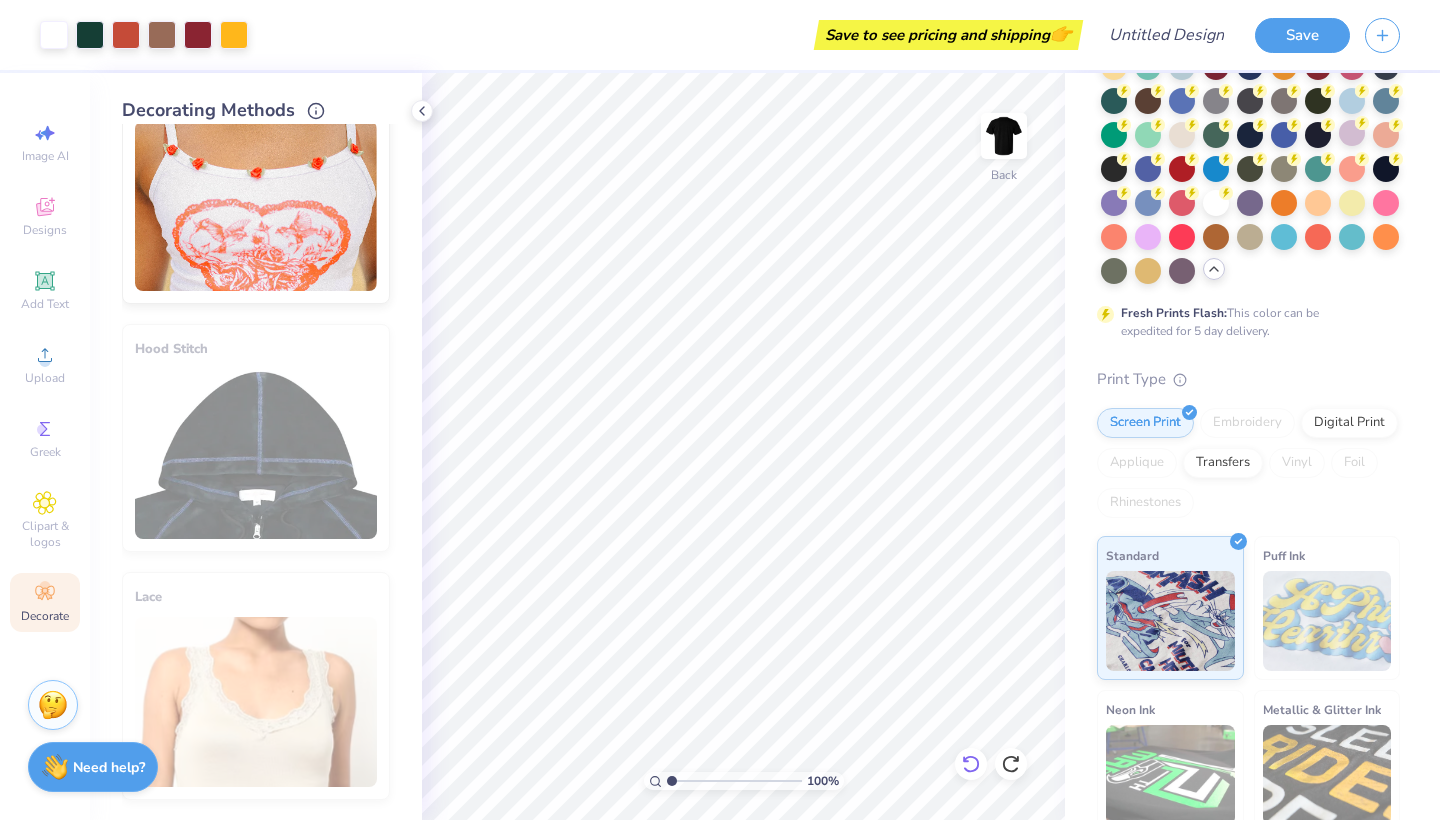 click 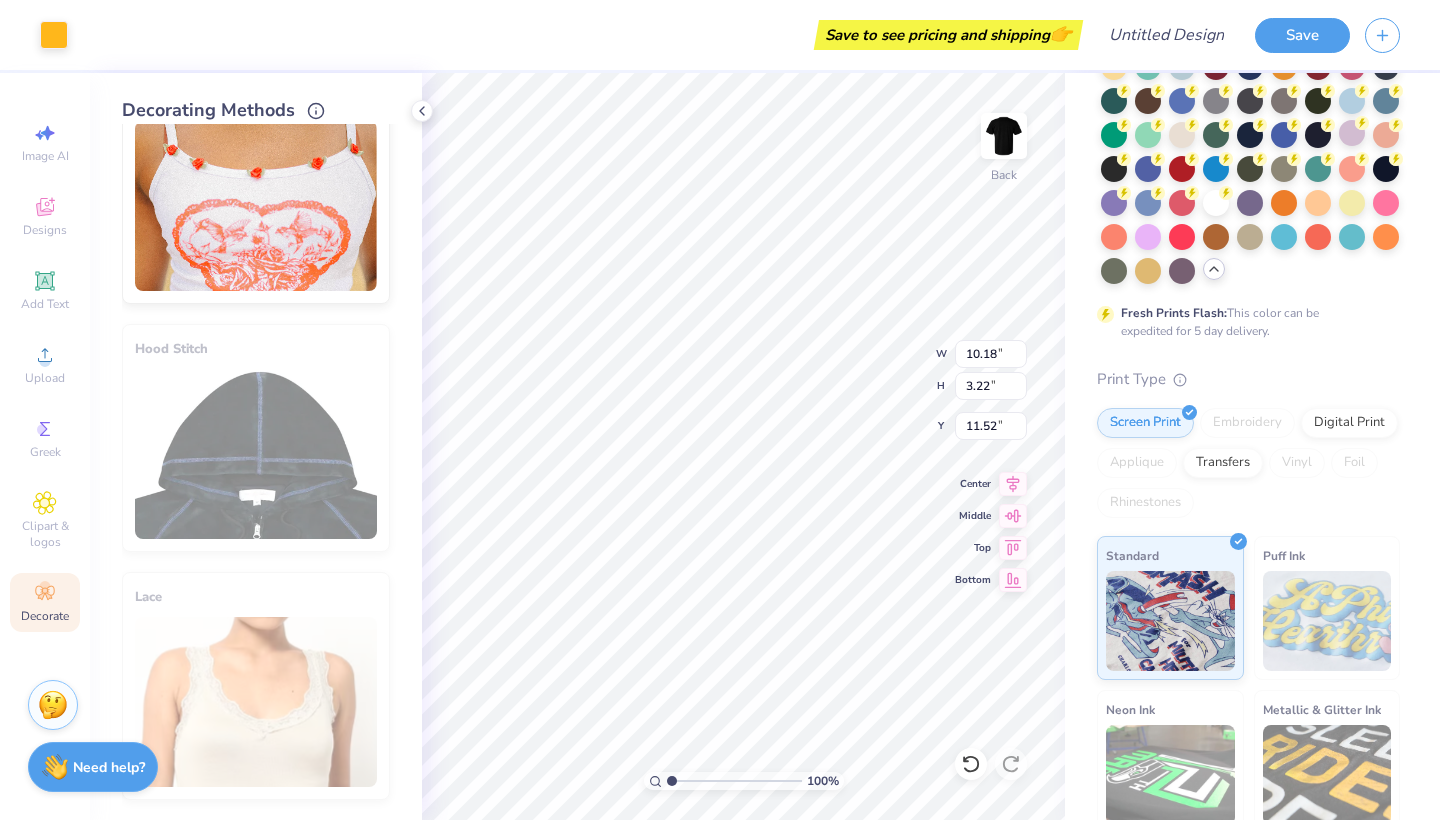 type on "15.88" 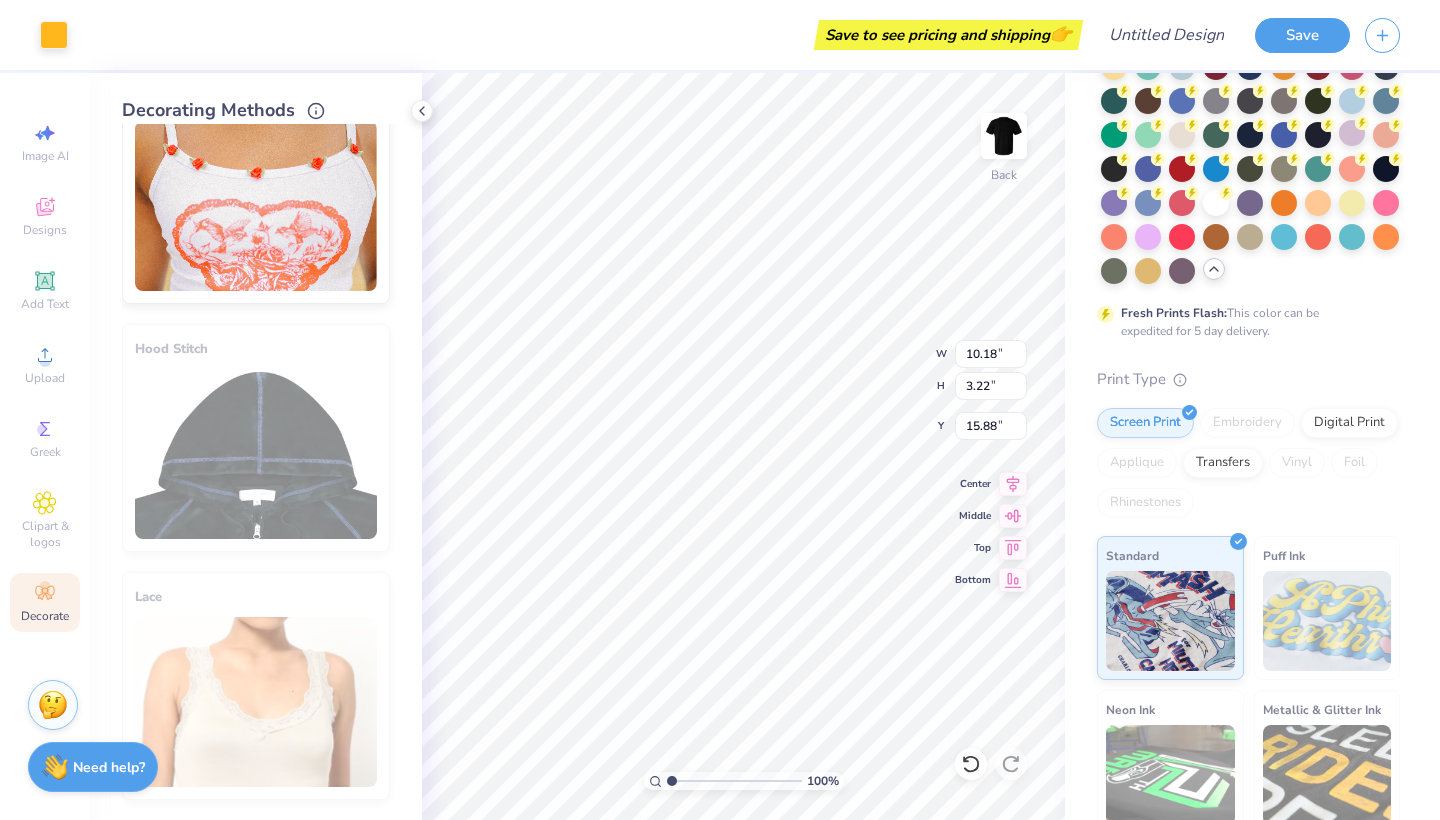 type on "11.18" 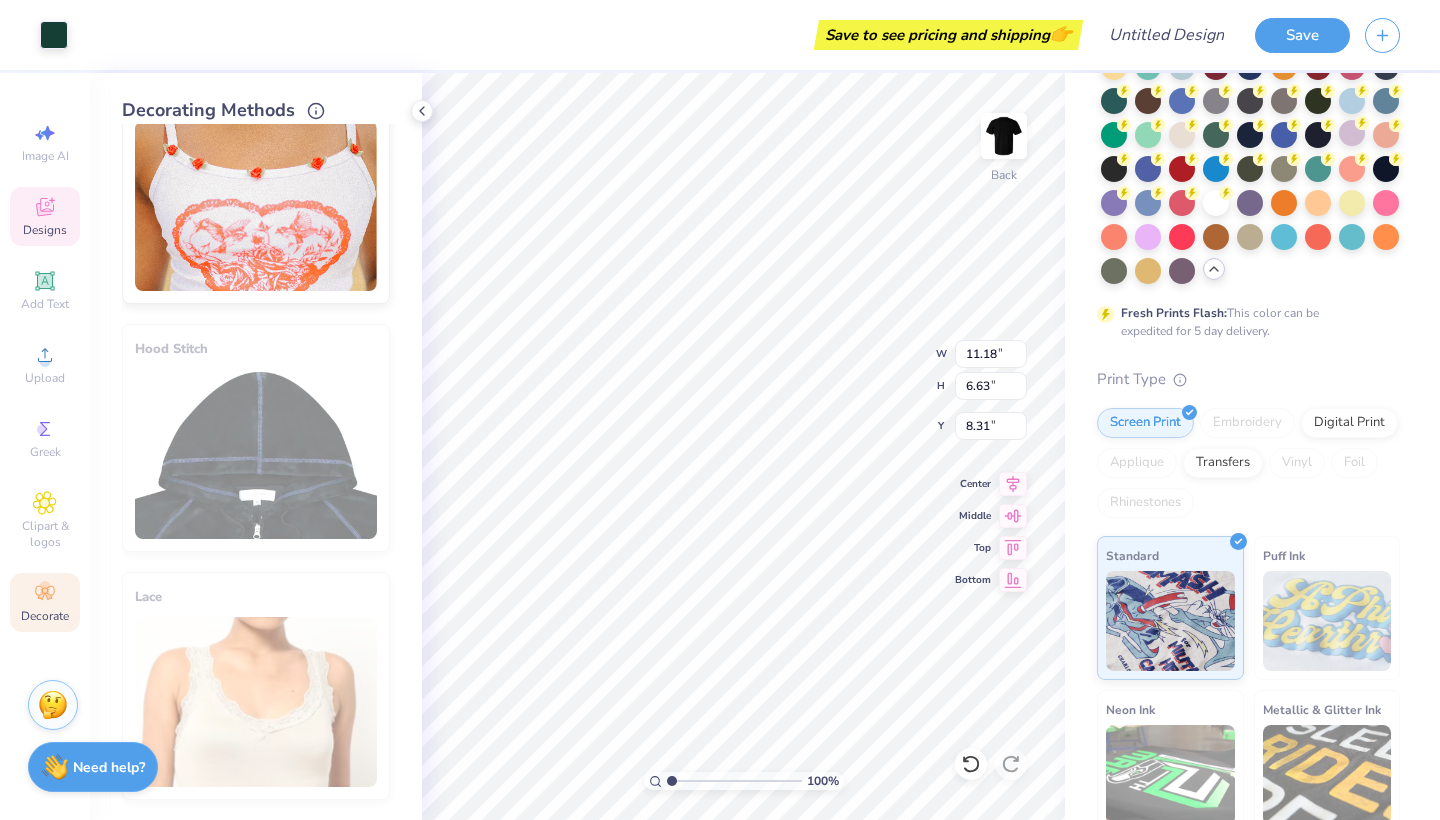 type on "10.18" 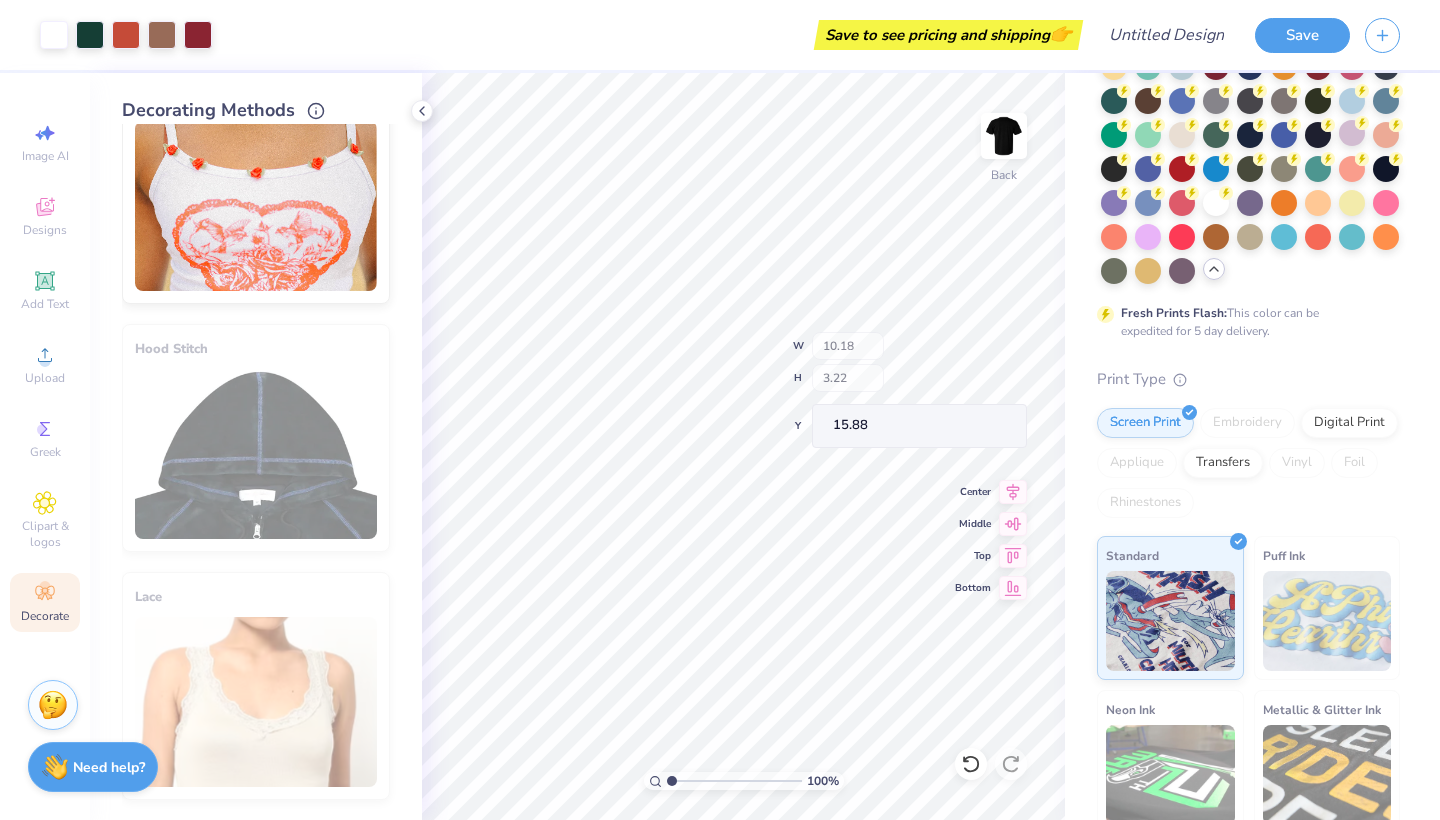 click on "Art colors" at bounding box center [106, 35] 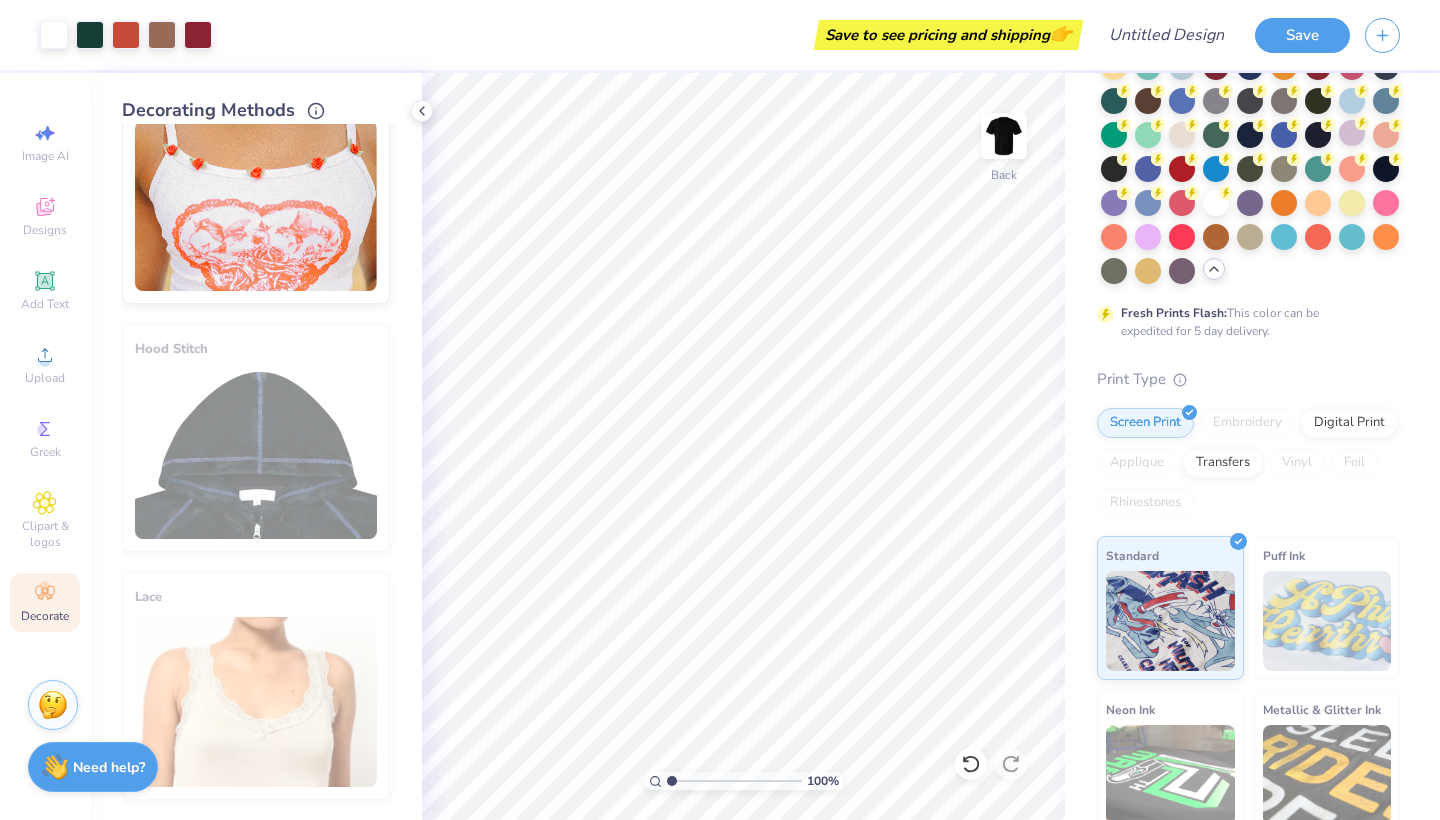 click on "Art colors" at bounding box center (106, 35) 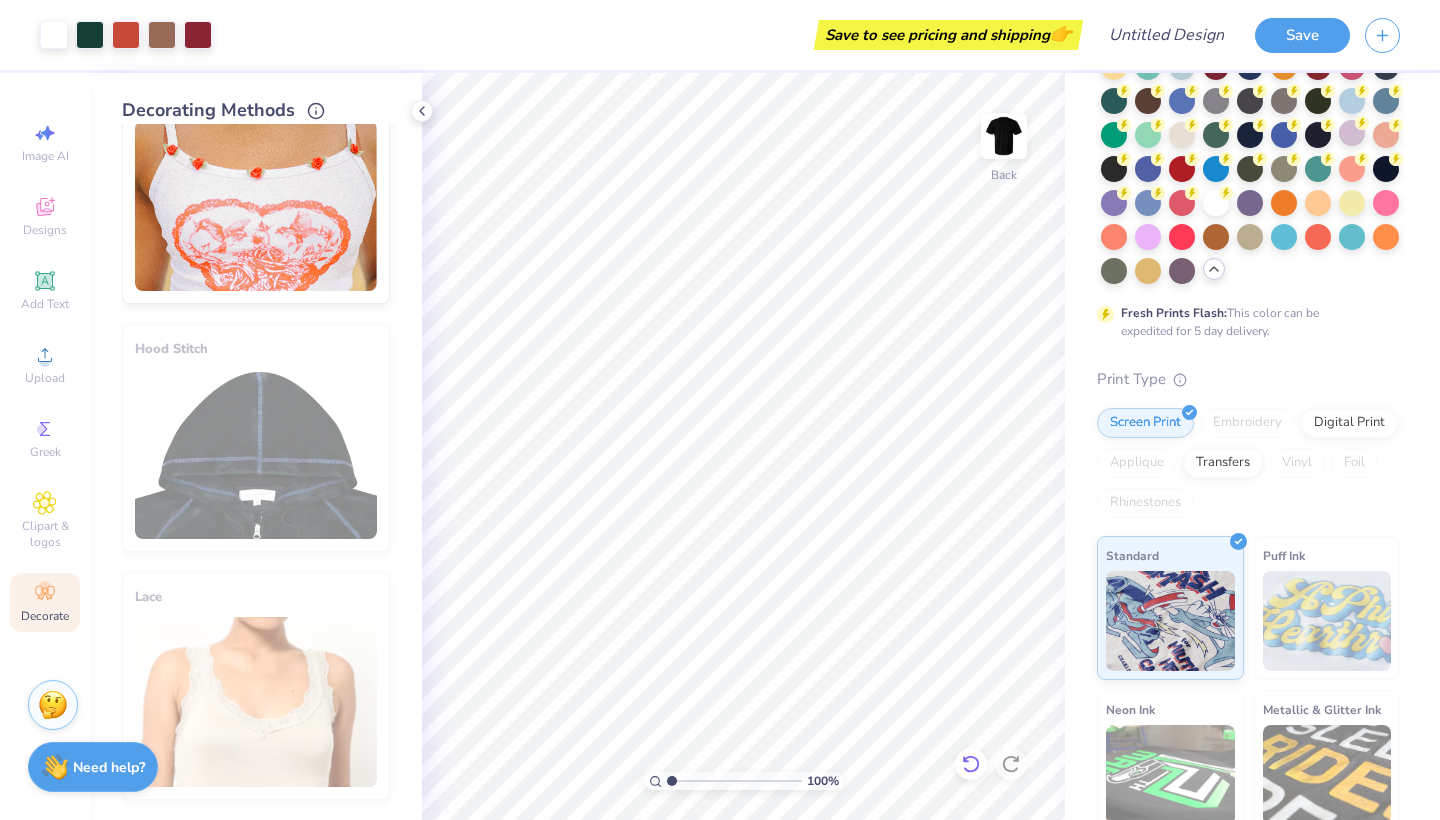 click 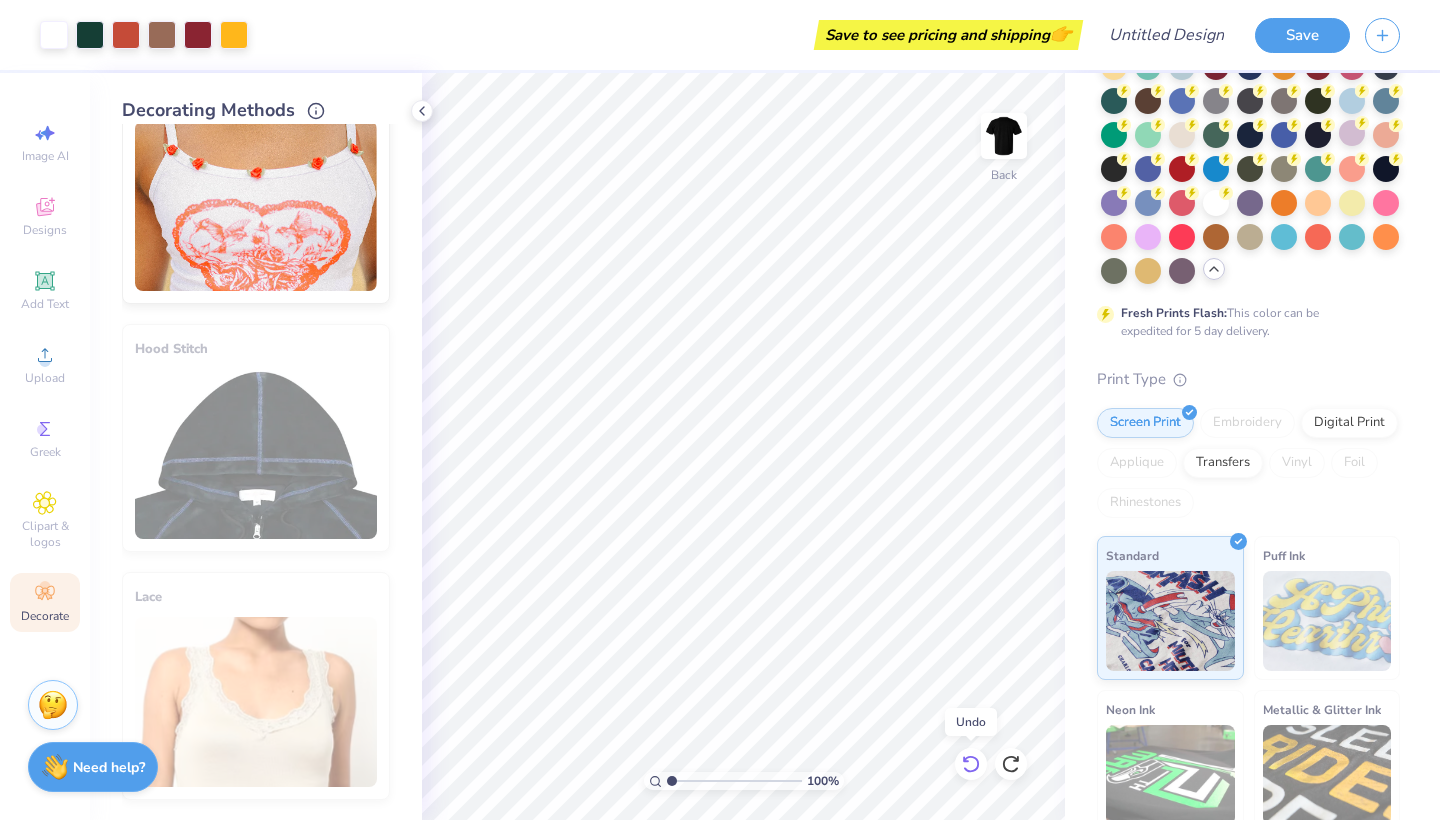 click at bounding box center (971, 764) 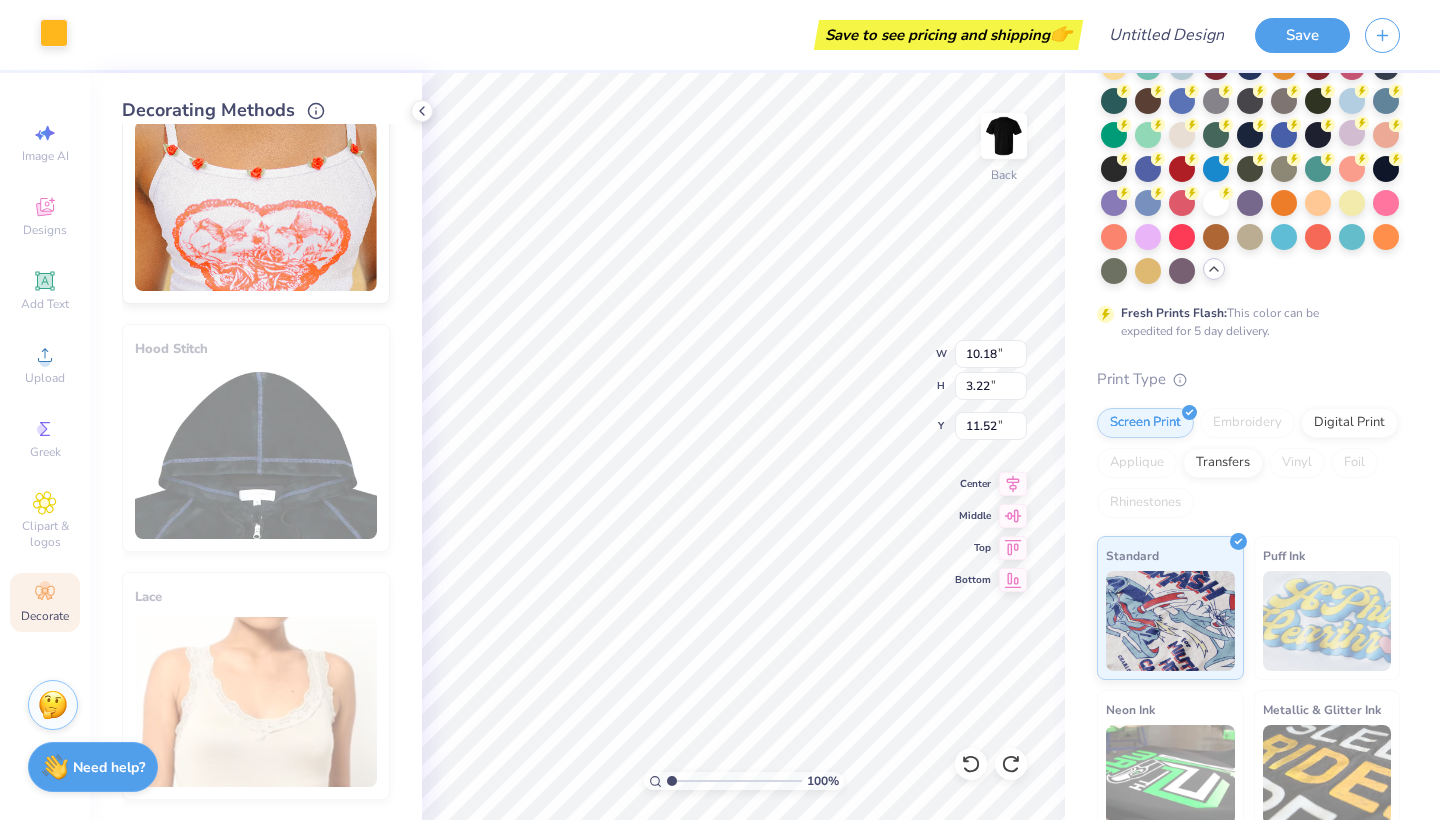 click at bounding box center [54, 33] 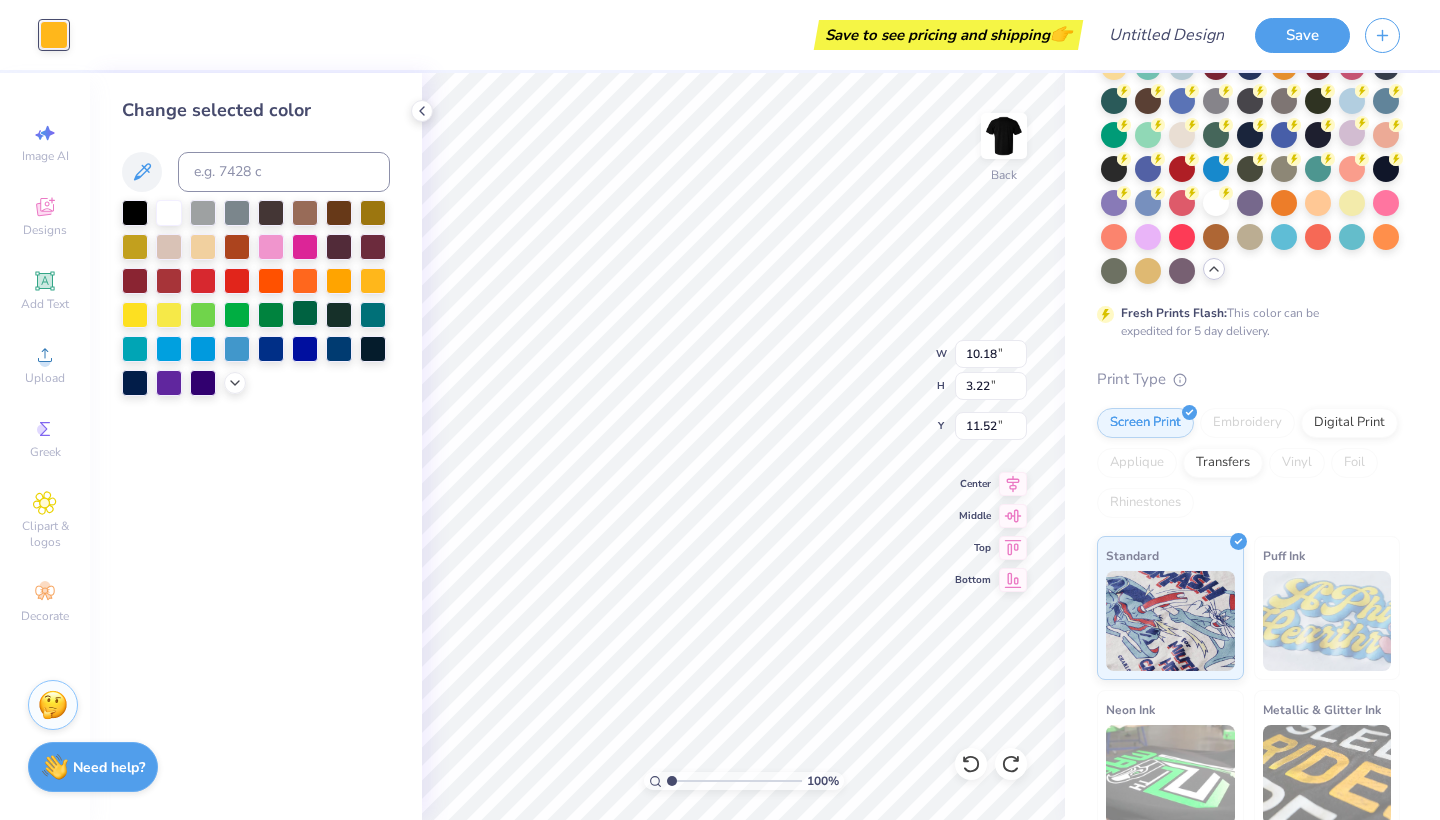 click at bounding box center [305, 313] 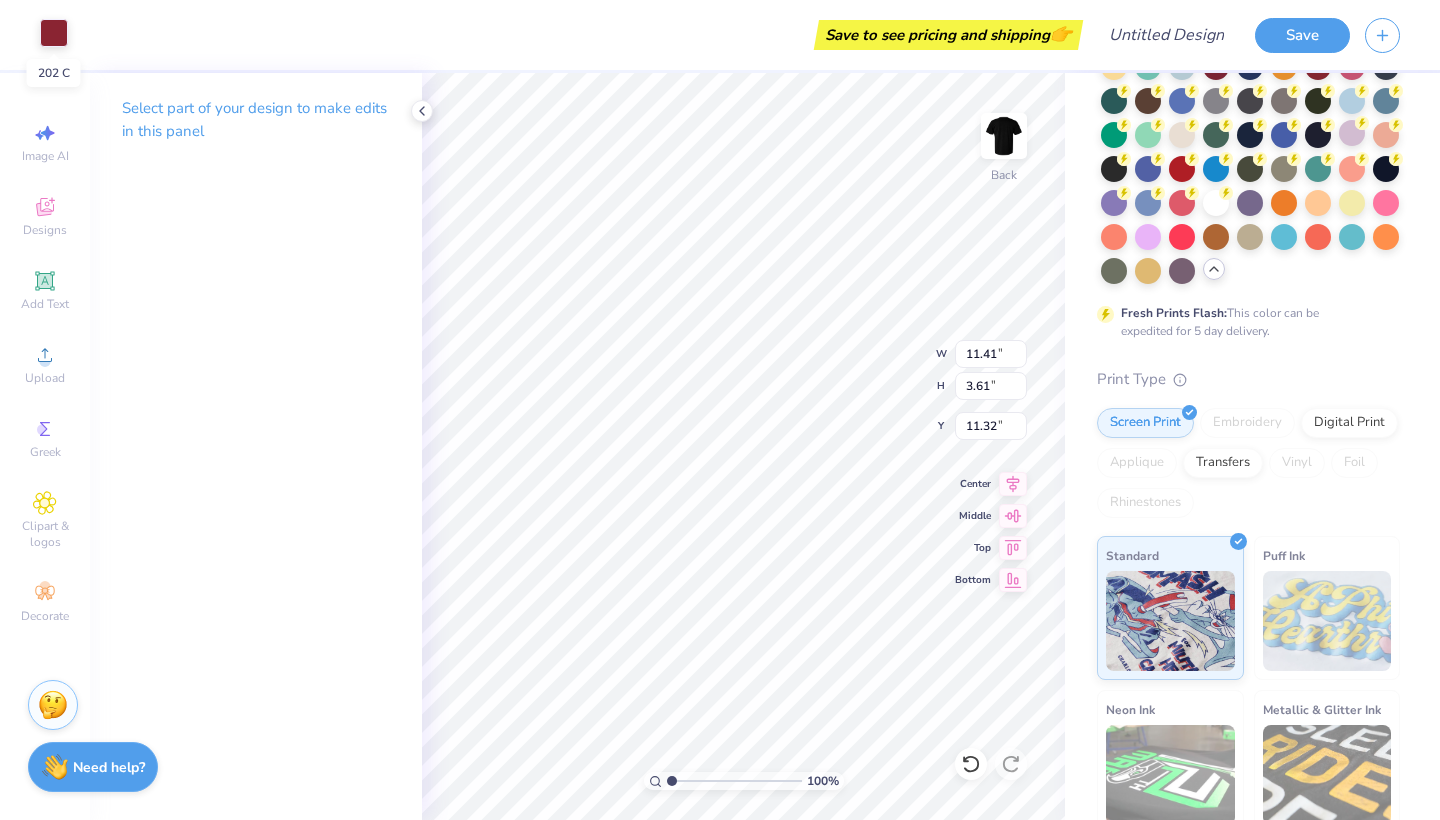click at bounding box center (54, 33) 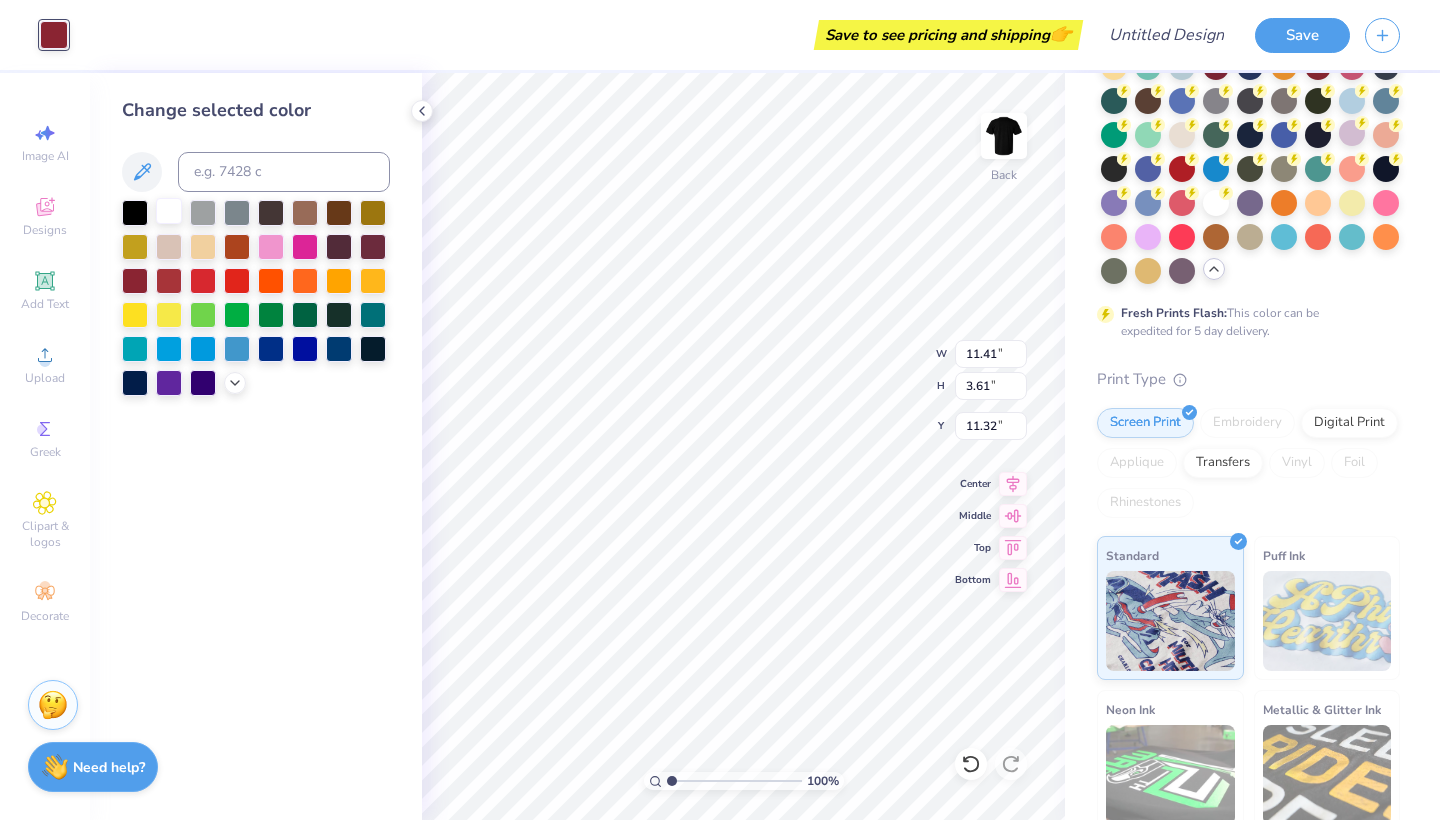click at bounding box center (169, 211) 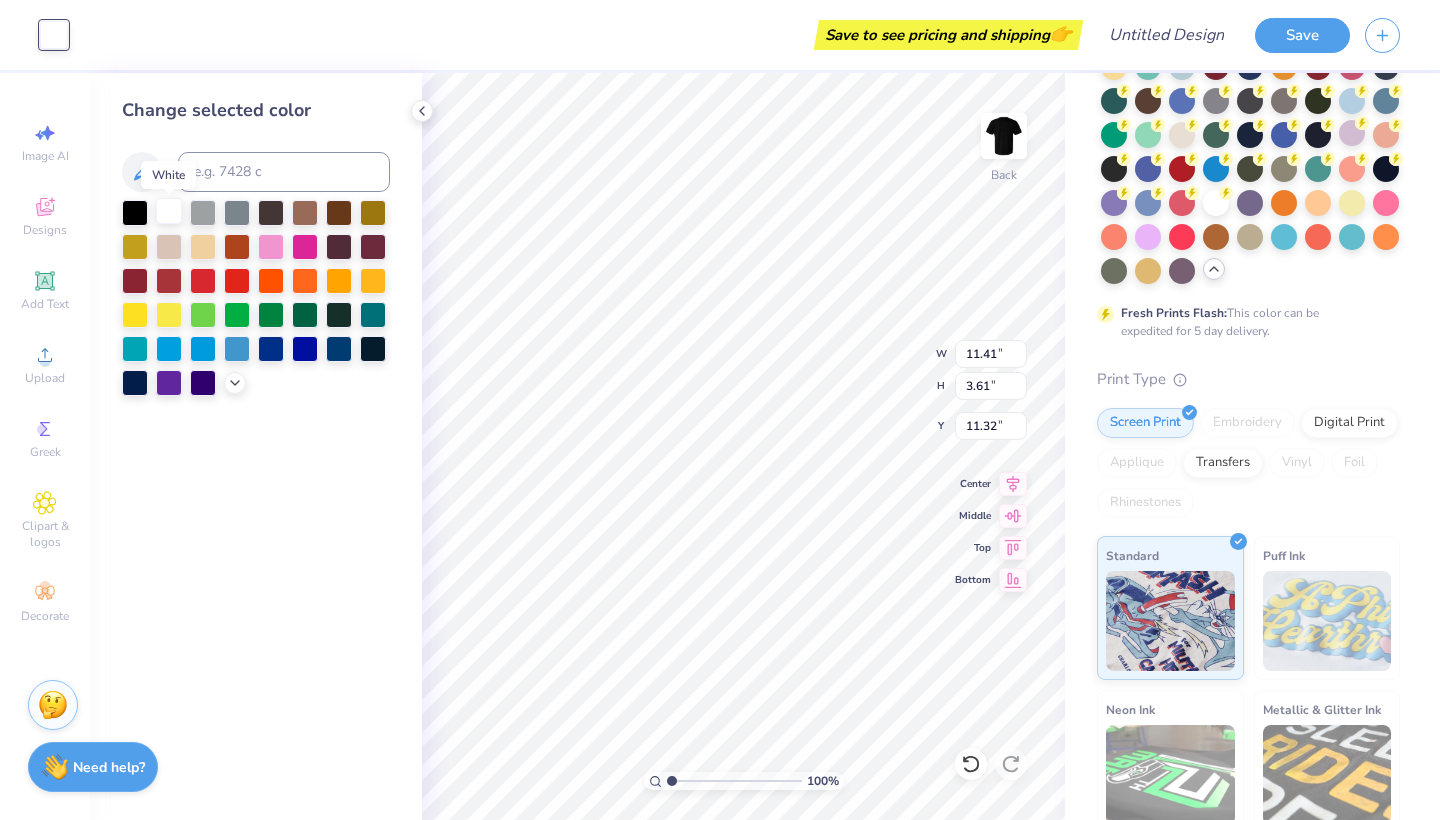 click at bounding box center (169, 211) 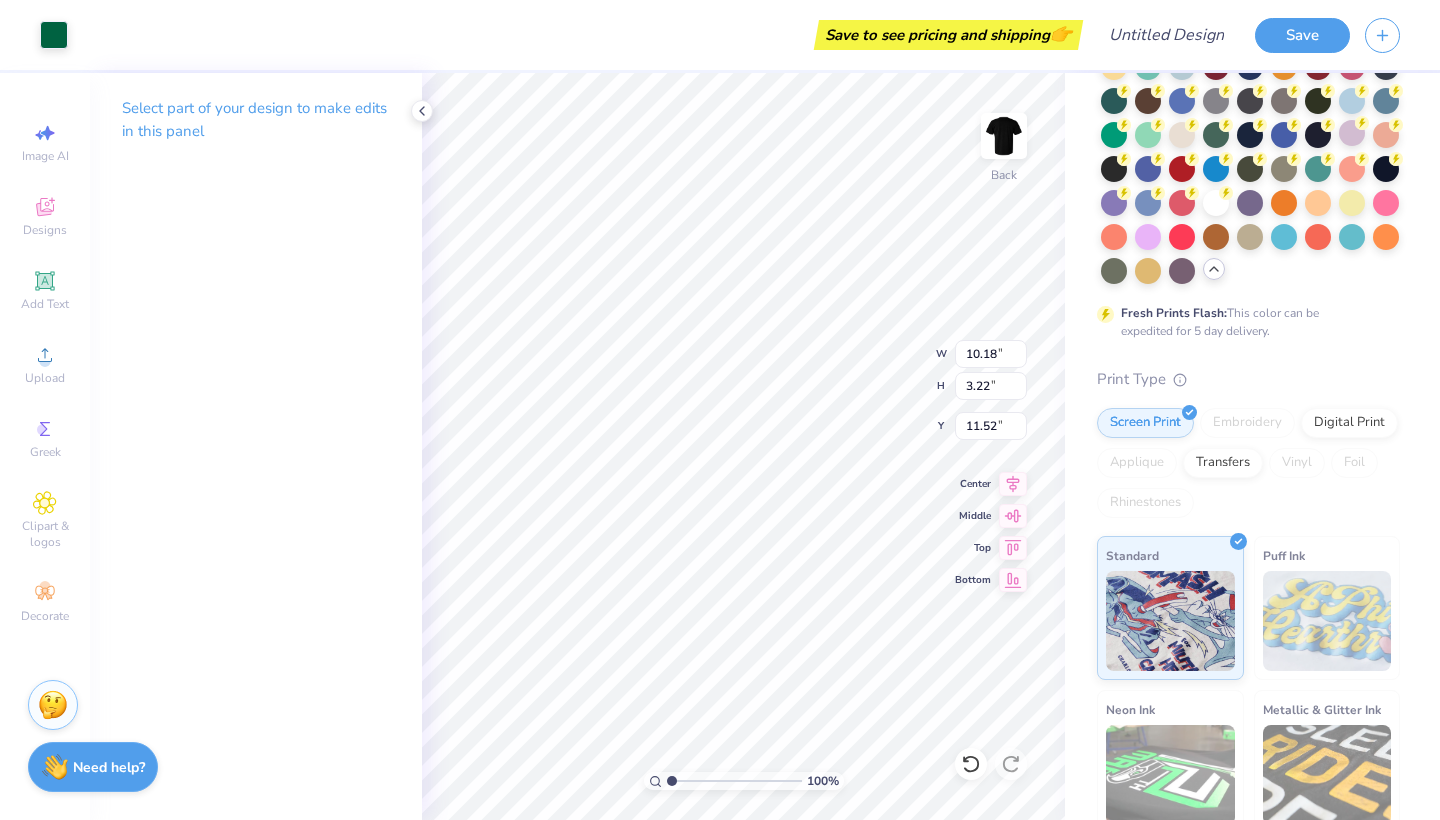 type on "10.18" 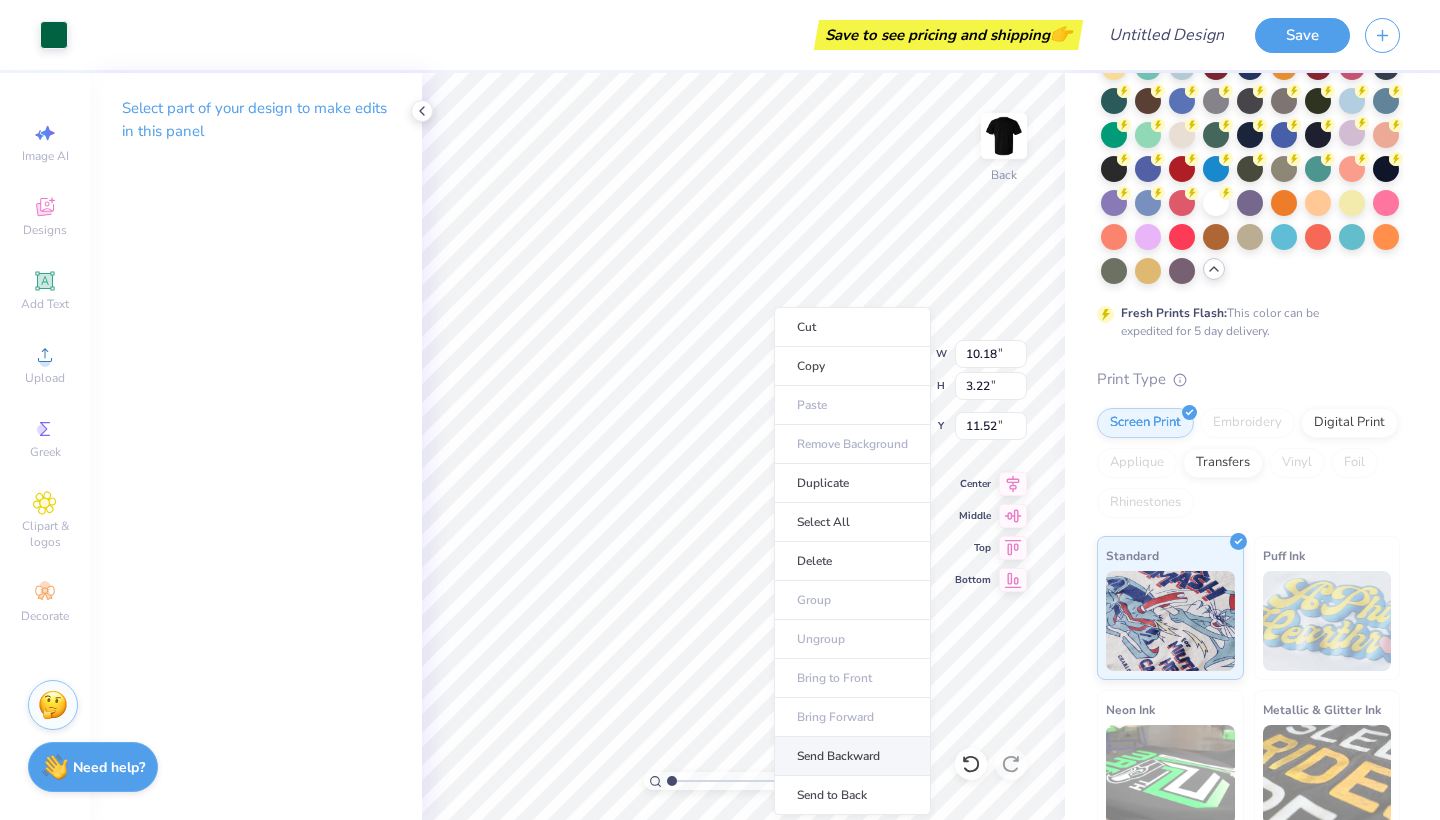 click on "Send Backward" at bounding box center [852, 756] 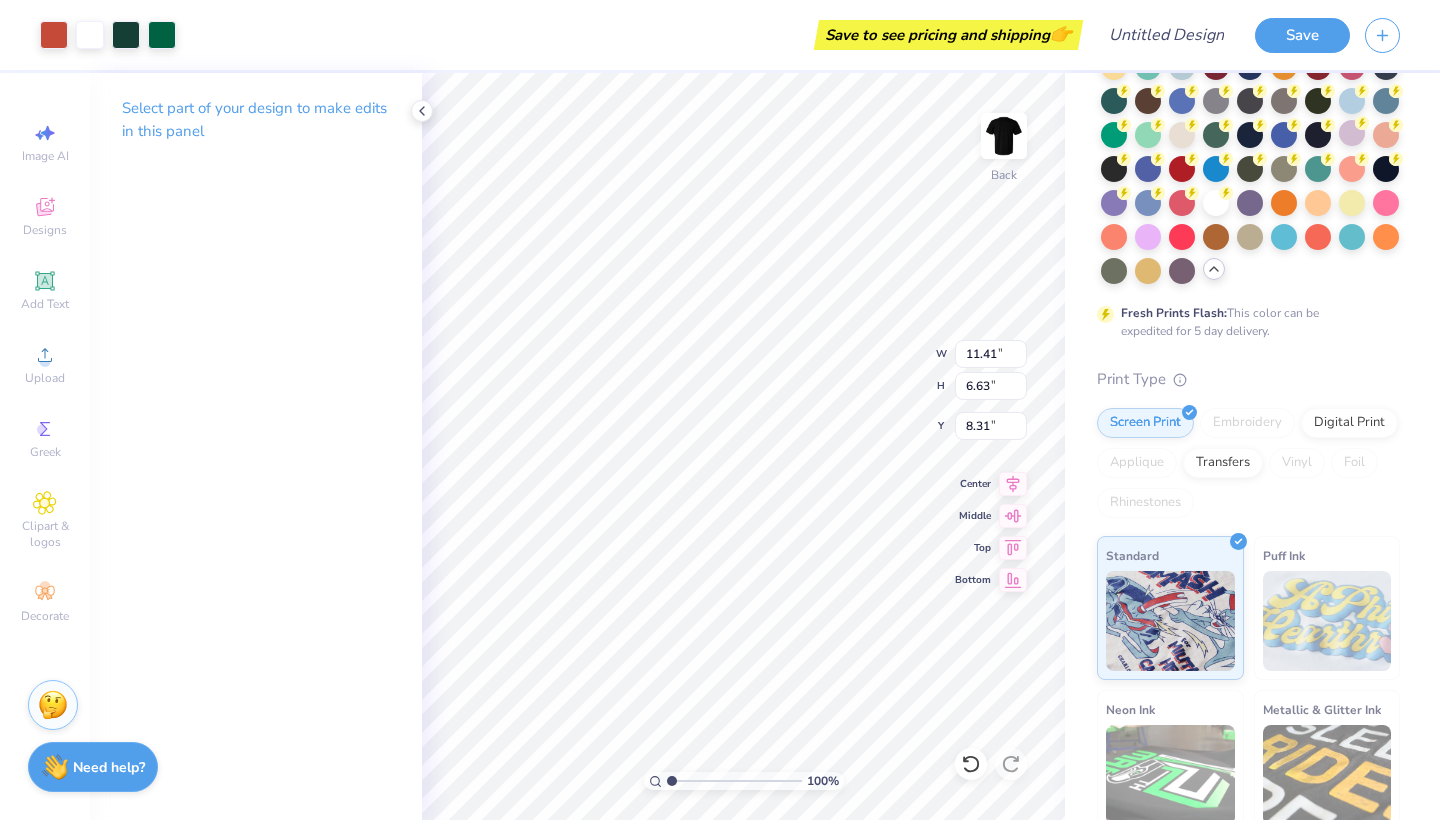 type on "8.34" 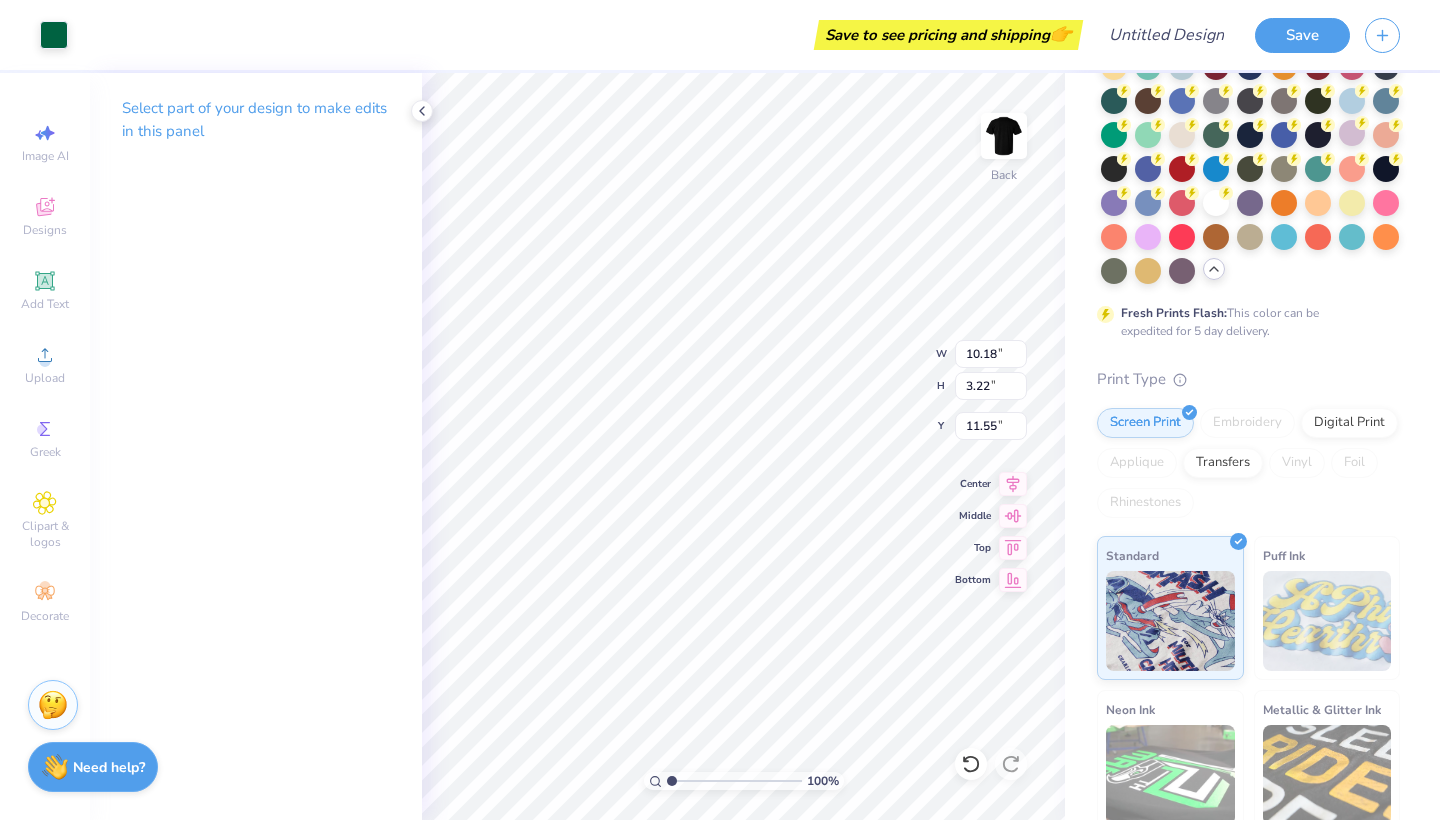 type on "11.18" 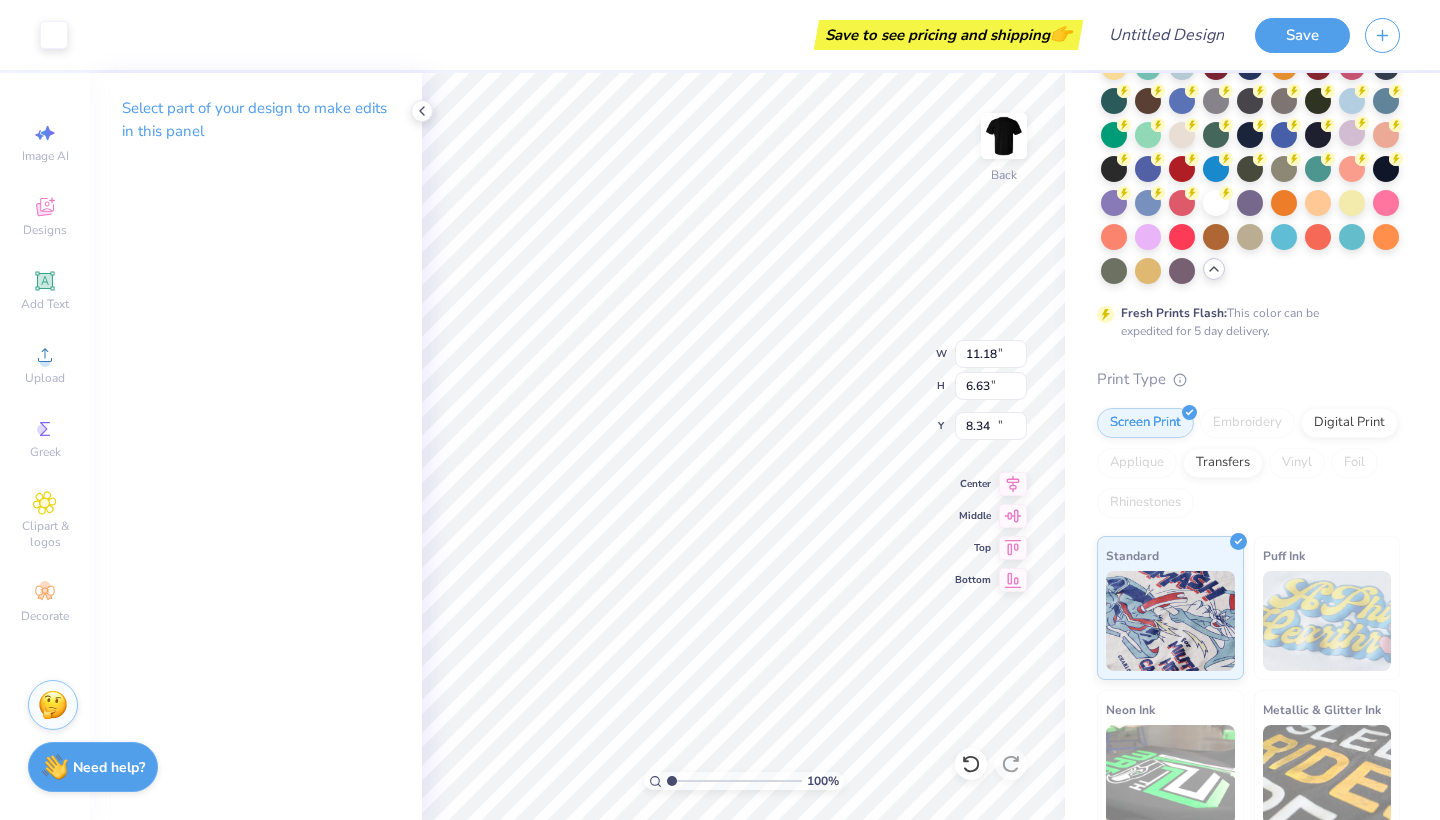 type on "11.41" 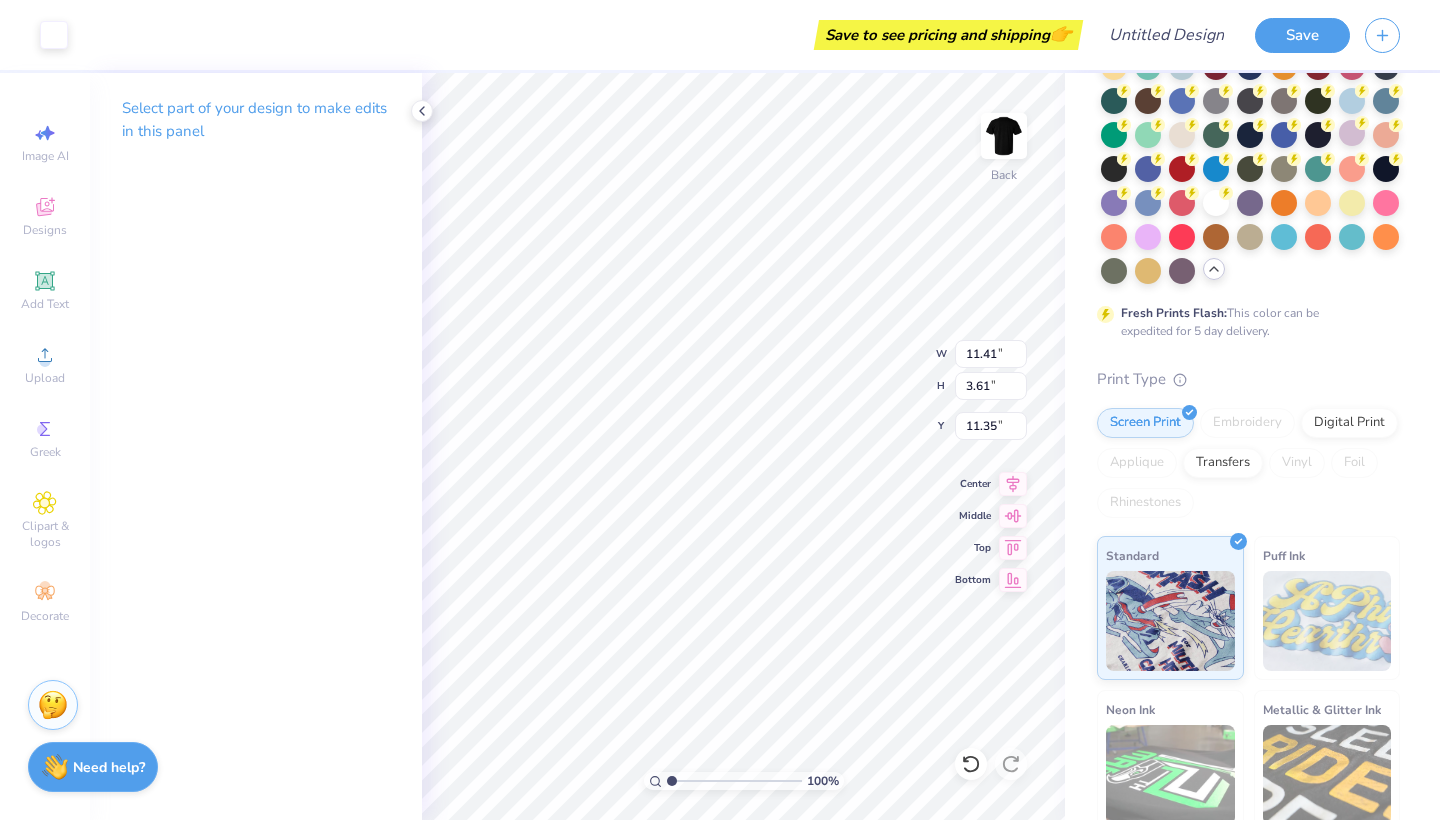 type on "12.96" 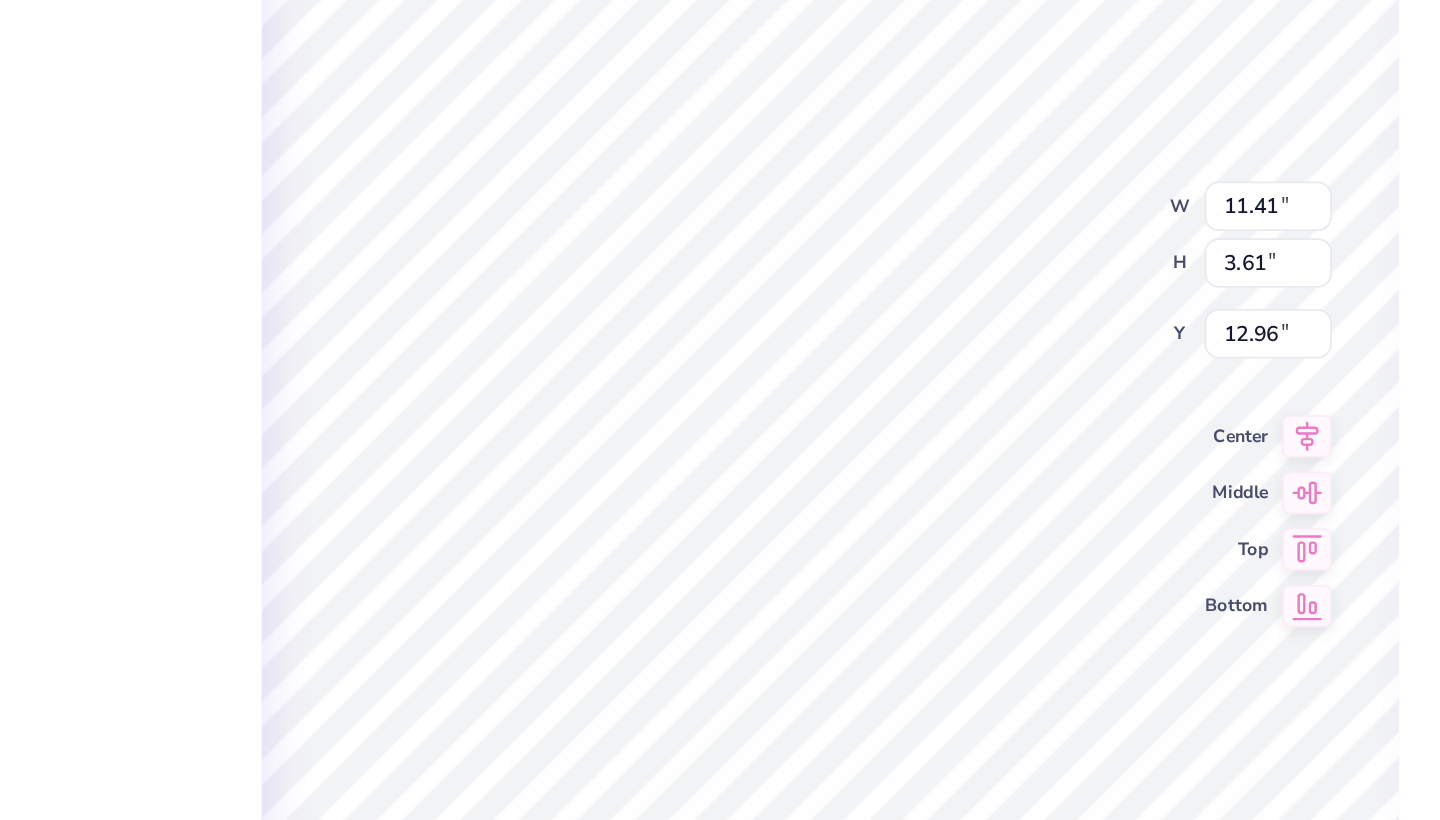 type on "10.18" 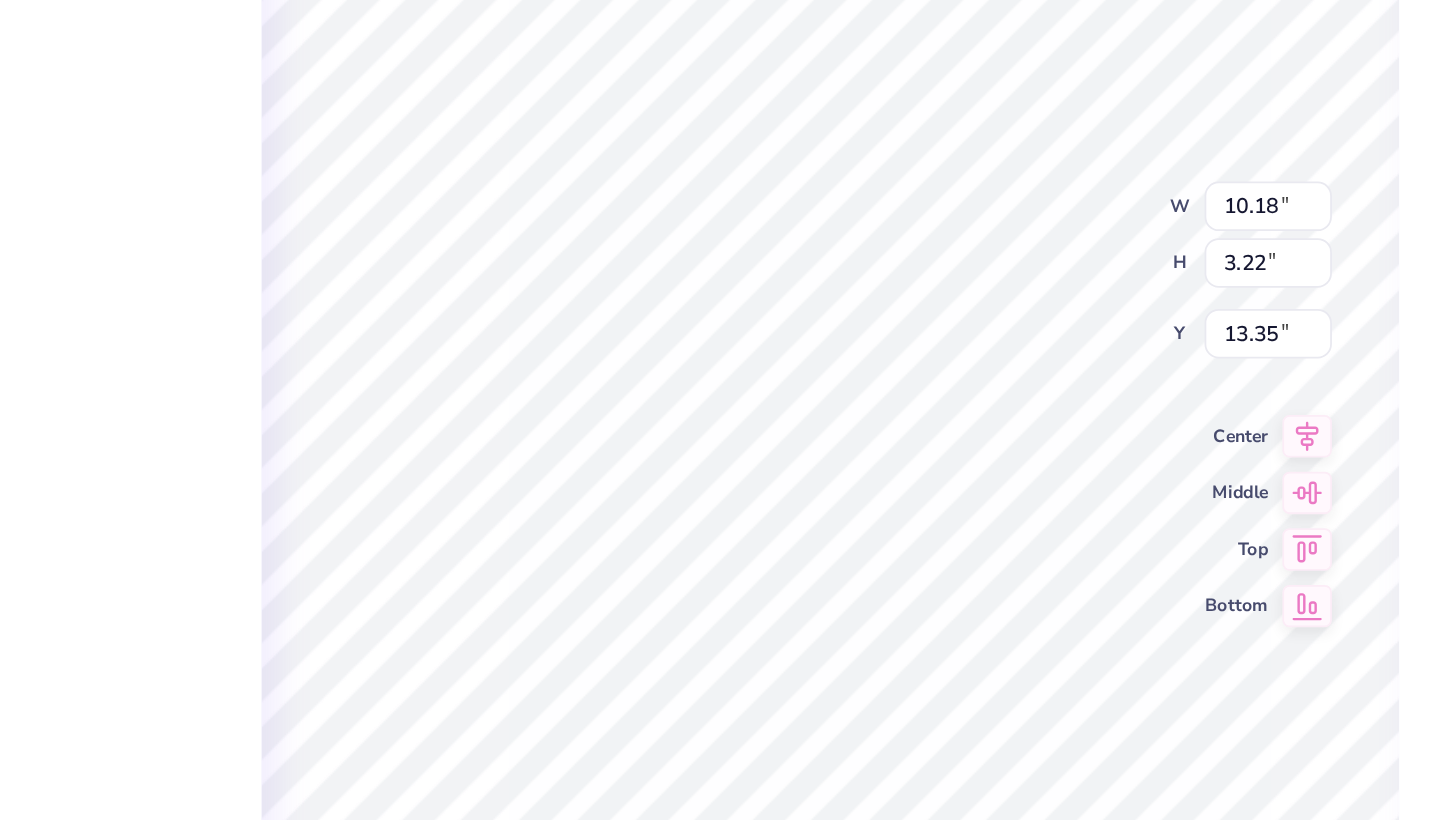 type on "13.16" 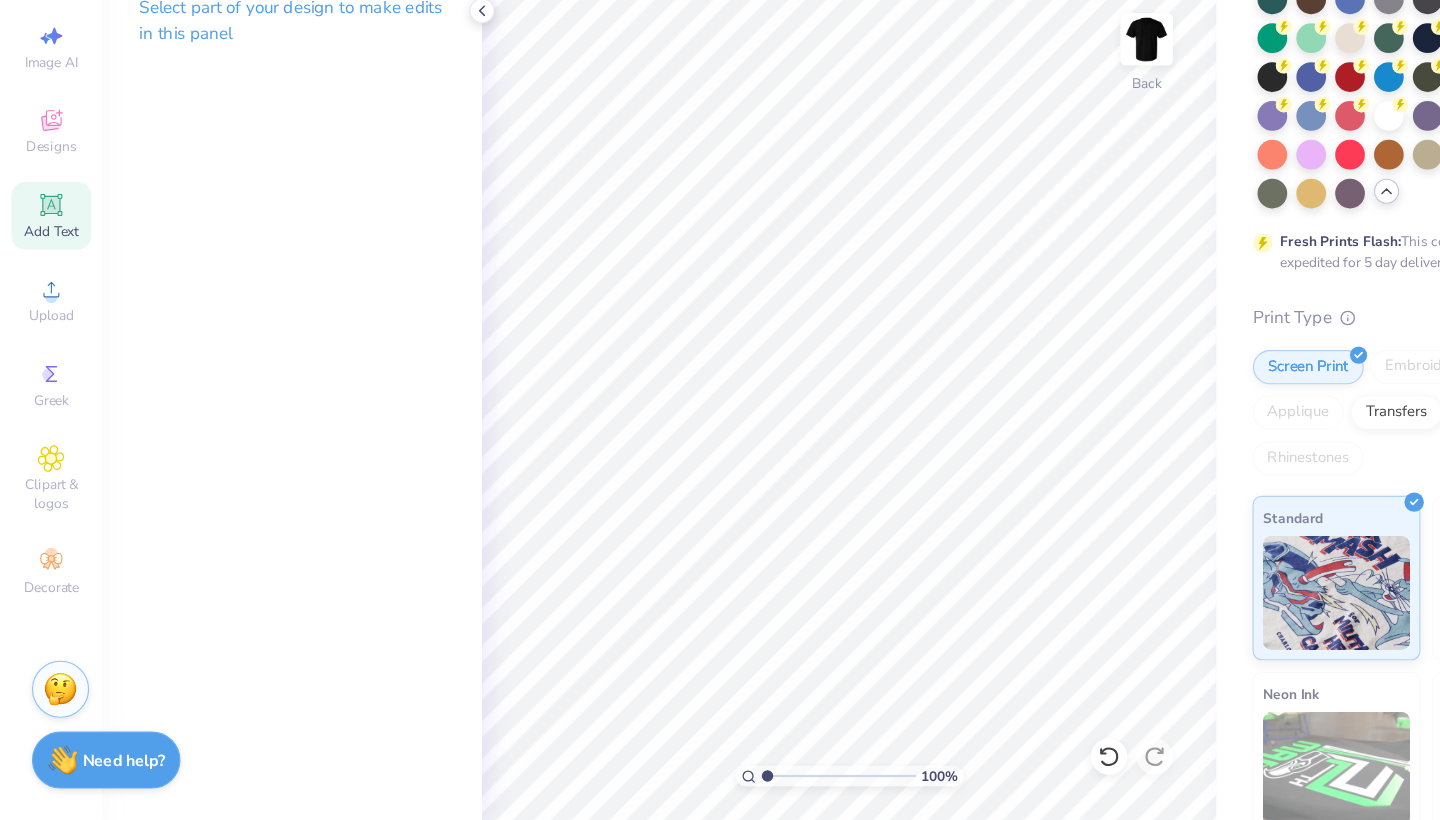 click 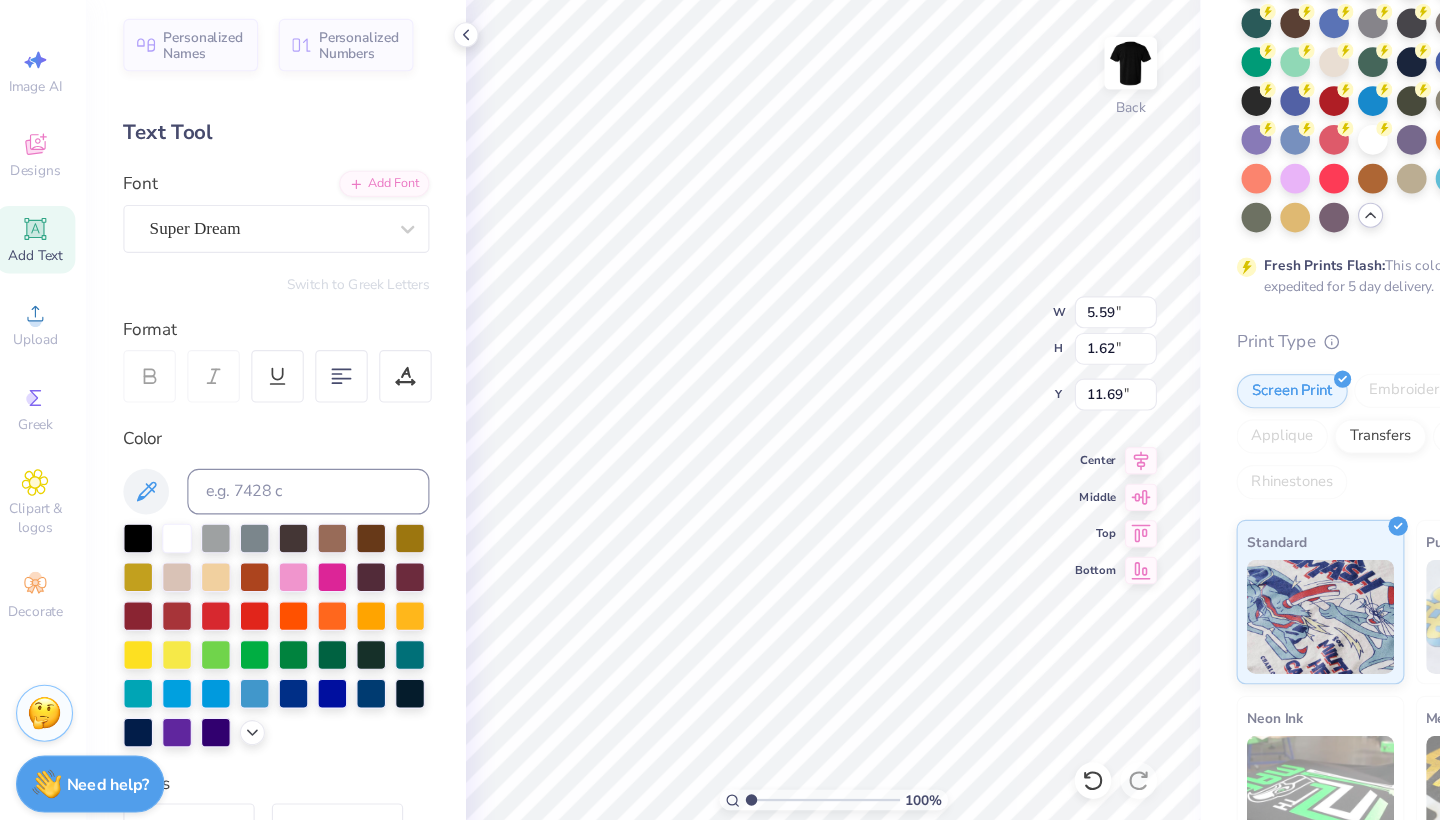 type on "13.96" 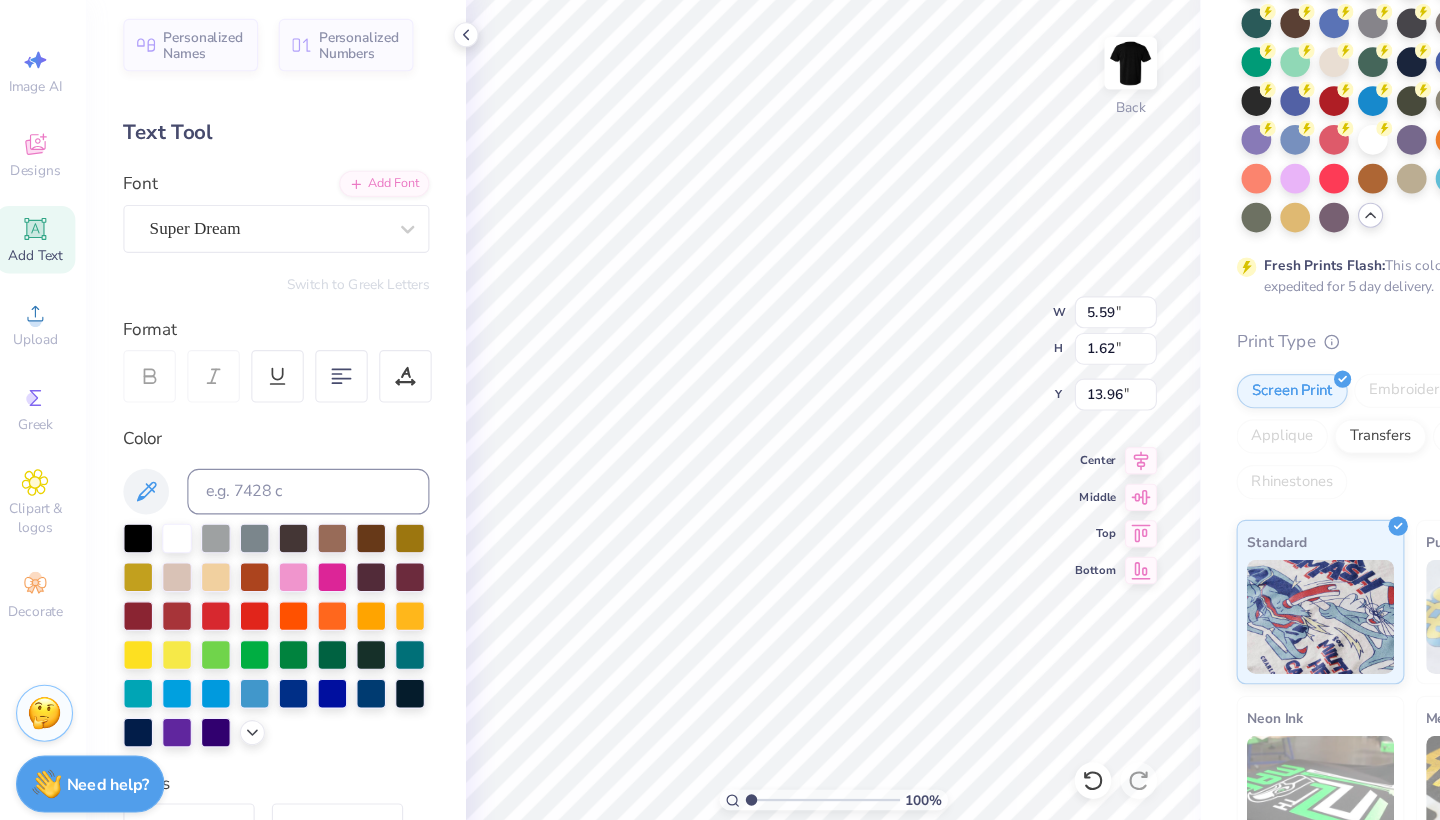 type on "2025" 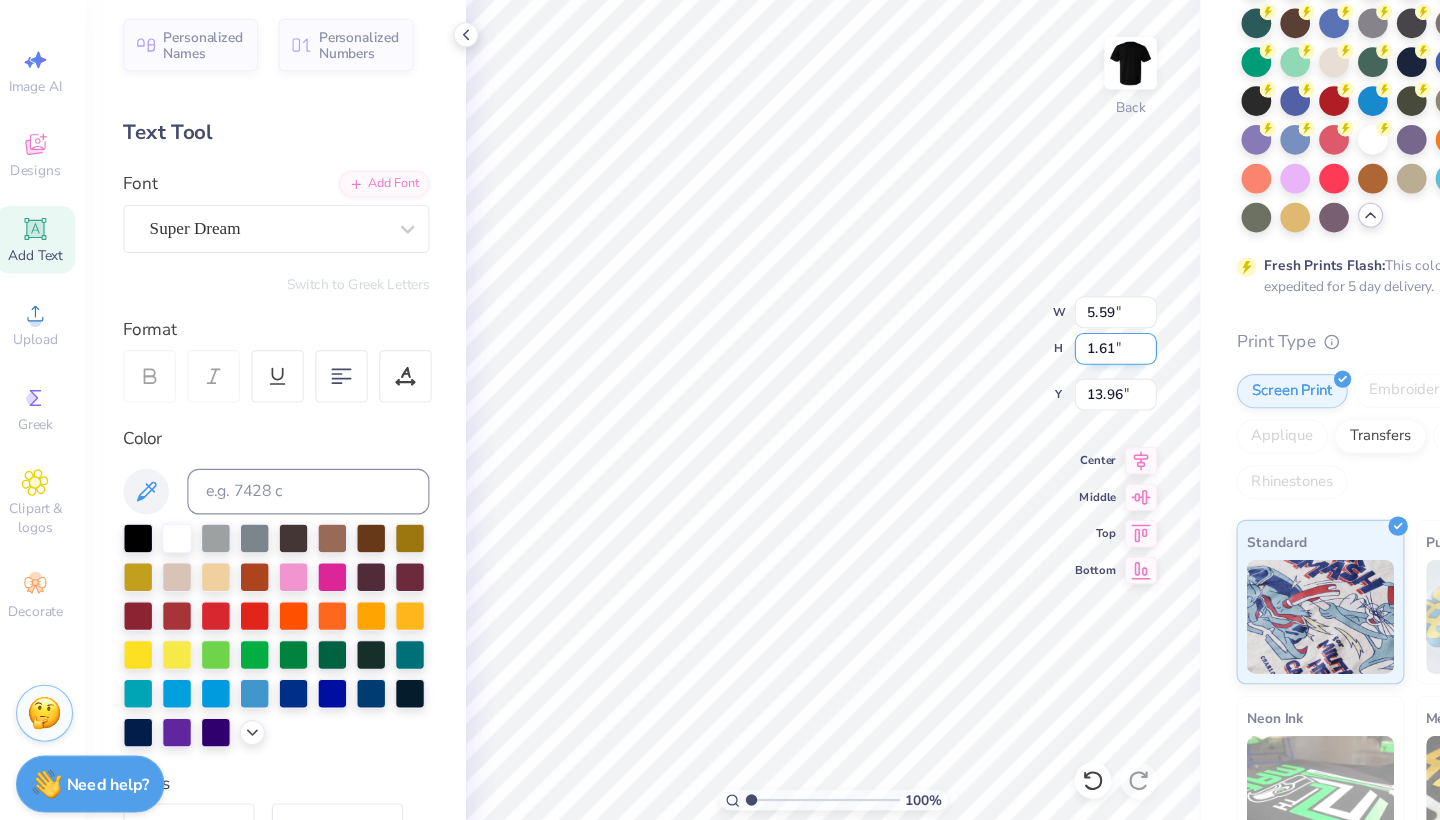 click on "1.61" at bounding box center (991, 386) 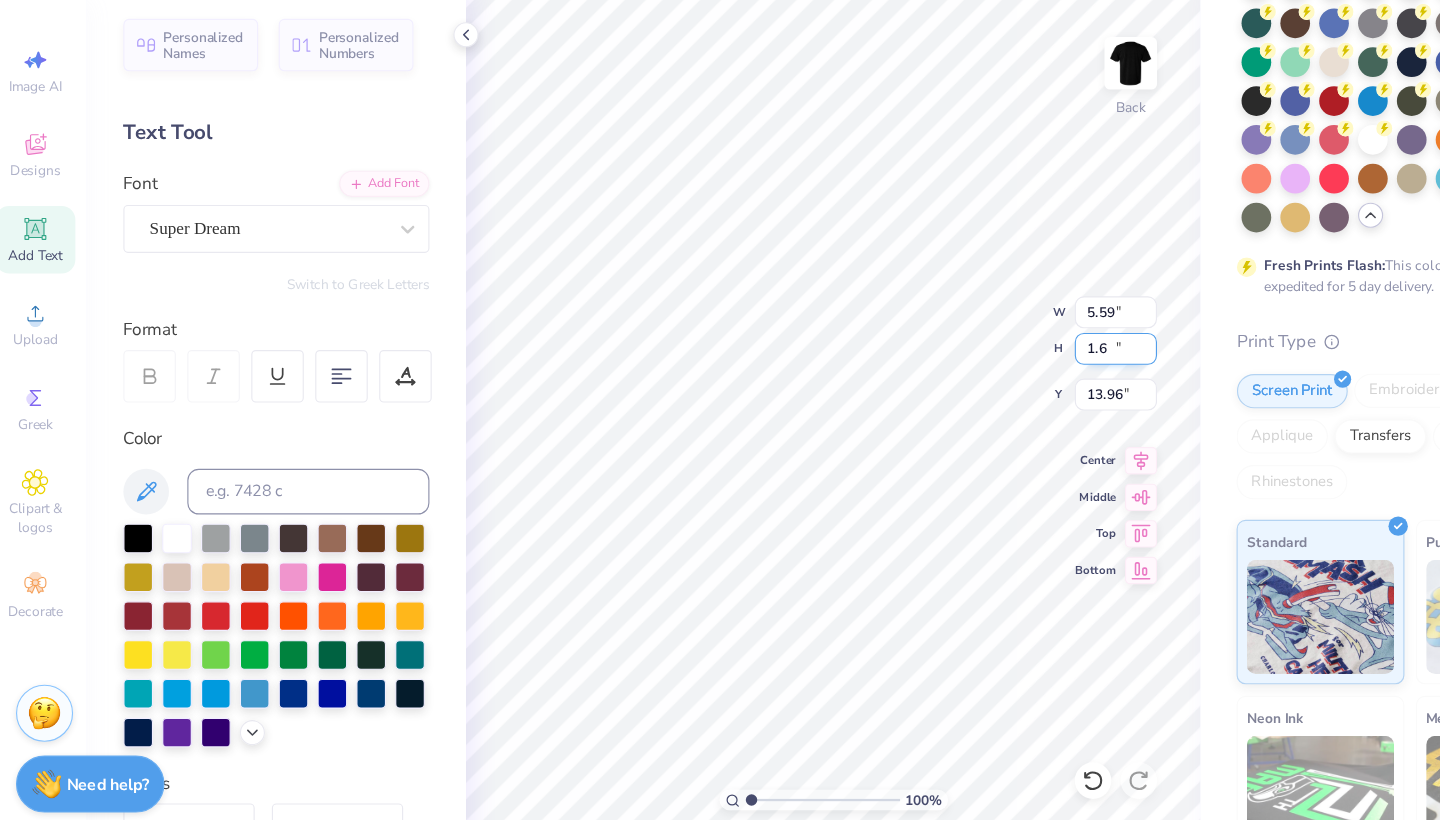 click on "1.6" at bounding box center [991, 386] 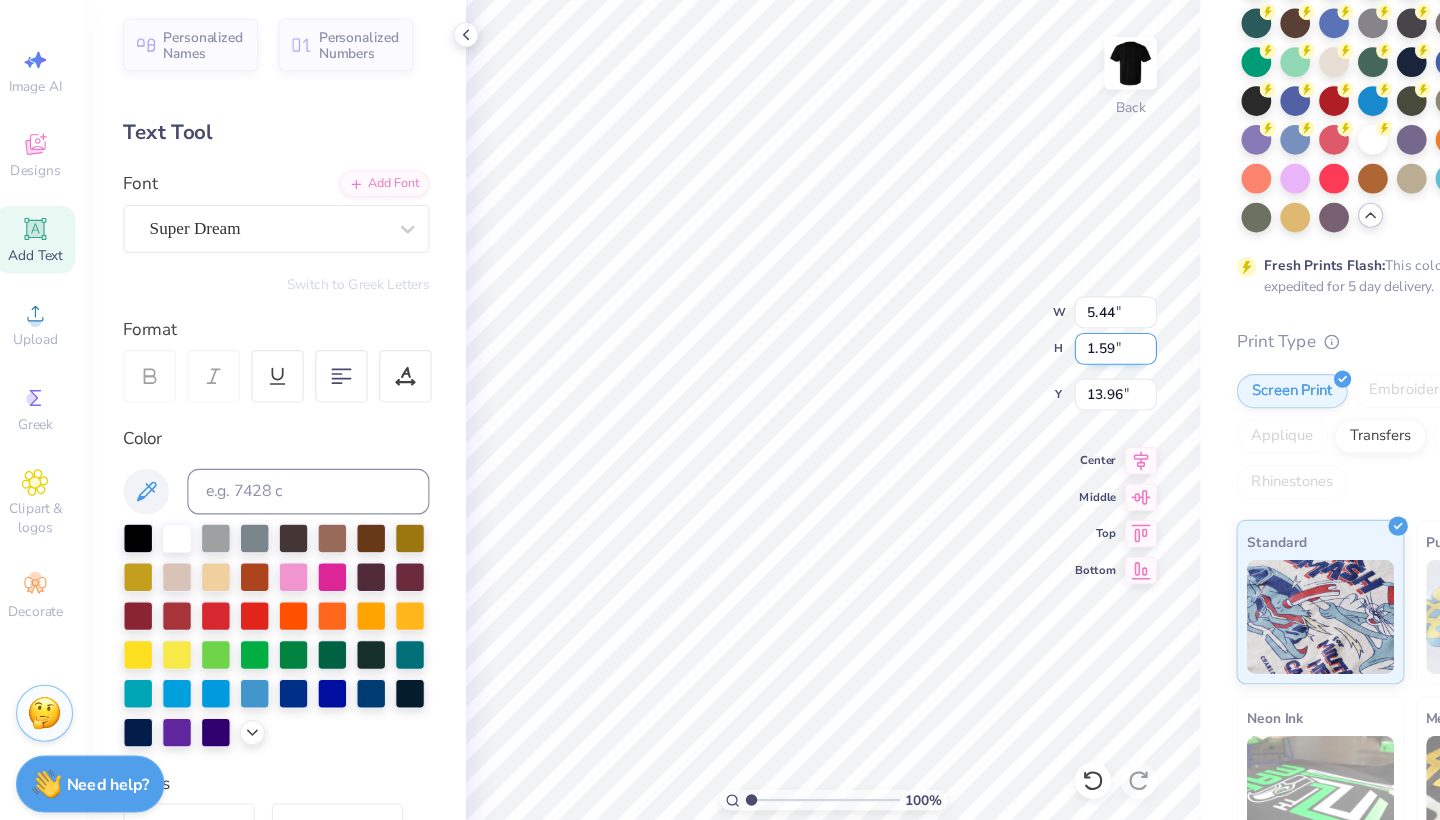 click on "1.59" at bounding box center (991, 386) 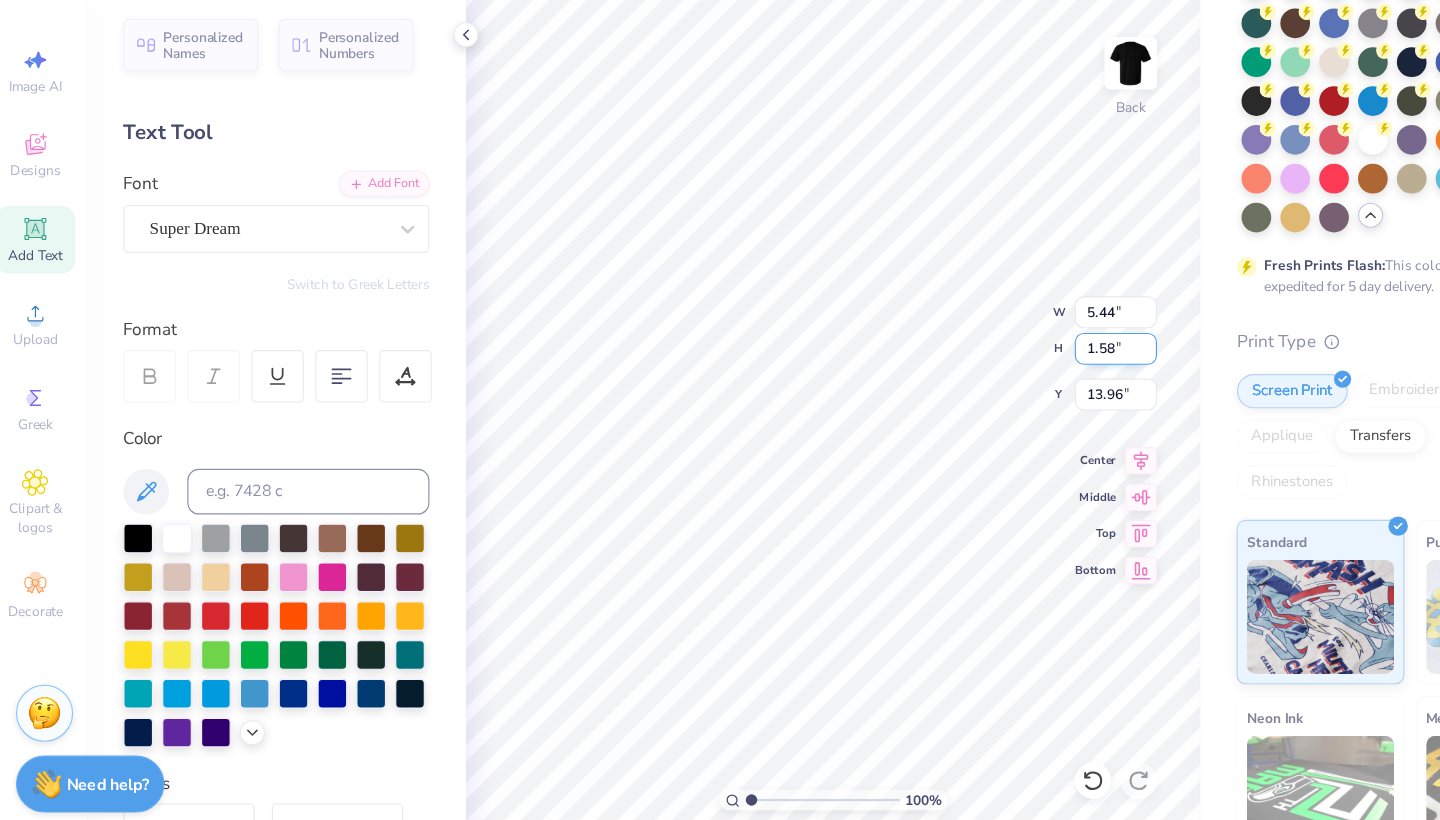 click on "1.58" at bounding box center (991, 386) 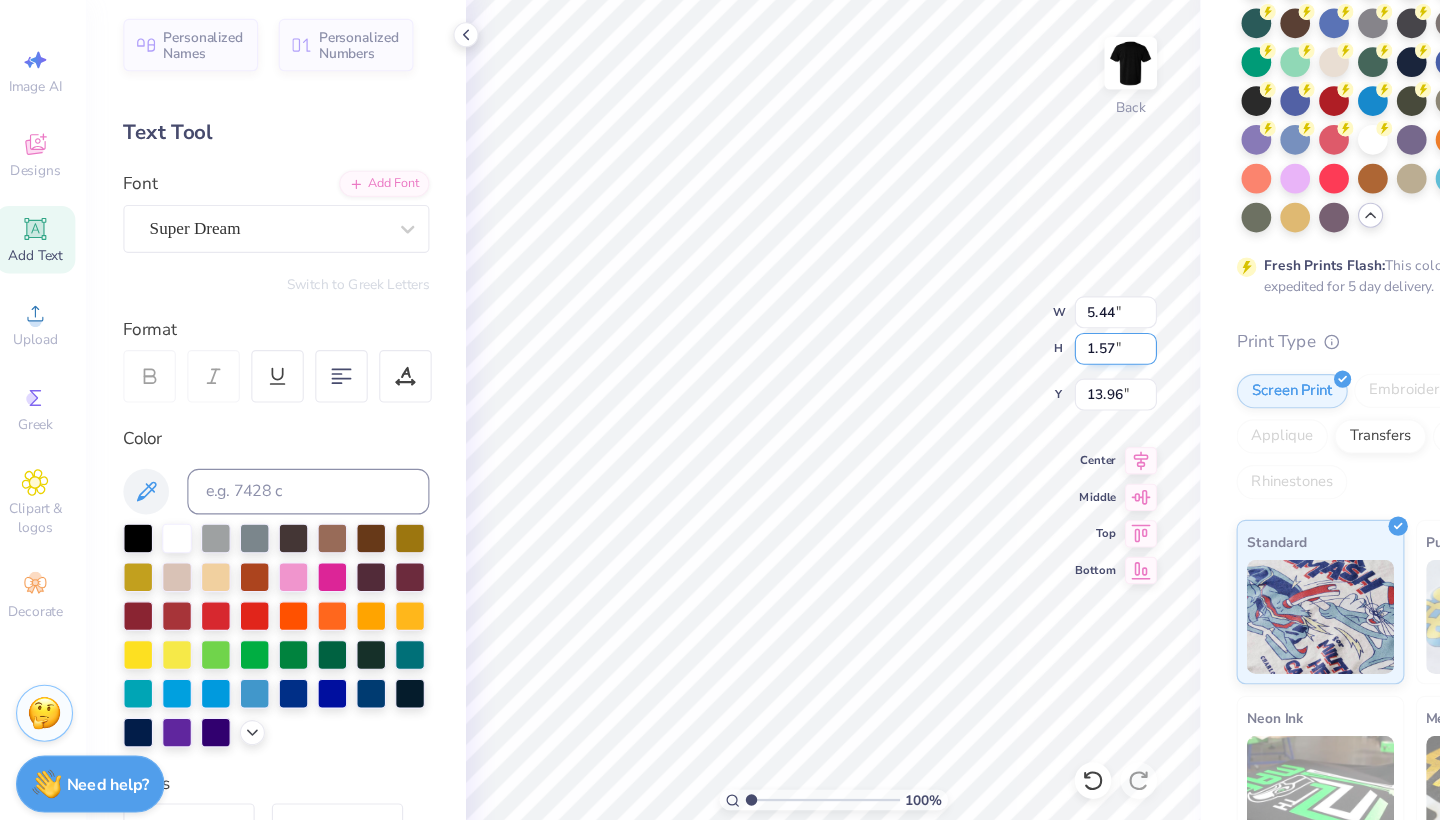 click on "1.57" at bounding box center [991, 386] 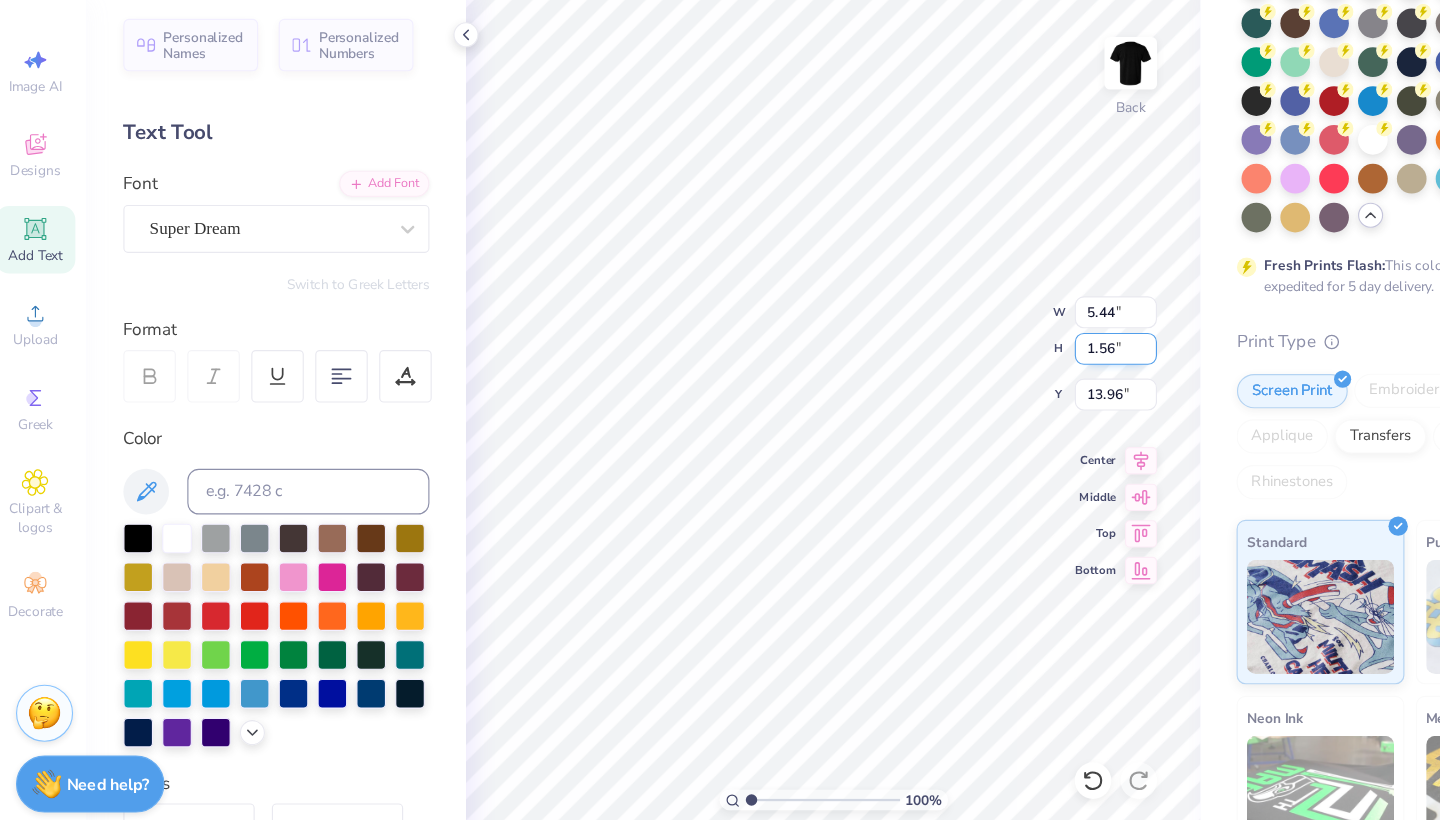 click on "1.56" at bounding box center [991, 386] 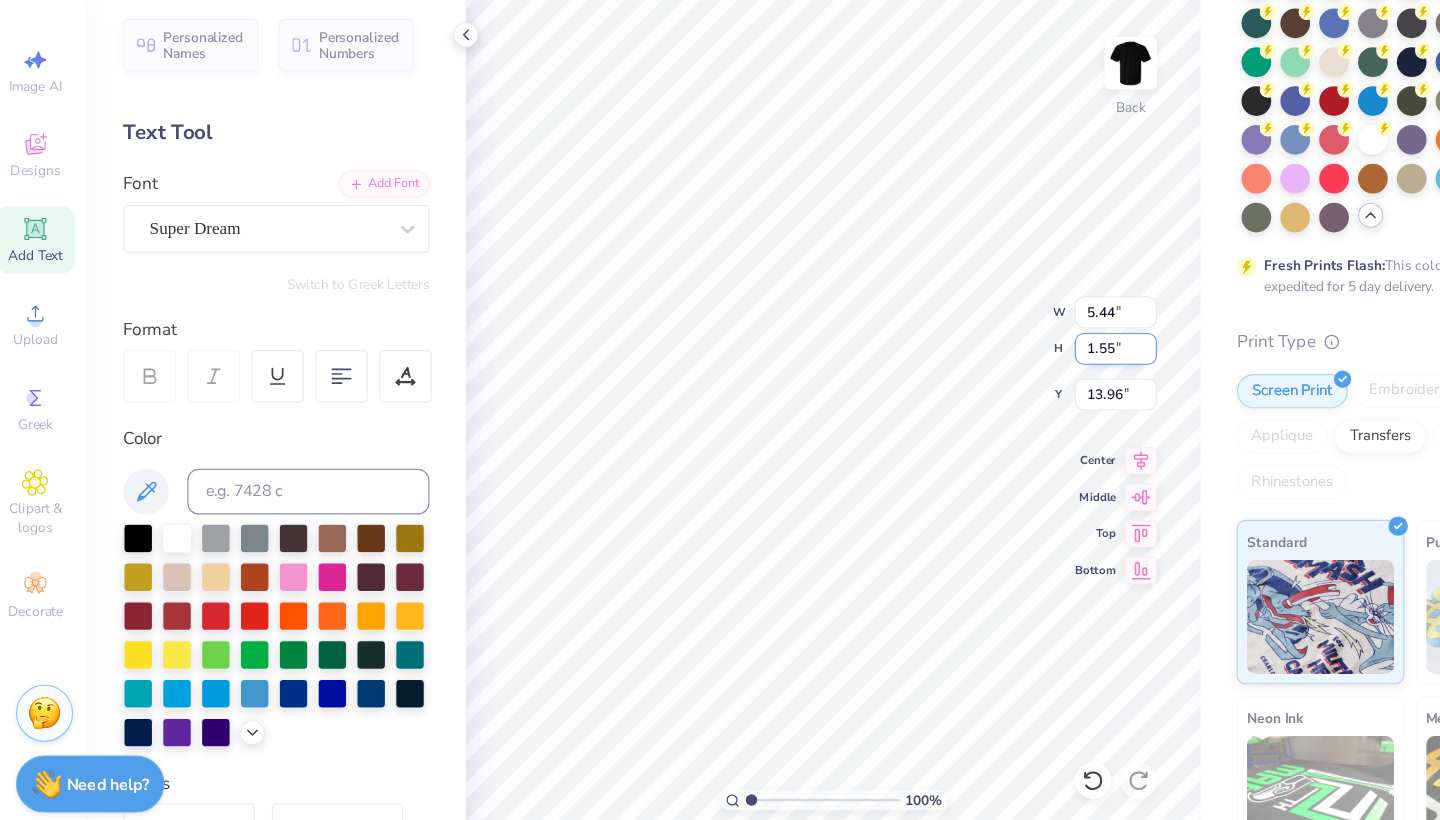 click on "1.55" at bounding box center [991, 386] 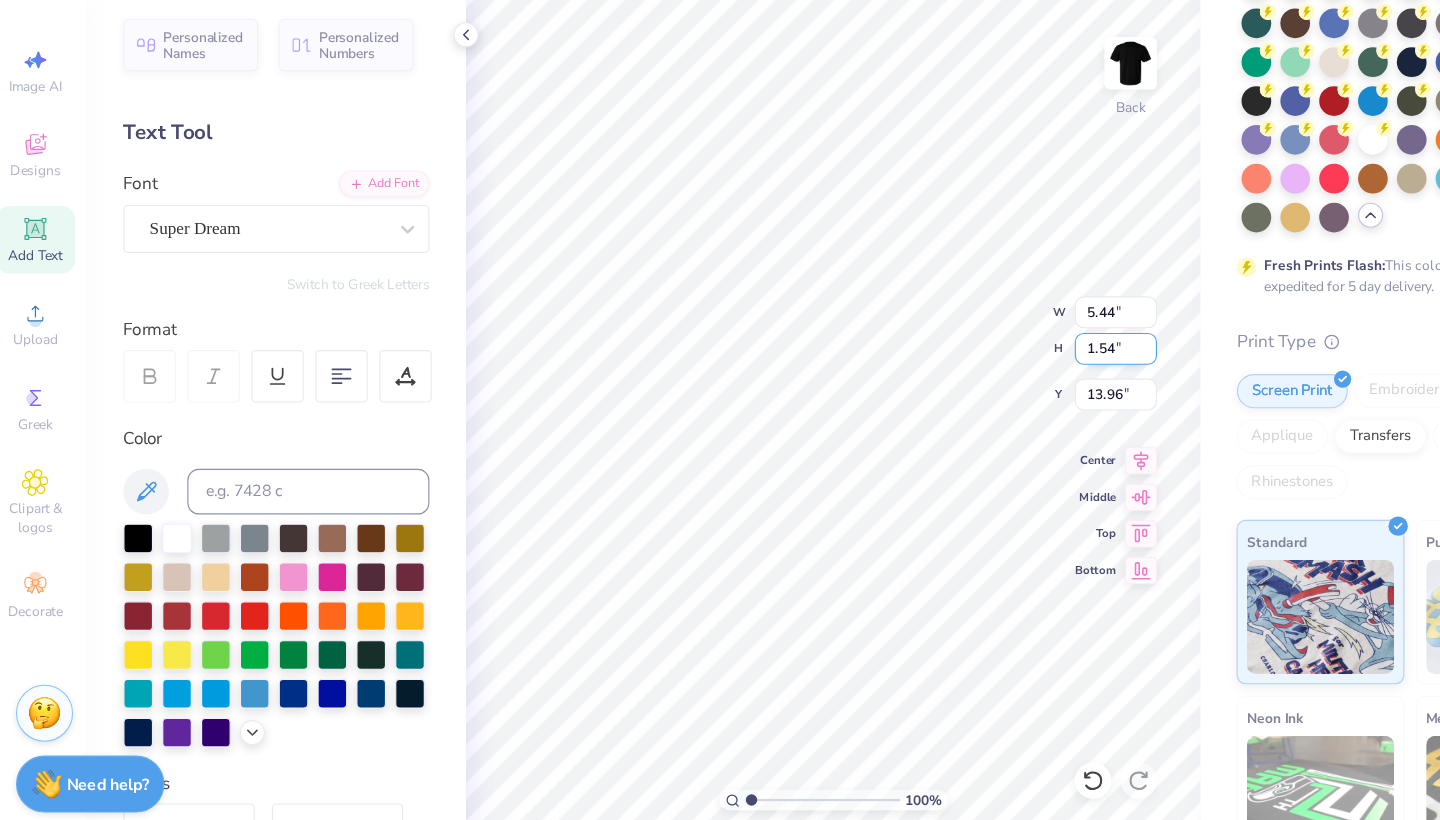 click on "1.54" at bounding box center (991, 386) 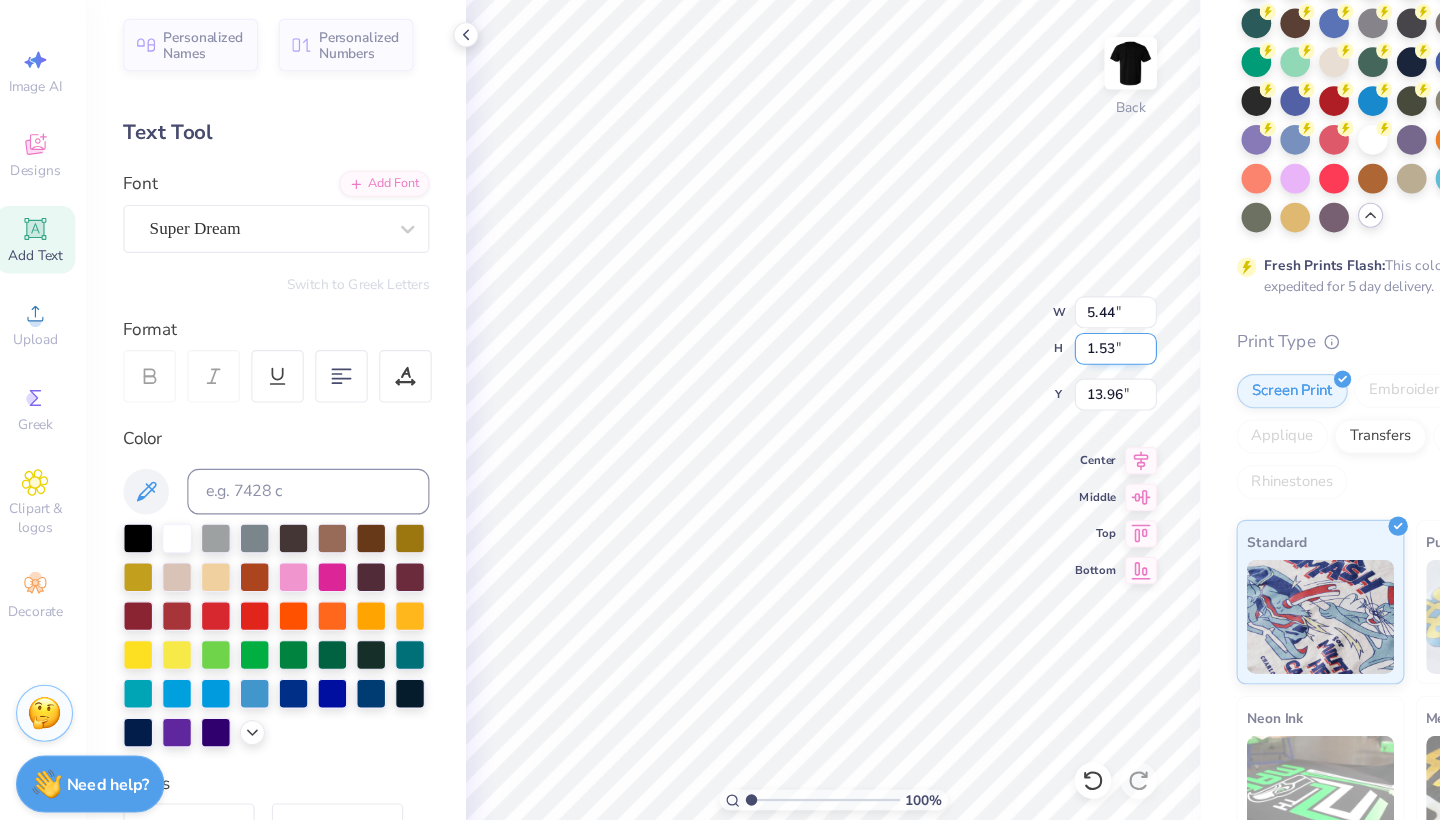 click on "1.53" at bounding box center [991, 386] 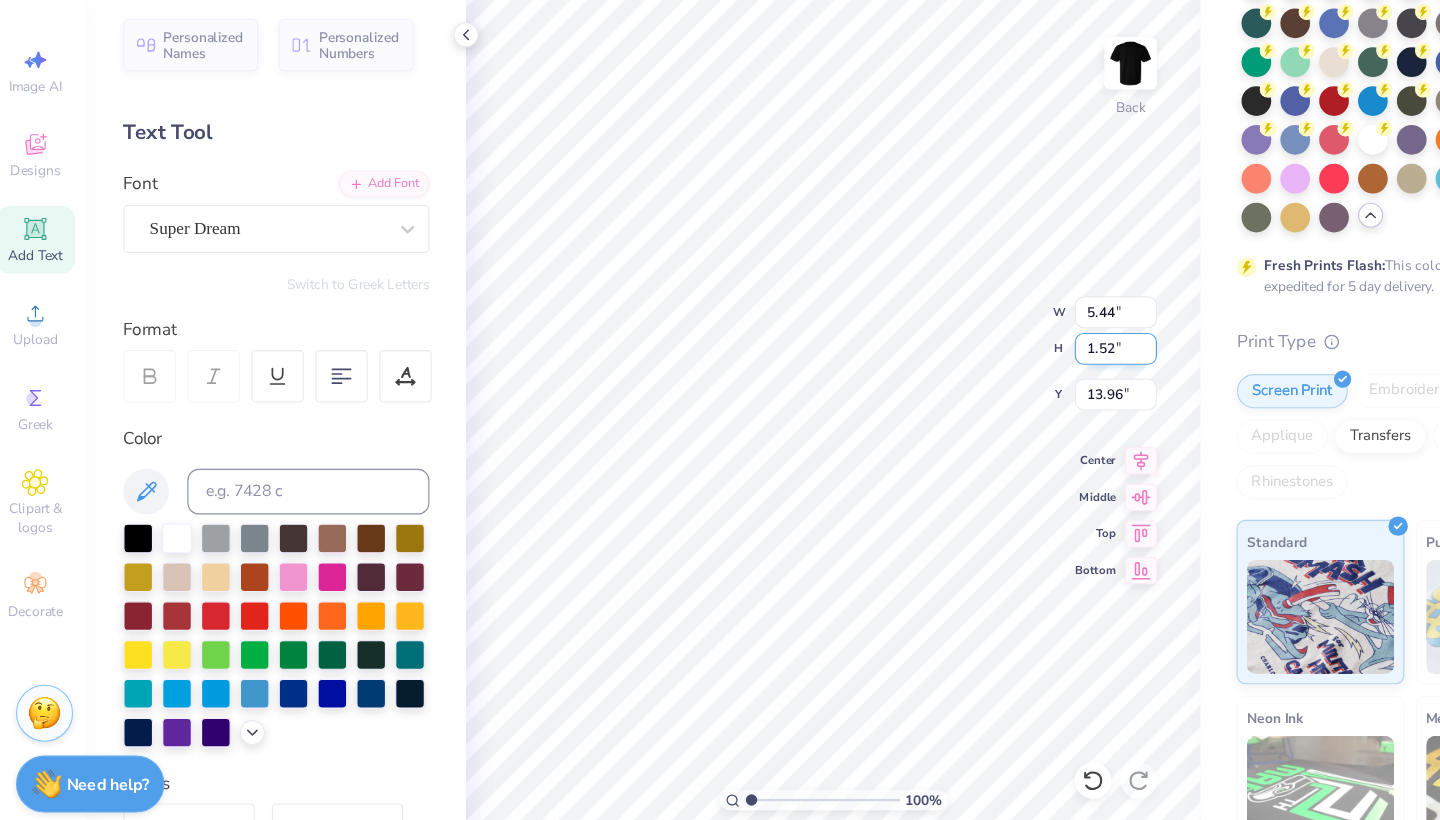 click on "1.52" at bounding box center (991, 386) 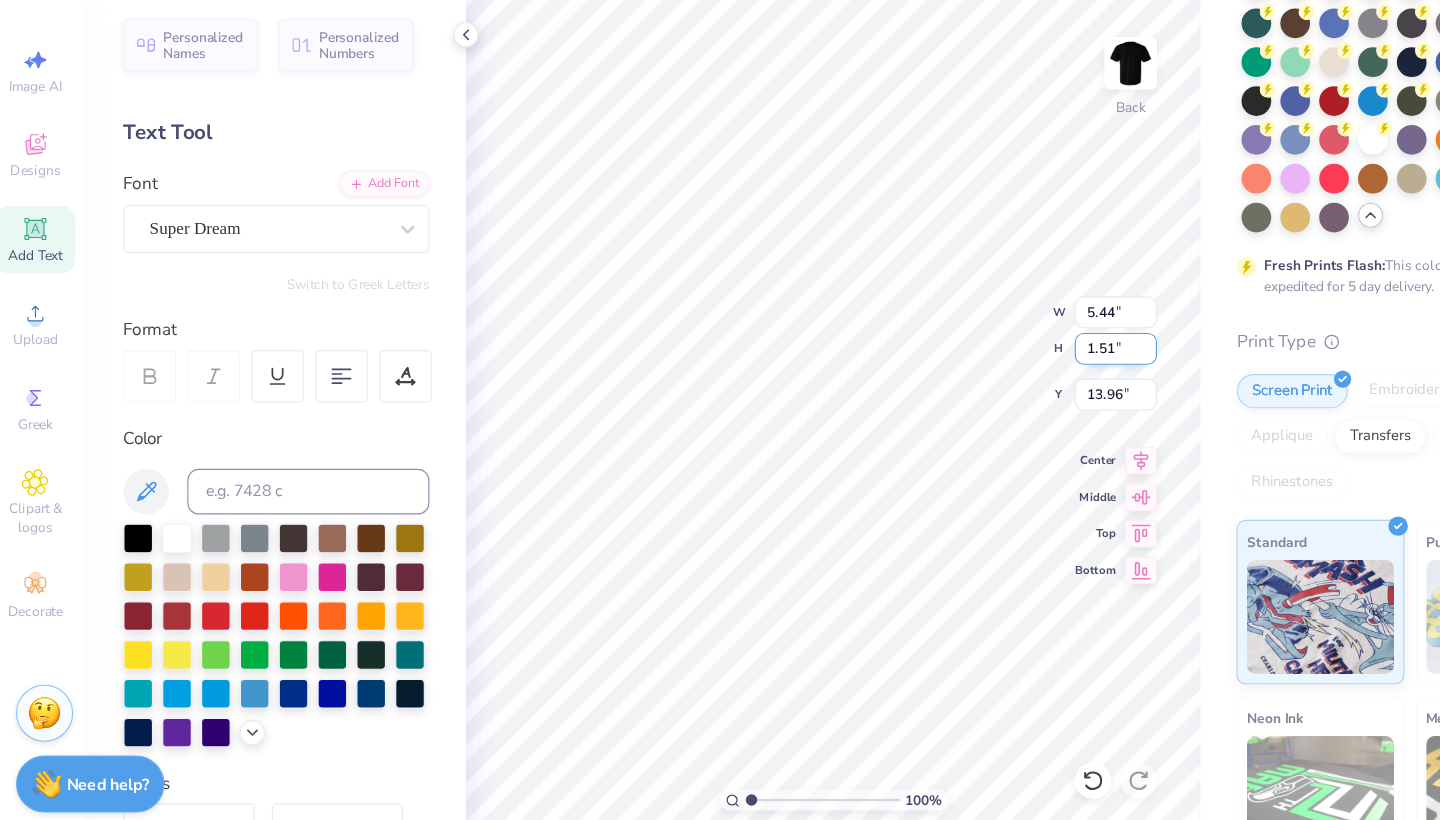 click on "1.51" at bounding box center [991, 386] 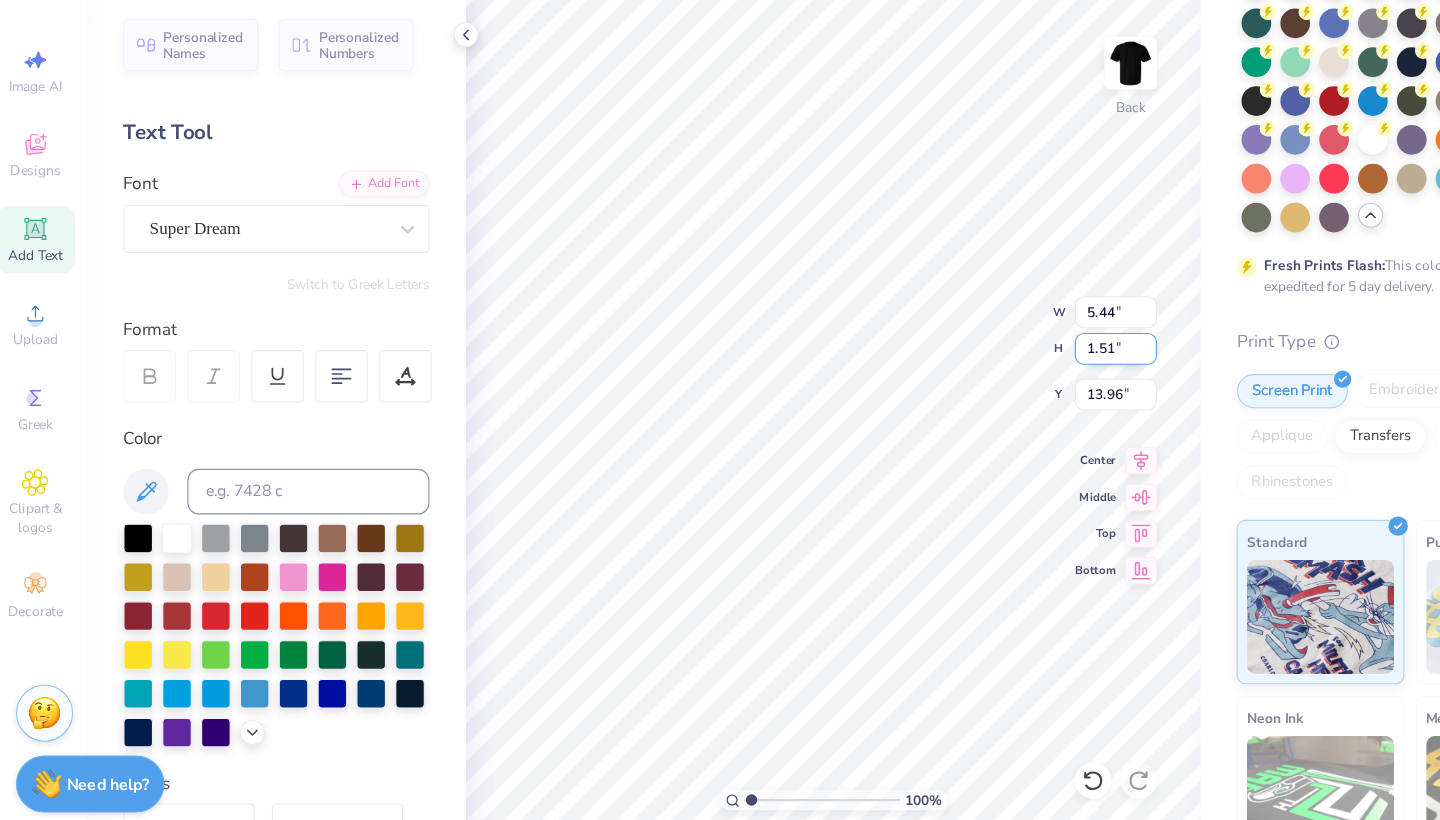 type on "5.07" 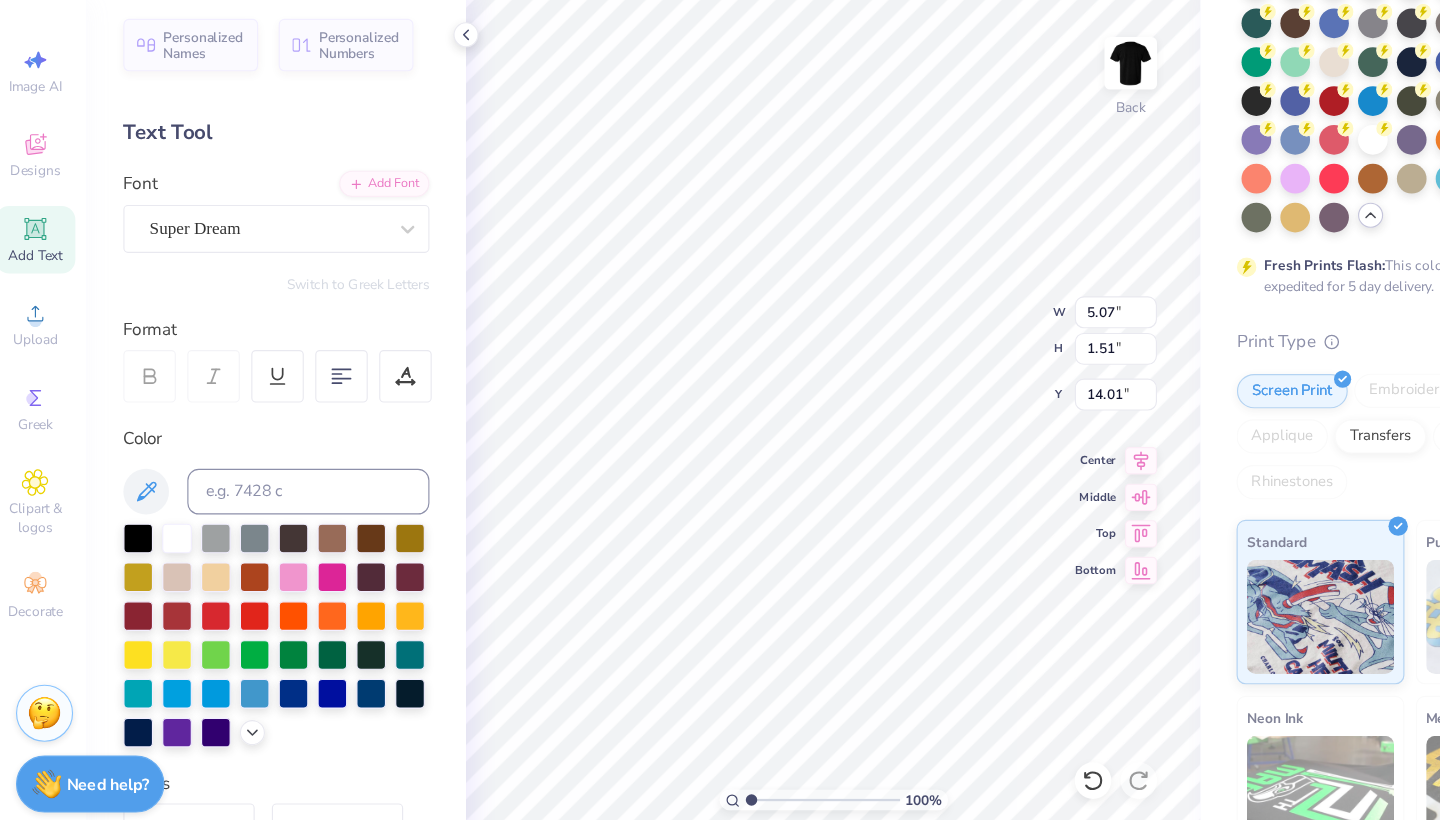 type on "5.06" 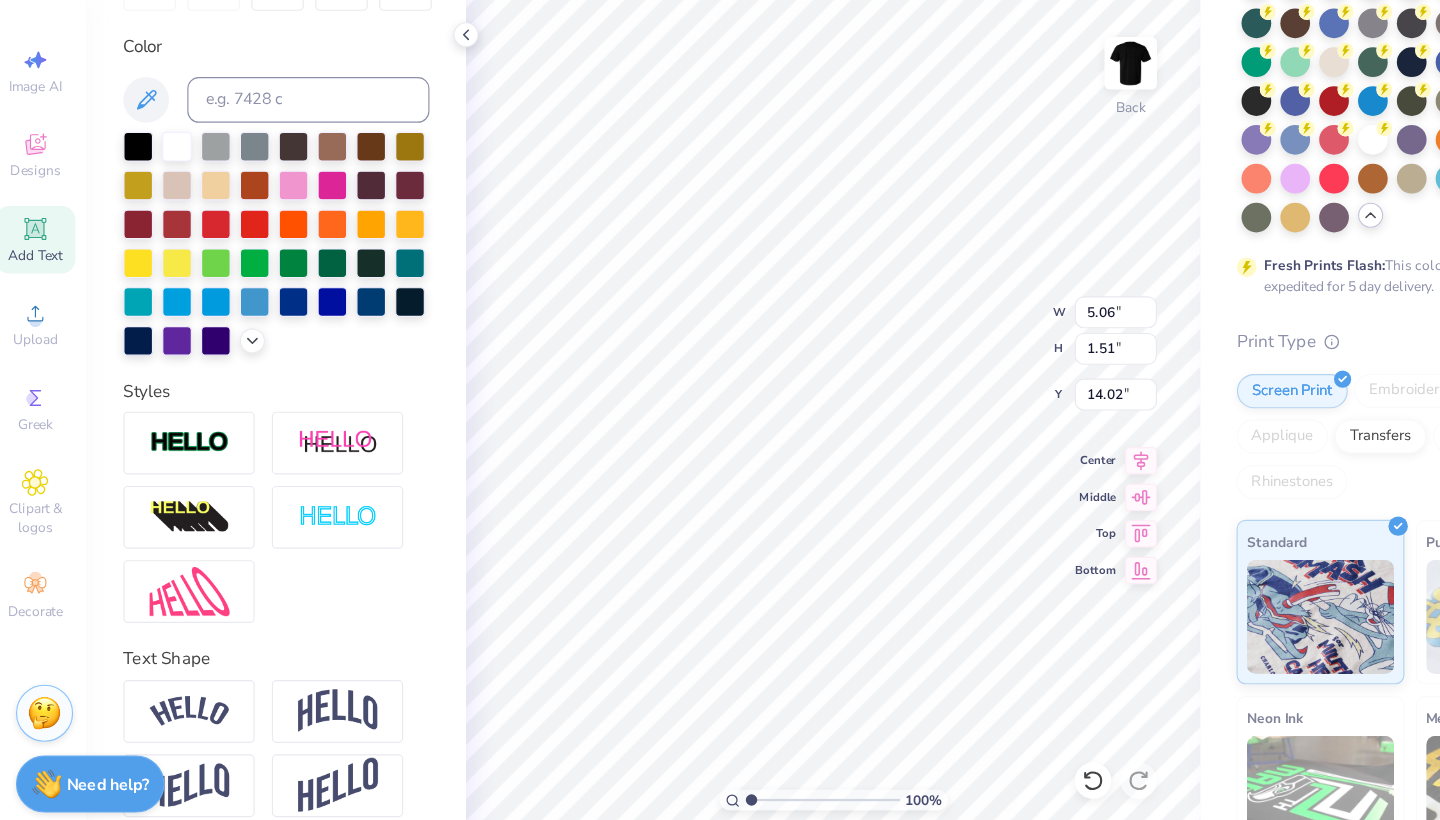 scroll, scrollTop: 343, scrollLeft: 0, axis: vertical 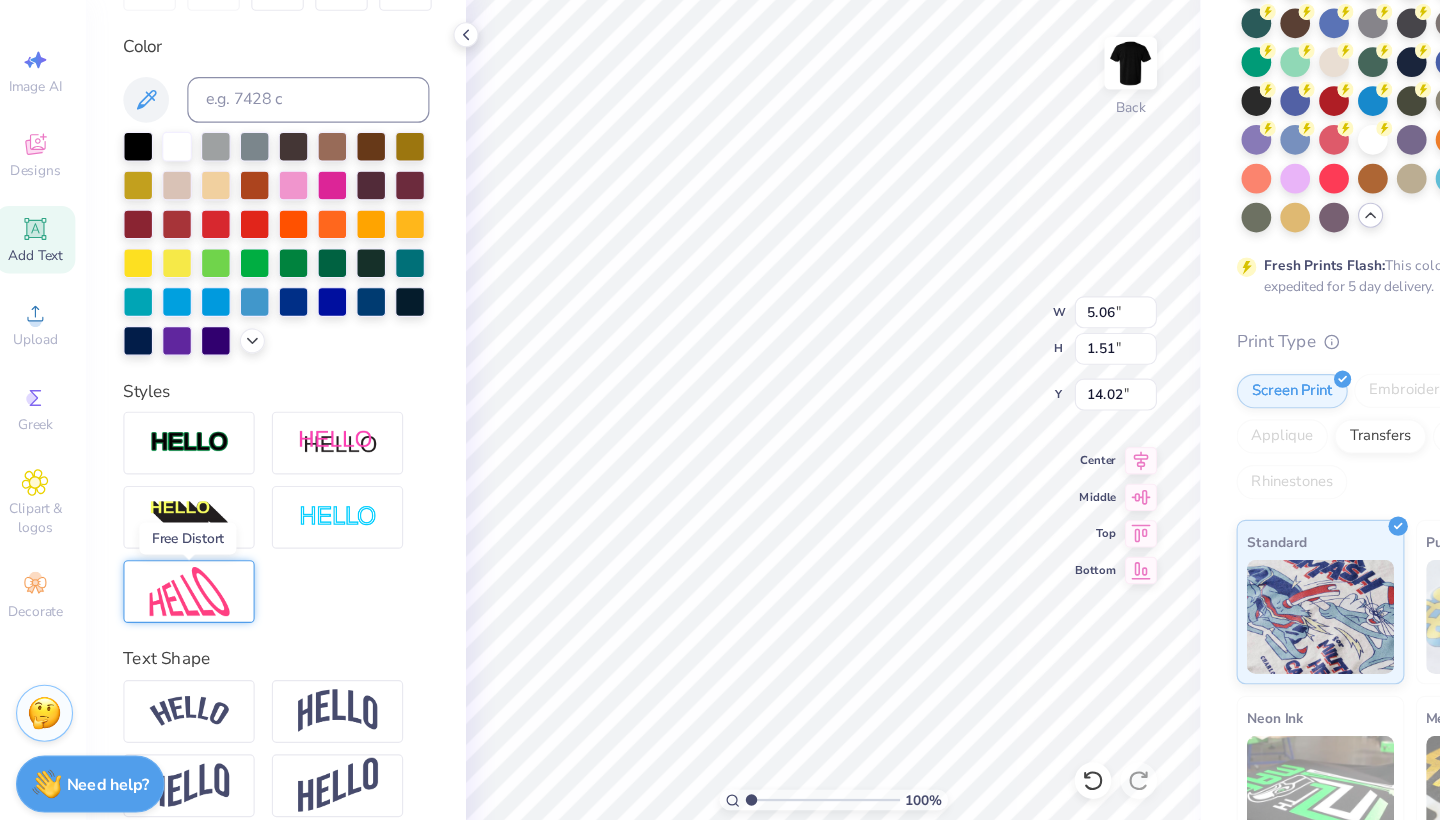 click at bounding box center (180, 598) 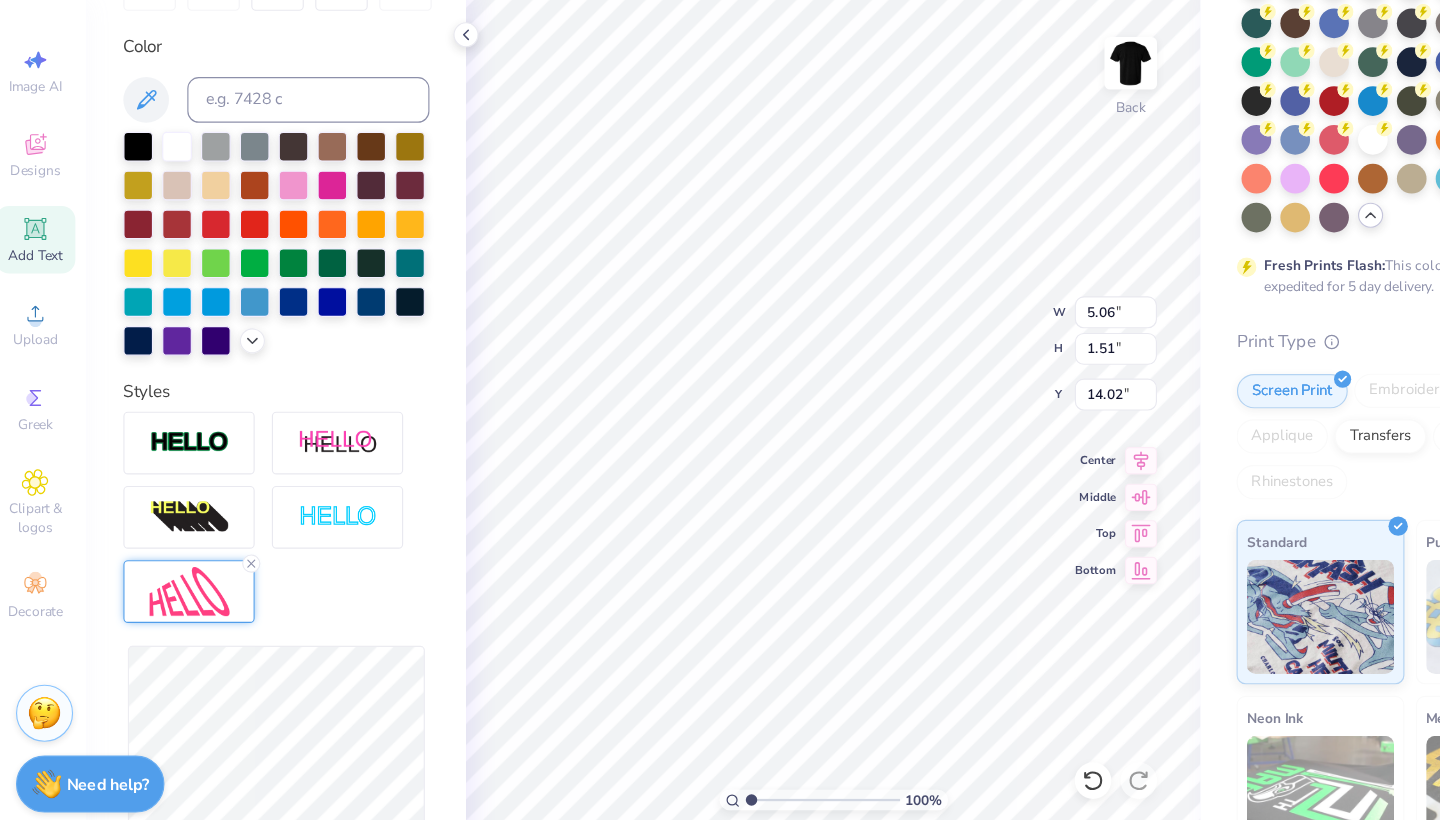 type on "10.18" 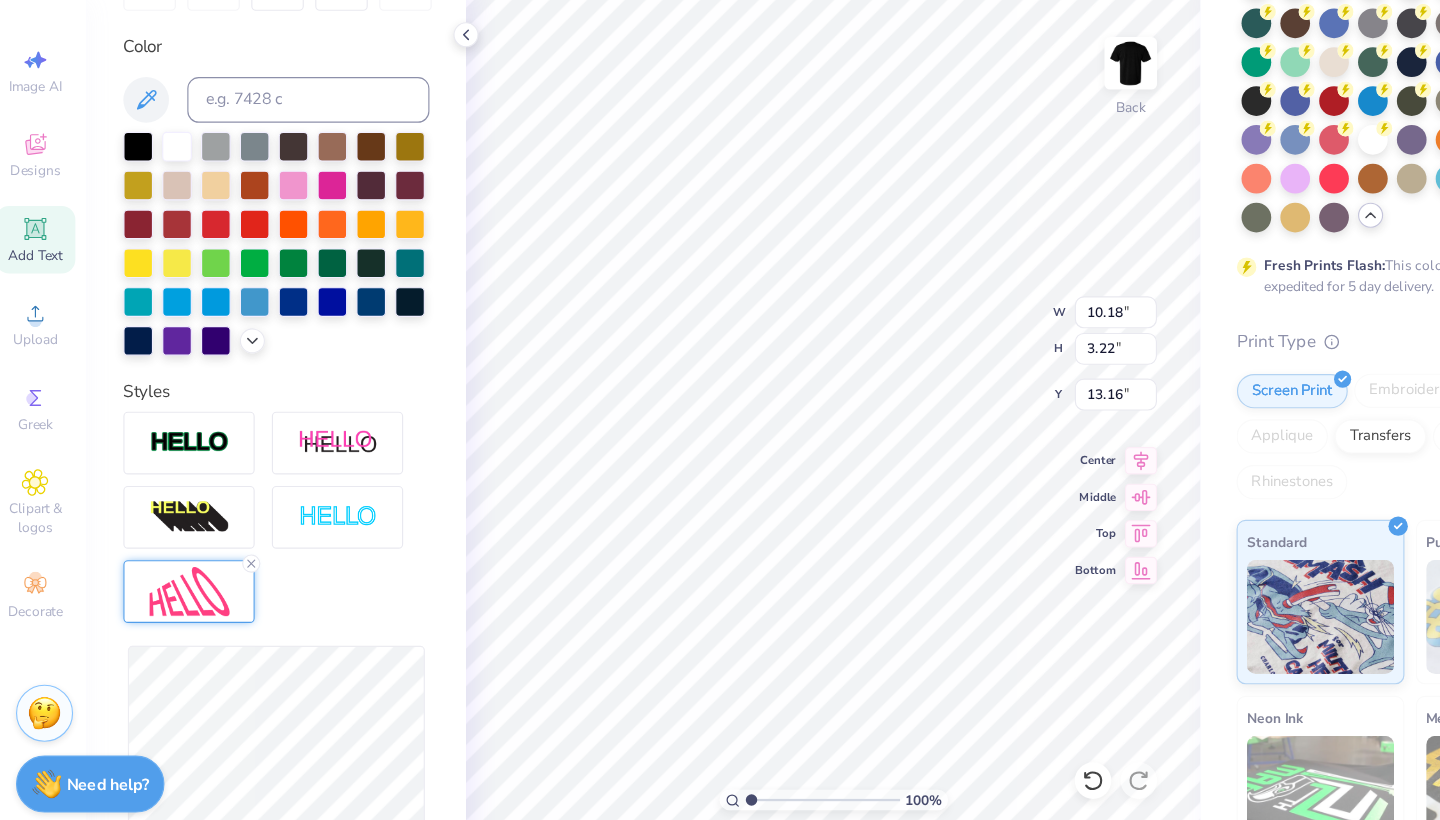 type on "5.06" 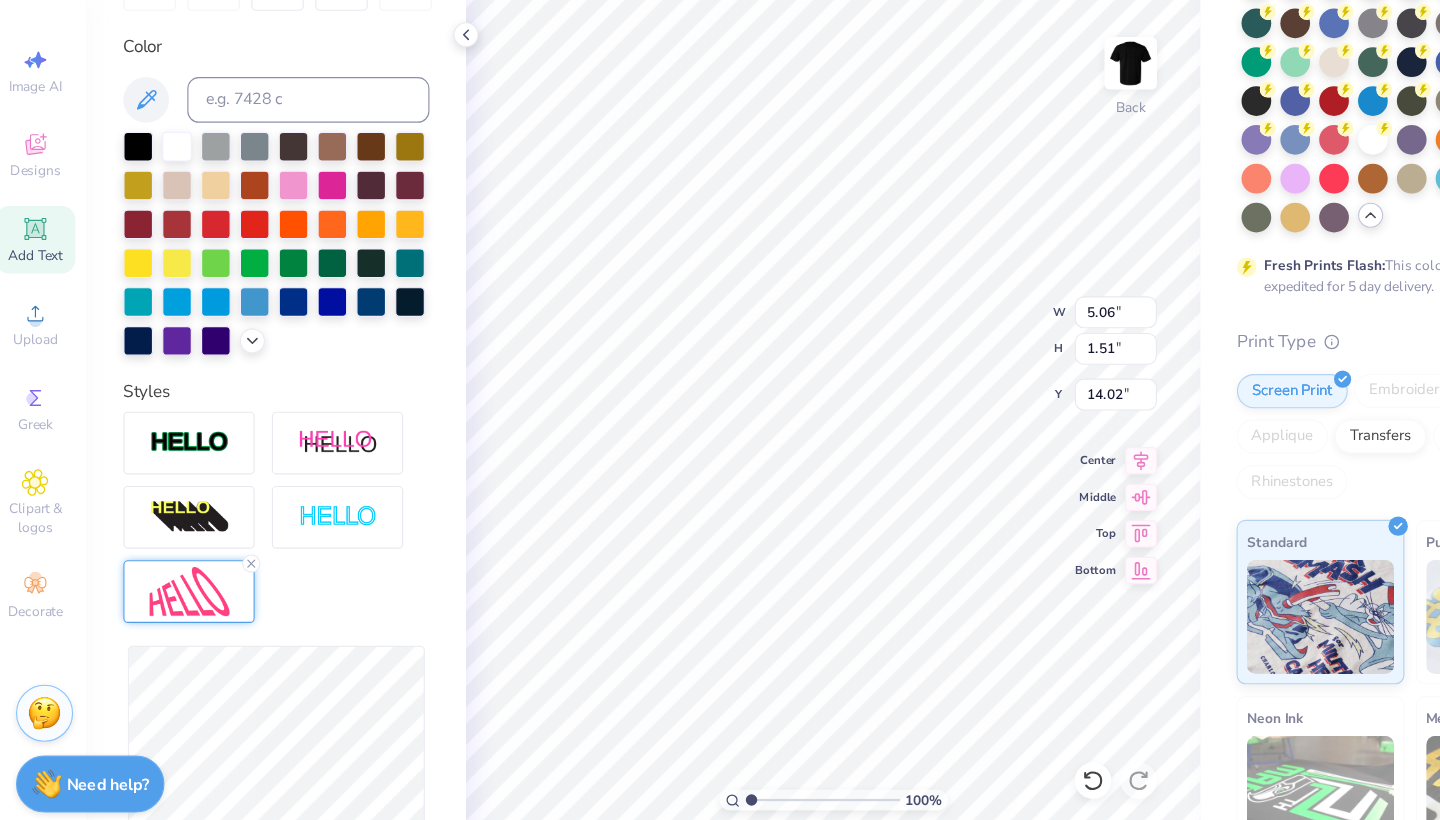 type on "10.18" 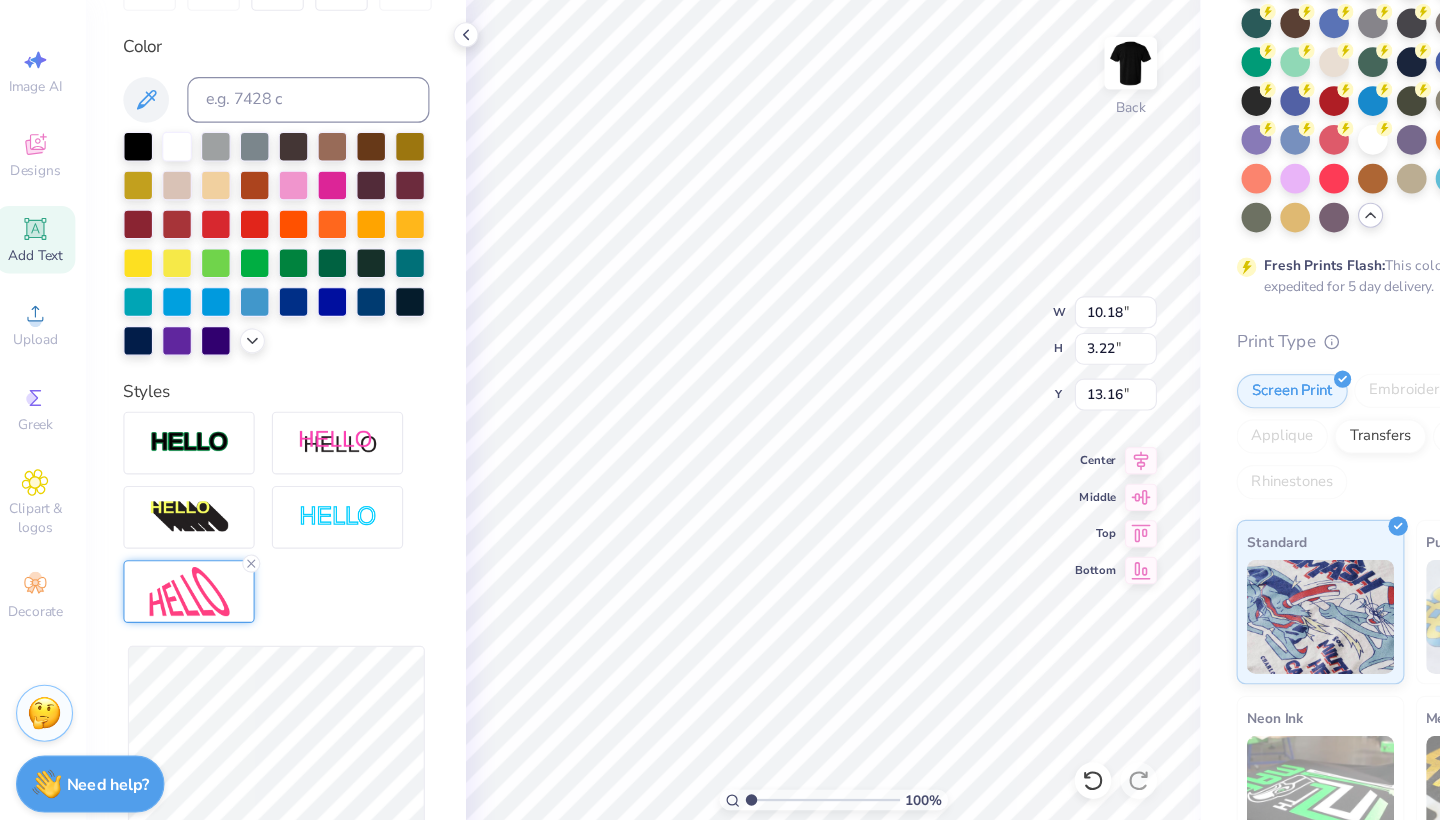 type on "5.06" 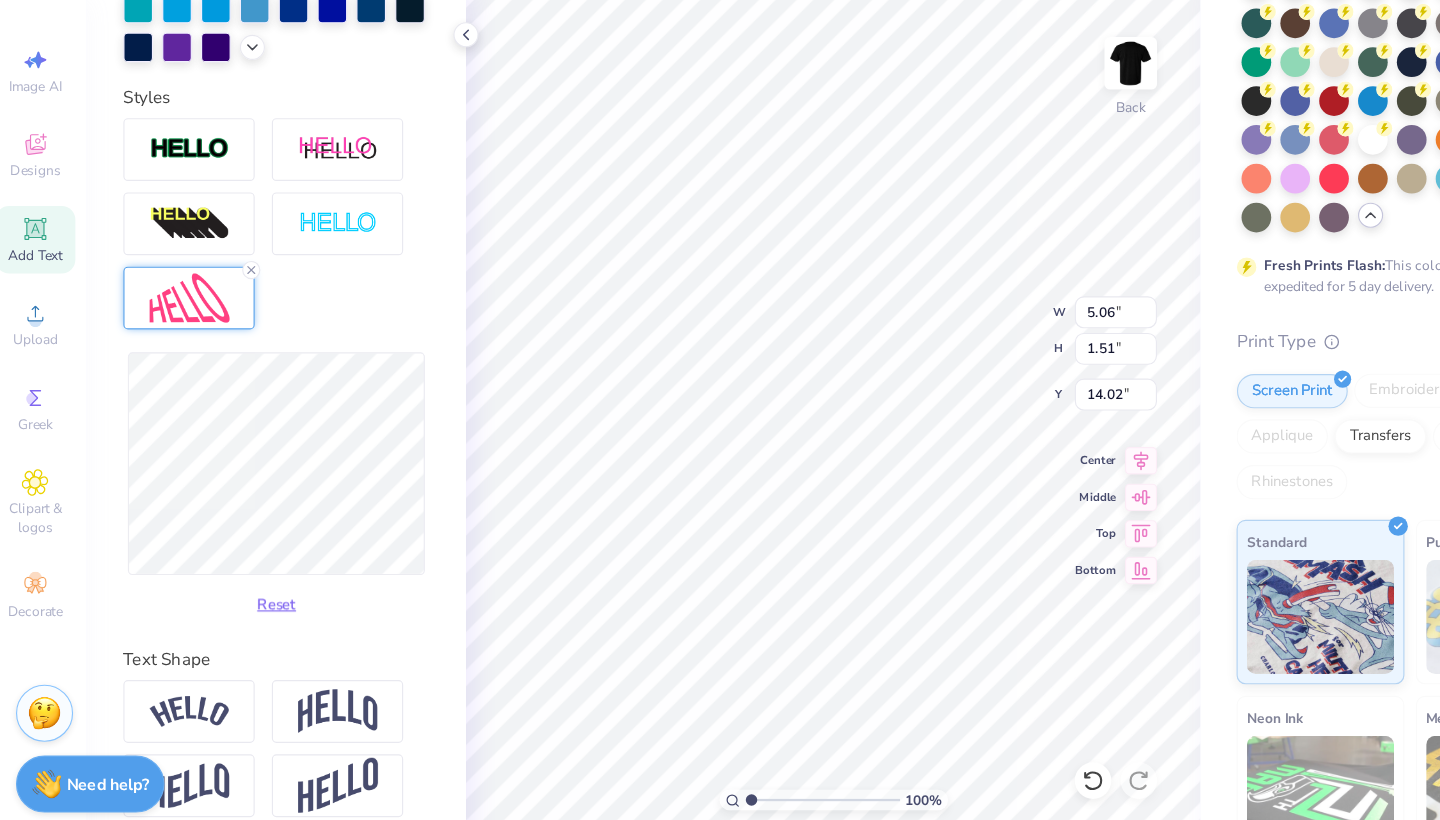 scroll, scrollTop: 600, scrollLeft: 0, axis: vertical 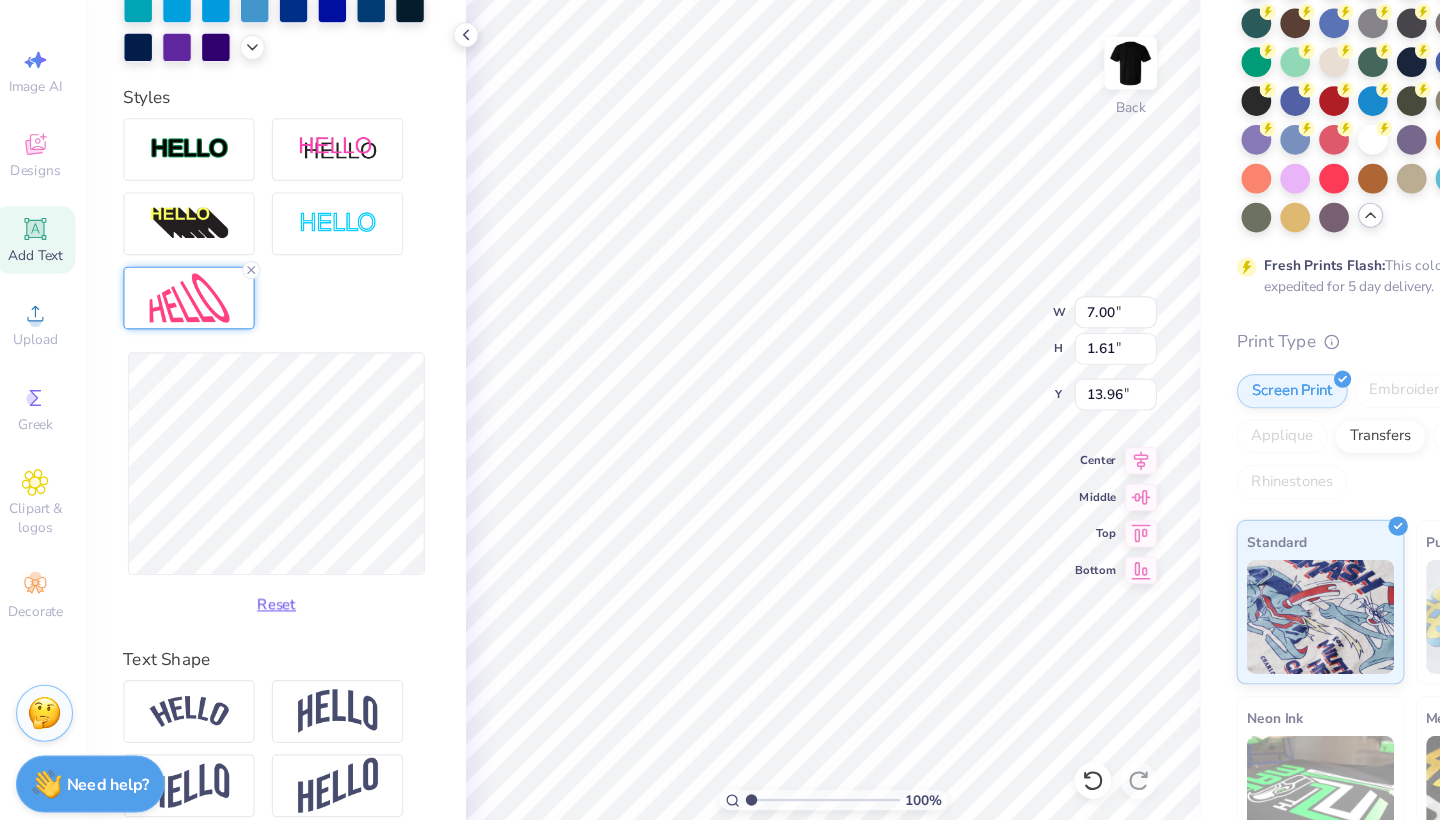 type on "6.59" 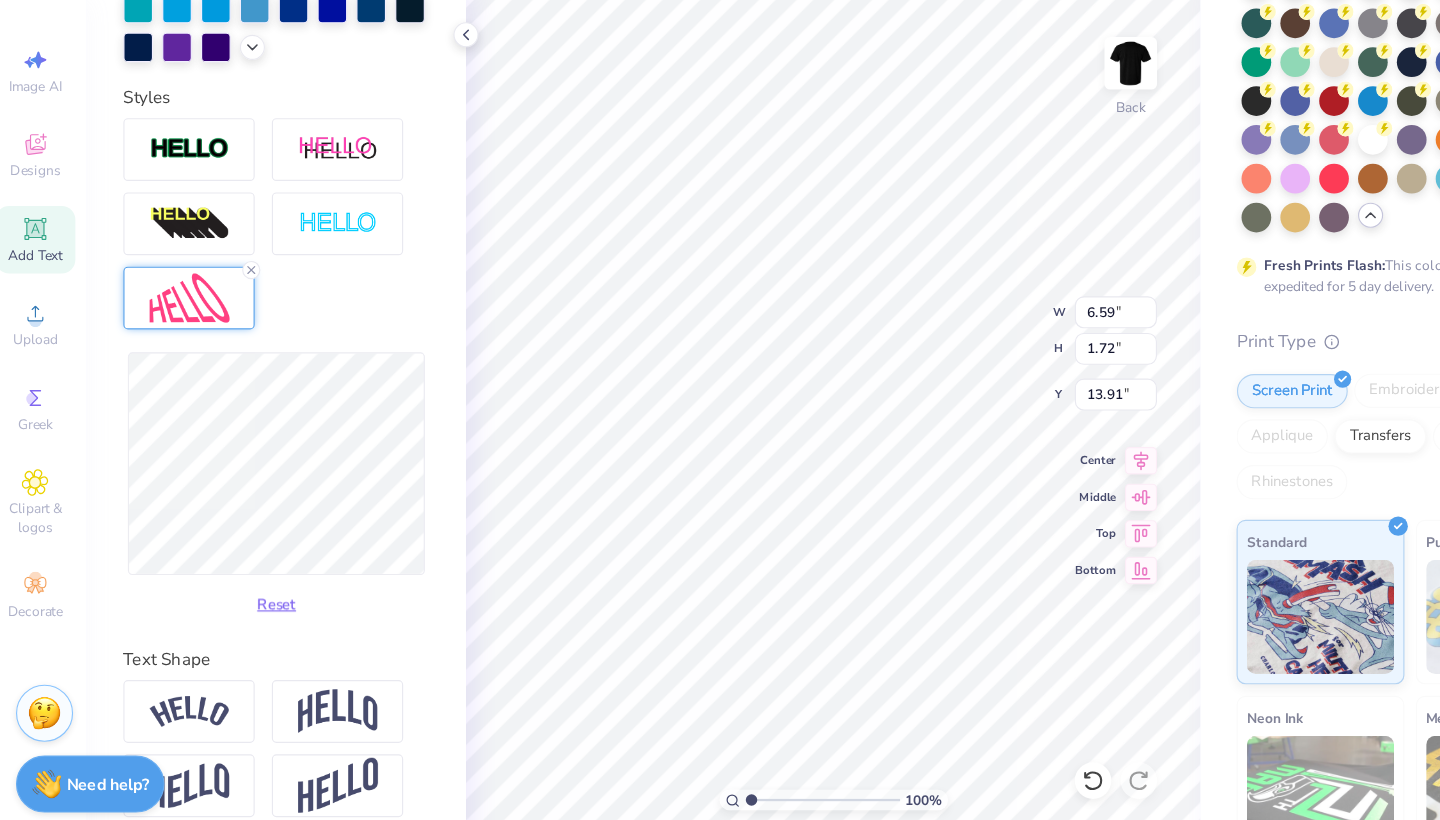 type on "6.75" 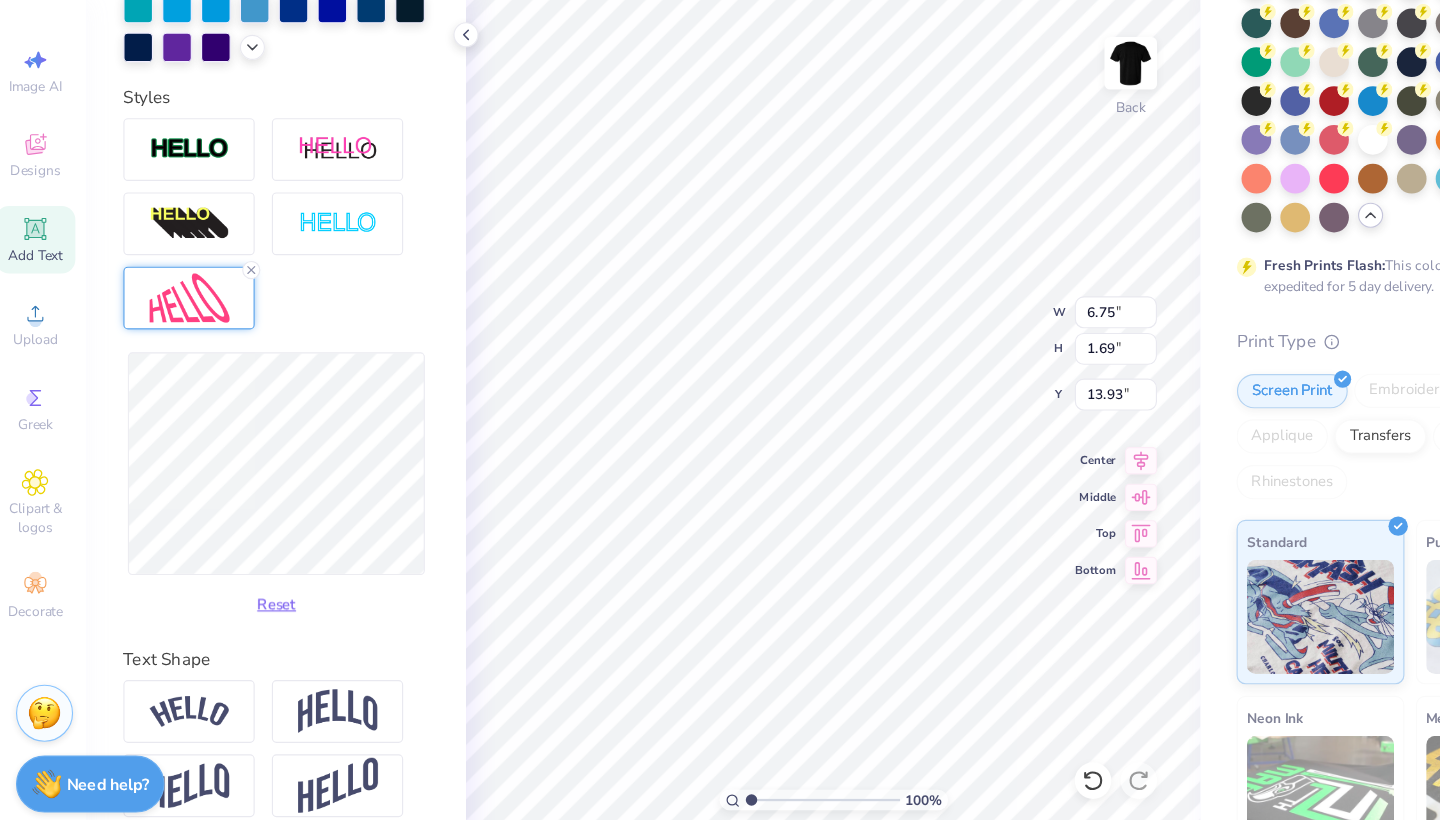 type on "6.54" 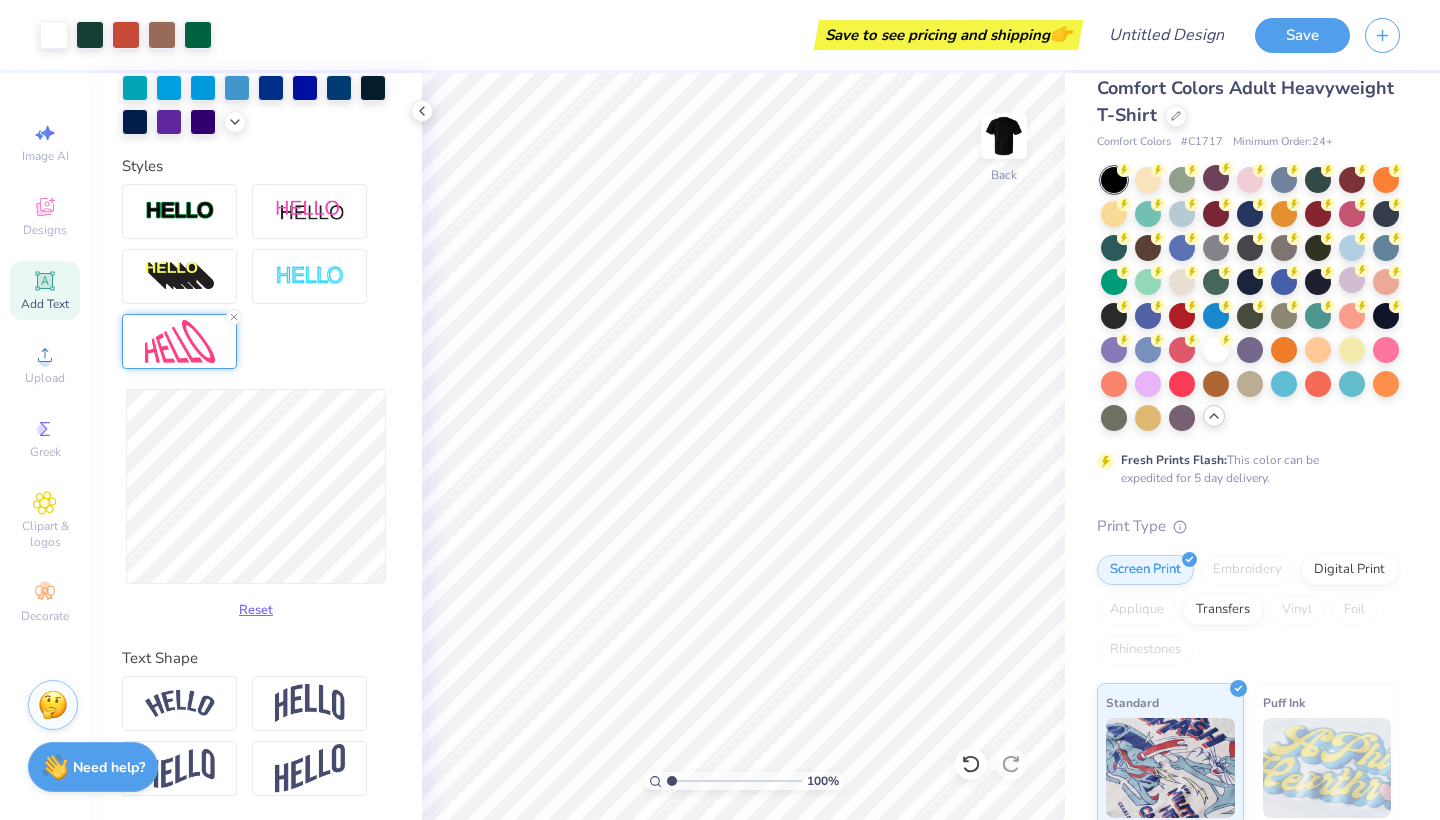 scroll, scrollTop: 1, scrollLeft: 0, axis: vertical 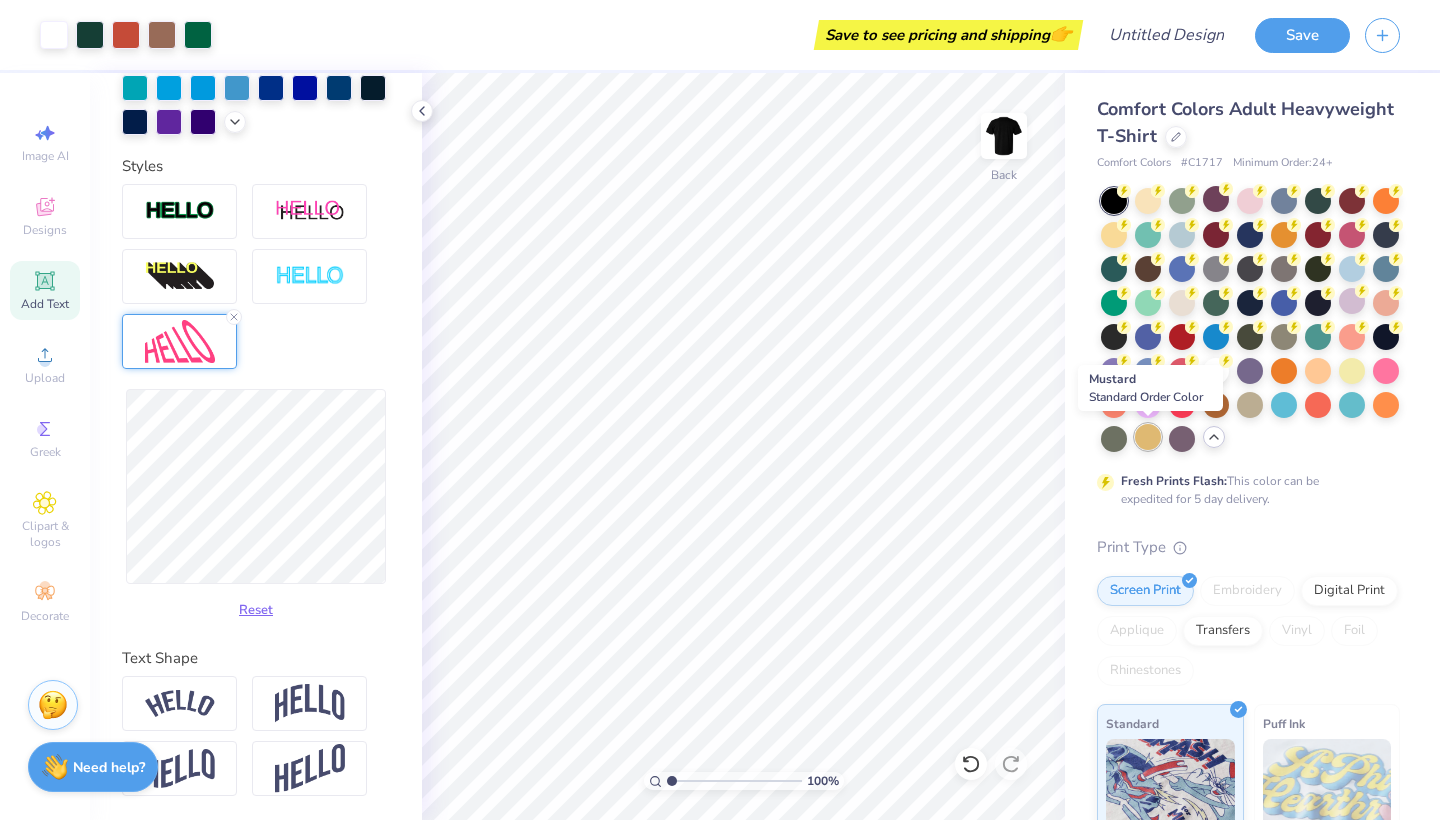 click at bounding box center [1148, 437] 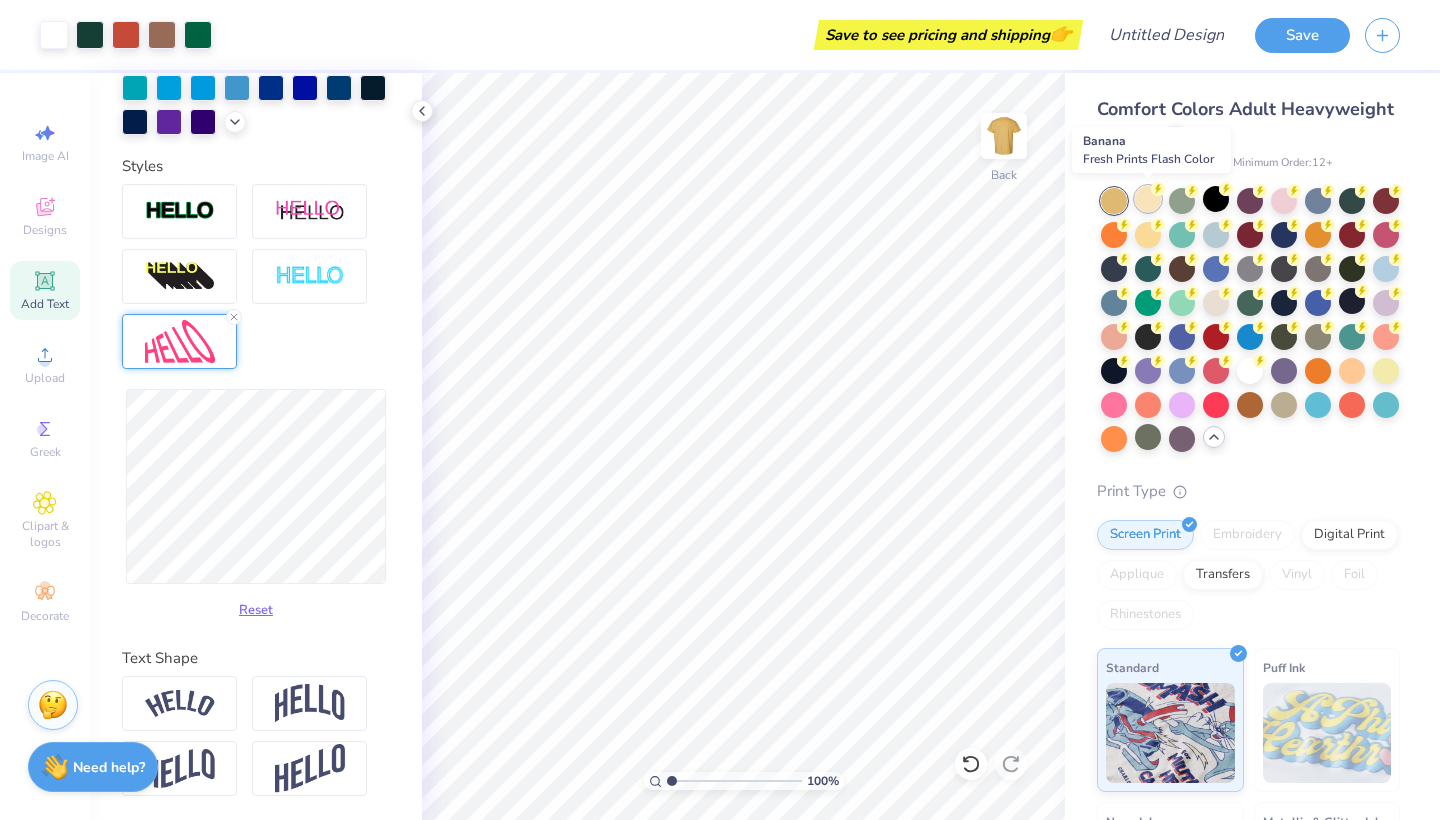 click at bounding box center [1148, 199] 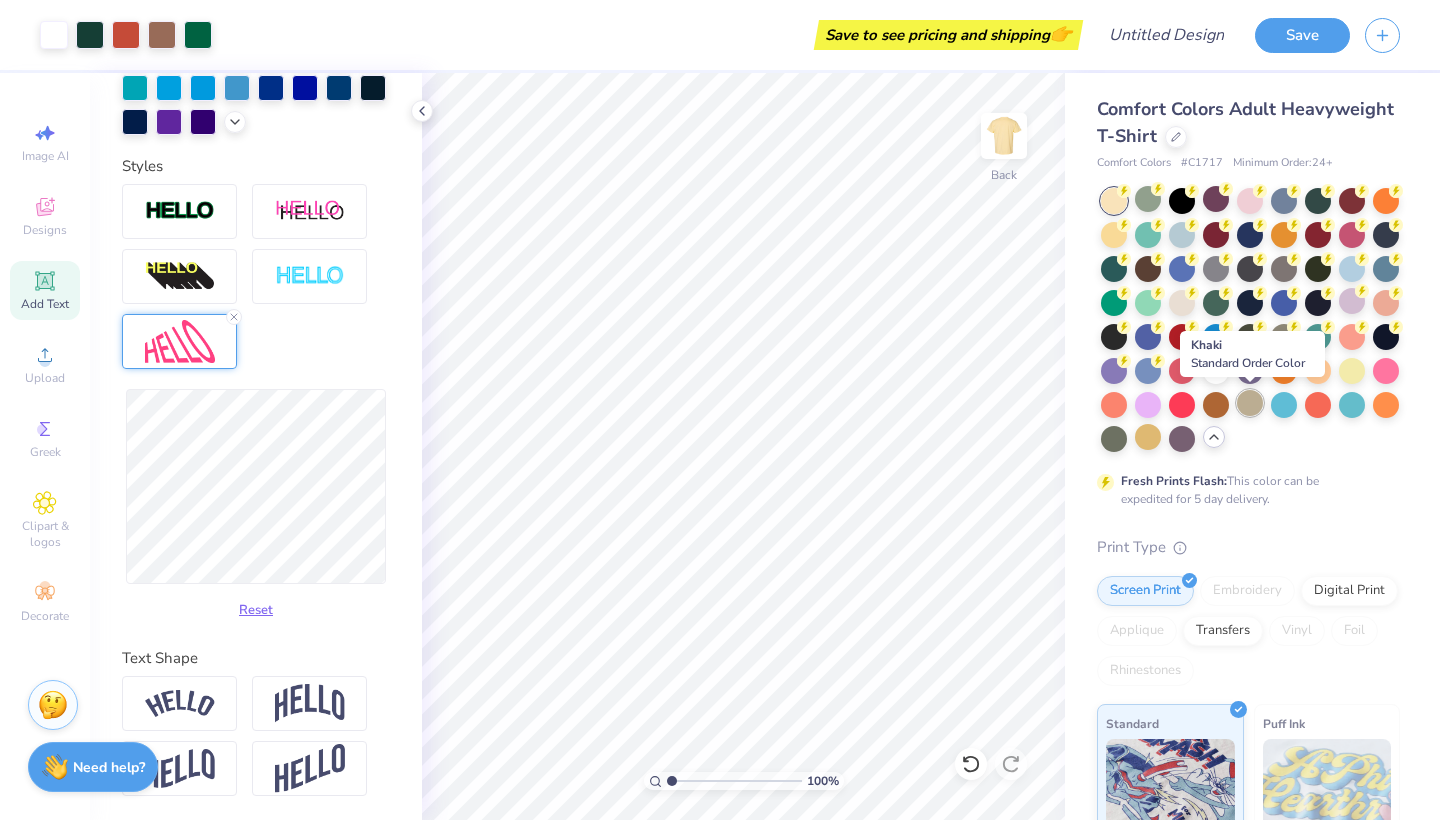 click at bounding box center (1250, 403) 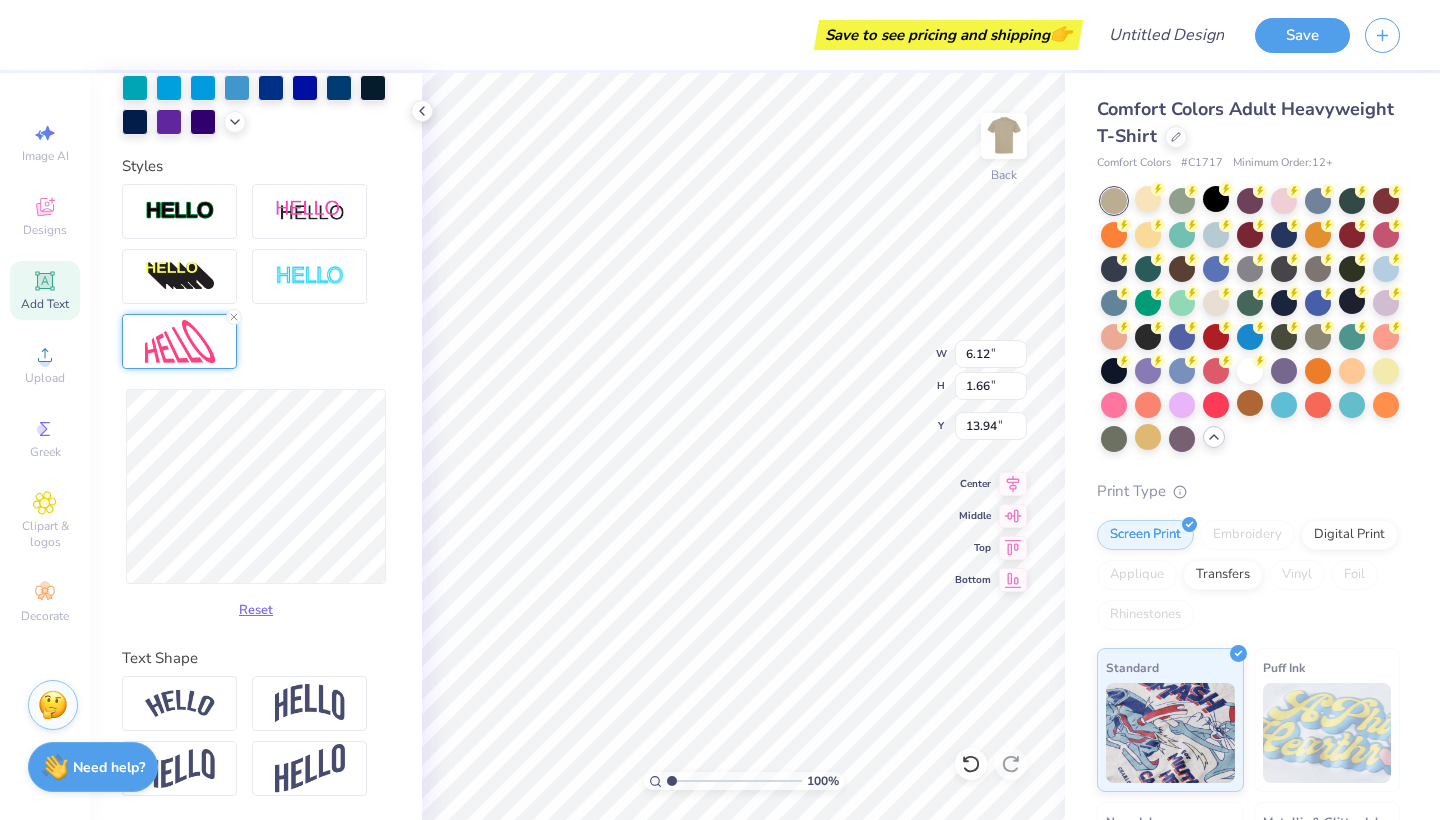 type on "6.34" 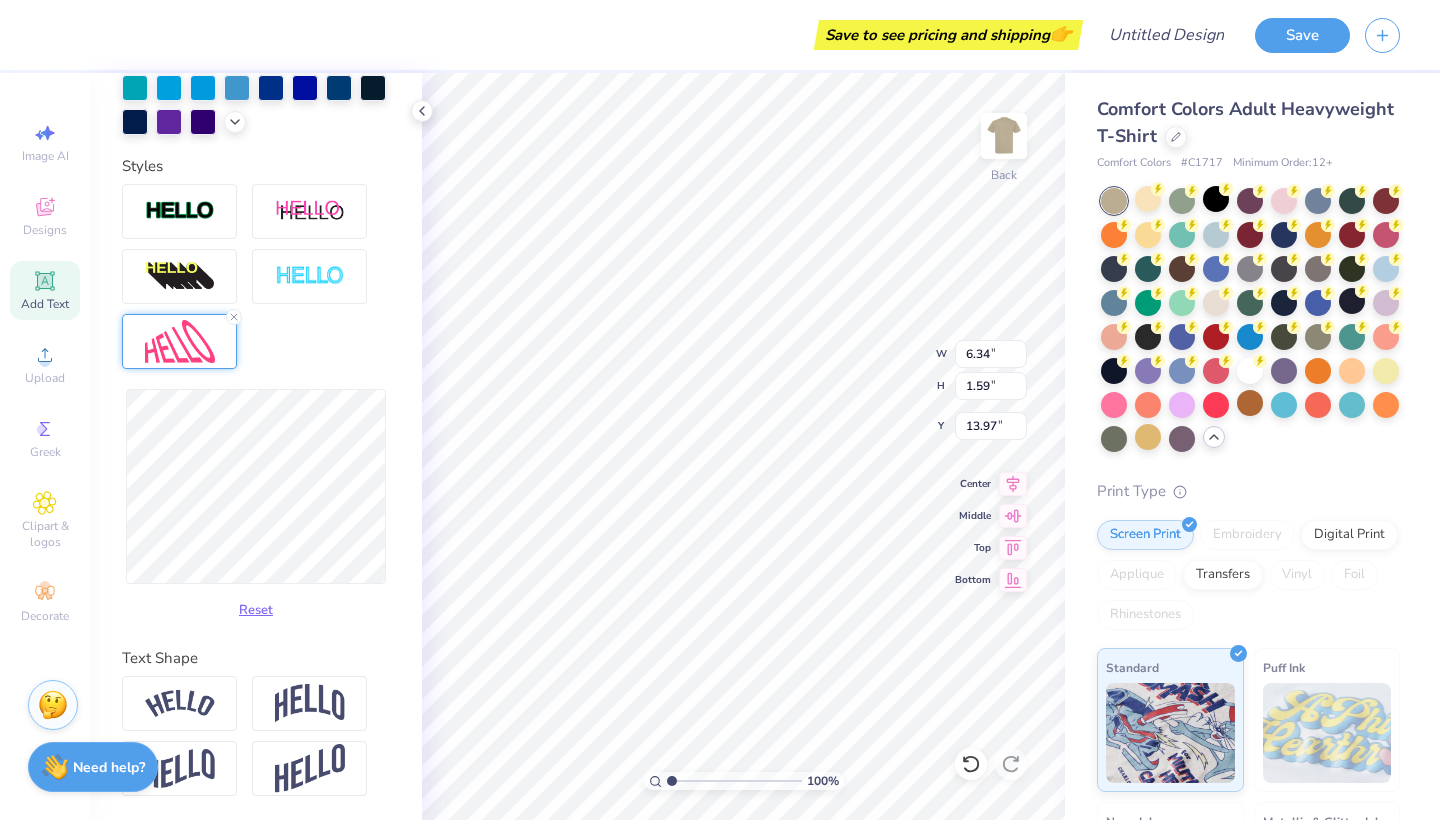 type on "6.48" 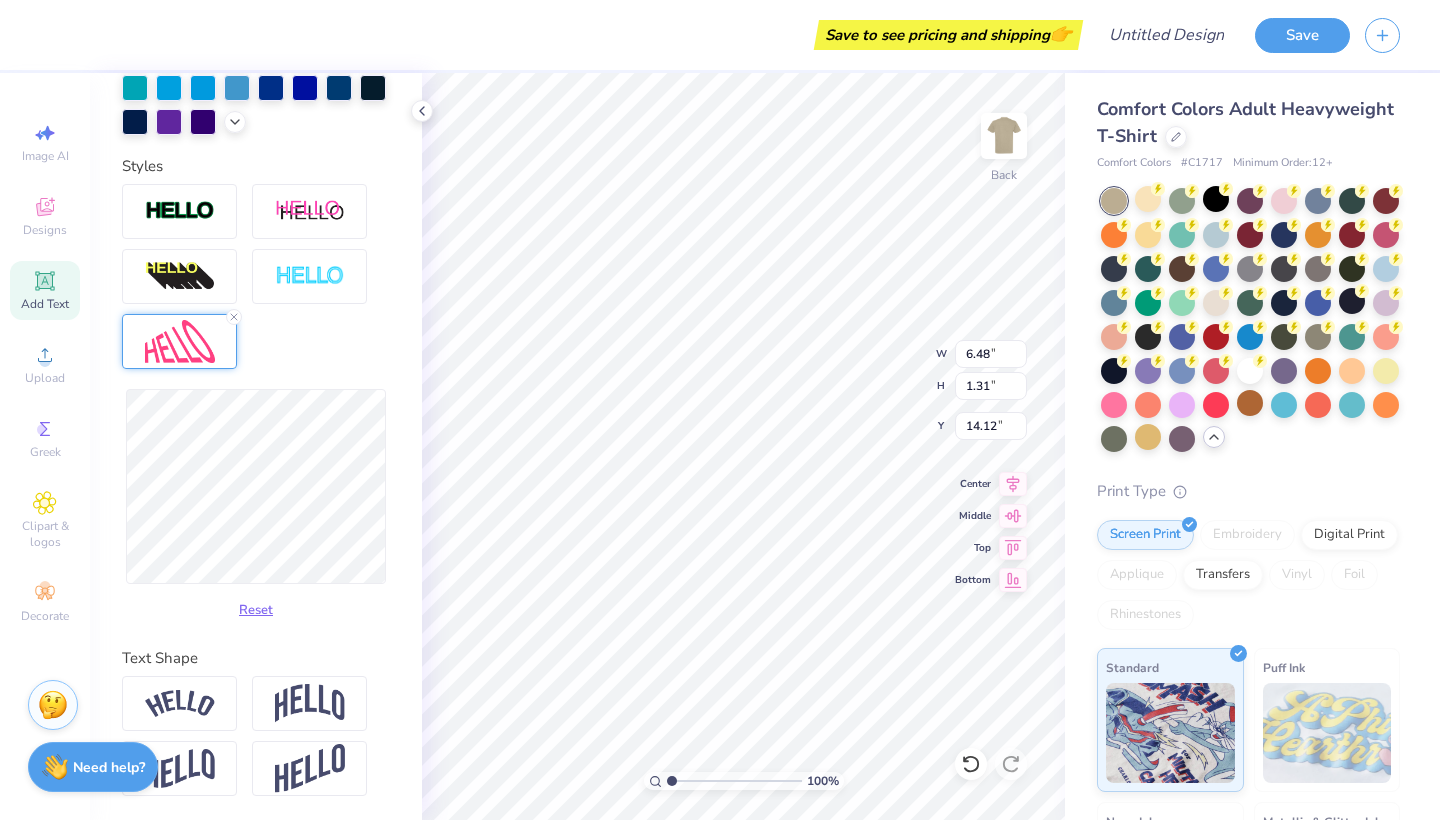 type on "6.67" 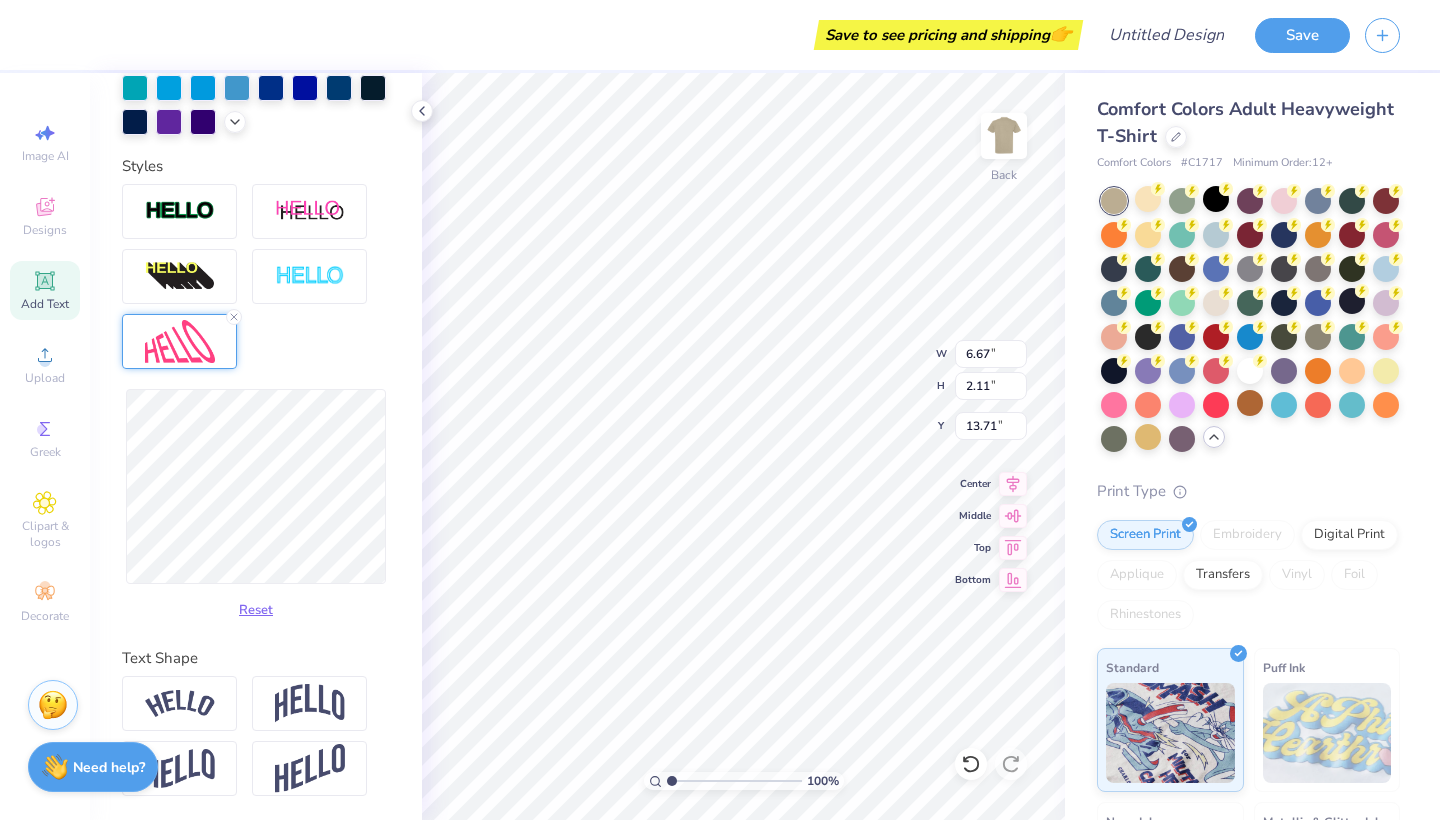 type on "6.69" 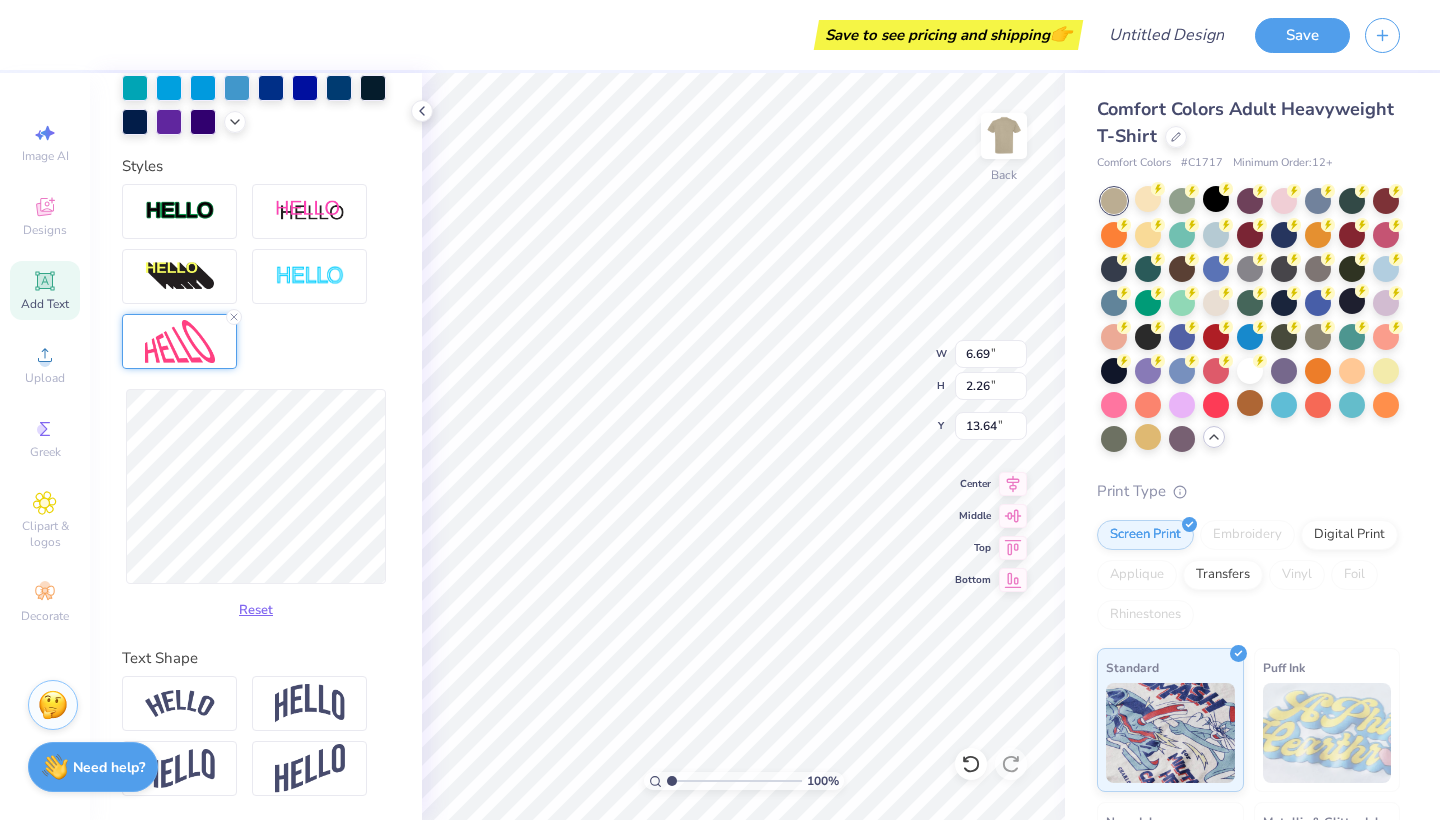 type on "2.24" 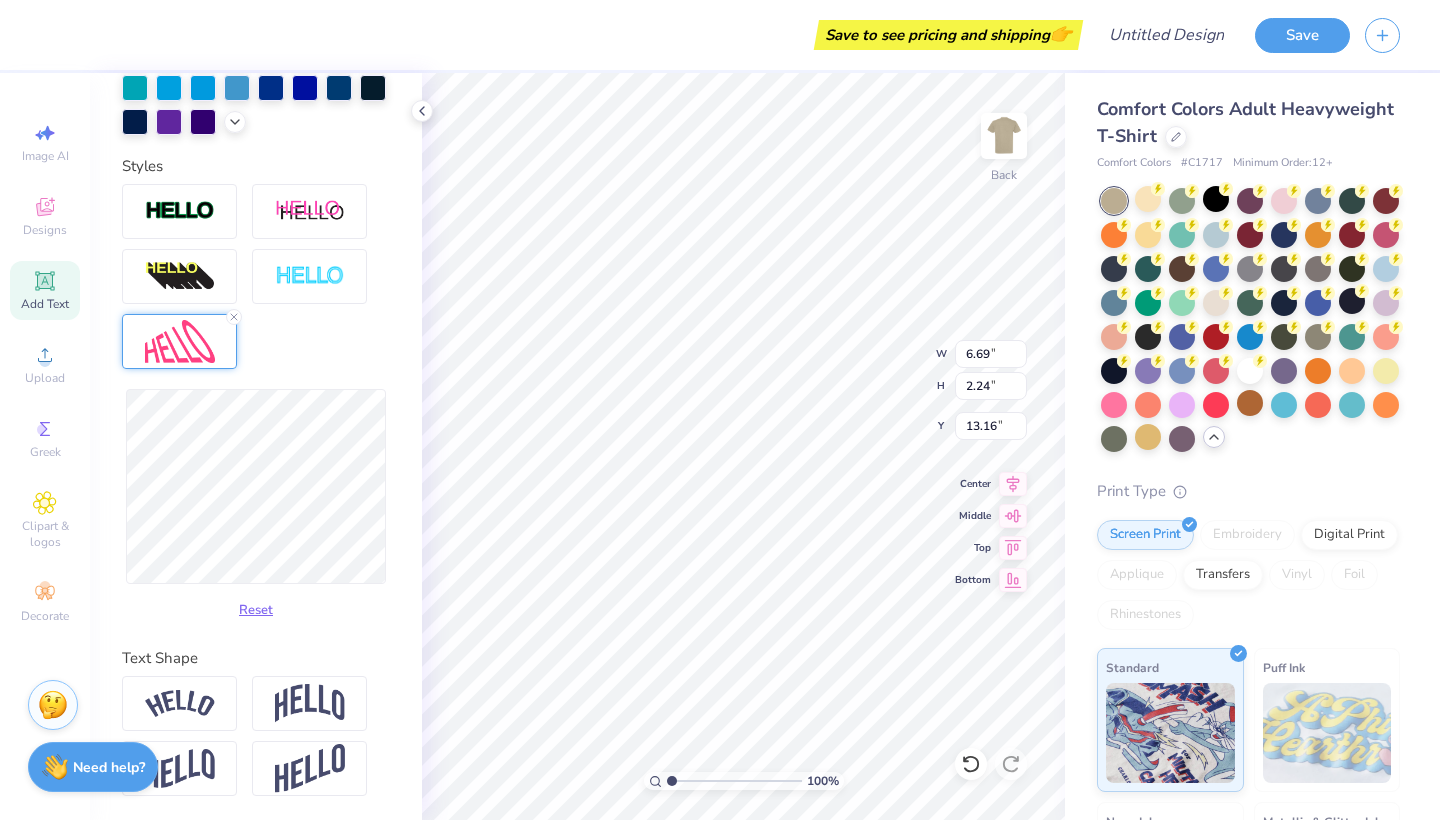 type on "13.65" 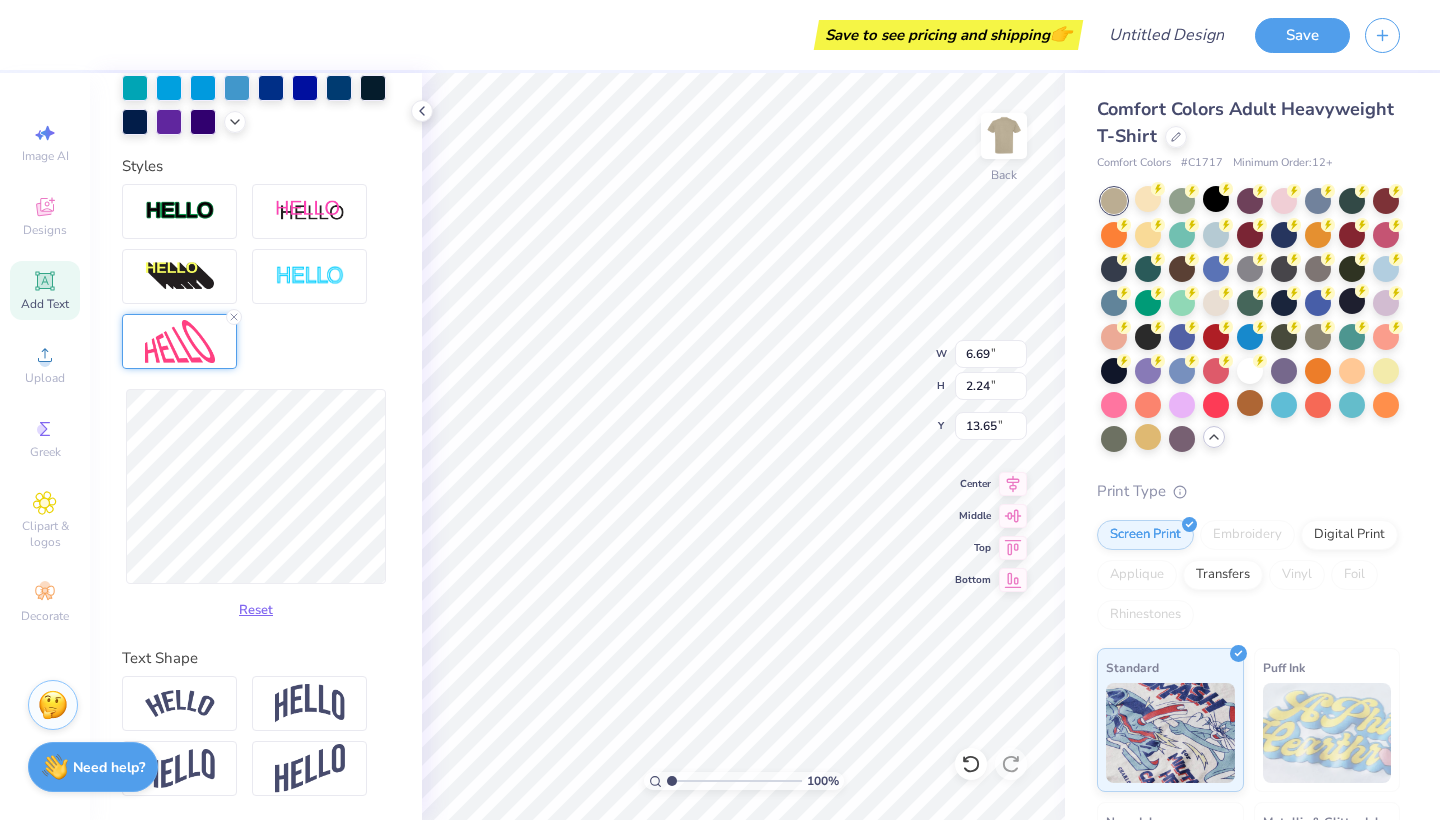 type on "5.91" 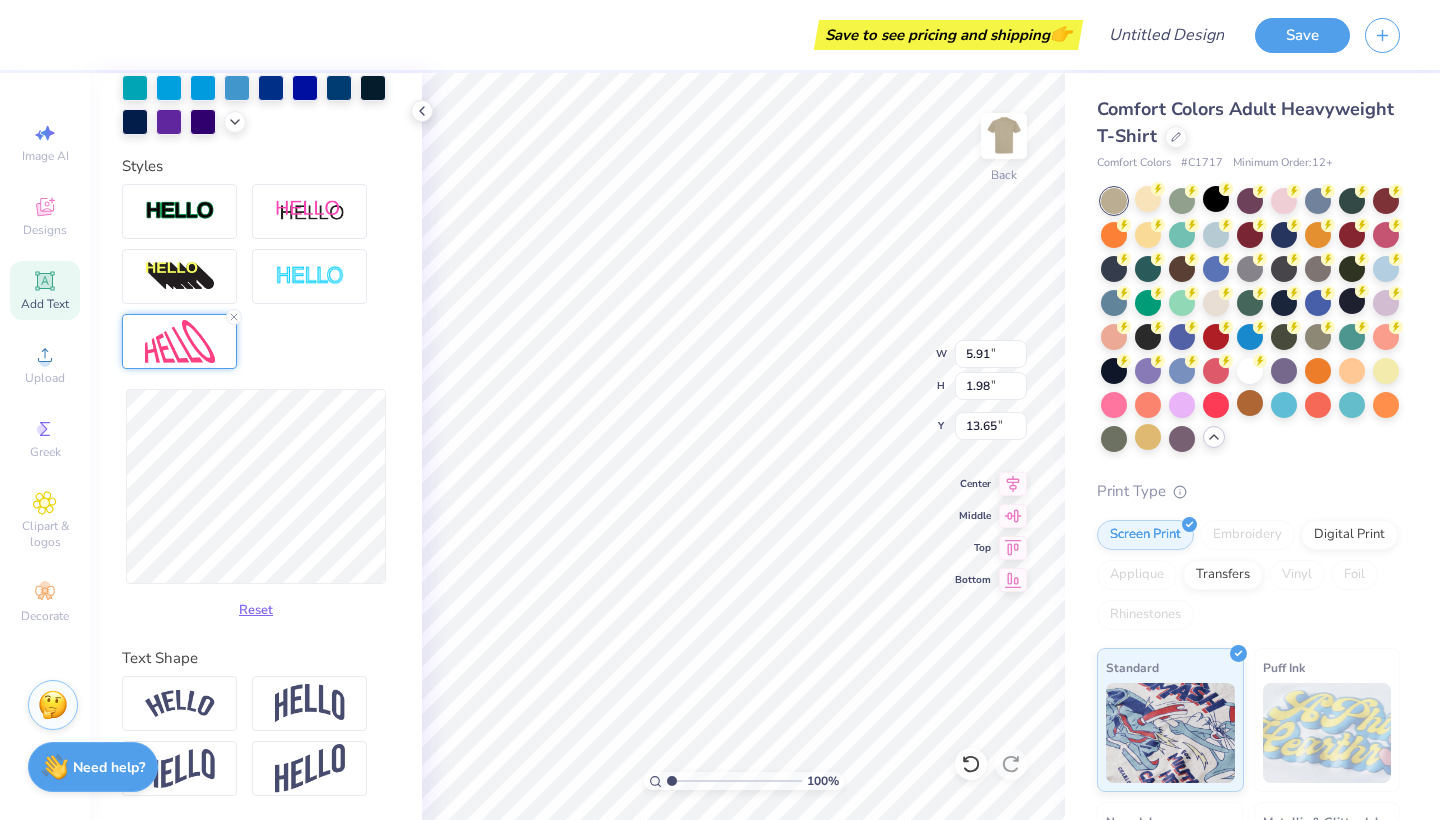 type on "6.04" 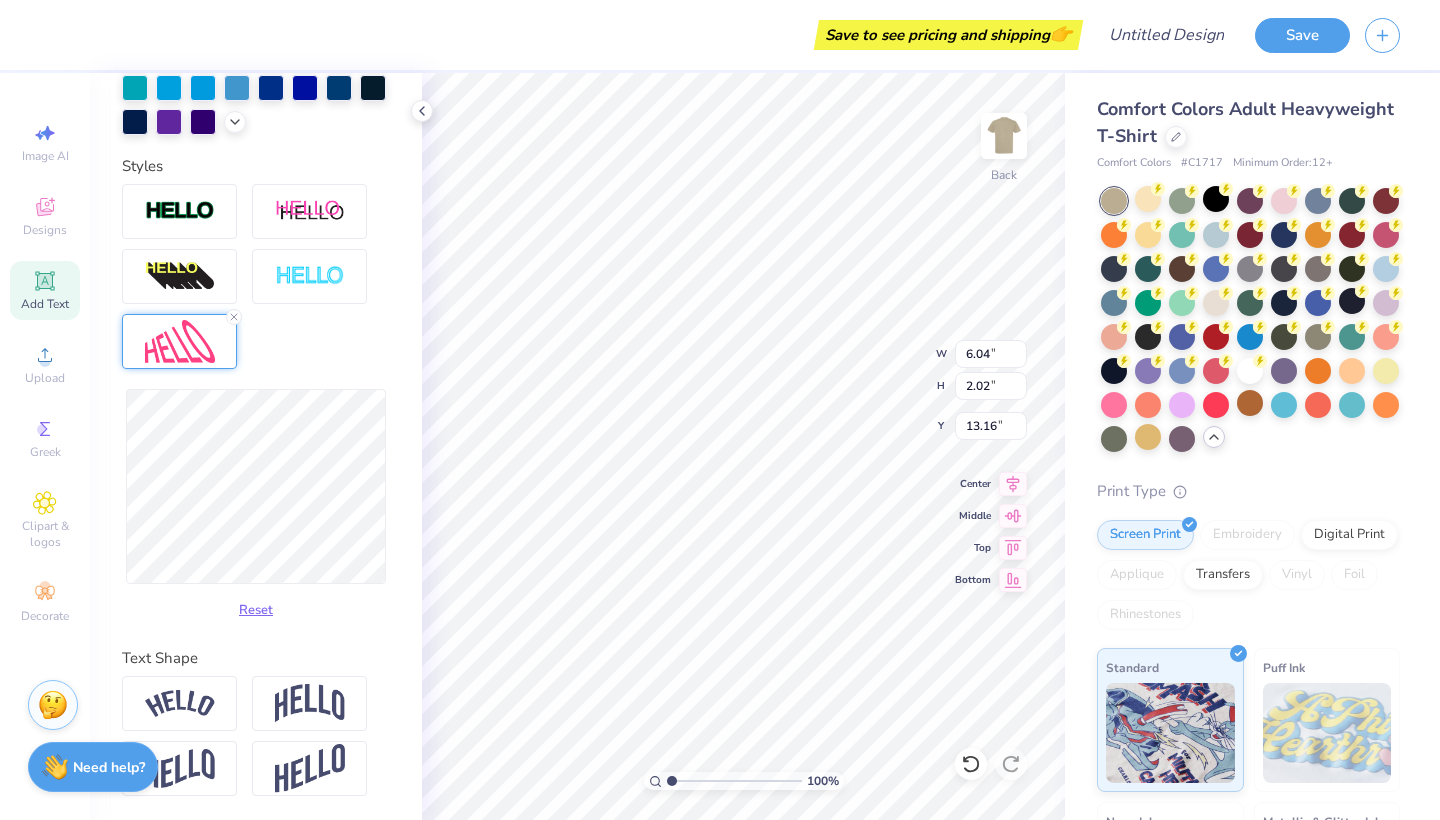 type on "13.30" 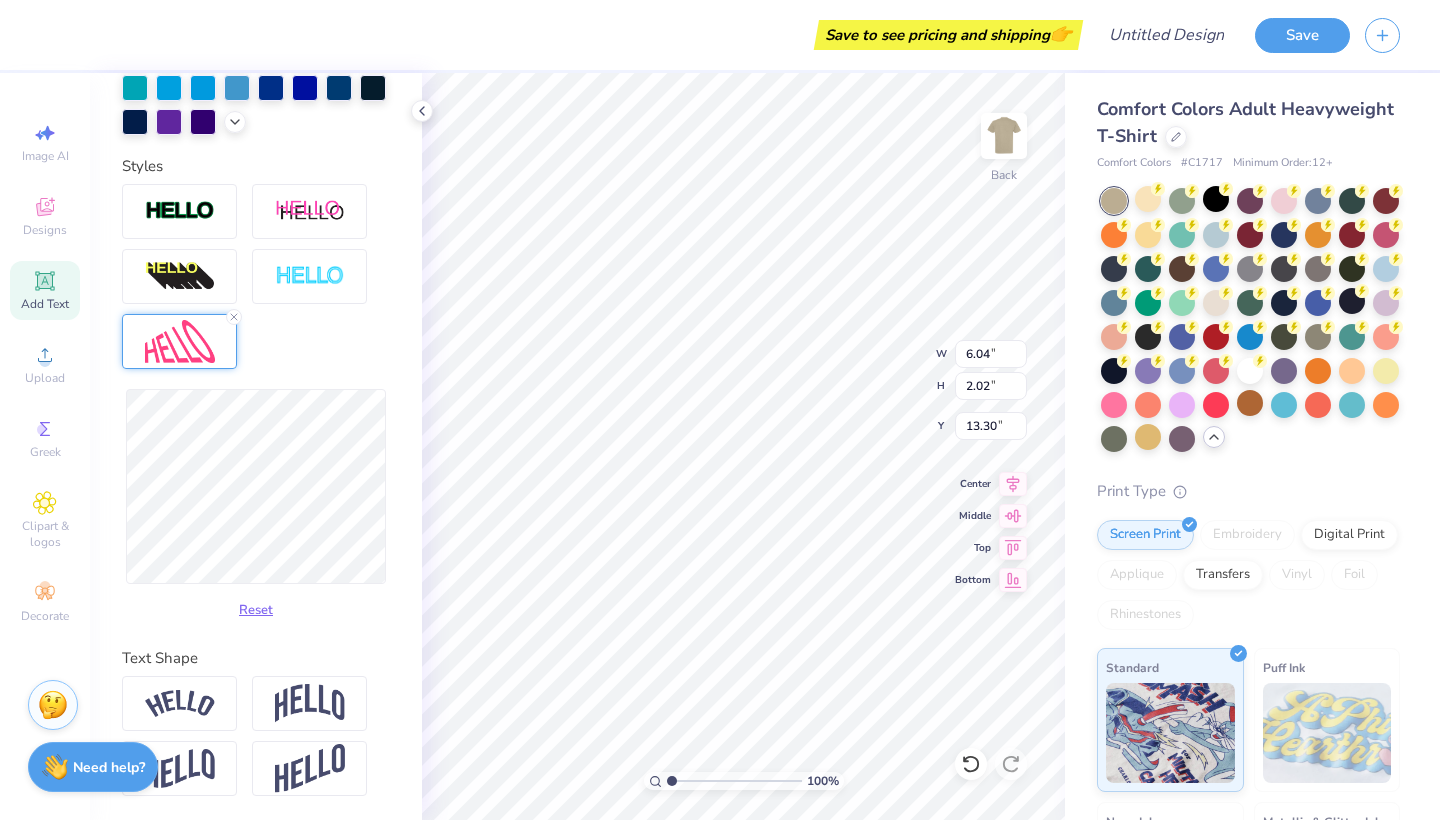 type on "6.39" 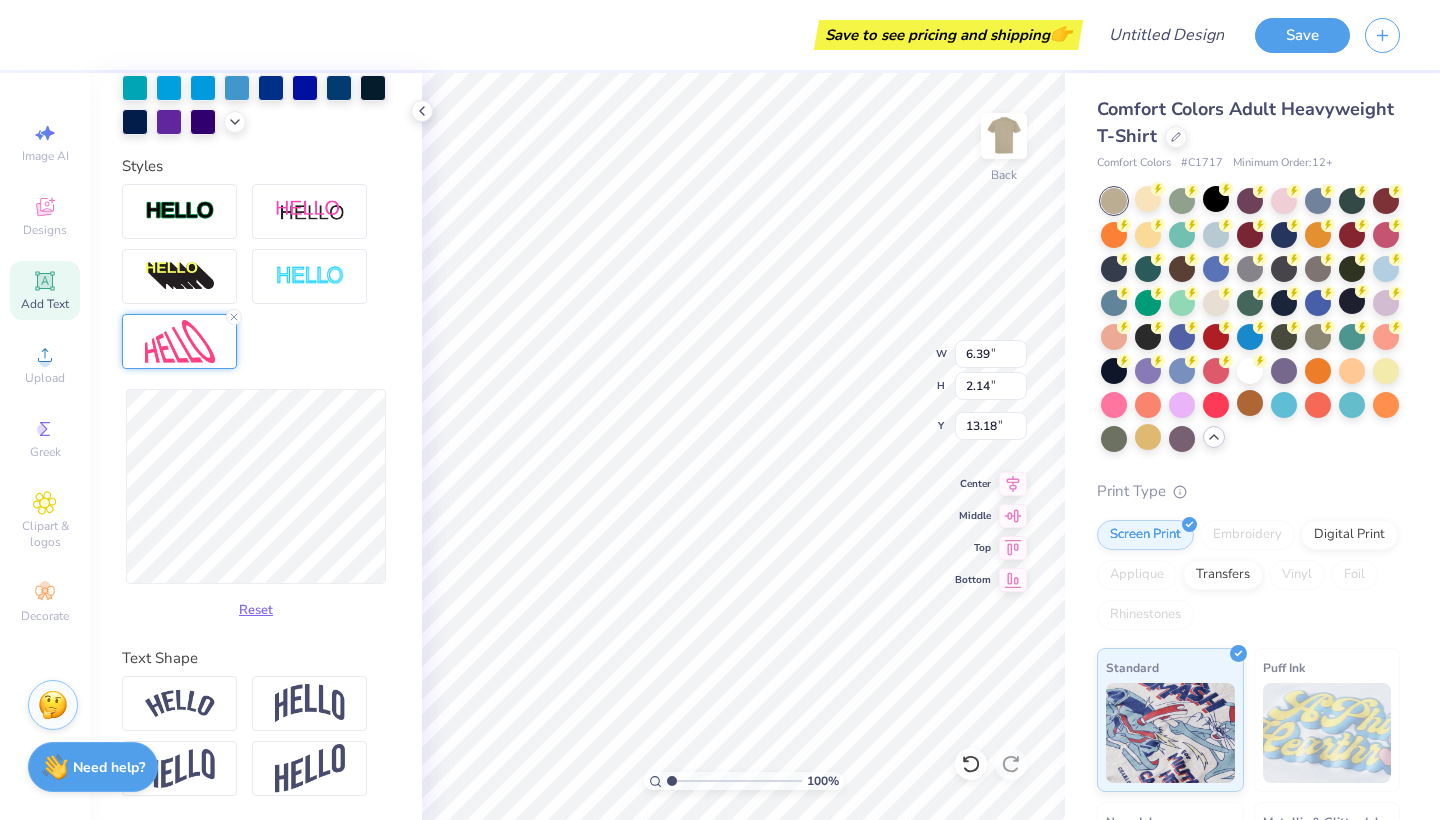 type on "10.18" 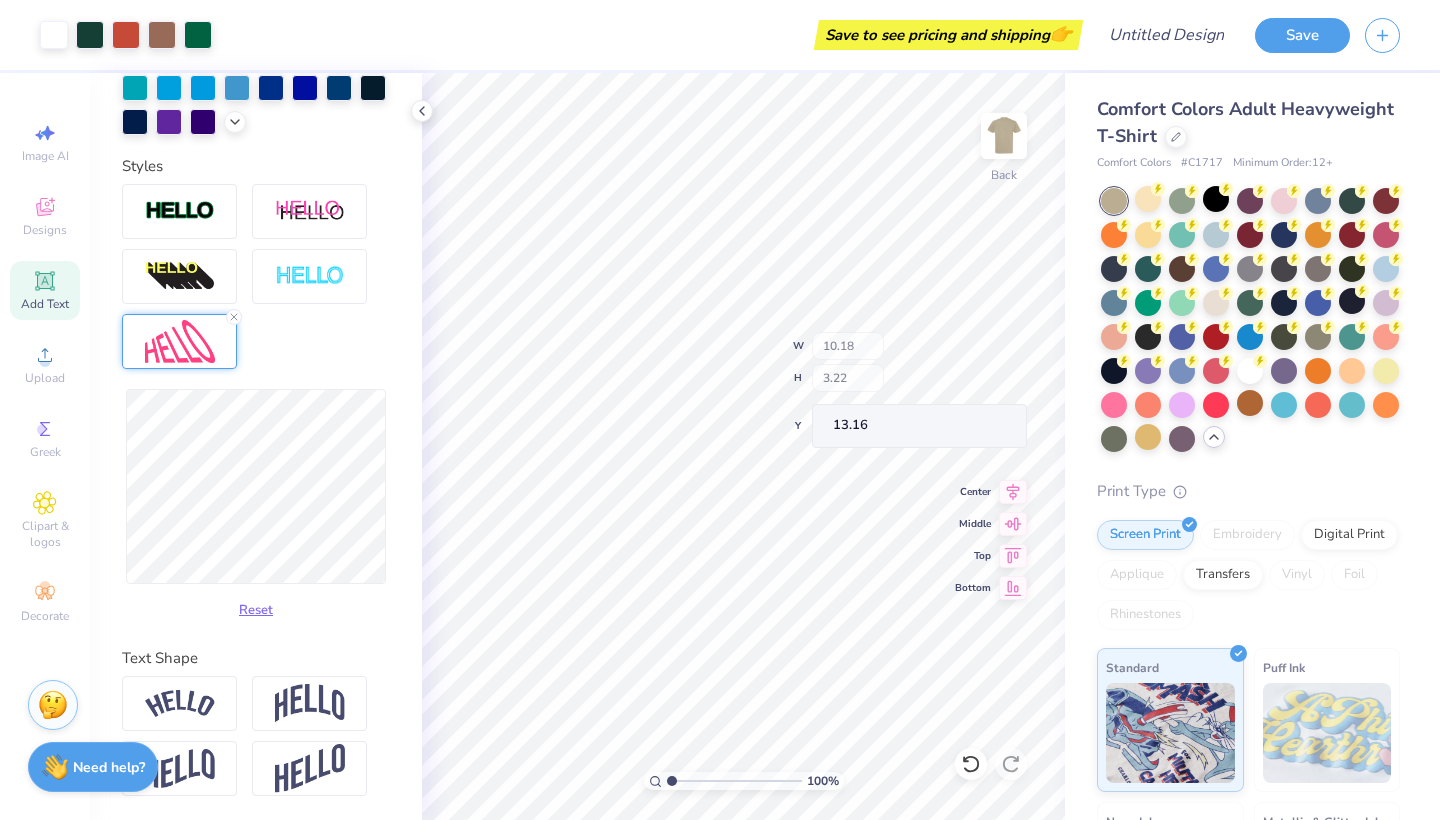 type on "13.18" 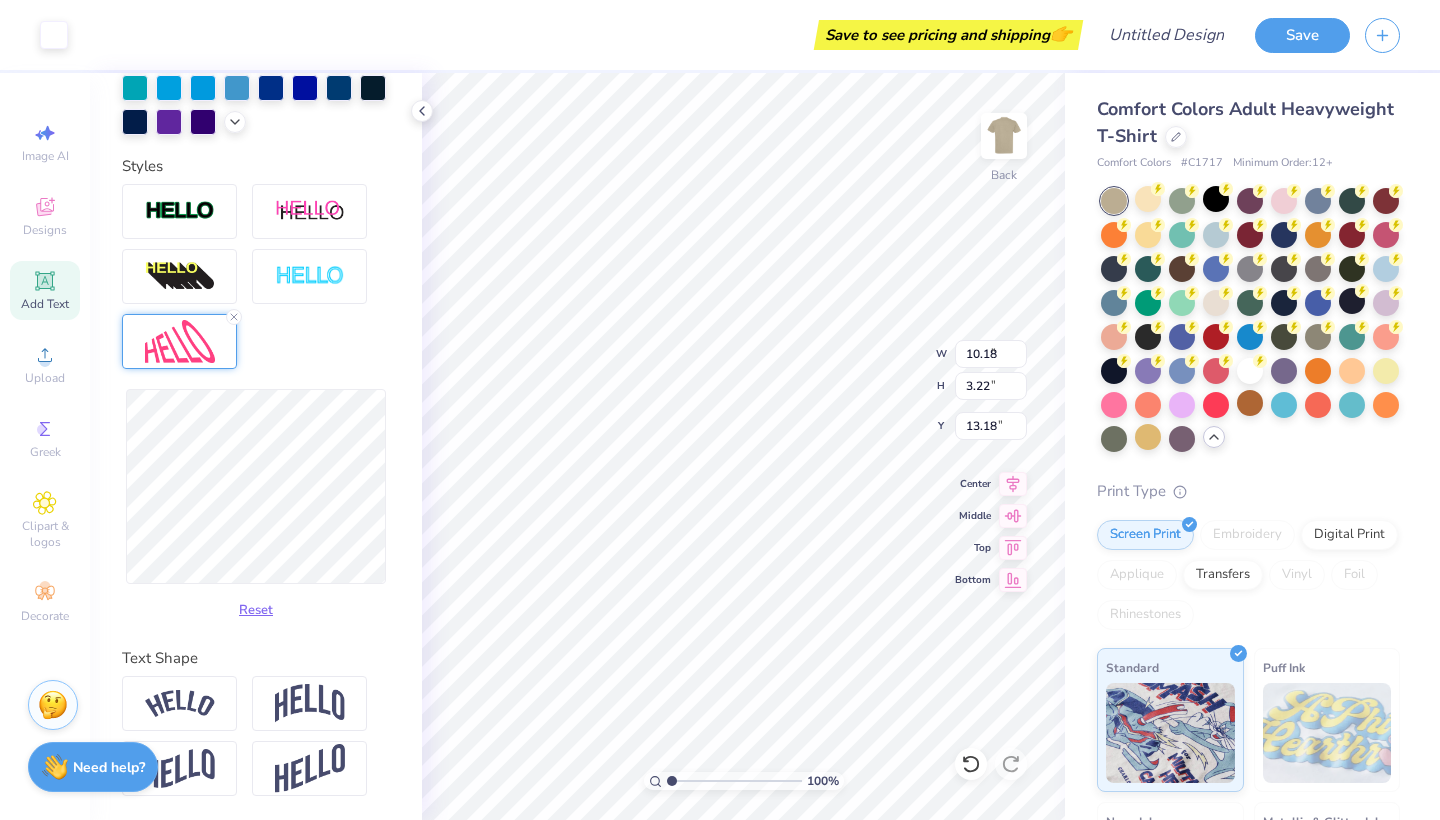 type on "6.39" 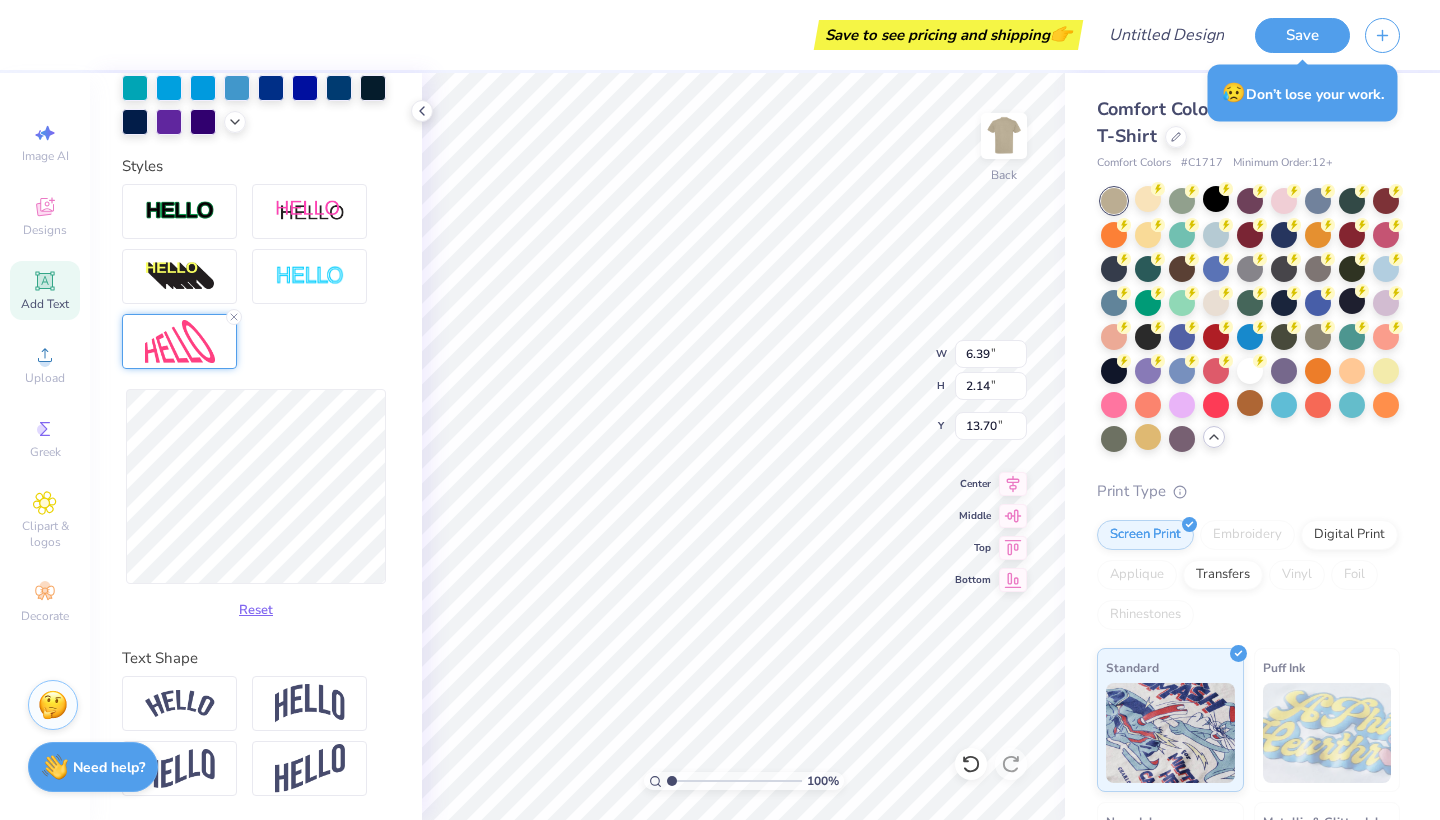 type on "13.50" 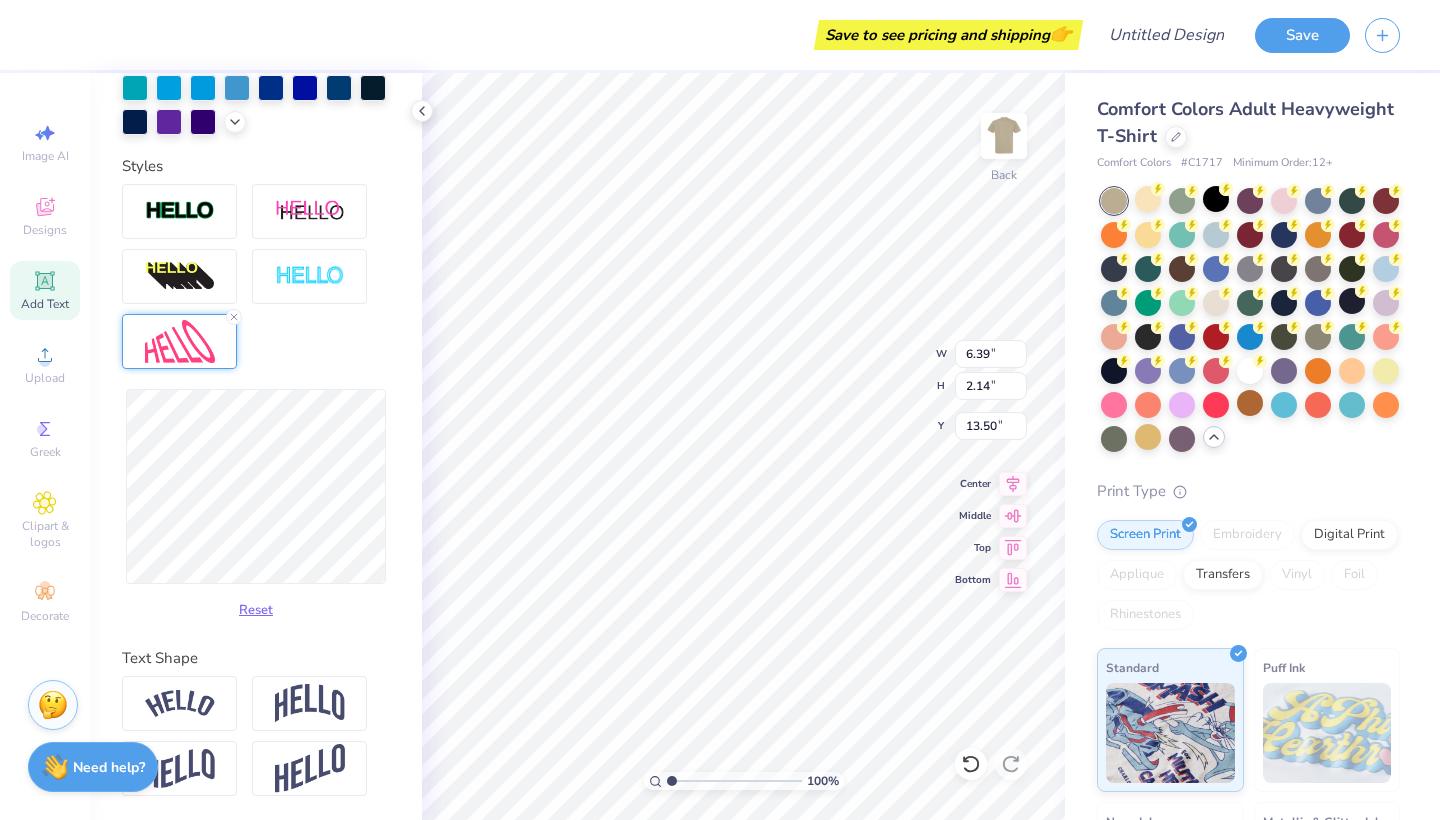 type on "6.34" 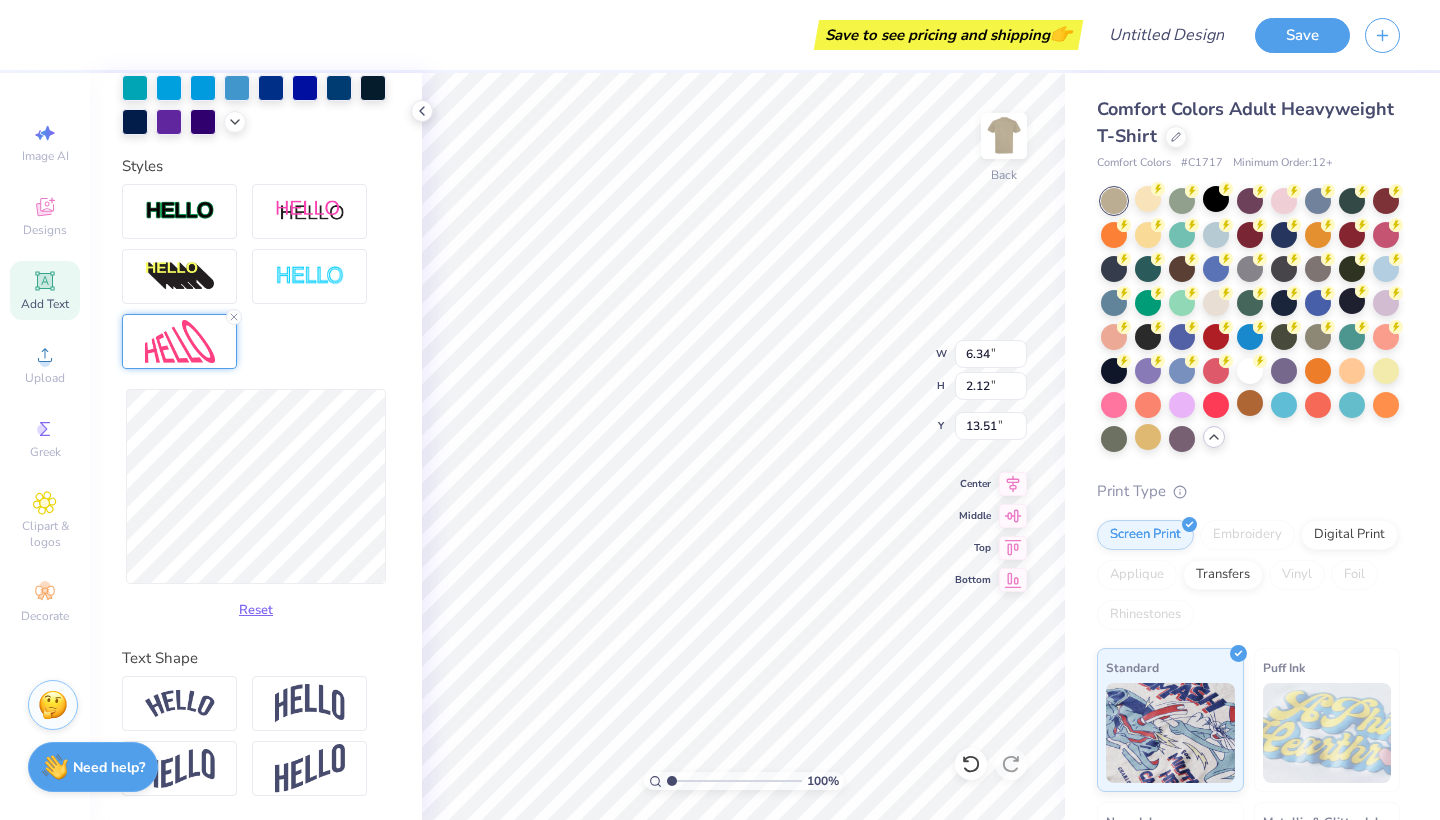 type on "7.29" 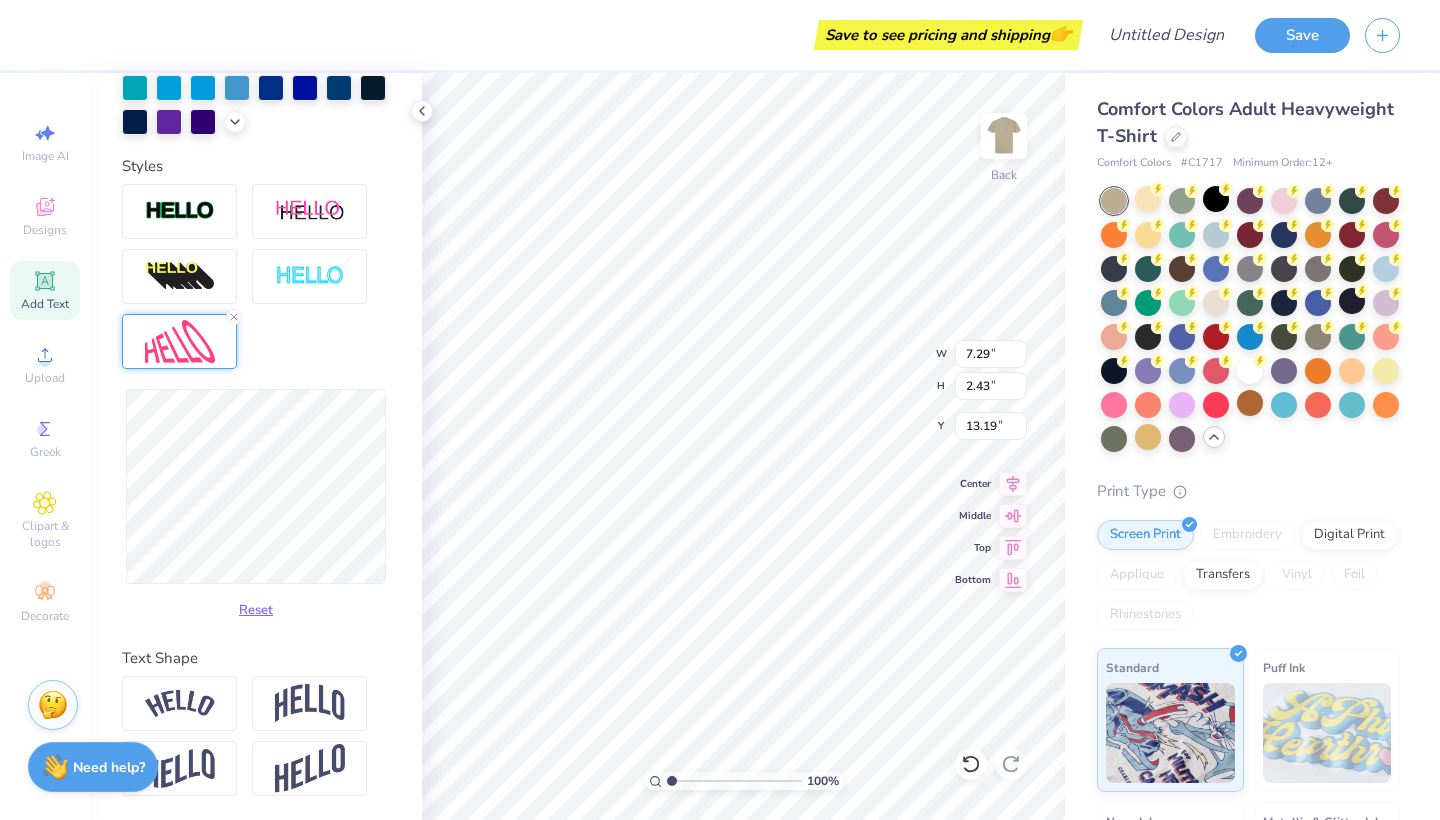 type on "13.55" 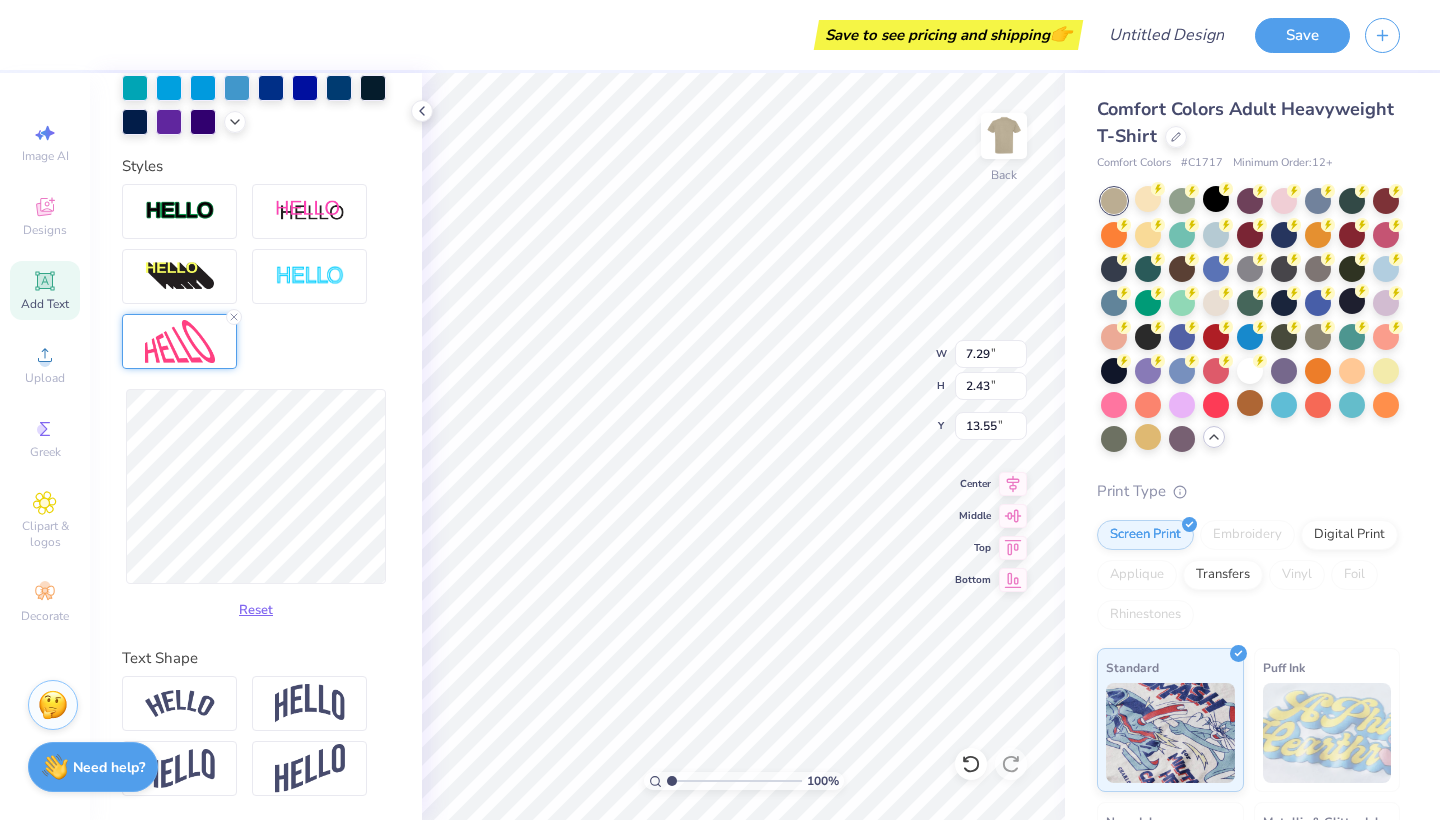 type on "2.47" 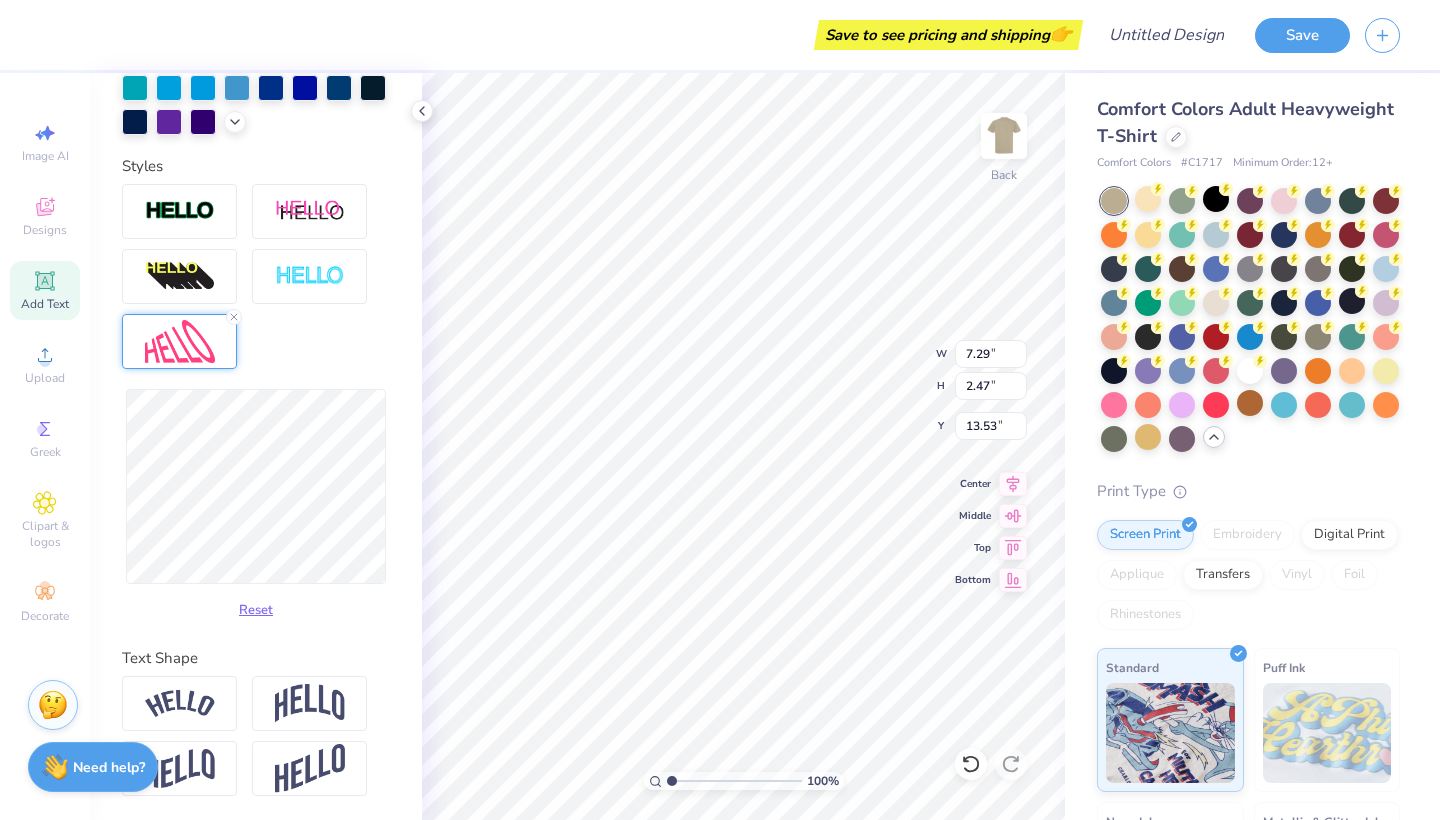 type on "7.07" 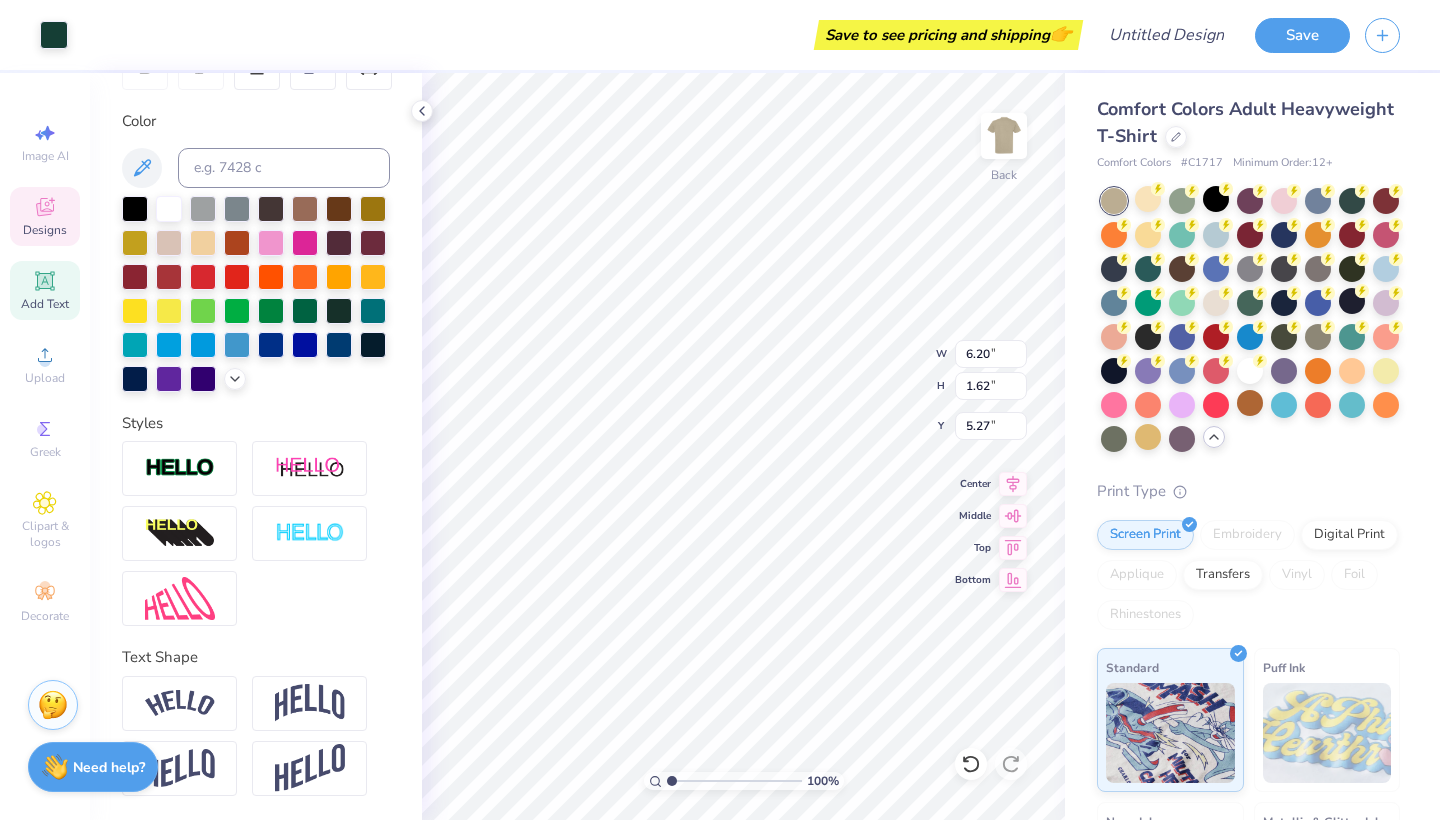scroll, scrollTop: 343, scrollLeft: 0, axis: vertical 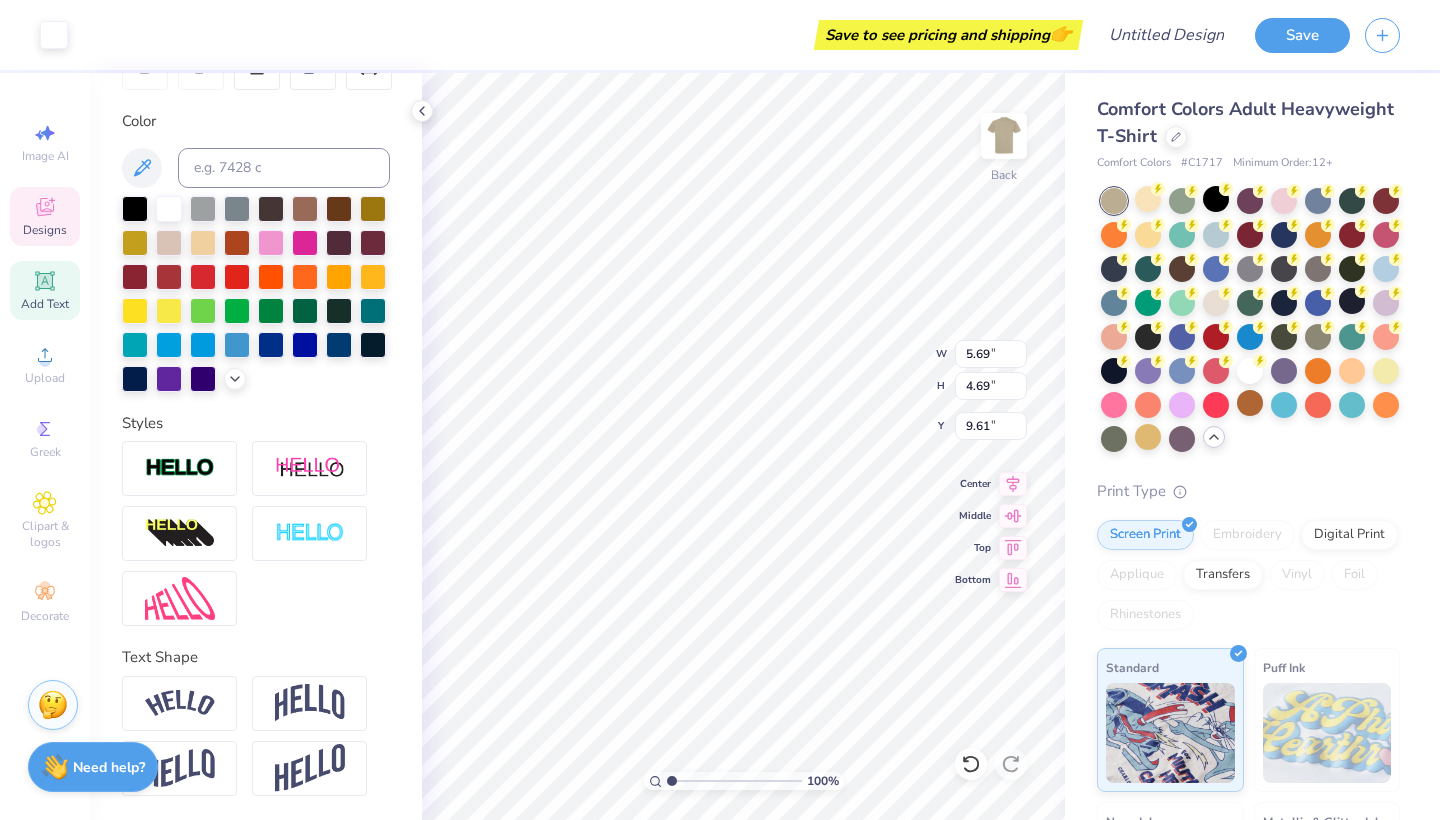 type on "5.69" 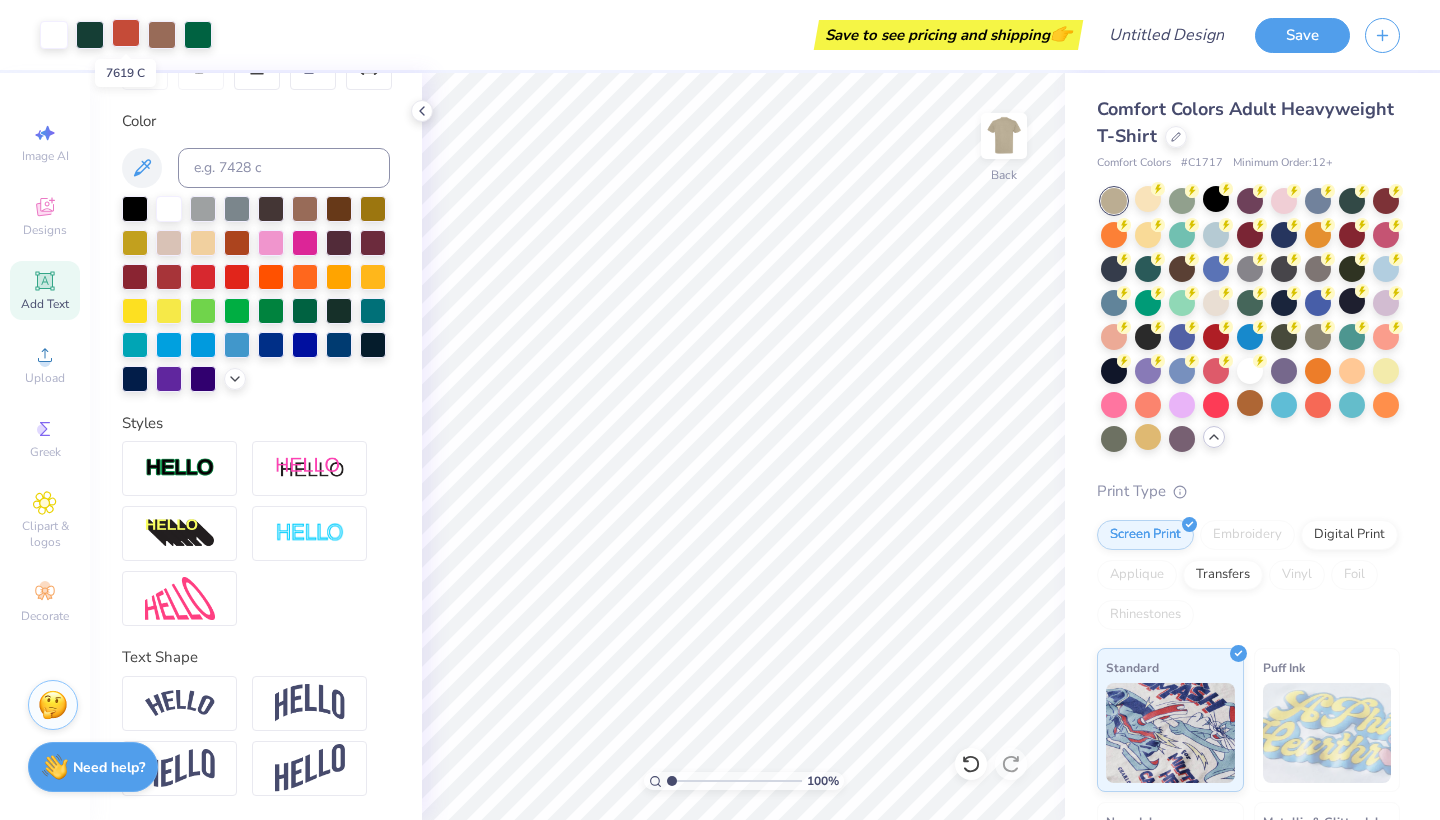 click at bounding box center [126, 33] 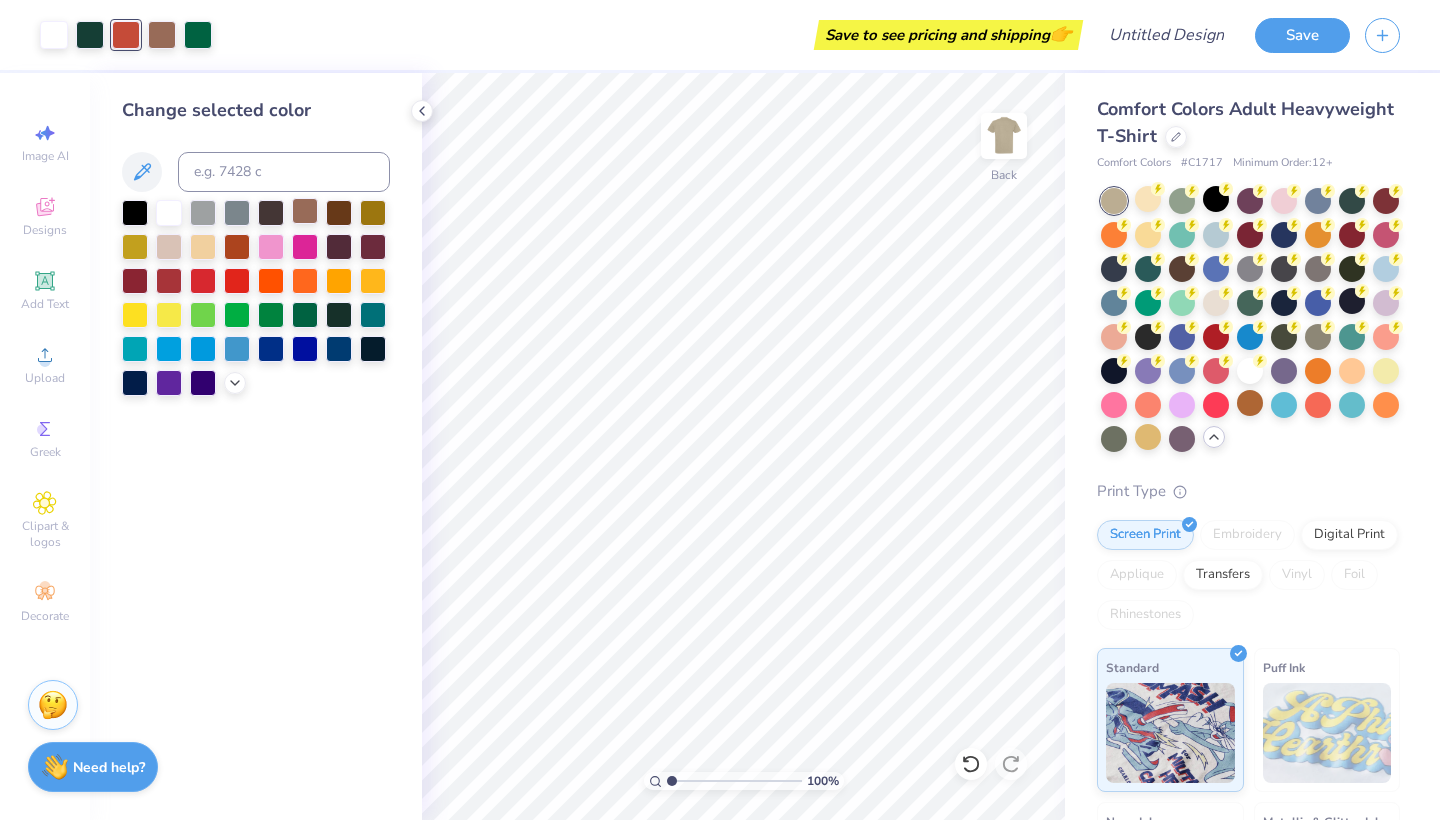 click at bounding box center (305, 211) 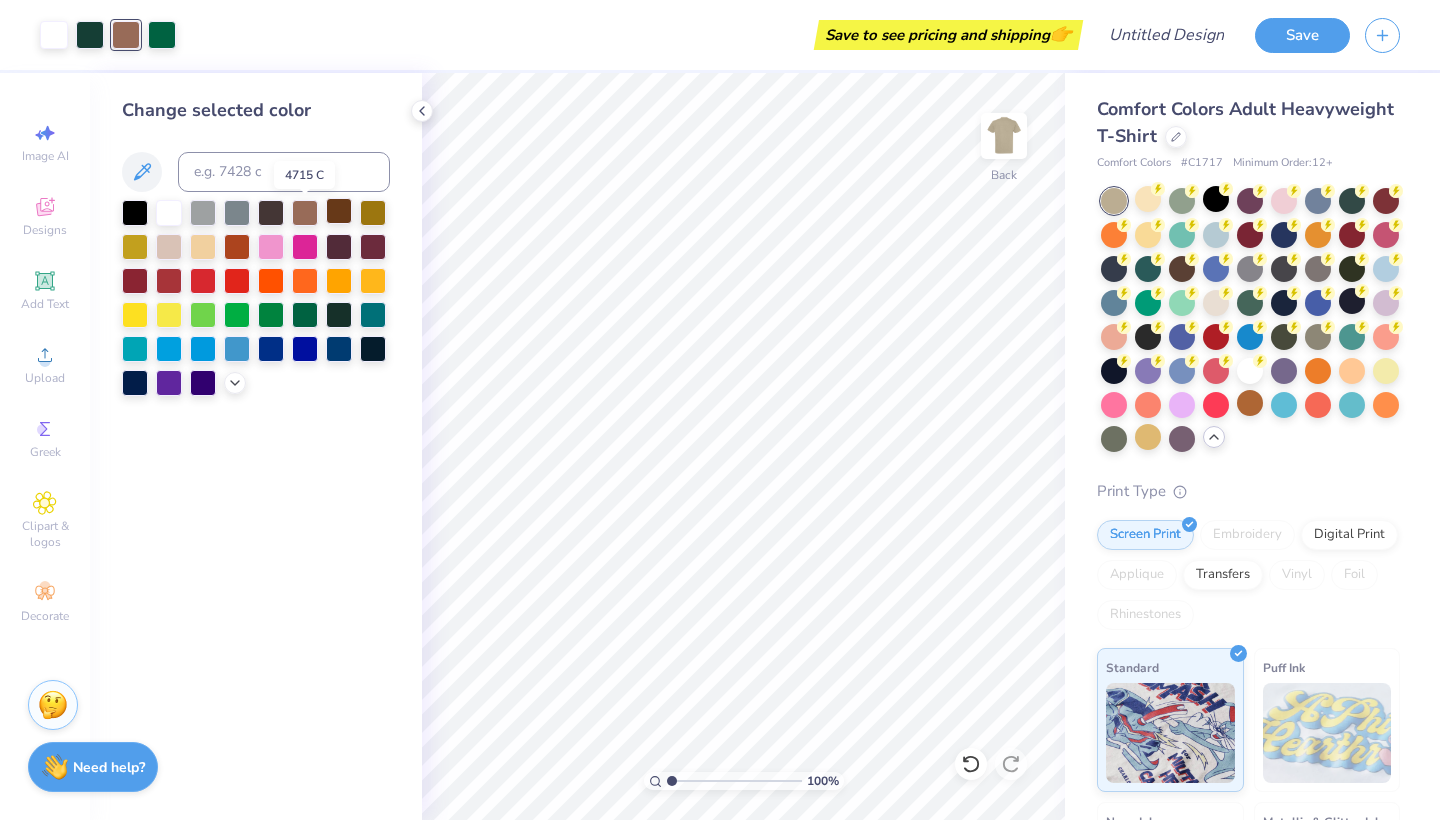 click at bounding box center [339, 211] 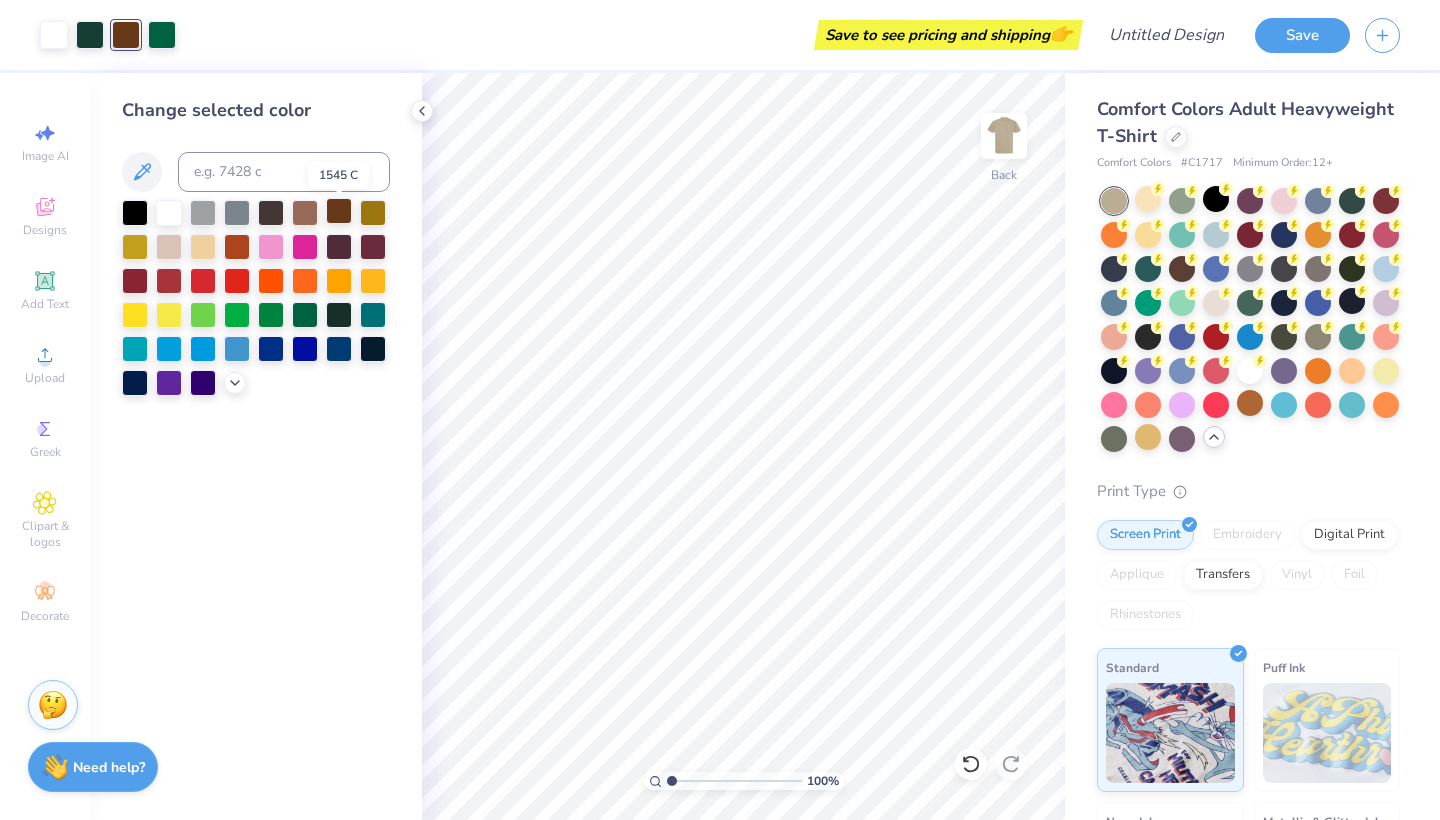 click at bounding box center (339, 211) 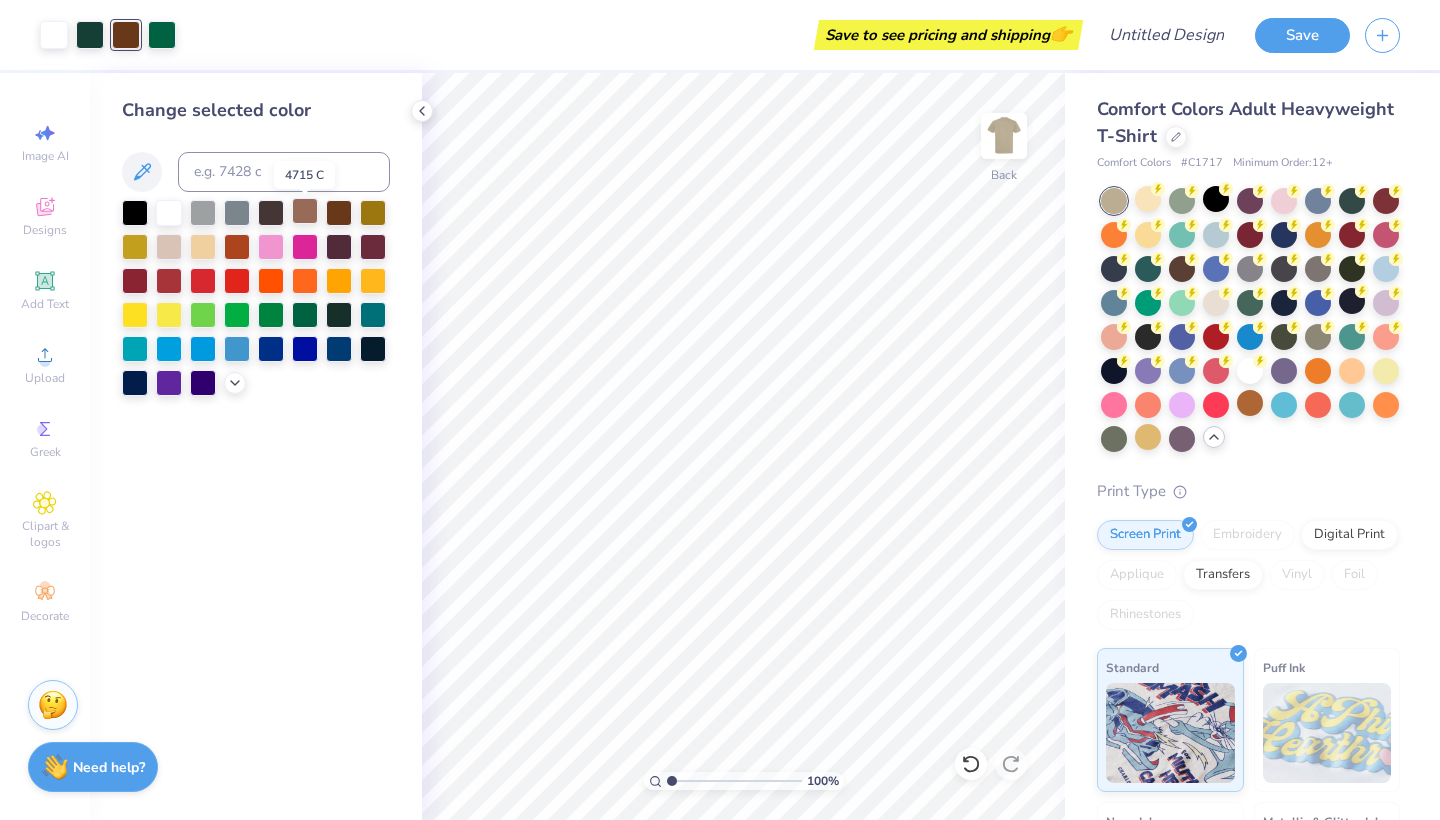 click at bounding box center [305, 211] 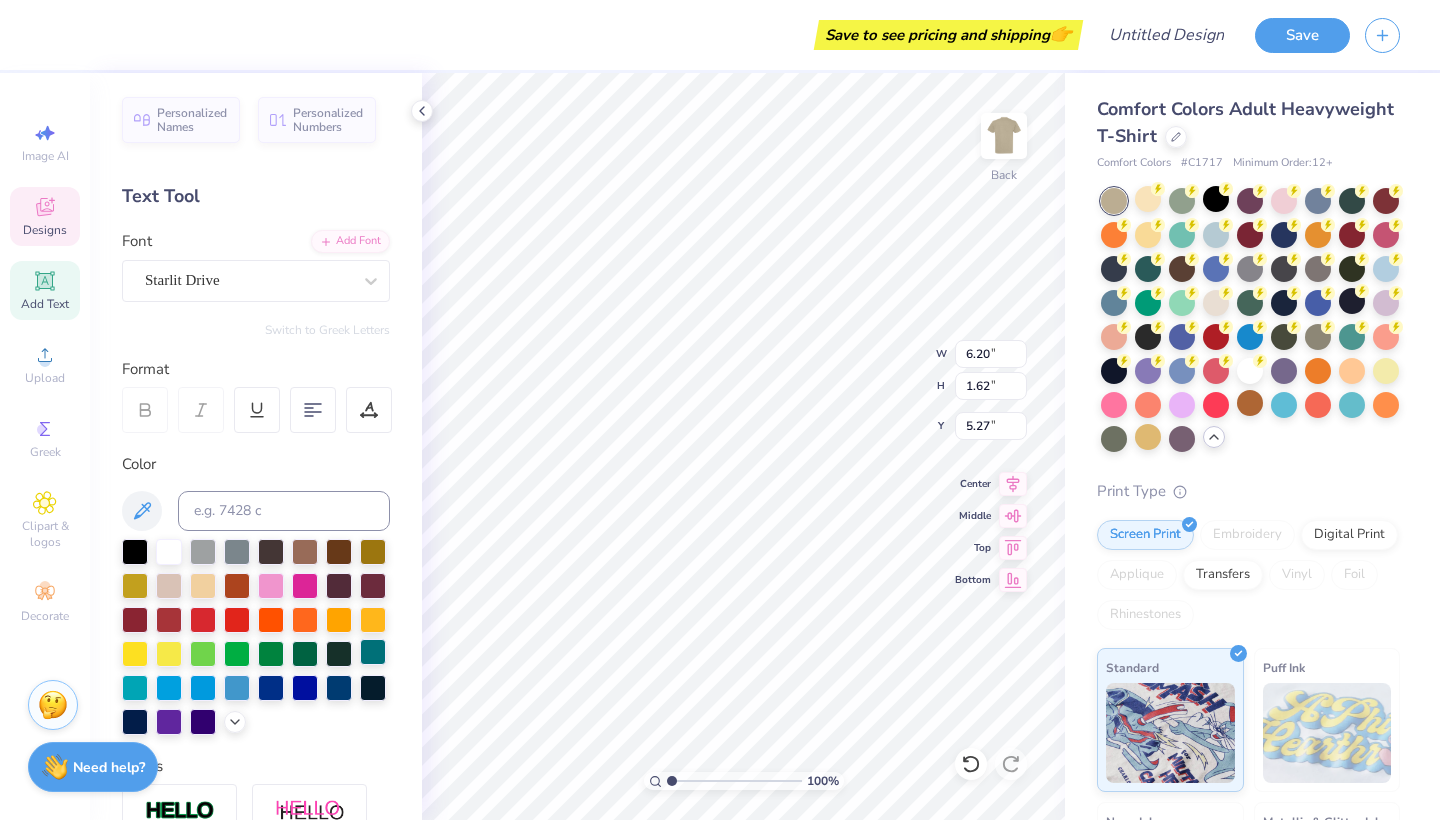 type on "5.31" 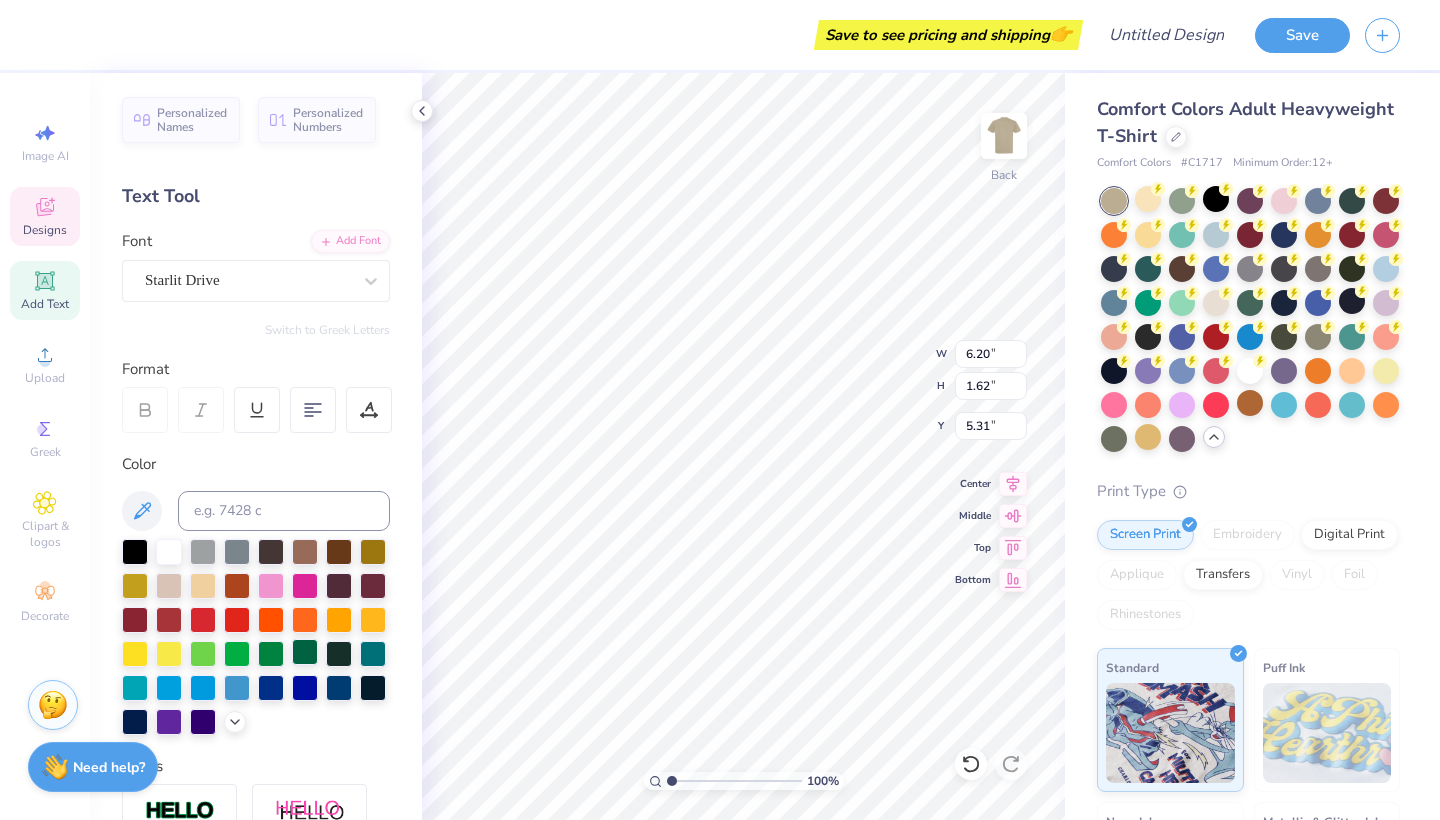 click at bounding box center (305, 652) 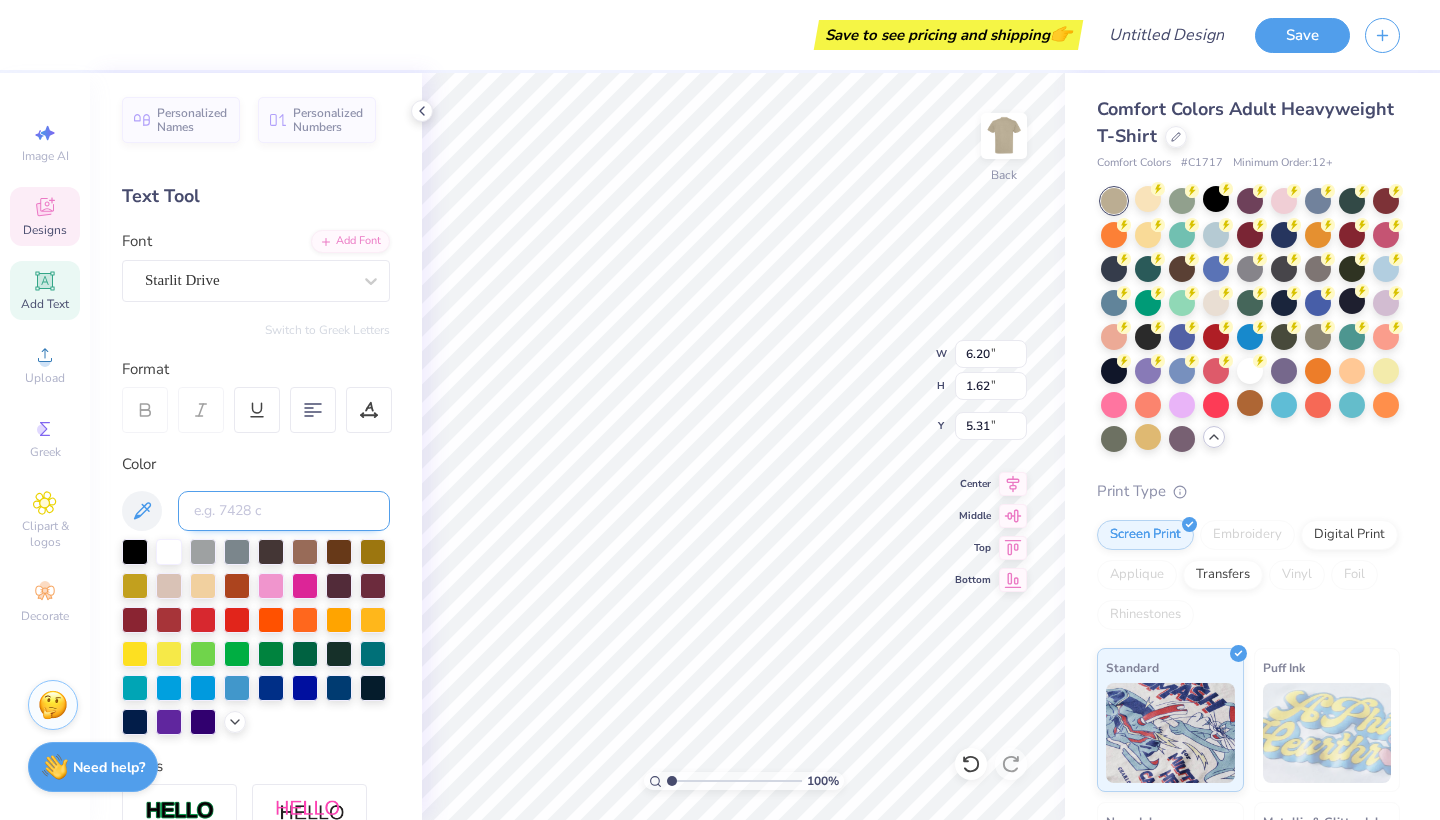 click at bounding box center (284, 511) 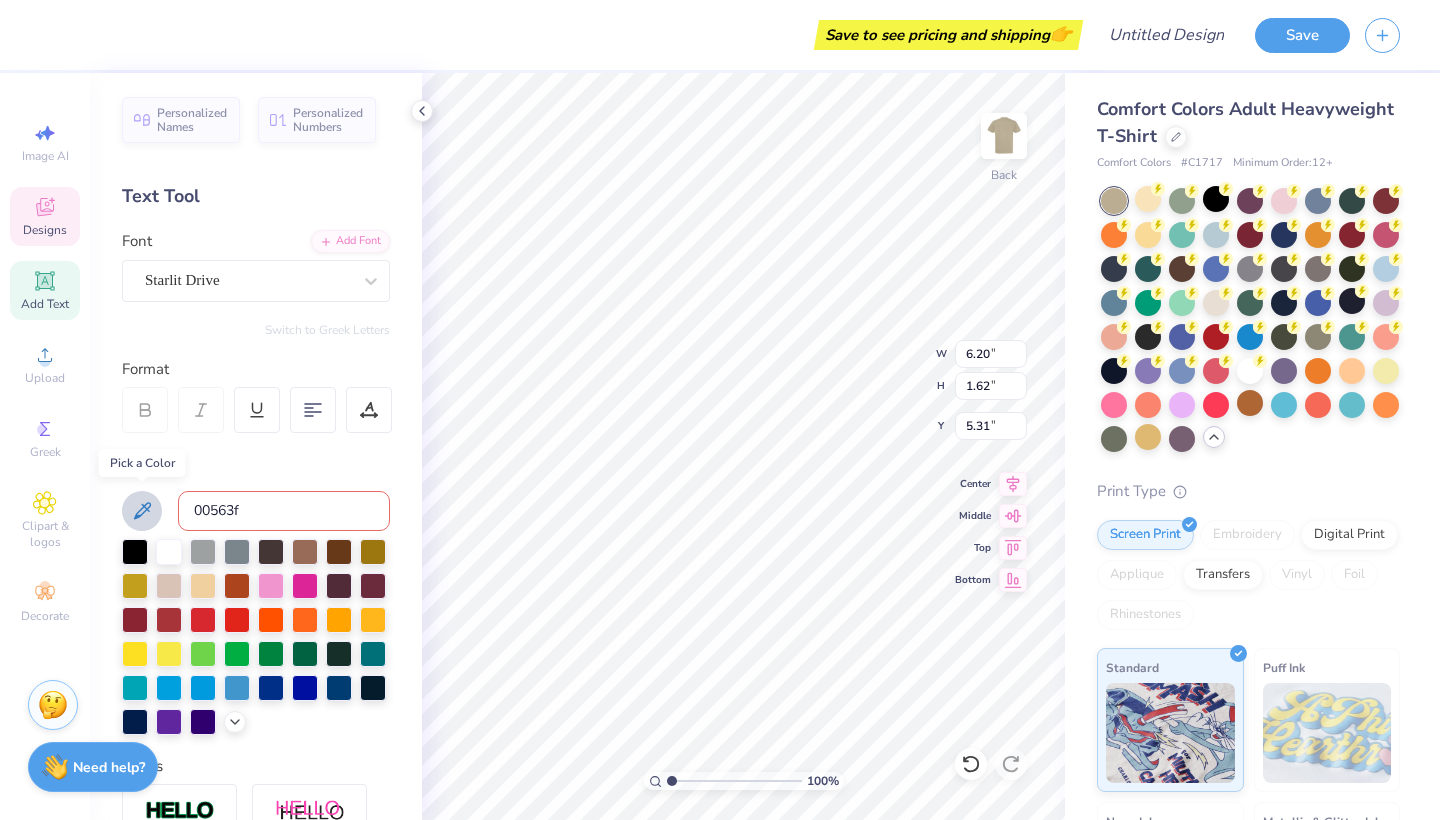 click 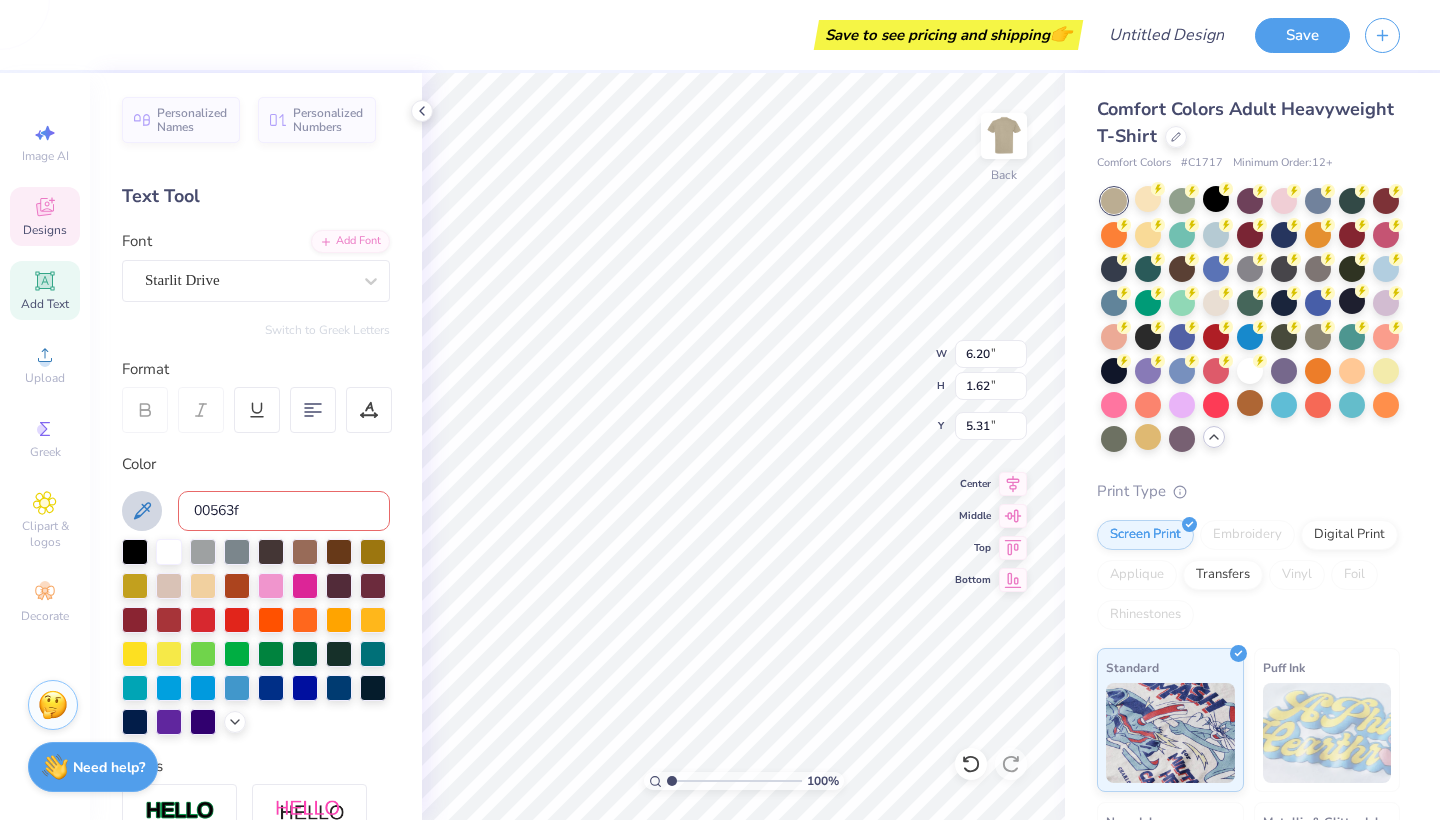 click on "00563f" at bounding box center (284, 511) 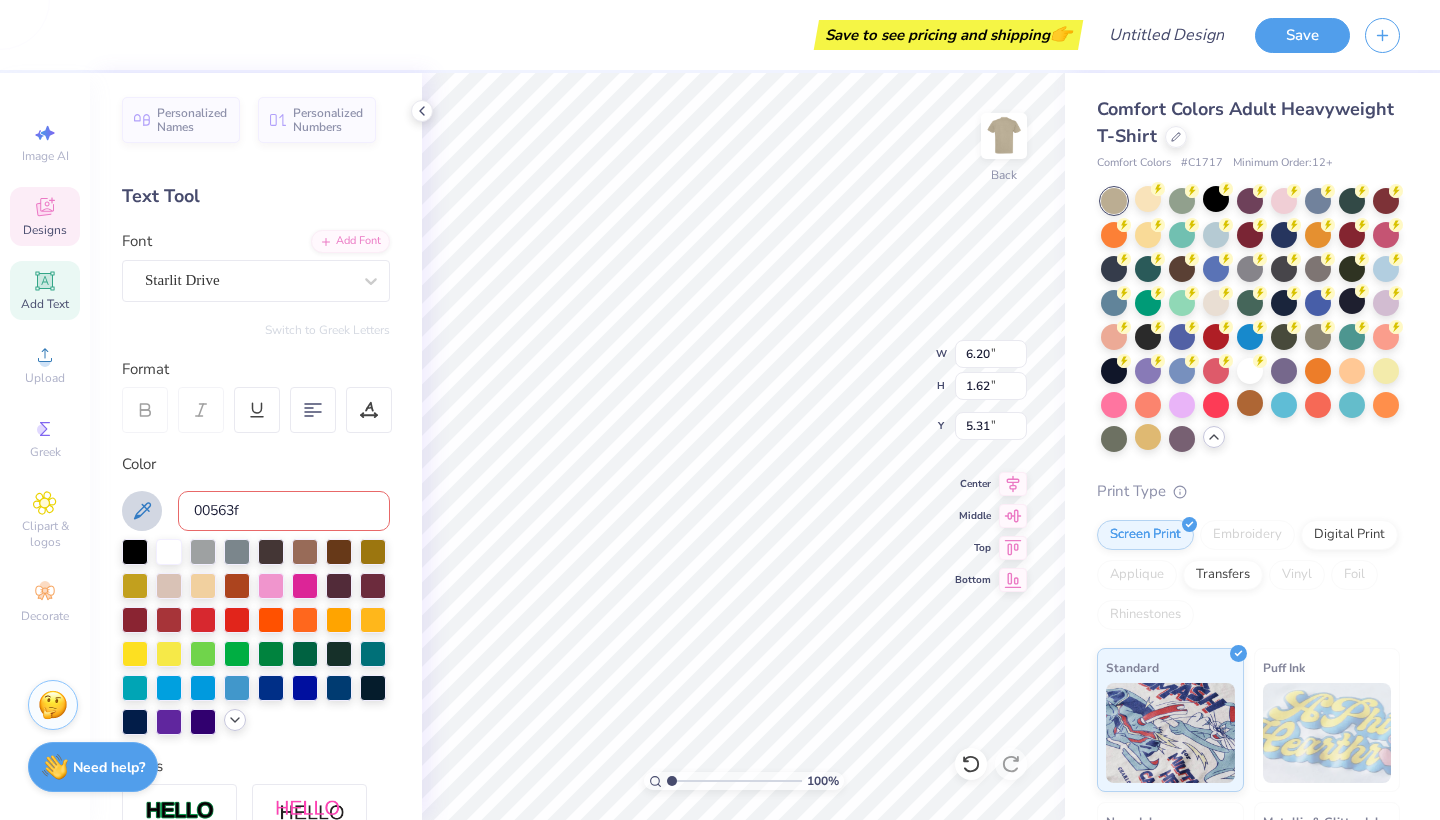 click 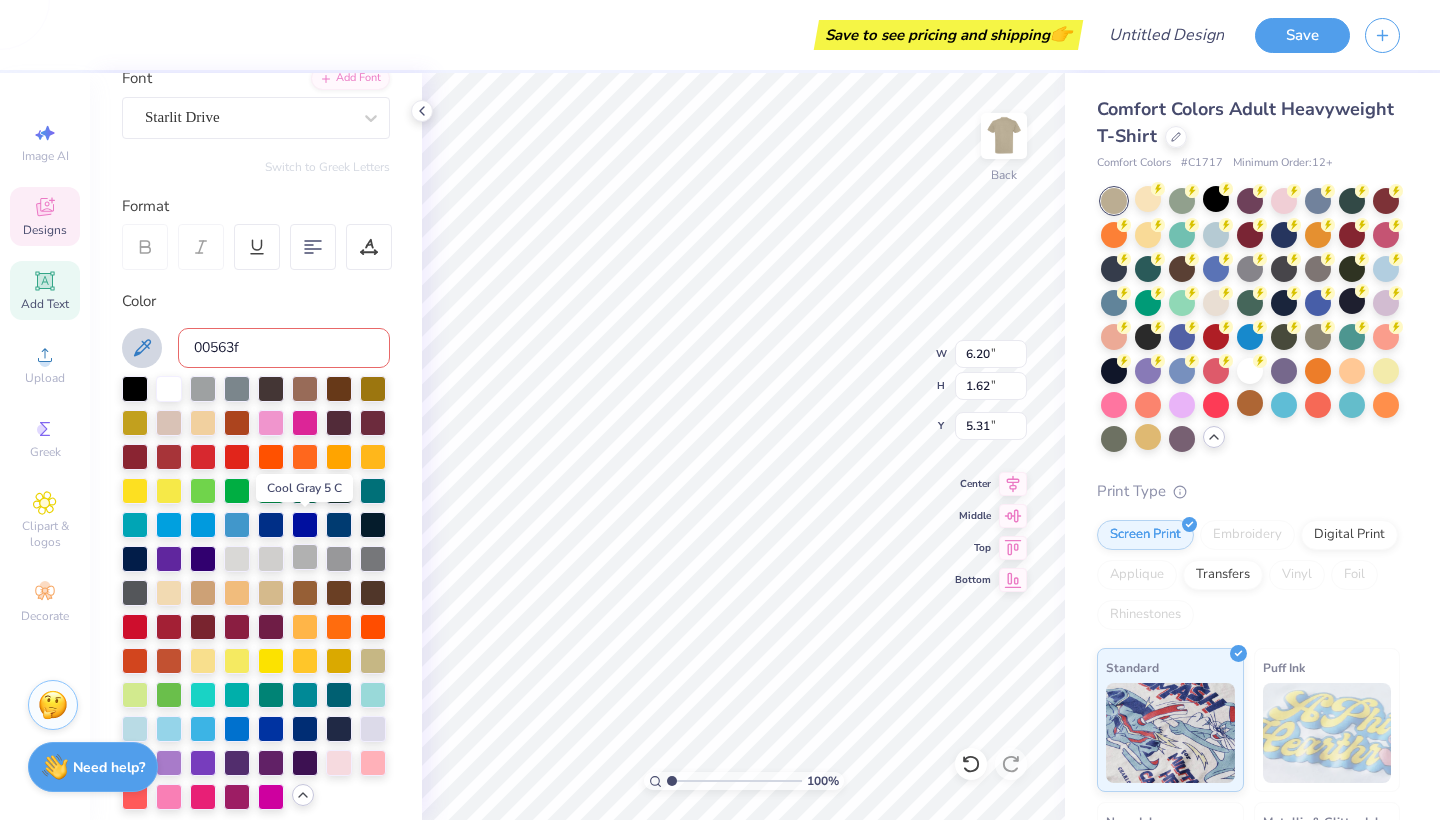 scroll, scrollTop: 139, scrollLeft: 0, axis: vertical 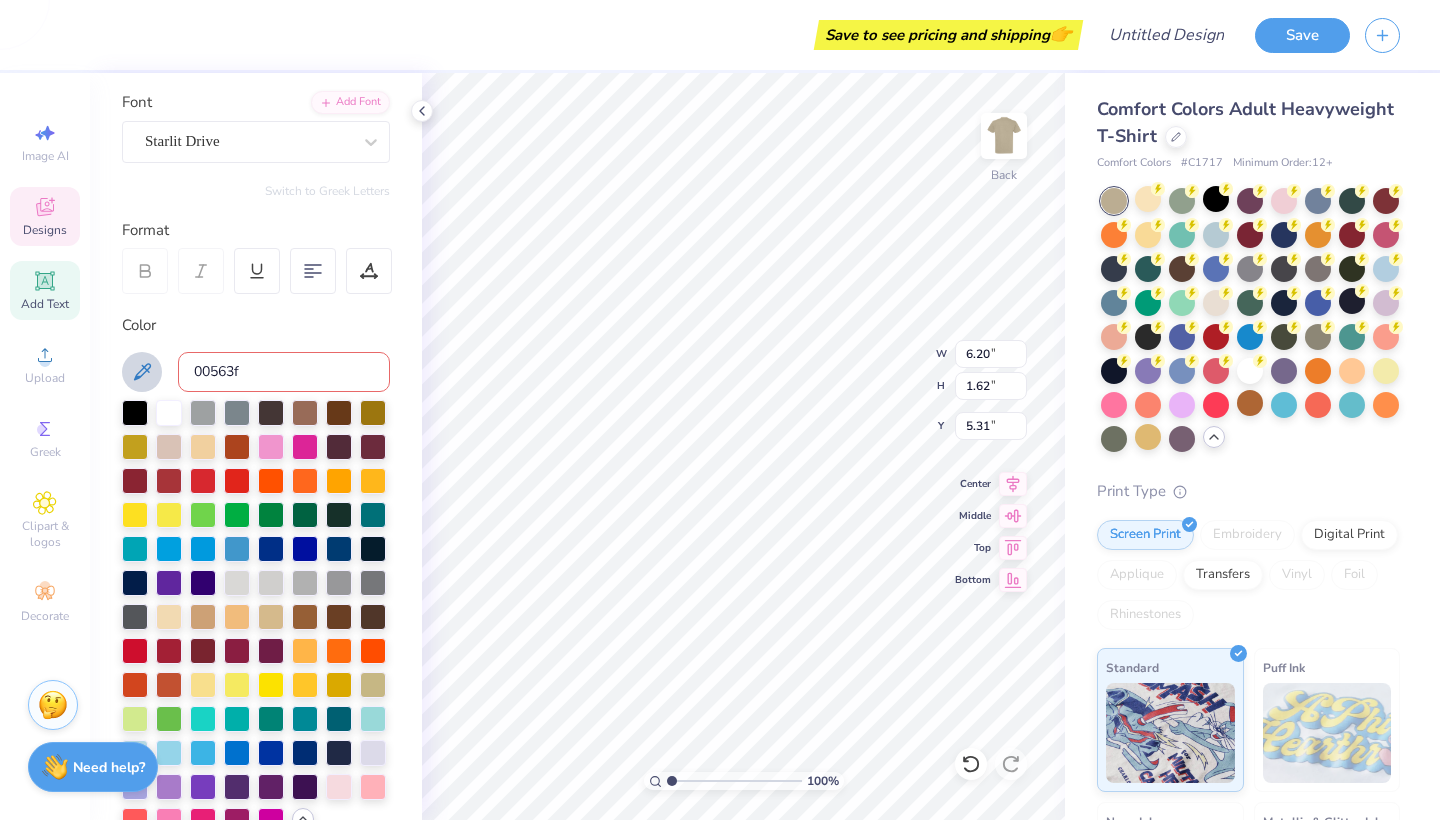 click 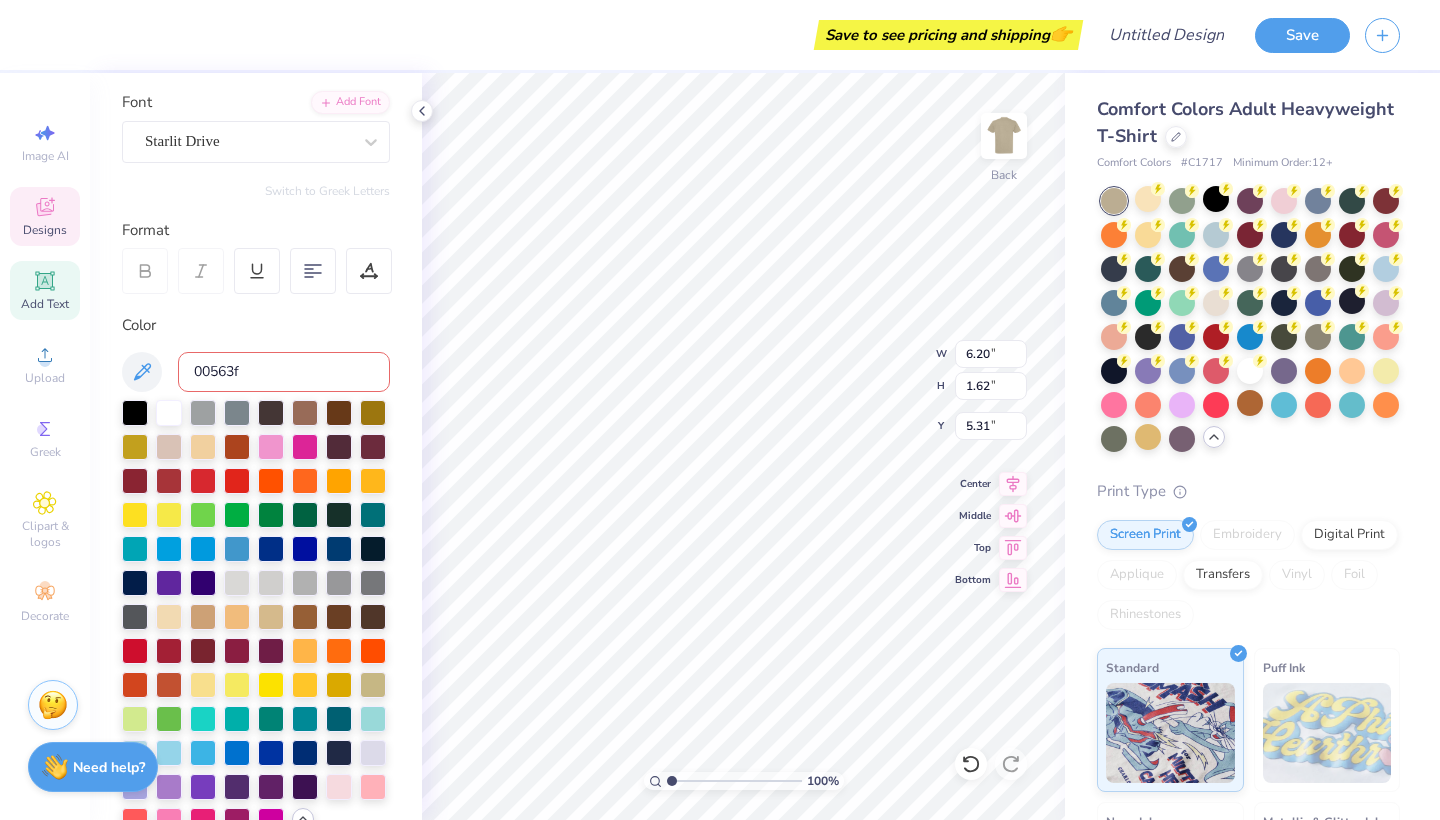 click on "00563f" at bounding box center (284, 372) 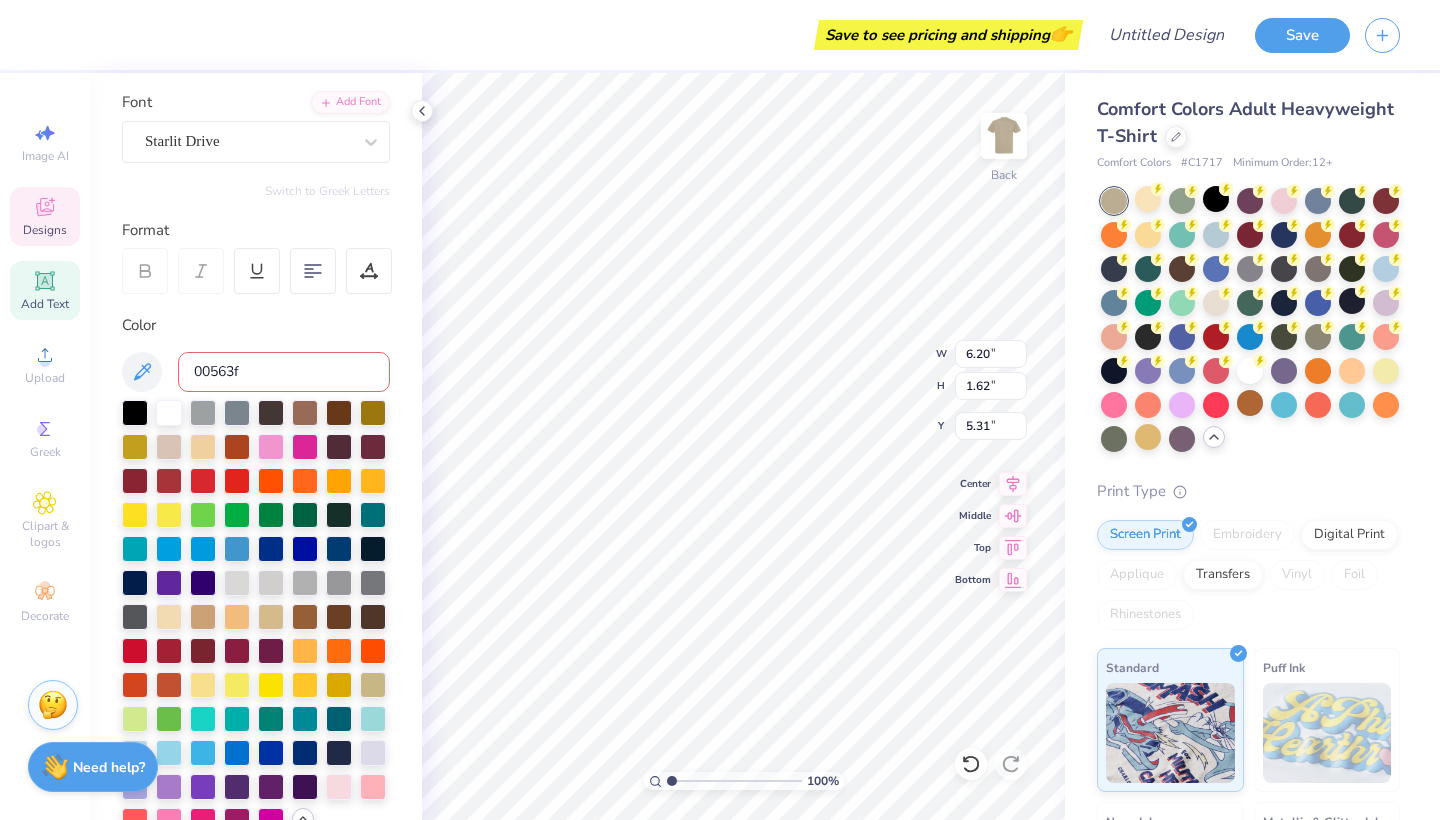 click on "00563f" at bounding box center [284, 372] 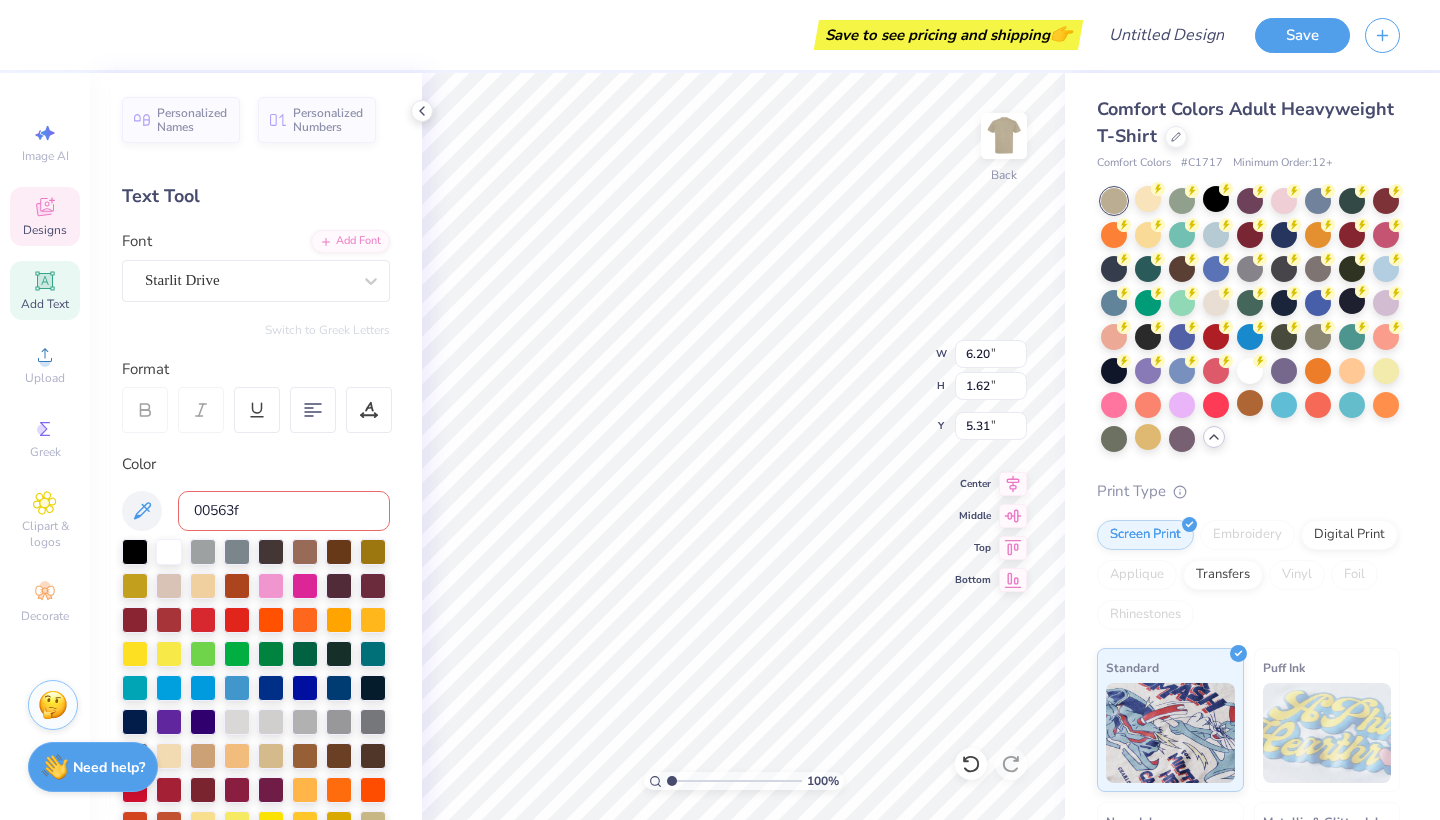 scroll, scrollTop: 0, scrollLeft: 0, axis: both 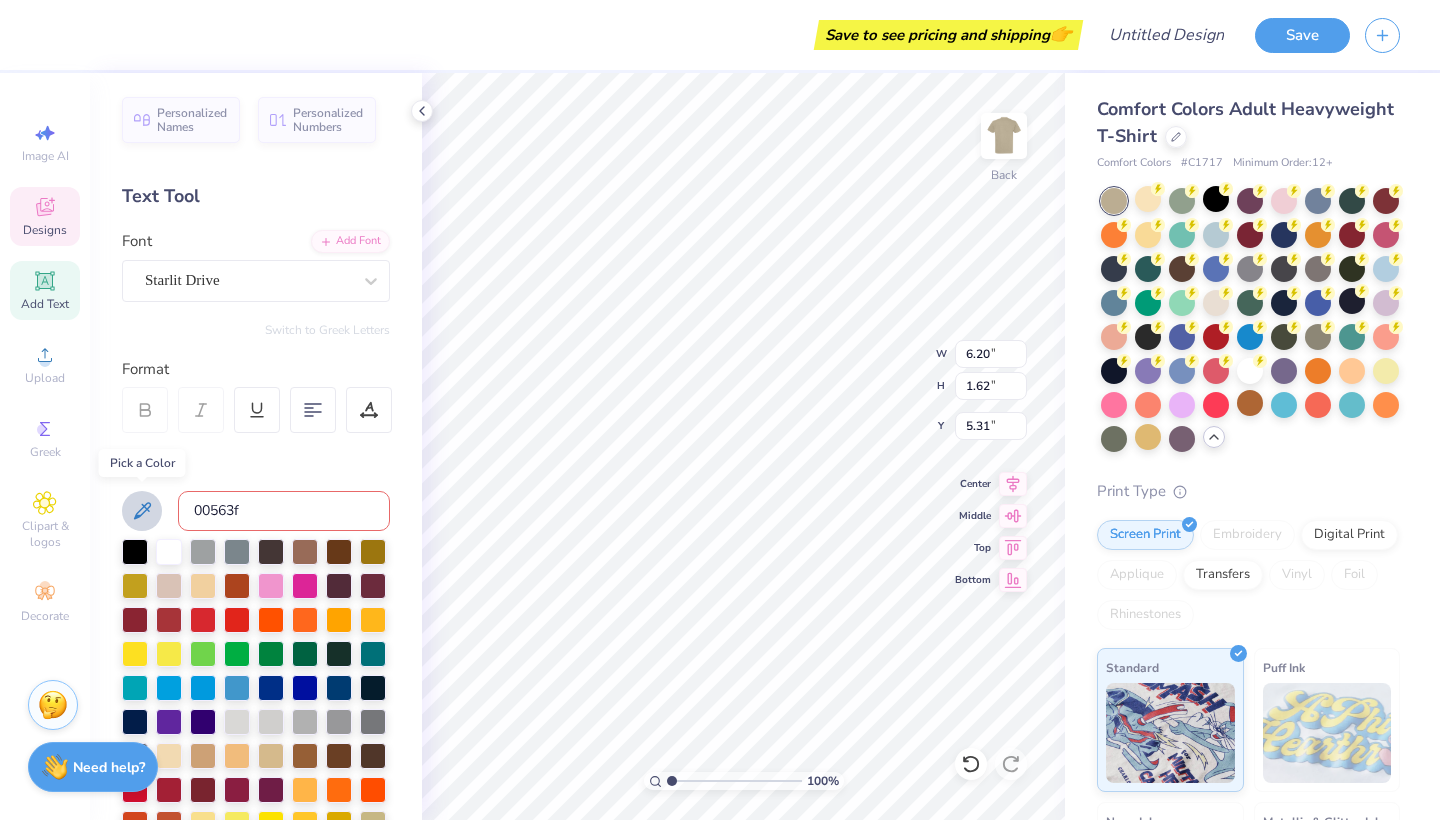 click 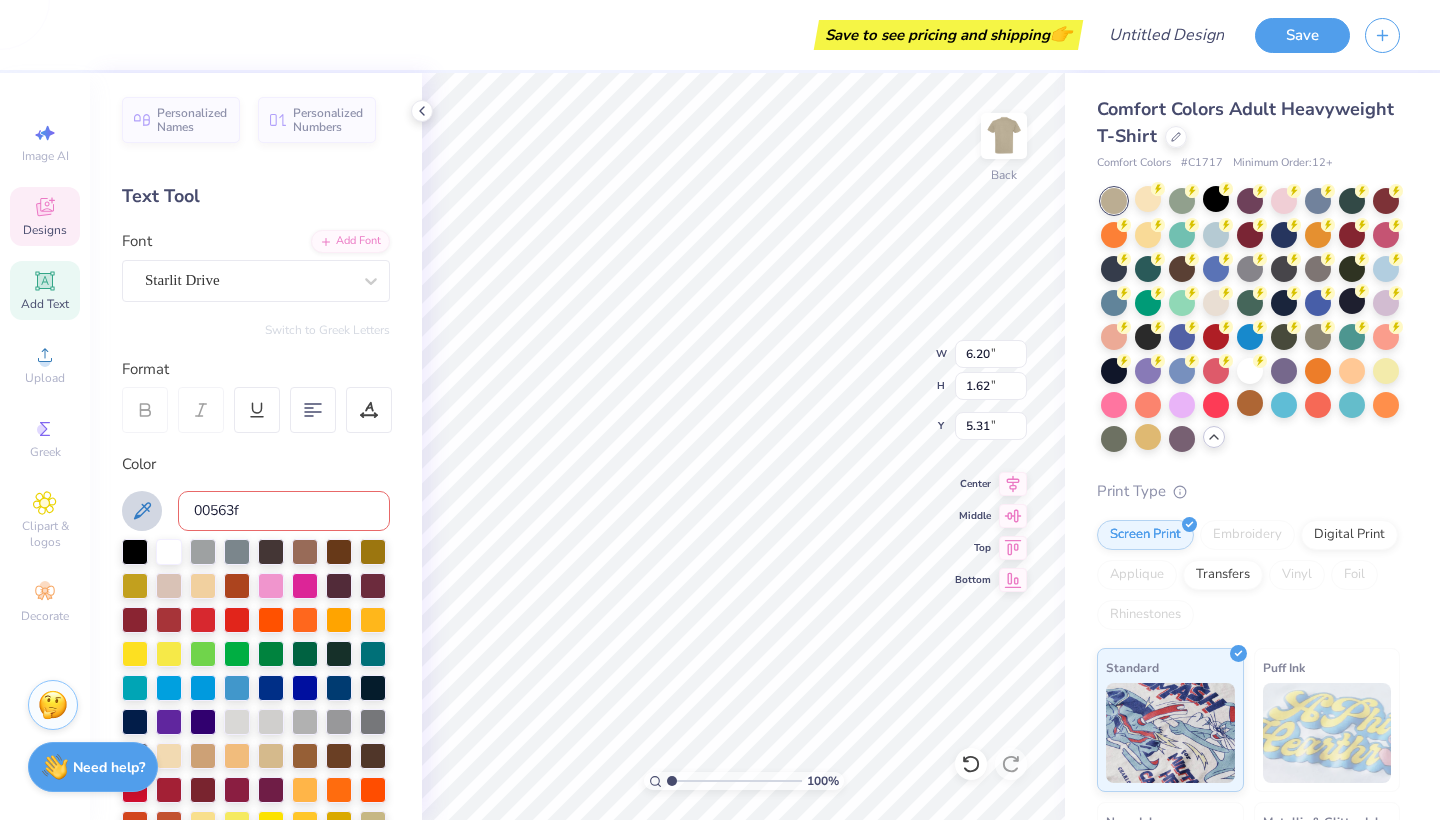 click on "Color [COLOR]" at bounding box center [256, 713] 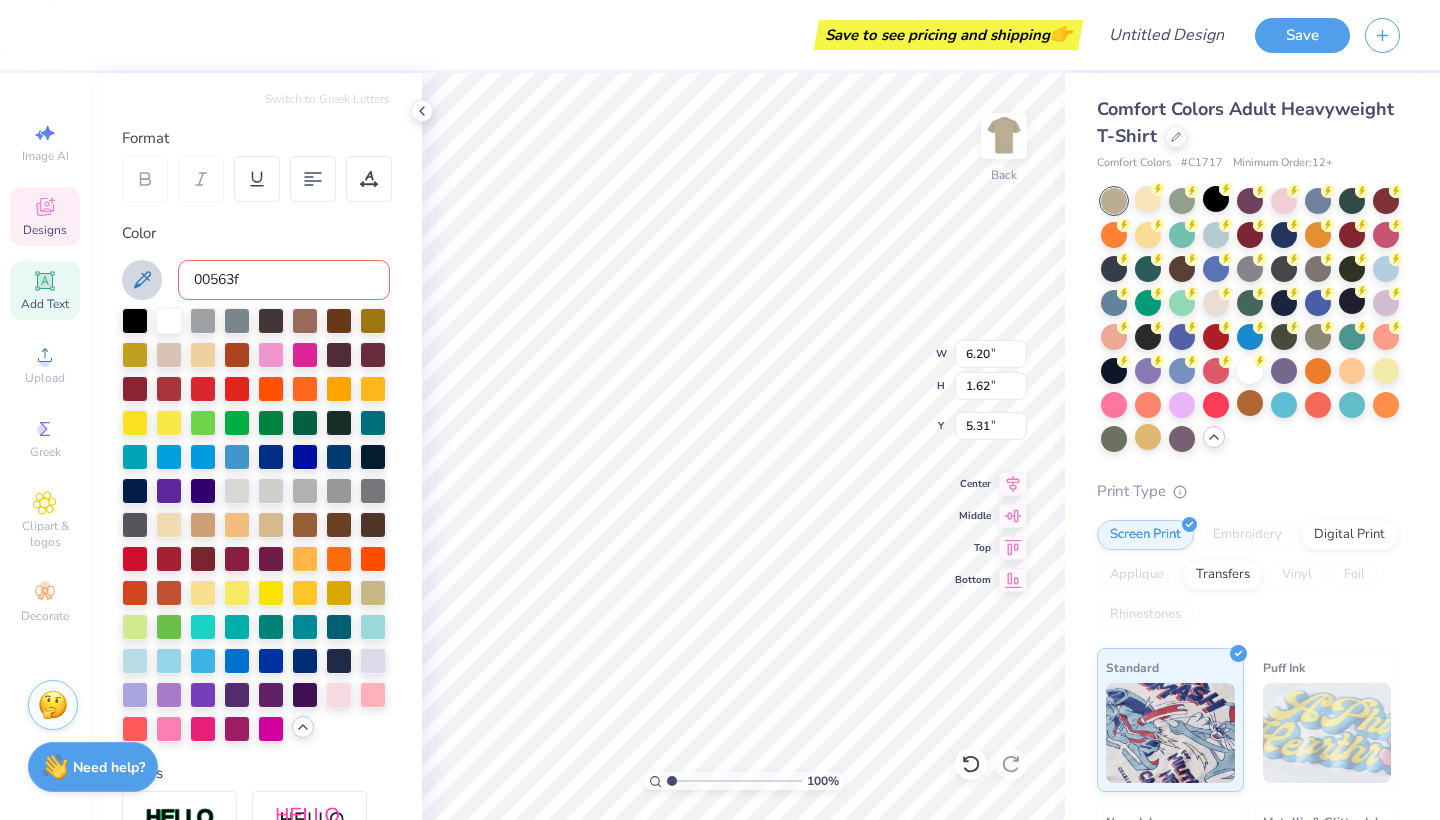 scroll, scrollTop: 228, scrollLeft: 0, axis: vertical 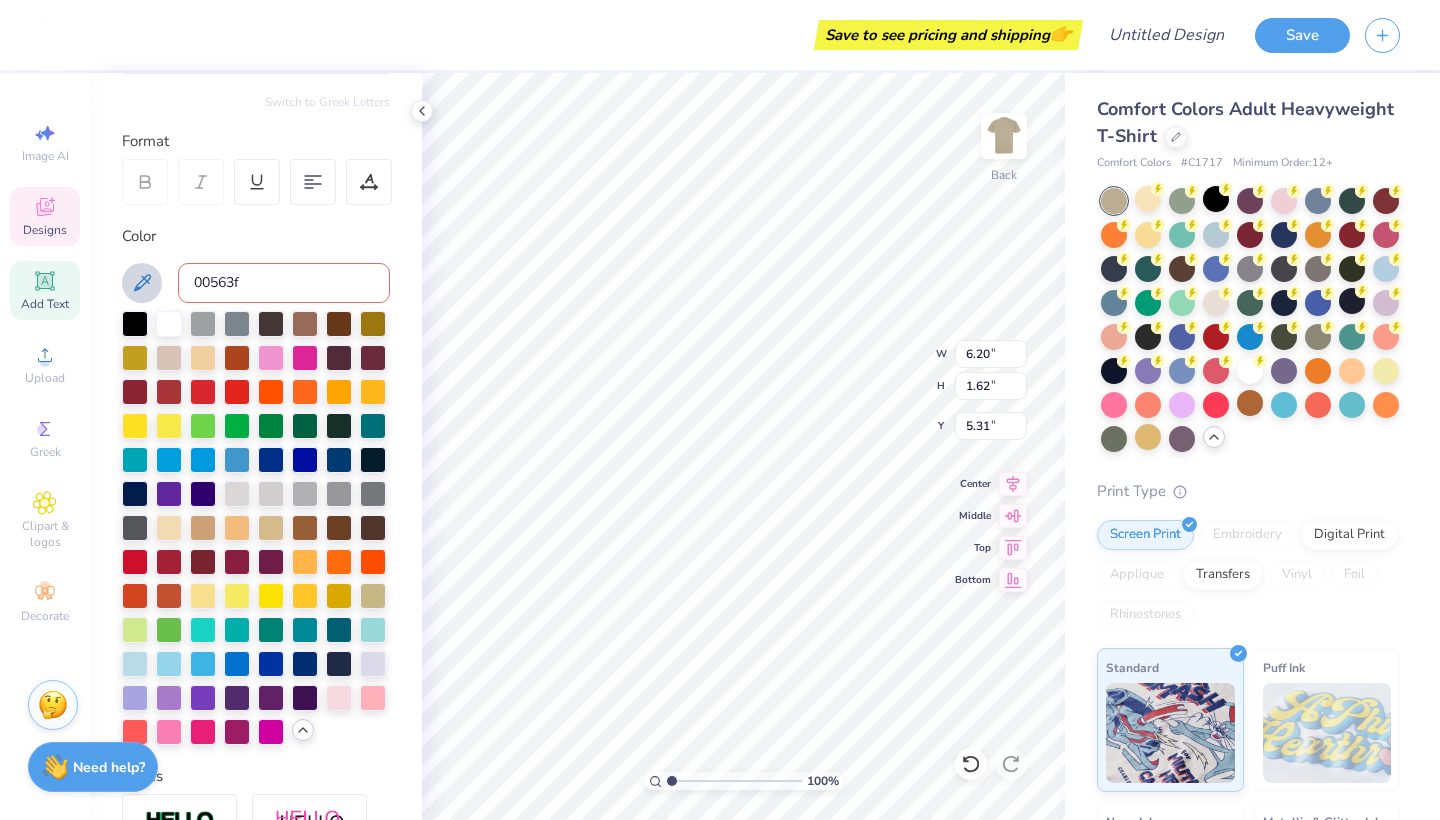 click on "00563f" at bounding box center (284, 283) 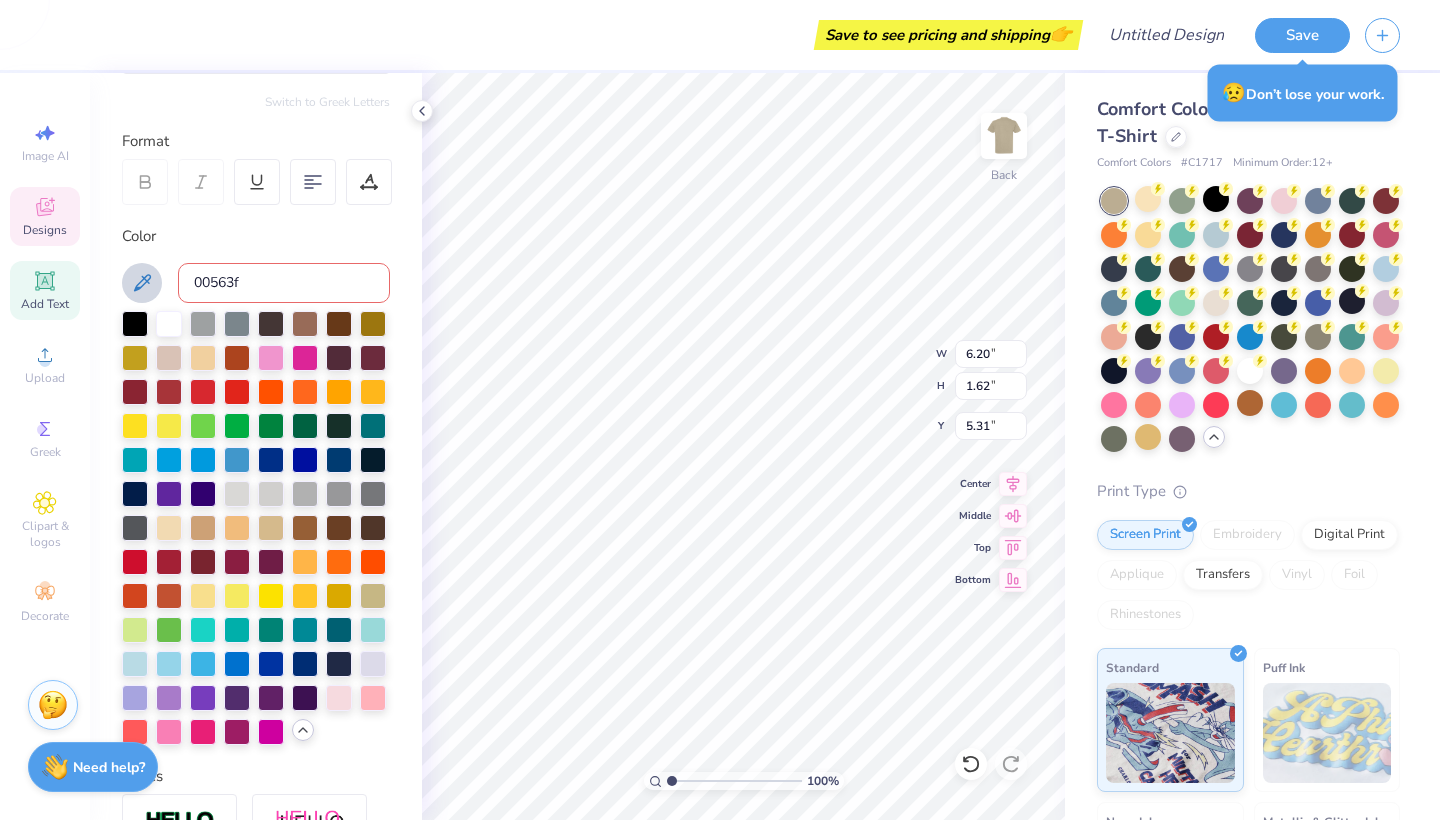 click on "00563f" at bounding box center [284, 283] 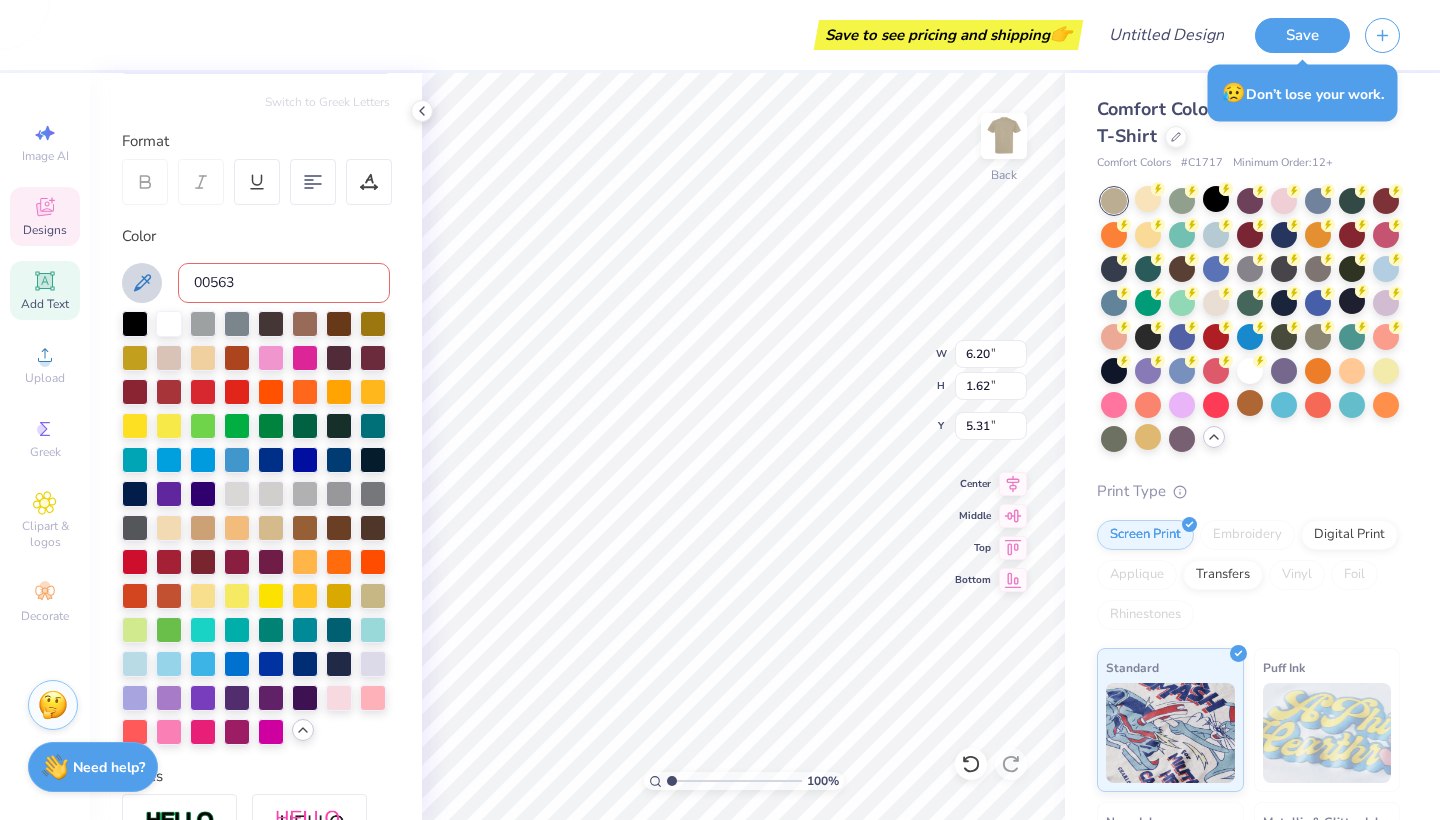 type on "00563f" 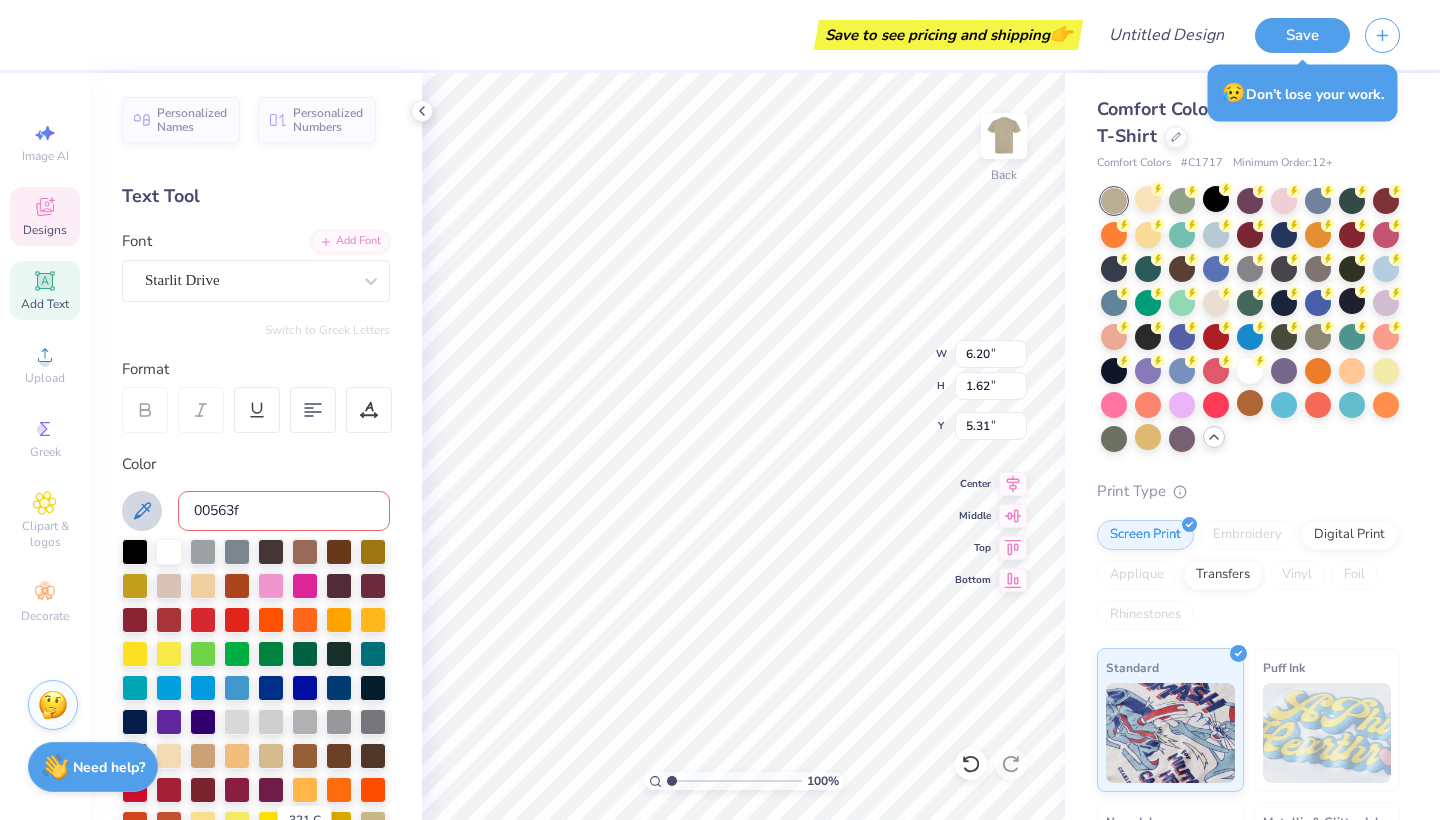 scroll, scrollTop: 0, scrollLeft: 0, axis: both 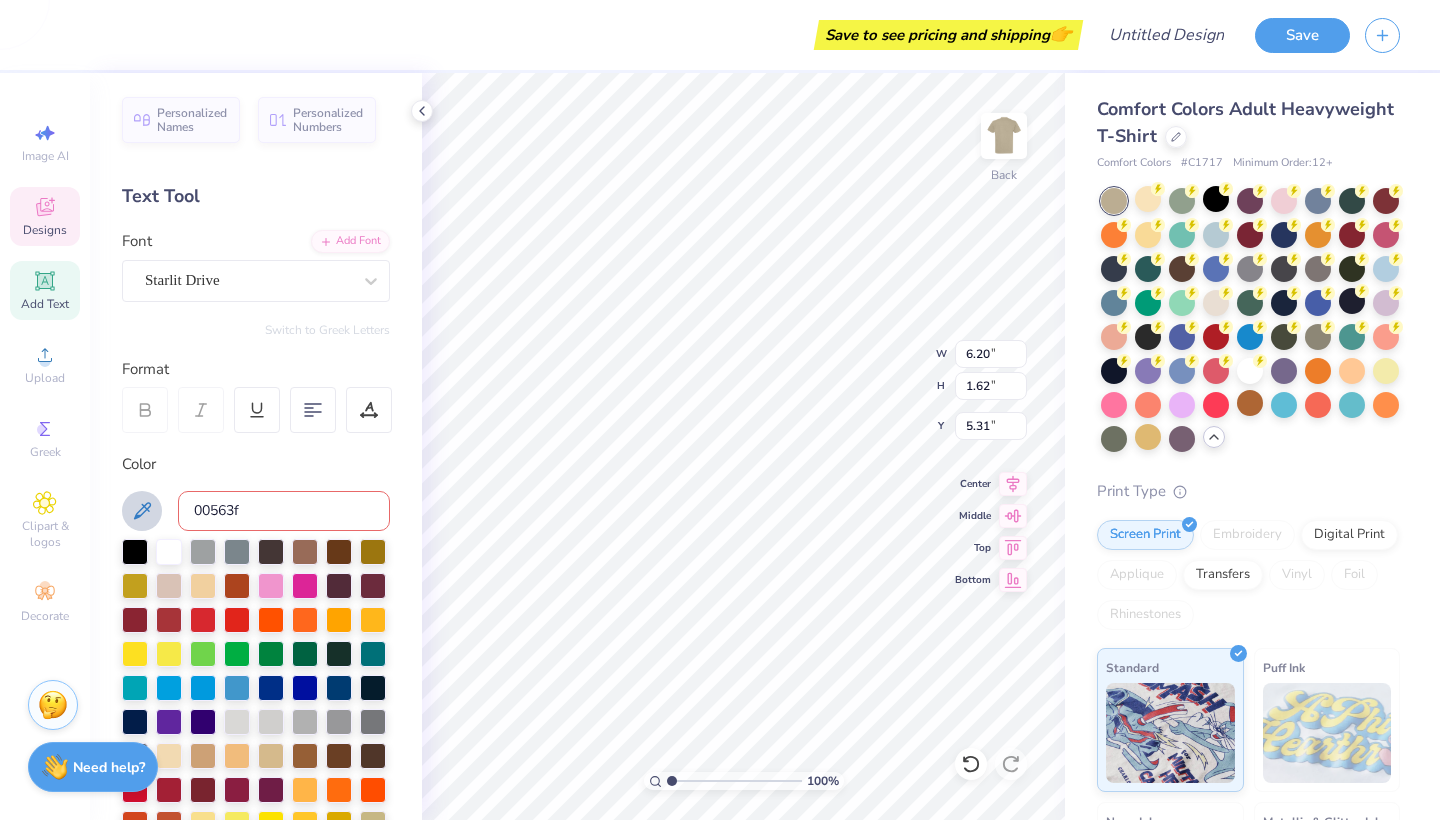 click on "00563f" at bounding box center (284, 511) 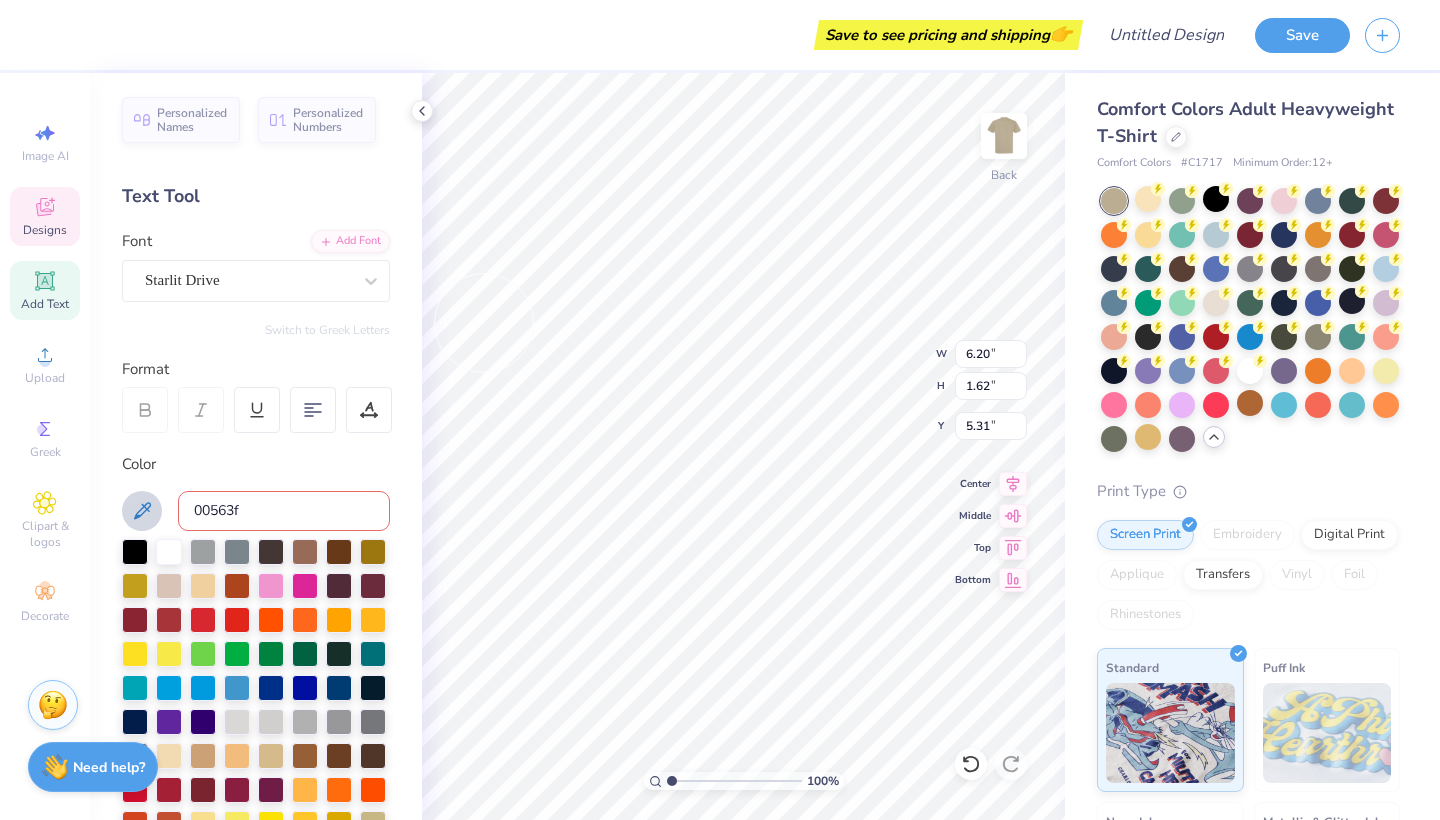 click on "Color" at bounding box center (256, 464) 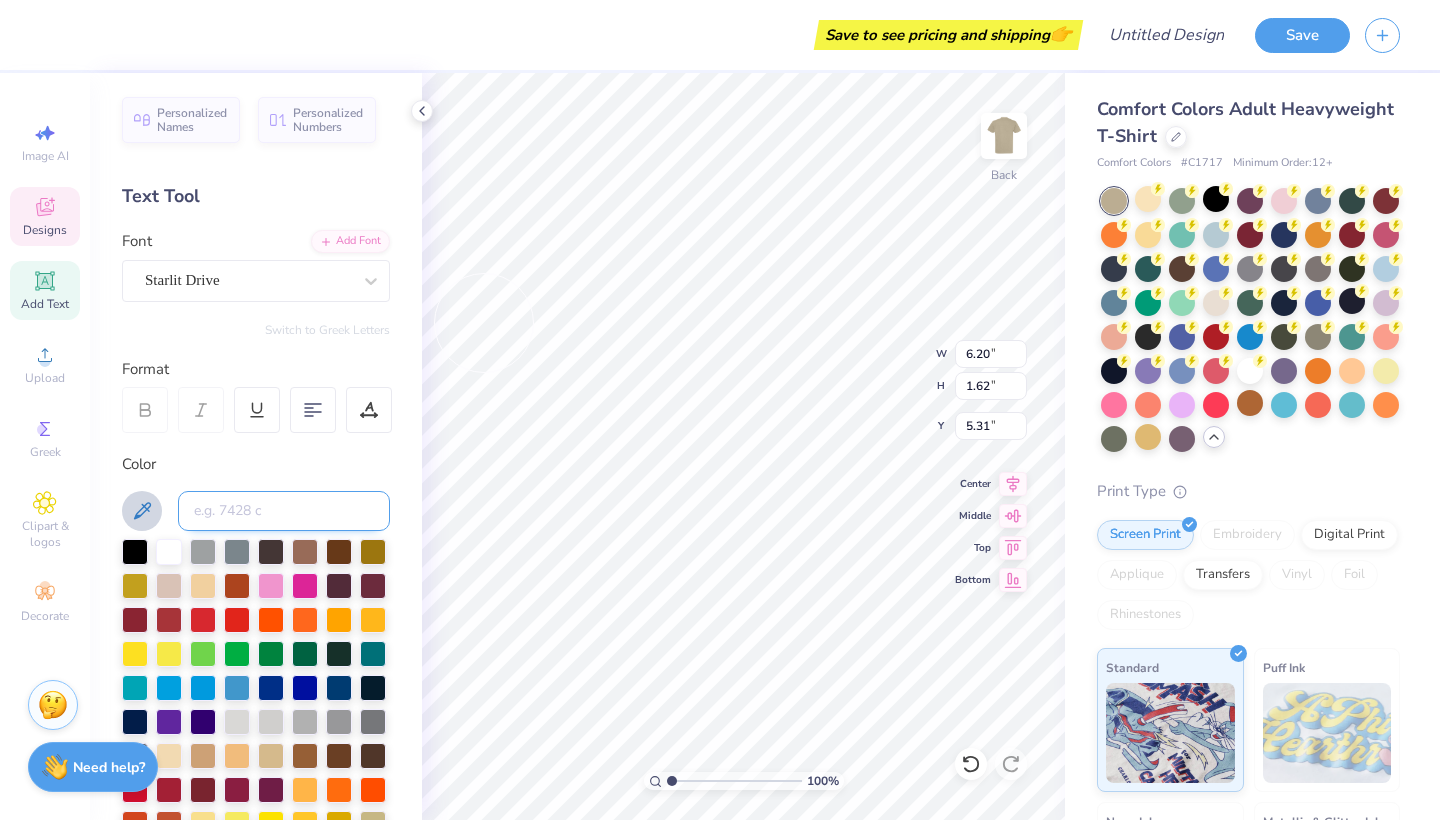 paste on "00563f" 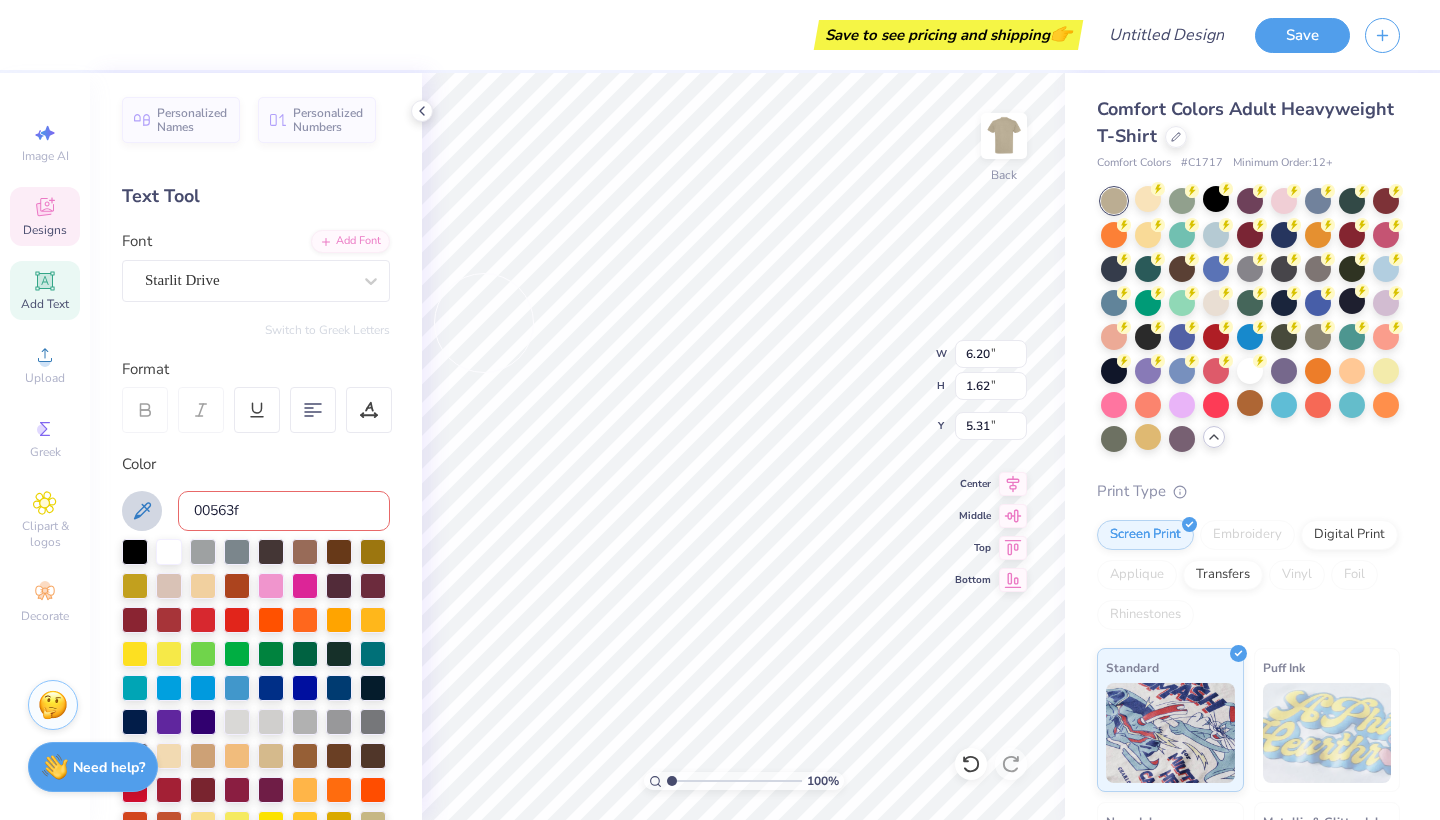 click on "00563f" at bounding box center [284, 511] 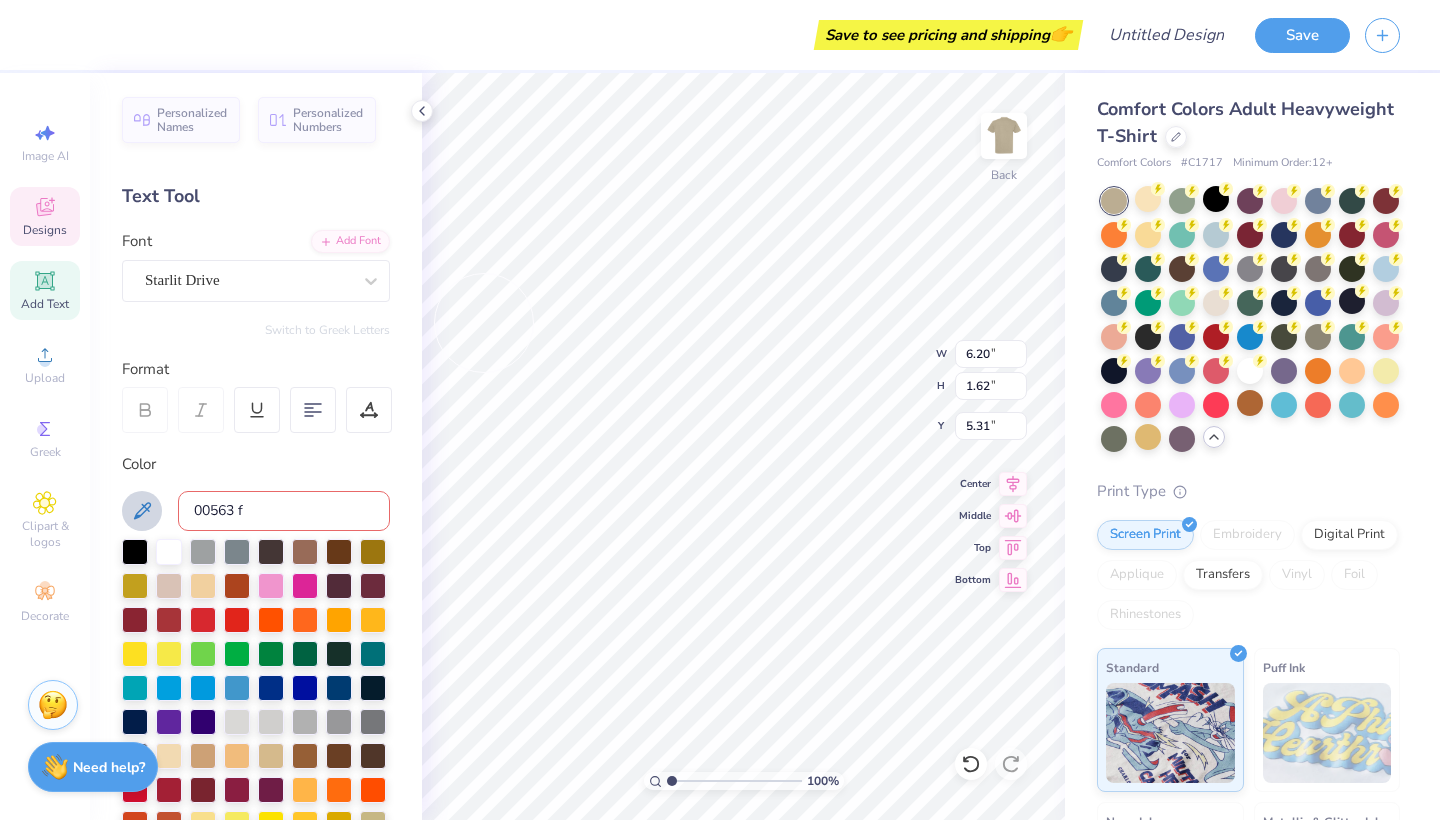 type on "00563 f" 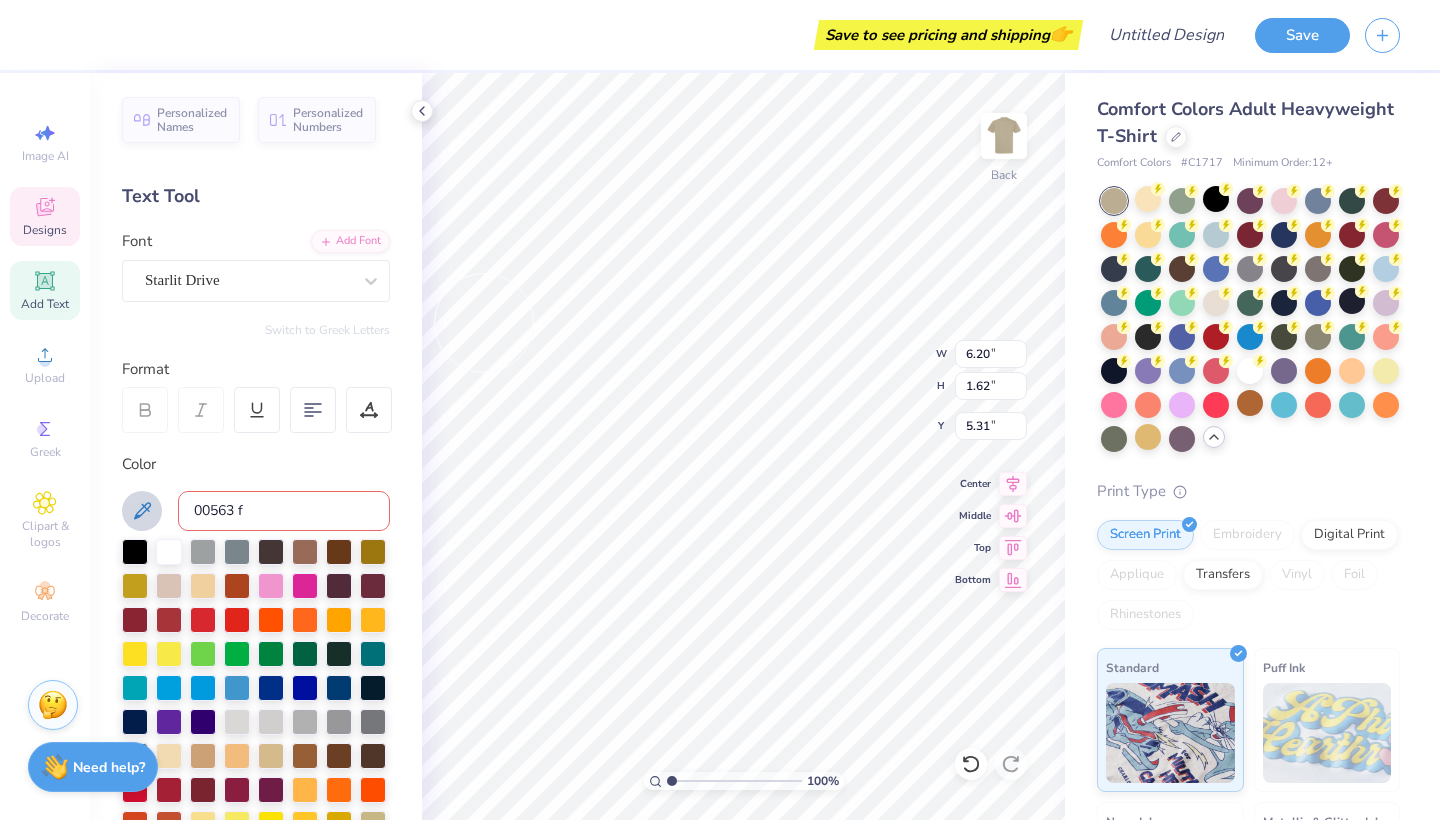 click on "00563 f" at bounding box center (284, 511) 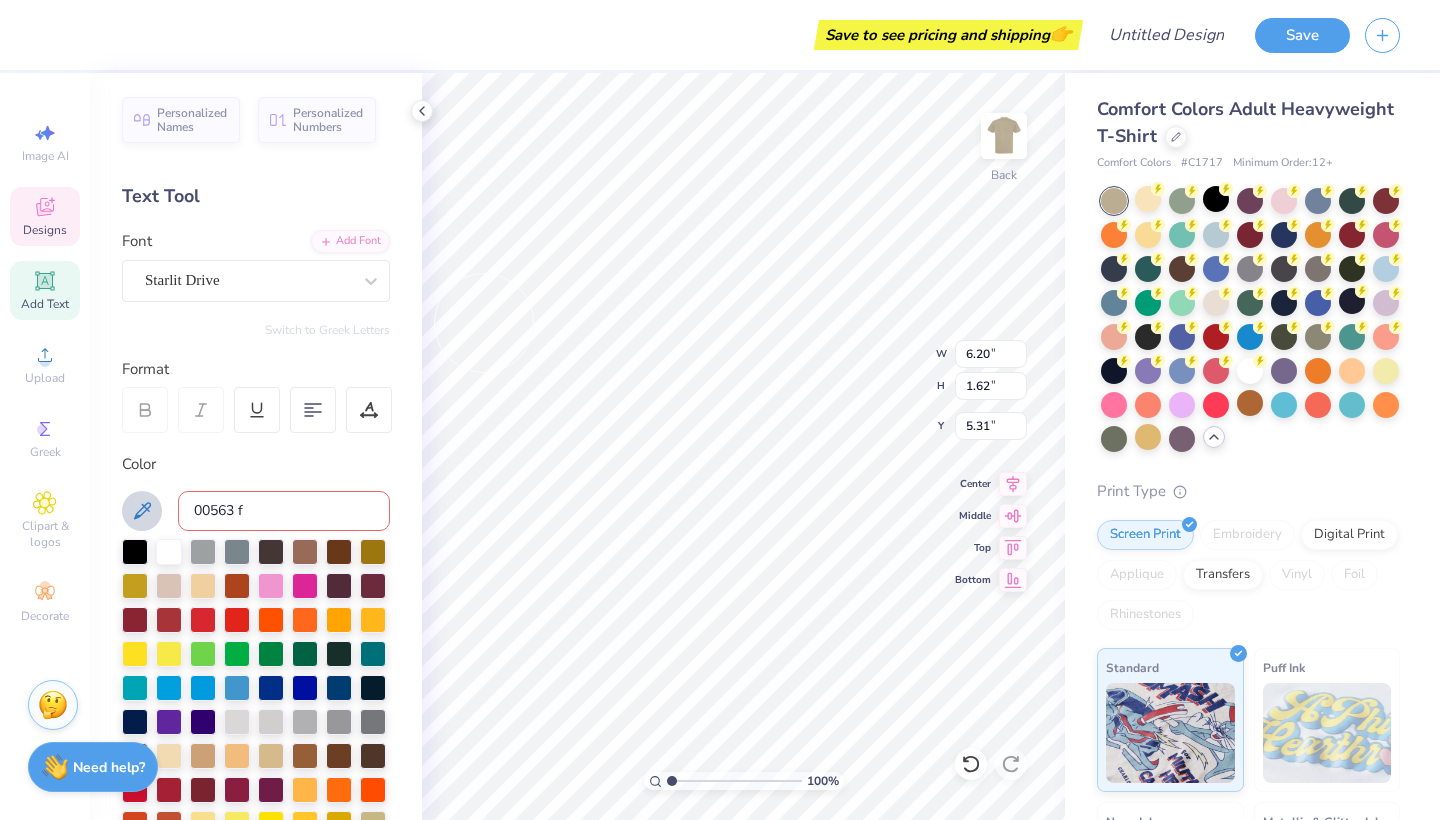 click on "00563 f" at bounding box center (284, 511) 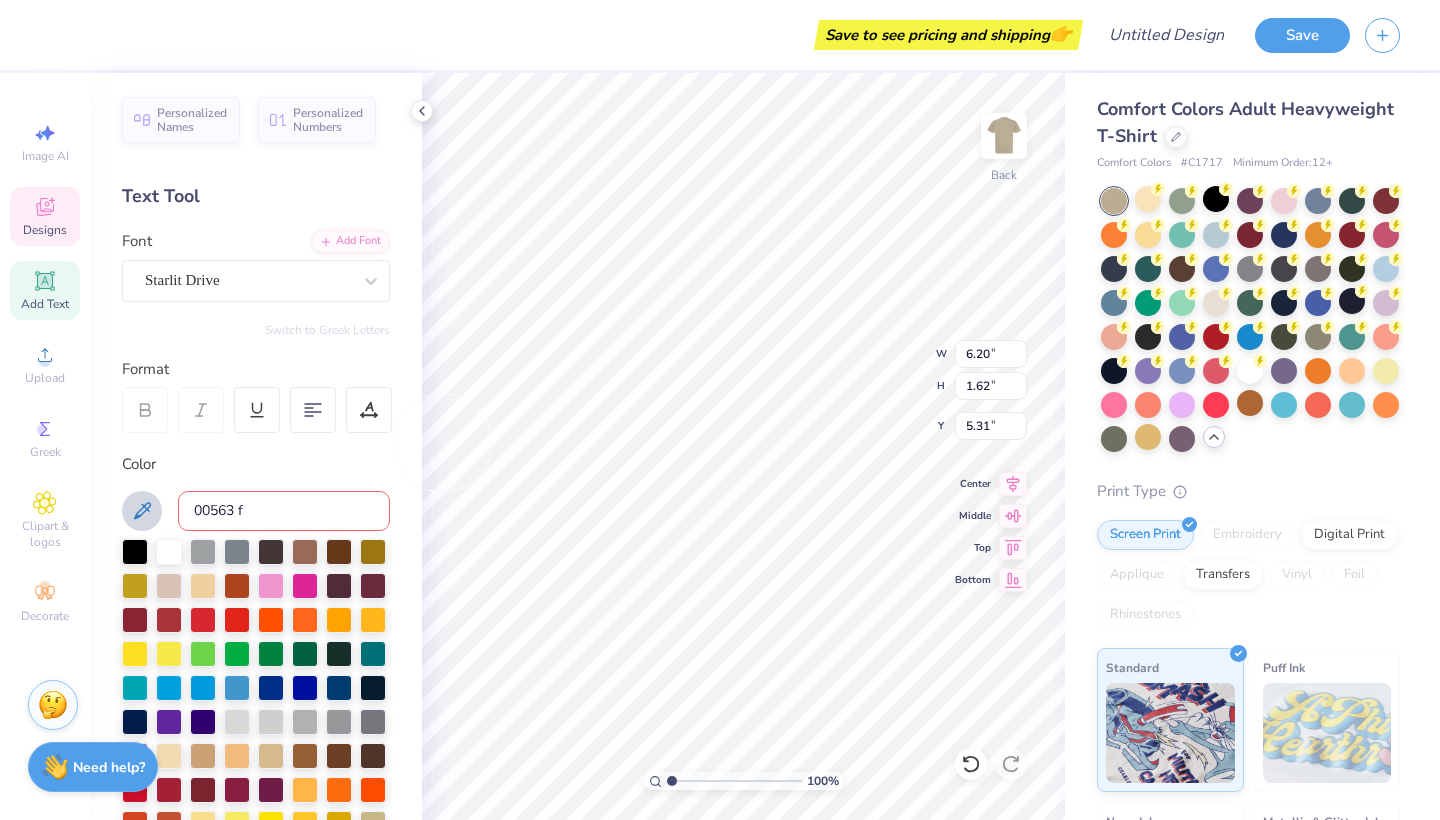 click on "00563 f" at bounding box center [284, 511] 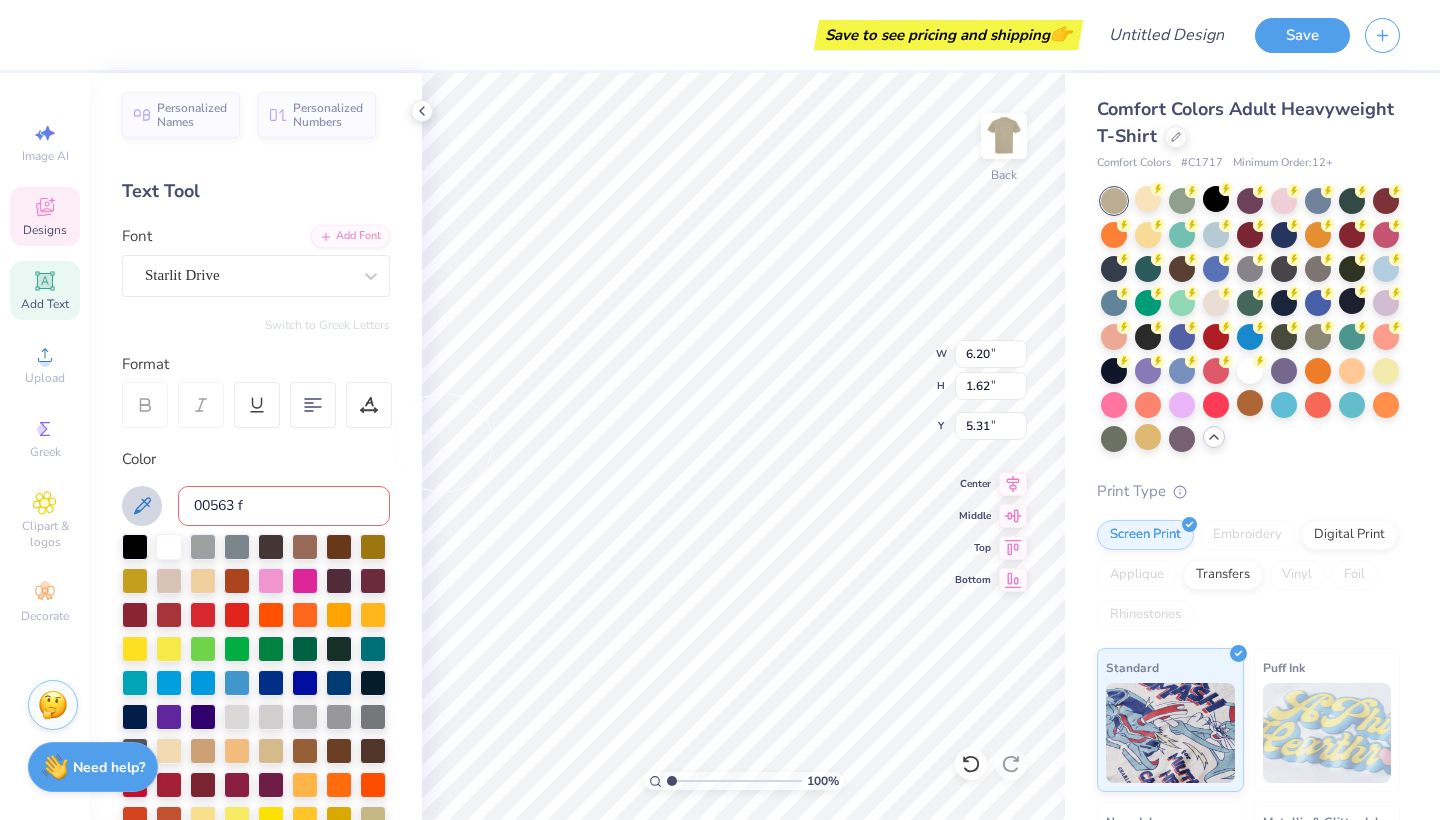 scroll, scrollTop: 6, scrollLeft: 0, axis: vertical 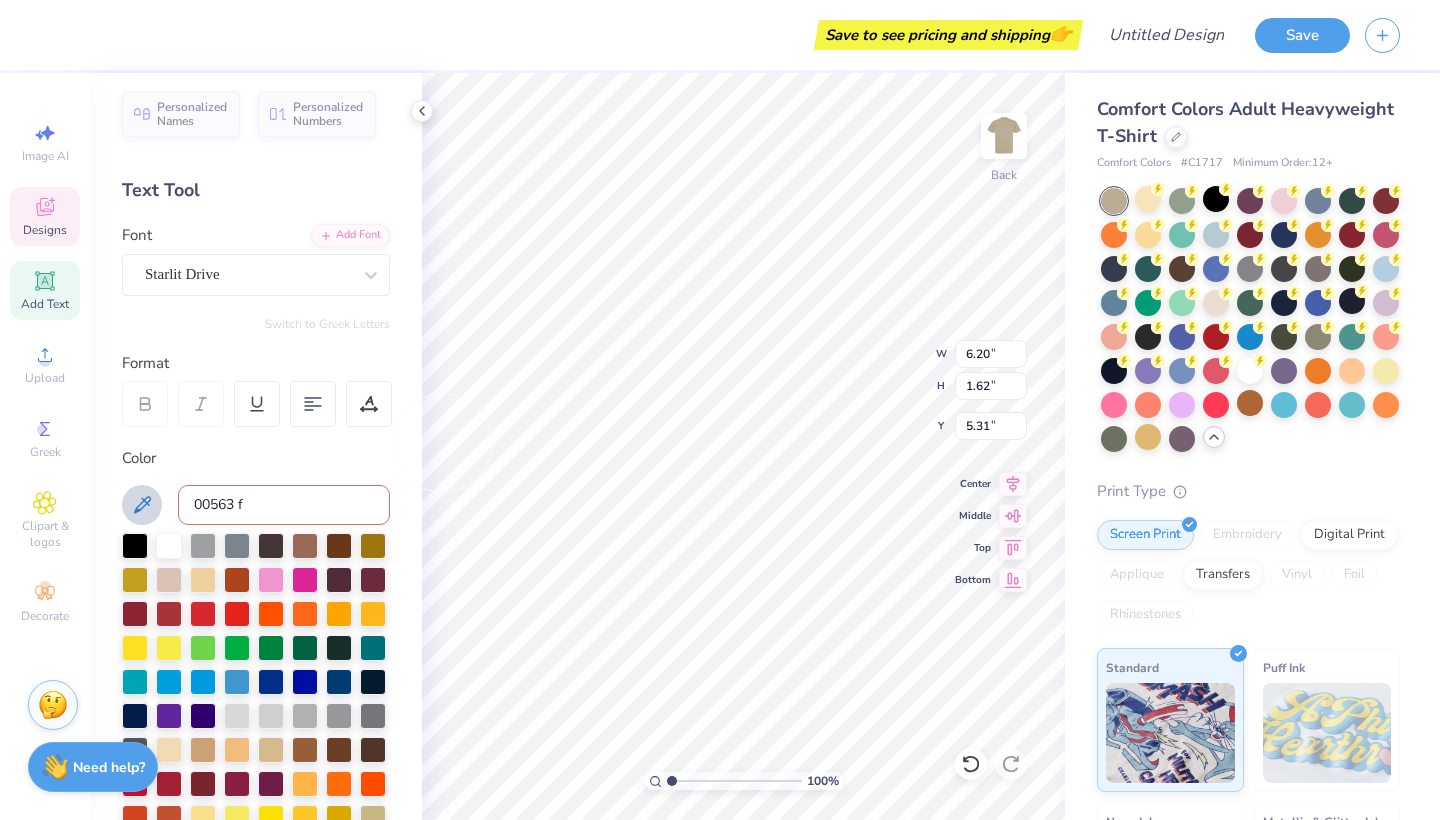 click on "Color 00563 f" at bounding box center [256, 707] 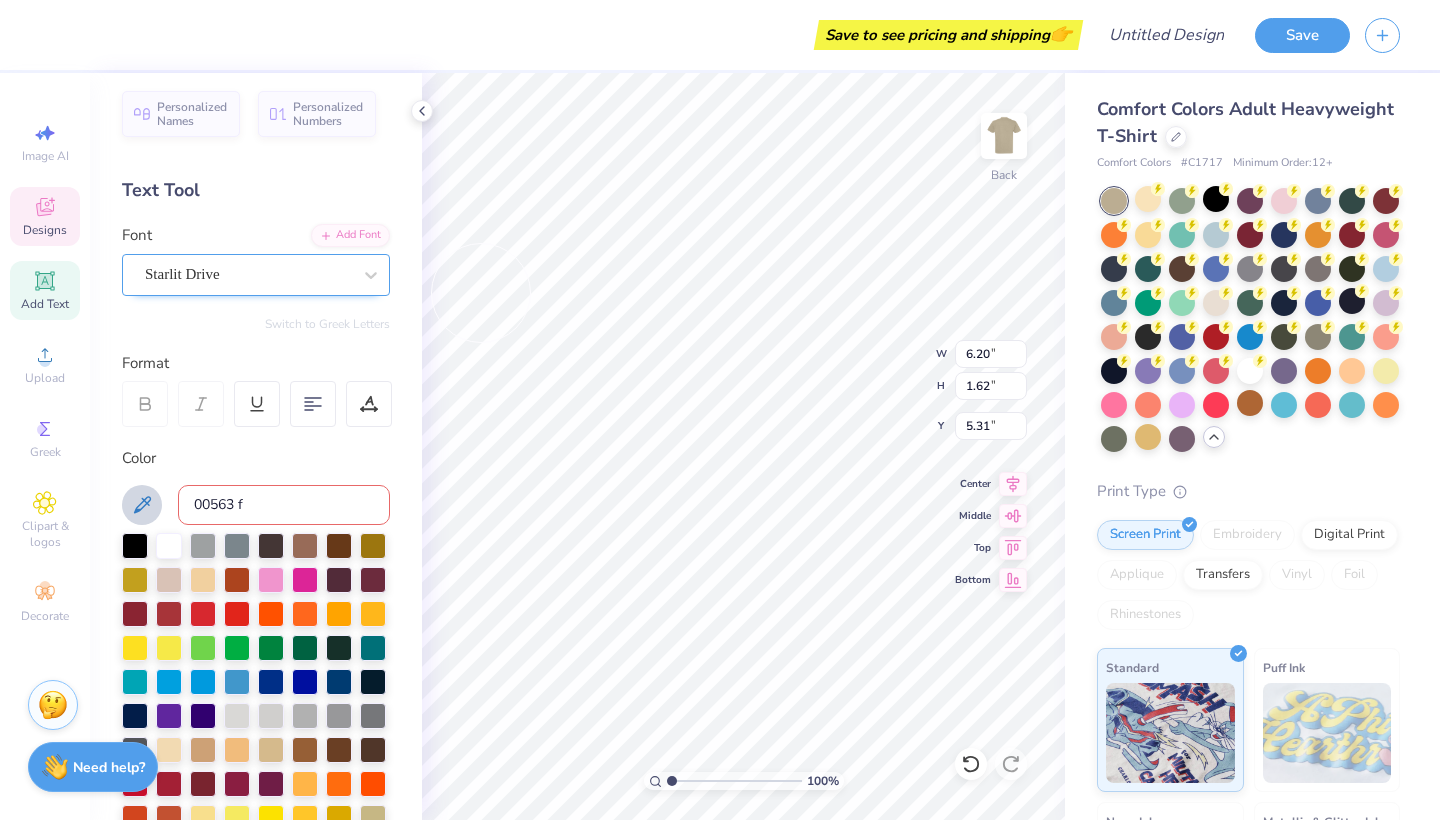 click on "Starlit Drive" at bounding box center [248, 274] 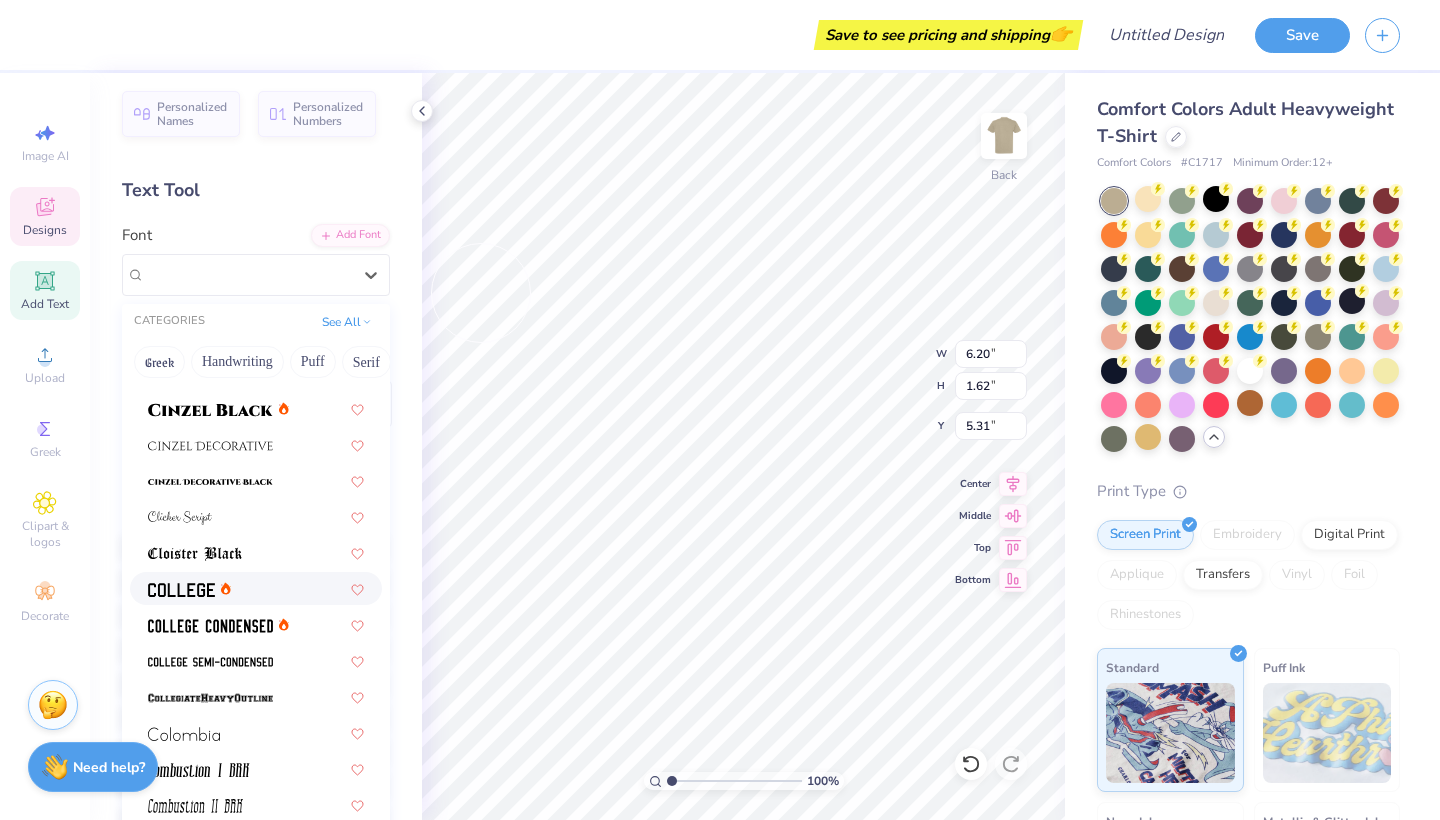 scroll, scrollTop: 2655, scrollLeft: 0, axis: vertical 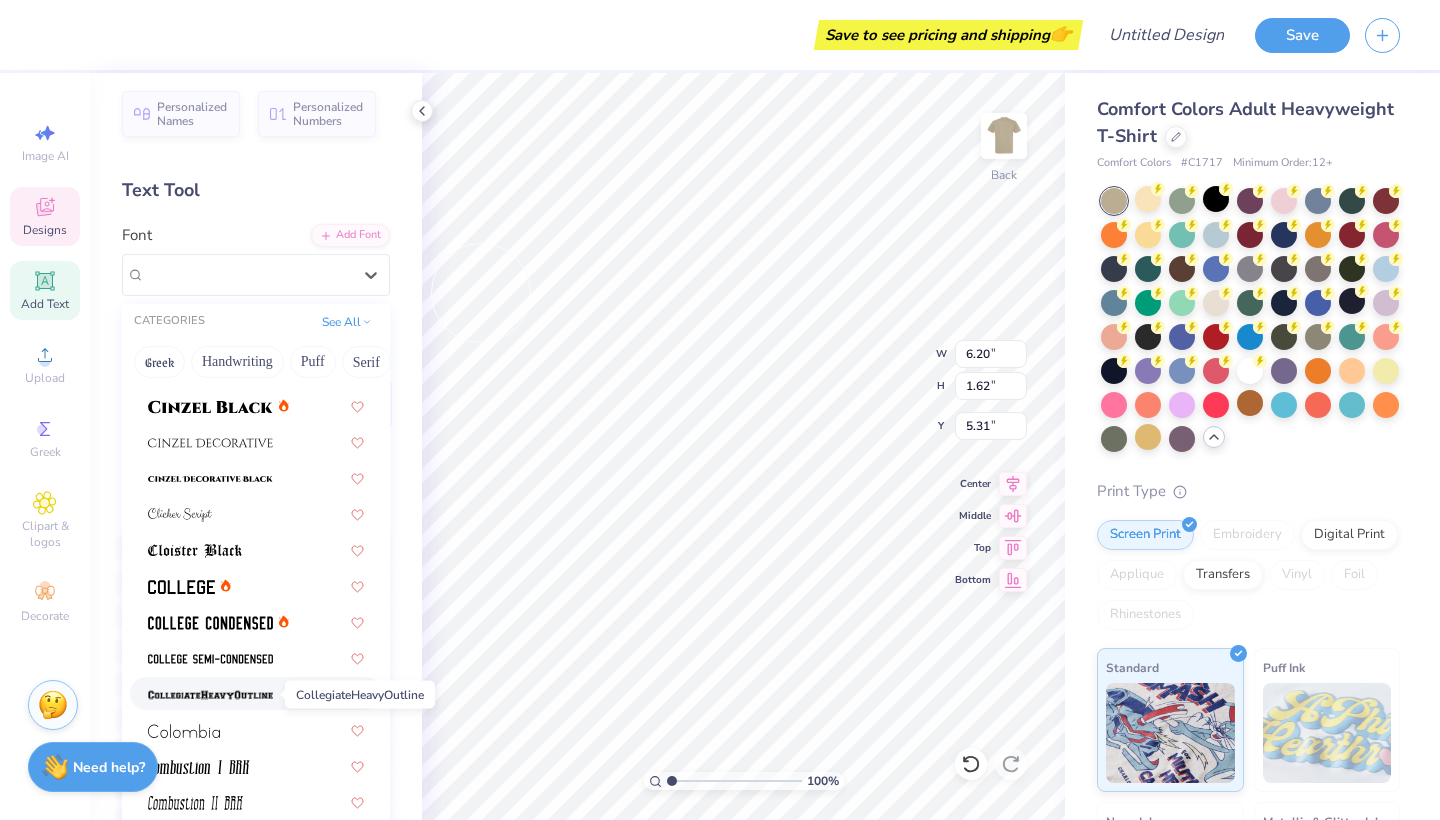 click at bounding box center [210, 695] 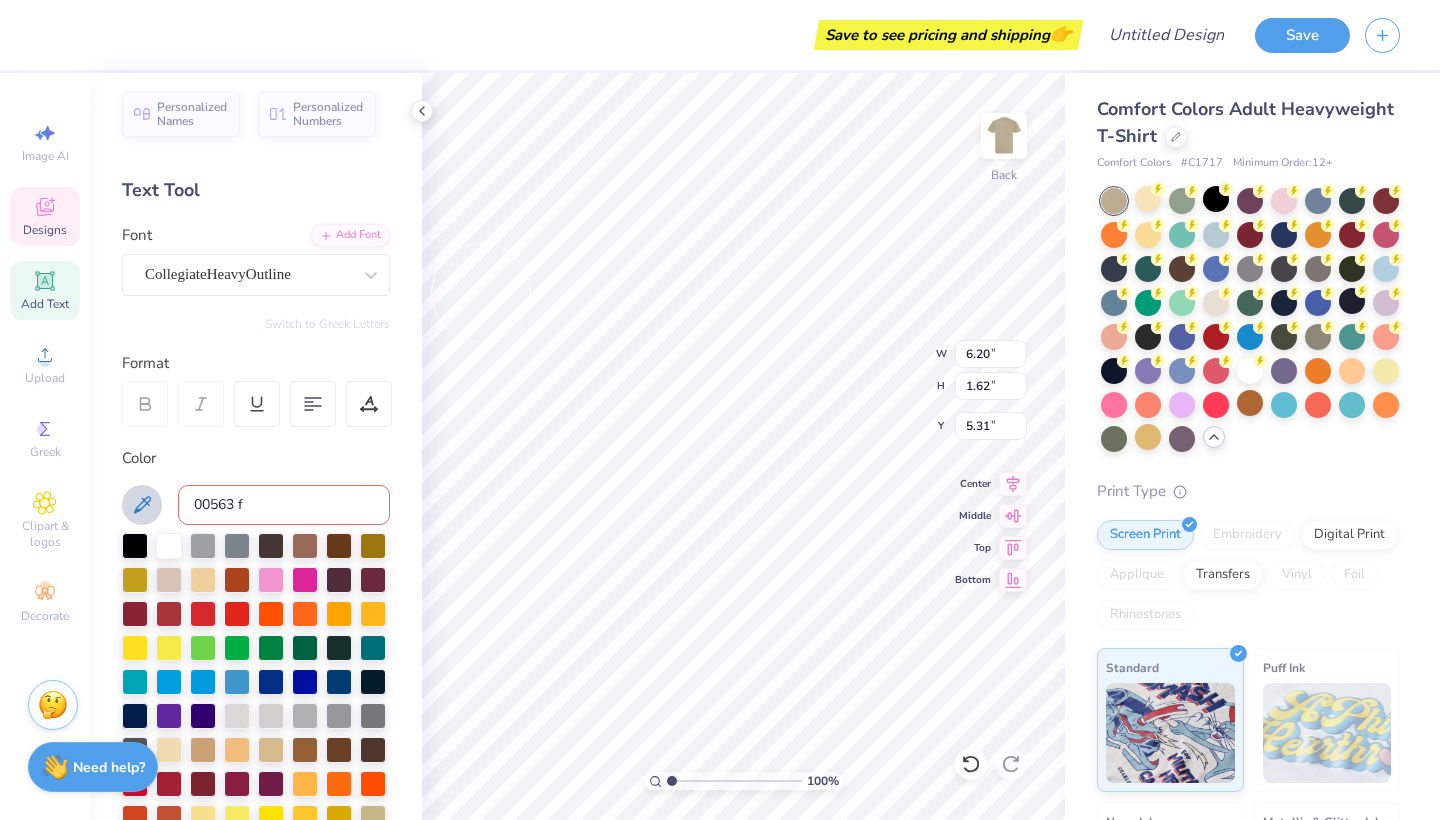 click on "Personalized Names Personalized Numbers Text Tool Add Font Font CollegiateHeavyOutline Switch to Greek Letters Format Color [COLOR] f Styles Text Shape" at bounding box center [256, 446] 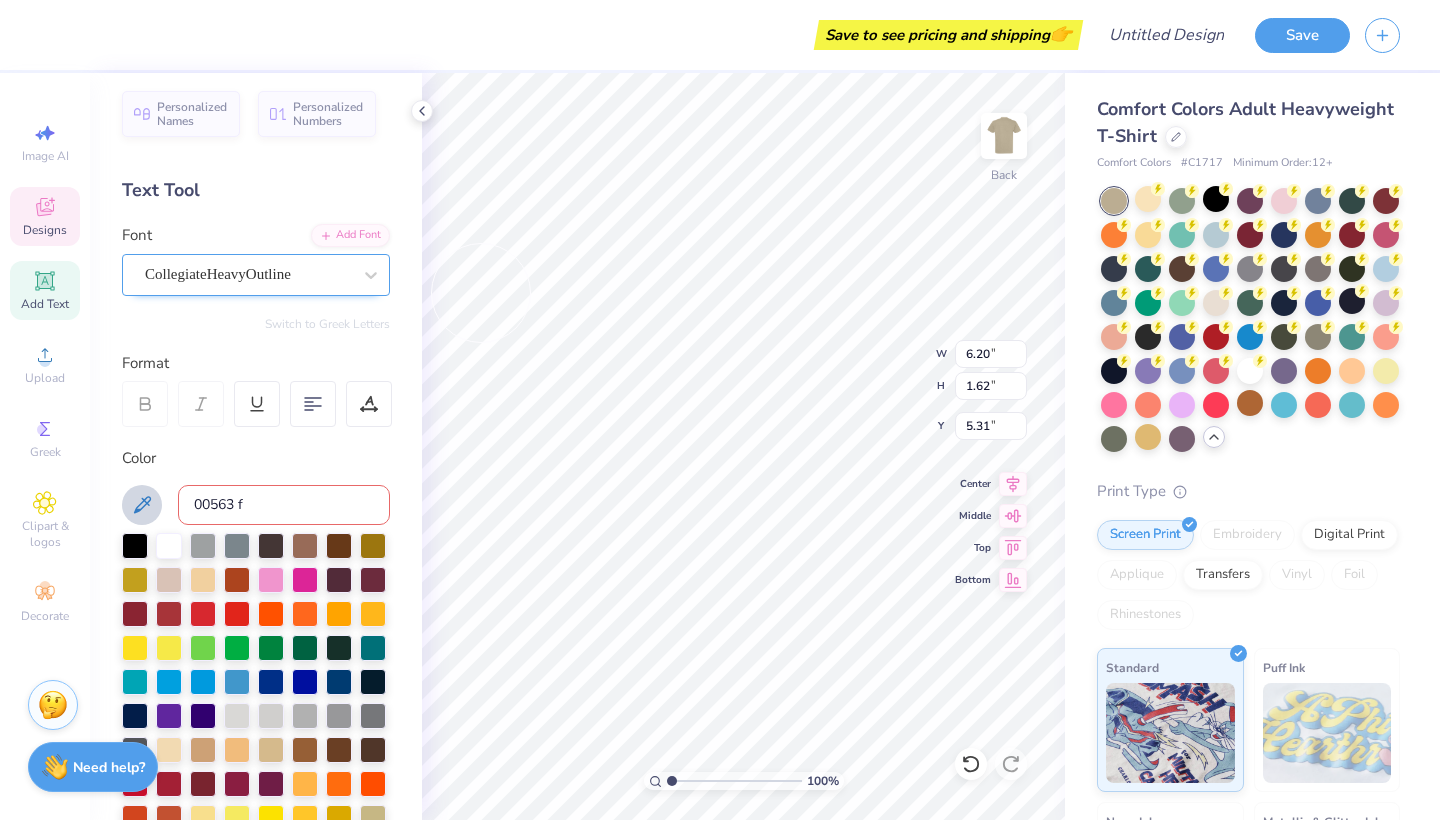click on "CollegiateHeavyOutline" at bounding box center [218, 274] 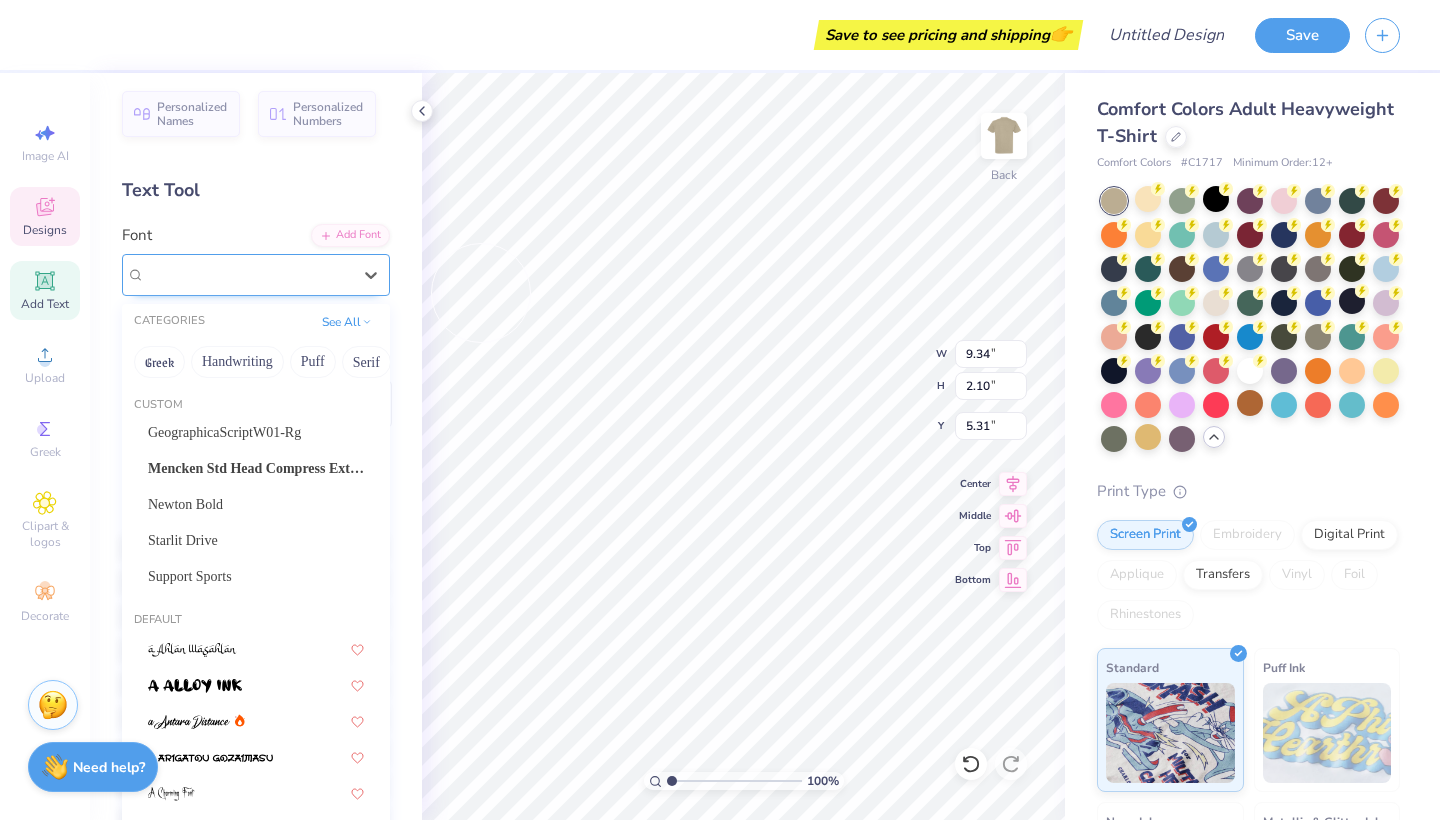 type on "9.34" 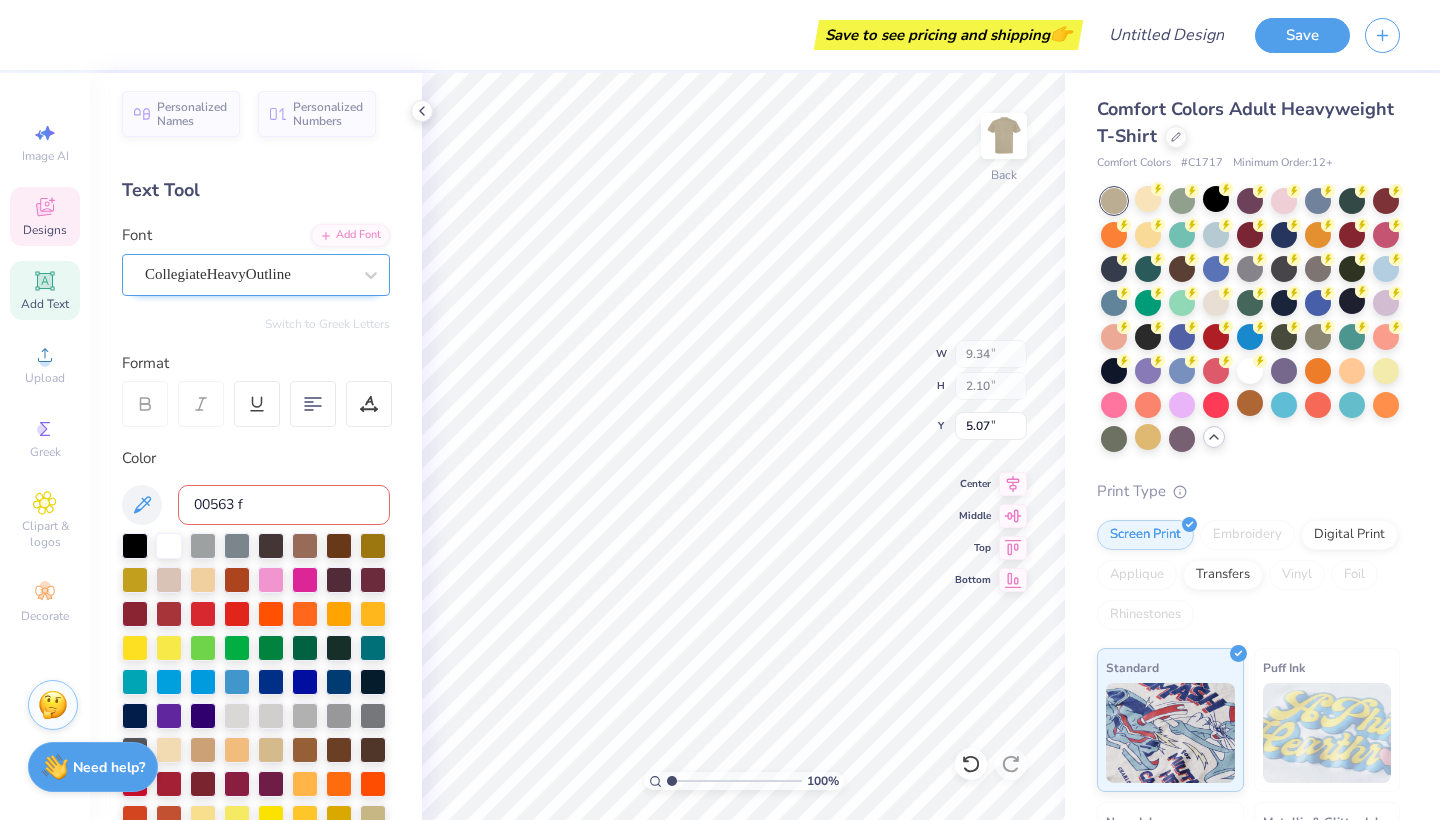 type on "9.33" 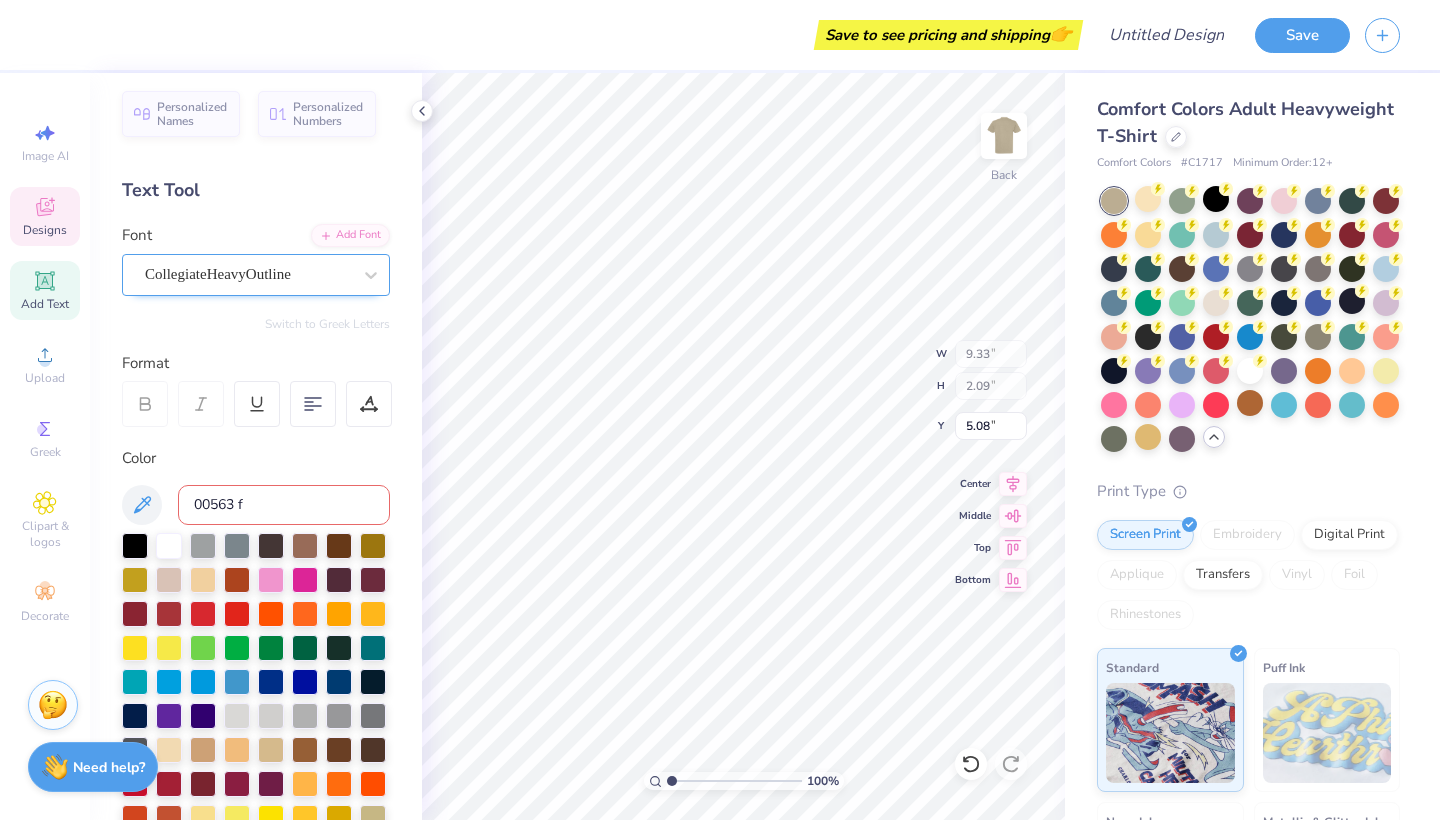 type on "9.34" 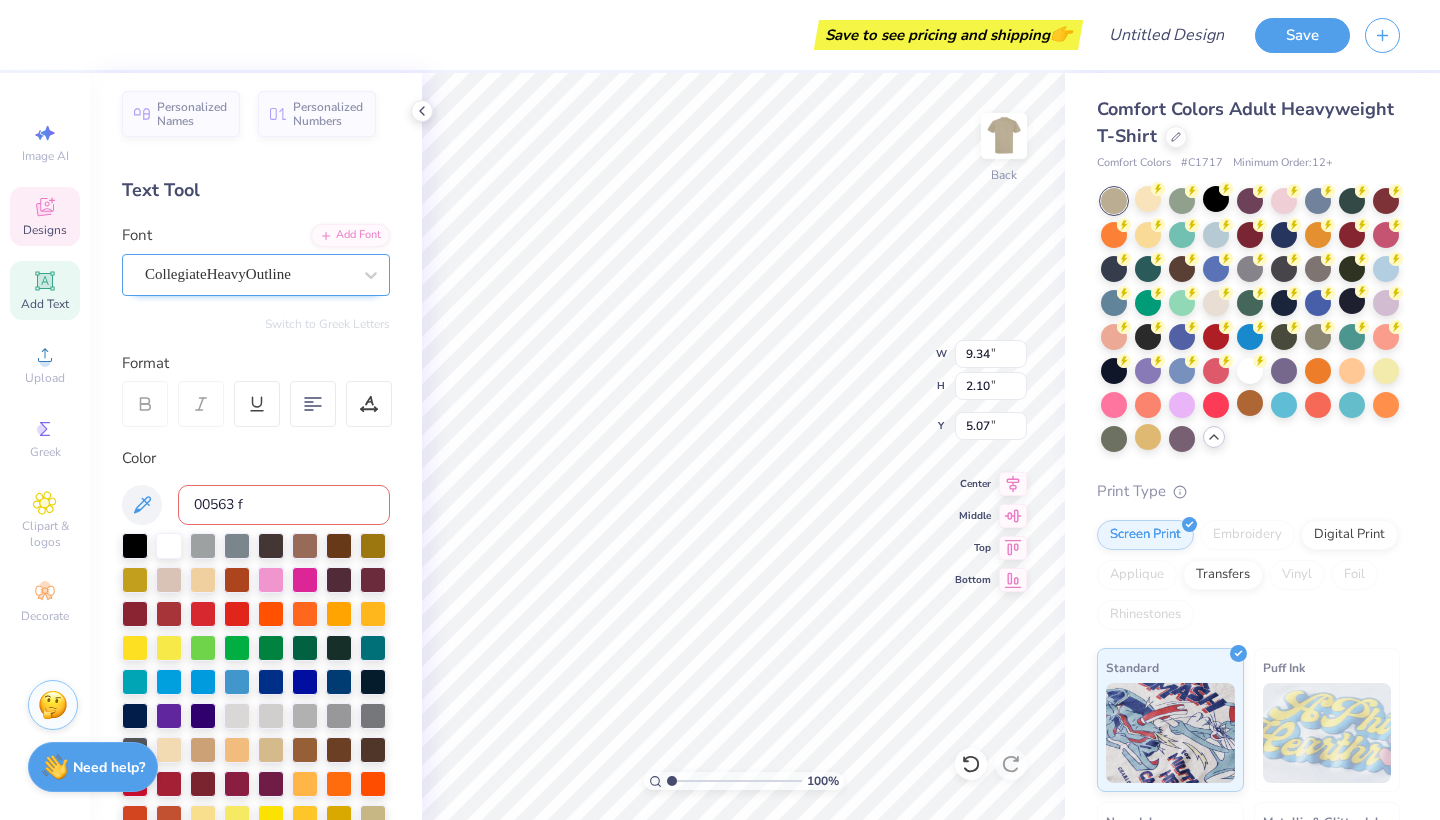 type on "4.30" 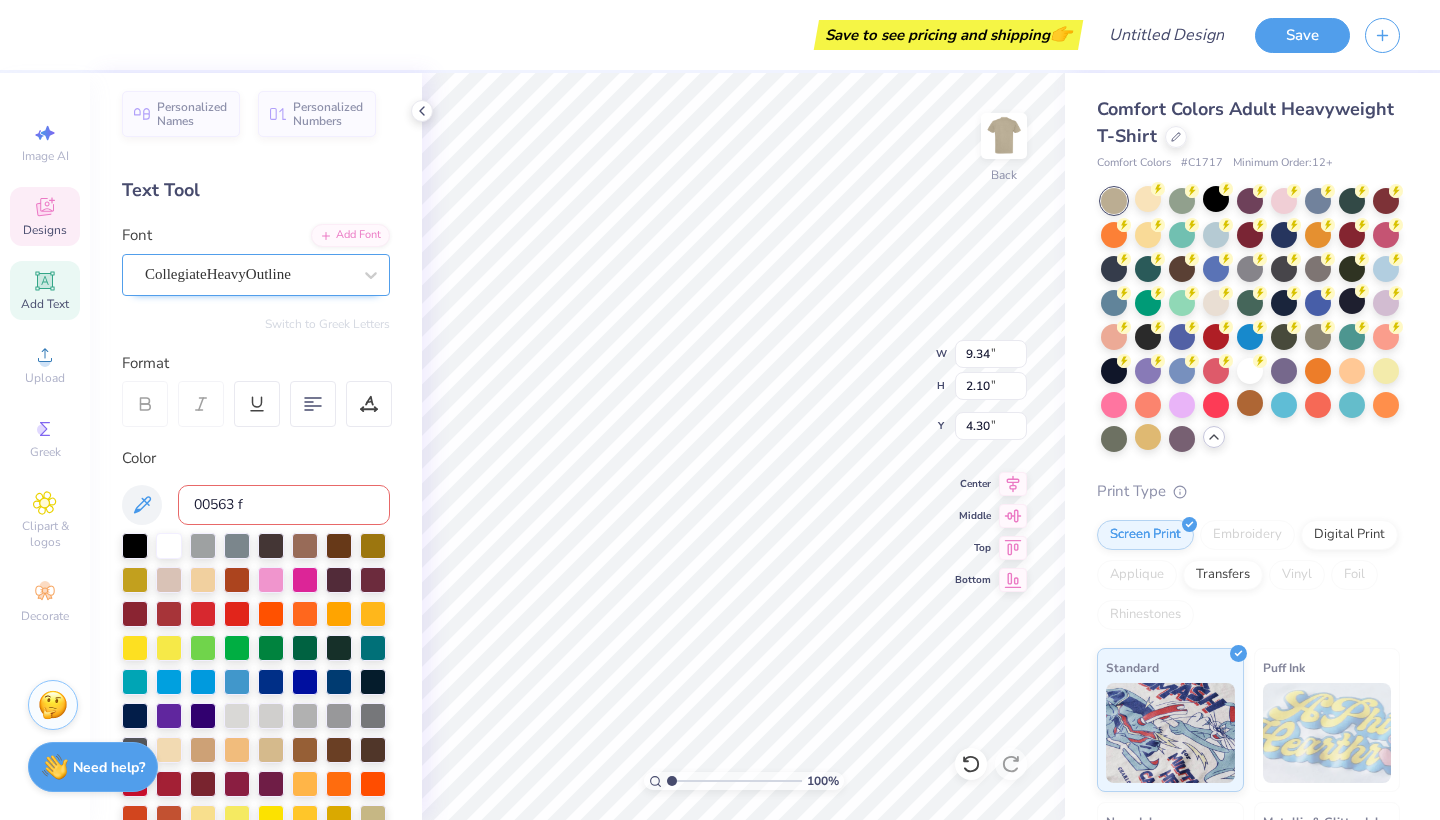 type on "7.45" 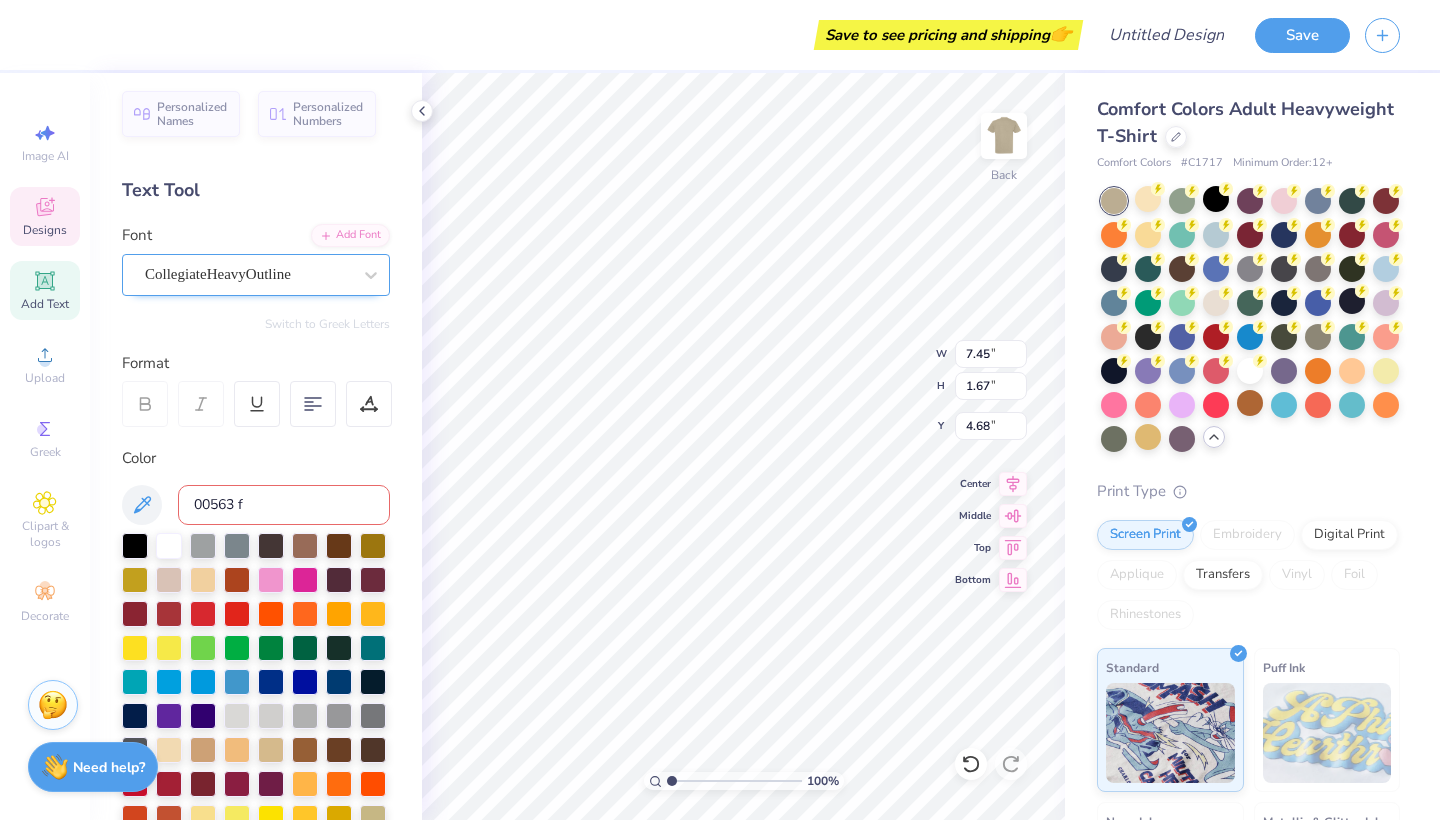 type on "4.60" 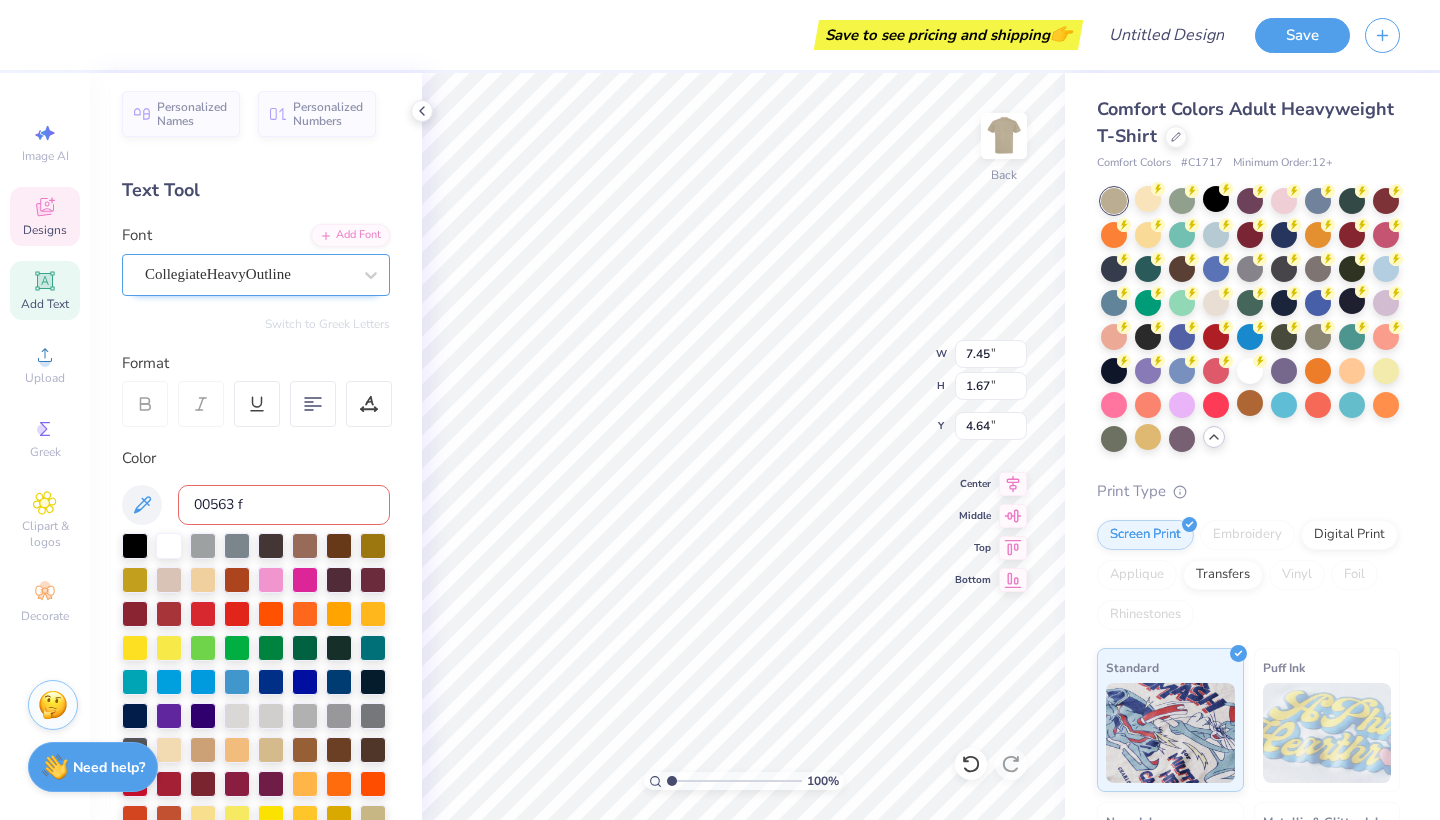 type on "4.60" 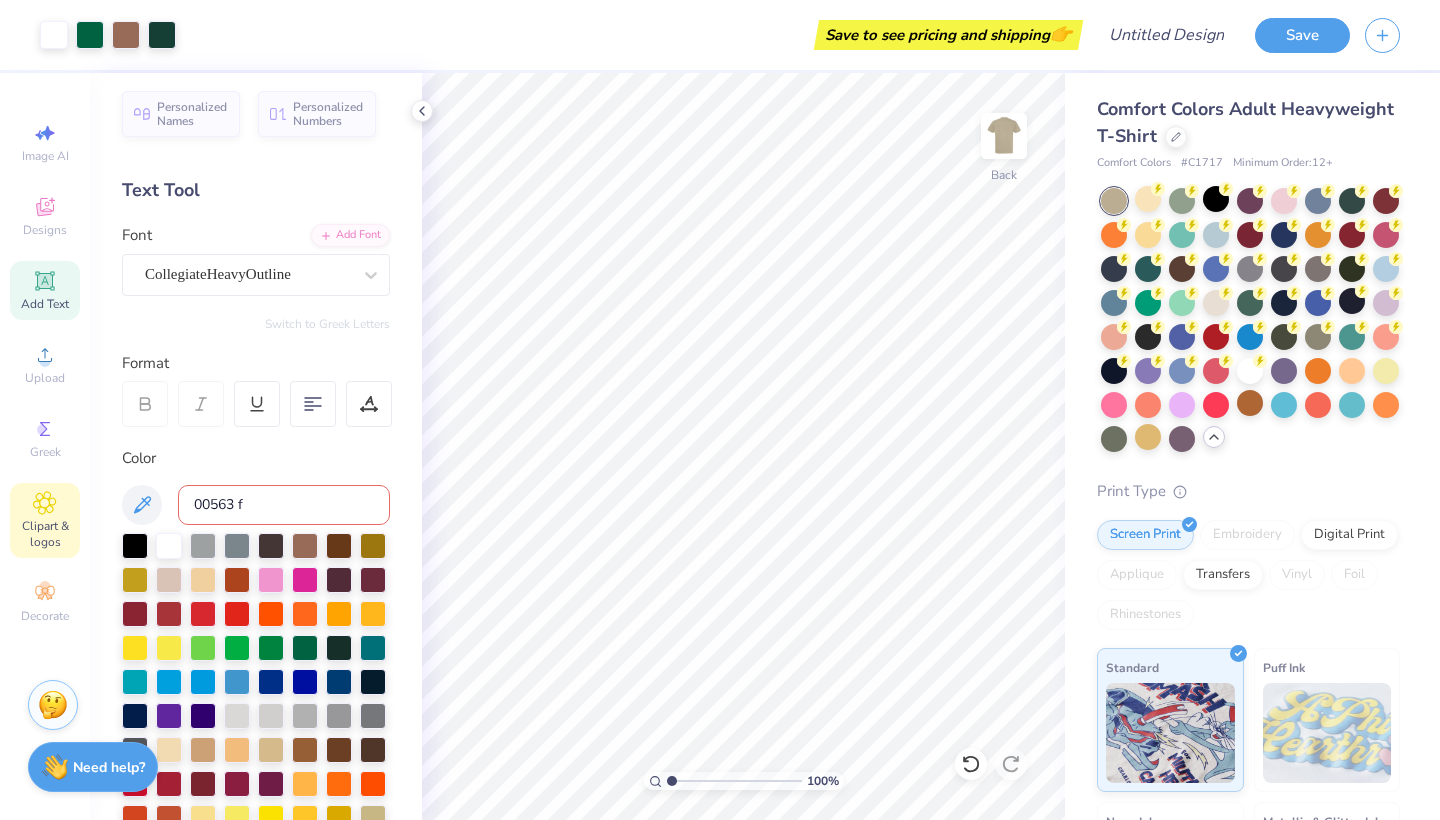 click on "Clipart & logos" at bounding box center [45, 520] 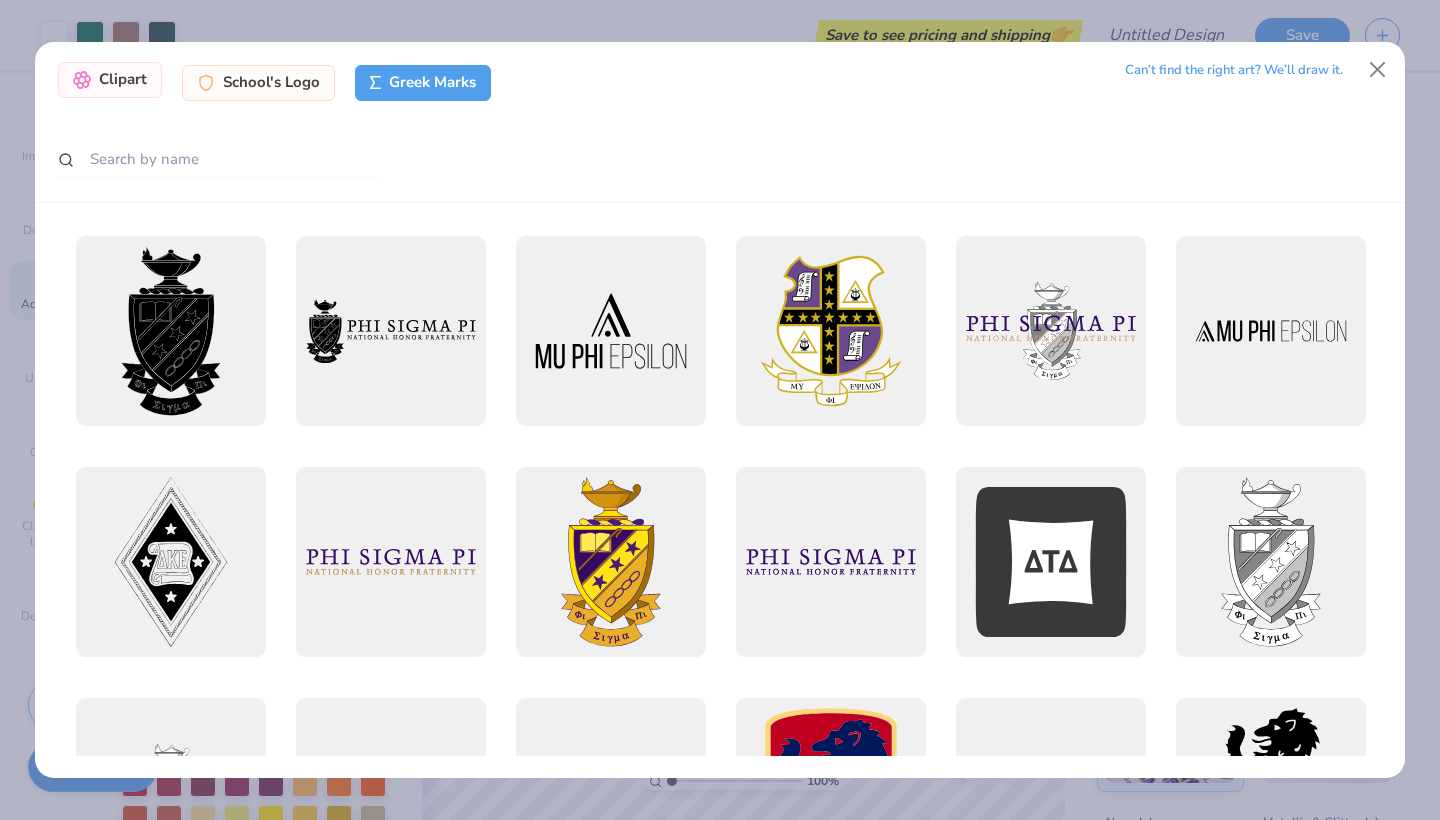 click on "Clipart" at bounding box center (110, 80) 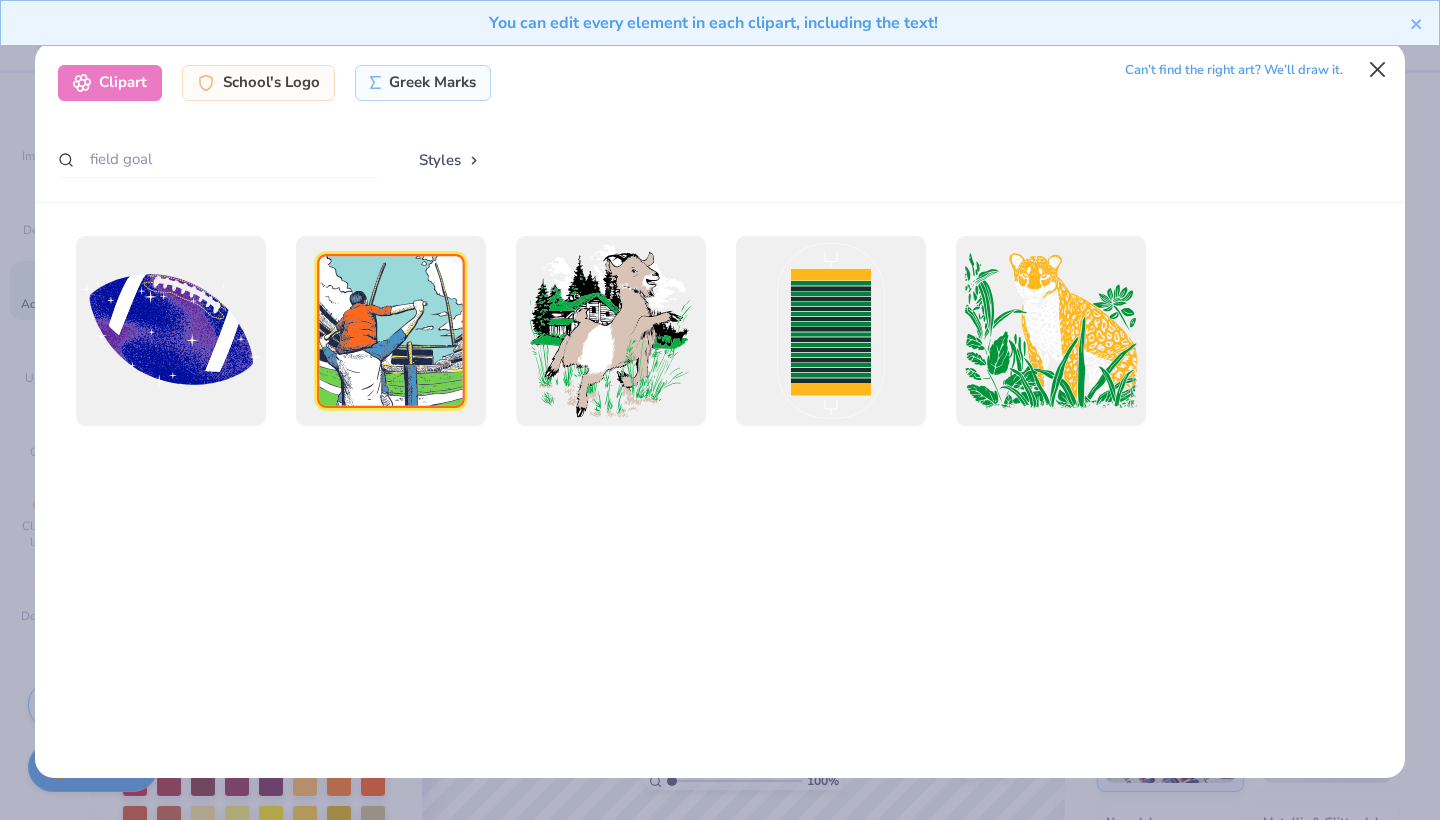 click at bounding box center (1378, 70) 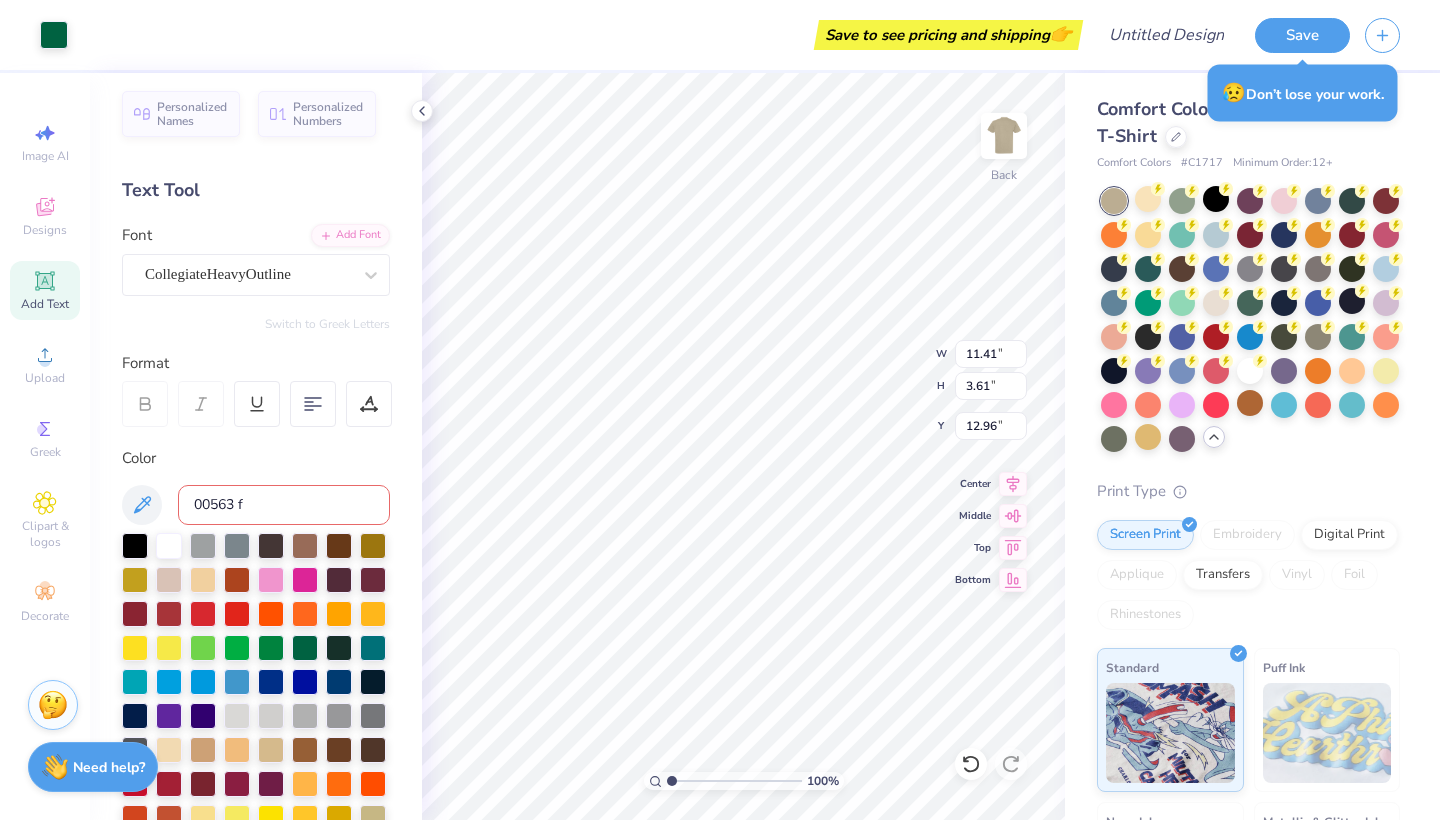 type on "10.18" 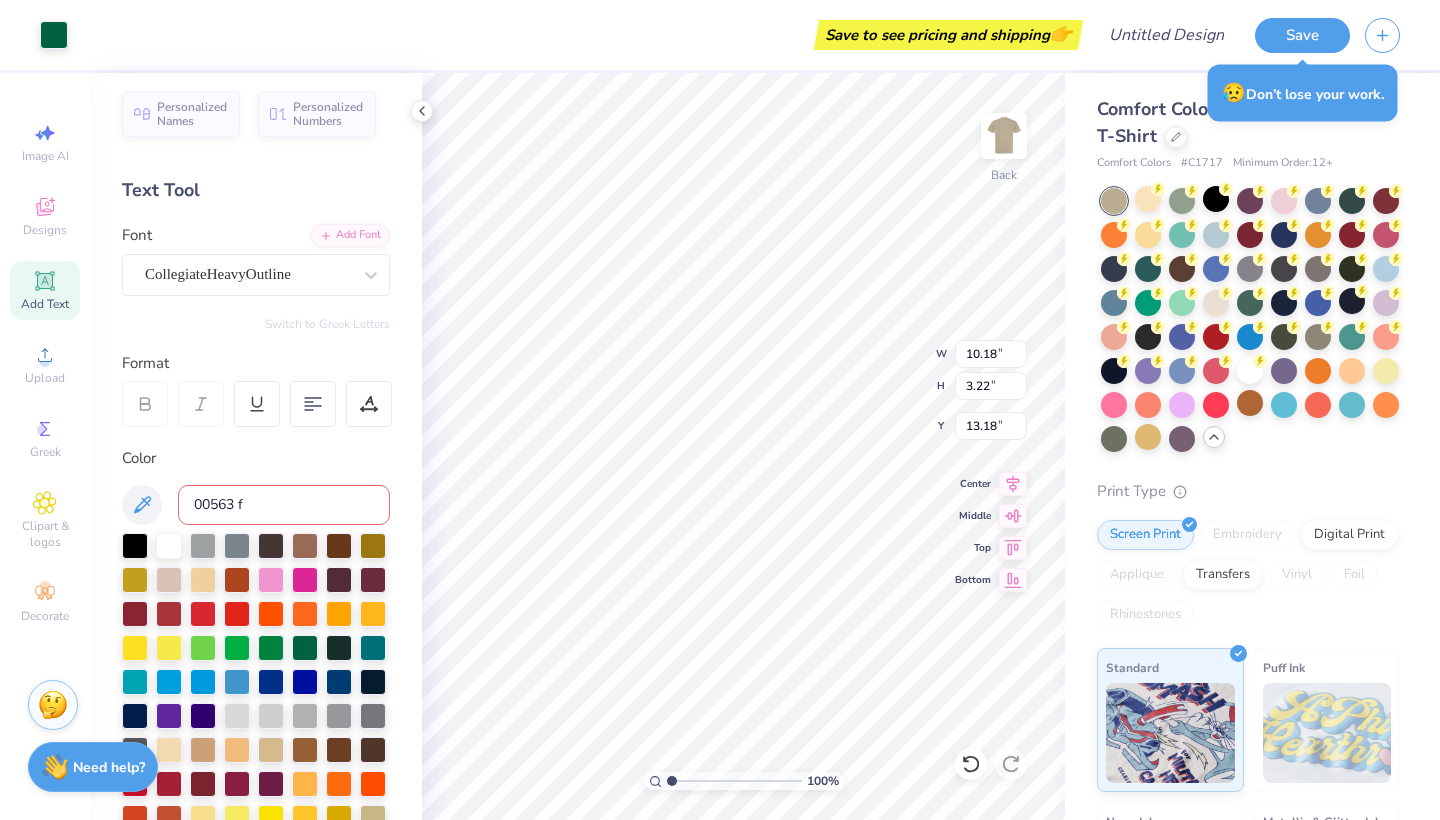 type on "11.41" 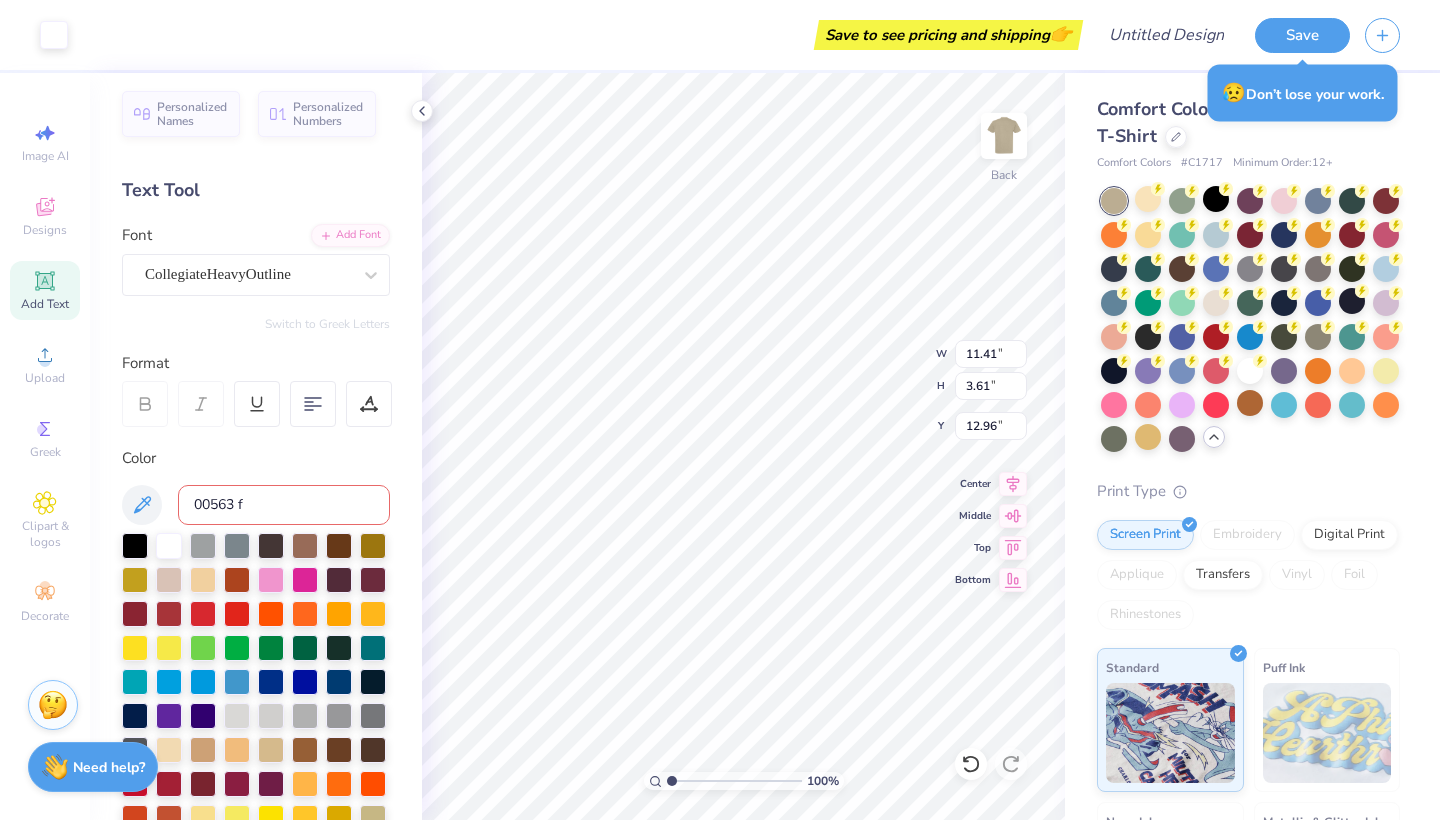 type on "11.18" 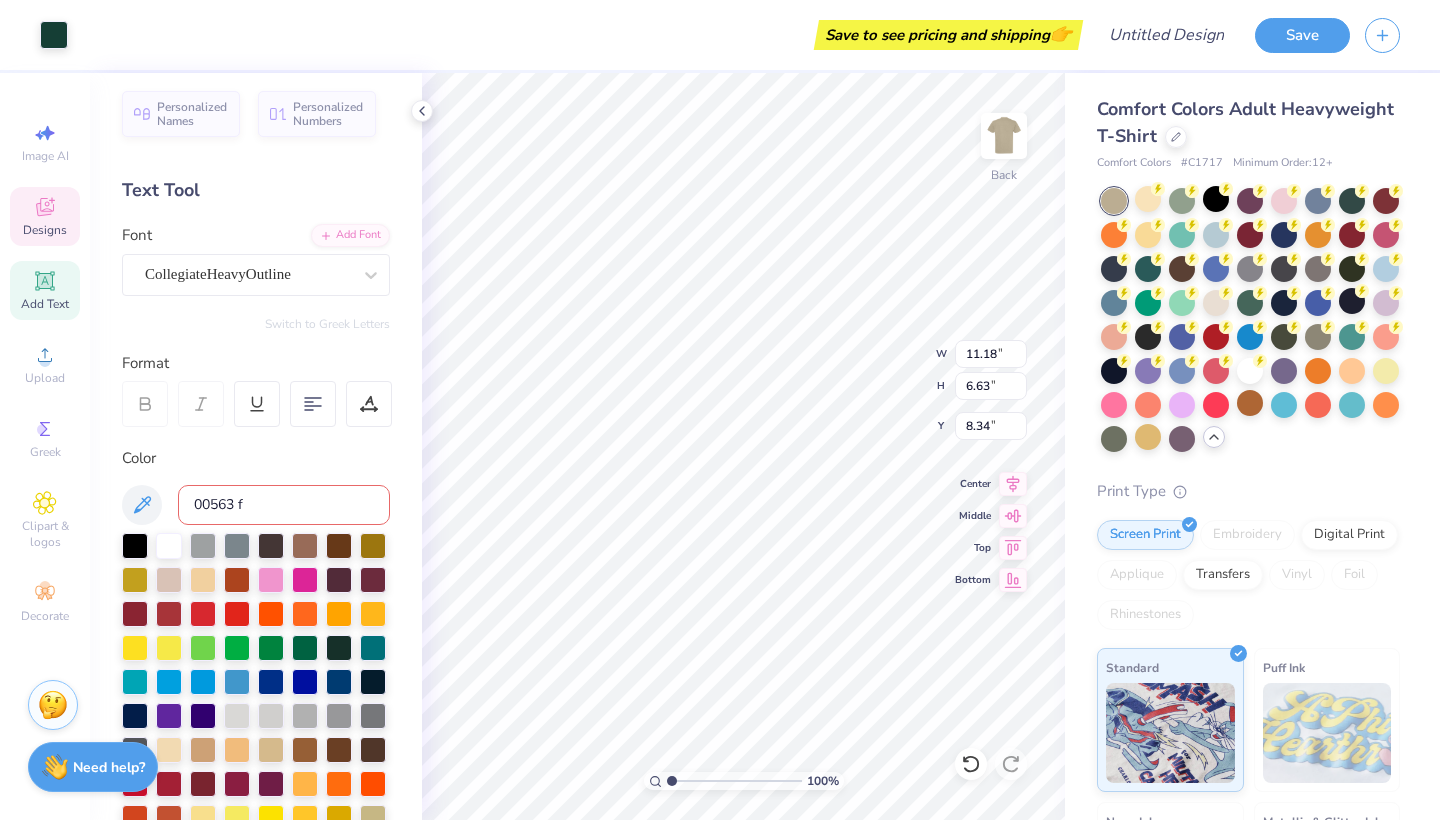 type on "11.41" 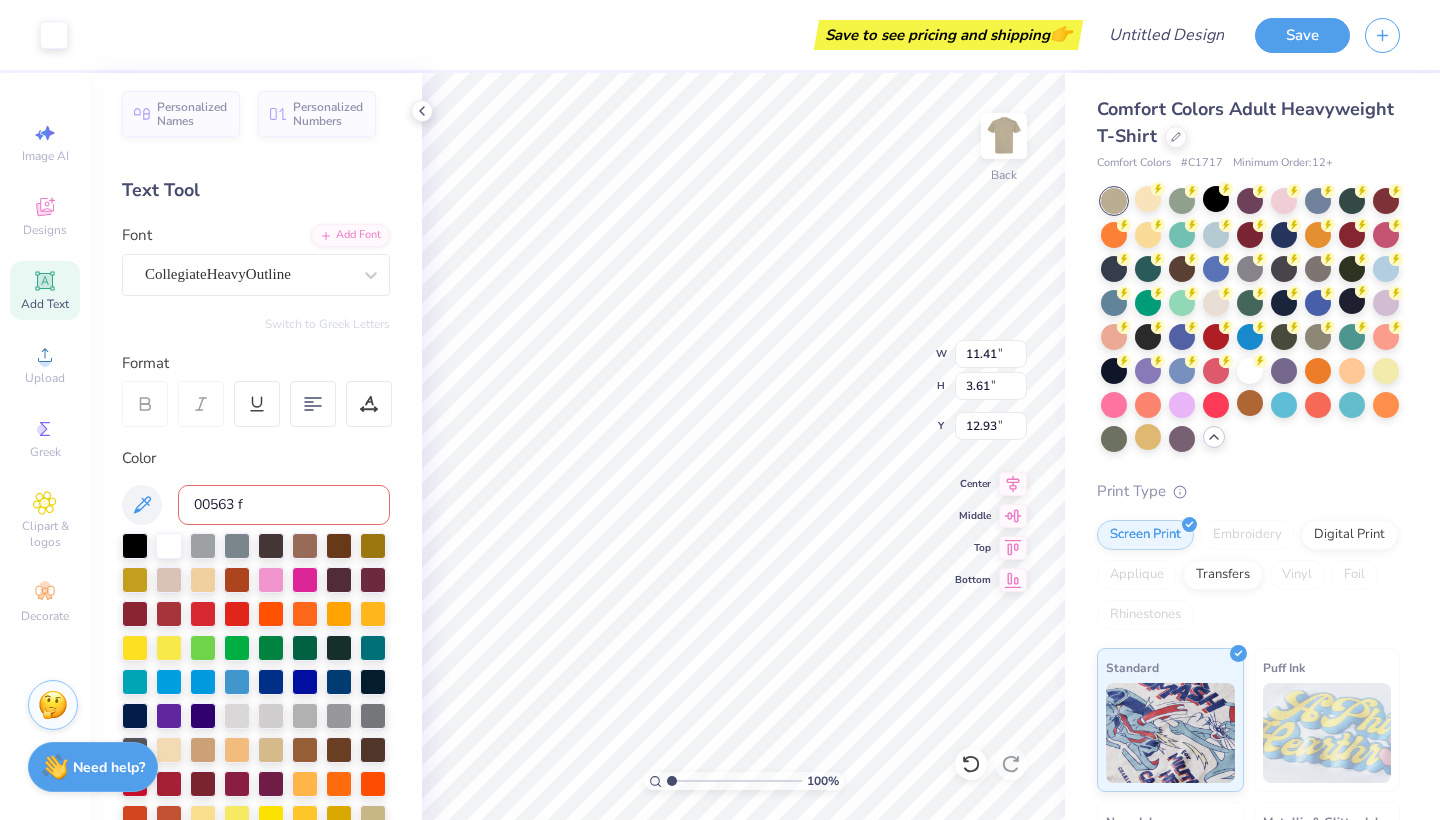 type on "13.34" 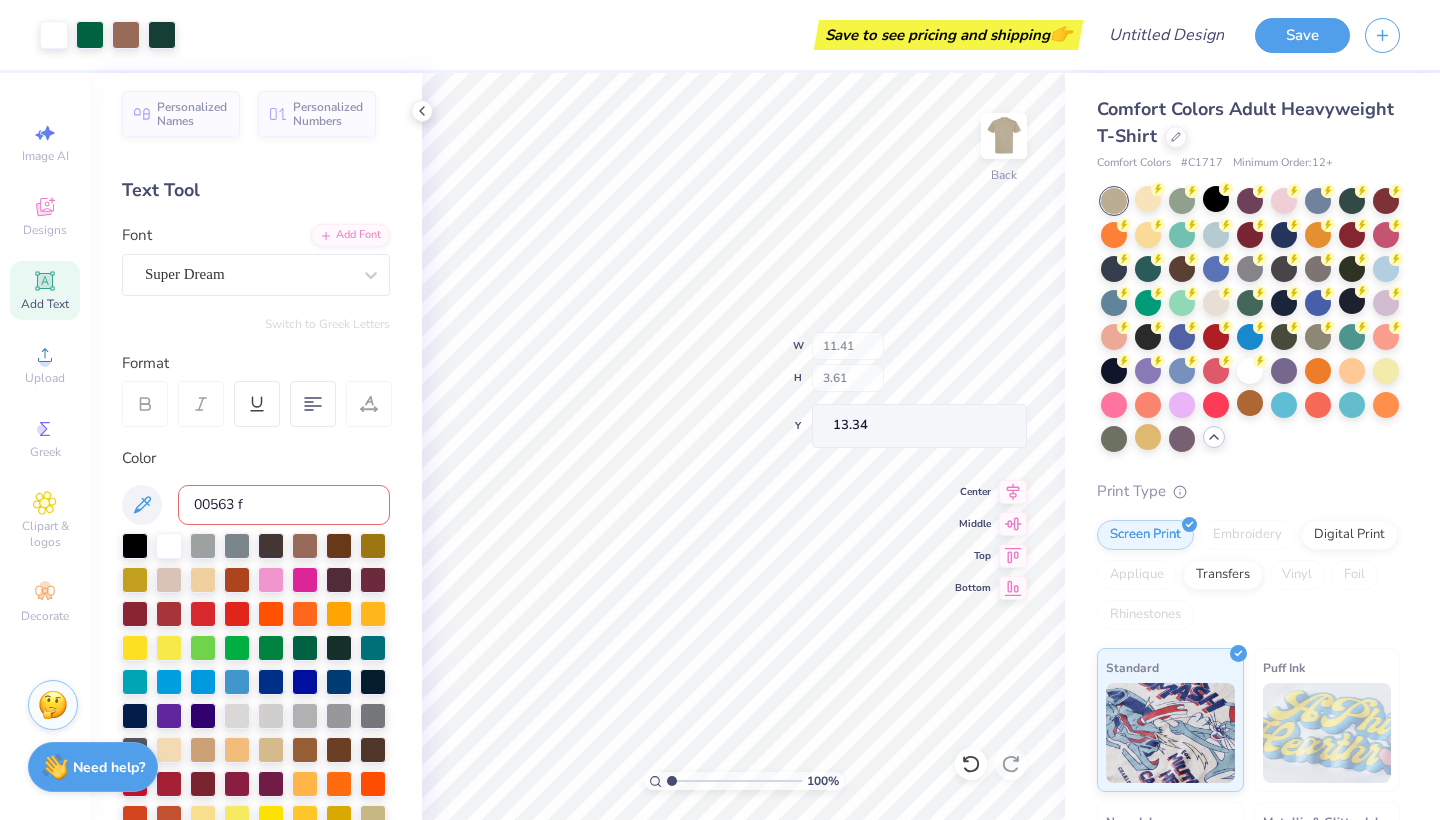 type on "7.07" 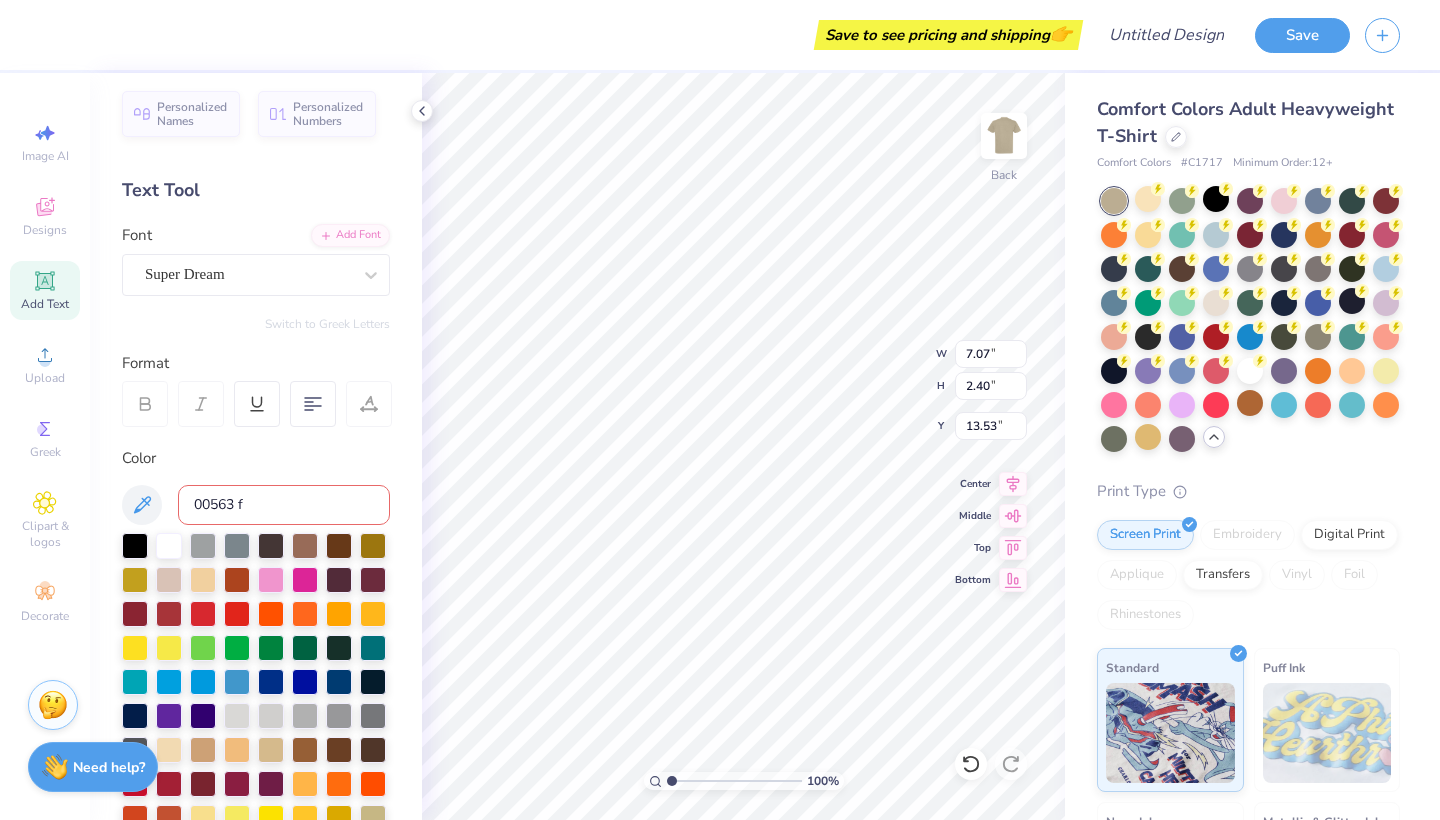 type on "13.76" 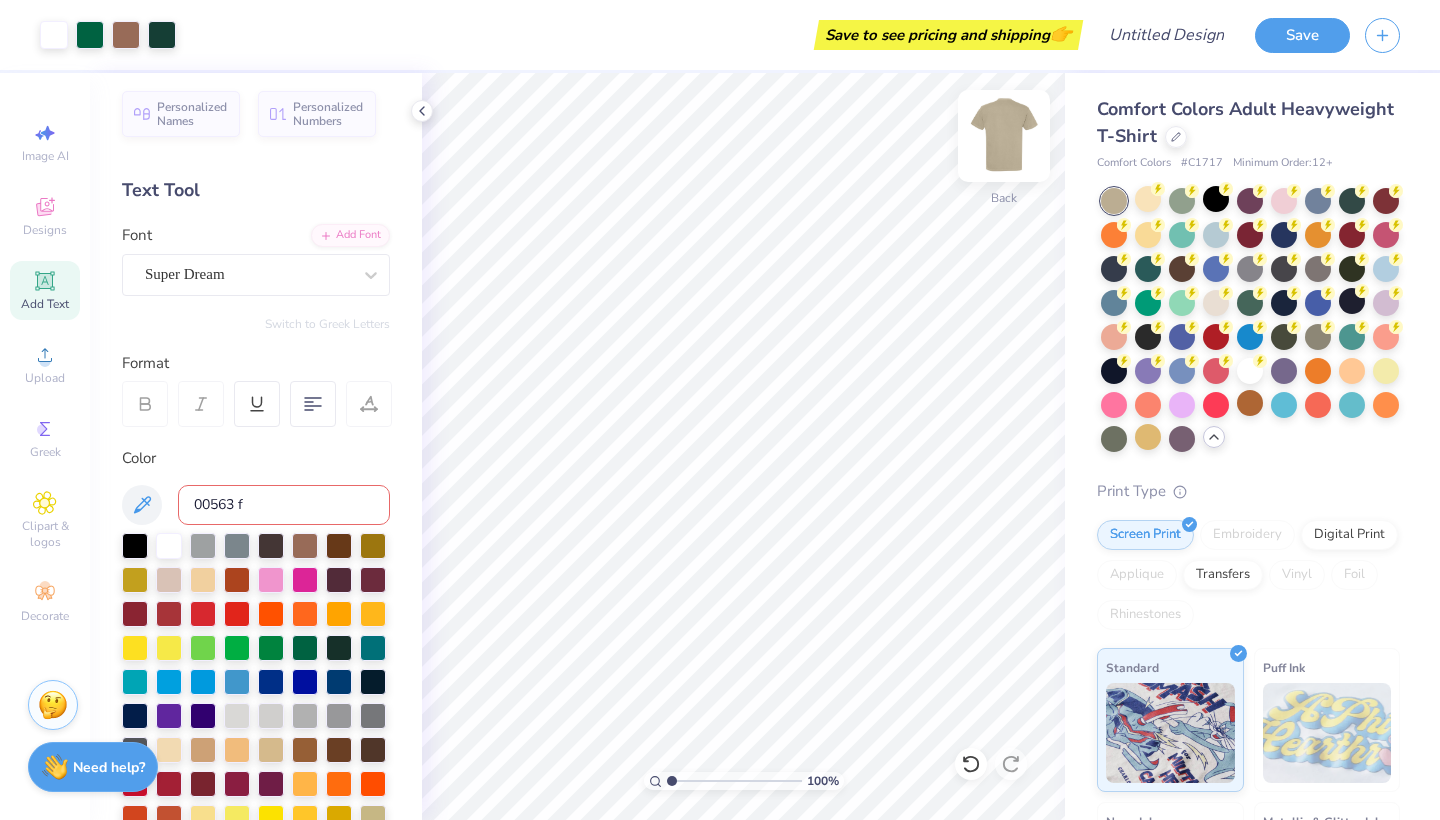 click at bounding box center (1004, 136) 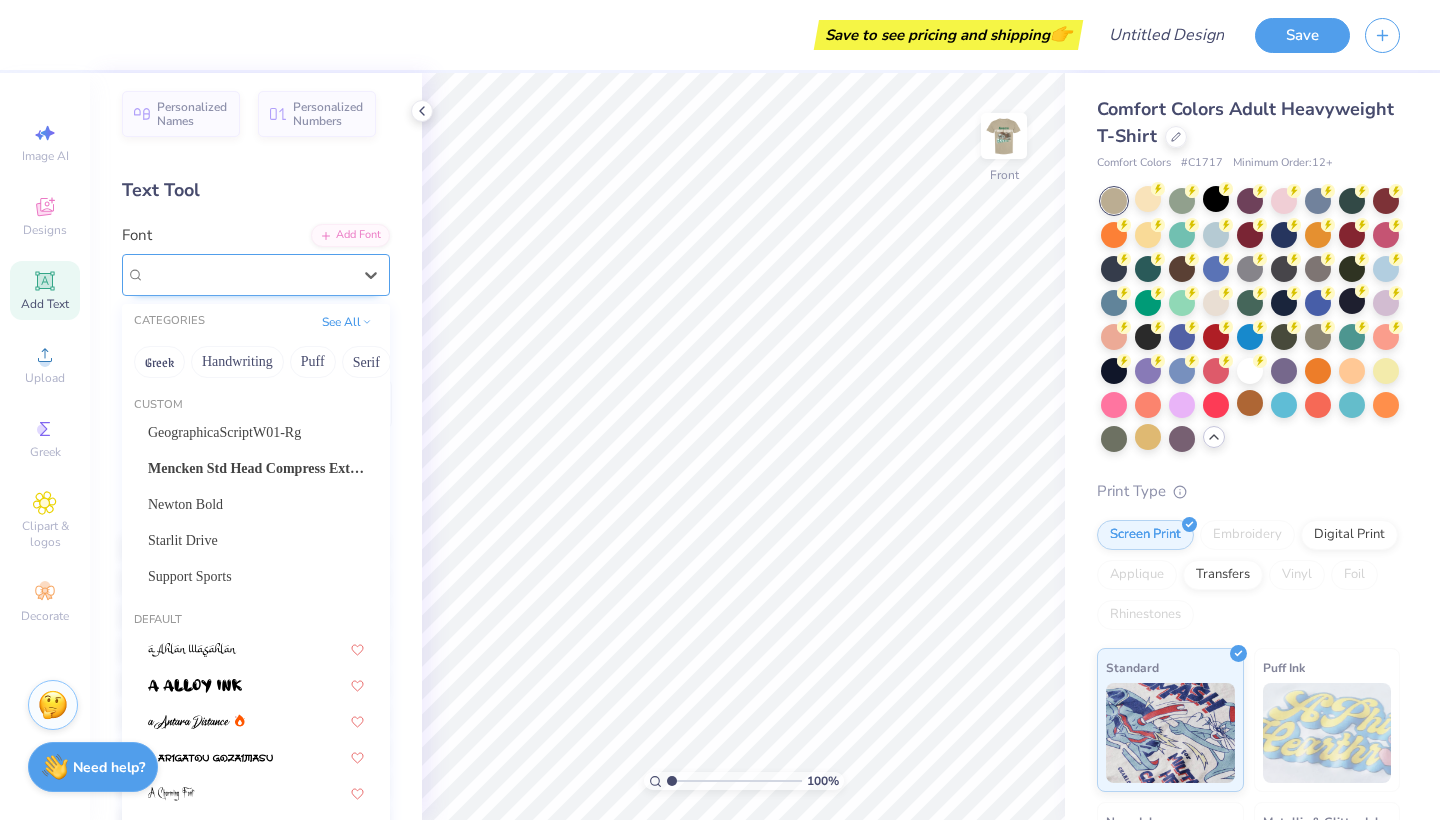 click on "Super Dream" at bounding box center (248, 274) 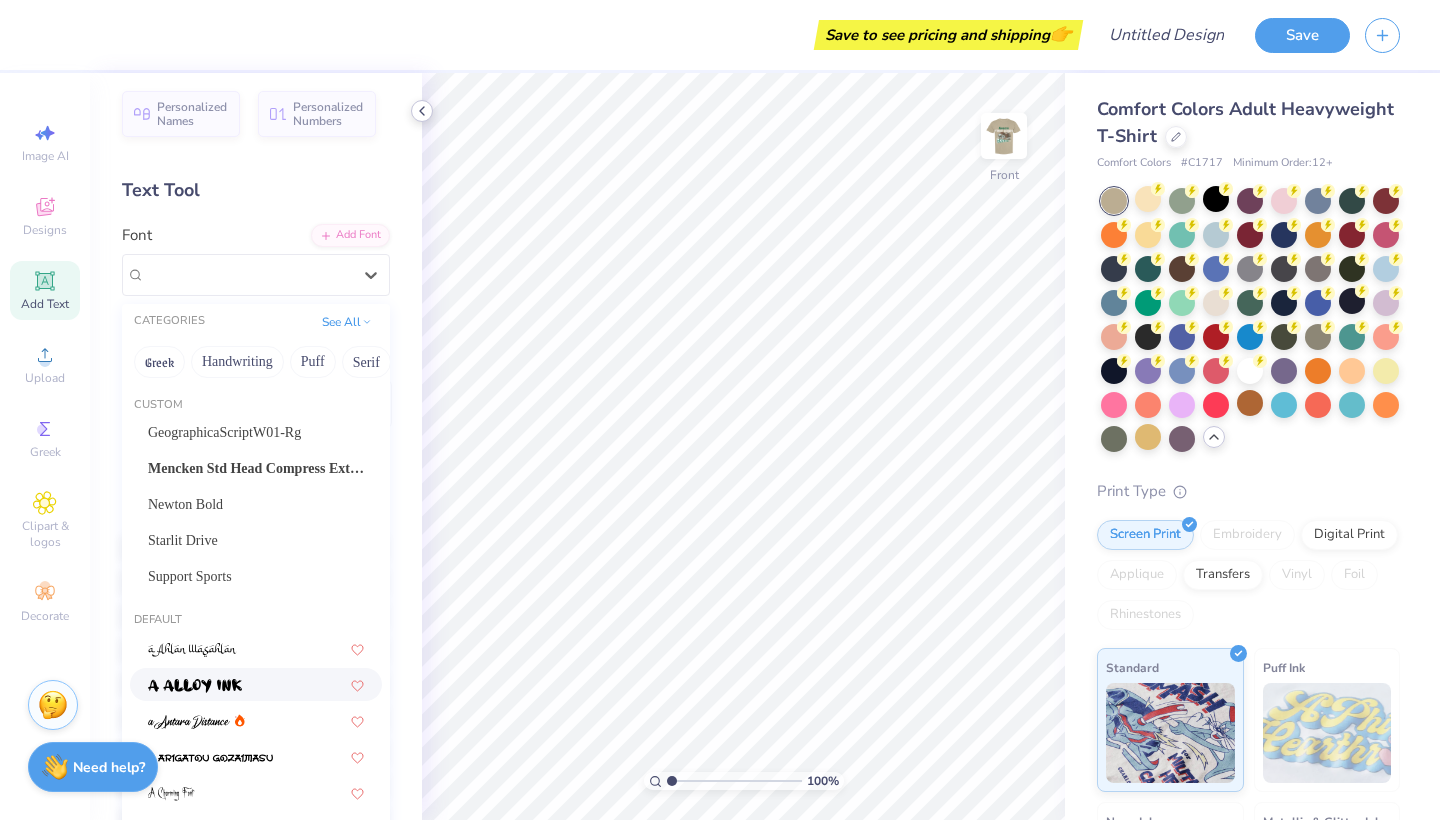 click at bounding box center [422, 111] 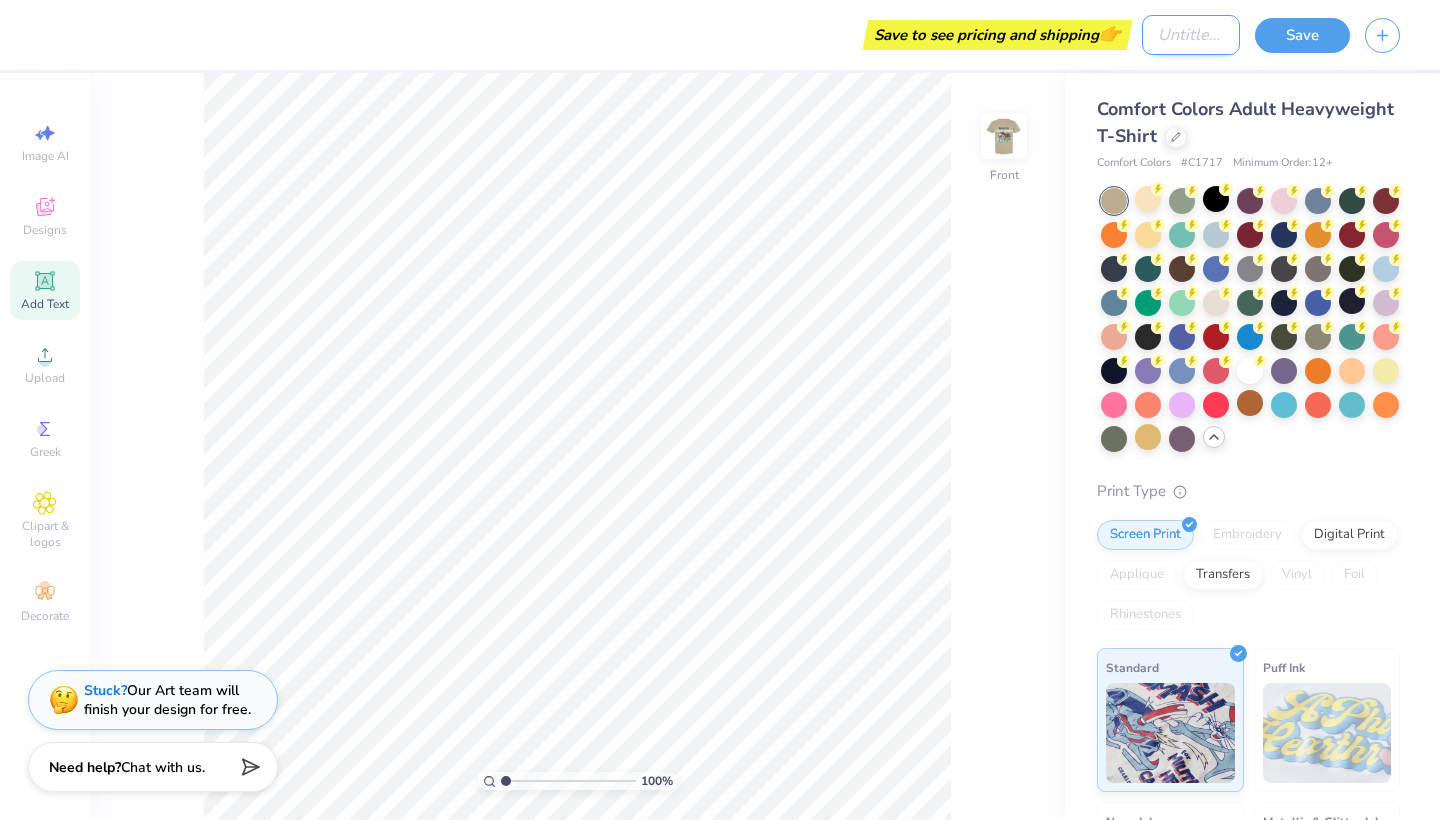 click on "Design Title" at bounding box center [1191, 35] 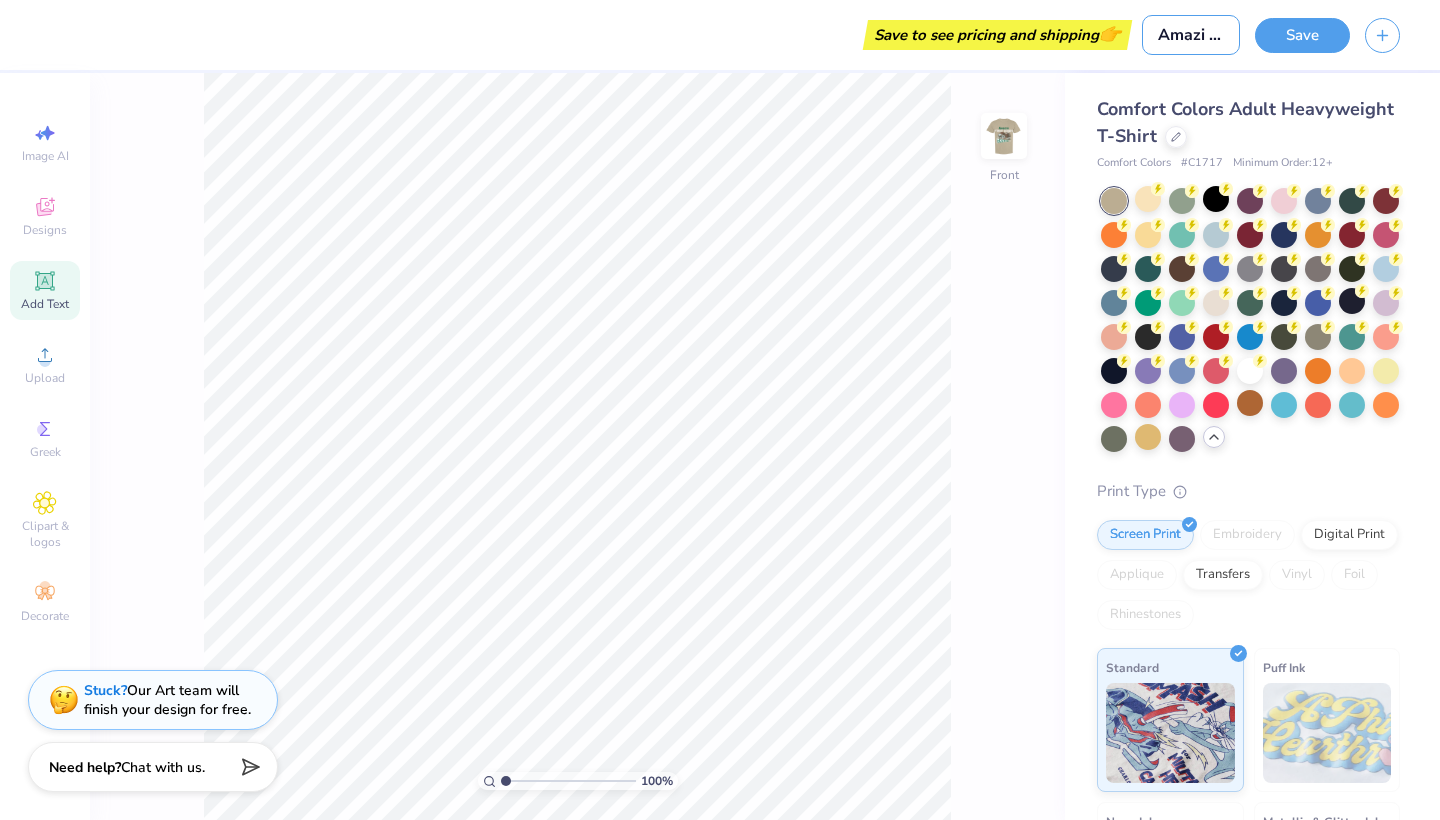 type on "Amazi First birthday" 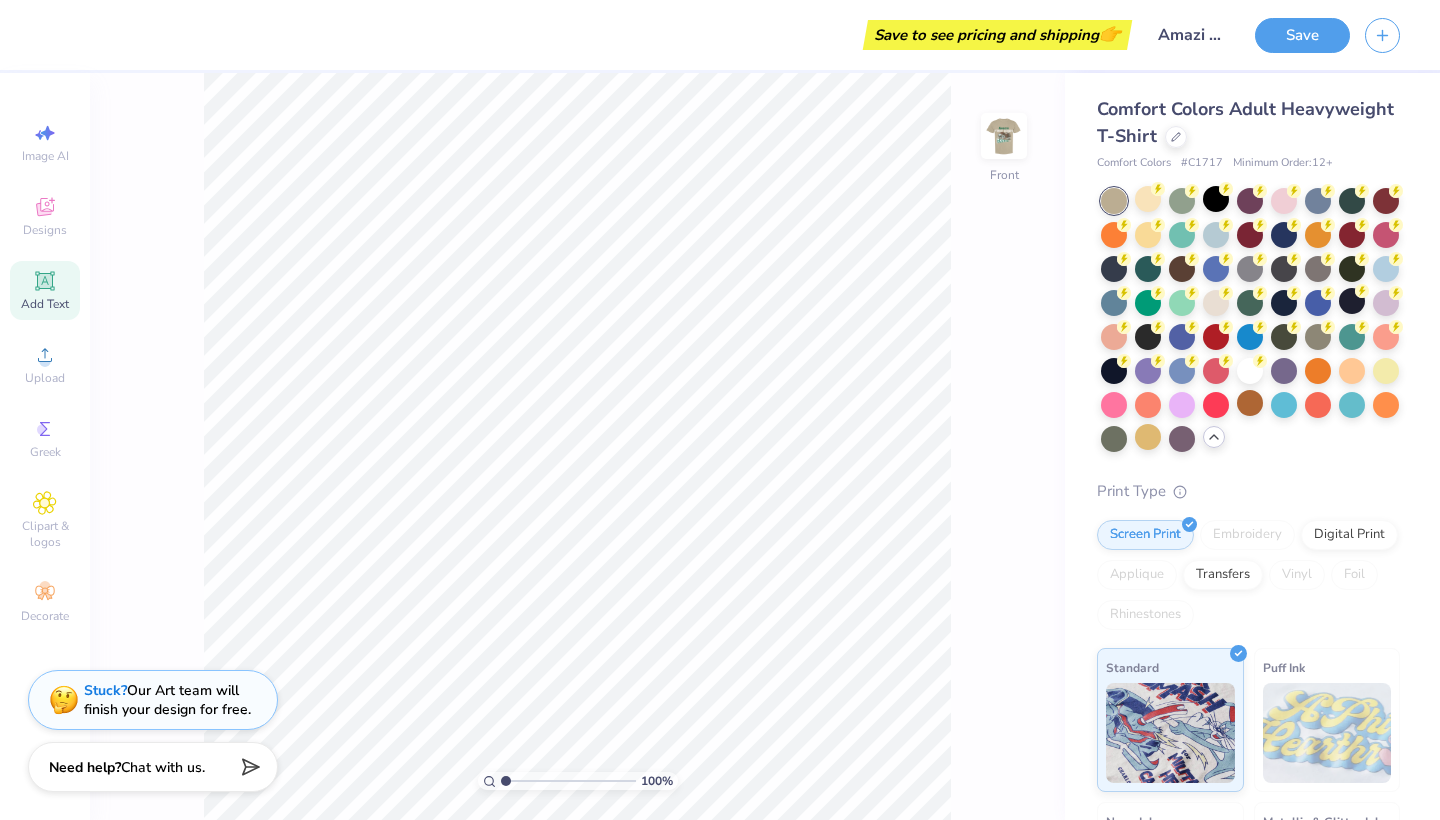 click on "Add Text" at bounding box center [45, 290] 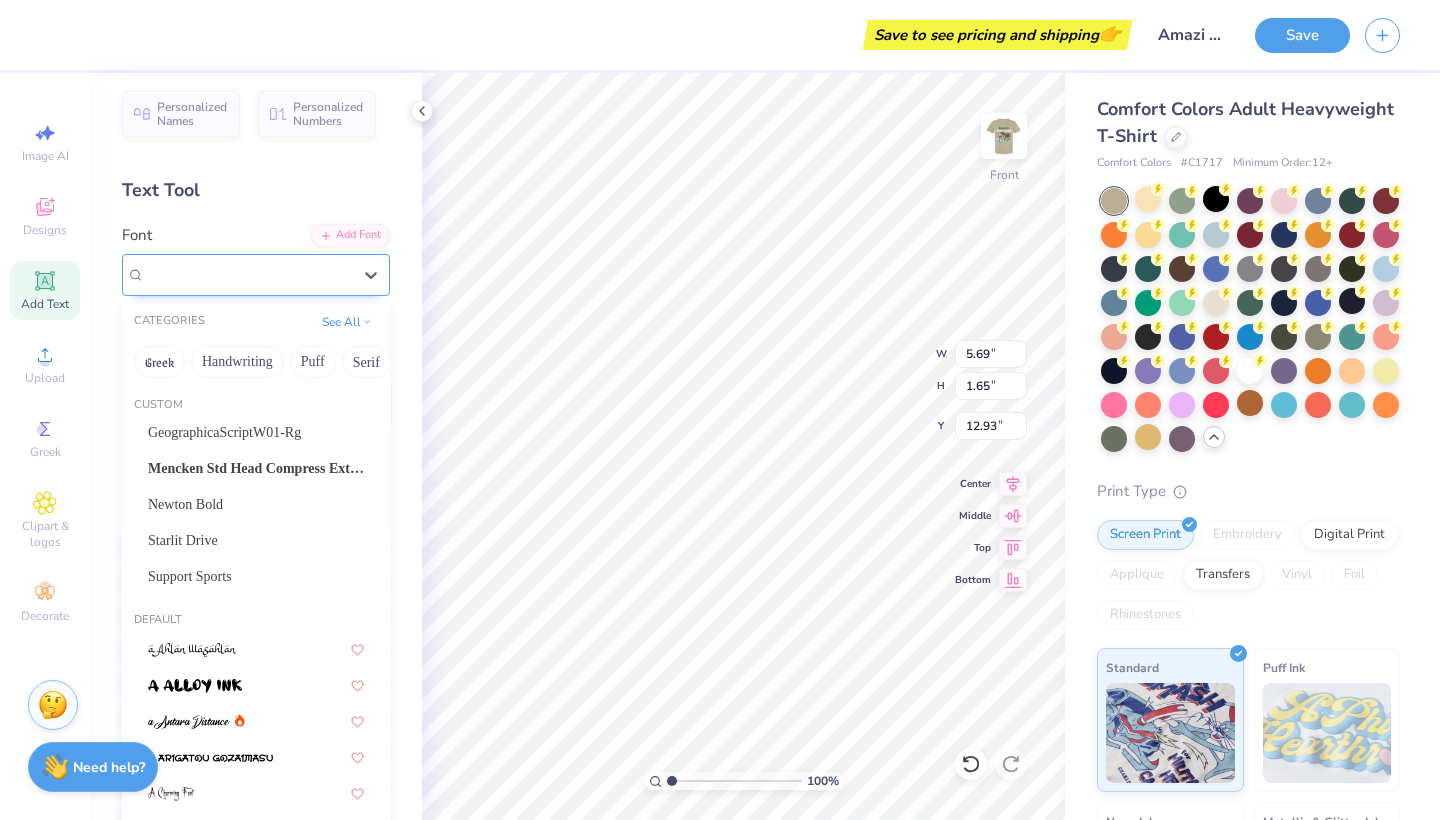 click on "Super Dream" at bounding box center (248, 274) 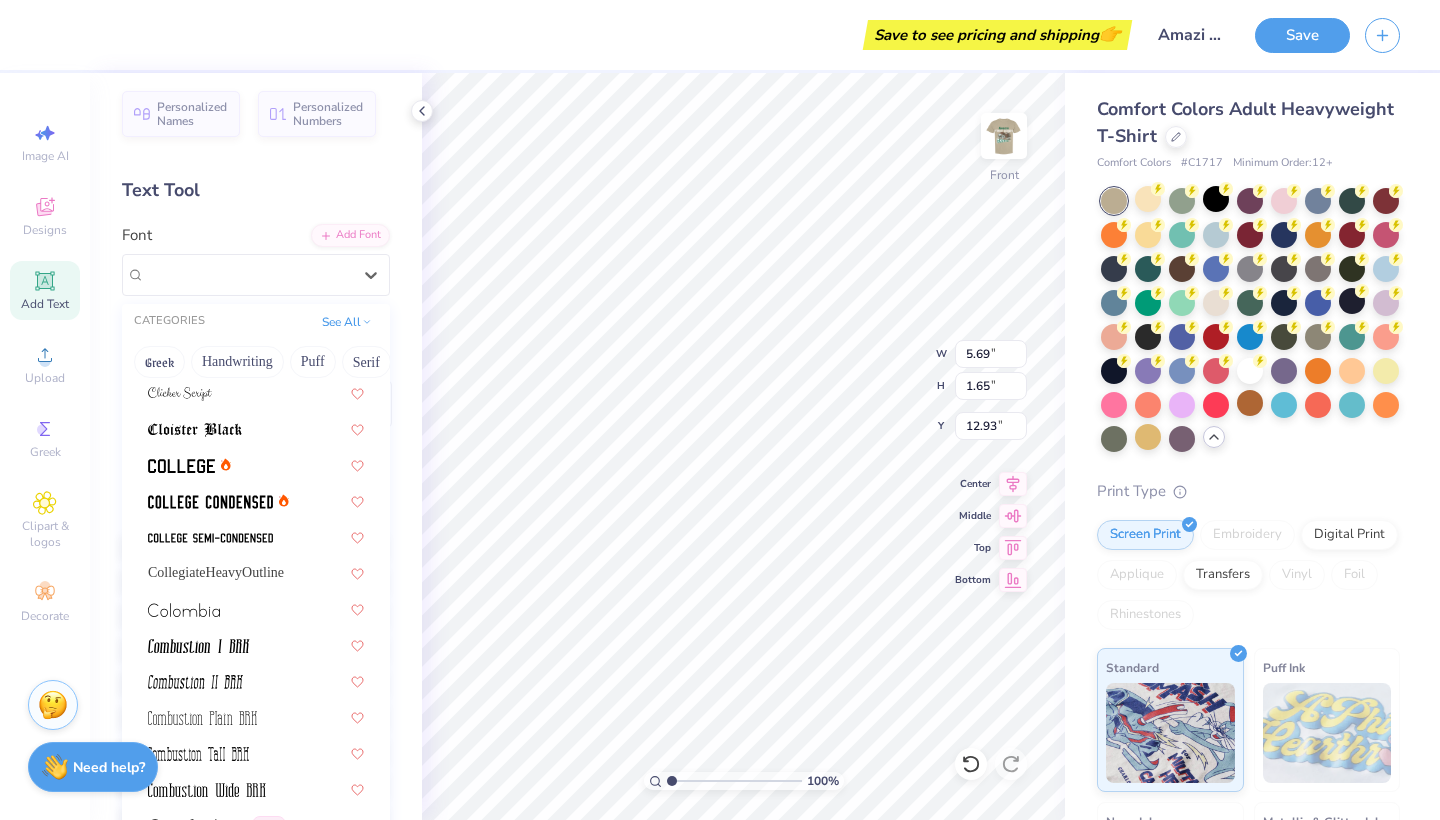 scroll, scrollTop: 2790, scrollLeft: 0, axis: vertical 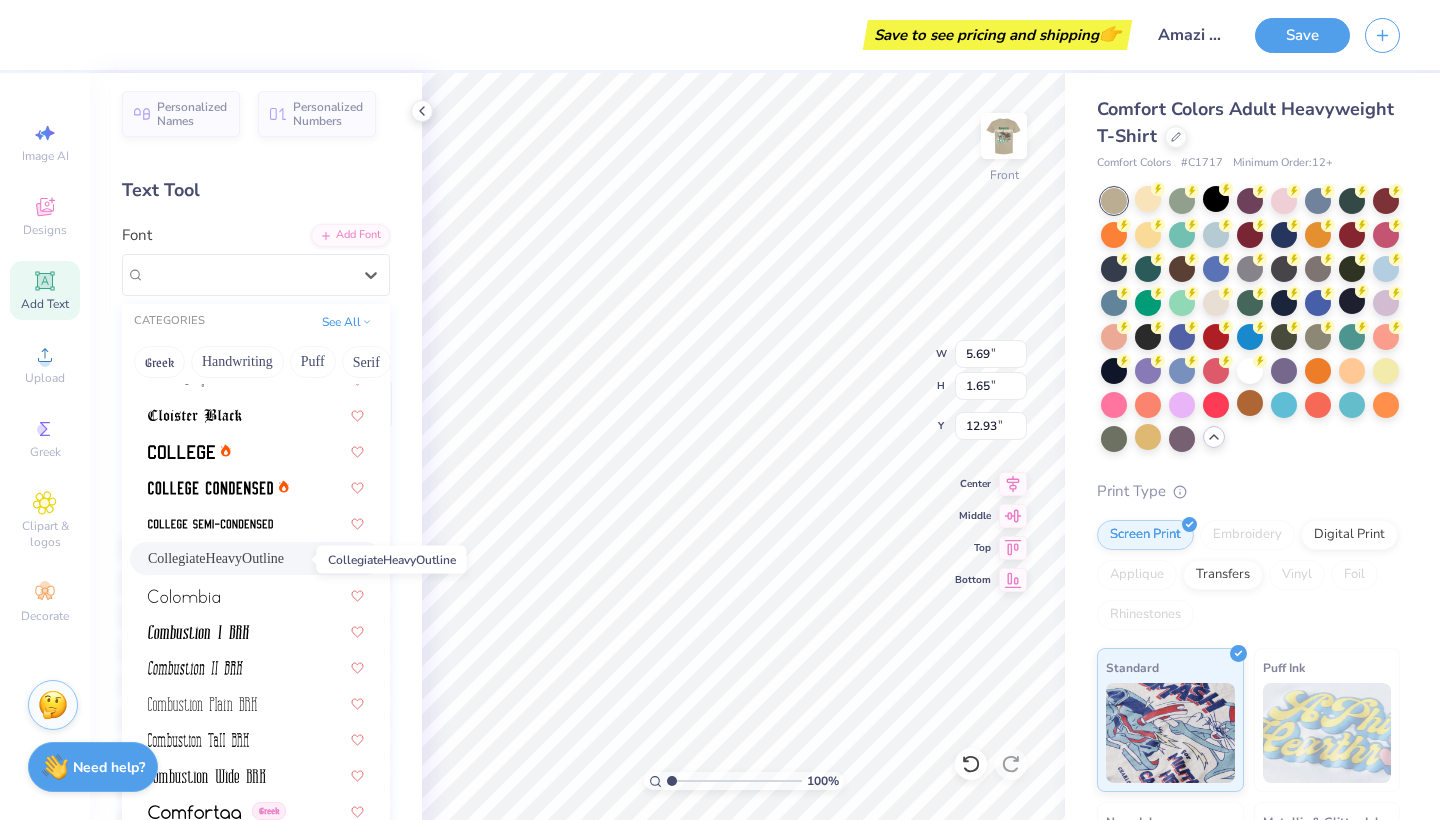 click on "CollegiateHeavyOutline" at bounding box center (216, 558) 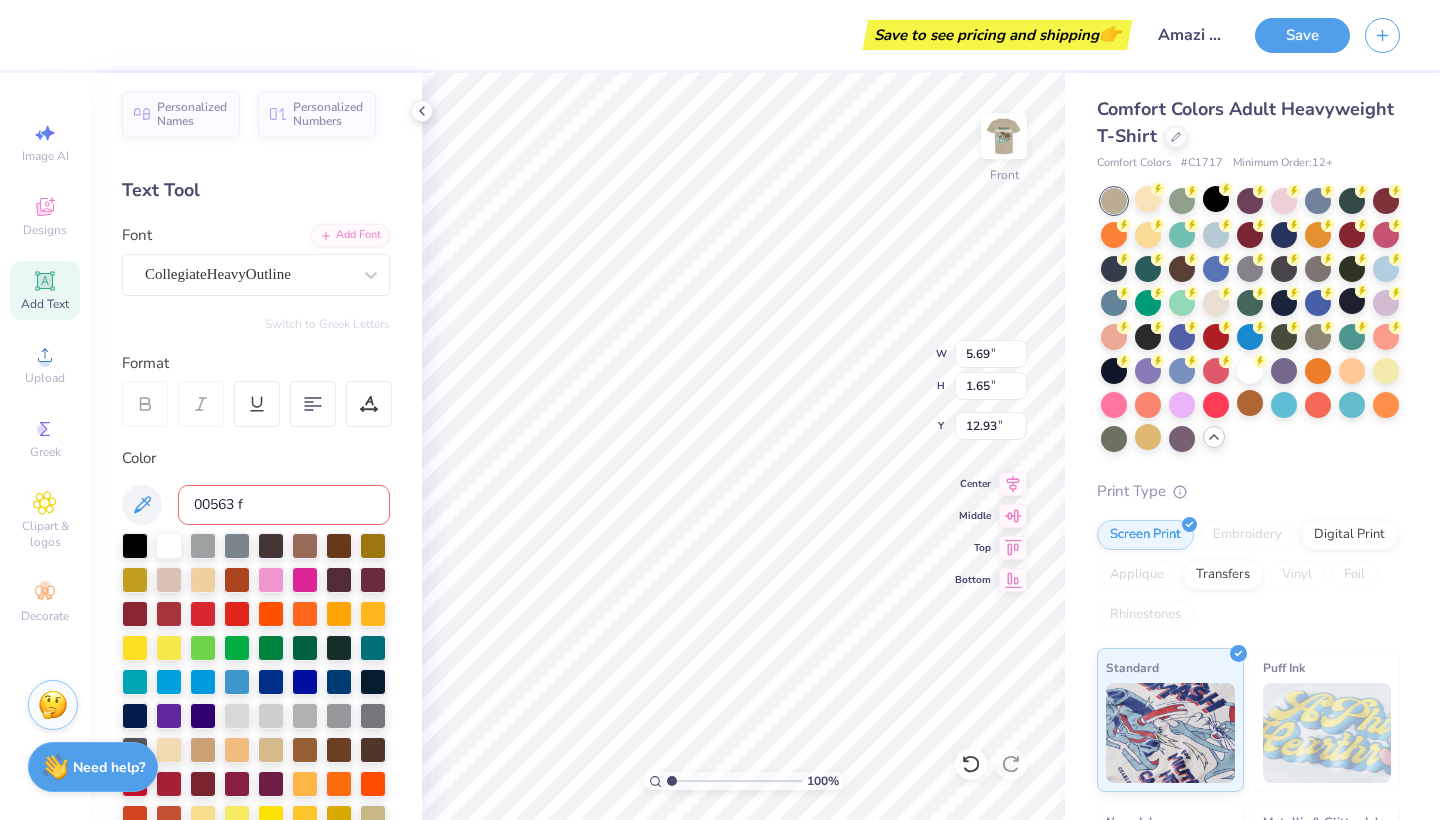 type on "6.39" 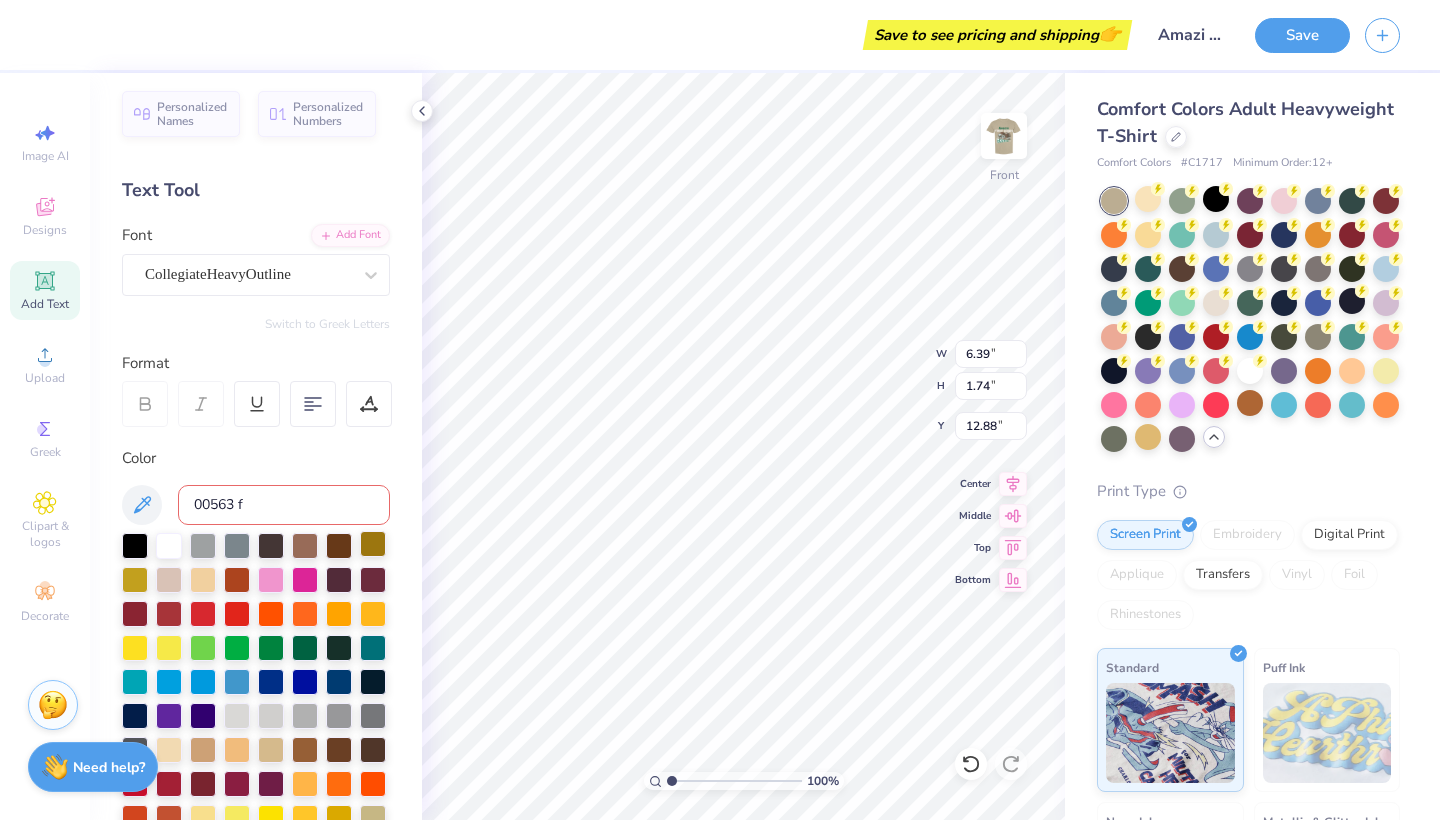 type on "3.90" 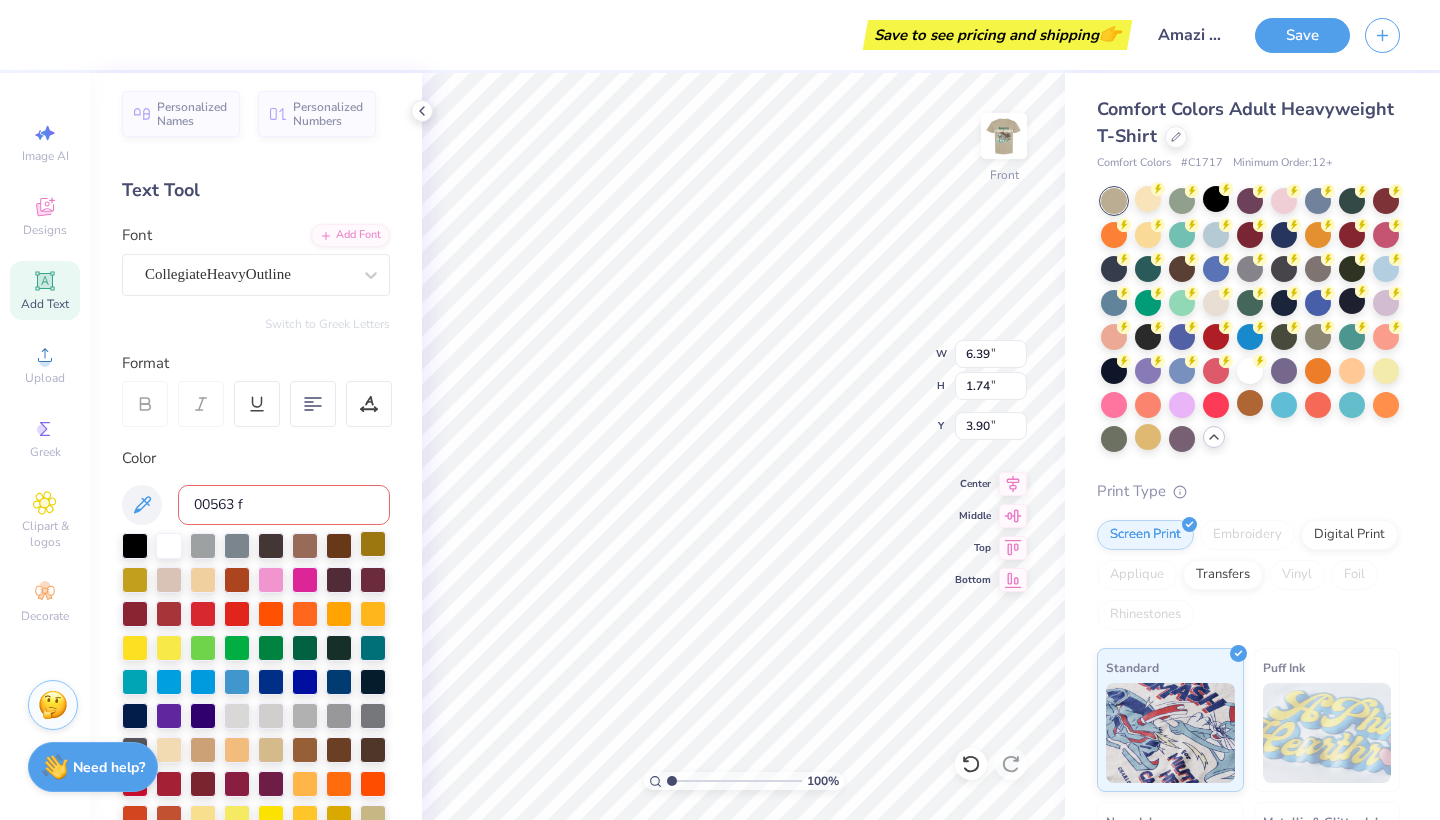 scroll, scrollTop: 0, scrollLeft: 0, axis: both 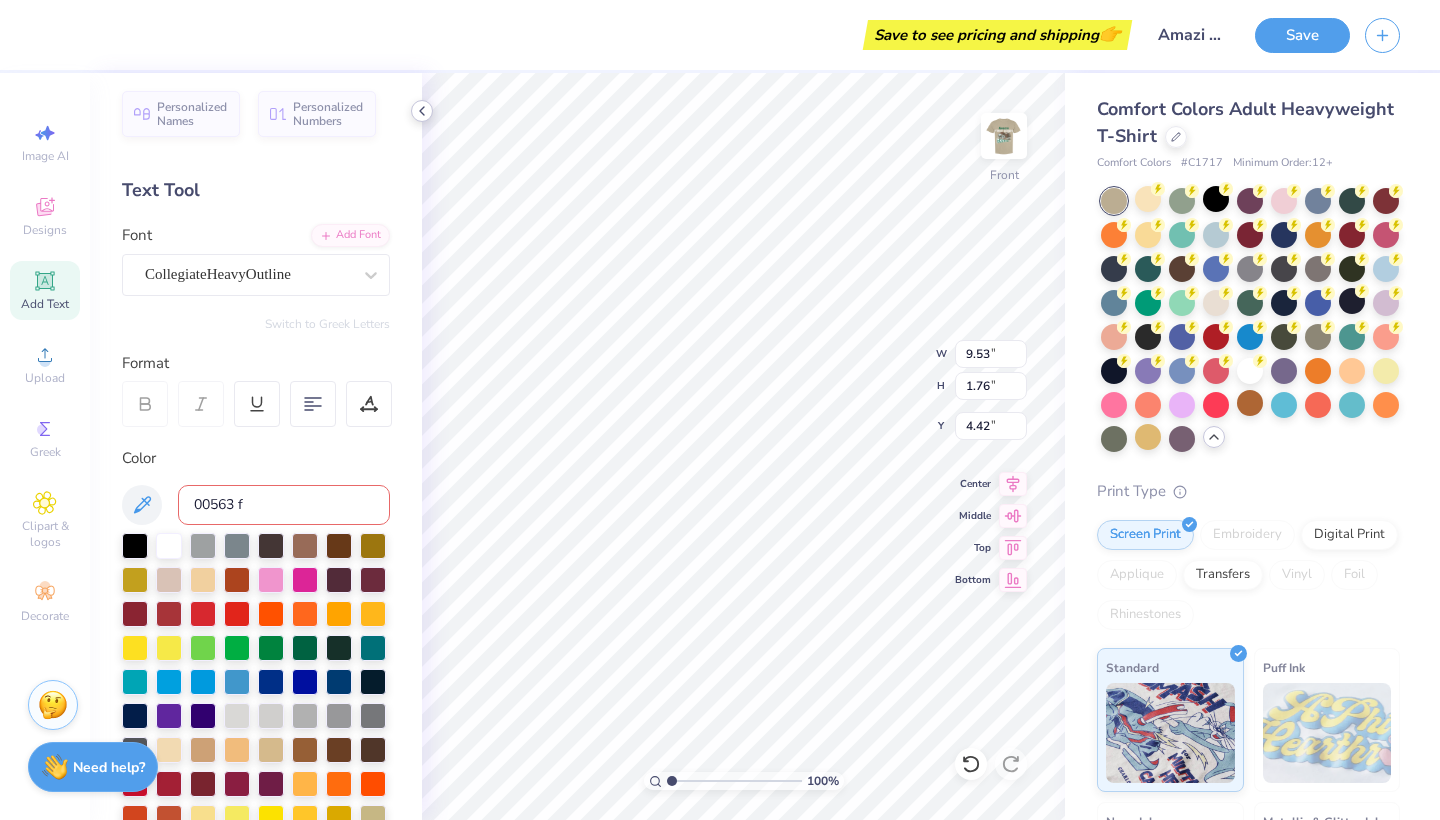 click 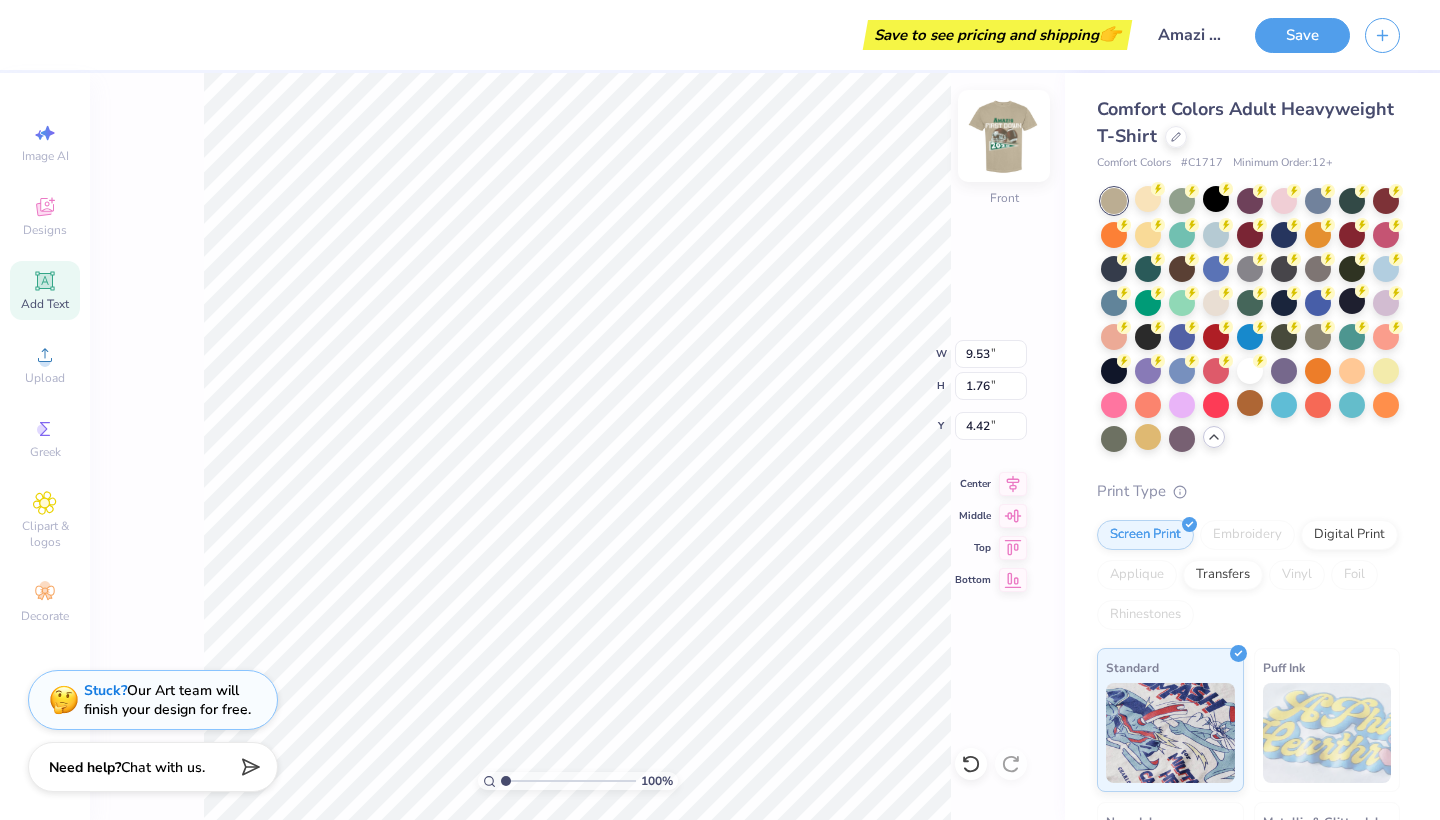 click at bounding box center [1004, 136] 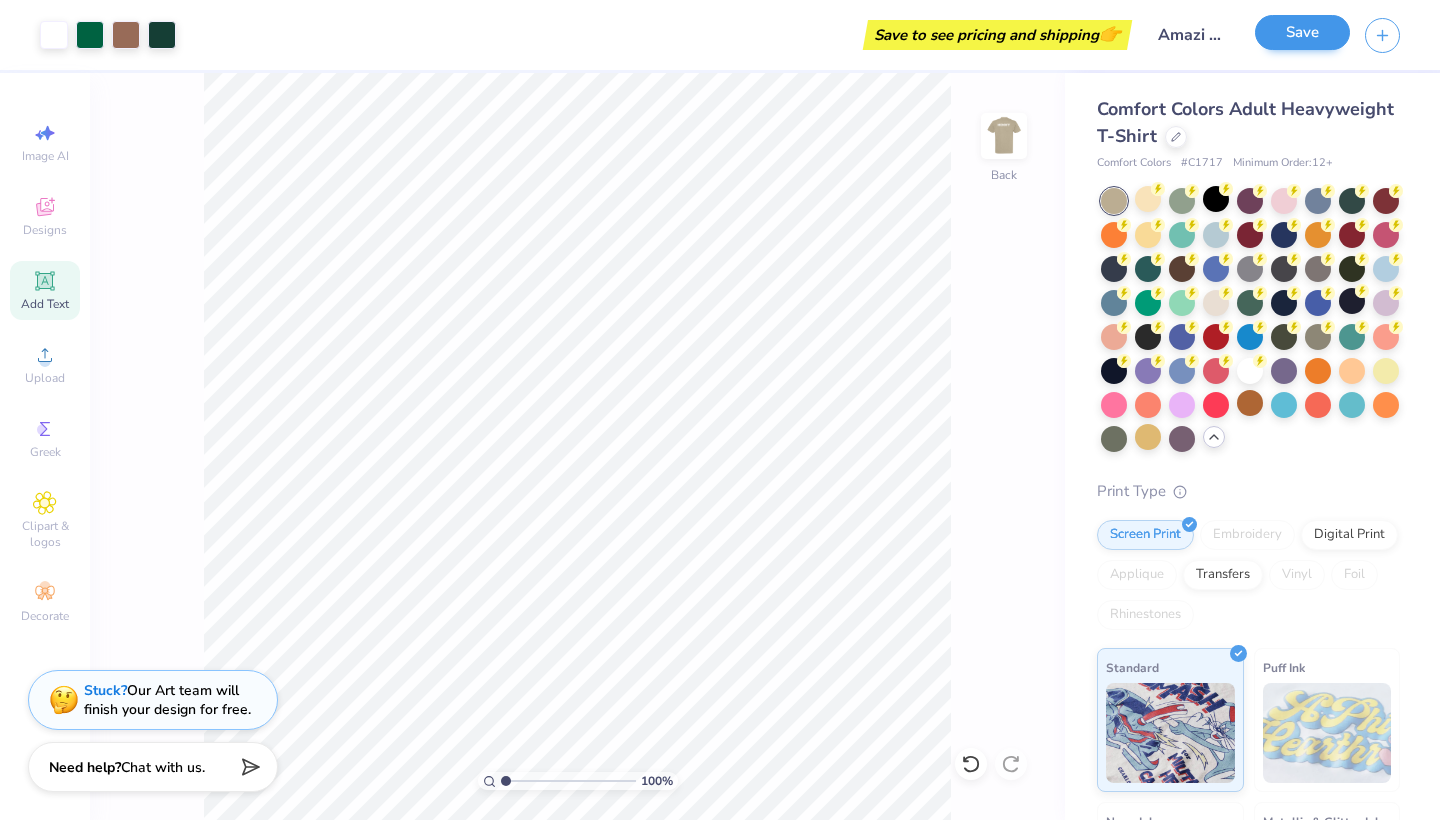 click on "Save" at bounding box center [1302, 32] 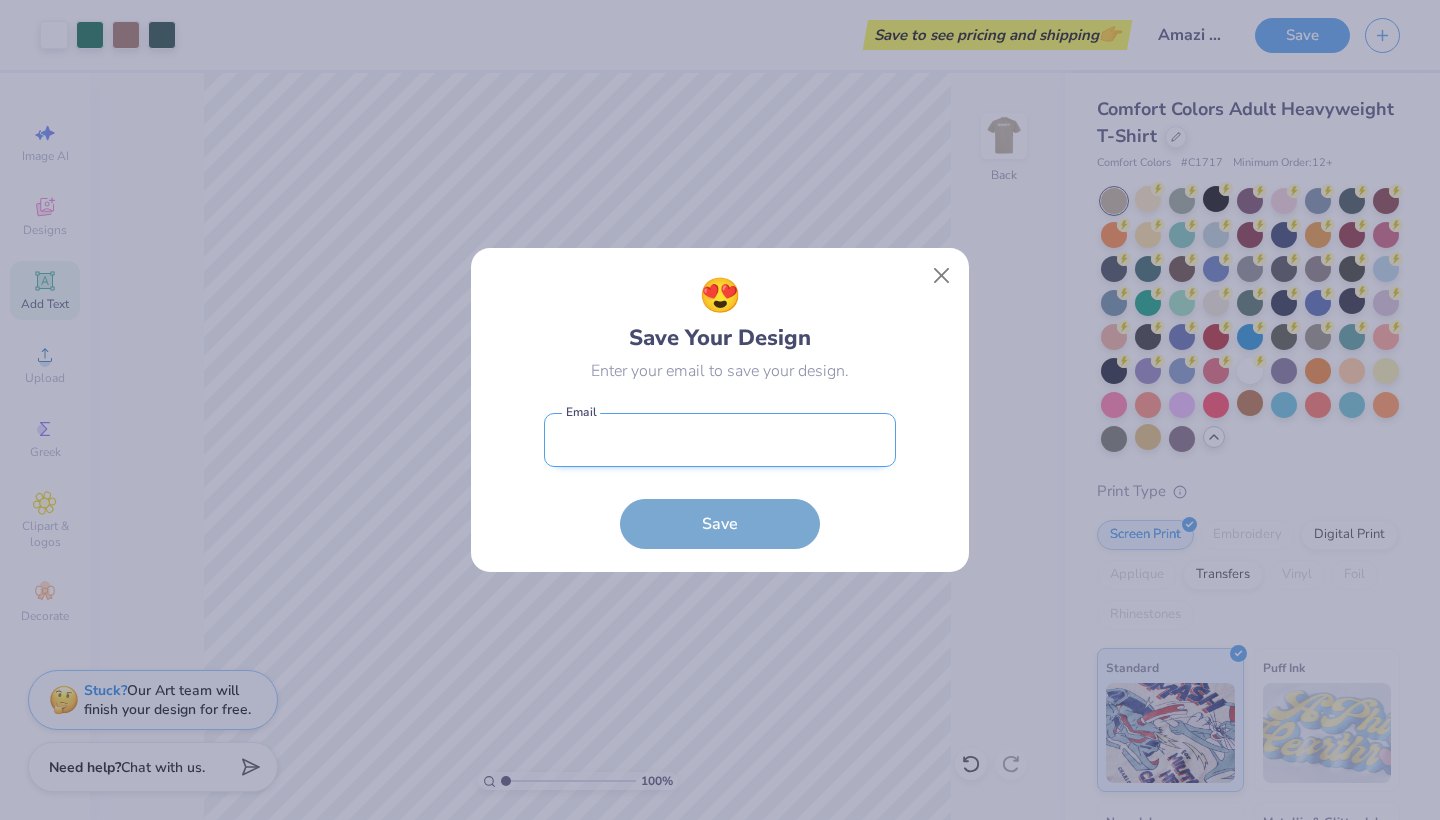 click at bounding box center [720, 440] 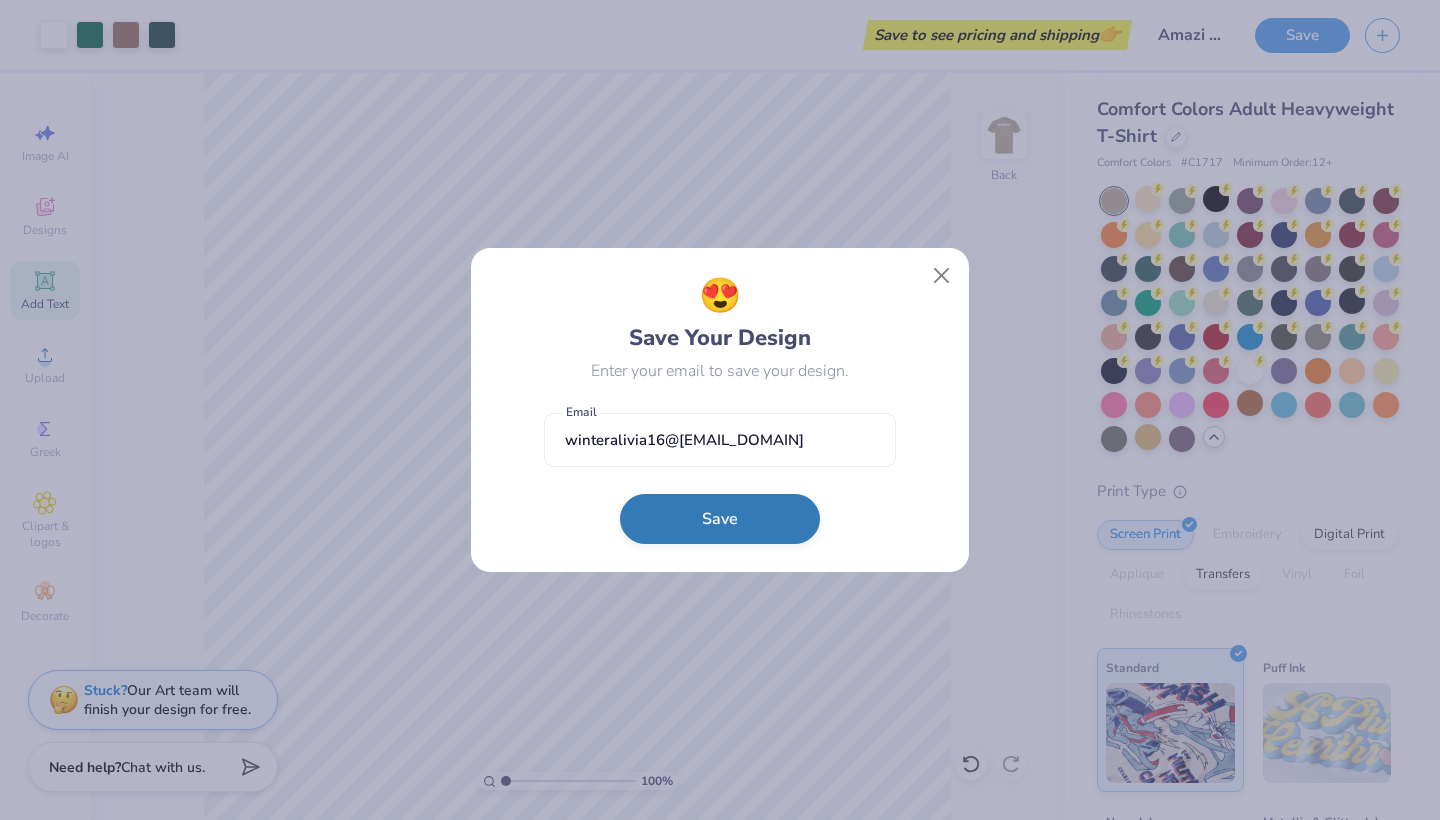 click on "Save" at bounding box center [720, 519] 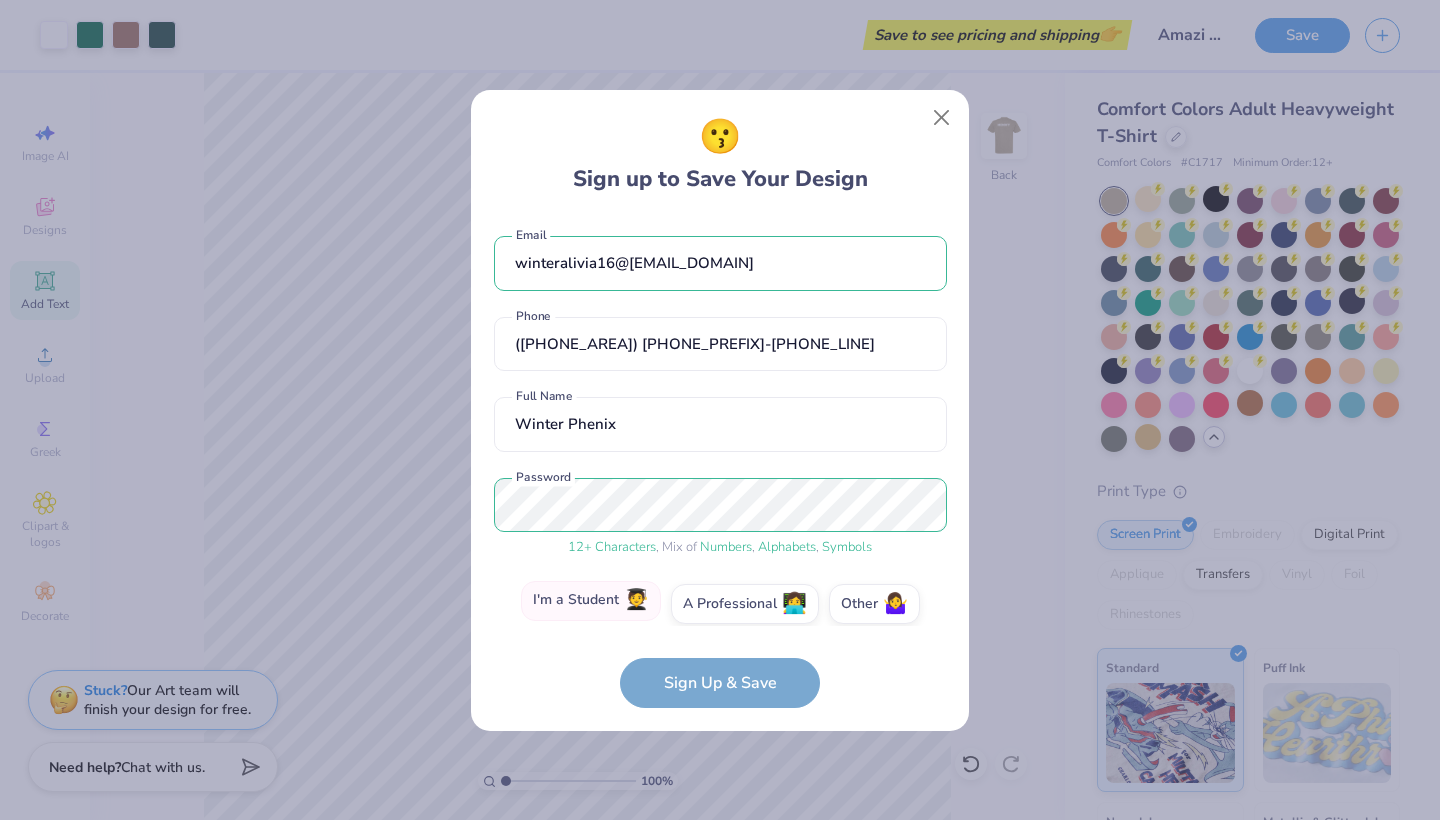click on "I'm a Student 🧑‍🎓" at bounding box center (591, 601) 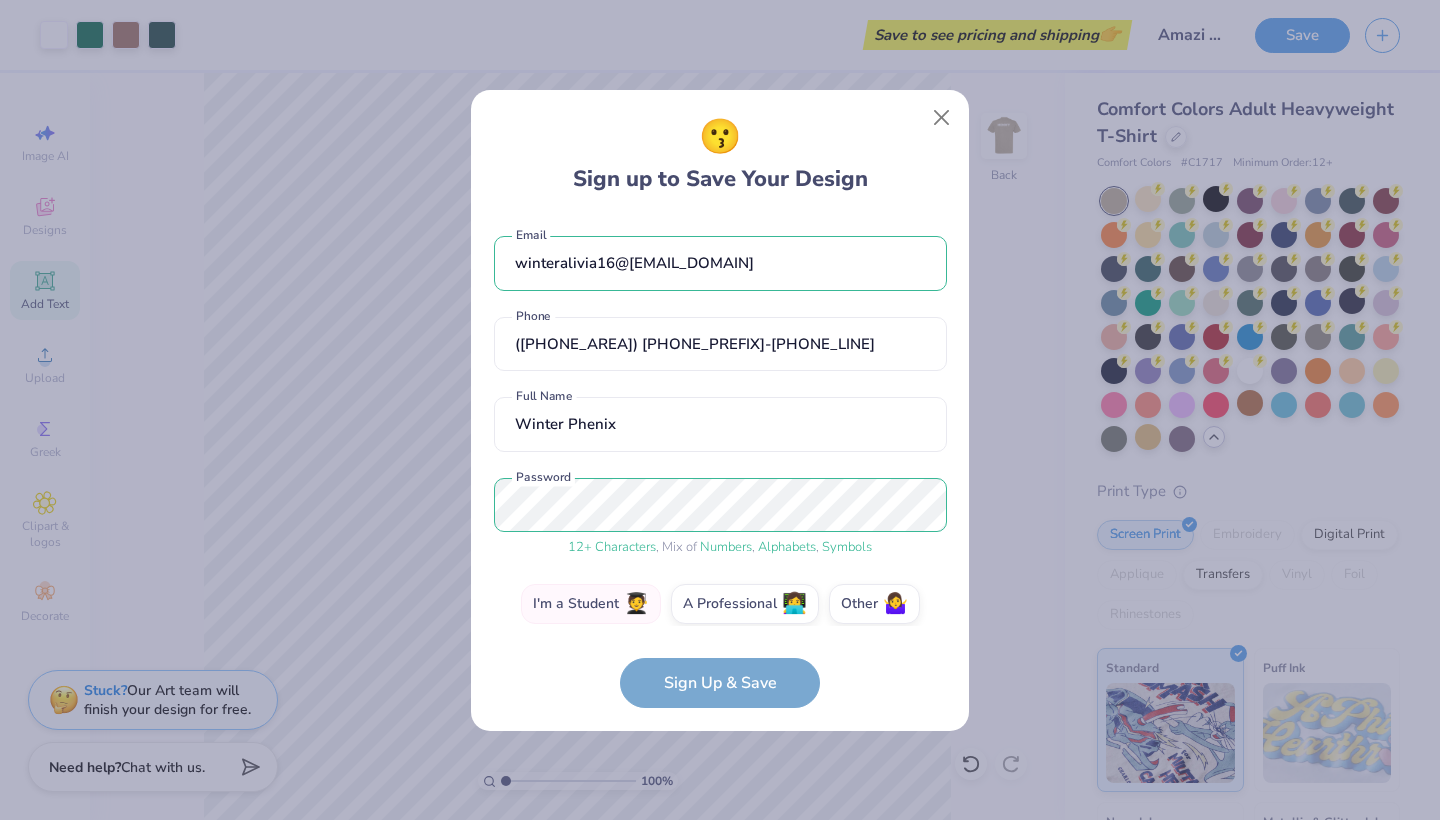 scroll, scrollTop: 87, scrollLeft: 0, axis: vertical 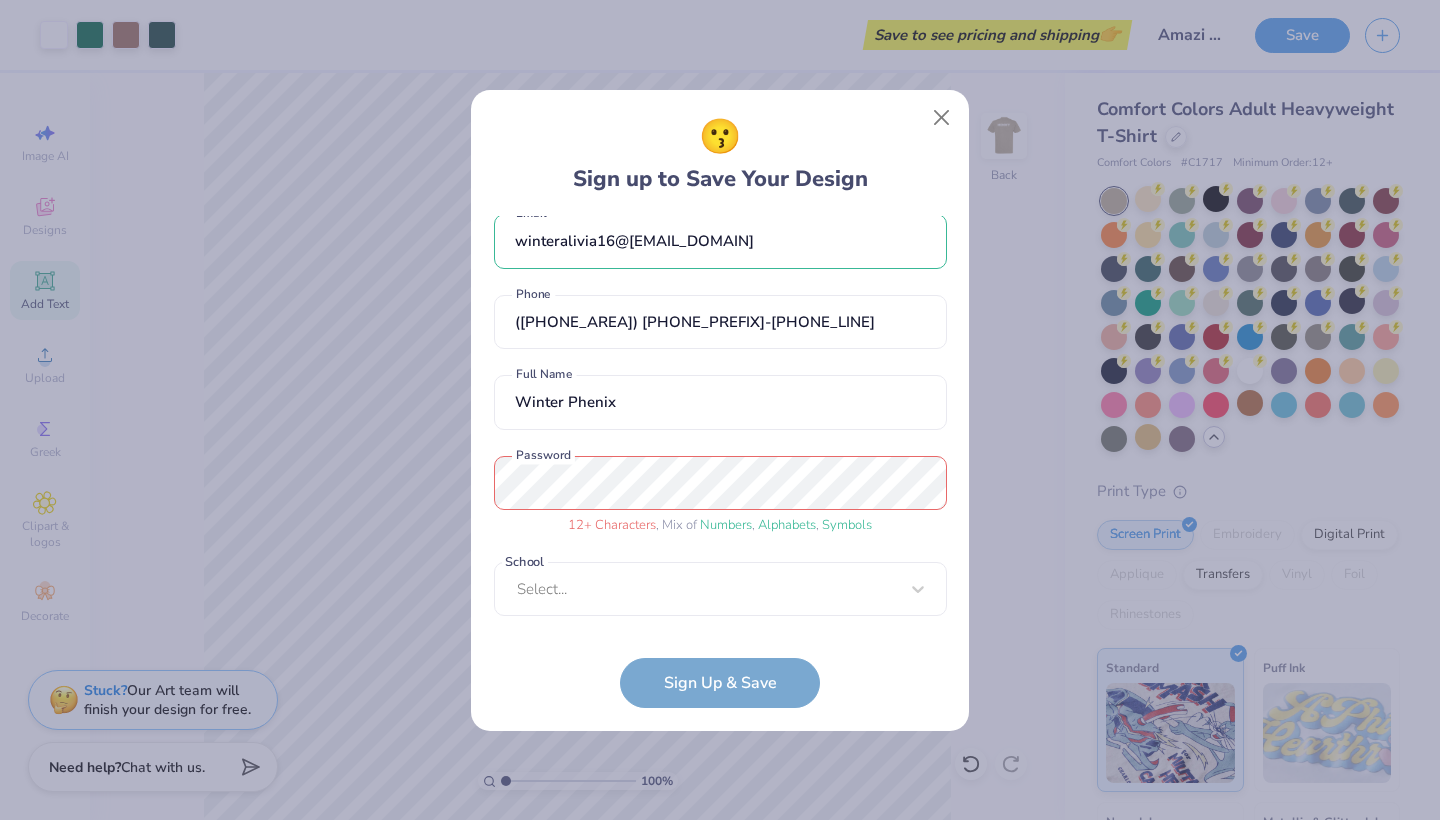 click on "😗 Sign up to Save Your Design winteralivia16@[EMAIL] Email [PHONE] Phone Winter Phenix Full Name 12 + Characters , Mix of Numbers , Alphabets , Symbols Password School Select... School cannot be null Sign Up Save" at bounding box center [720, 410] 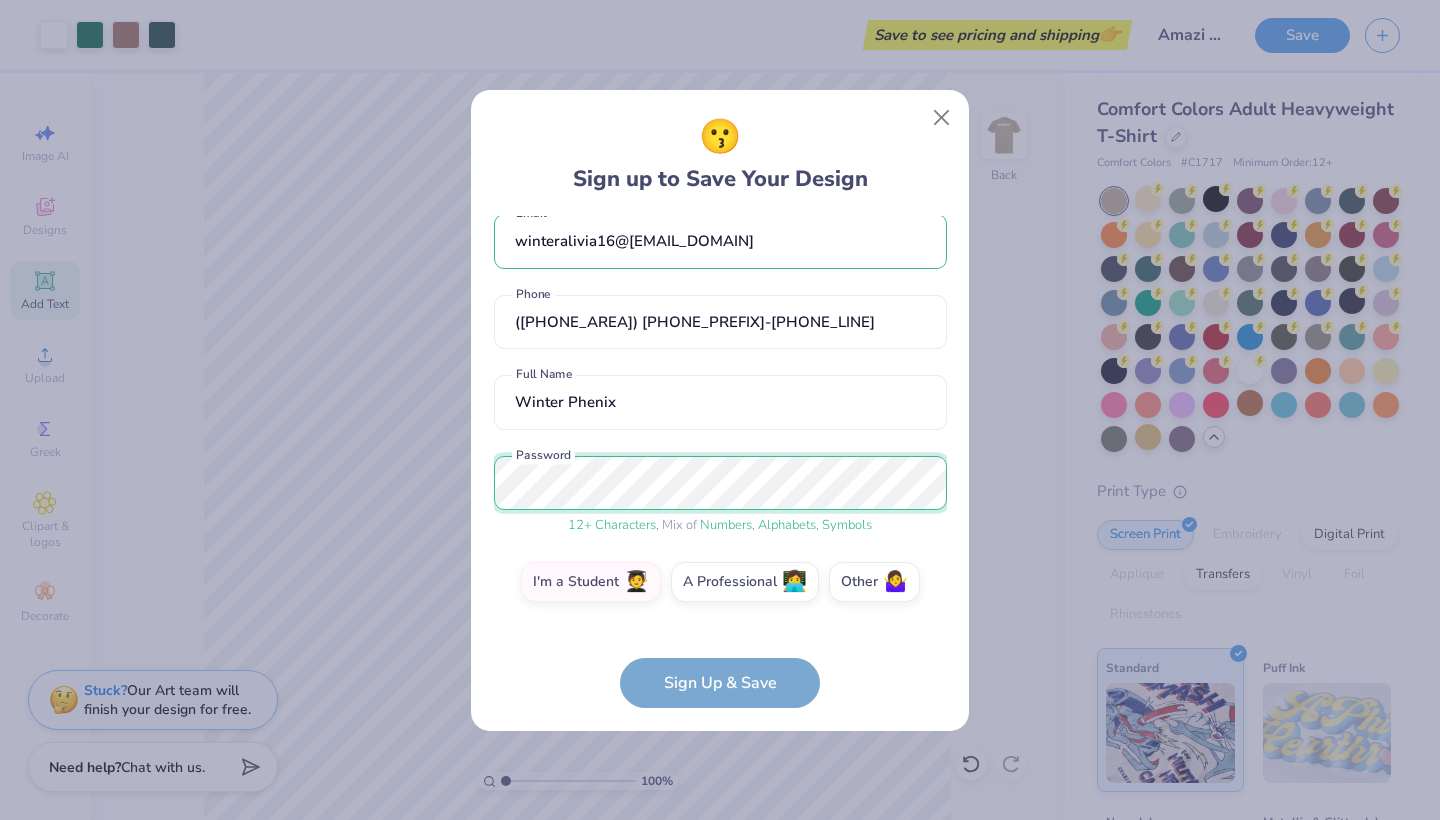 scroll, scrollTop: 98, scrollLeft: 0, axis: vertical 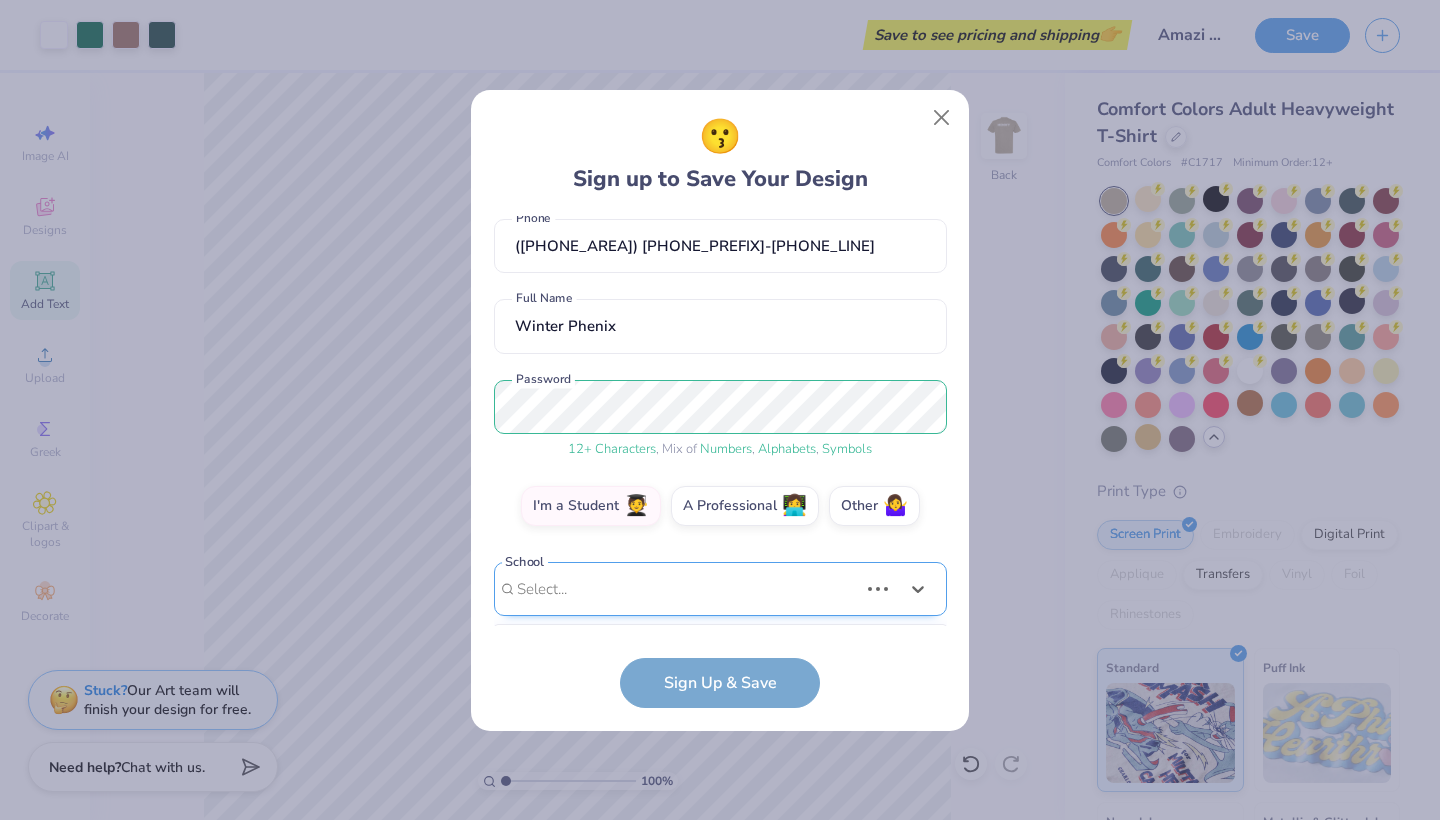 click on "Use Up and Down to choose options, press Enter to select the currently focused option, press Escape to exit the menu, press Tab to select the option and exit the menu. Select... Loading..." at bounding box center (720, 619) 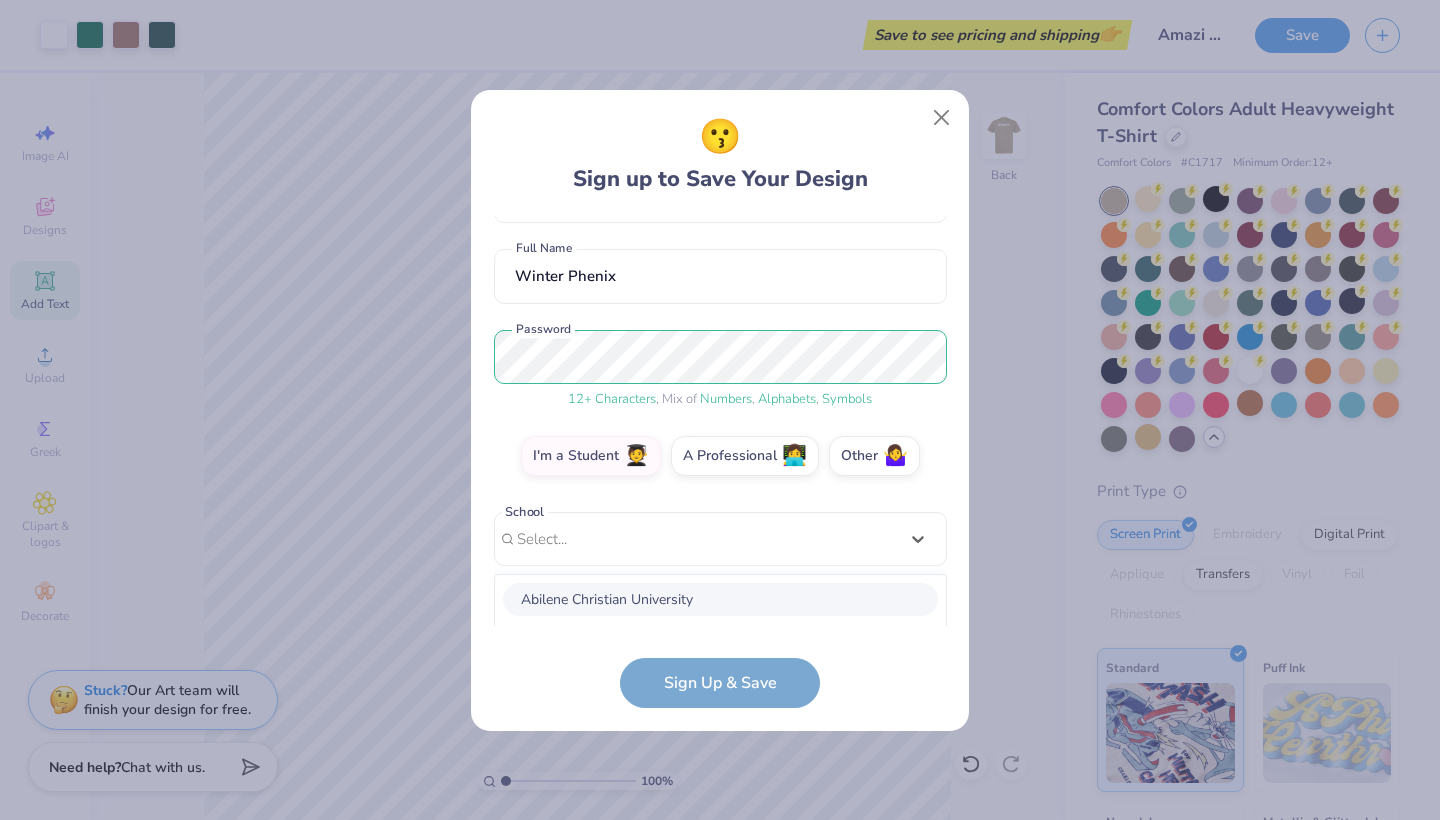 scroll, scrollTop: 398, scrollLeft: 0, axis: vertical 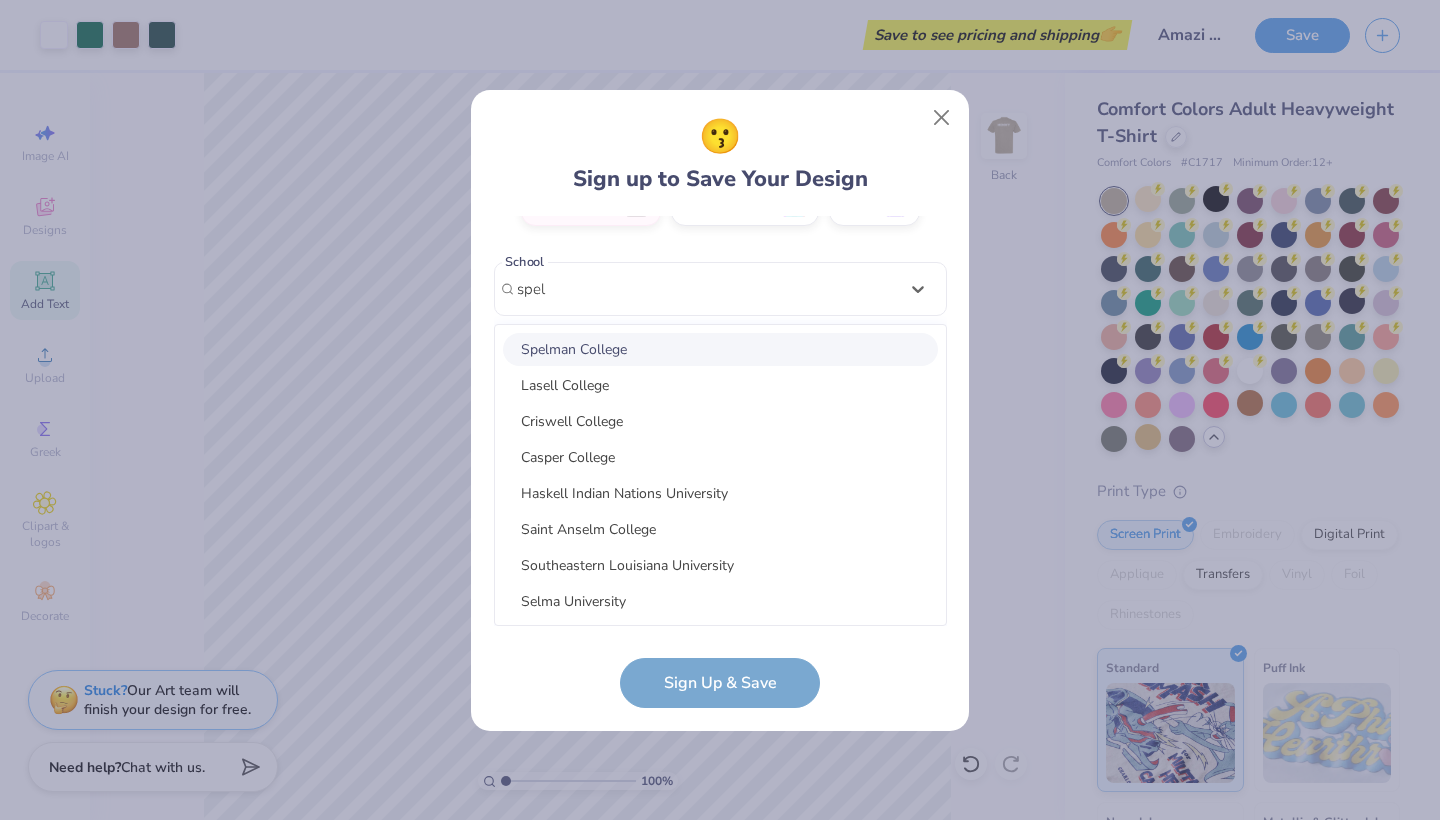 click on "Spelman College" at bounding box center (720, 349) 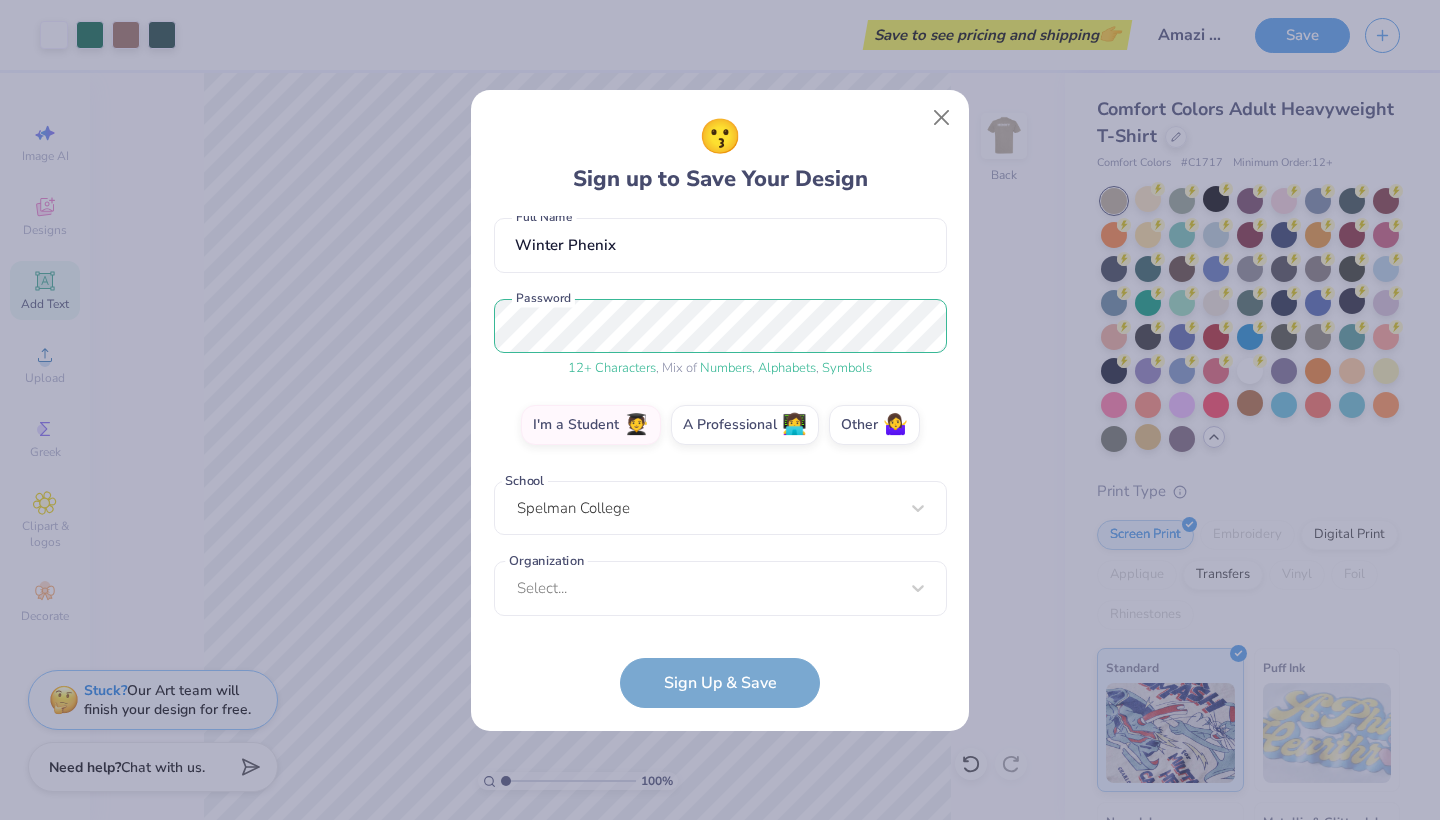 scroll, scrollTop: 178, scrollLeft: 0, axis: vertical 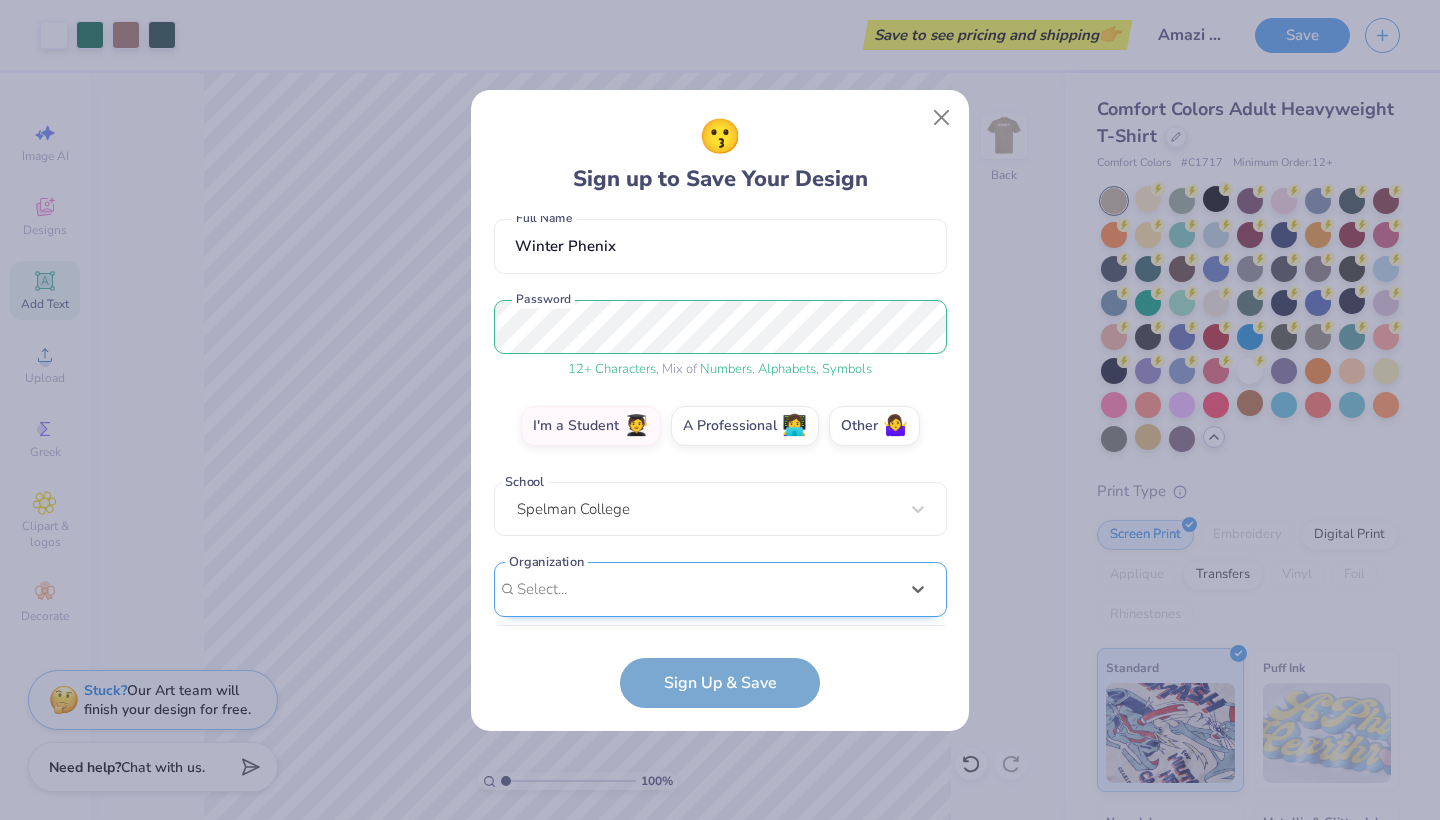 click on "option  focused, 8 of 15. 15 results available. Use Up and Down to choose options, press Enter to select the currently focused option, press Escape to exit the menu, press Tab to select the option and exit the menu. Select... 100 Collegiate Women 14 East Magazine 180 Degrees Consulting 202 Society 2025 class council 2025 Class Office 2026 Class Council 22 West Media 27 Heartbeats 314 Action 3D4E 4 Paws for Ability 4-H 45 Kings 49er Racing Club" at bounding box center (720, 744) 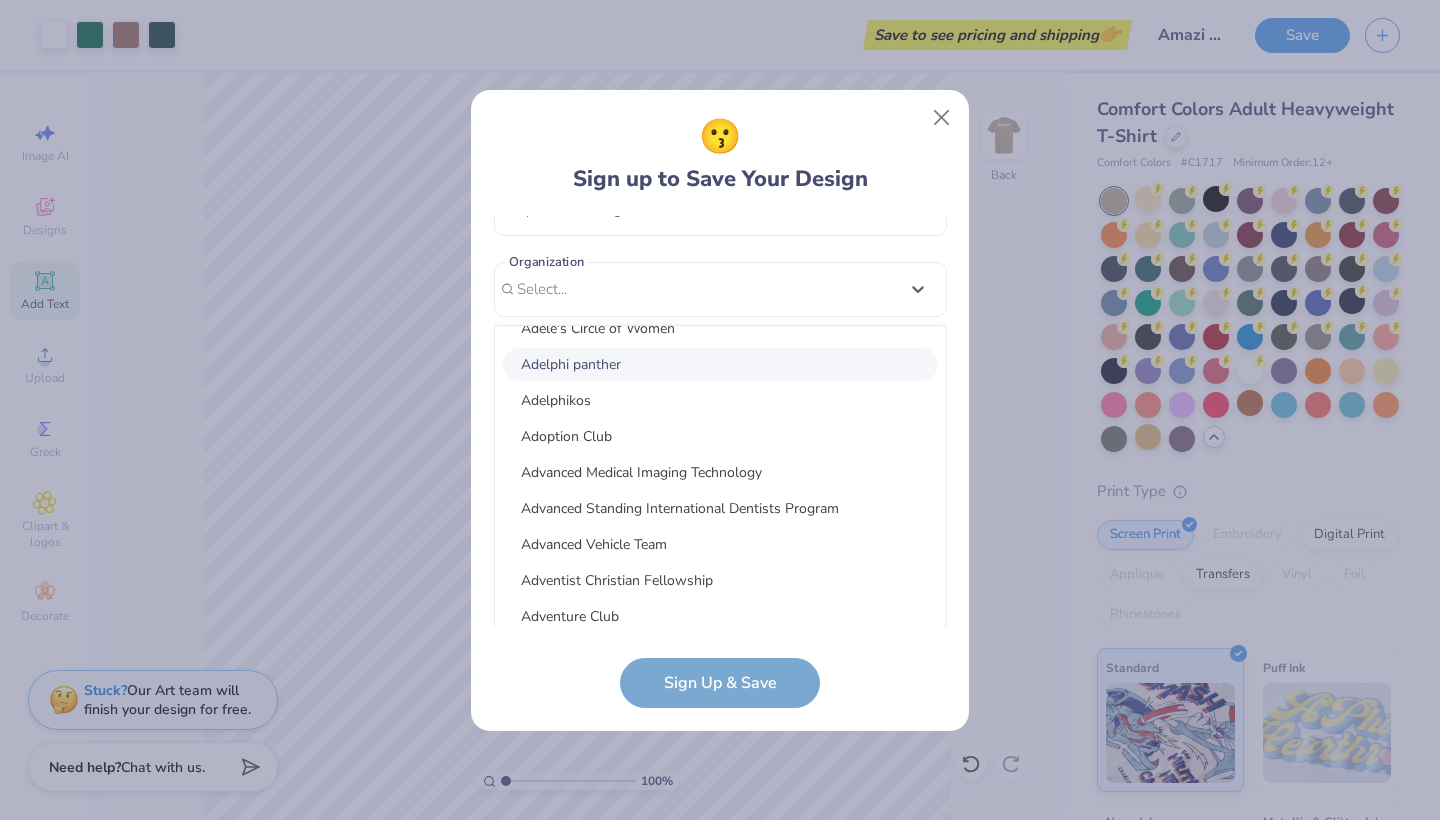 scroll, scrollTop: 4033, scrollLeft: 0, axis: vertical 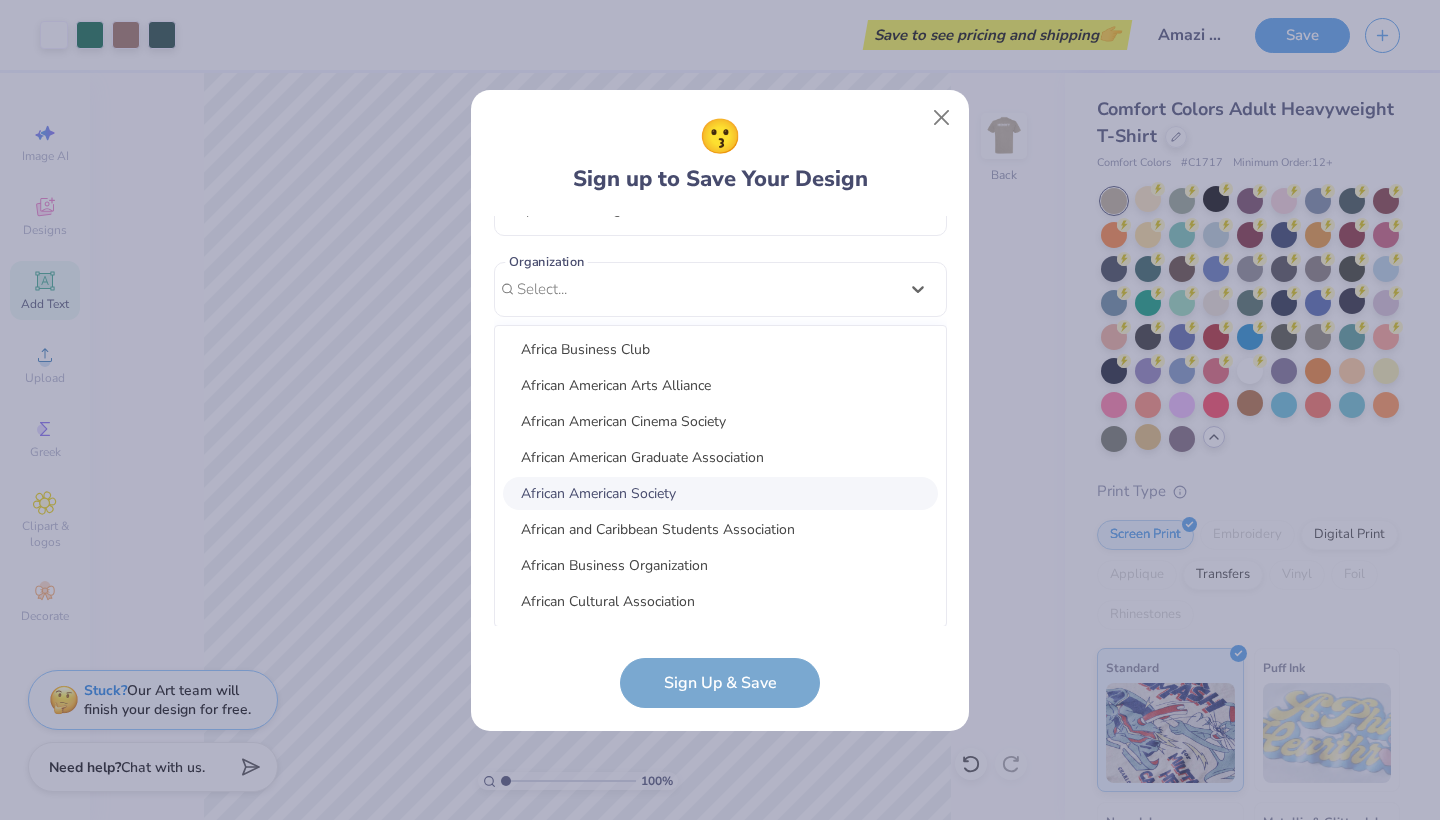click on "African American Society" at bounding box center (720, 493) 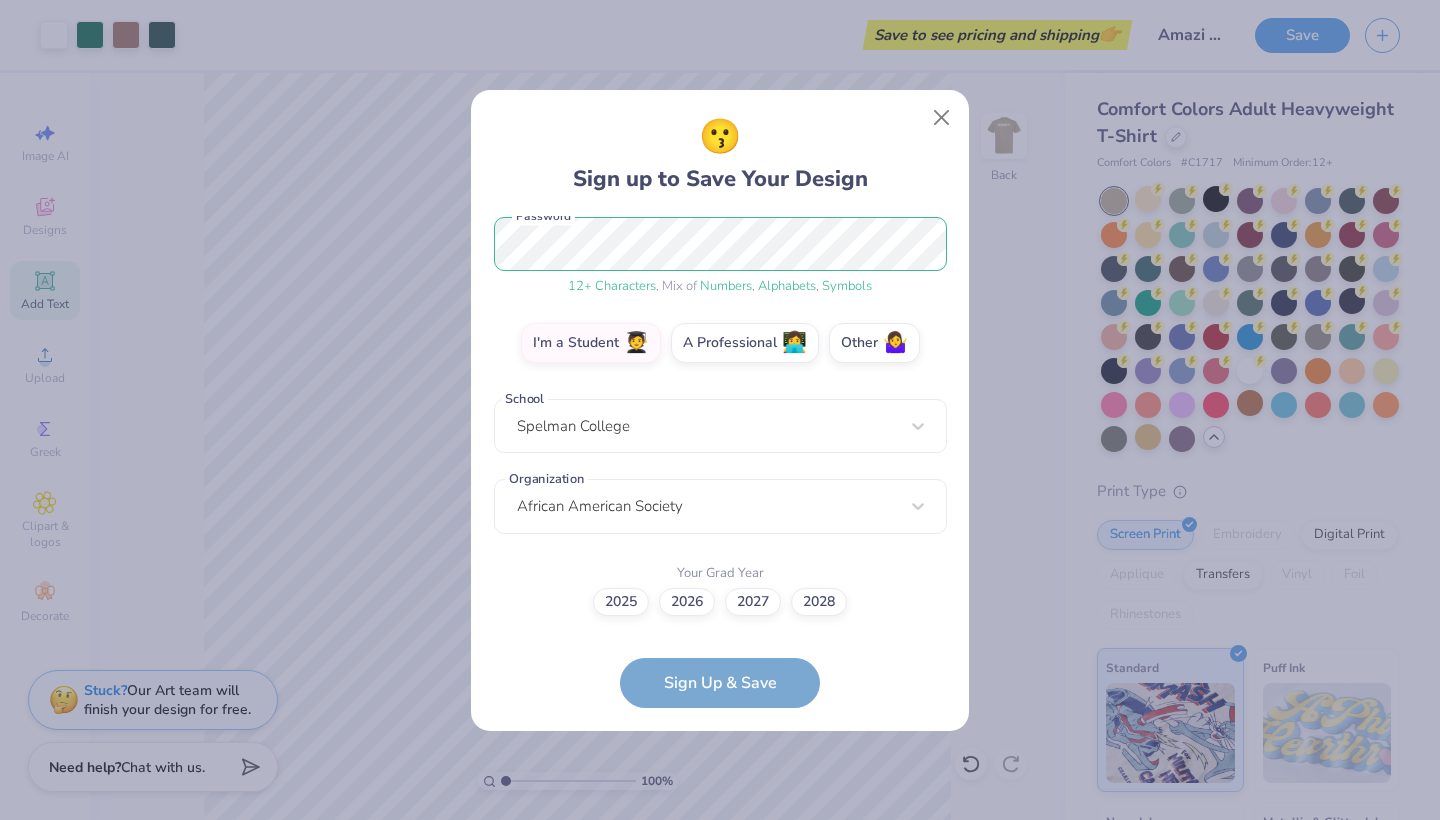 scroll, scrollTop: 260, scrollLeft: 0, axis: vertical 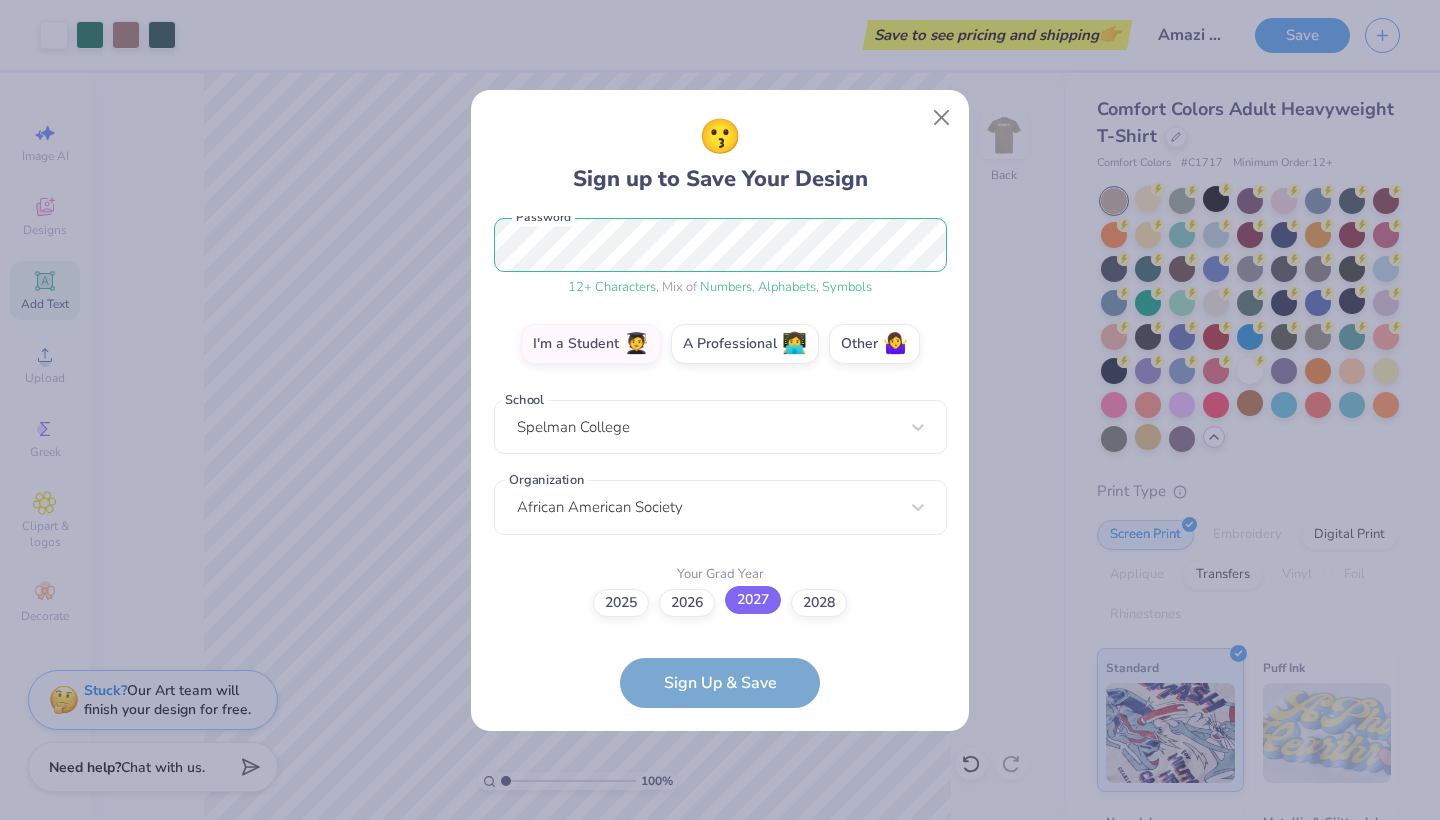 click on "2027" at bounding box center [753, 600] 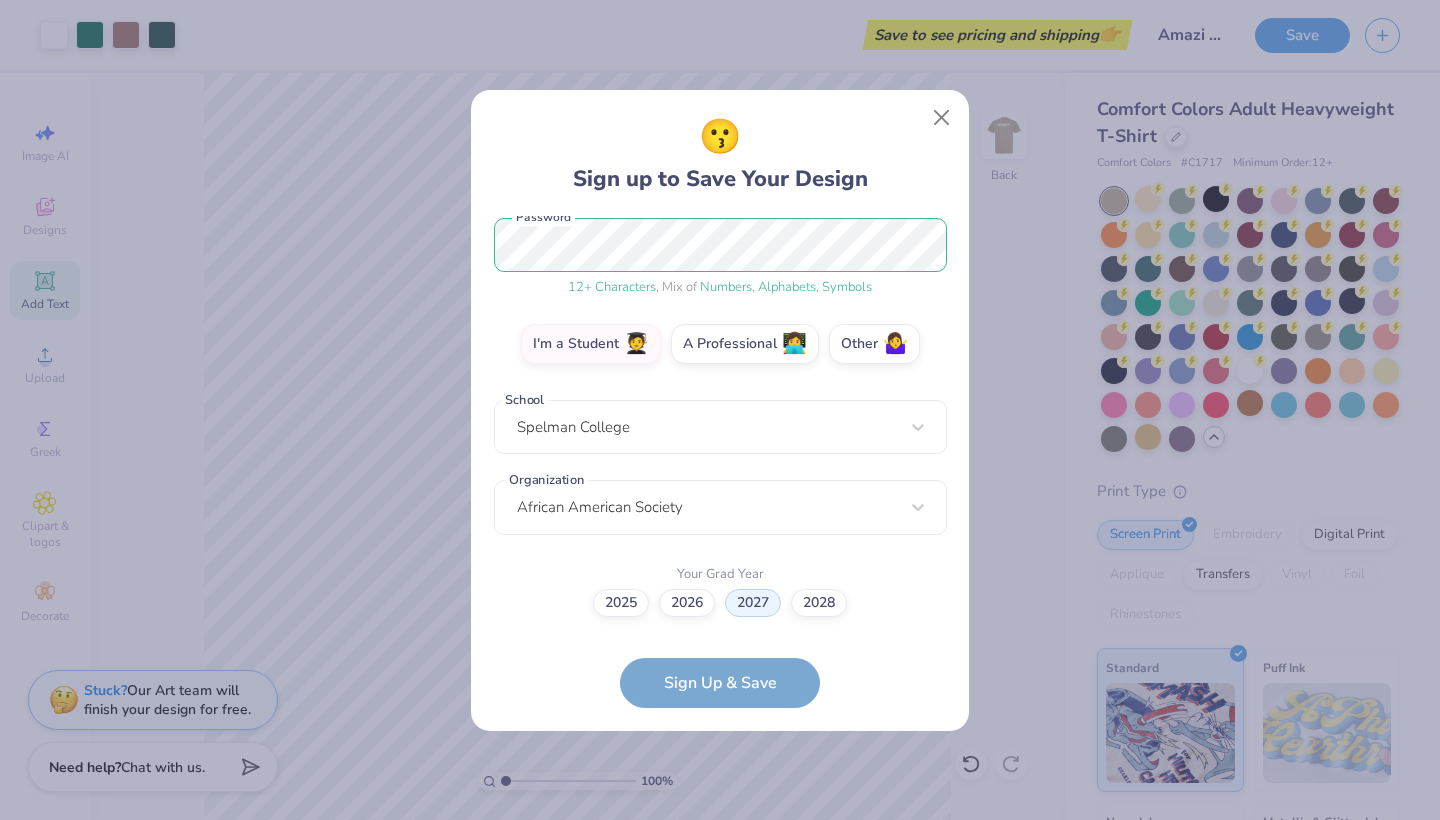scroll, scrollTop: 380, scrollLeft: 0, axis: vertical 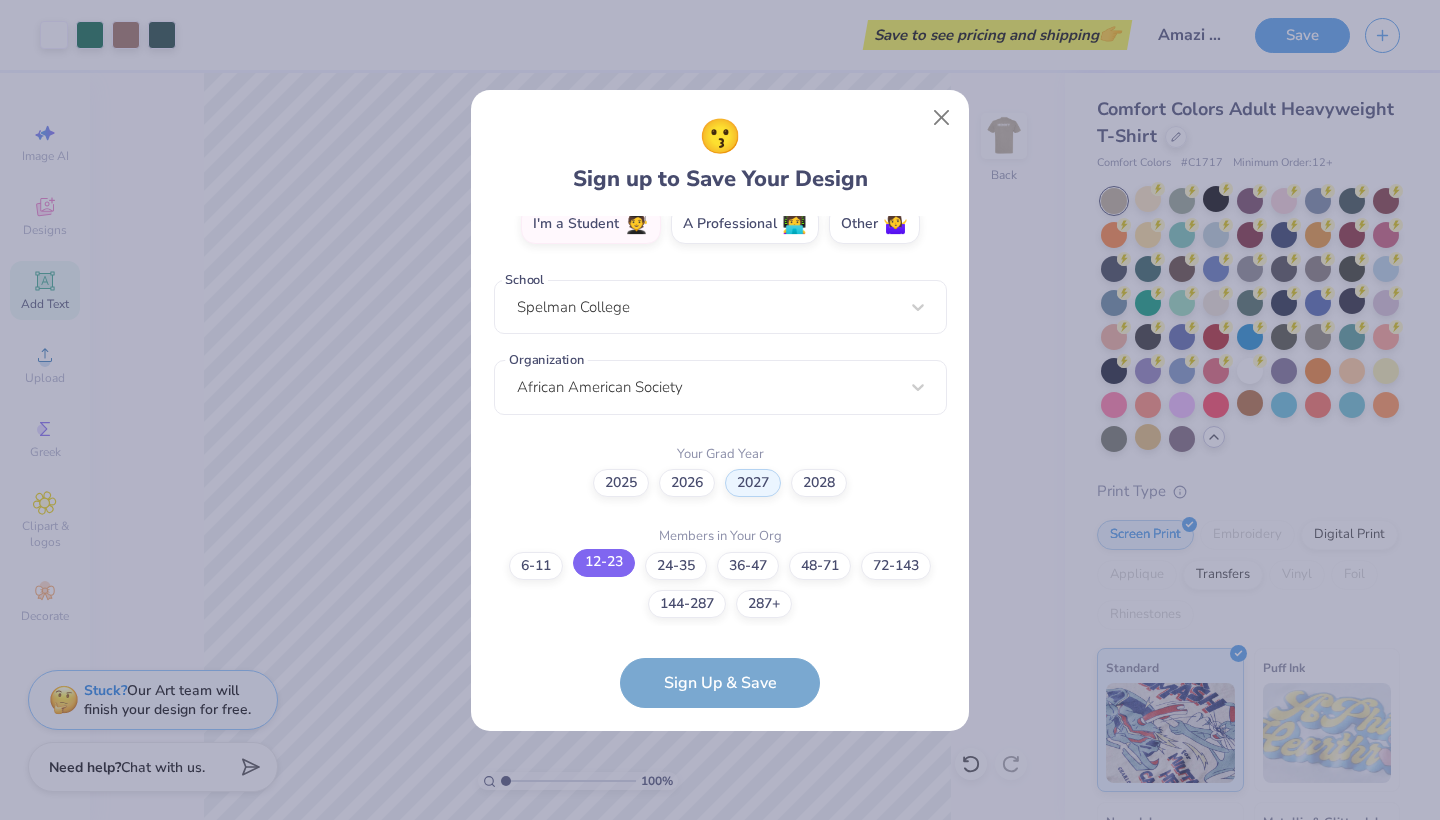 click on "12-23" at bounding box center (604, 563) 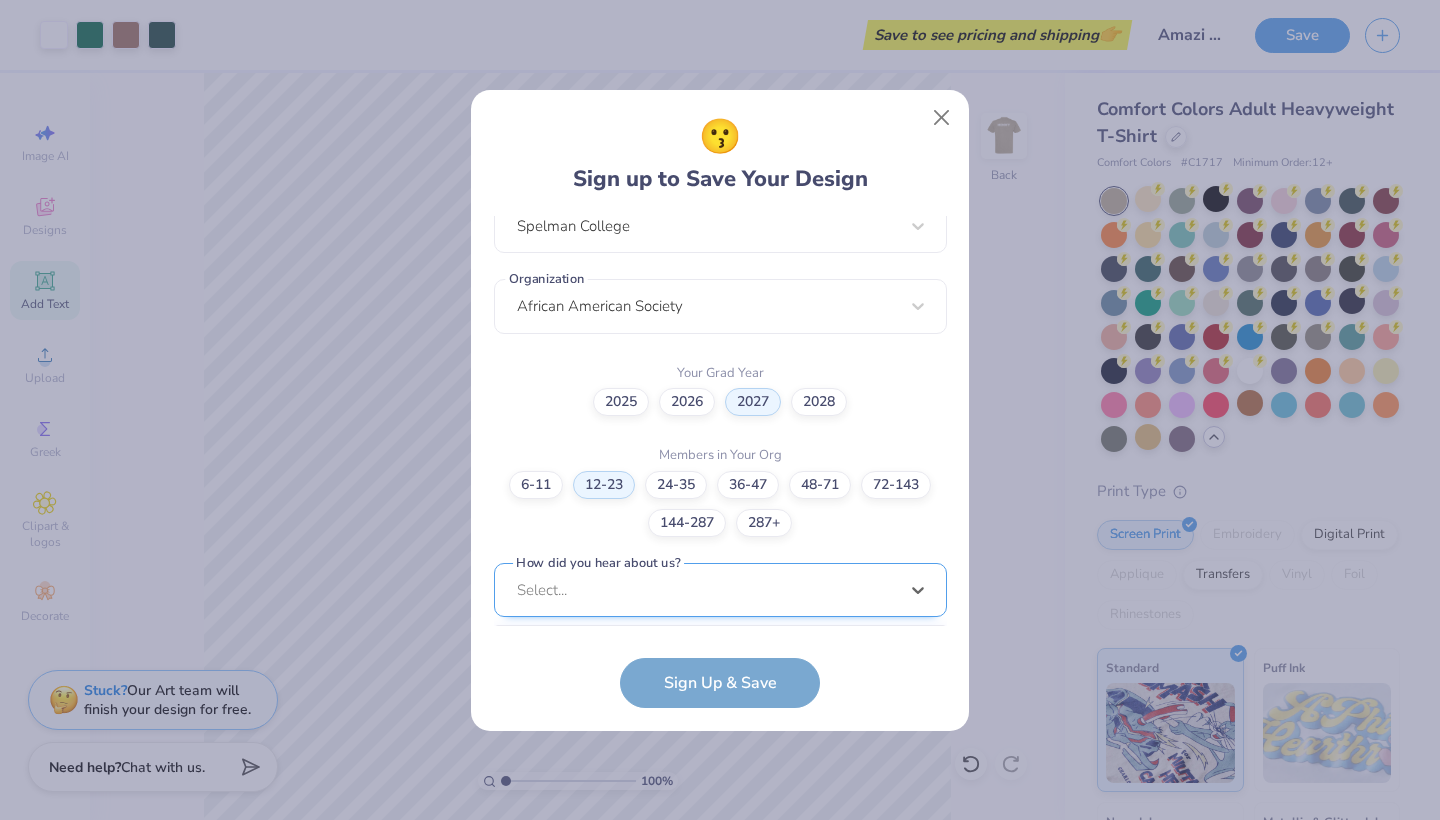 click on "option Word of Mouth focused, 8 of 15. 15 results available. Use Up and Down to choose options, press Enter to select the currently focused option, press Escape to exit the menu, press Tab to select the option and exit the menu. Select... Pinterest Google Search I've ordered before Received a text message A Campus Manager Received an Email Saw an Ad Word of Mouth LinkedIn Tik Tok Instagram Blog/Article Reddit An AI Chatbot Other" at bounding box center (720, 745) 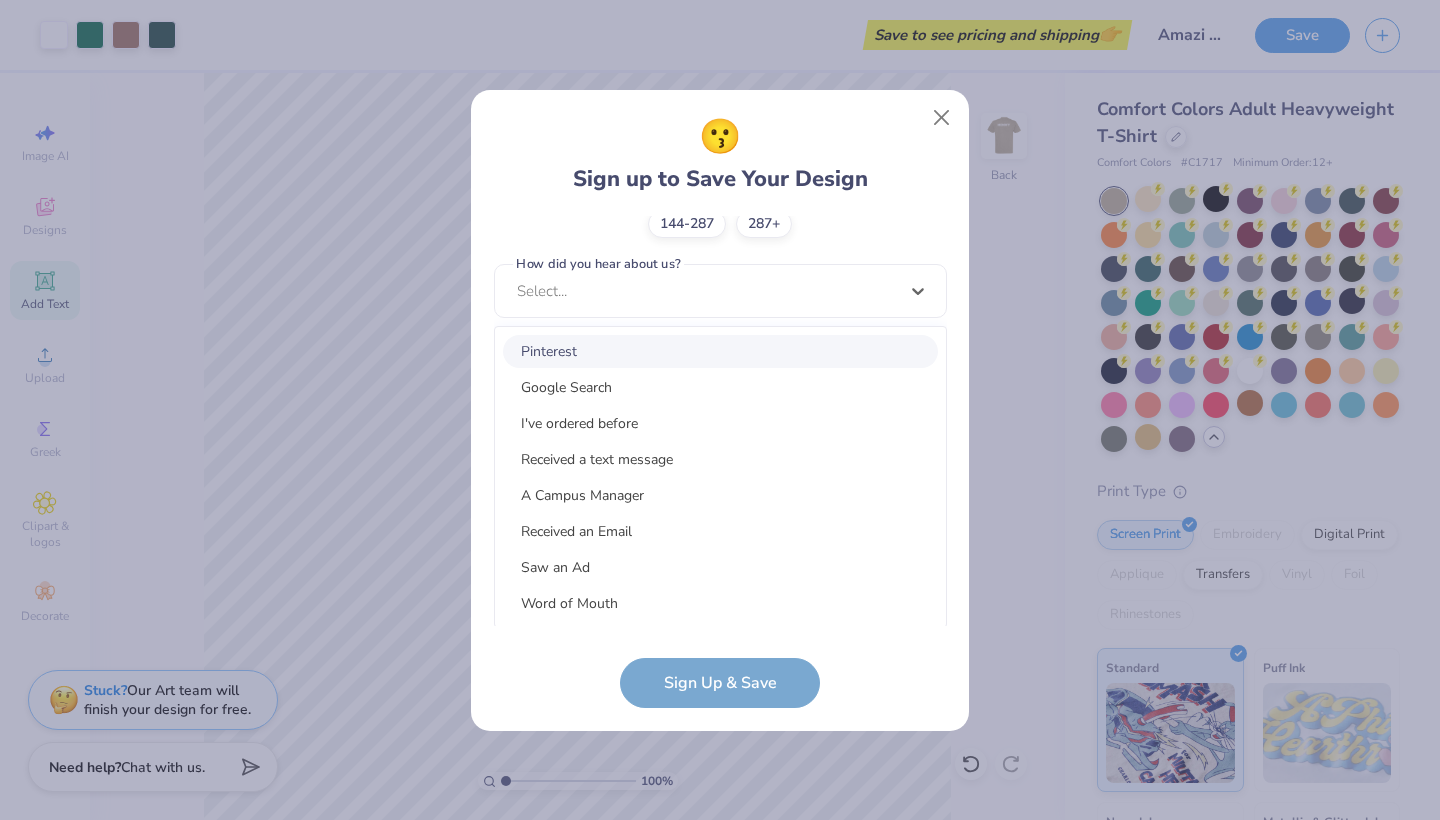 click on "Pinterest Google Search I've ordered before Received a text message A Campus Manager Received an Email Saw an Ad Word of Mouth LinkedIn Tik Tok Instagram Blog/Article Reddit An AI Chatbot Other" at bounding box center [720, 477] 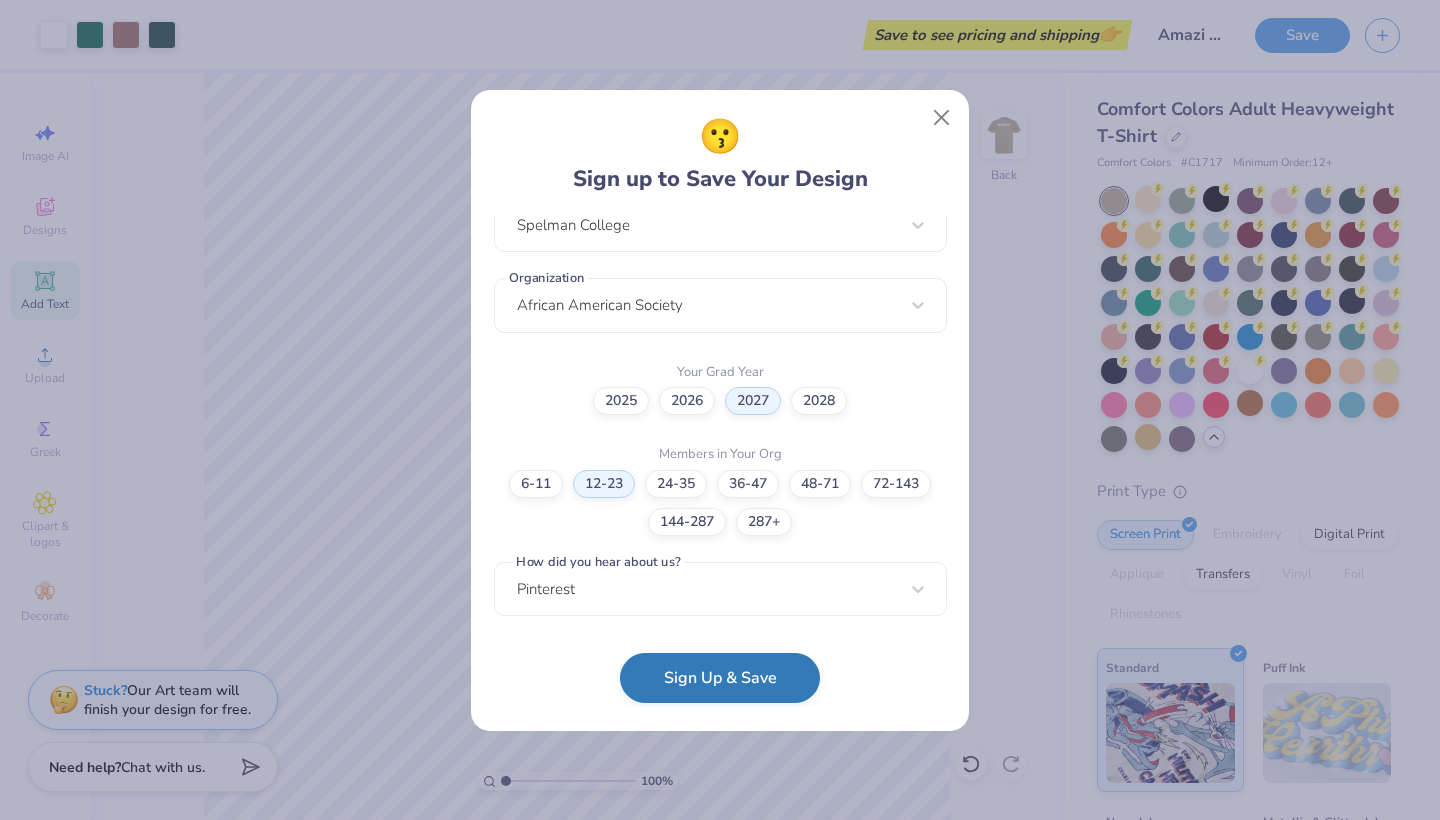 click on "Sign Up & Save" at bounding box center [720, 678] 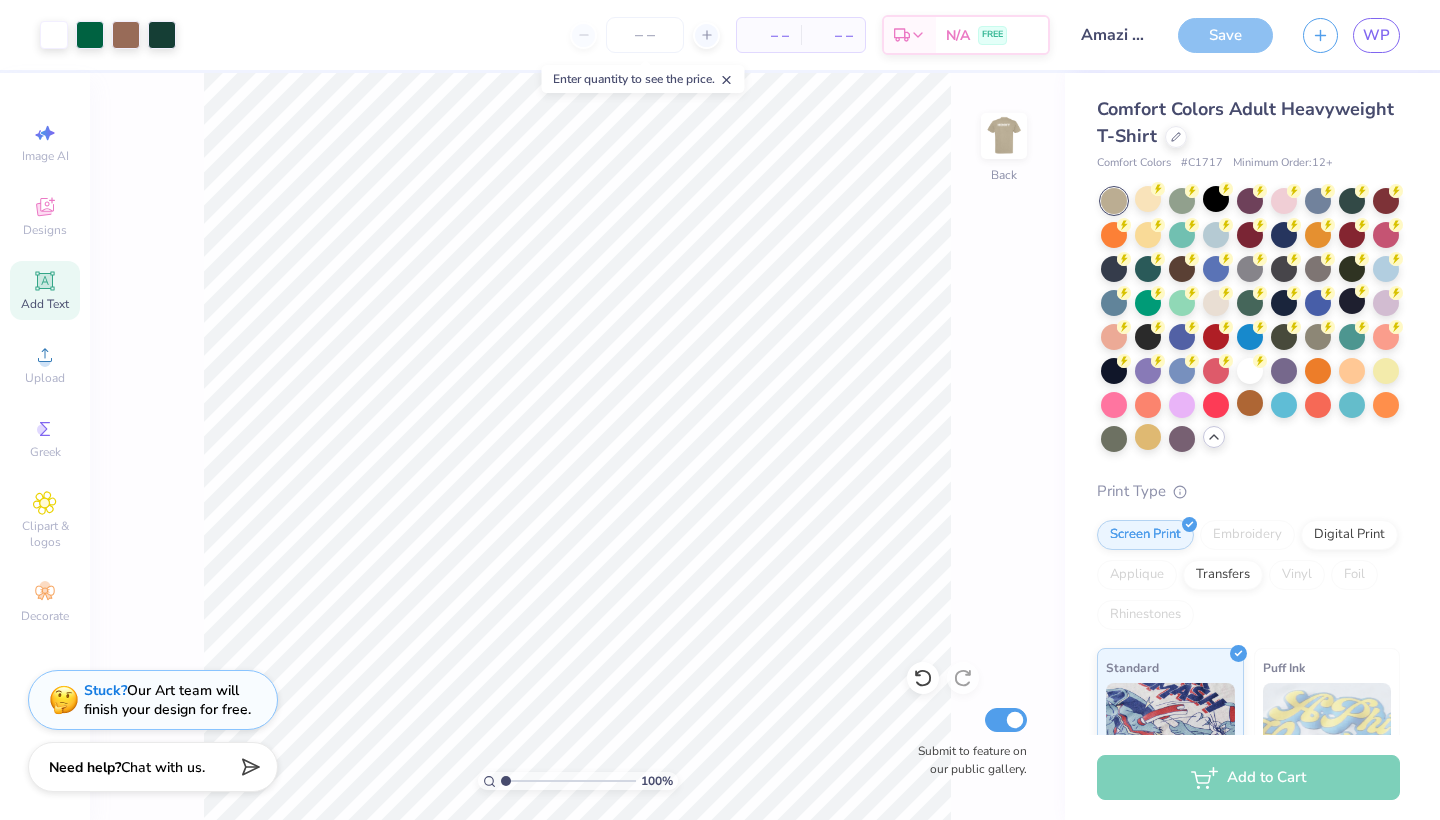 click on "Add to Cart" at bounding box center (1248, 777) 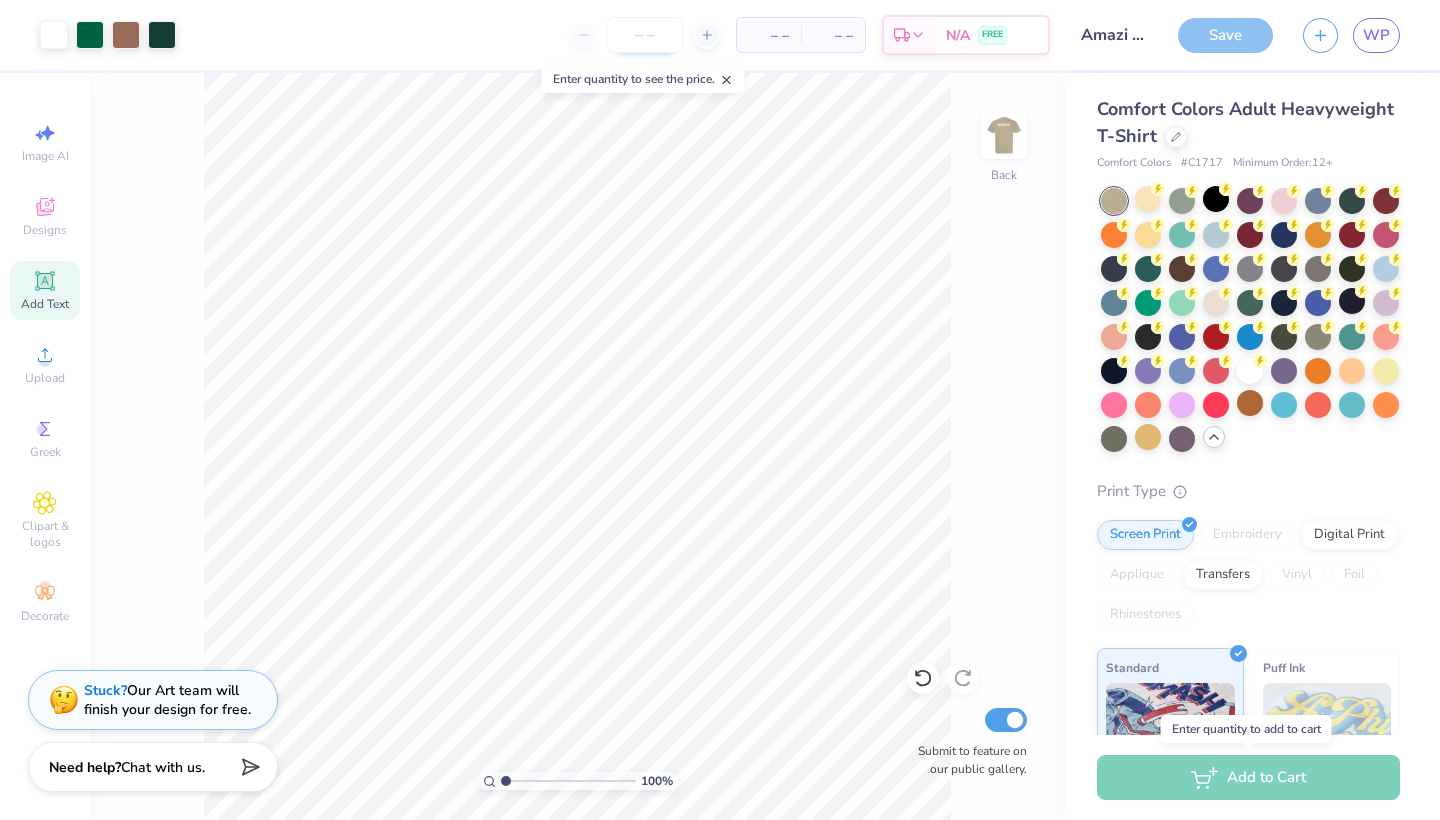 click at bounding box center [645, 35] 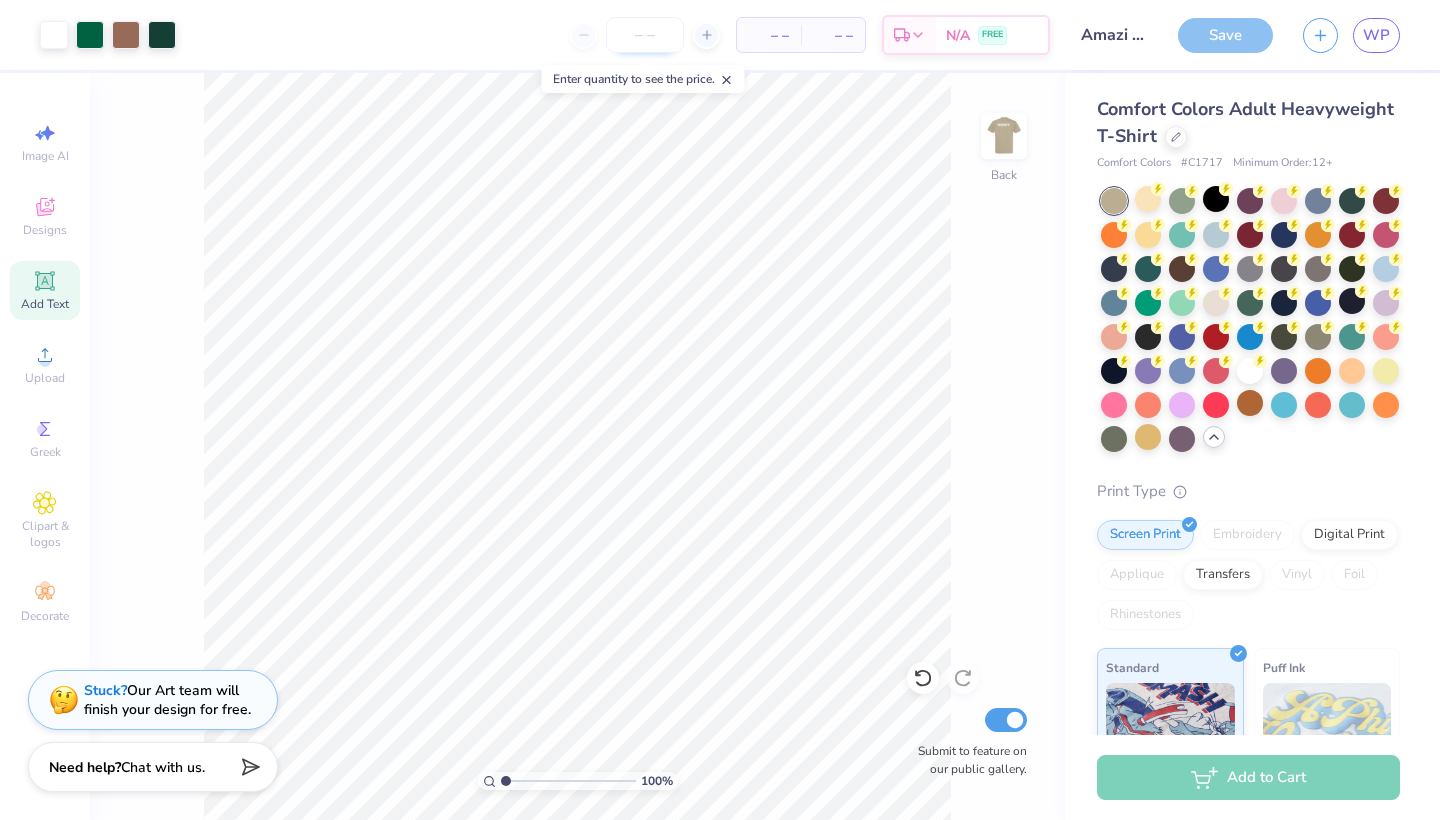 click at bounding box center (645, 35) 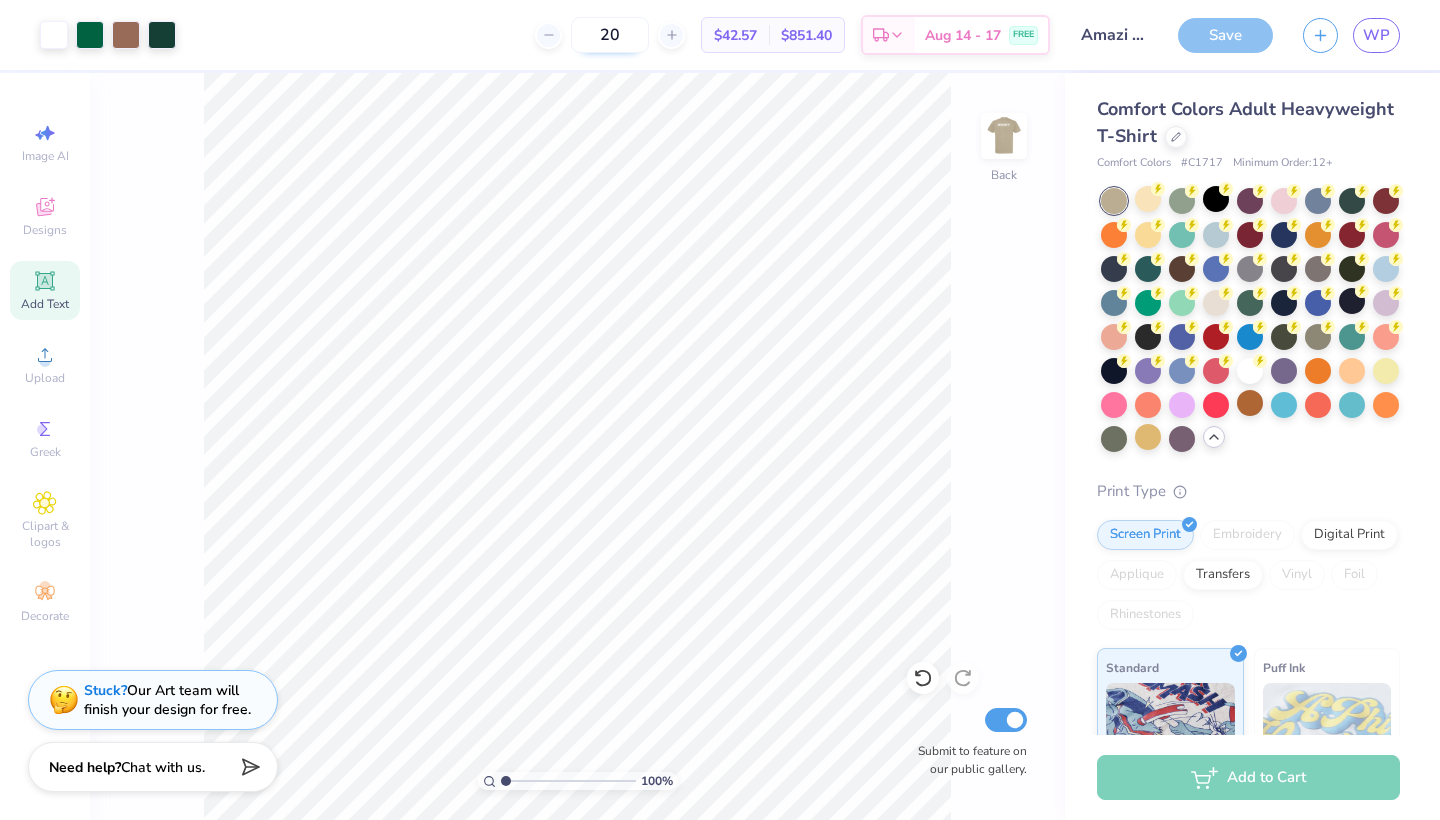 click on "20" at bounding box center (610, 35) 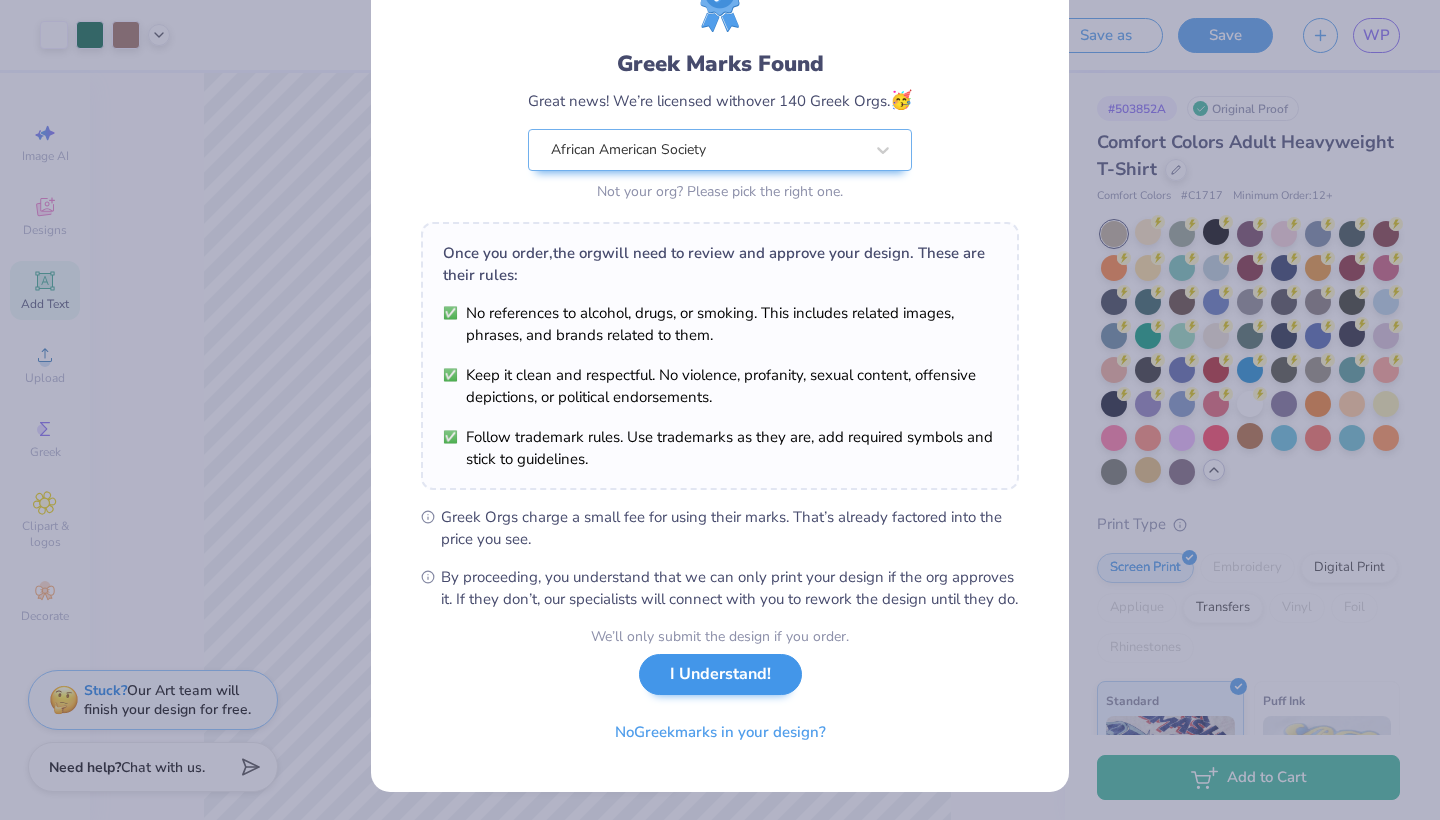 scroll, scrollTop: 116, scrollLeft: 0, axis: vertical 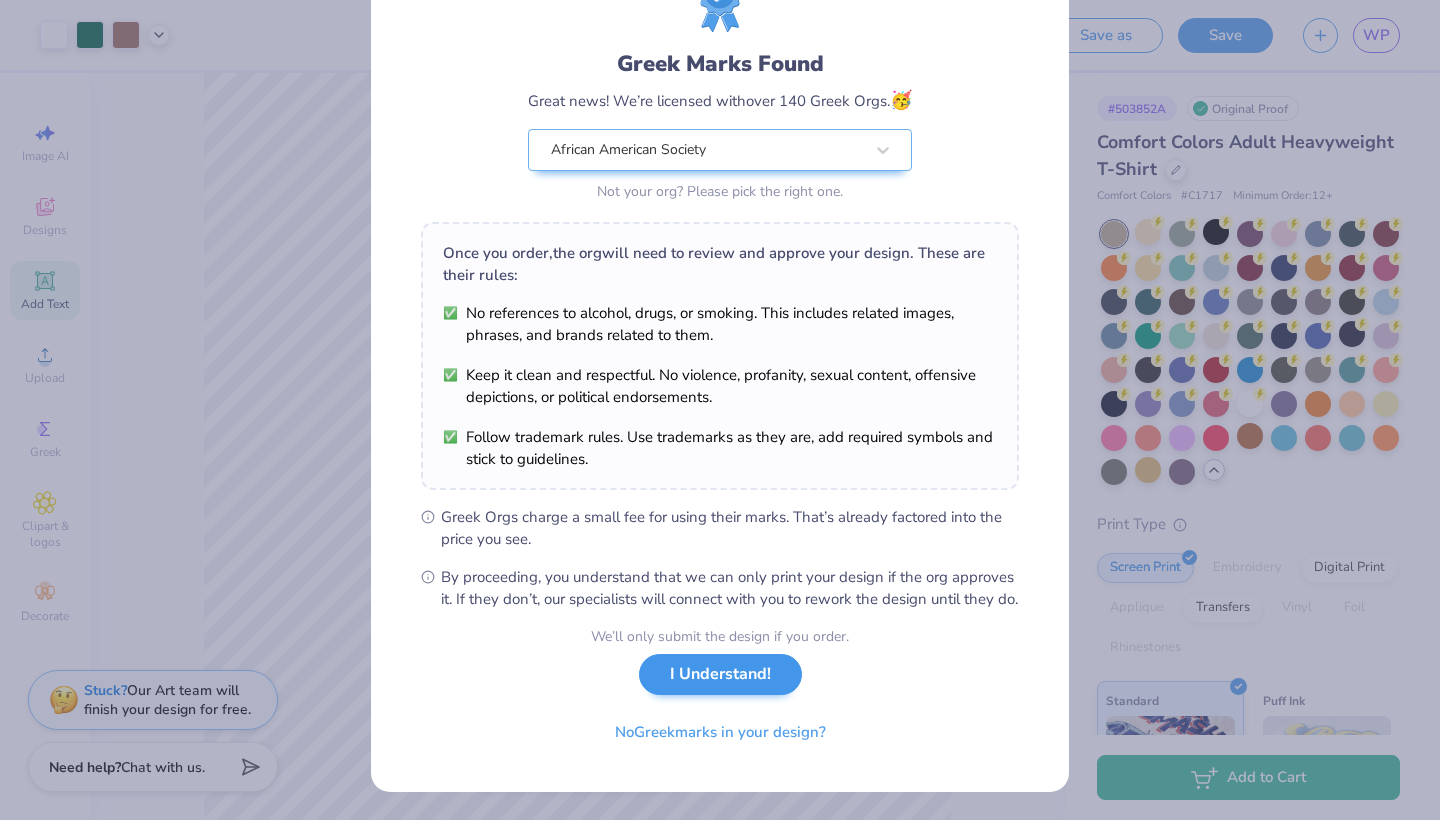 click on "I Understand!" at bounding box center [720, 674] 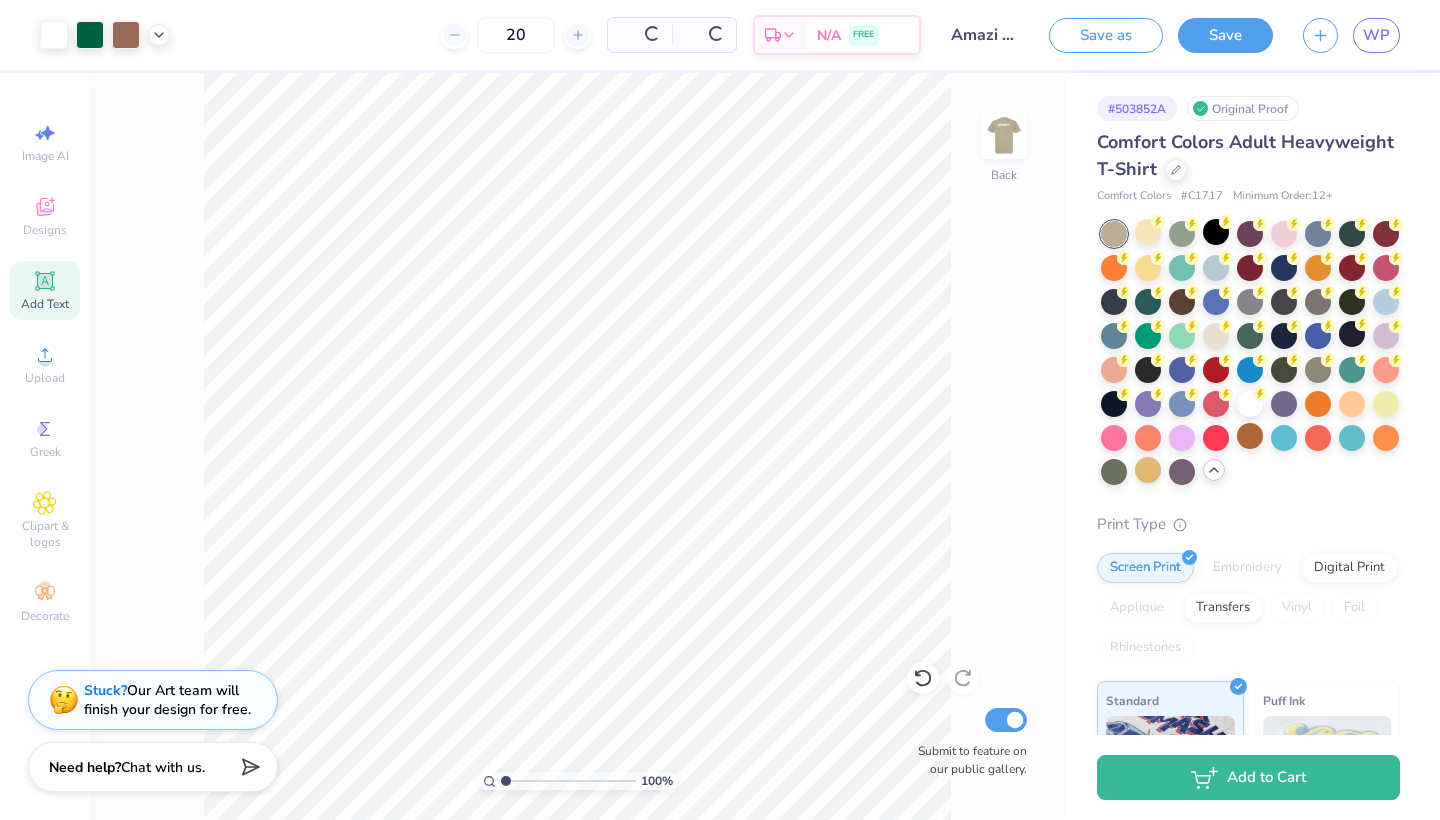 scroll, scrollTop: 0, scrollLeft: 0, axis: both 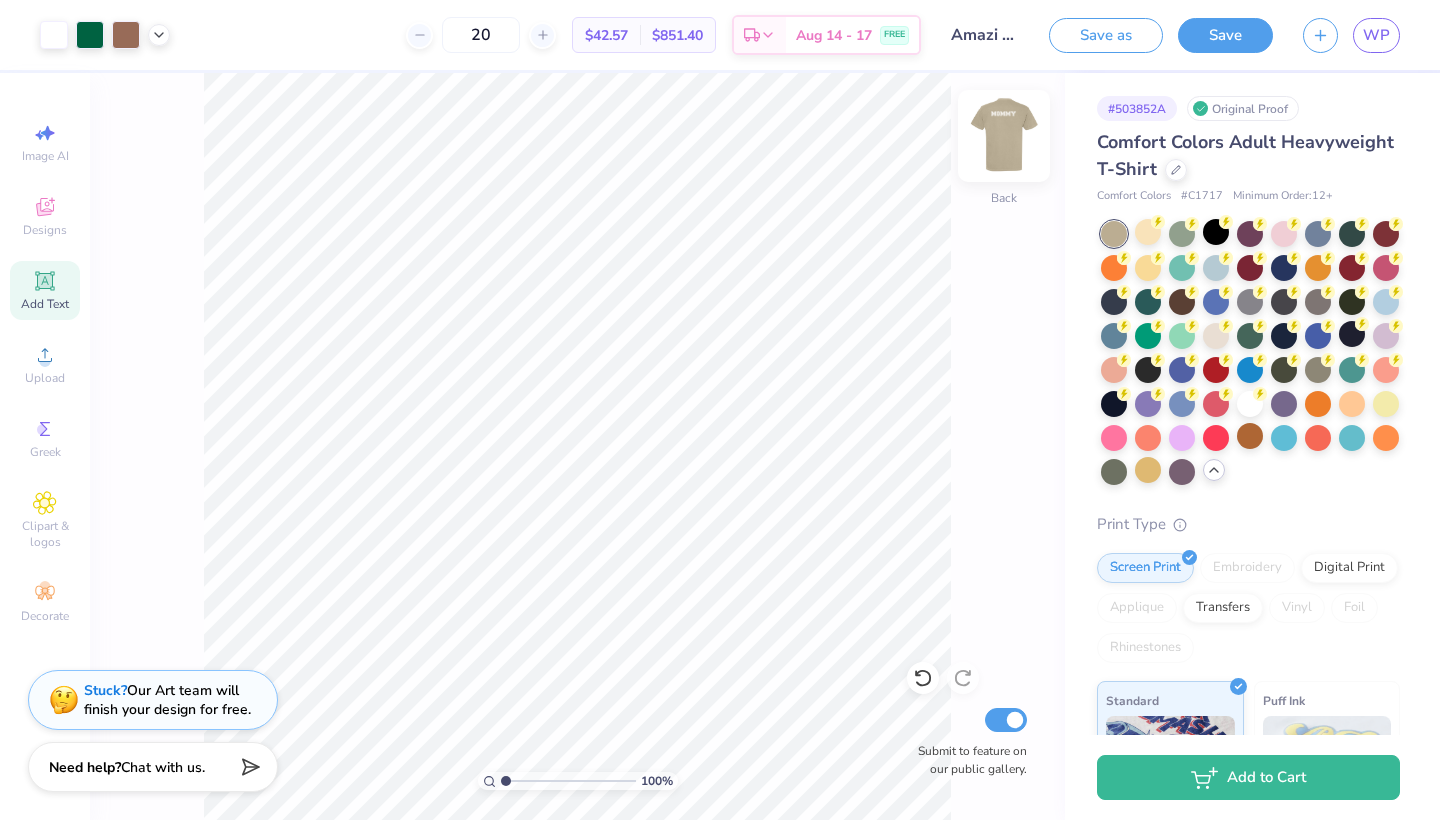 click at bounding box center (1004, 136) 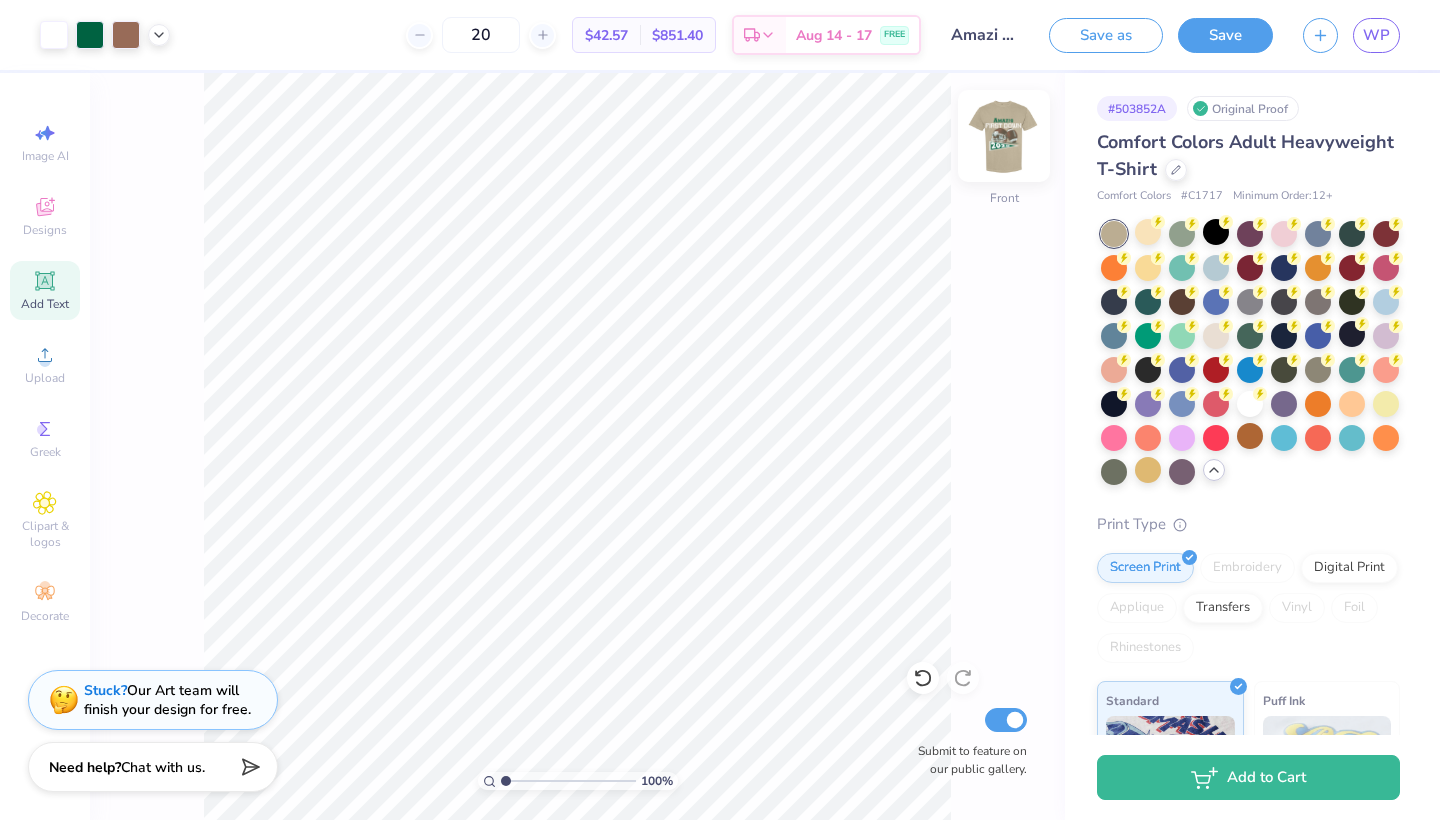 drag, startPoint x: 1003, startPoint y: 136, endPoint x: 1014, endPoint y: 121, distance: 18.601076 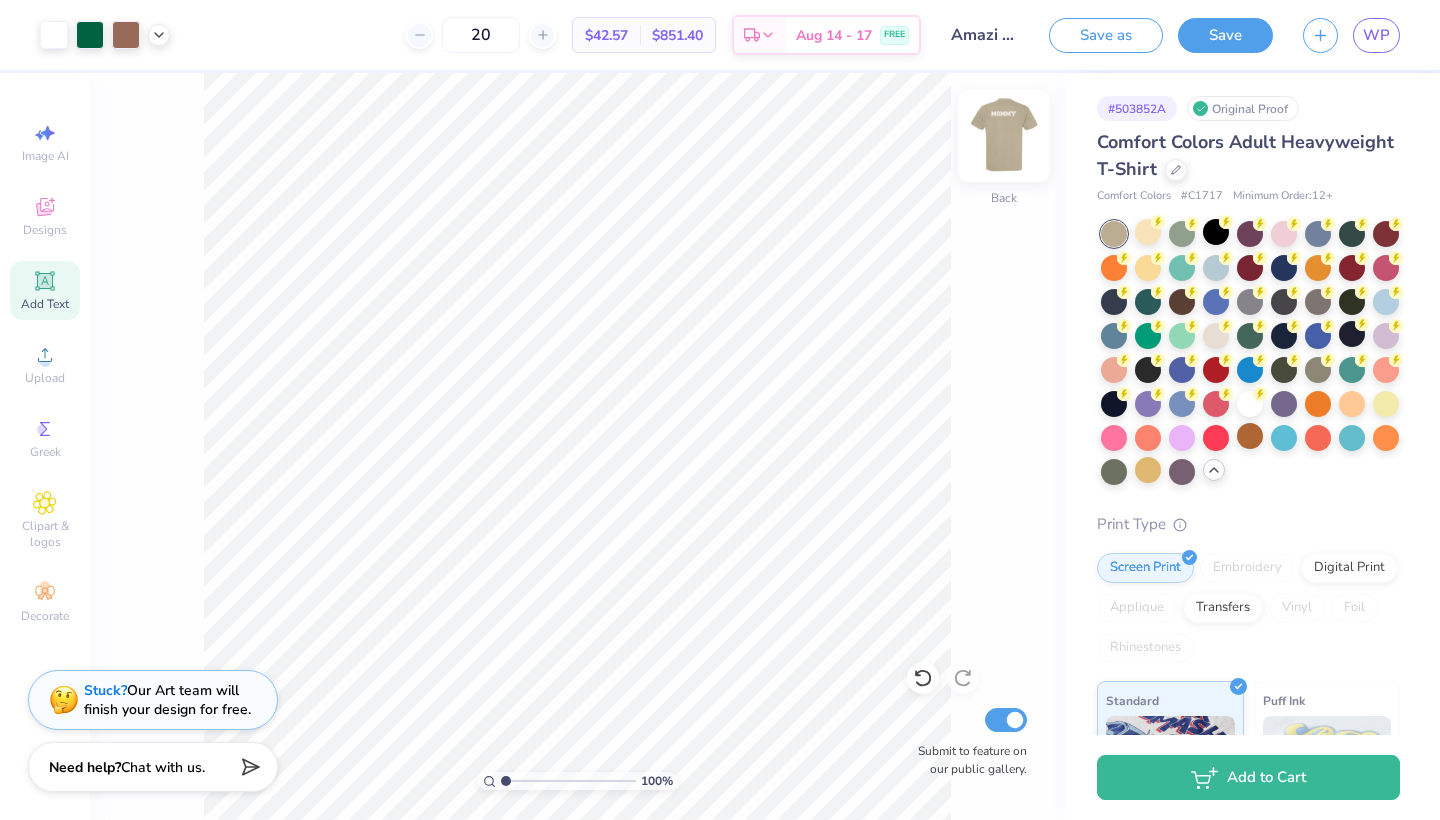 click at bounding box center [1004, 136] 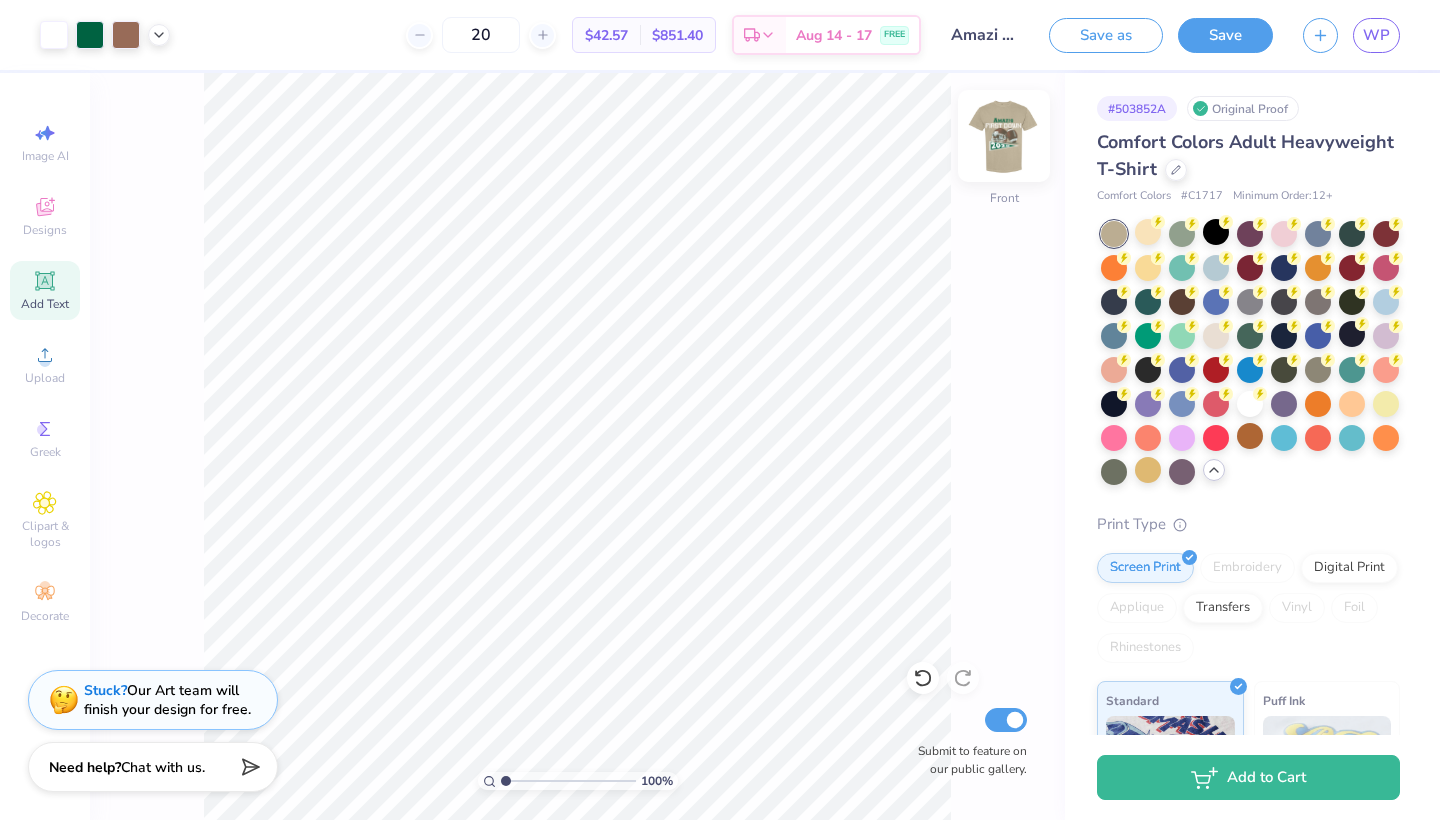 click at bounding box center (1004, 136) 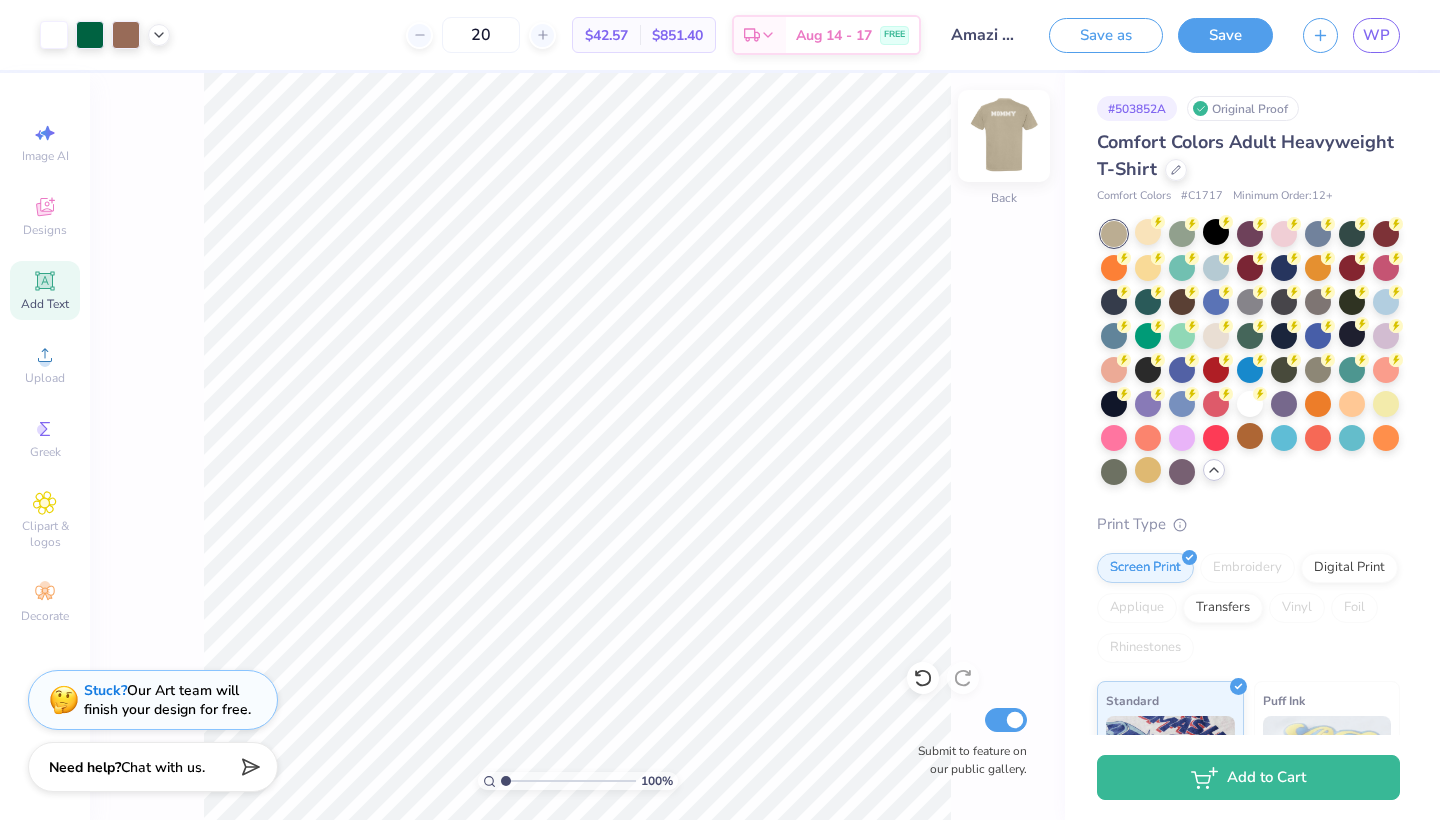click at bounding box center [1004, 136] 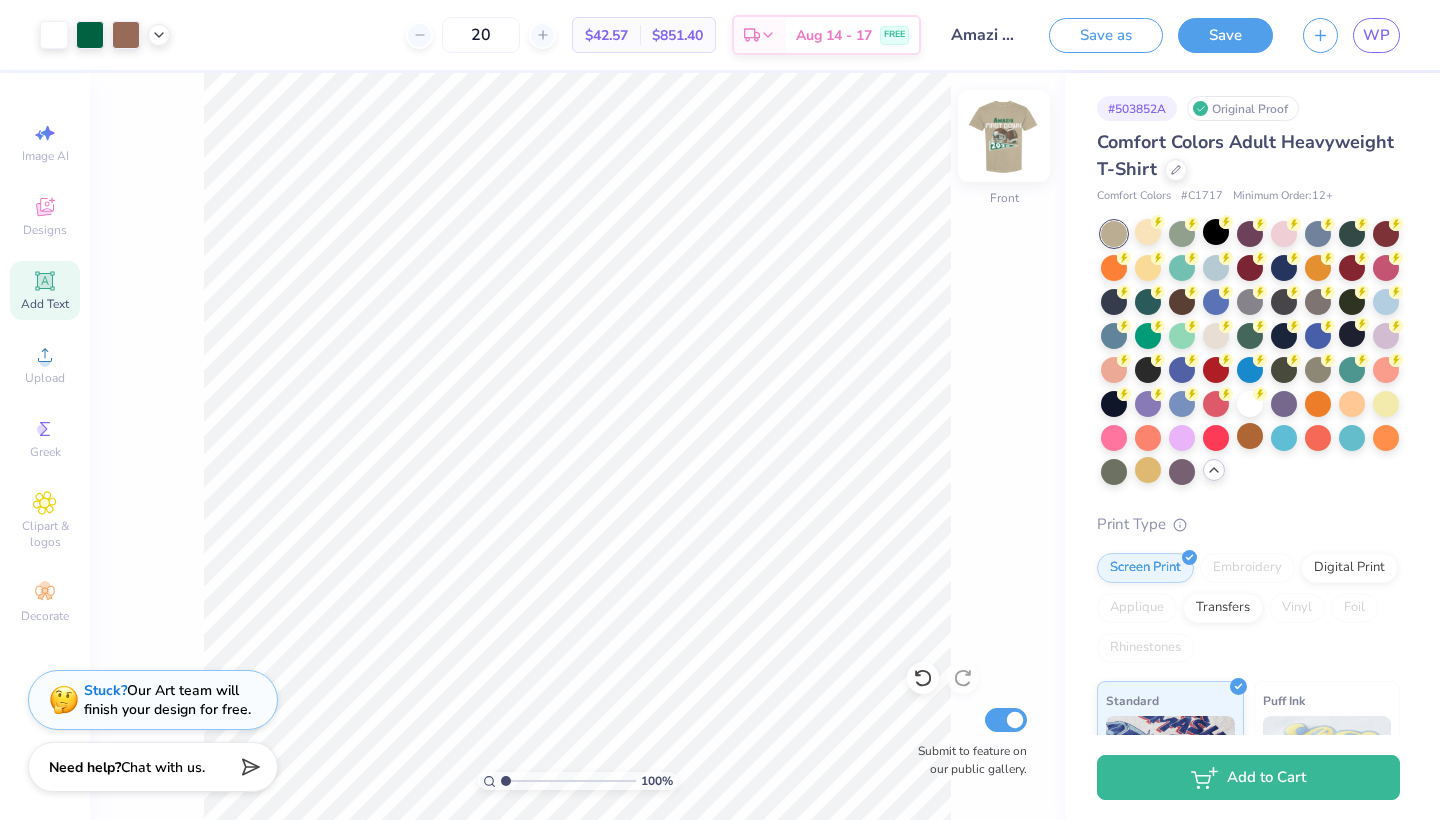 click at bounding box center (1004, 136) 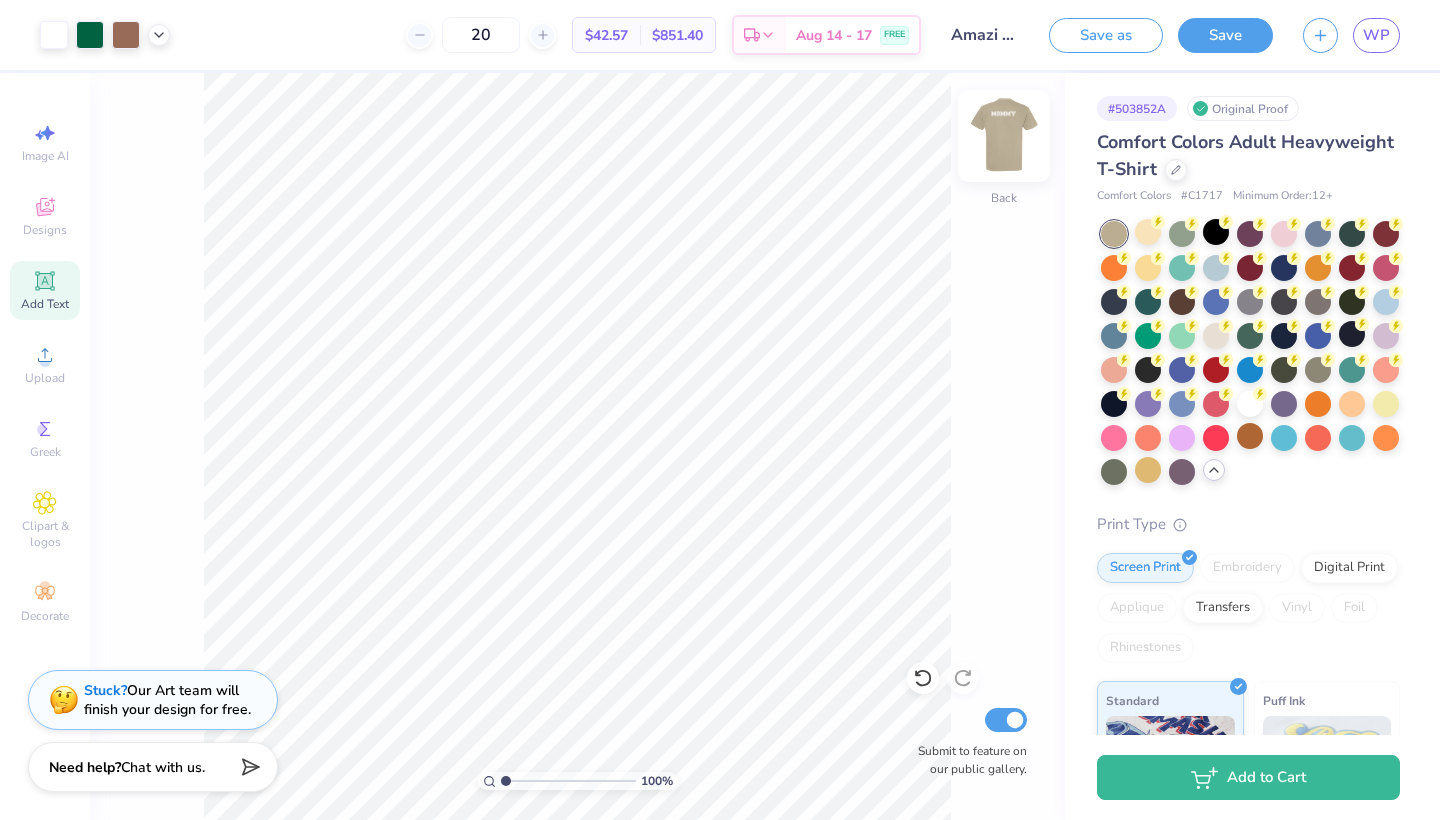 click at bounding box center (1004, 136) 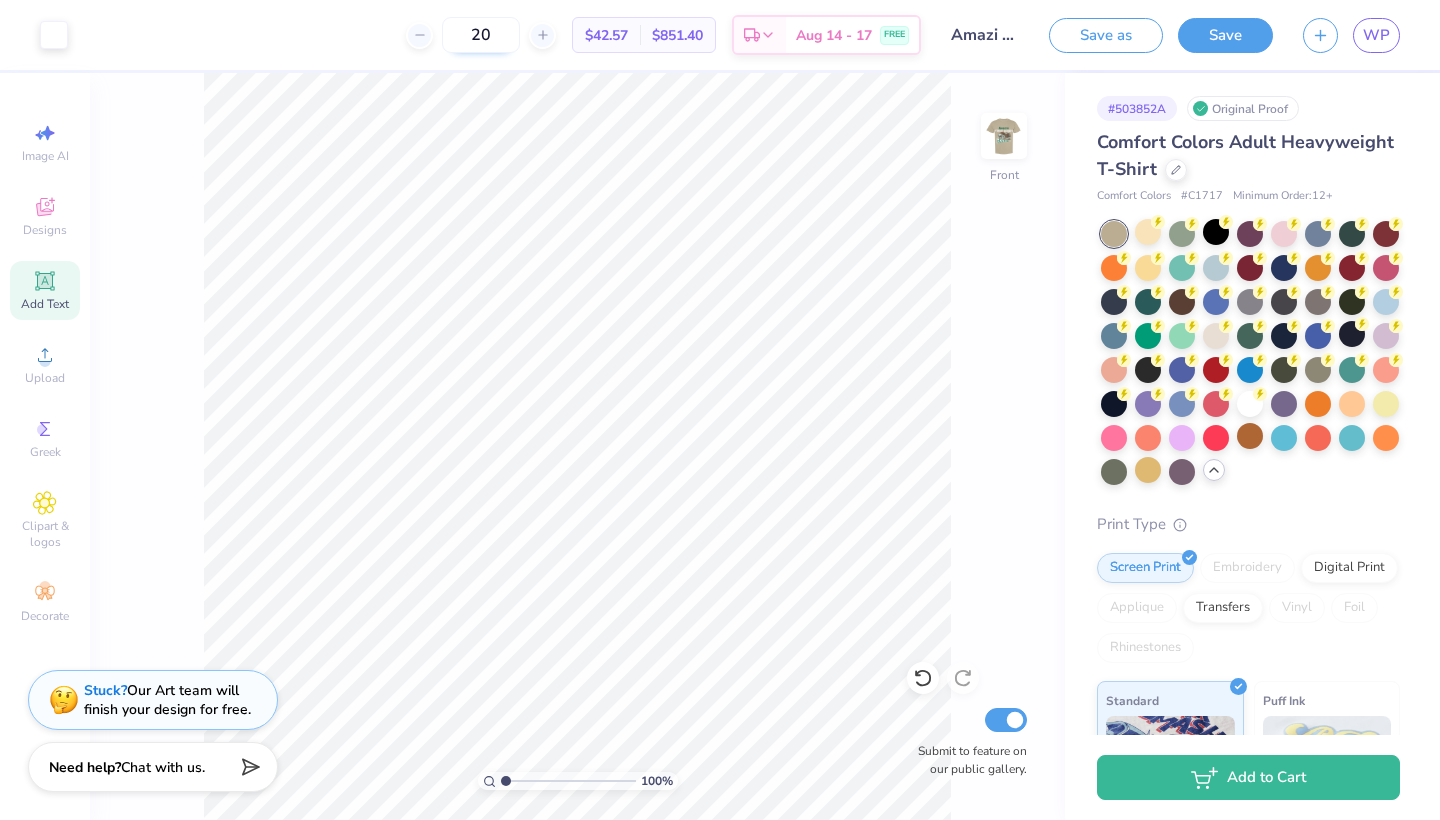 click on "20" at bounding box center [481, 35] 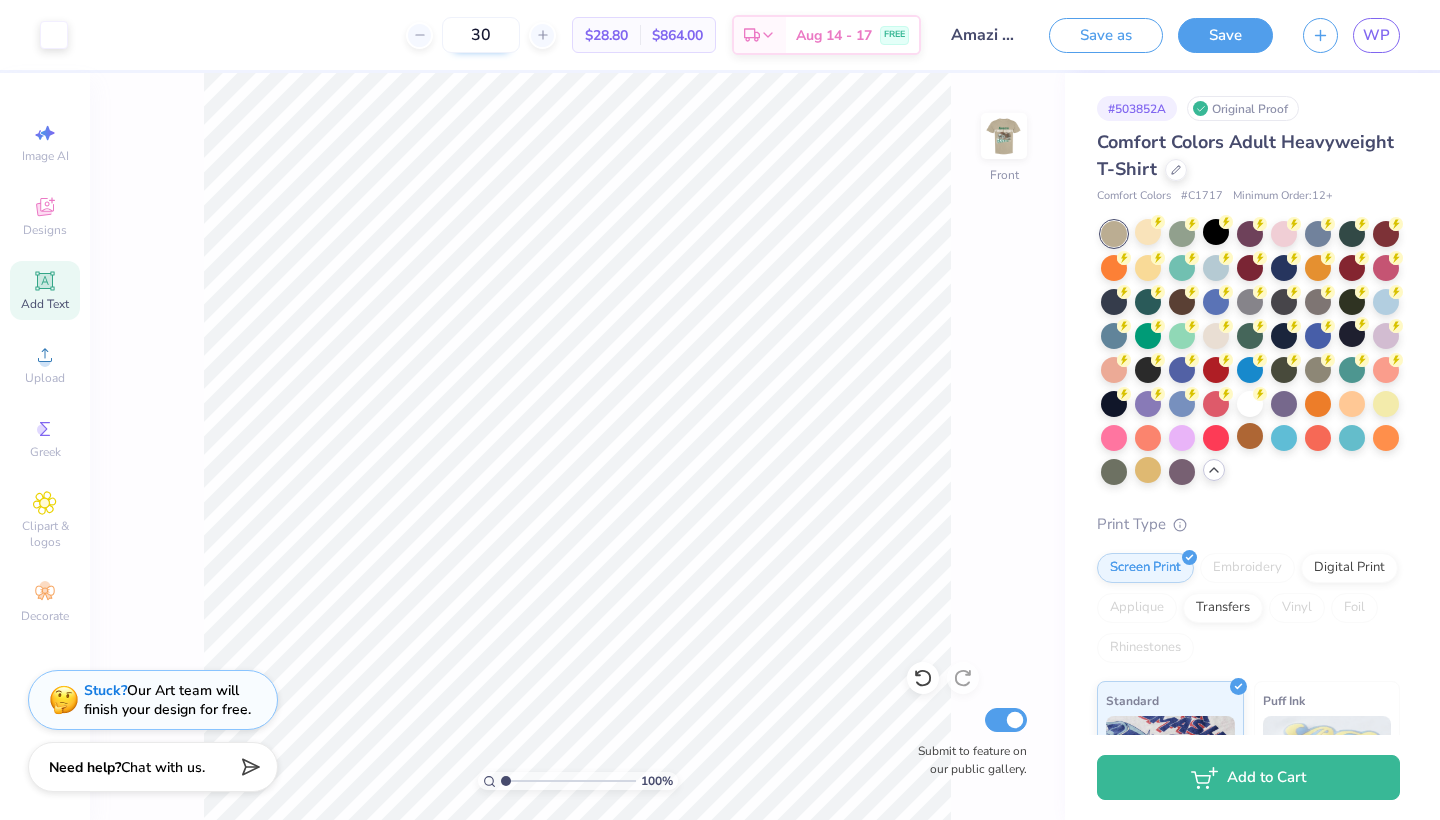 click on "30" at bounding box center (481, 35) 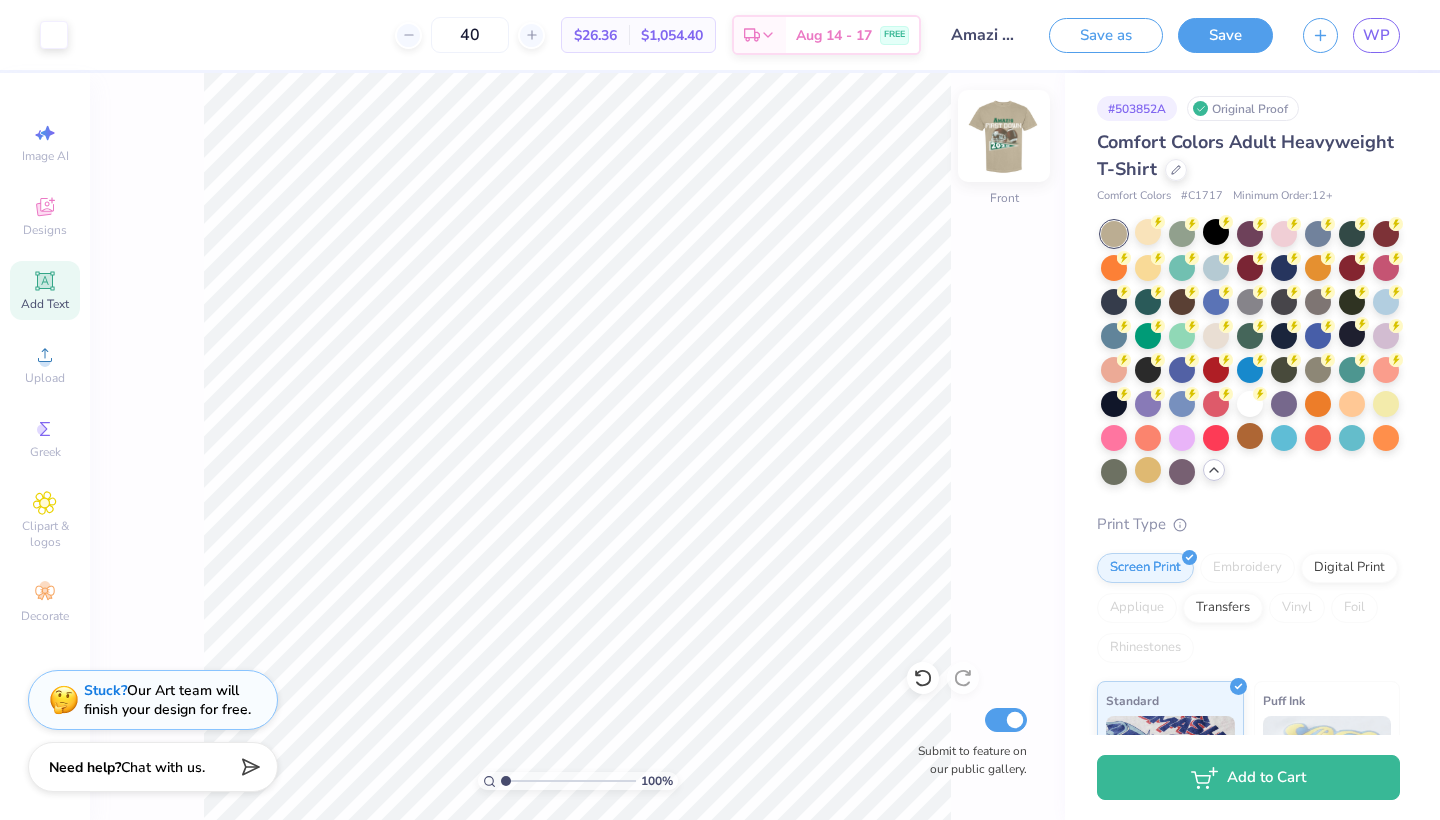 click at bounding box center [1004, 136] 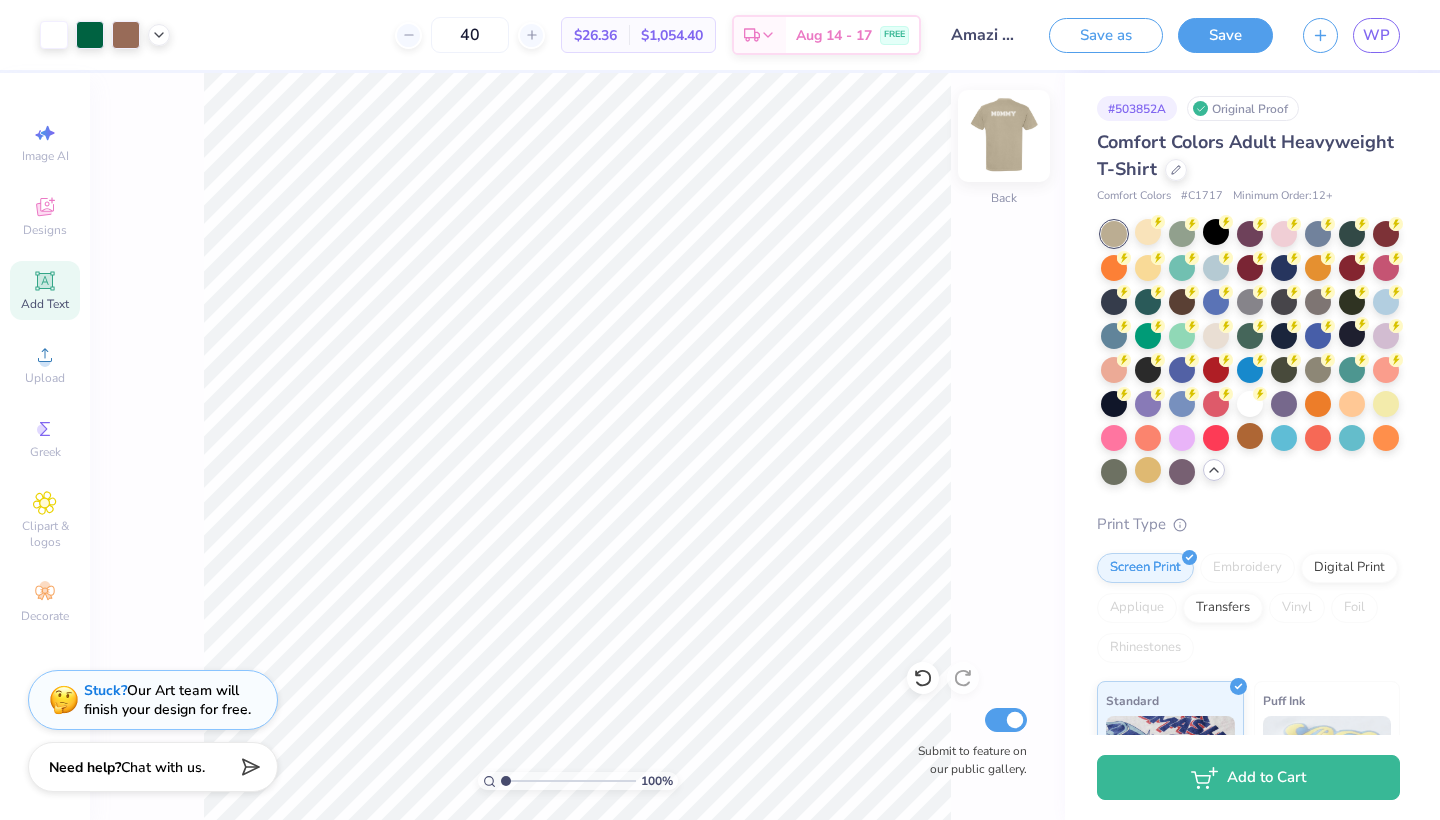 click at bounding box center (1004, 136) 